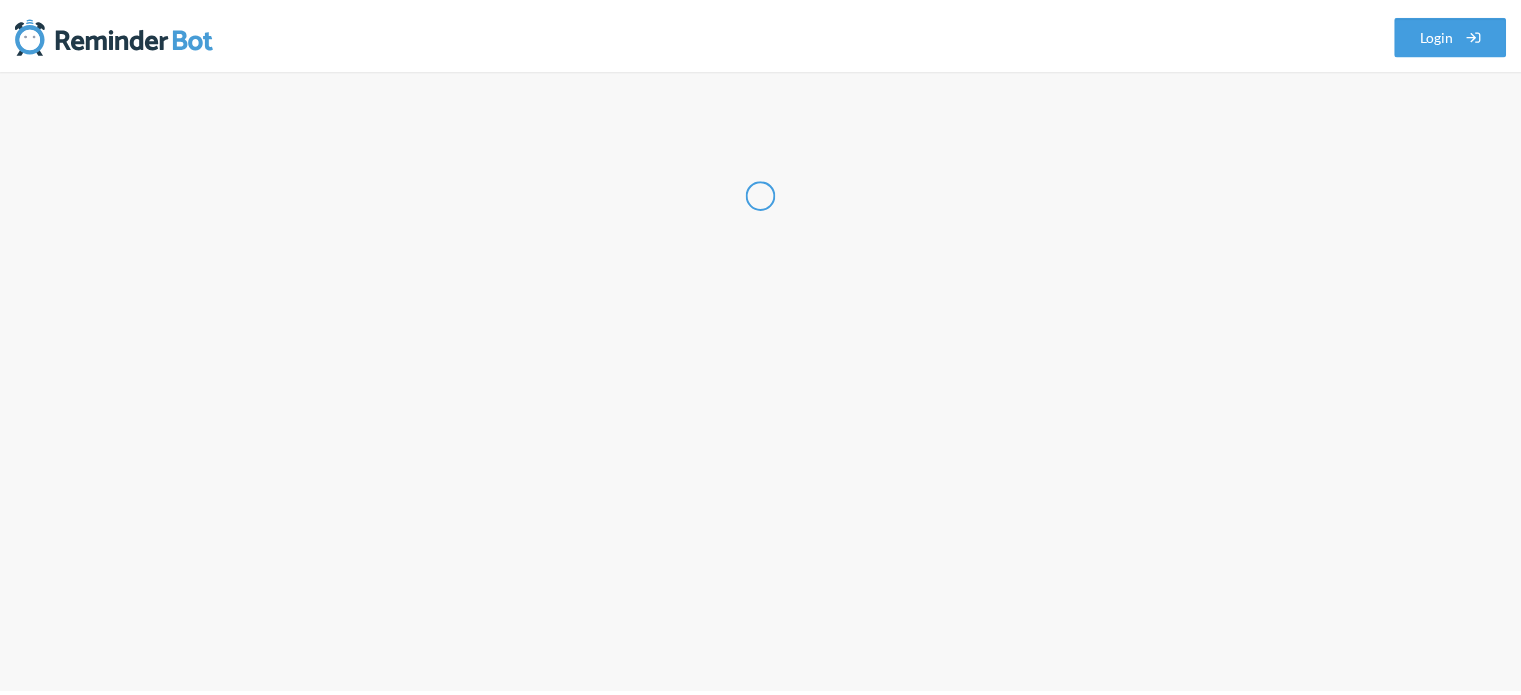 scroll, scrollTop: 0, scrollLeft: 0, axis: both 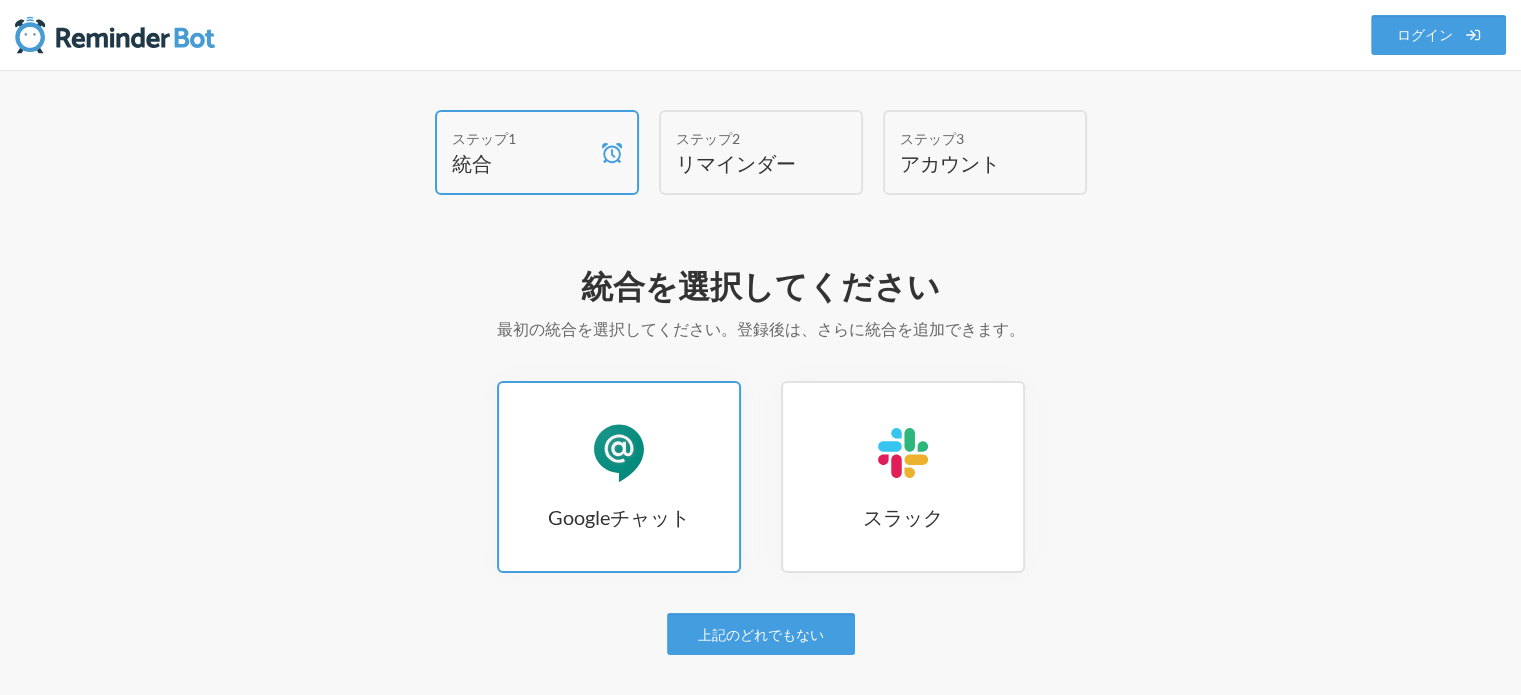 click on "Googleチャット   Googleチャット" at bounding box center (619, 477) 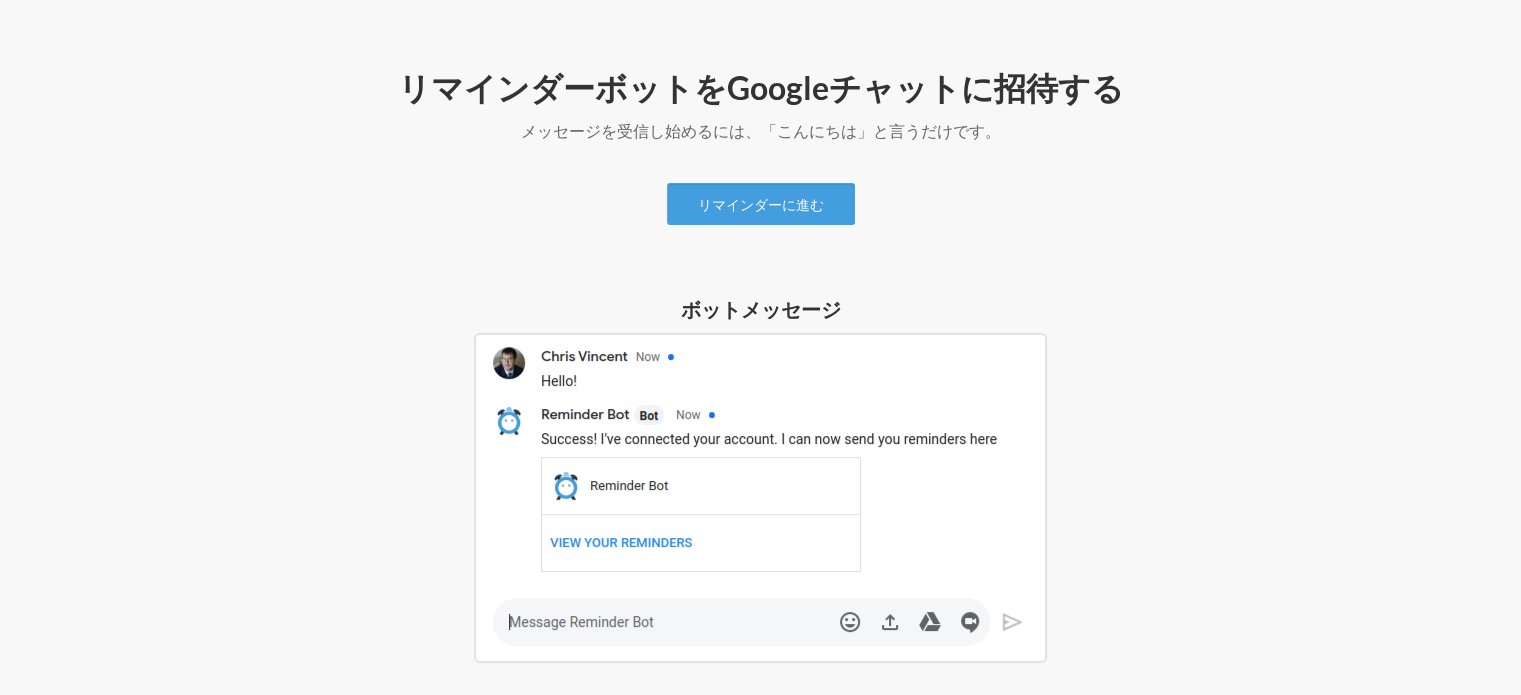 scroll, scrollTop: 0, scrollLeft: 0, axis: both 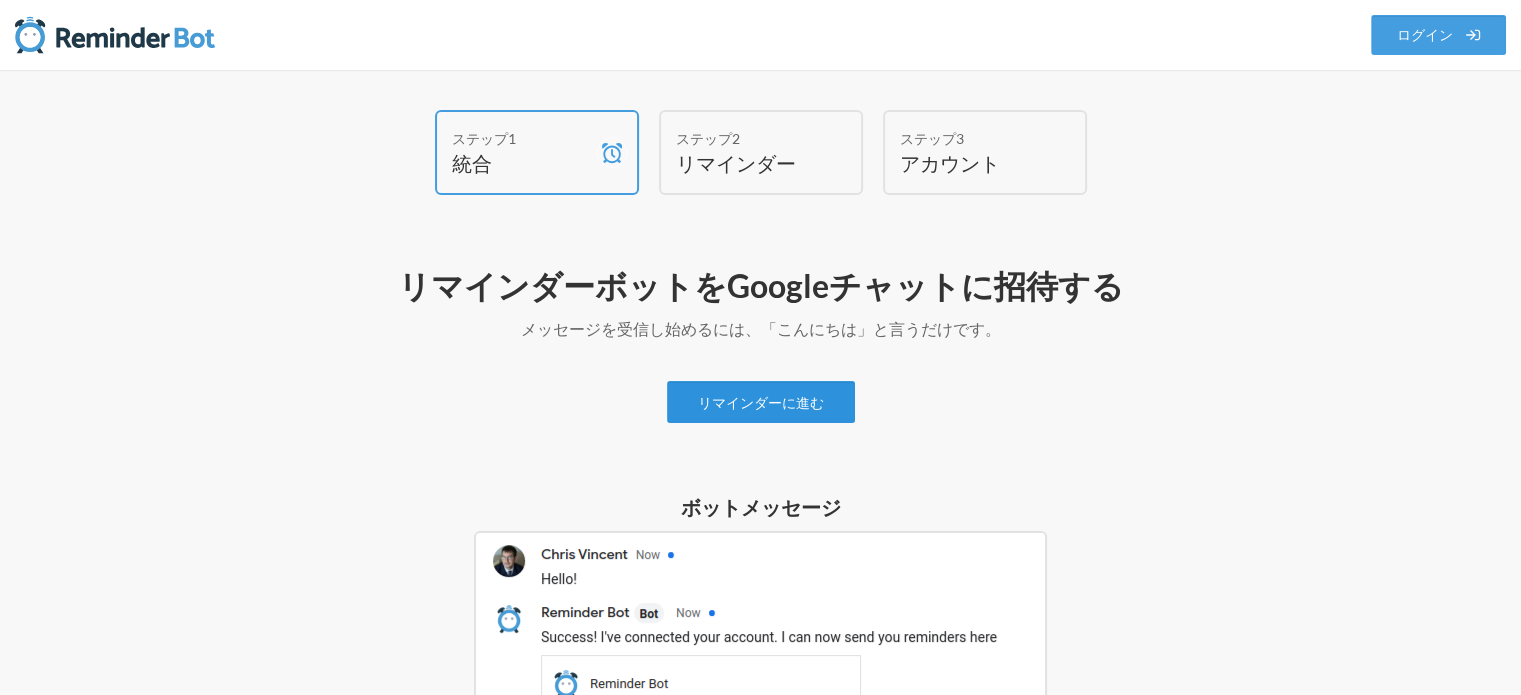 click on "リマインダーに進む" at bounding box center (761, 402) 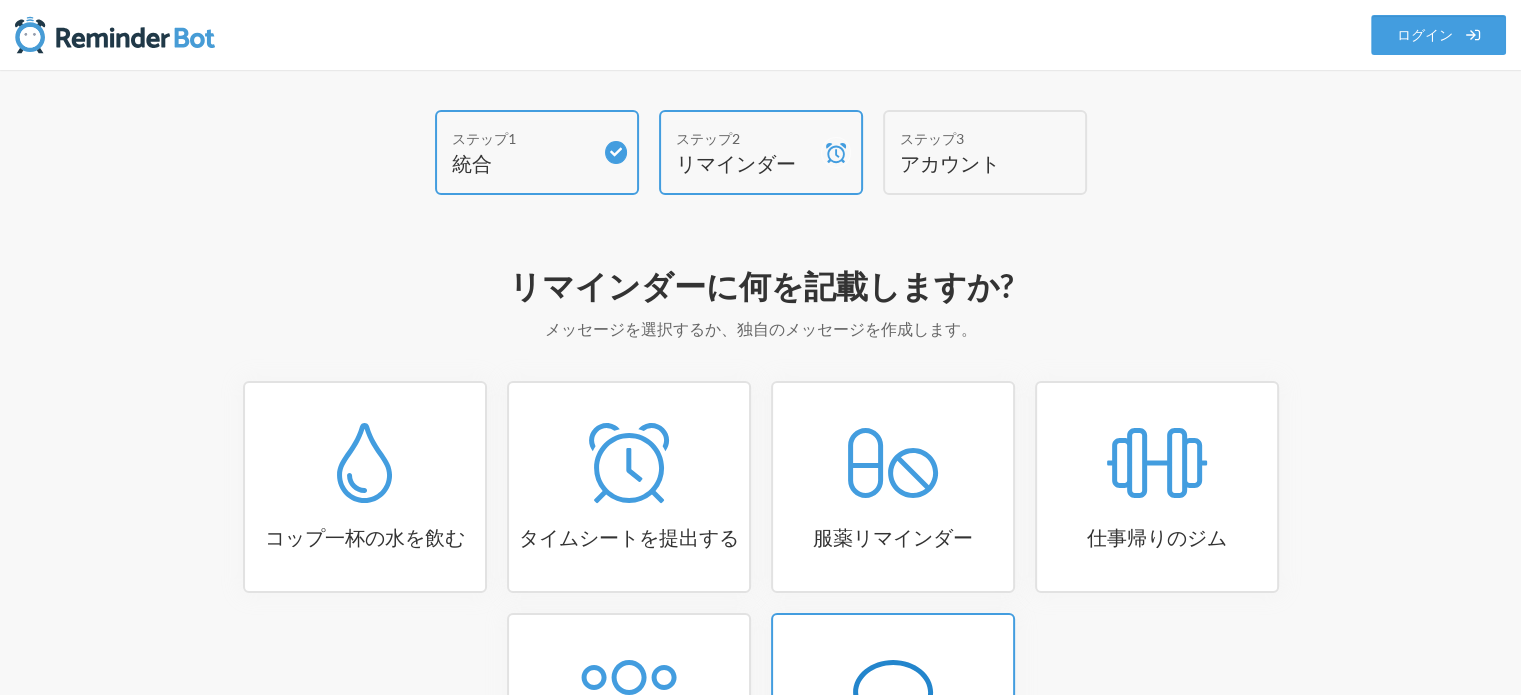 scroll, scrollTop: 236, scrollLeft: 0, axis: vertical 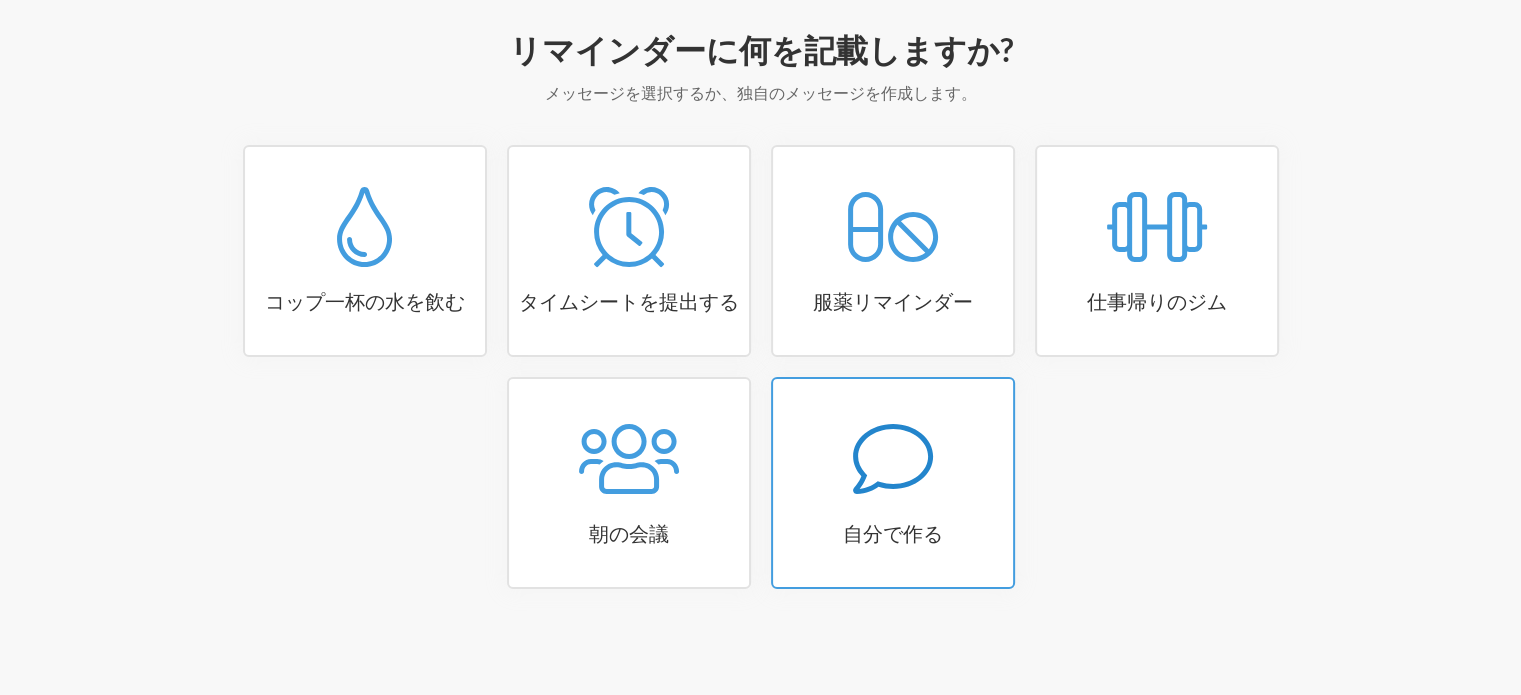 click at bounding box center (364, 227) 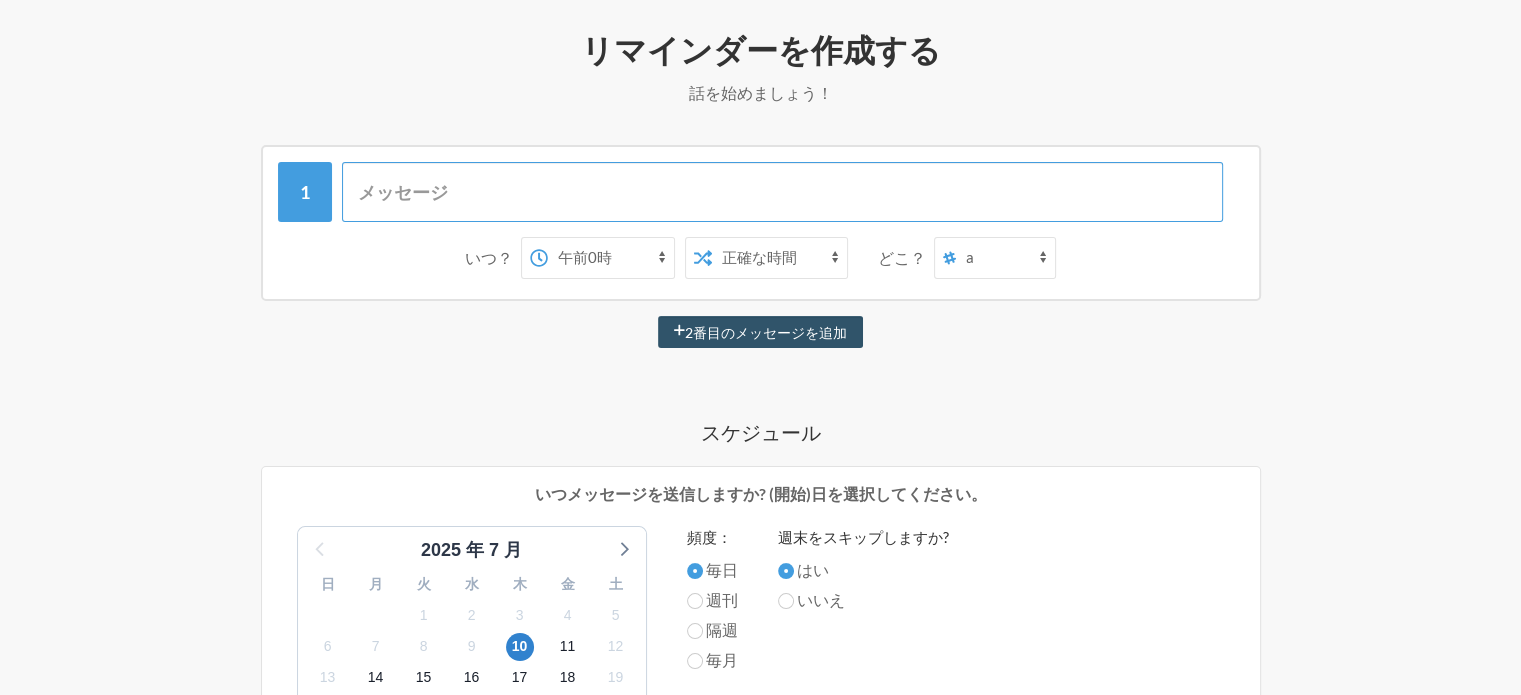 click at bounding box center [782, 192] 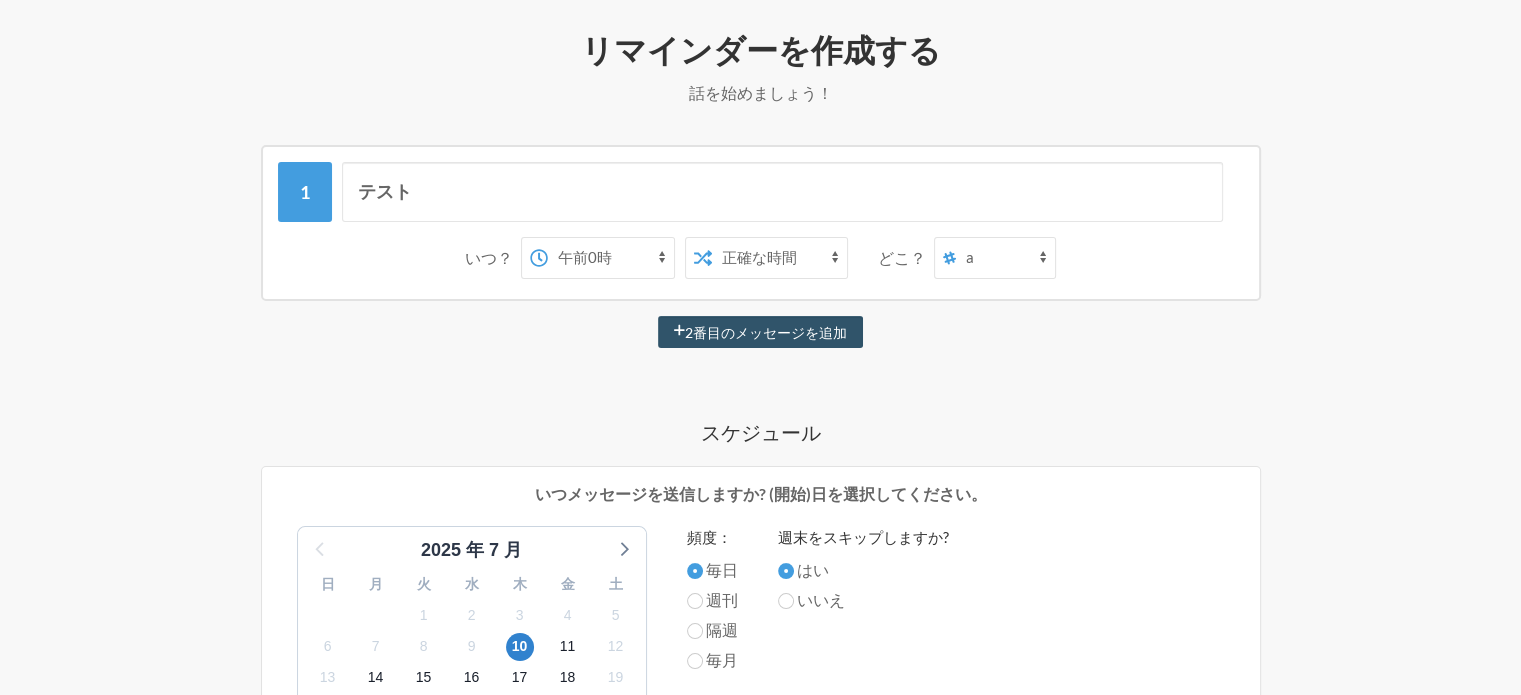click on "午前0時 午前0時15分 午前0時30分 午前0時45分 午前1時 午前1時15分 午前1時30分 午前1時45分 午前2時 午前2時15分 午前2時30分 午前2時45分 午前3時 午前3時15分 午前3時30分 午前3時45分 午前4時 午前4時15分 午前4時30分 午前4時45分 午前5時 午前5時15分 午前5時30分 午前5時45分 午前6時 午前6時15分 午前6時30分 午前6時45分 午前7時 午前7時15分 午前7時30分 午前7時45分 午前8時 午前8時15分 午前8時30分 午前8時45分 午前9時 午前9時15分 午前9時30分 午前9時45分 午前10時 午前10時15分 午前10時30分 午前10時45分 午前11時 午前11時15分 午前11時30分 午前11時45分 午後12時 午後12時15分 午後12時30分 午後12時45分 午後1時 午後1時15分 午後1時30分 午後1時45分 午後2時 午後2時15分 午後2時30分 午後2時45分 午後3時 午後3時15分 午後3時30分 午後3時45分 午後4時 午後4時15分 午後4時30分 午後4時45分" at bounding box center [611, 258] 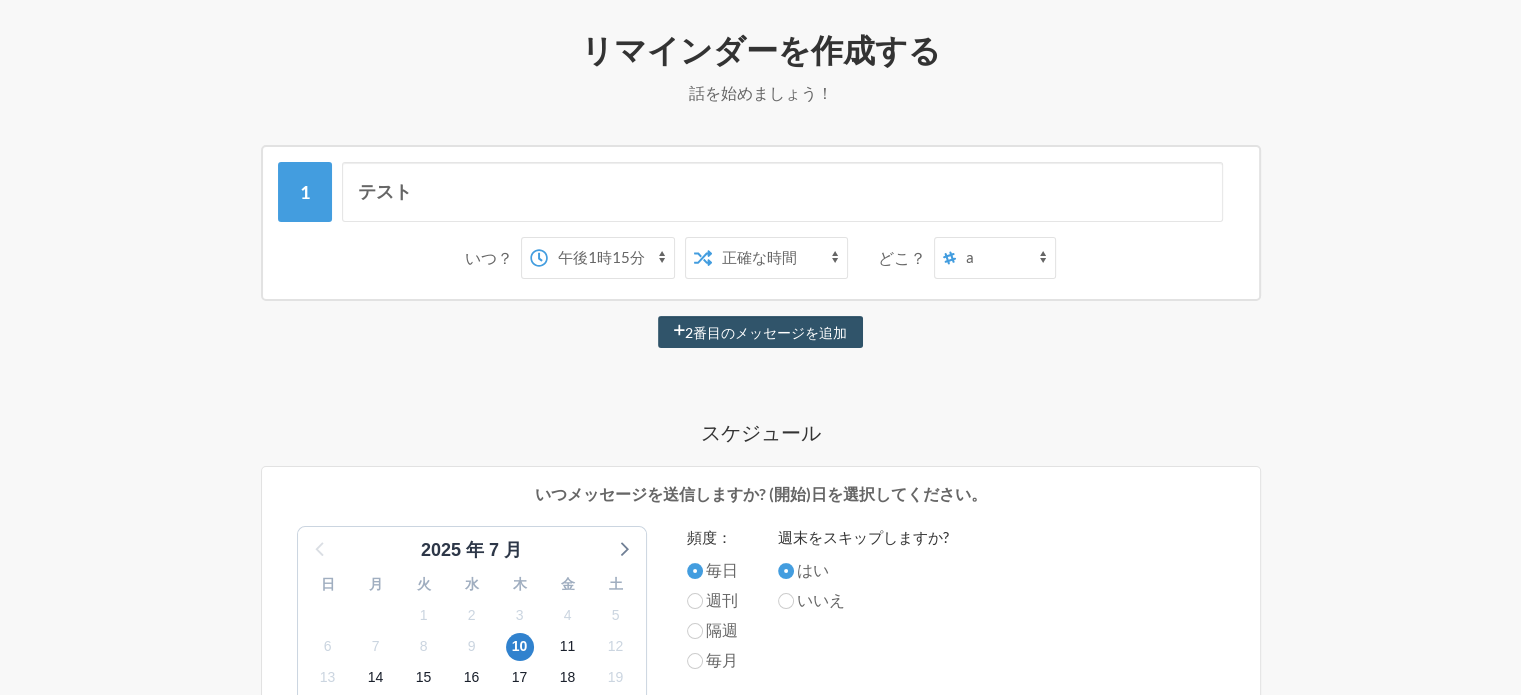 click on "午前0時 午前0時15分 午前0時30分 午前0時45分 午前1時 午前1時15分 午前1時30分 午前1時45分 午前2時 午前2時15分 午前2時30分 午前2時45分 午前3時 午前3時15分 午前3時30分 午前3時45分 午前4時 午前4時15分 午前4時30分 午前4時45分 午前5時 午前5時15分 午前5時30分 午前5時45分 午前6時 午前6時15分 午前6時30分 午前6時45分 午前7時 午前7時15分 午前7時30分 午前7時45分 午前8時 午前8時15分 午前8時30分 午前8時45分 午前9時 午前9時15分 午前9時30分 午前9時45分 午前10時 午前10時15分 午前10時30分 午前10時45分 午前11時 午前11時15分 午前11時30分 午前11時45分 午後12時 午後12時15分 午後12時30分 午後12時45分 午後1時 午後1時15分 午後1時30分 午後1時45分 午後2時 午後2時15分 午後2時30分 午後2時45分 午後3時 午後3時15分 午後3時30分 午後3時45分 午後4時 午後4時15分 午後4時30分 午後4時45分" at bounding box center (611, 258) 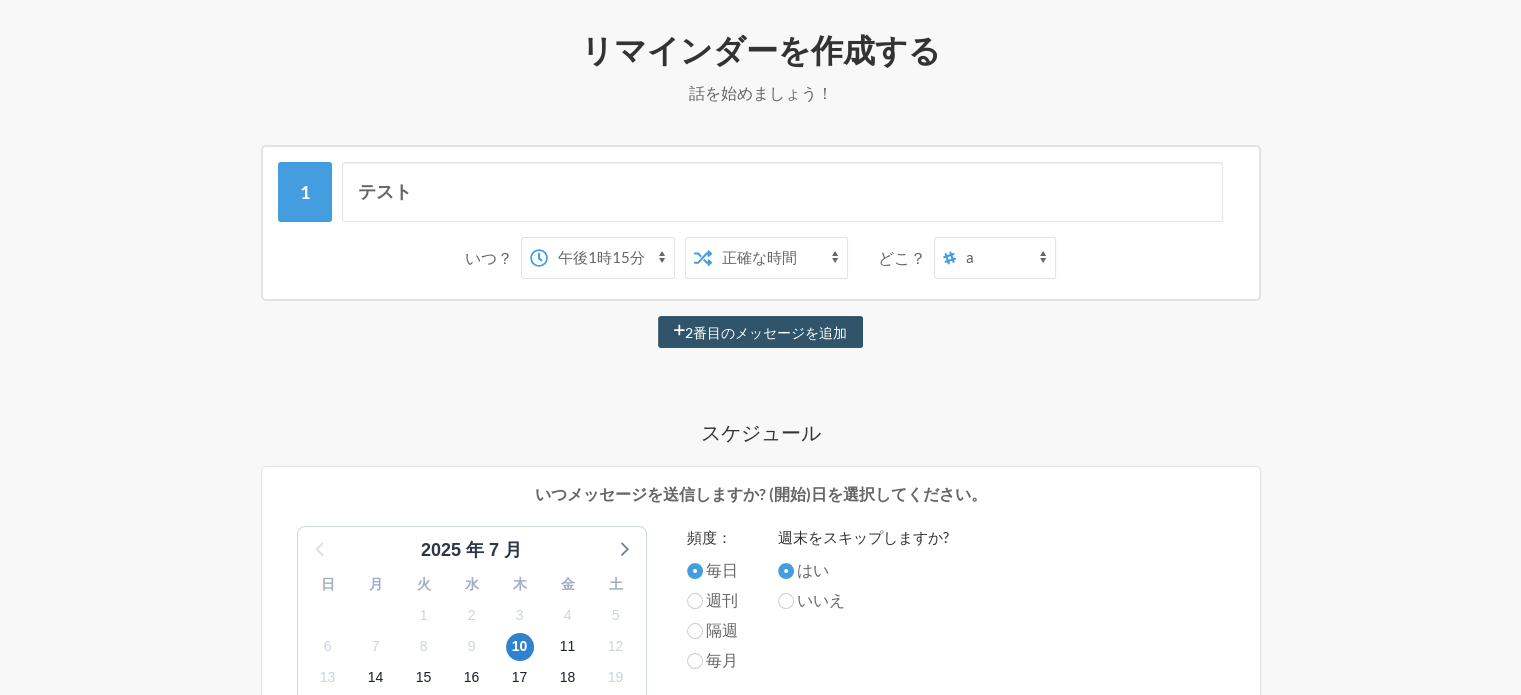 click on "正確な時間 ランダムタイム" at bounding box center [779, 258] 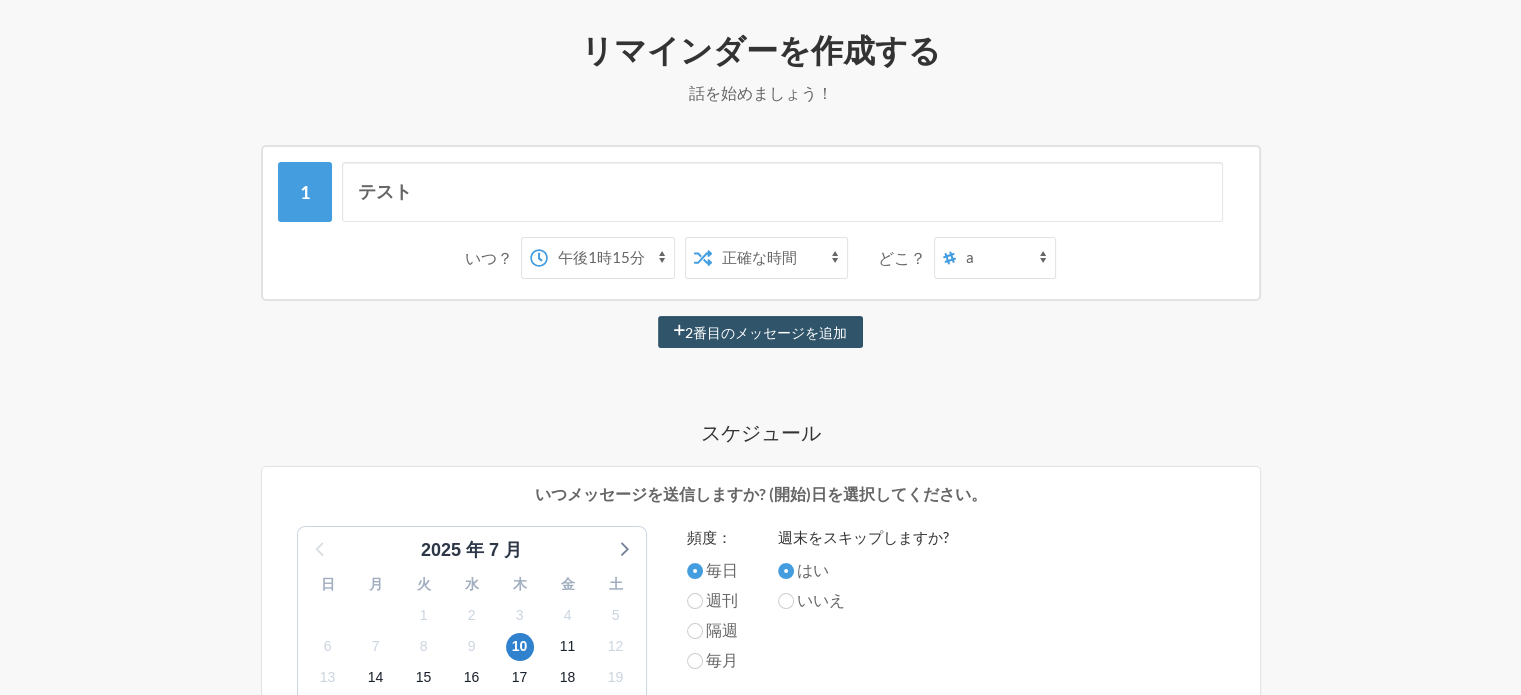 click on "[NAME]" at bounding box center [1005, 258] 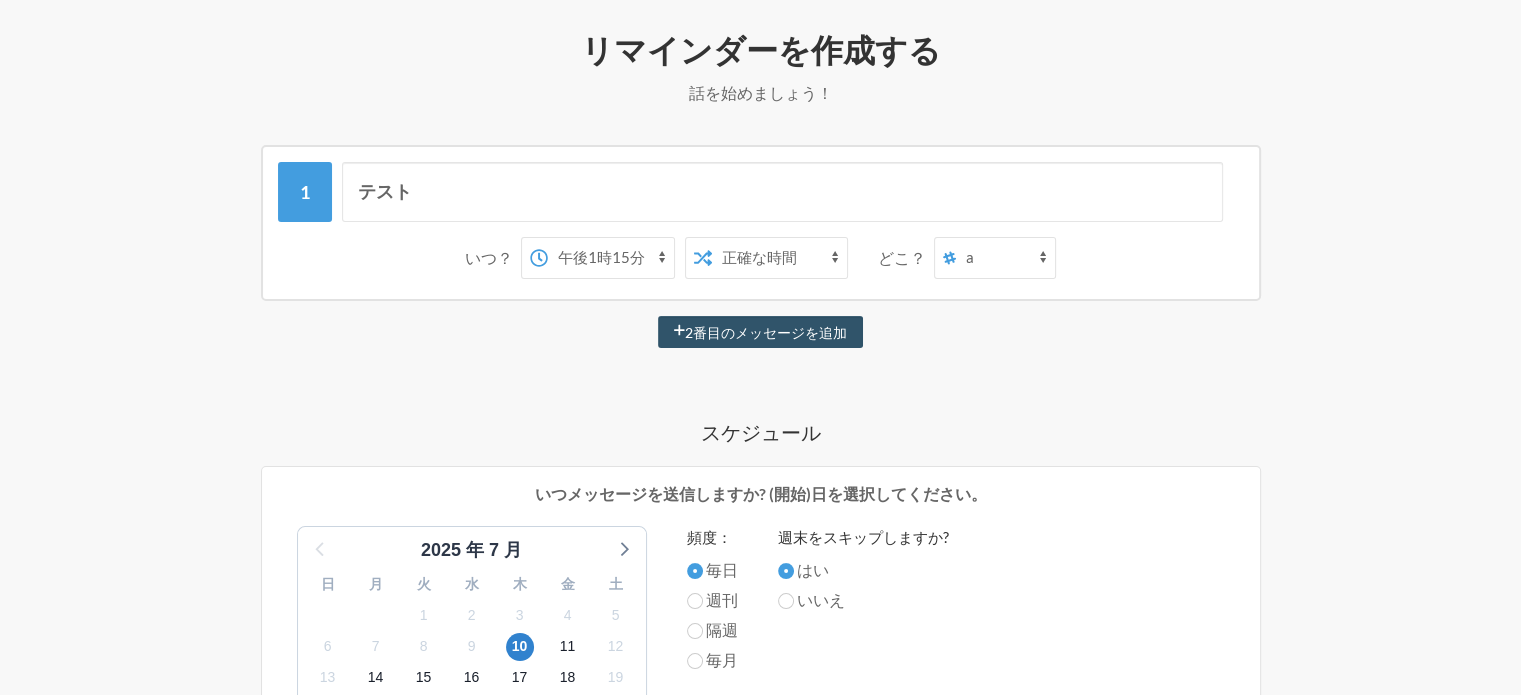 click on "テスト     いつ？     午前0時 午前0時15分 午前0時30分 午前0時45分 午前1時 午前1時15分 午前1時30分 午前1時45分 午前2時 午前2時15分 午前2時30分 午前2時45分 午前3時 午前3時15分 午前3時30分 午前3時45分 午前4時 午前4時15分 午前4時30分 午前4時45分 午前5時 午前5時15分 午前5時30分 午前5時45分 午前6時 午前6時15分 午前6時30分 午前6時45分 午前7時 午前7時15分 午前7時30分 午前7時45分 午前8時 午前8時15分 午前8時30分 午前8時45分 午前9時 午前9時15分 午前9時30分 午前9時45分 午前10時 午前10時15分 午前10時30分 午前10時45分 午前11時 午前11時15分 午前11時30分 午前11時45分 午後12時 午後12時15分 午後12時30分 午後12時45分 午後1時 午後1時15分 午後1時30分 午後1時45分 午後2時 午後2時15分 午後2時30分 午後2時45分 午後3時 午後3時15分 午後3時30分 午後3時45分 午後4時 午後4時15分 午後5時" at bounding box center (761, 695) 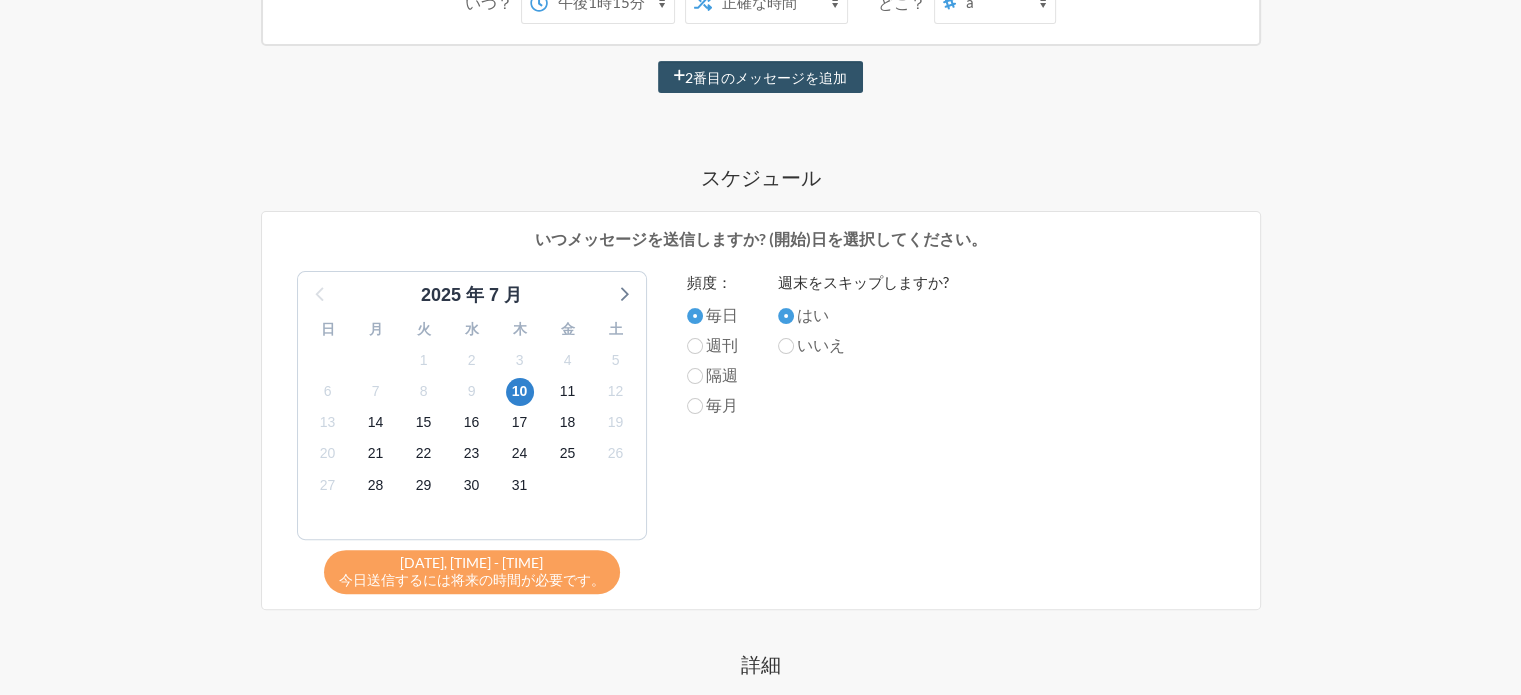 scroll, scrollTop: 536, scrollLeft: 0, axis: vertical 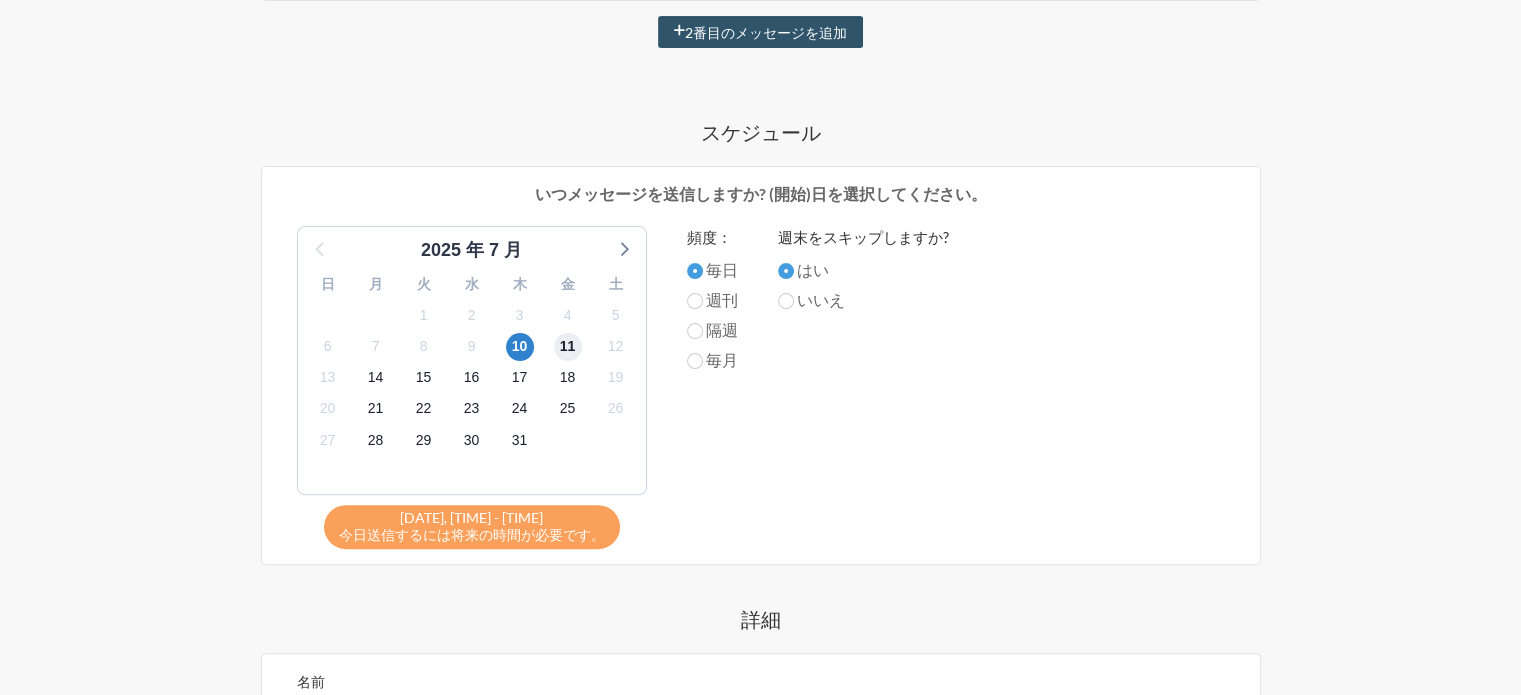 click on "11" at bounding box center (568, 346) 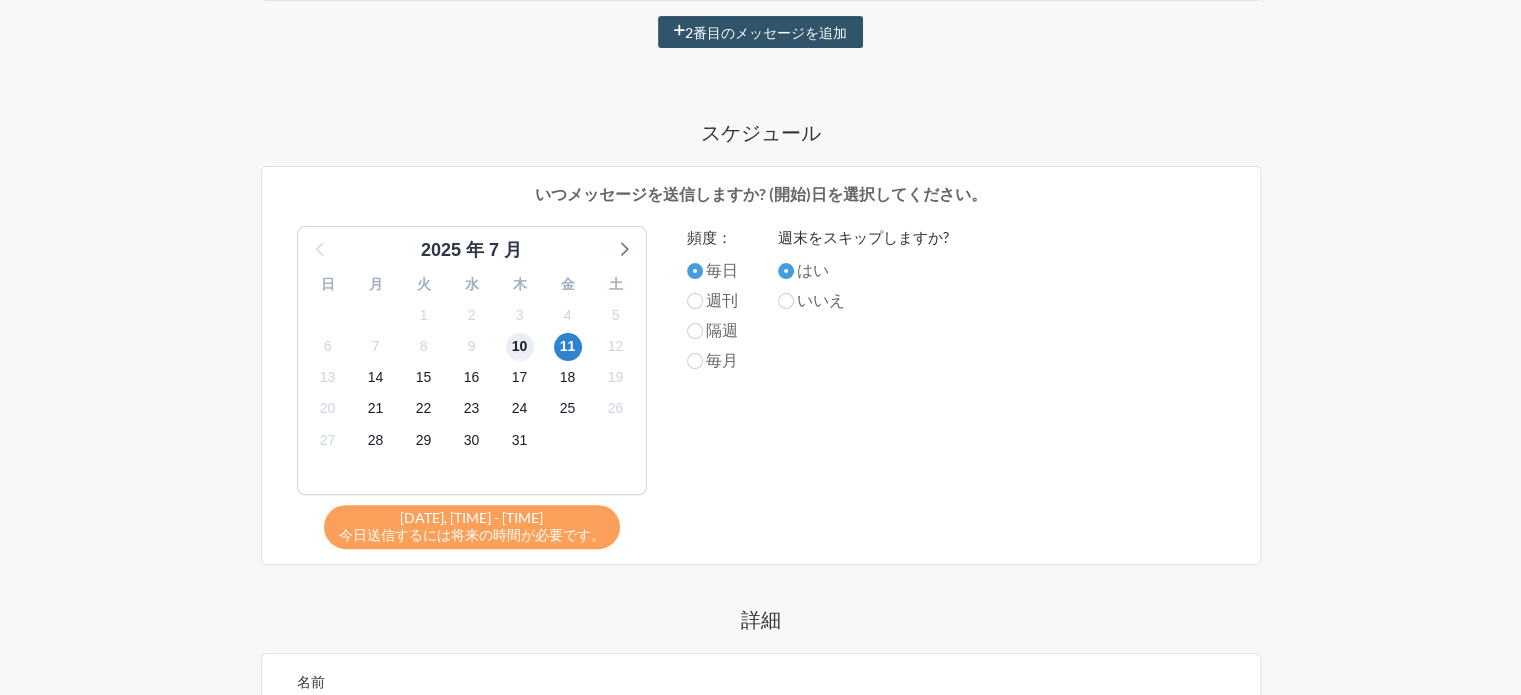 click on "10" at bounding box center [520, 346] 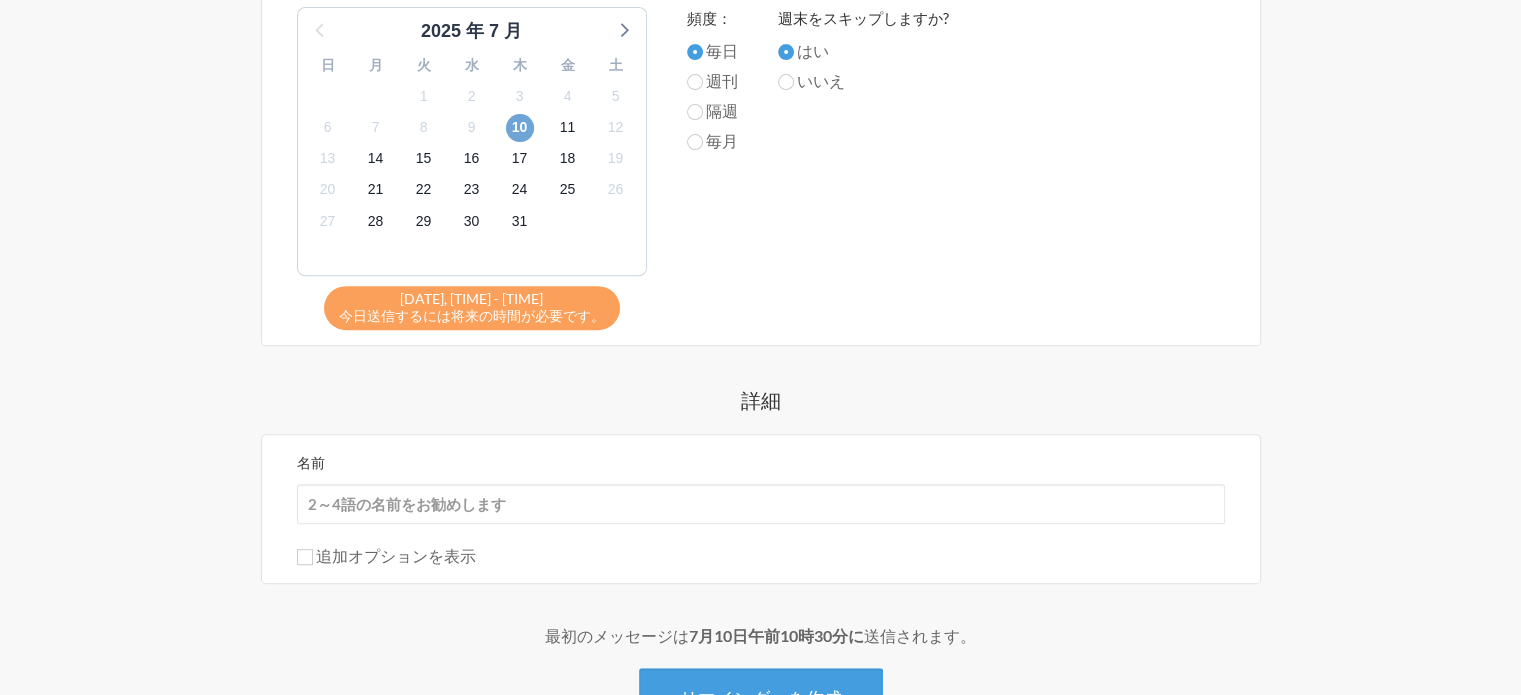 scroll, scrollTop: 926, scrollLeft: 0, axis: vertical 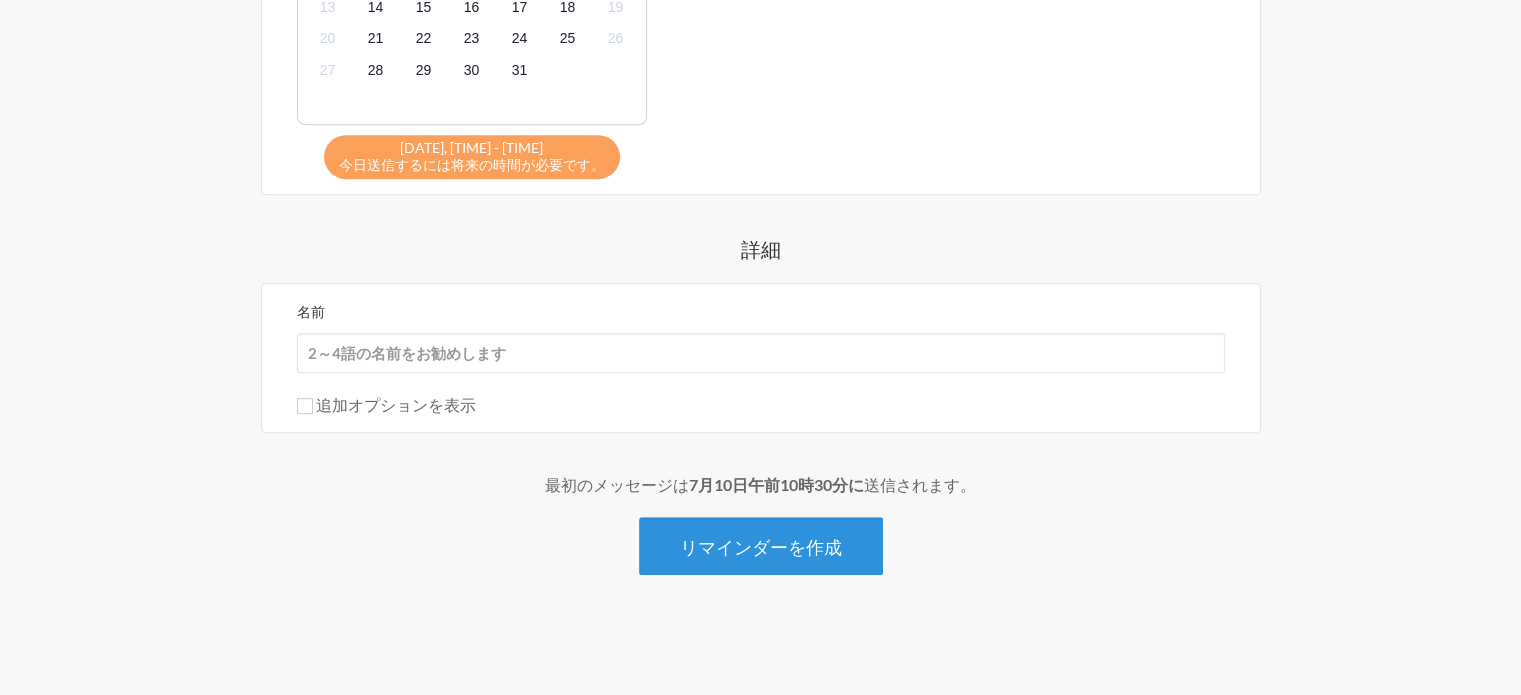 click on "リマインダーを作成" at bounding box center (761, 547) 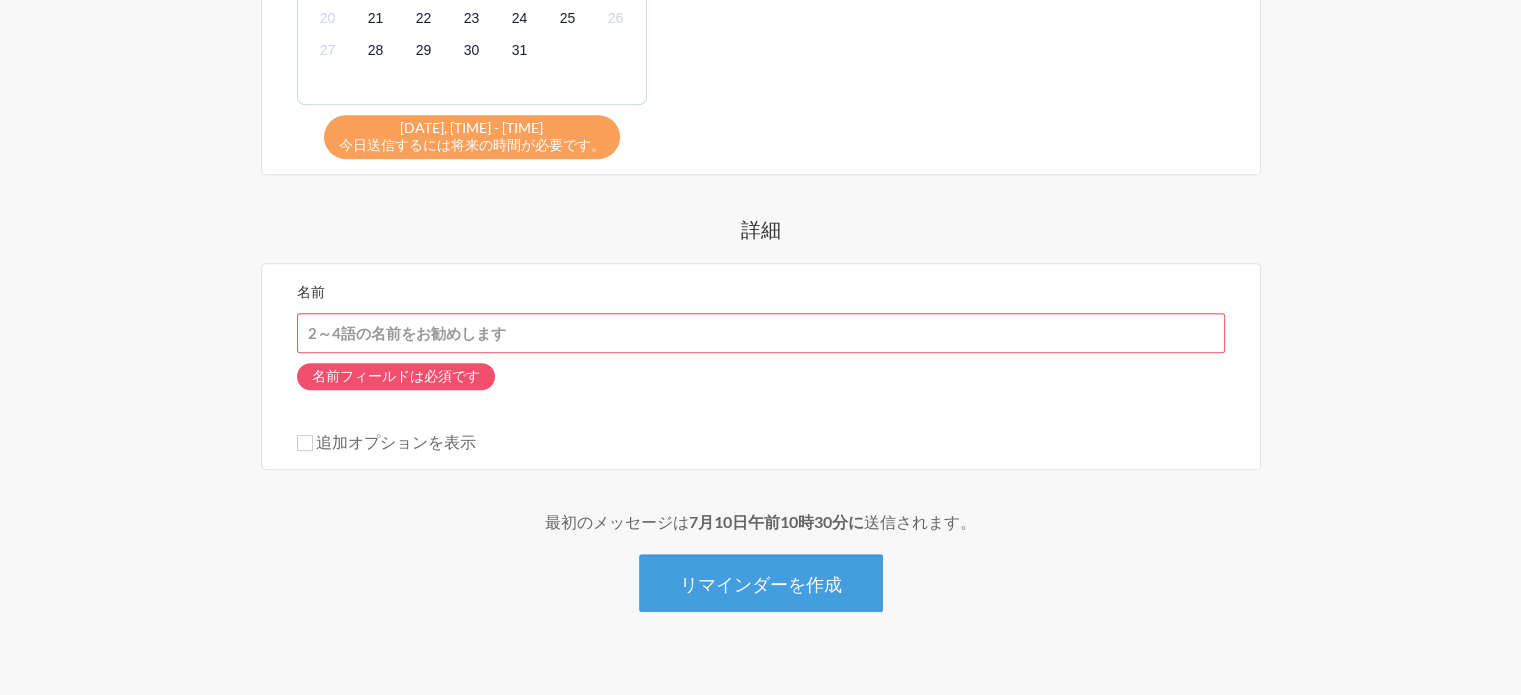 click on "名前" at bounding box center [761, 333] 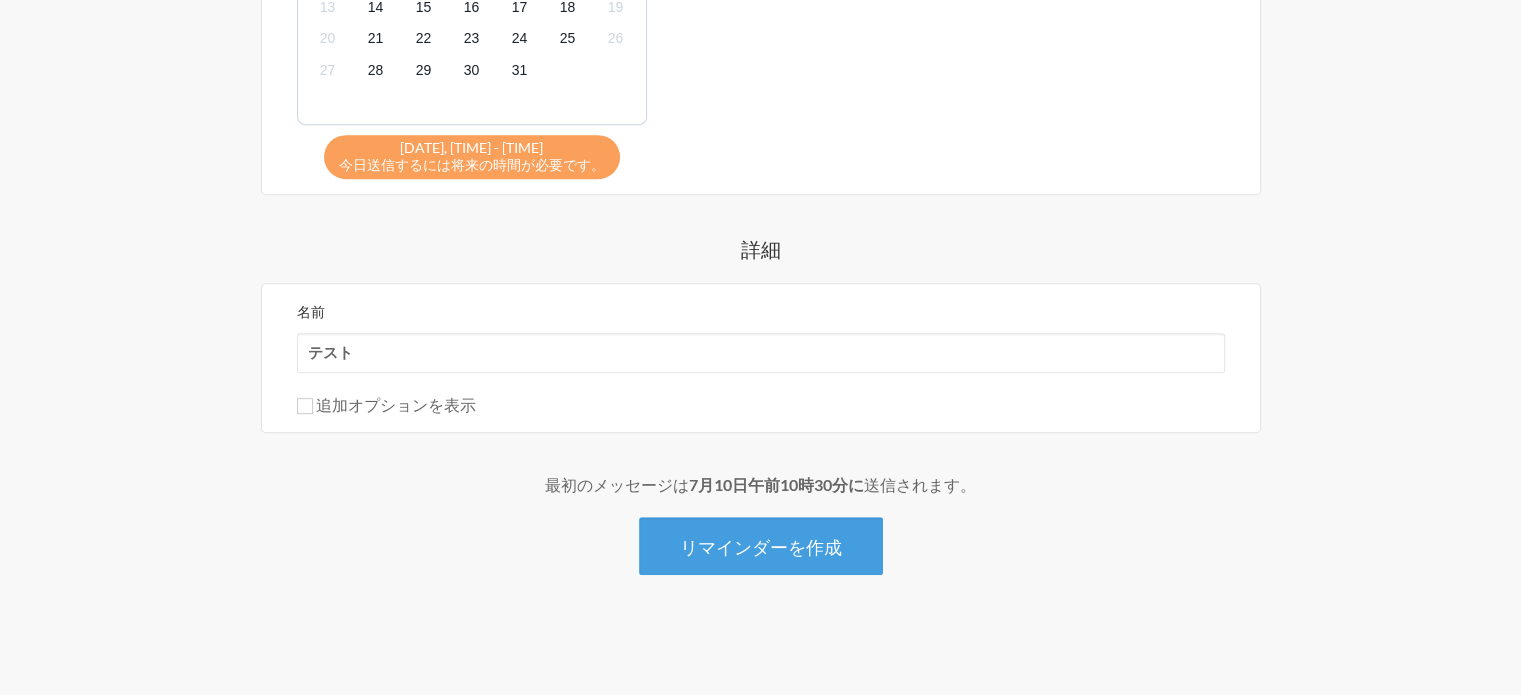 click on "リマインダーを作成" at bounding box center [761, 547] 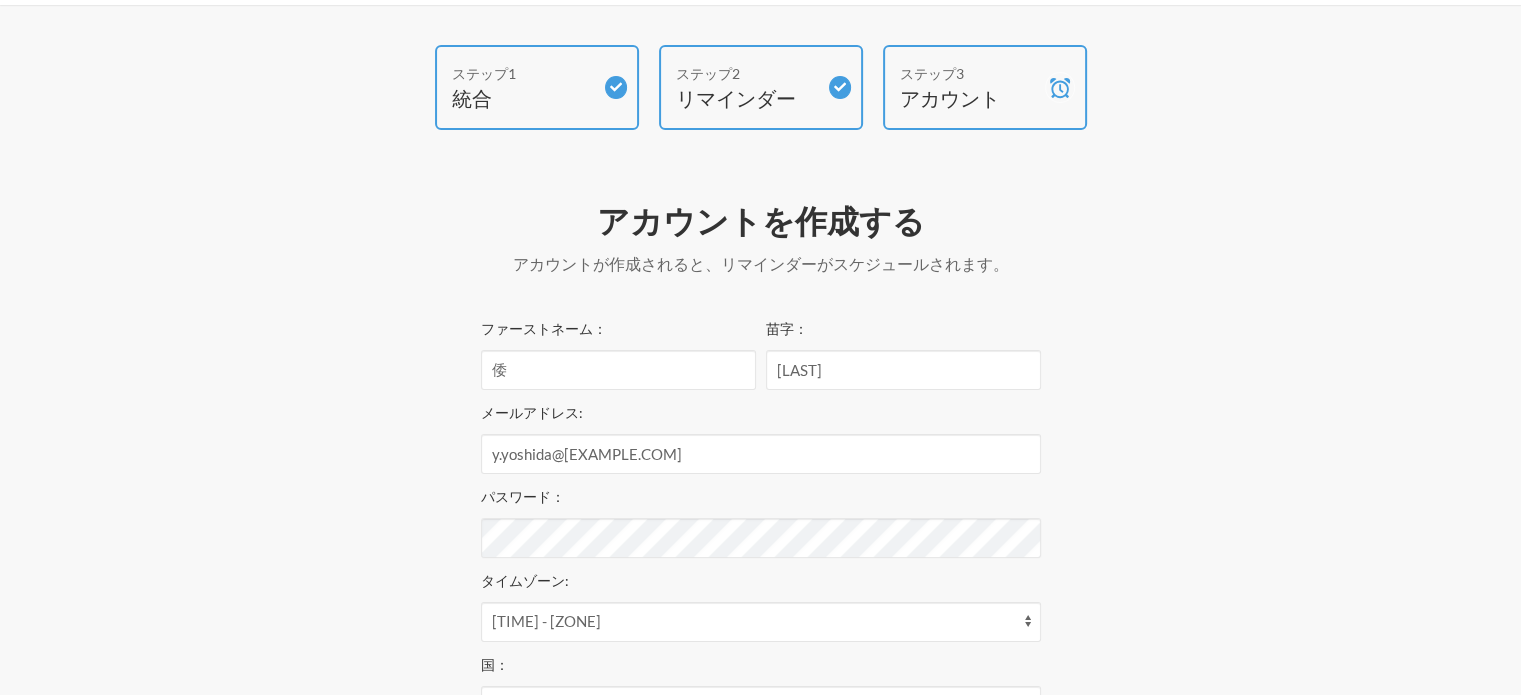 scroll, scrollTop: 100, scrollLeft: 0, axis: vertical 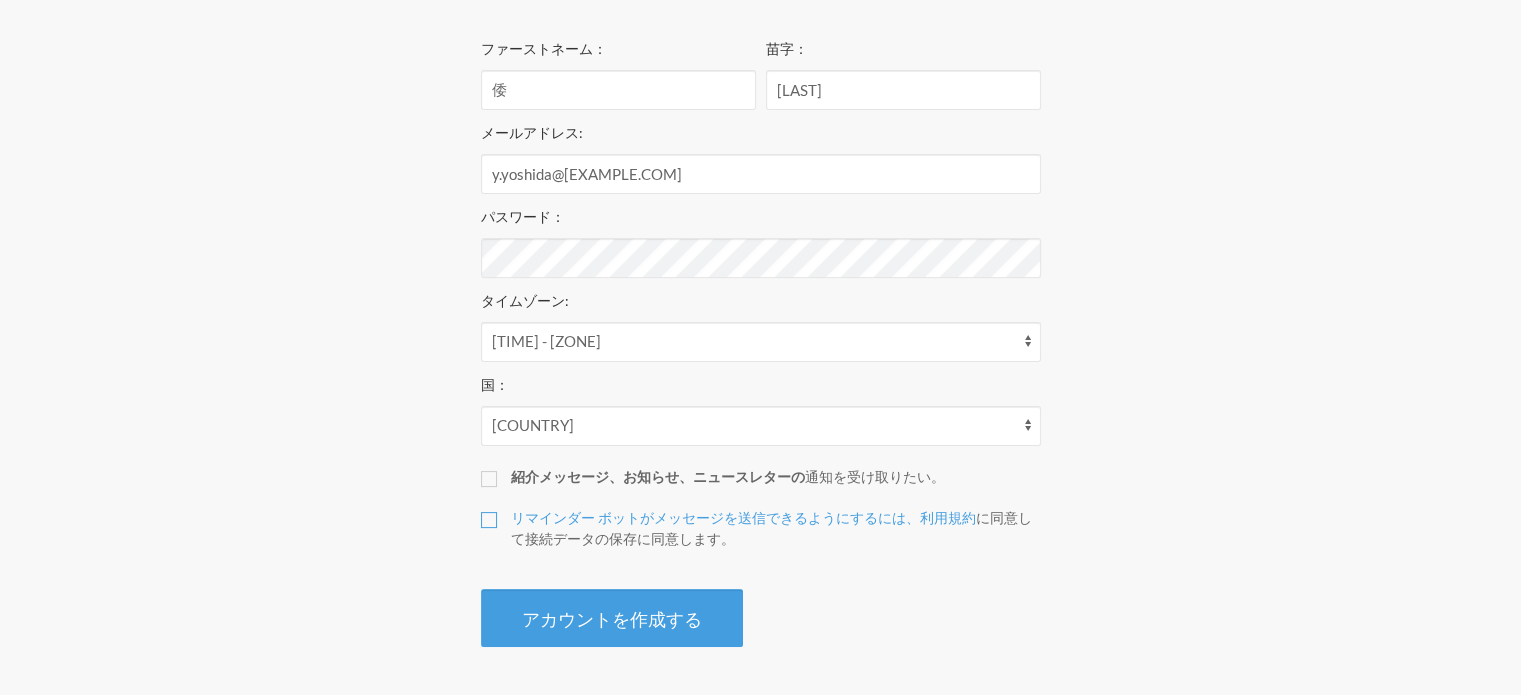click on "リマインダー ボットがメッセージを送信できるようにするには、利用規約
に同意して接続データの保存に同意します 。" at bounding box center [489, 520] 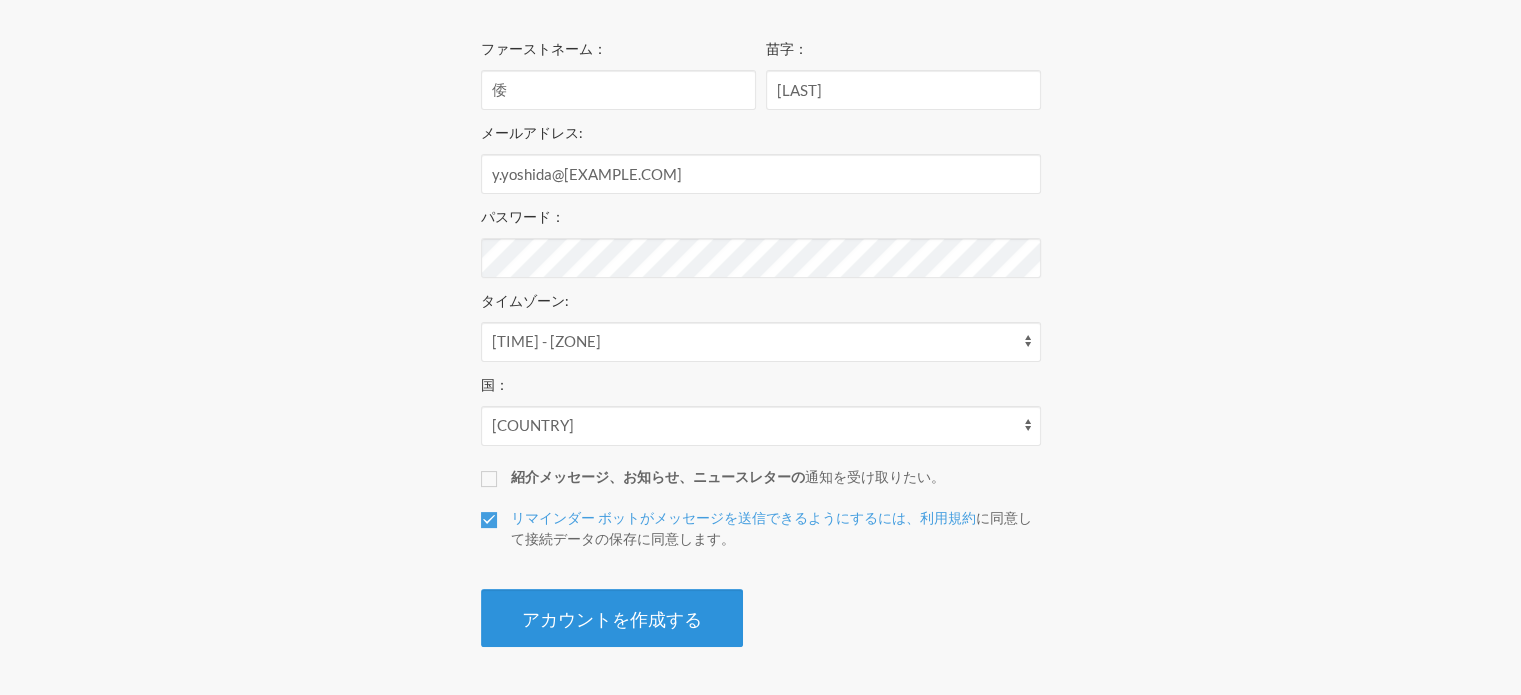 click on "アカウントを作成する" at bounding box center [612, 618] 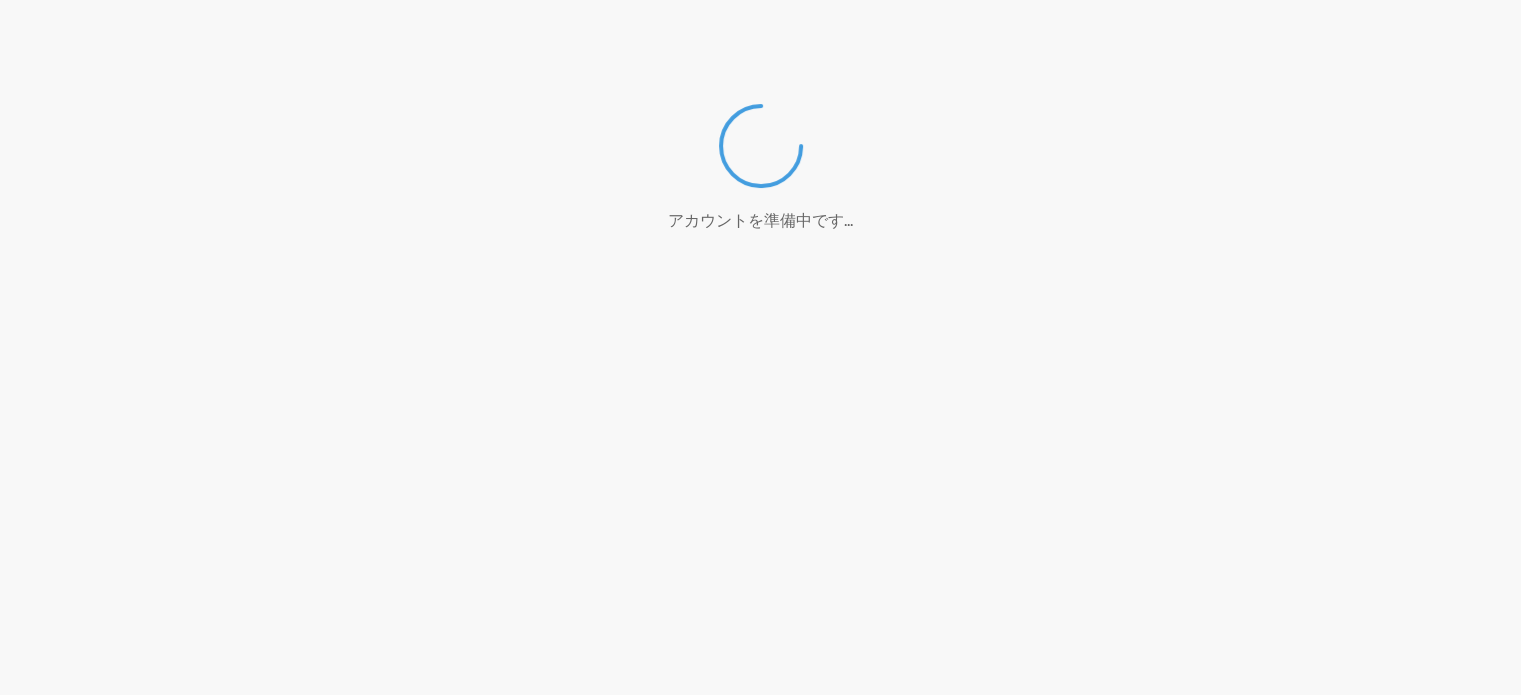 scroll, scrollTop: 269, scrollLeft: 0, axis: vertical 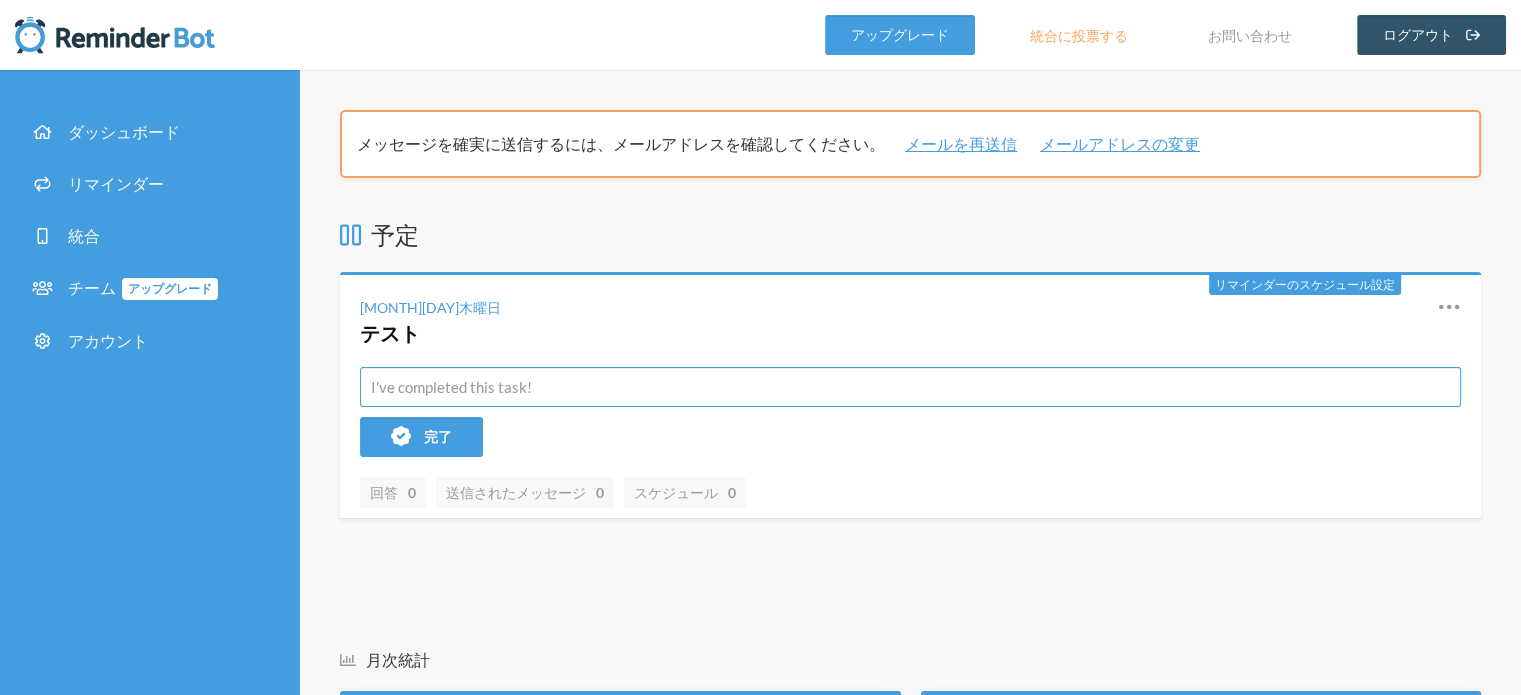 click at bounding box center (910, 387) 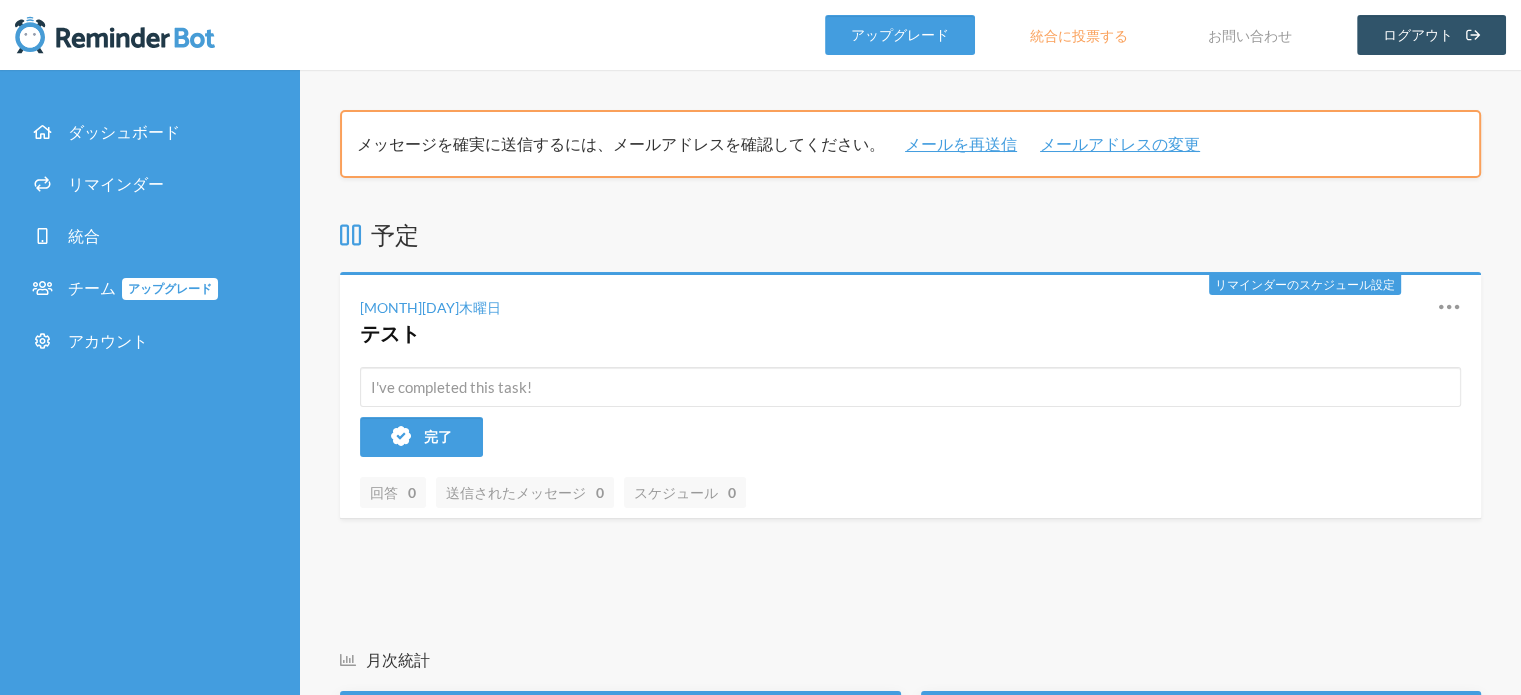 click on "テスト" at bounding box center (883, 333) 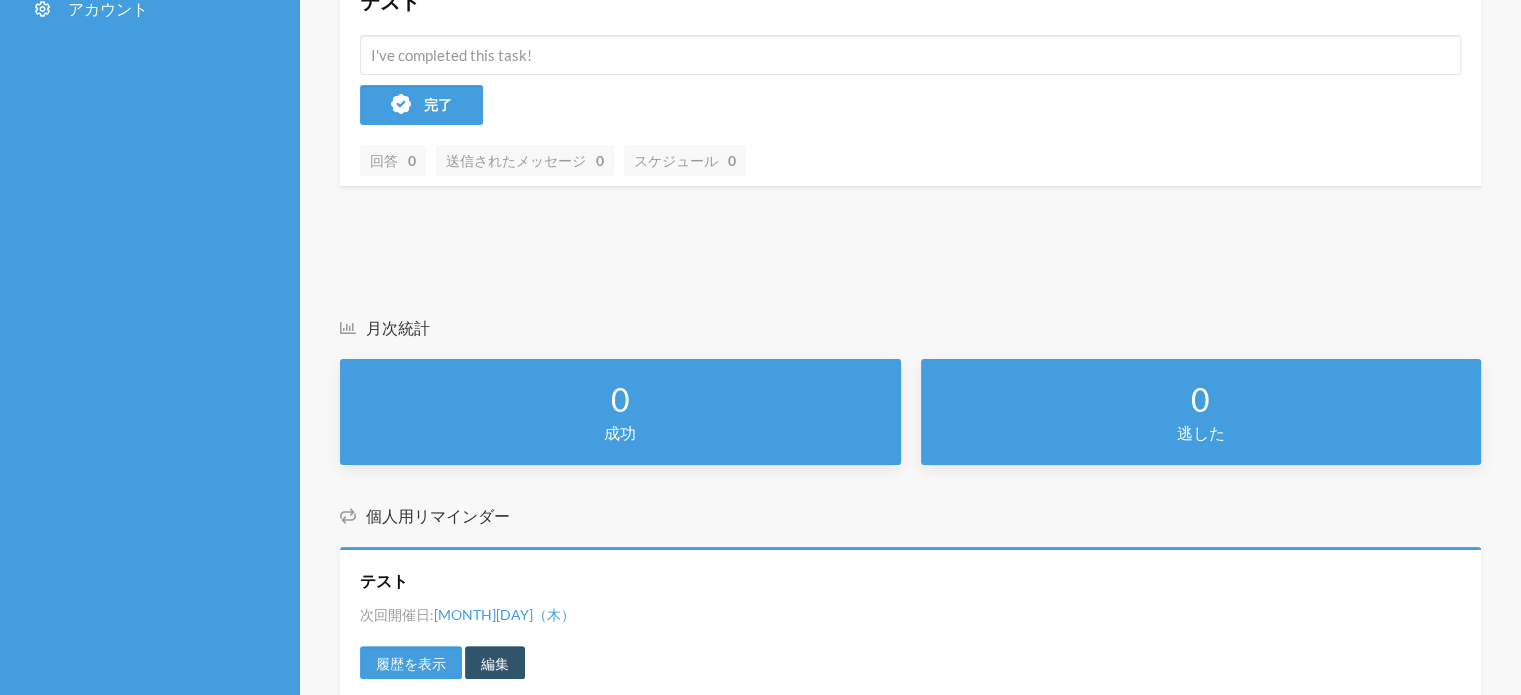 scroll, scrollTop: 393, scrollLeft: 0, axis: vertical 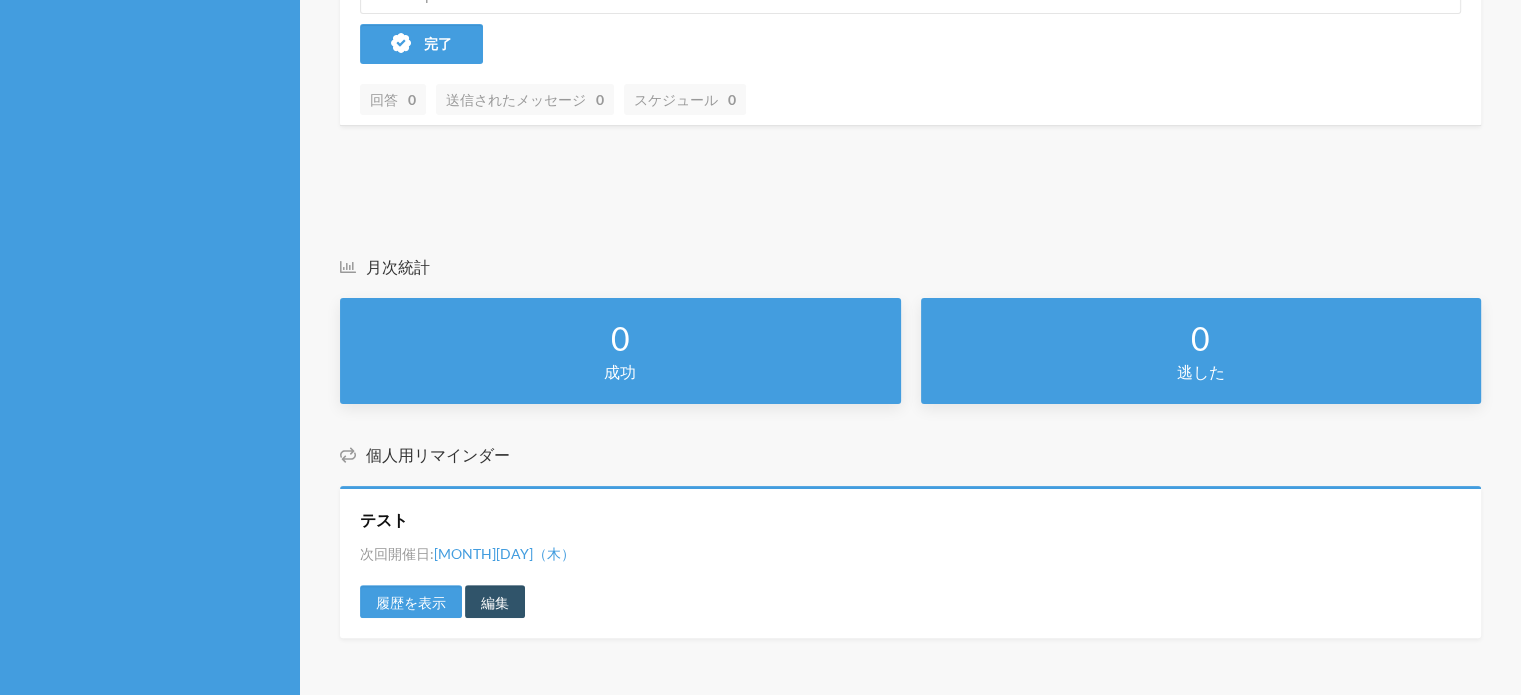 click on "0   成功" at bounding box center (620, 351) 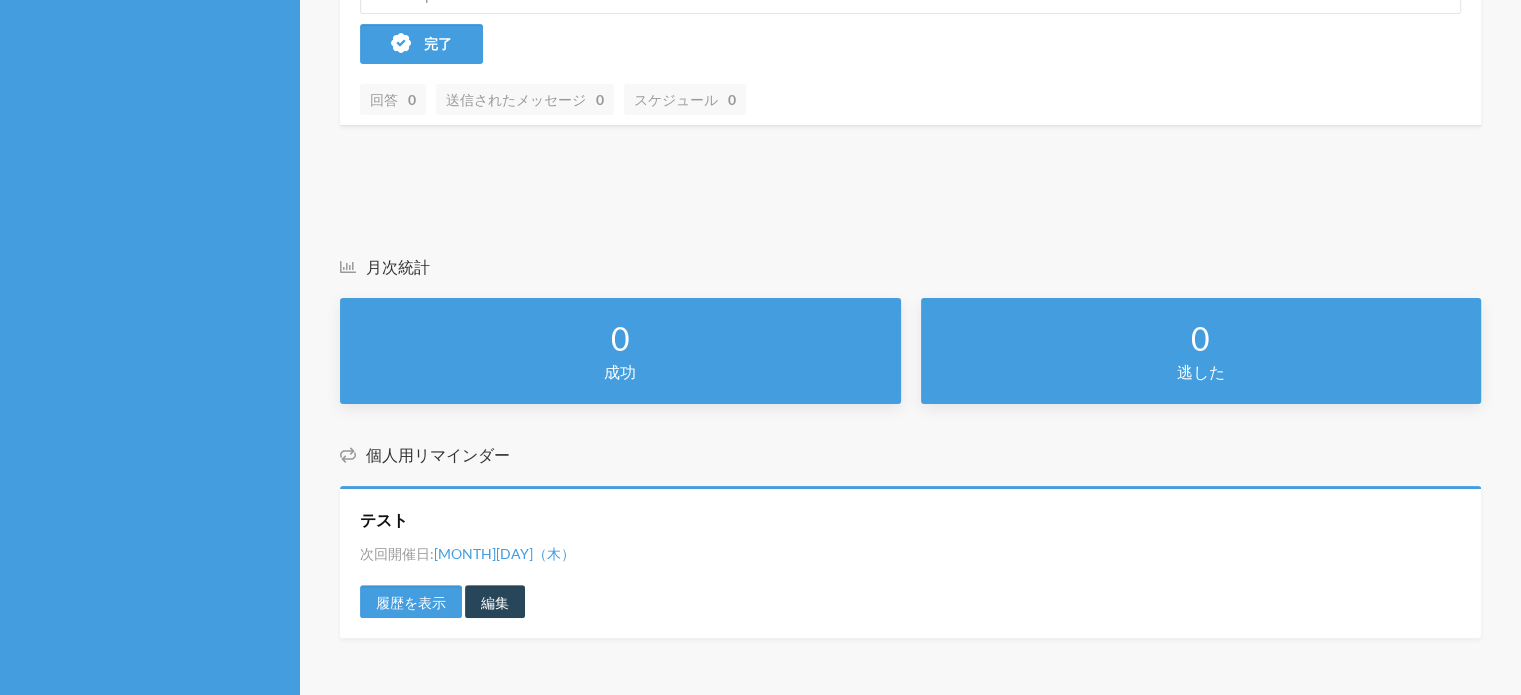 click on "編集" at bounding box center (495, 602) 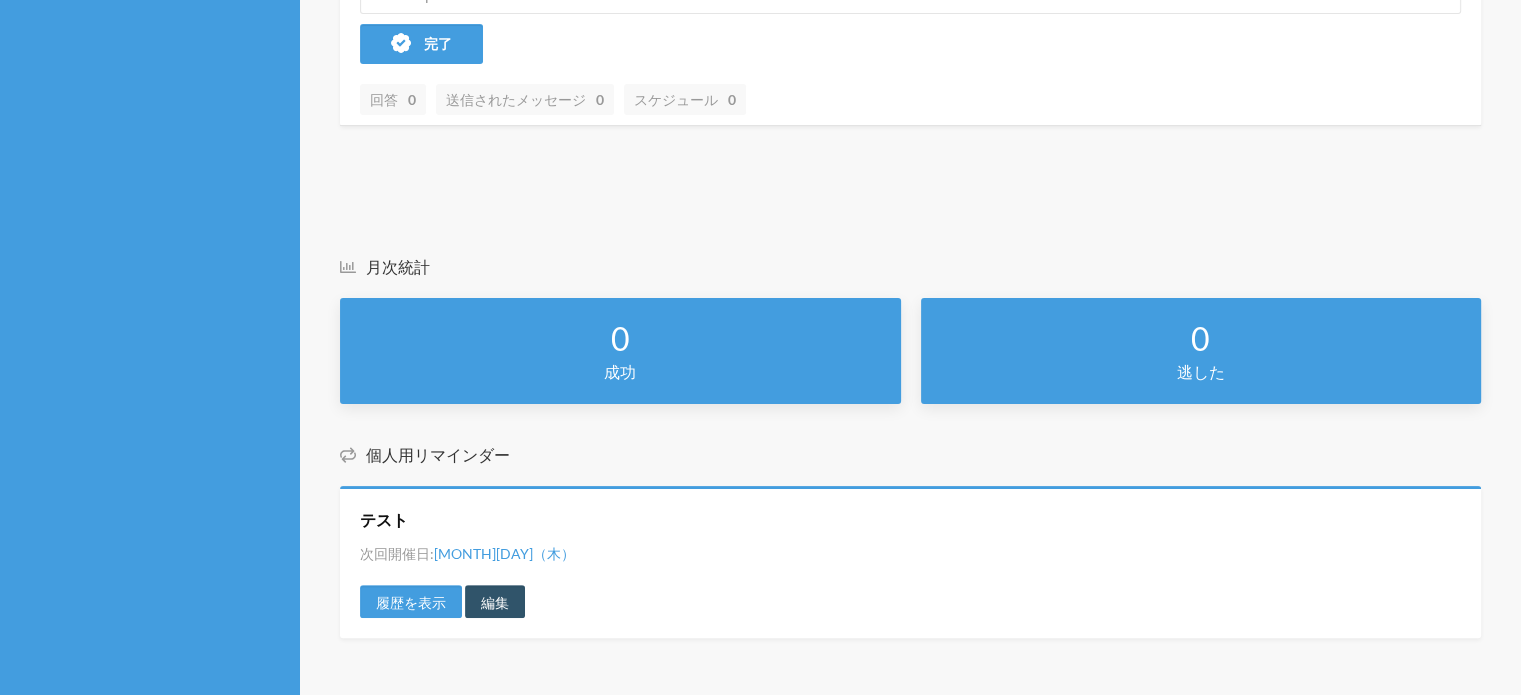 scroll, scrollTop: 0, scrollLeft: 0, axis: both 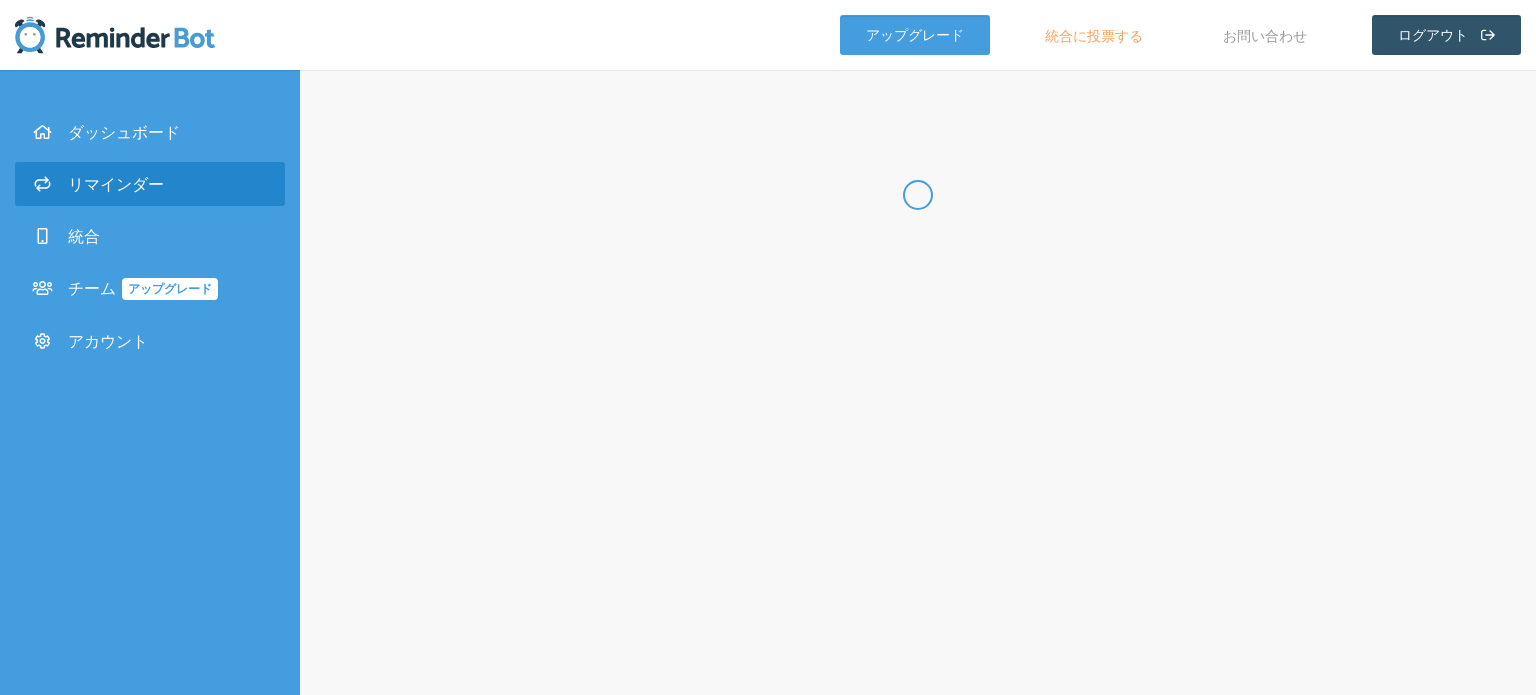 click on "Edit Reminder:      View History         Messages are not sending from this deactivated reminder. Edit this reminder to schedule messages again.   To manage reminders you will need a configured integration   Did you want to try any of these?   View Integrations         Add First Message     Schedule   When would you like your changes to start?    Choose a new start day    Save and continue the schedule   When do you want your messages to be sent out? Select a (starting) date.   7月 2025 日 月 火 水 木 金 土 29 30 1 2 3 4 5 6 7 8 9 10 11 12 13 14 15 16 17 18 19 20 21 22 23 24 25 26 27 28 29 30 31 1 2 3 4 5 6 7 8 9       A date is required.   Frequency:    Daily  Weekly  Fortnightly  Monthly   Skip Weekends?    Yes  No   Details   Name        Show additional options    Hide this reminder from calendars    Stop sending messages when they are responded to.   This reminder will send until    it automatically restarts   it is replied to     Save Reminder   Cancel       View Dashboard" at bounding box center [918, 382] 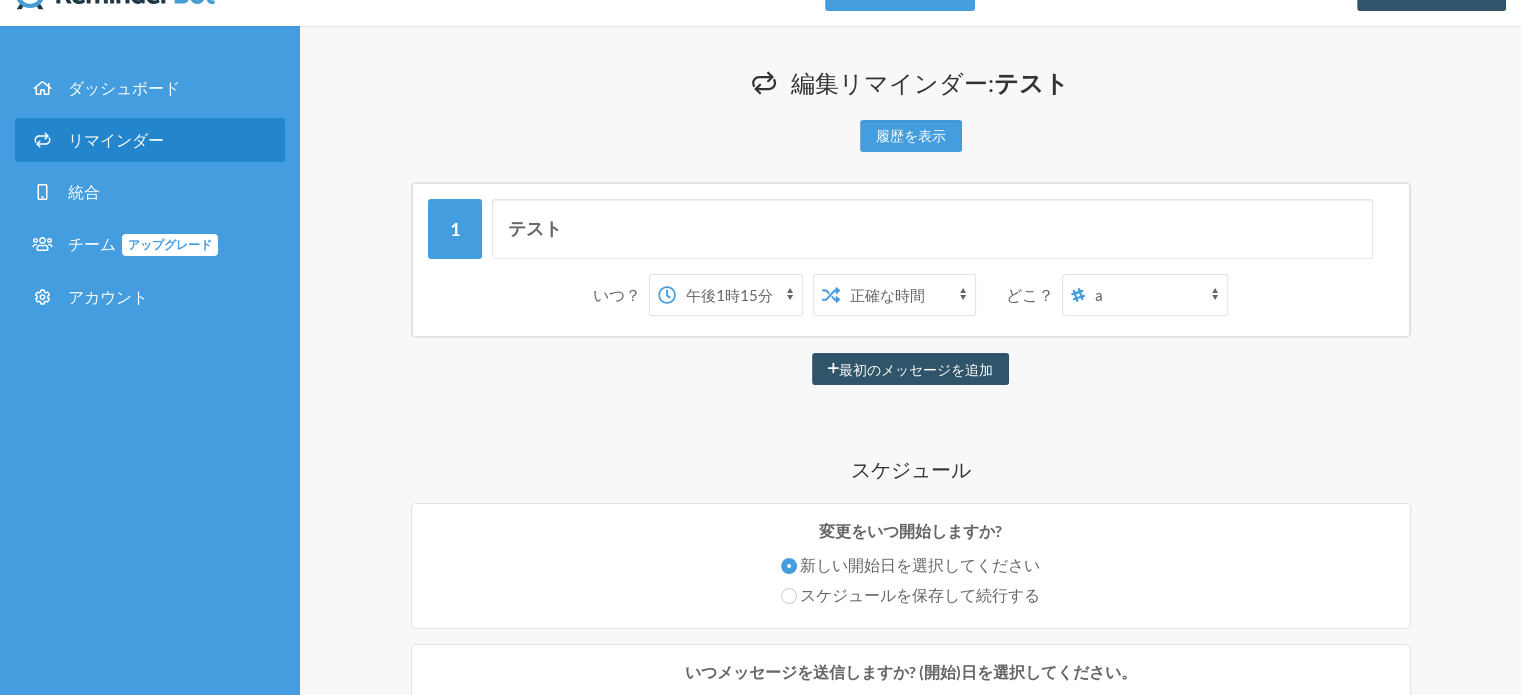 scroll, scrollTop: 0, scrollLeft: 0, axis: both 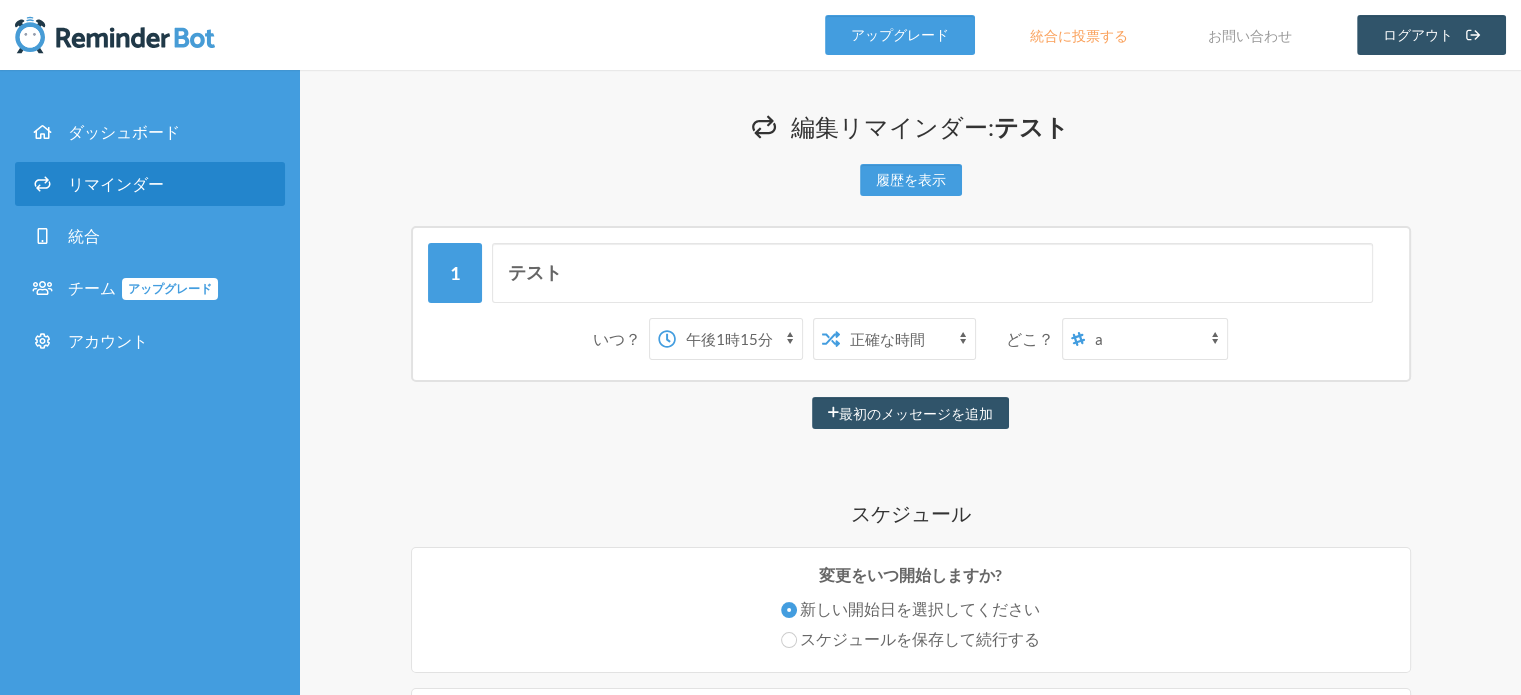 click on "午前0時 午前0時15分 午前0時30分 午前0時45分 午前1時 午前1時15分 午前1時30分 午前1時45分 午前2時 午前2時15分 午前2時30分 午前2時45分 午前3時 午前3時15分 午前3時30分 午前3時45分 午前4時 午前4時15分 午前4時30分 午前4時45分 午前5時 午前5時15分 午前5時30分 午前5時45分 午前6時 午前6時15分 午前6時30分 午前6時45分 午前7時 午前7時15分 午前7時30分 午前7時45分 午前8時 午前8時15分 午前8時30分 午前8時45分 午前9時 午前9時15分 午前9時30分 午前9時45分 午前10時 午前10時15分 午前10時30分 午前10時45分 午前11時 午前11時15分 午前11時30分 午前11時45分 午後12時 午後12時15分 午後12時30分 午後12時45分 午後1時 午後1時15分 午後1時30分 午後1時45分 午後2時 午後2時15分 午後2時30分 午後2時45分 午後3時 午後3時15分 午後3時30分 午後3時45分 午後4時 午後4時15分 午後4時30分 午後4時45分" at bounding box center (739, 339) 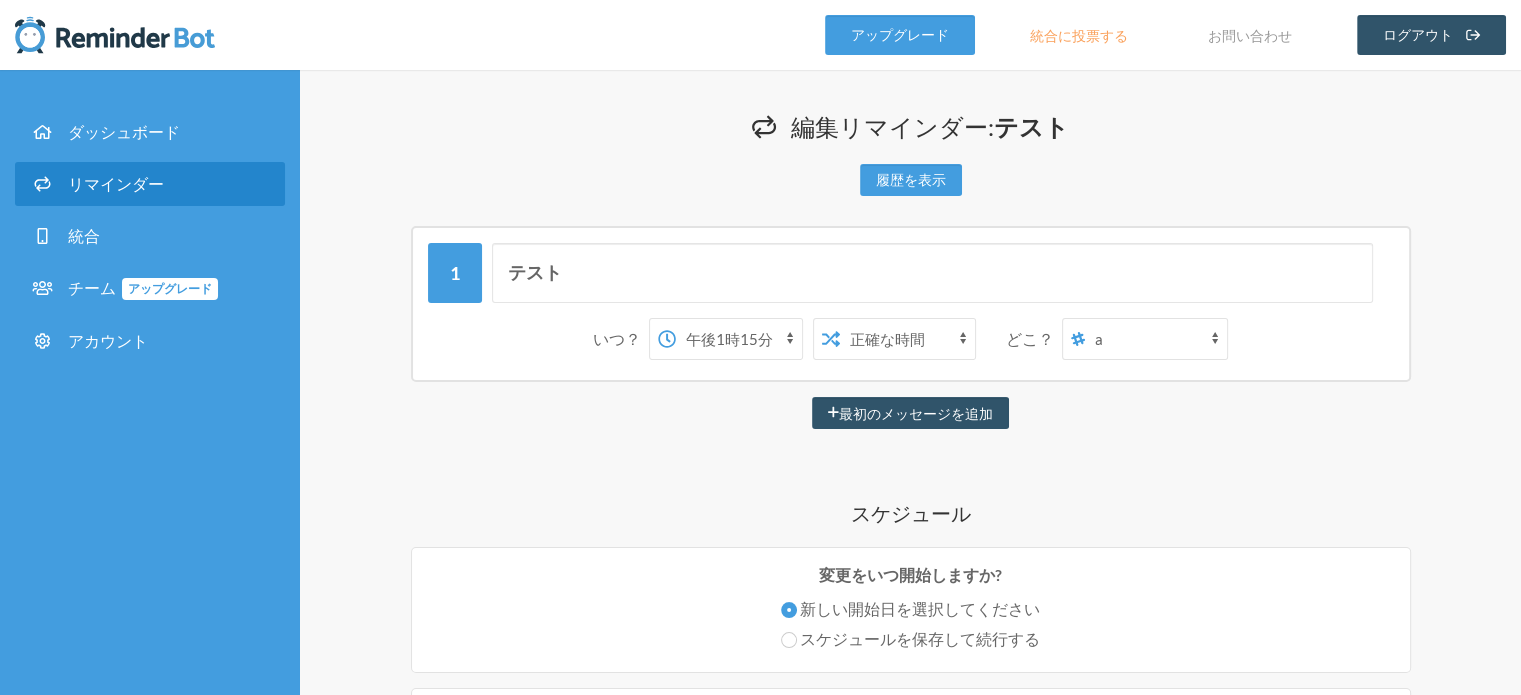 click at bounding box center [115, 35] 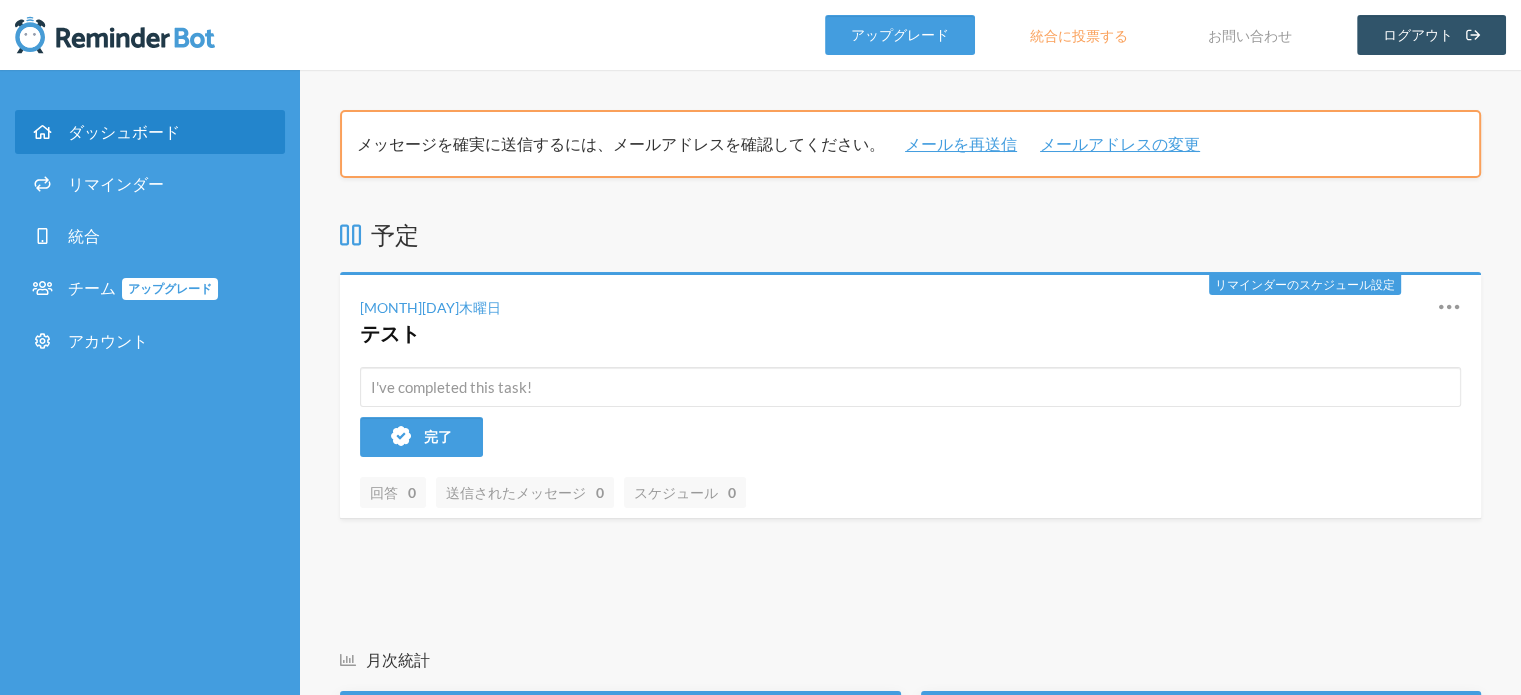 click on "ダッシュボード" at bounding box center (150, 136) 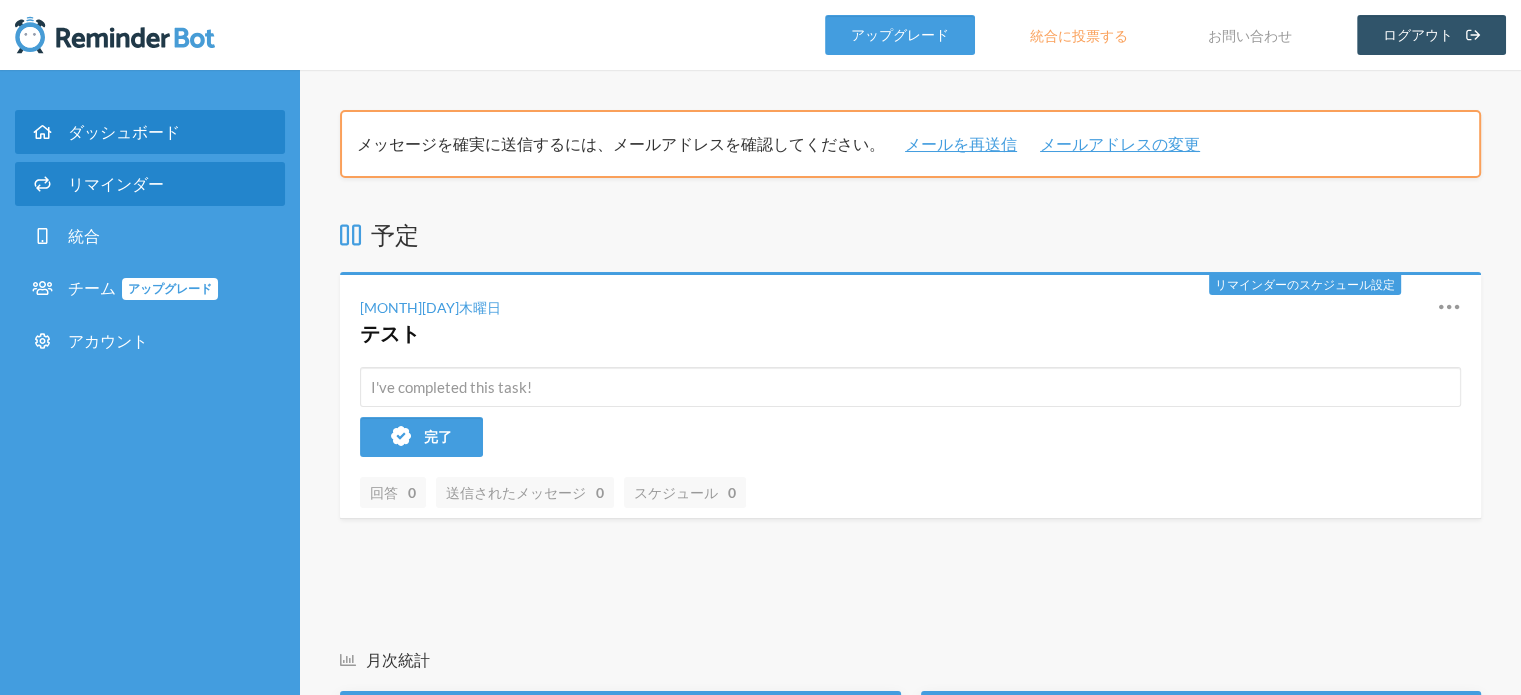 click on "リマインダー" at bounding box center [150, 184] 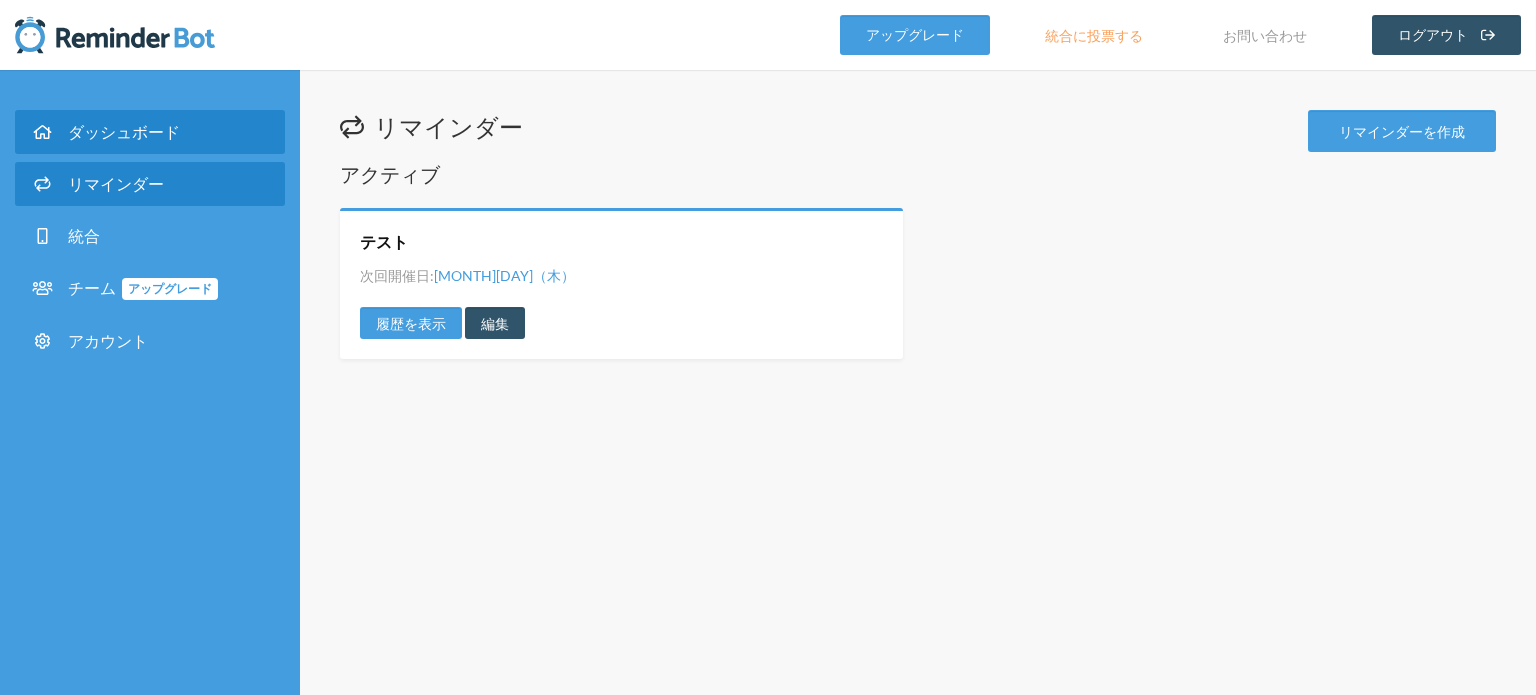click on "ダッシュボード" at bounding box center [124, 131] 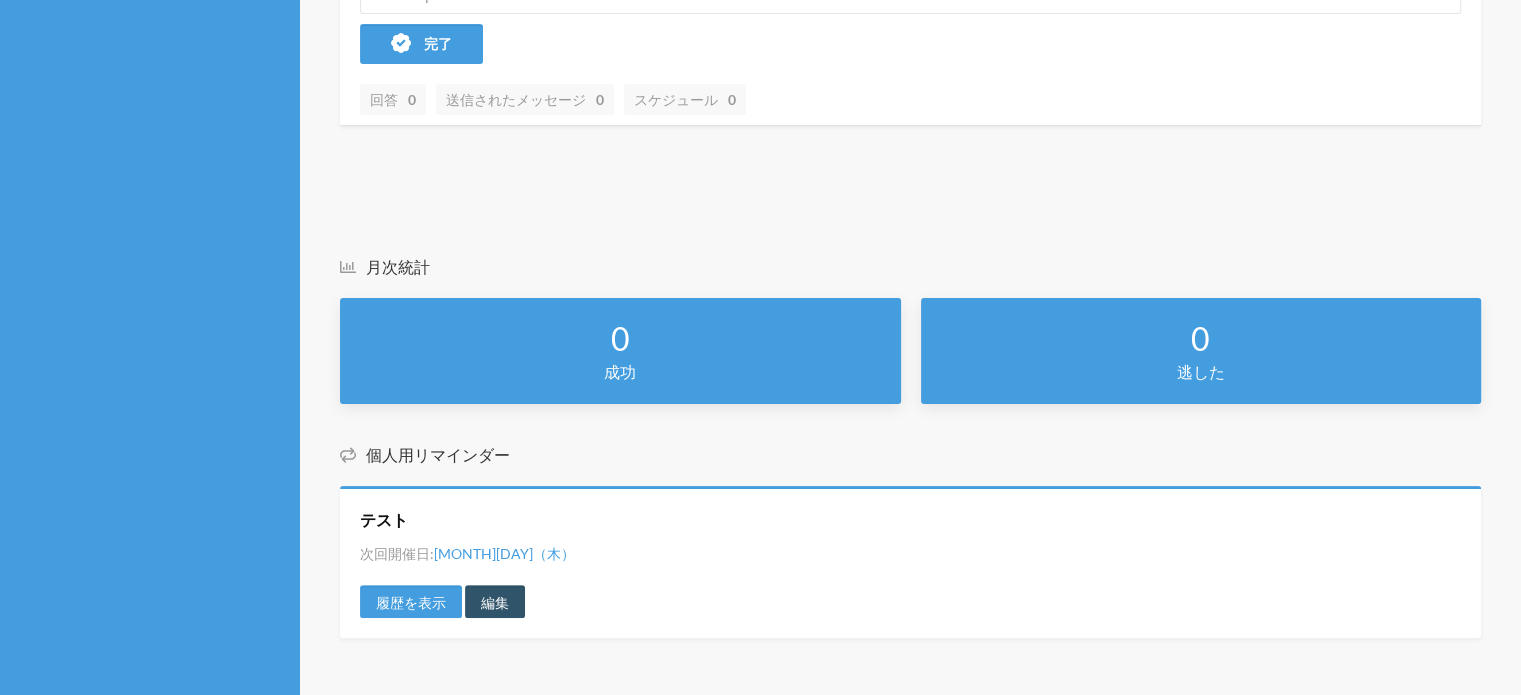scroll, scrollTop: 0, scrollLeft: 0, axis: both 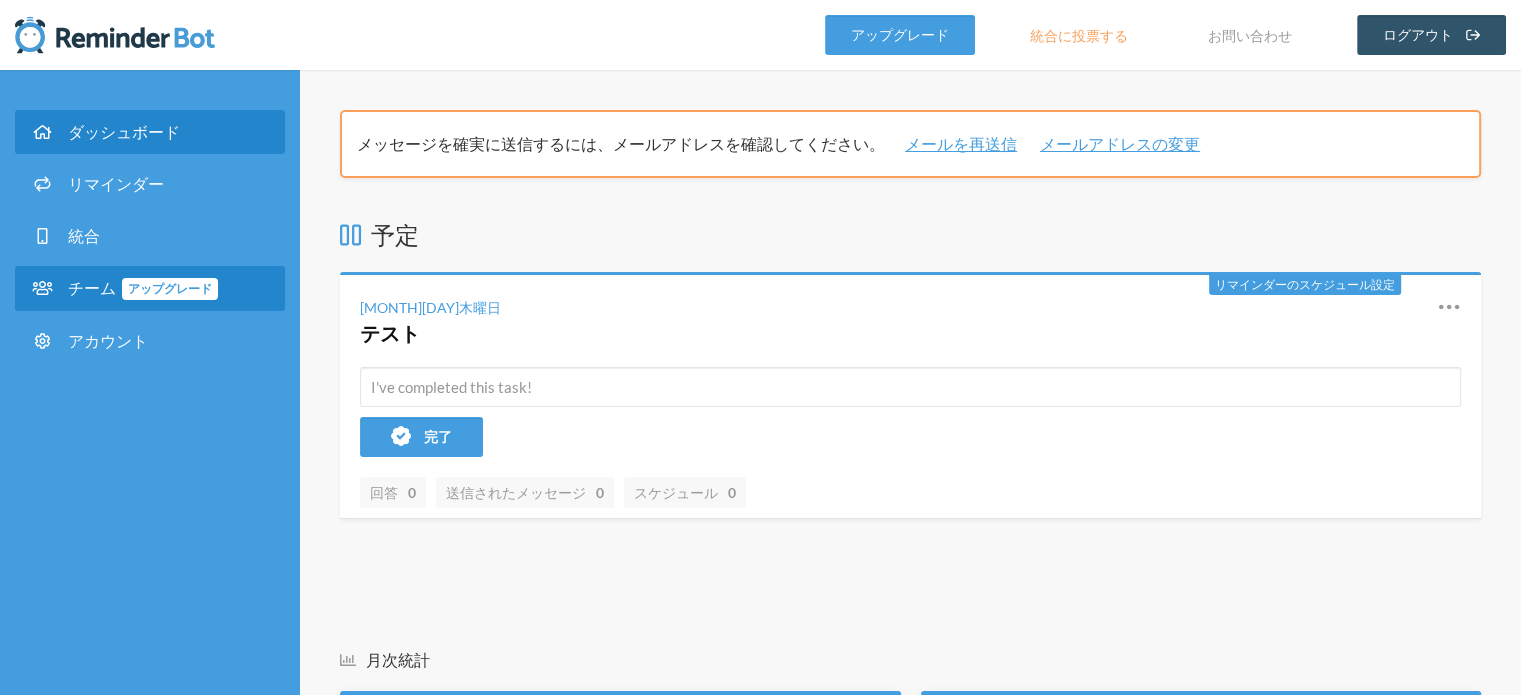 click on "チーム" at bounding box center (92, 287) 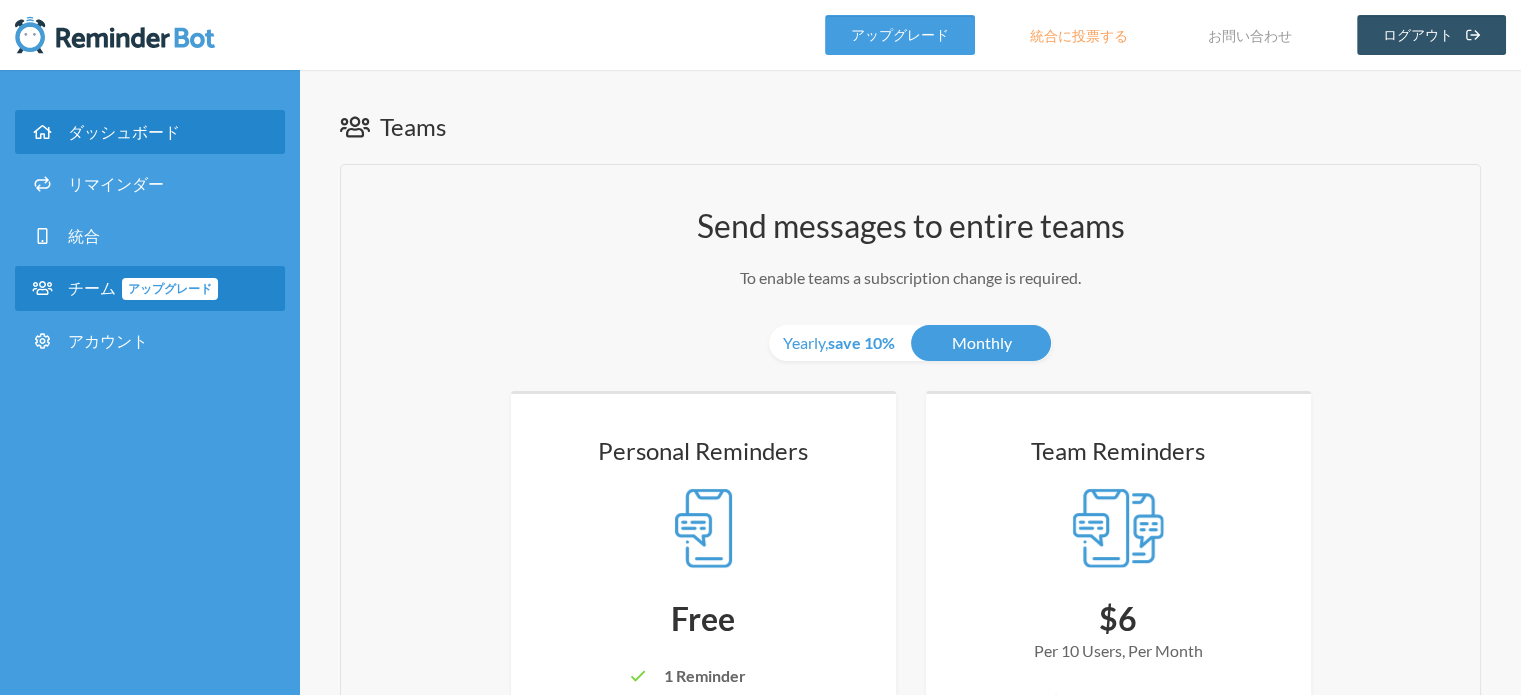 click on "ダッシュボード" at bounding box center [124, 131] 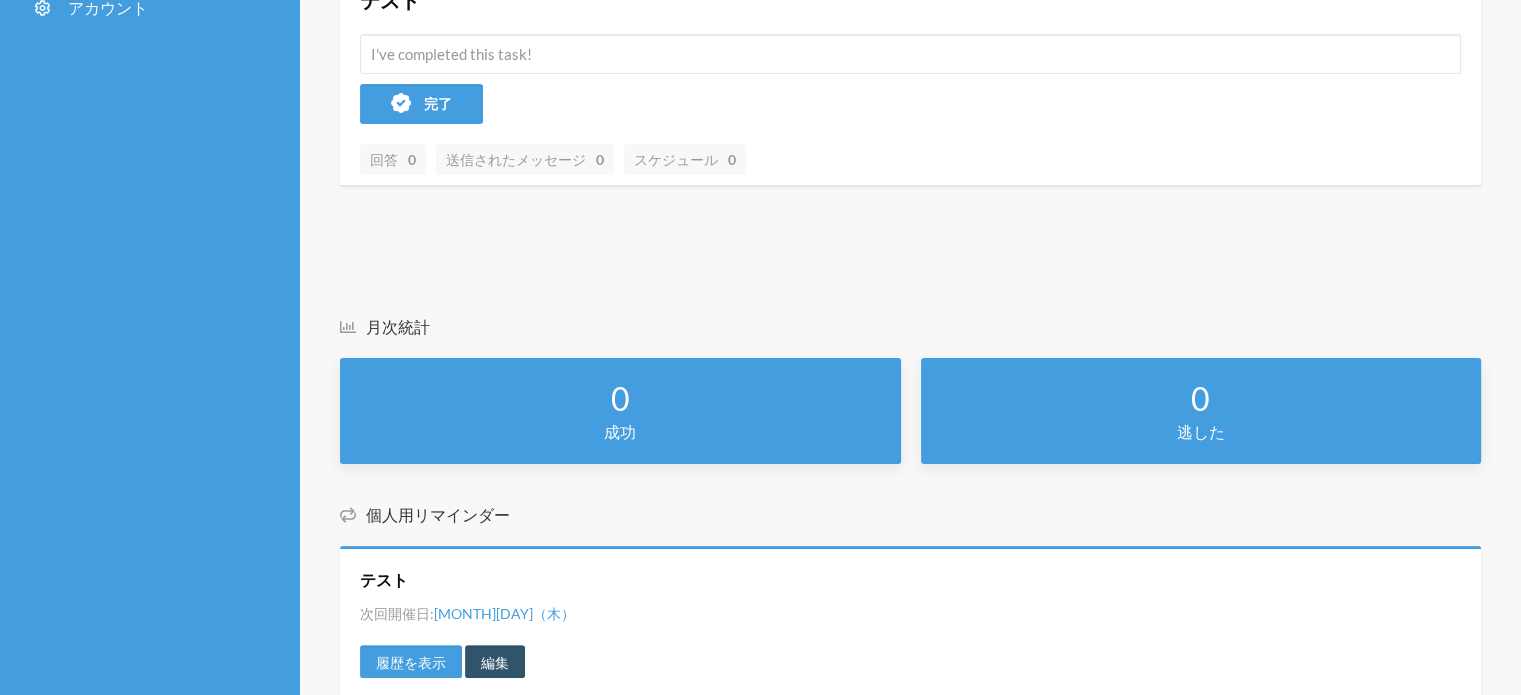 scroll, scrollTop: 393, scrollLeft: 0, axis: vertical 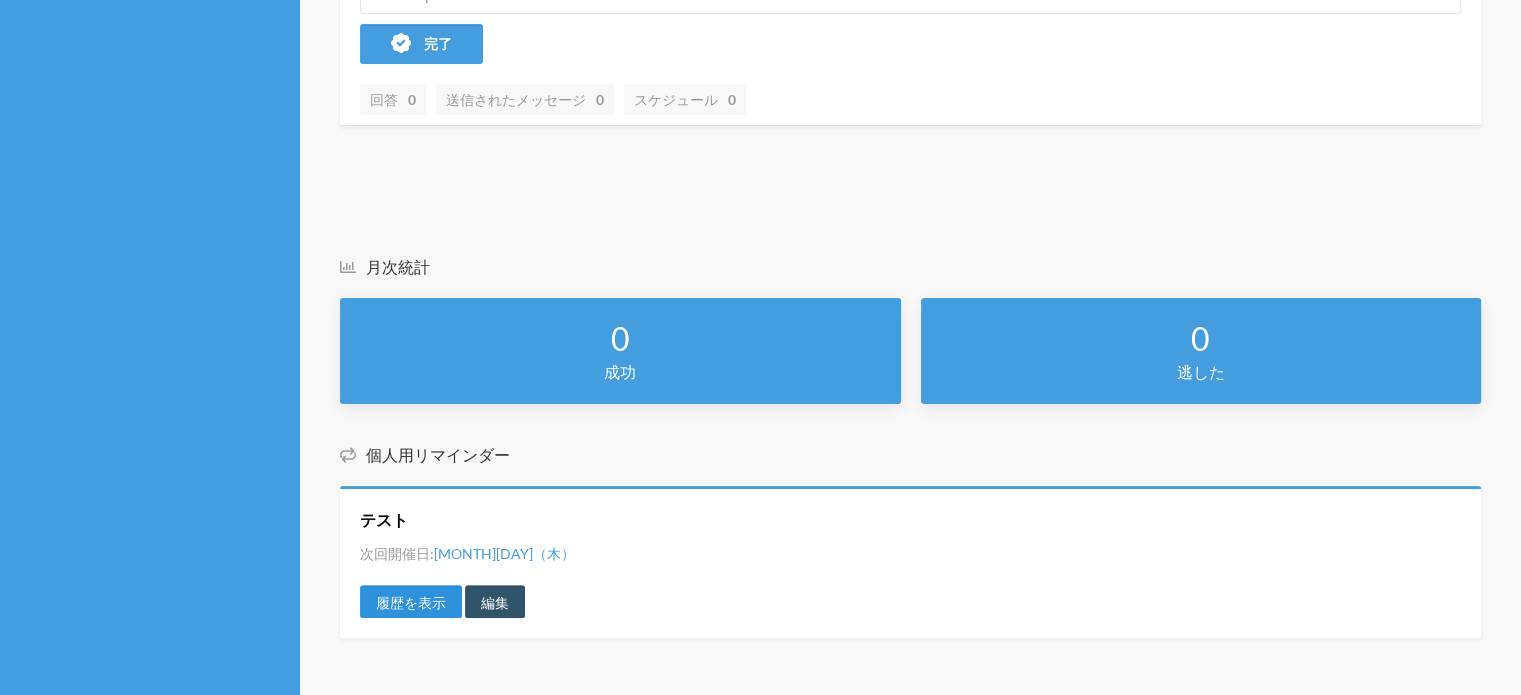 click on "履歴を表示" at bounding box center [411, 602] 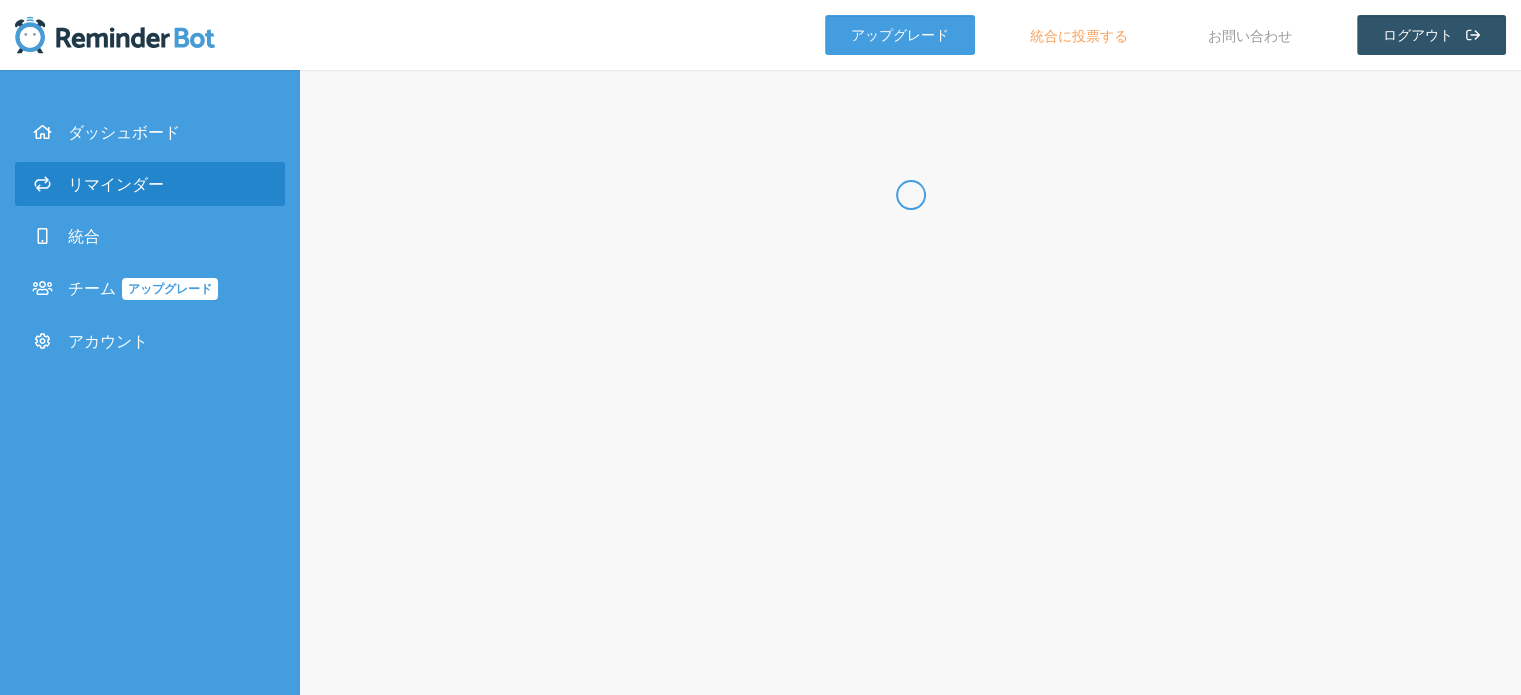scroll, scrollTop: 0, scrollLeft: 0, axis: both 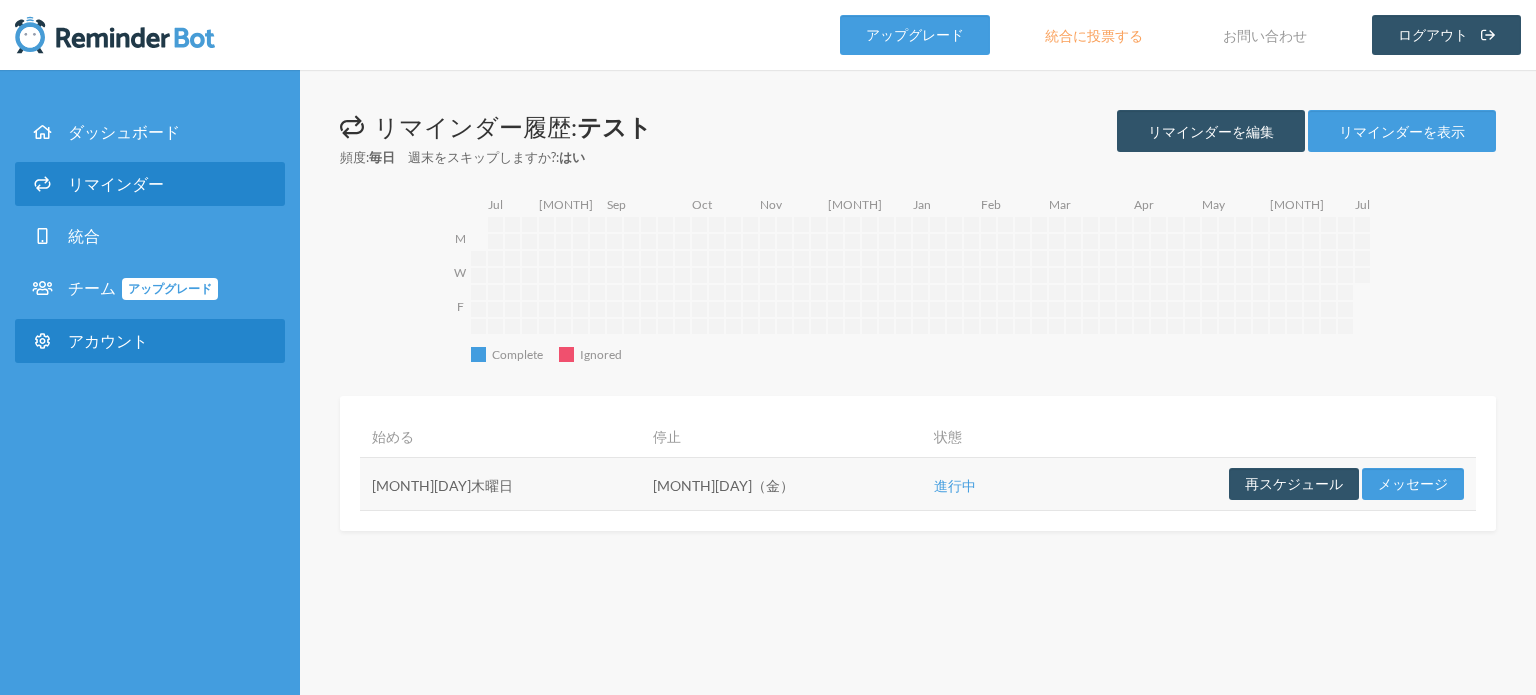 click on "アカウント" at bounding box center [108, 340] 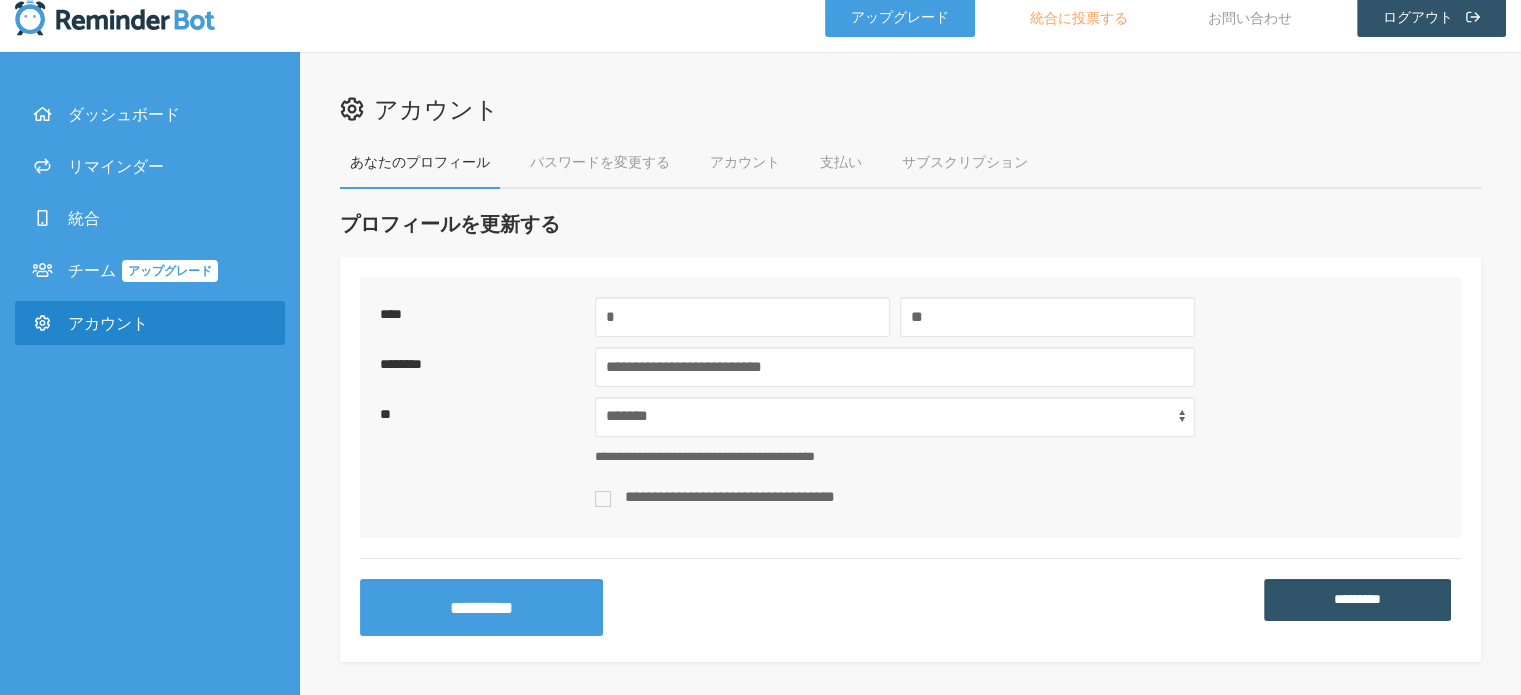 scroll, scrollTop: 24, scrollLeft: 0, axis: vertical 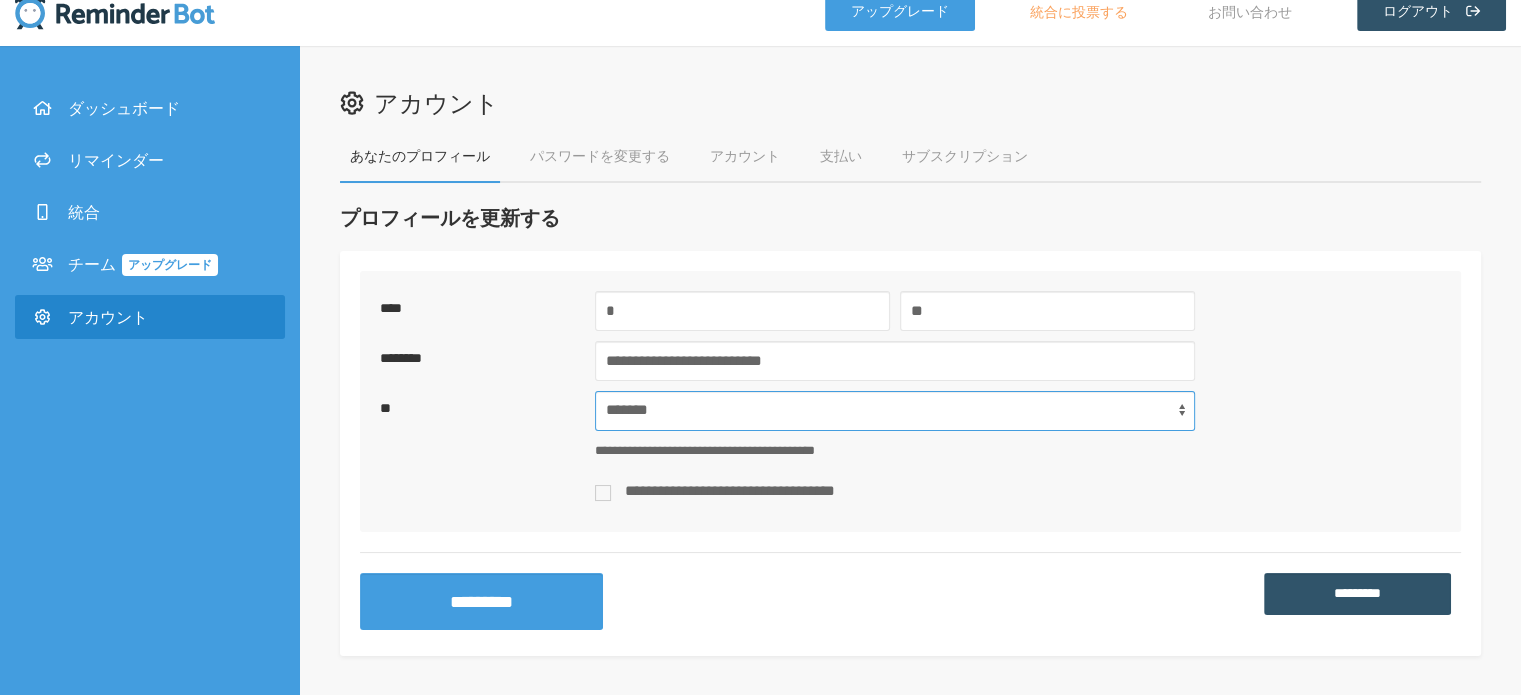 click on "**********" at bounding box center [895, 411] 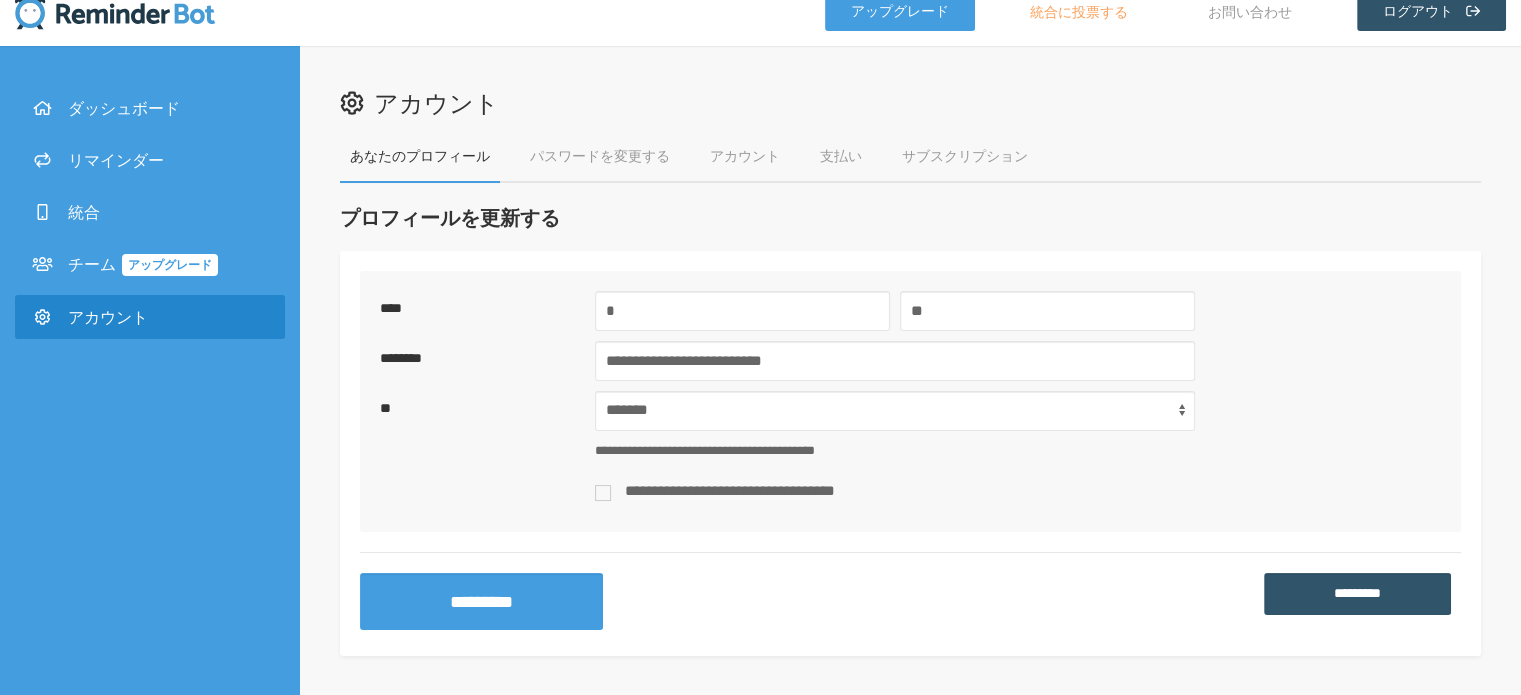 click on "**" at bounding box center (480, 408) 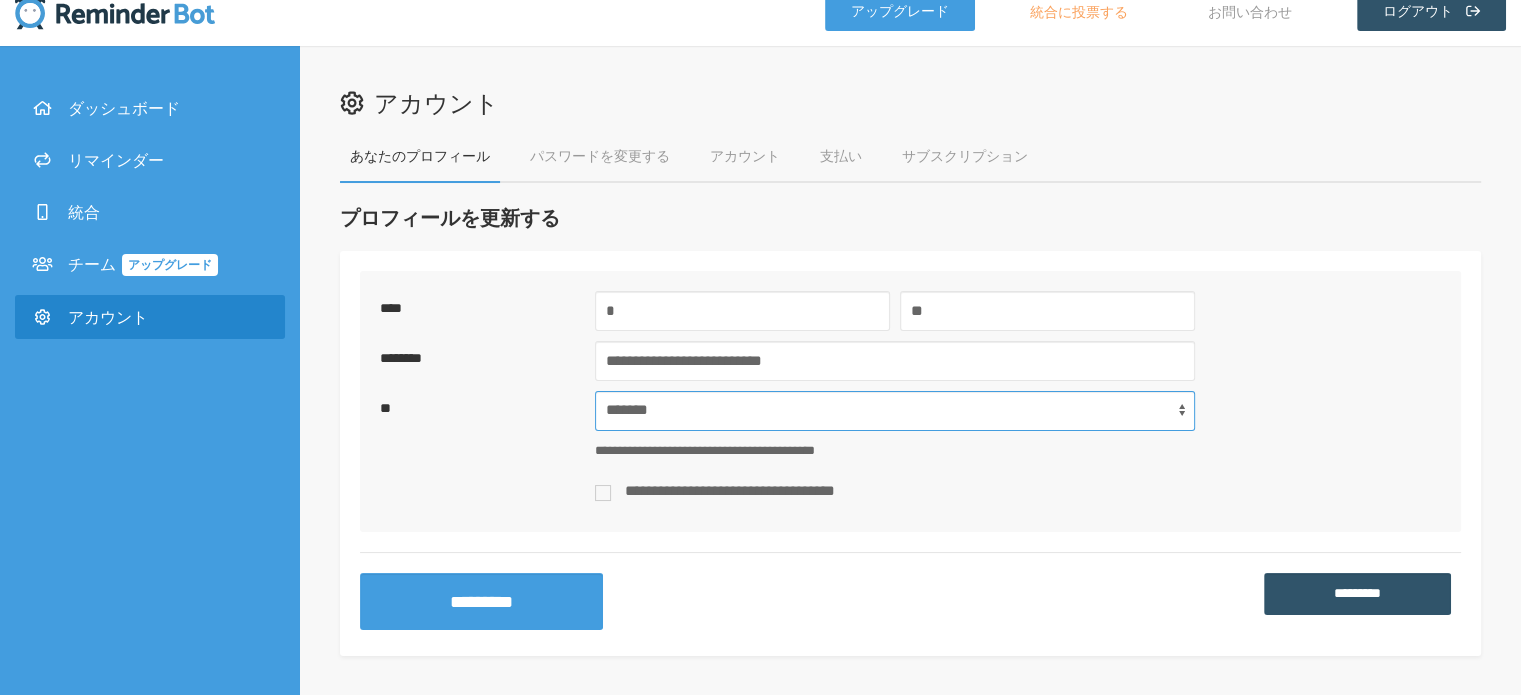 click on "**********" at bounding box center (895, 411) 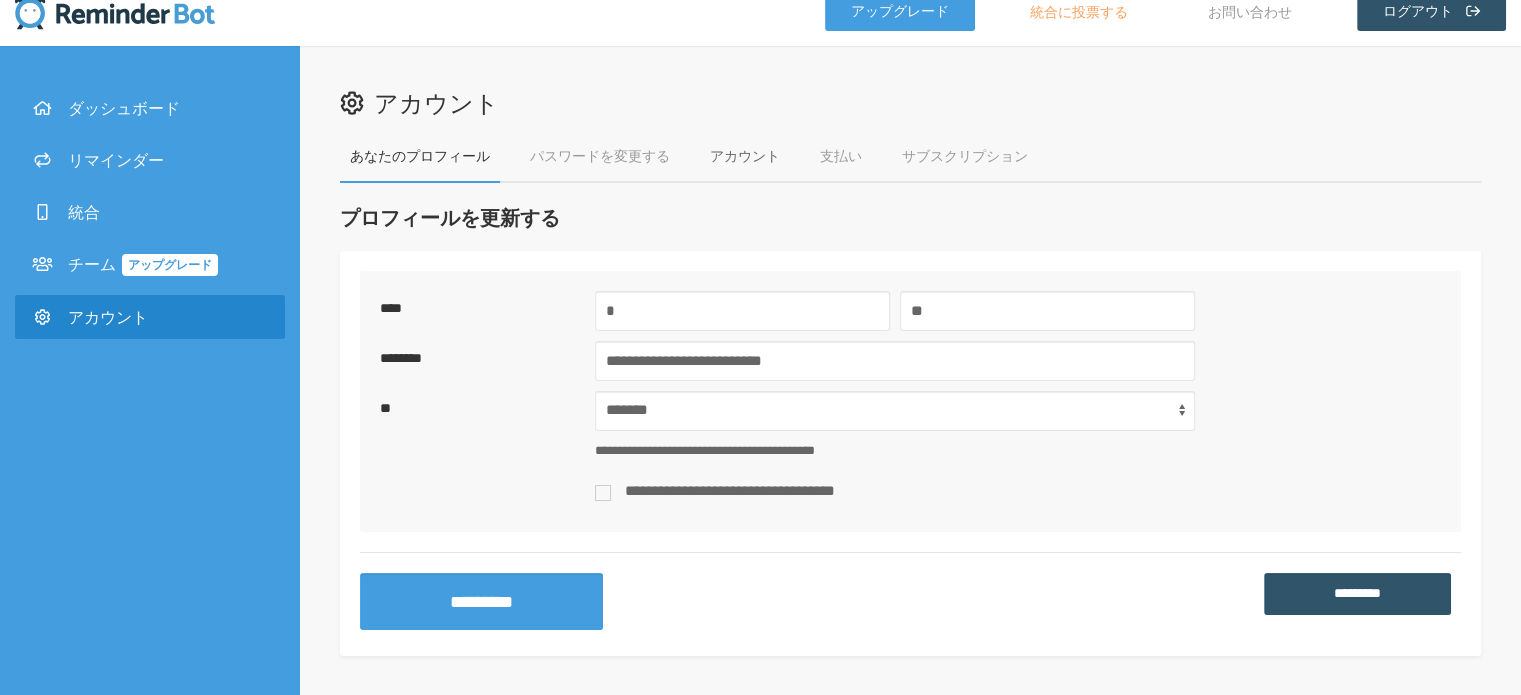 click on "アカウント" at bounding box center (745, 155) 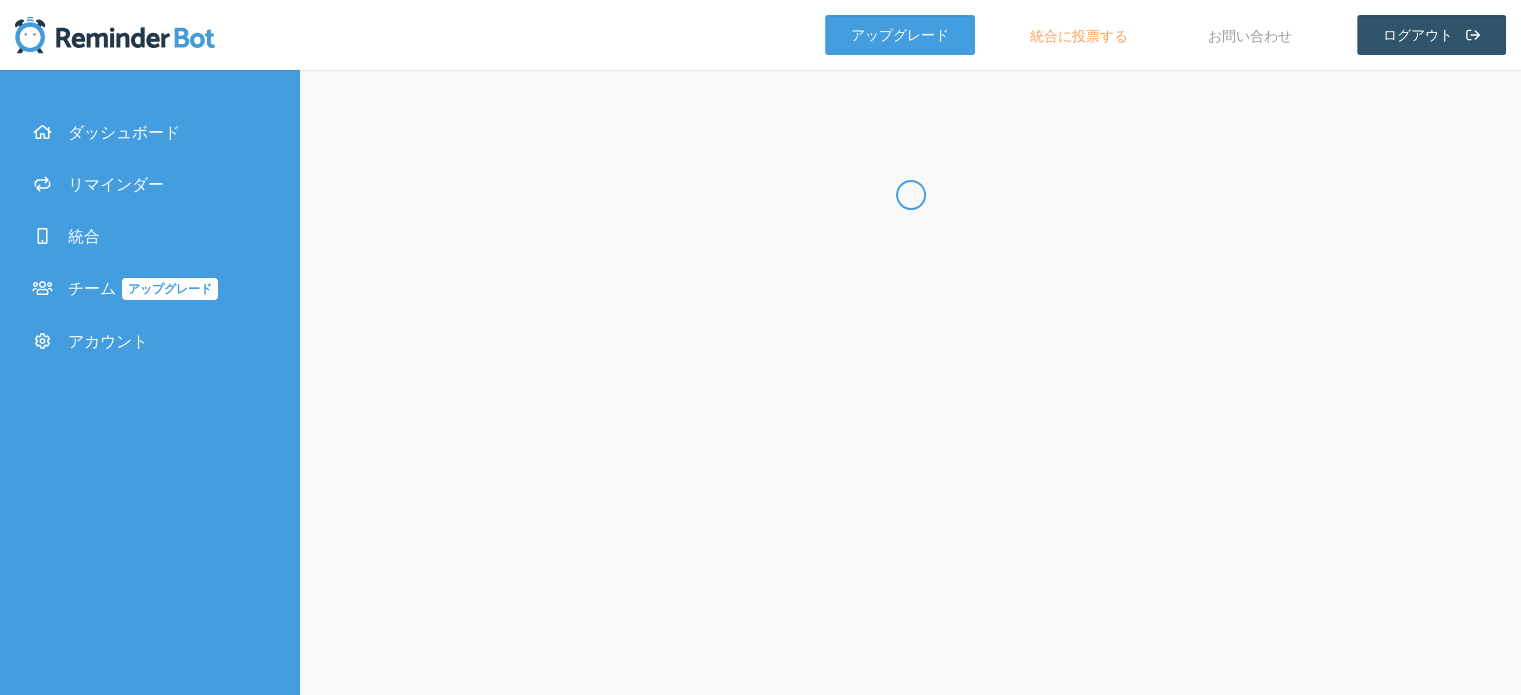scroll, scrollTop: 0, scrollLeft: 0, axis: both 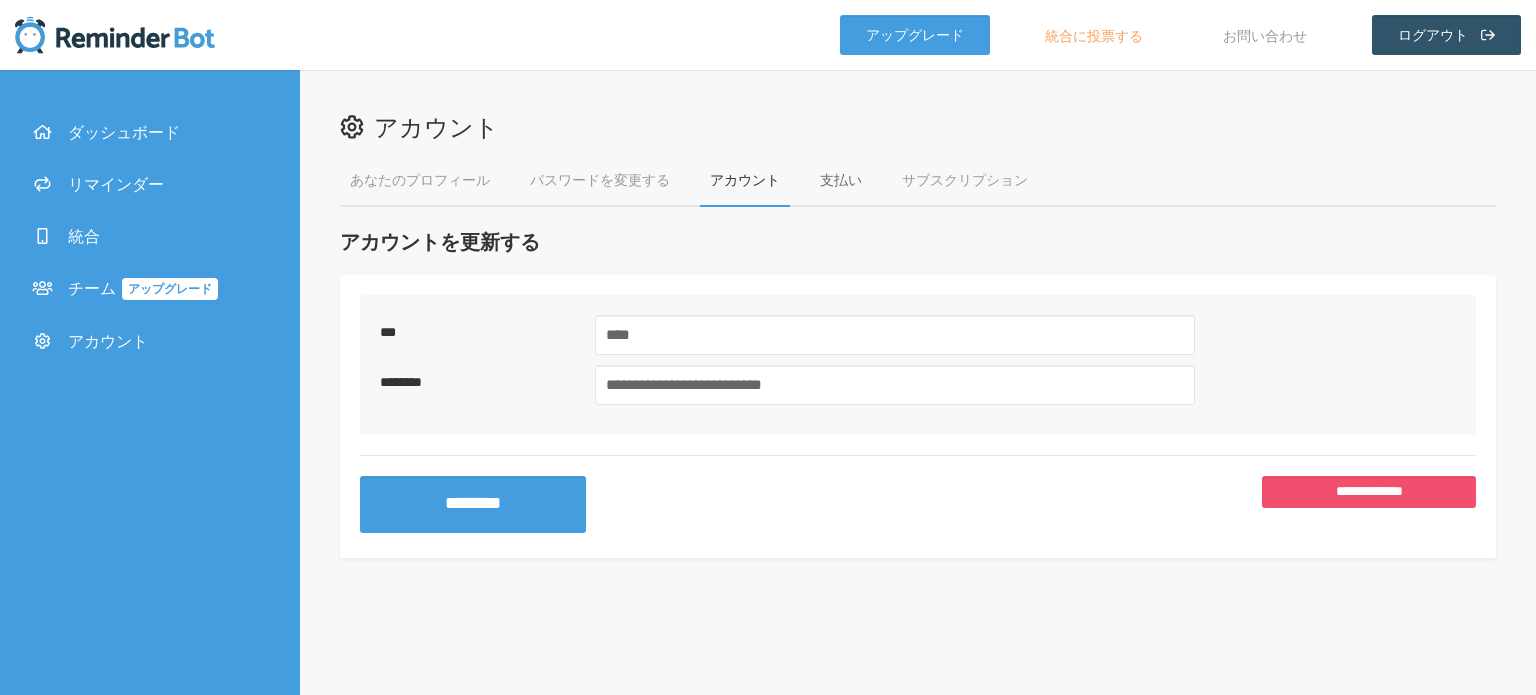 click on "支払い" at bounding box center (841, 180) 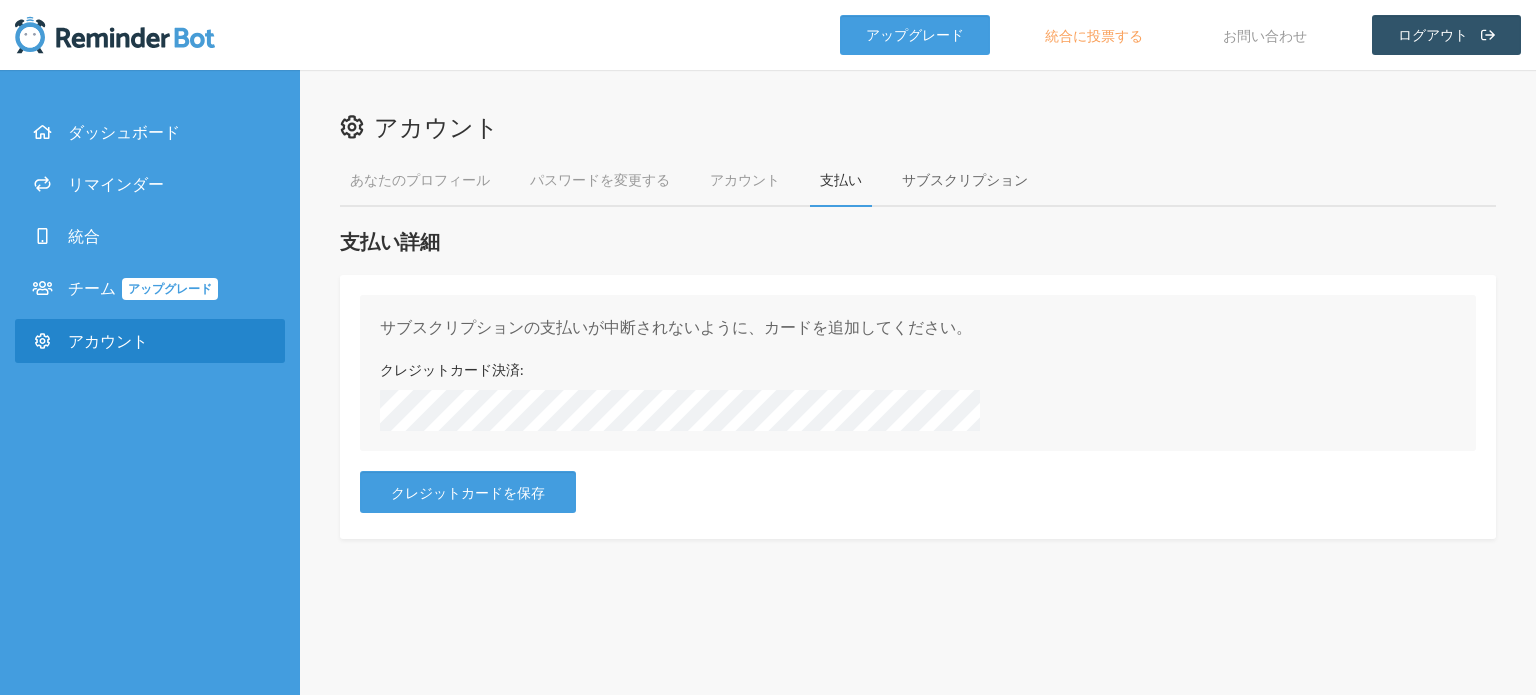 click on "サブスクリプション" at bounding box center (965, 179) 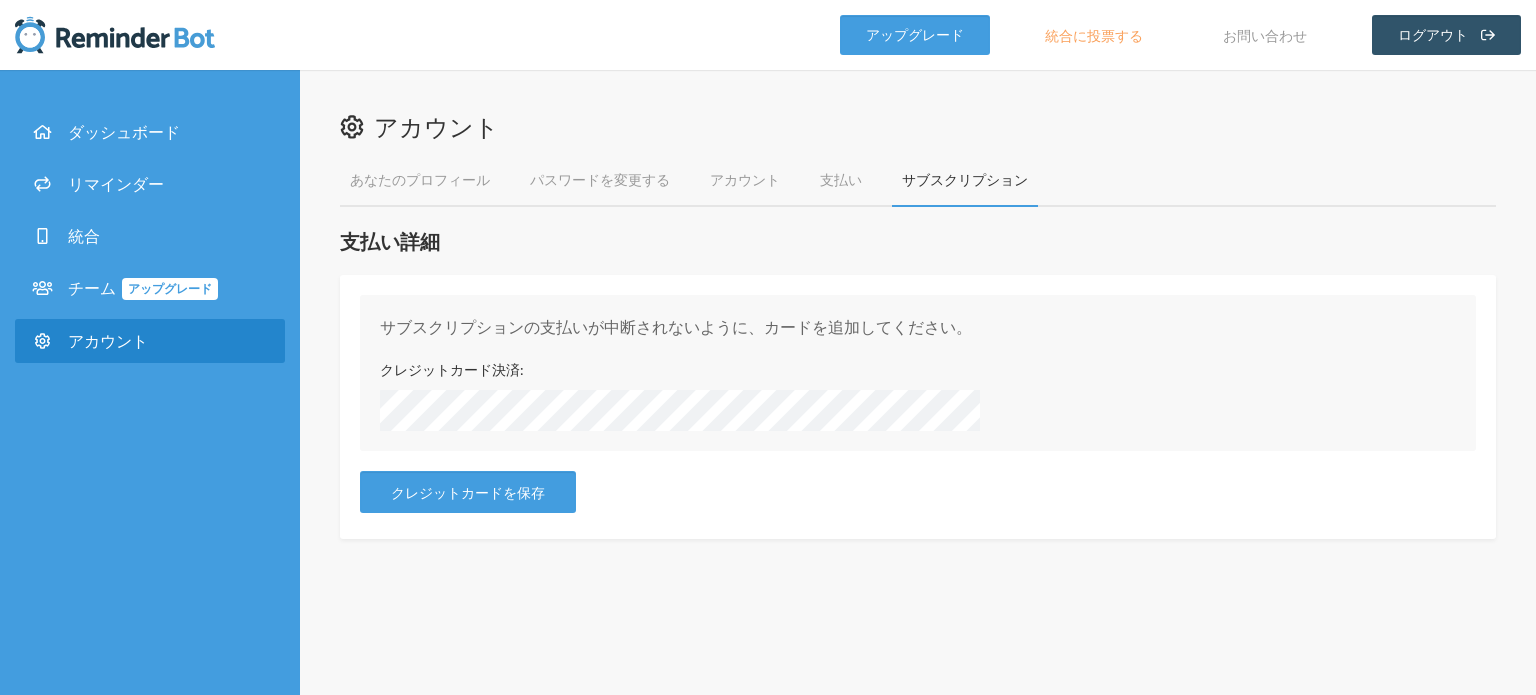 click on "サブスクリプション" at bounding box center [965, 179] 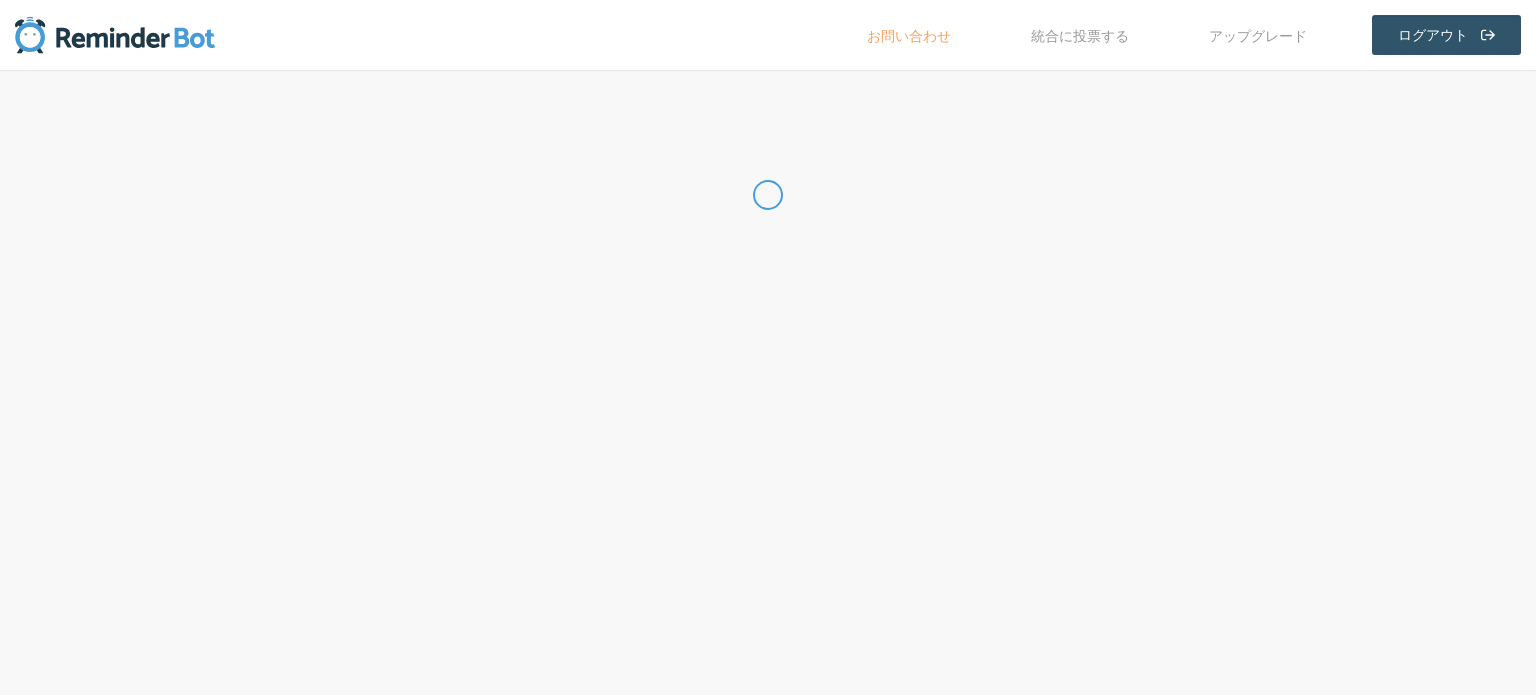 click at bounding box center (768, 195) 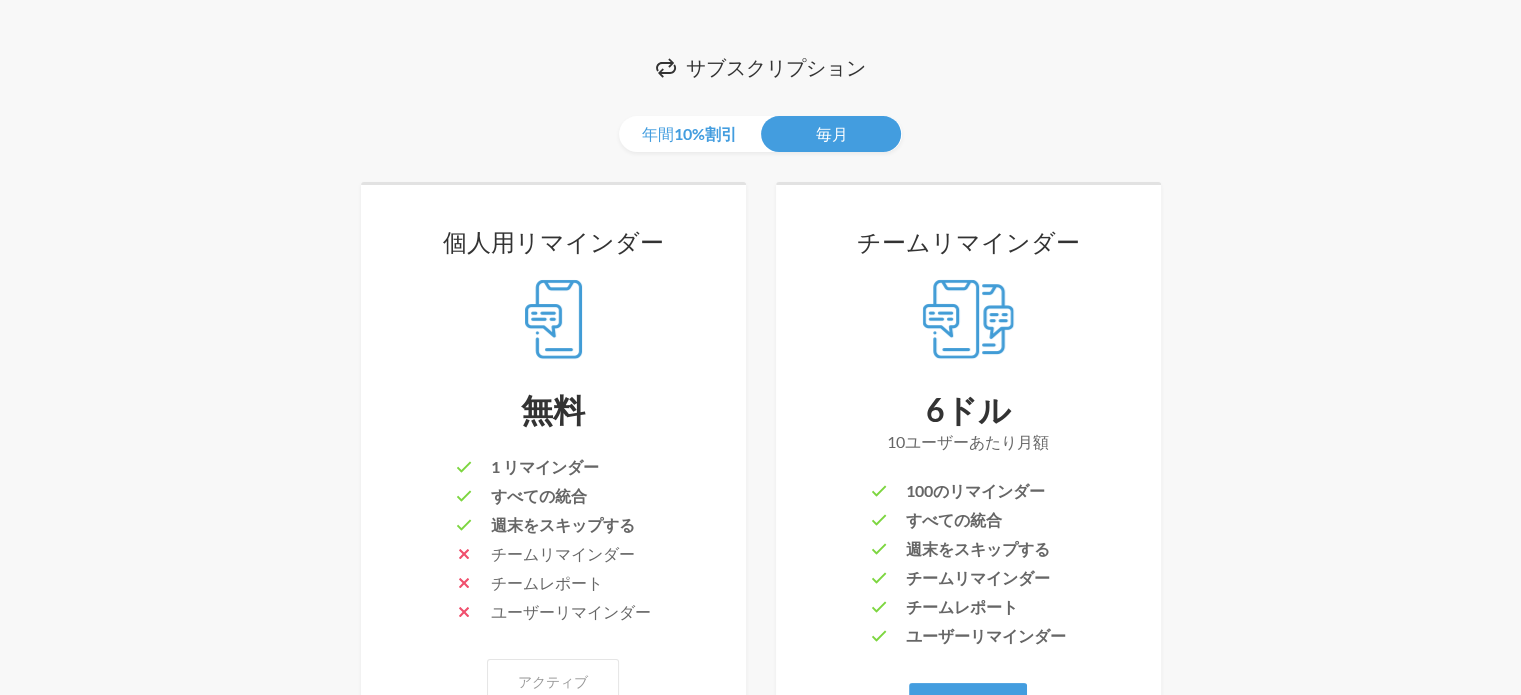 scroll, scrollTop: 300, scrollLeft: 0, axis: vertical 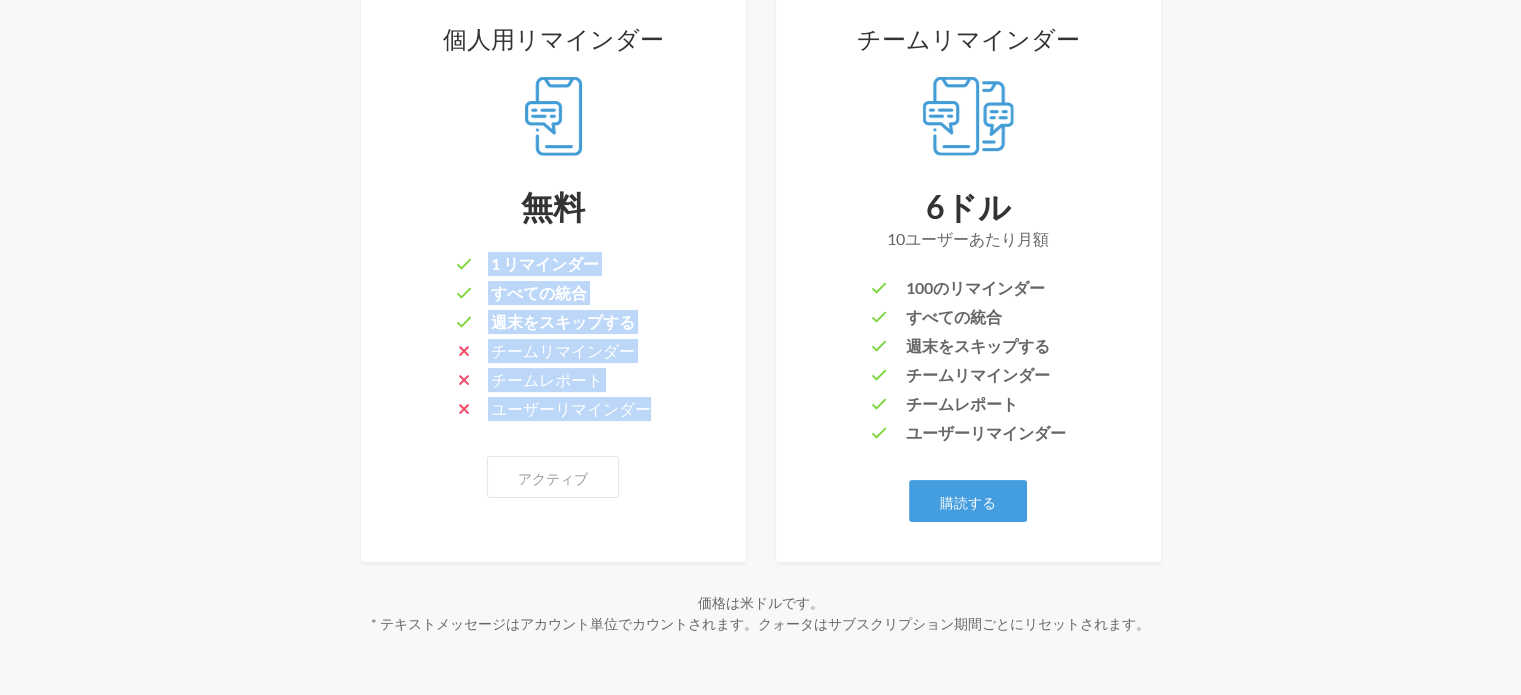 drag, startPoint x: 456, startPoint y: 250, endPoint x: 656, endPoint y: 400, distance: 250 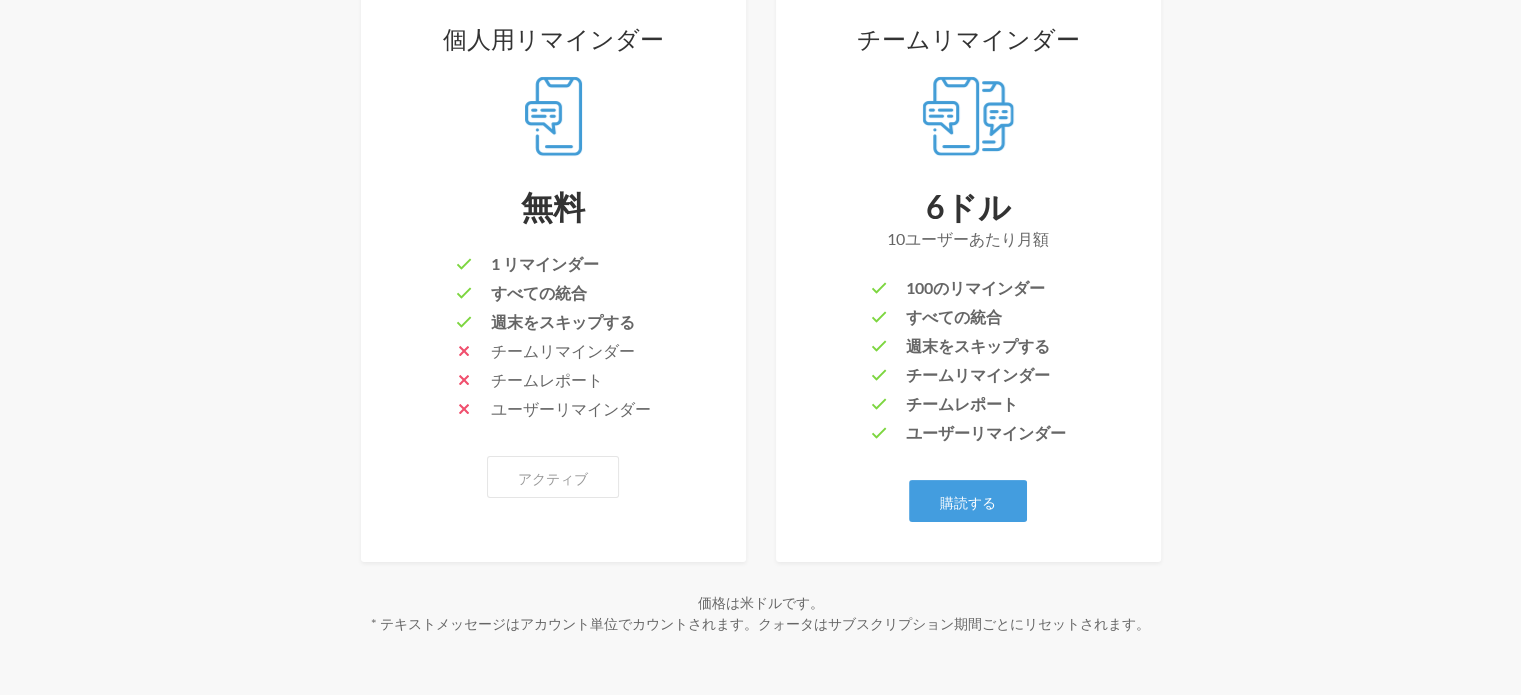 click on "1 リマインダー       すべての統合       週末をスキップする       チームリマインダー       チームレポート       ユーザーリマインダー" at bounding box center [553, 339] 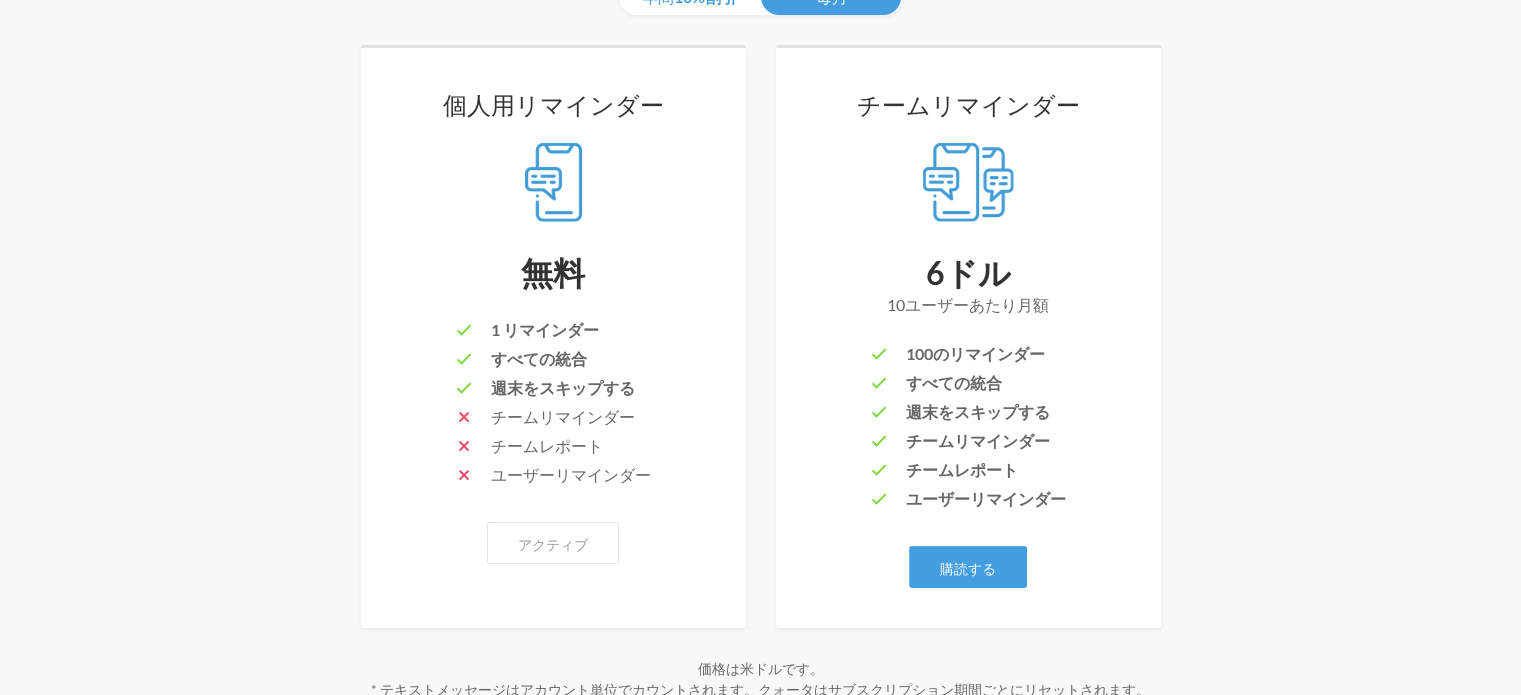 scroll, scrollTop: 200, scrollLeft: 0, axis: vertical 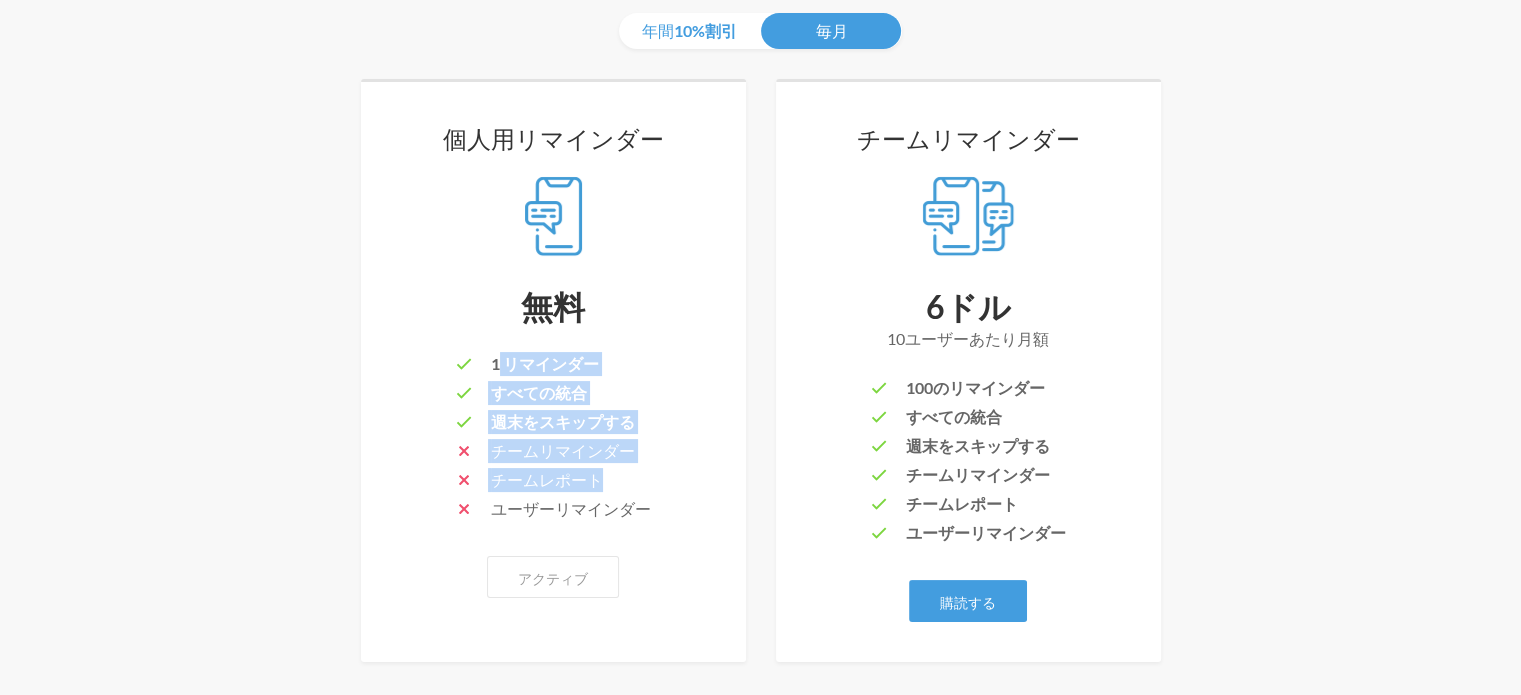 drag, startPoint x: 497, startPoint y: 352, endPoint x: 599, endPoint y: 475, distance: 159.79048 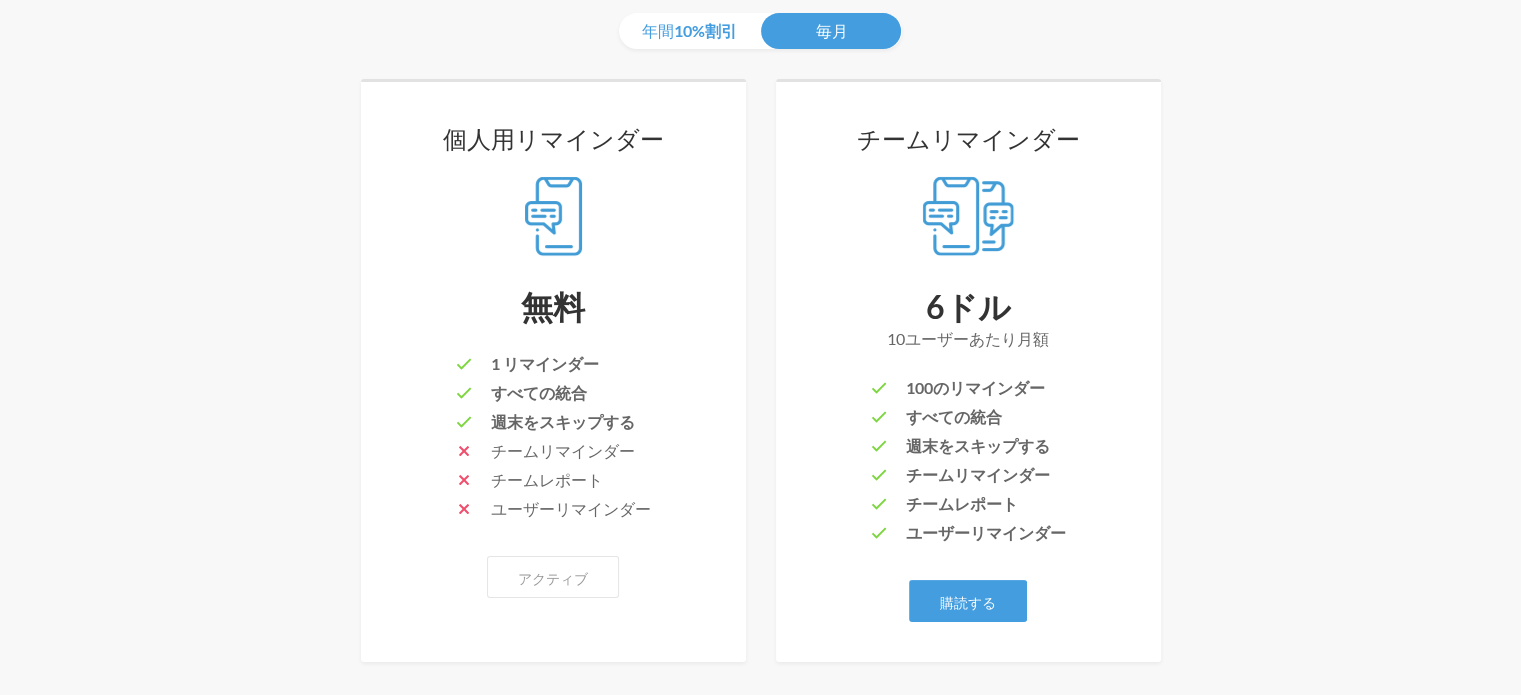 scroll, scrollTop: 0, scrollLeft: 0, axis: both 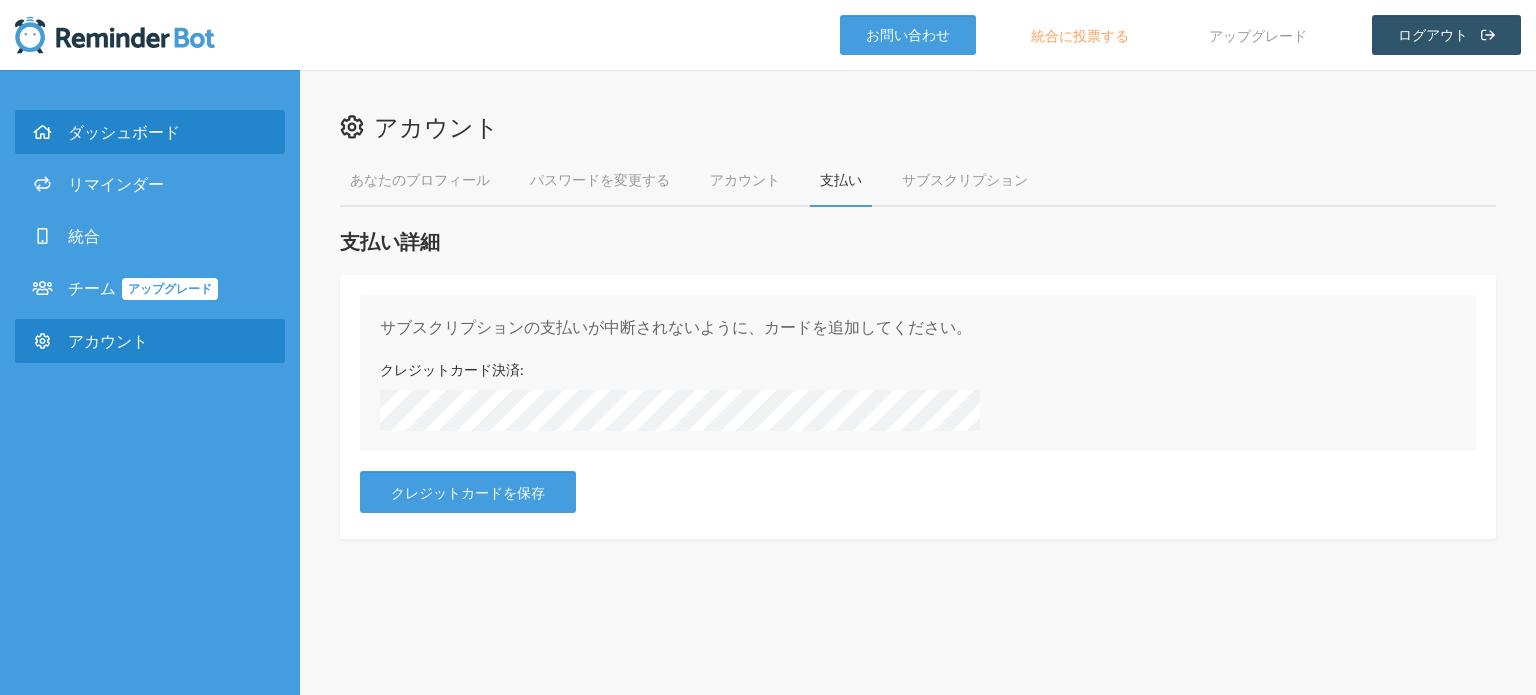 click on "ダッシュボード" at bounding box center (150, 132) 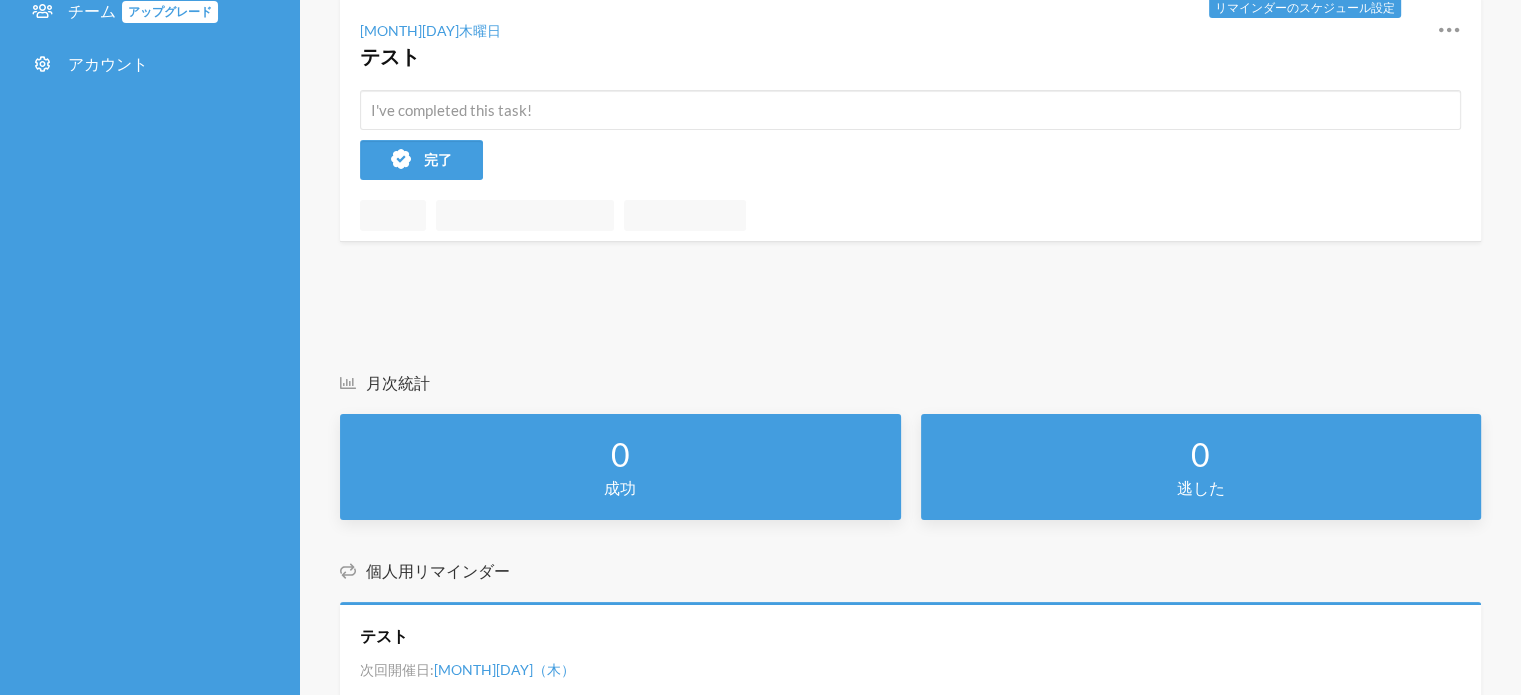 scroll, scrollTop: 393, scrollLeft: 0, axis: vertical 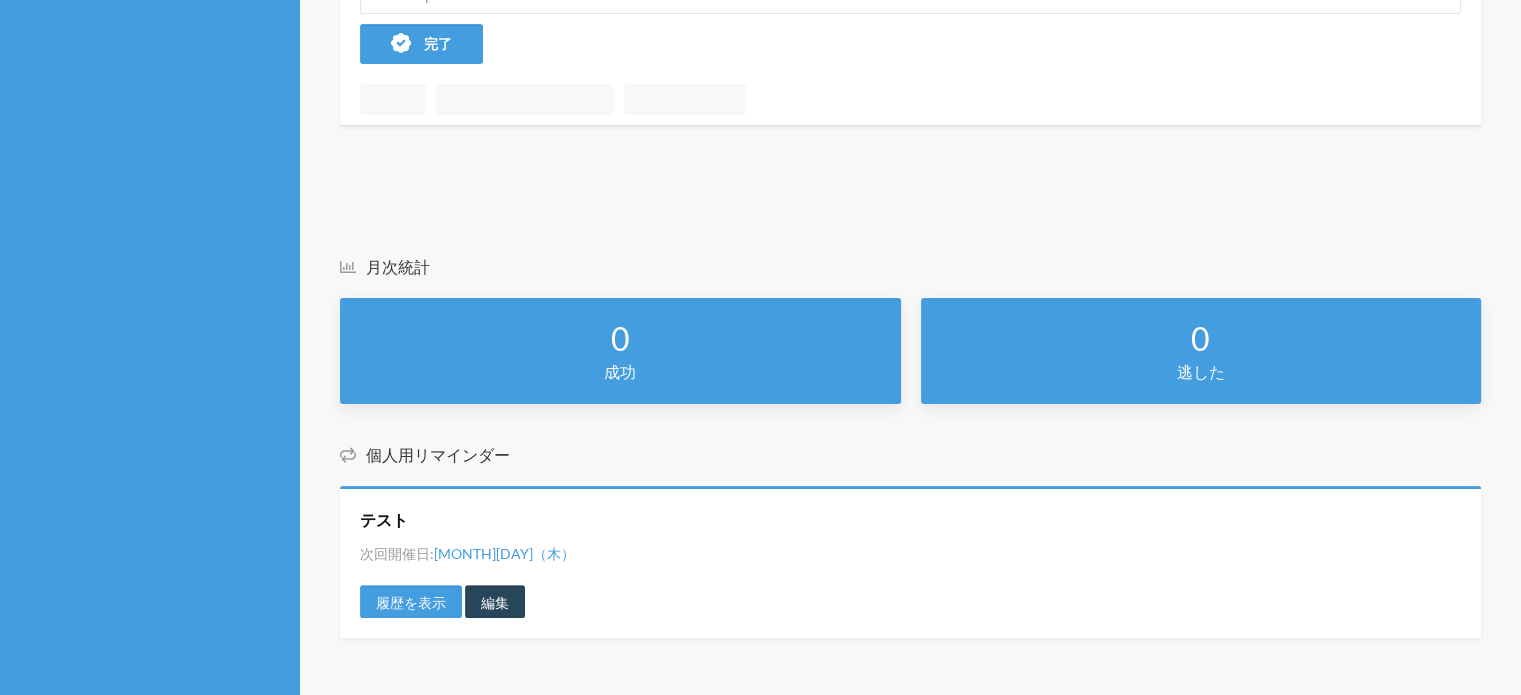 click on "編集" at bounding box center [495, 601] 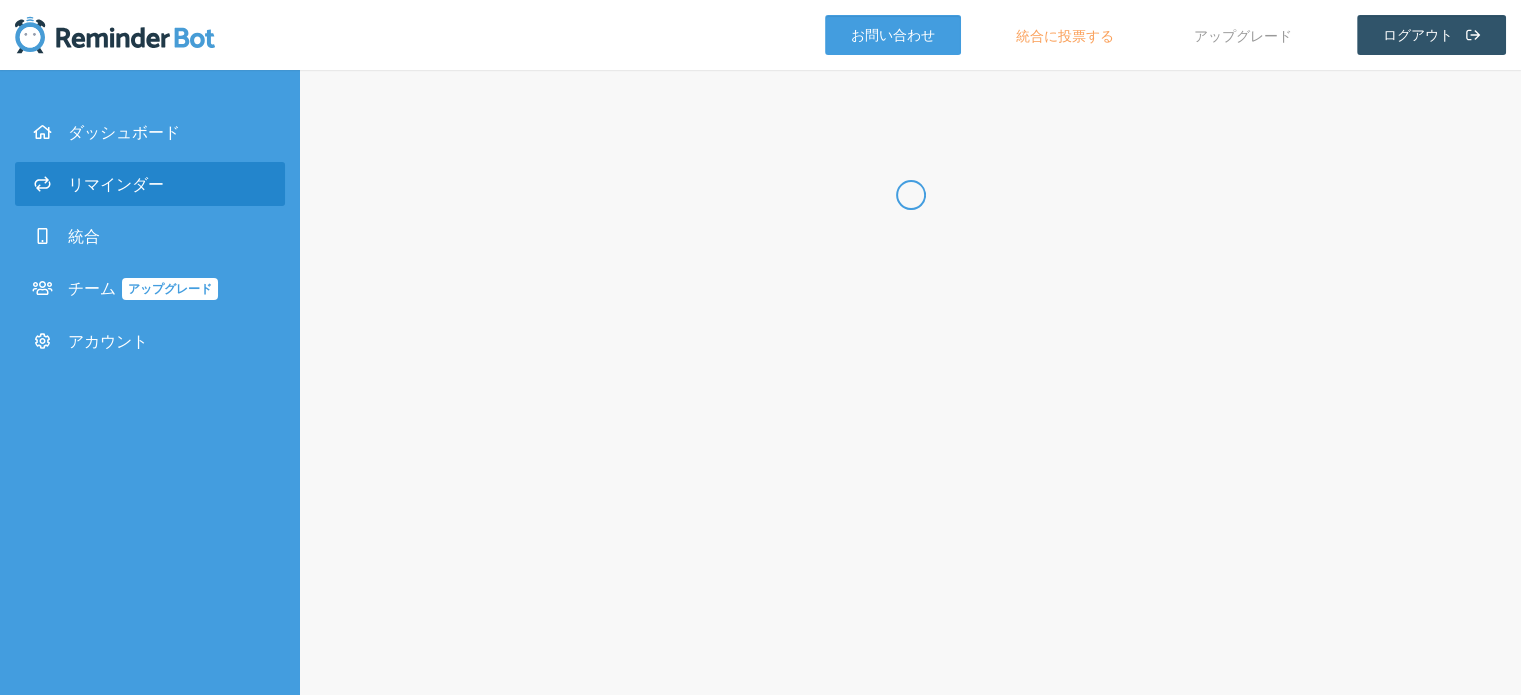 scroll, scrollTop: 0, scrollLeft: 0, axis: both 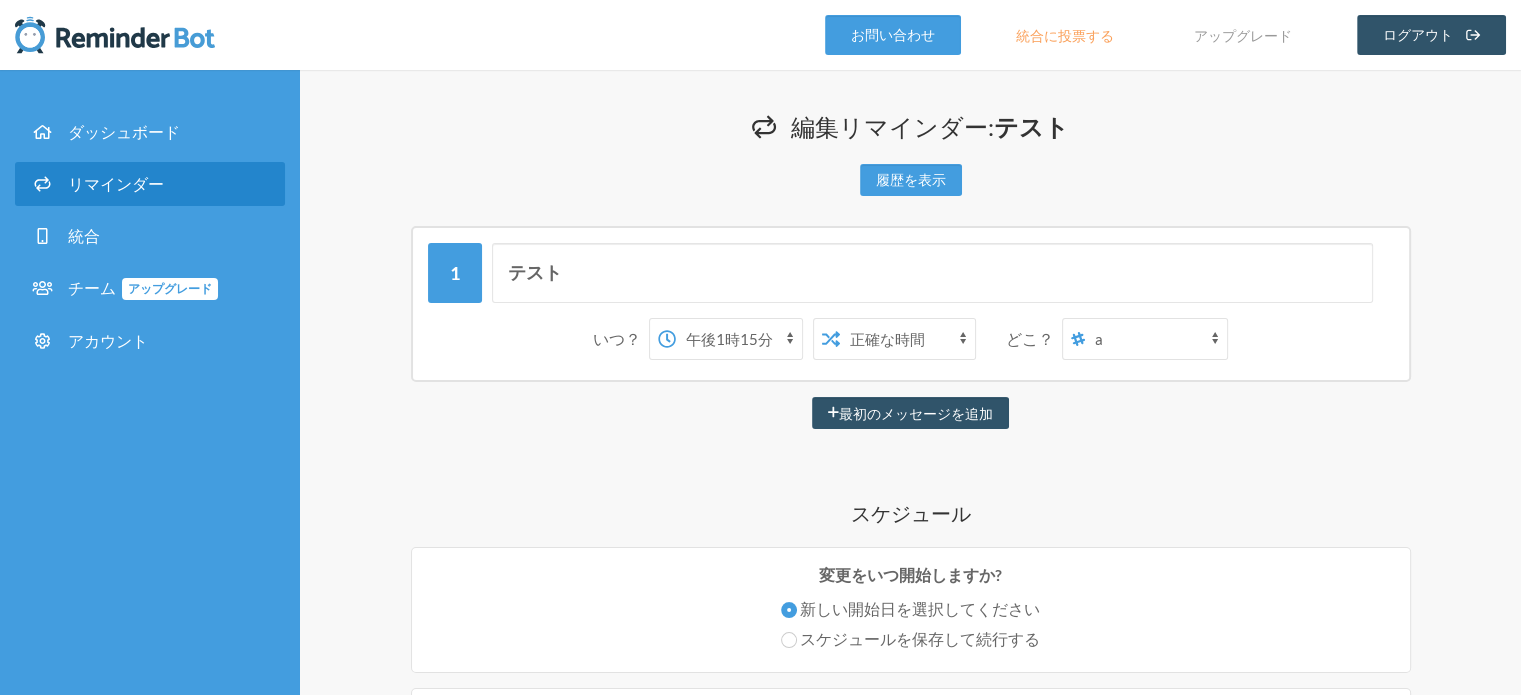 click on "吉田倭   a" at bounding box center [1156, 339] 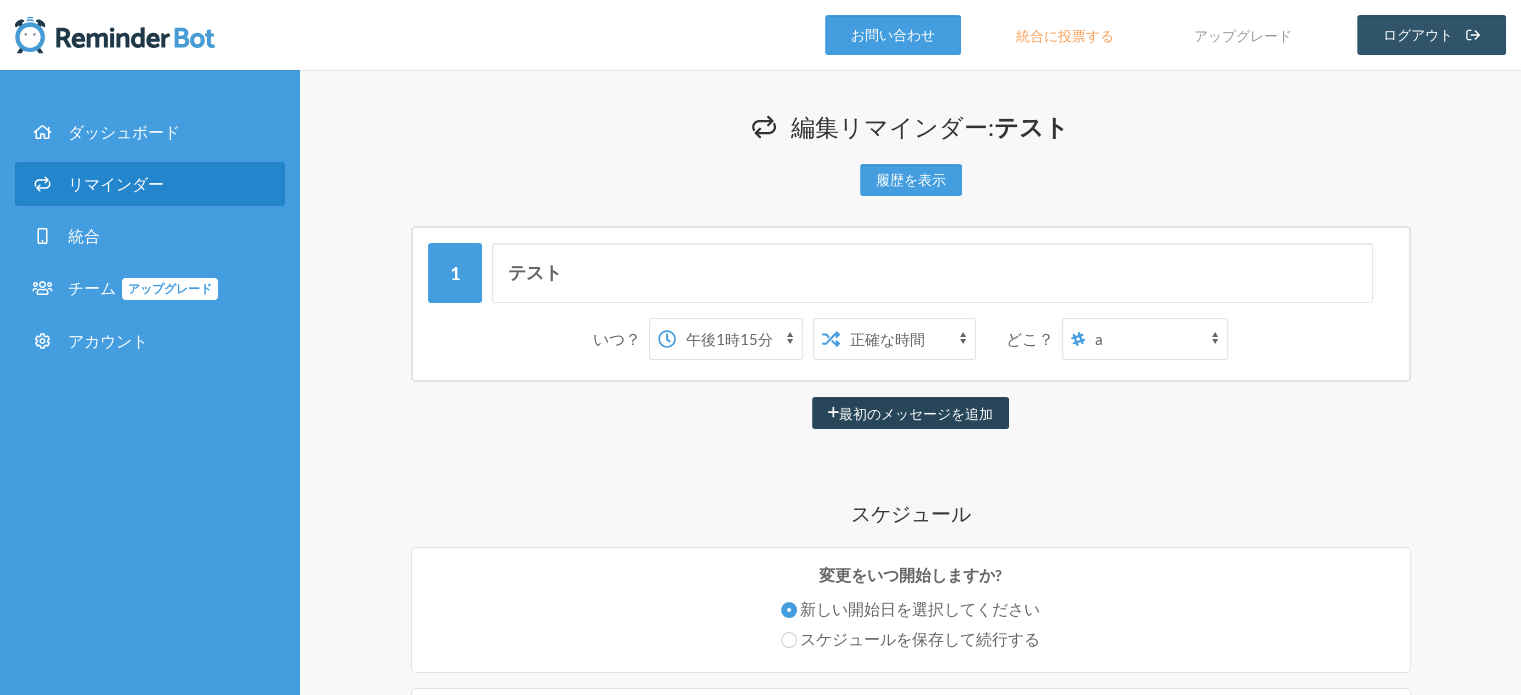 click on "最初のメッセージを追加" at bounding box center [910, 413] 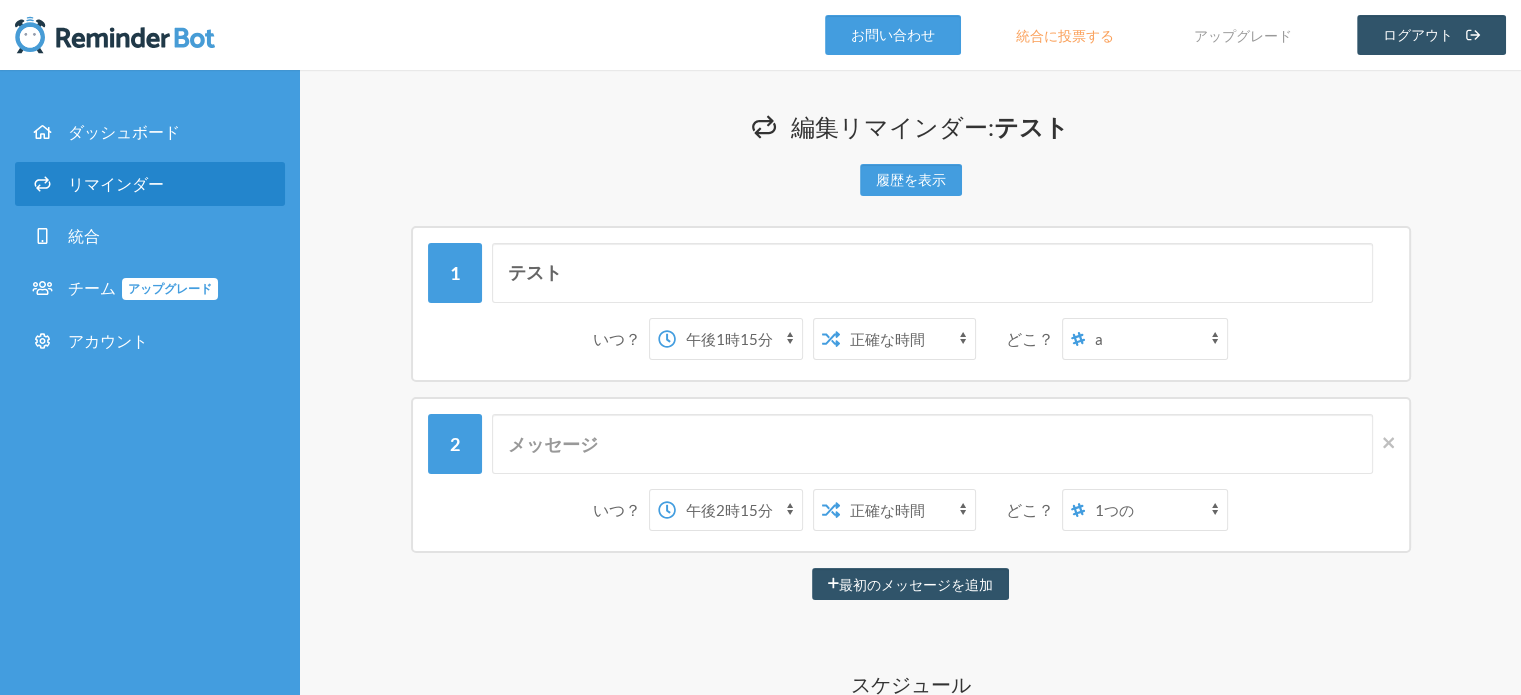click on "吉田倭   1つの" at bounding box center [1156, 510] 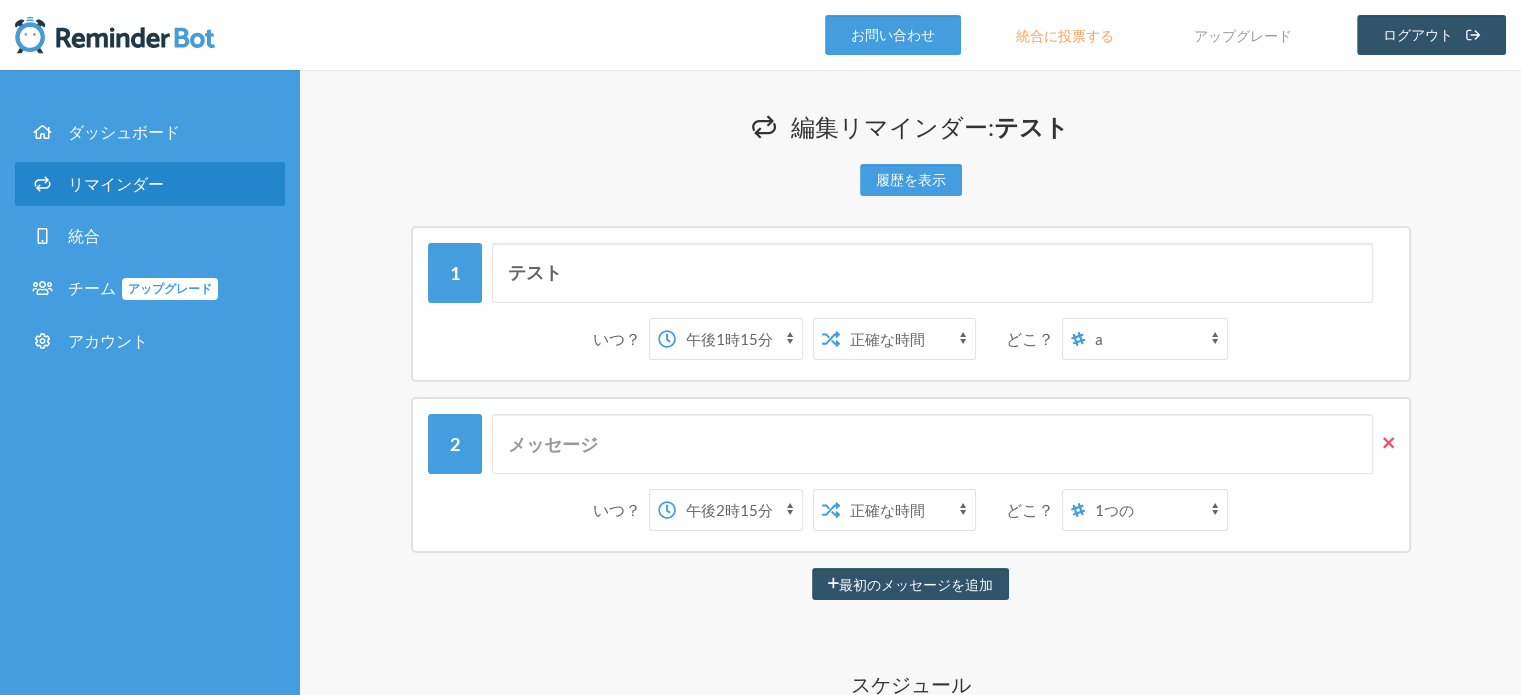 click at bounding box center [1383, 443] 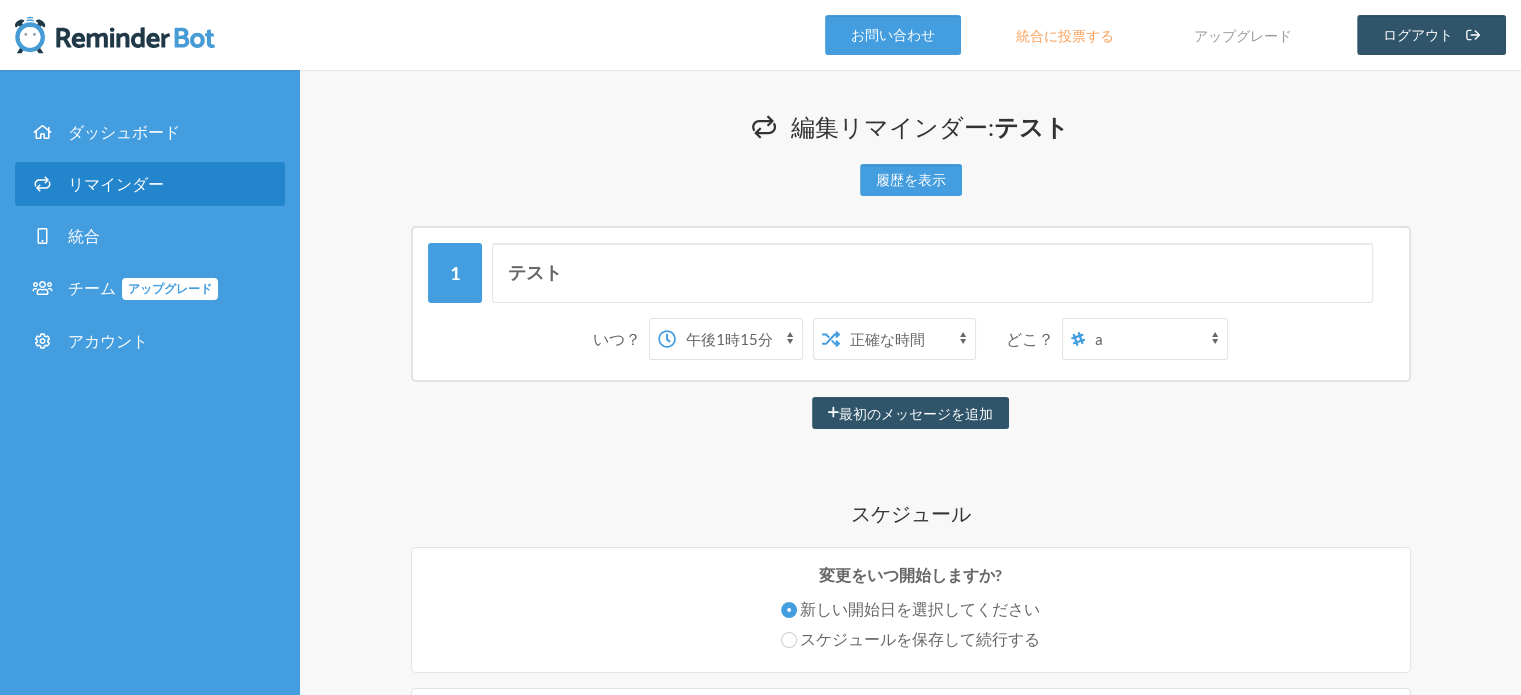 click on "いつ？     午前0時 午前0時15分 午前0時30分 午前0時45分 午前1時 午前1時15分 午前1時30分 午前1時45分 午前2時 午前2時15分 午前2時30分 午前2時45分 午前3時 午前3時15分 午前3時30分 午前3時45分 午前4時 午前4時15分 午前4時30分 午前4時45分 午前5時 午前5時15分 午前5時30分 午前5時45分 午前6時 午前6時15分 午前6時30分 午前6時45分 午前7時 午前7時15分 午前7時30分 午前7時45分 午前8時 午前8時15分 午前8時30分 午前8時45分 午前9時 午前9時15分 午前9時30分 午前9時45分 午前10時 午前10時15分 午前10時30分 午前10時45分 午前11時 午前11時15分 午前11時30分 午前11時45分 午後12時 午後12時15分 午後12時30分 午後12時45分 午後1時 午後1時15分 午後1時30分 午後1時45分 午後2時 午後2時15分 午後2時30分 午後2時45分 午後3時 午後3時15分 午後3時30分 午後3時45分 午後4時 午後4時15分 午後4時30分 午後5時" at bounding box center (911, 339) 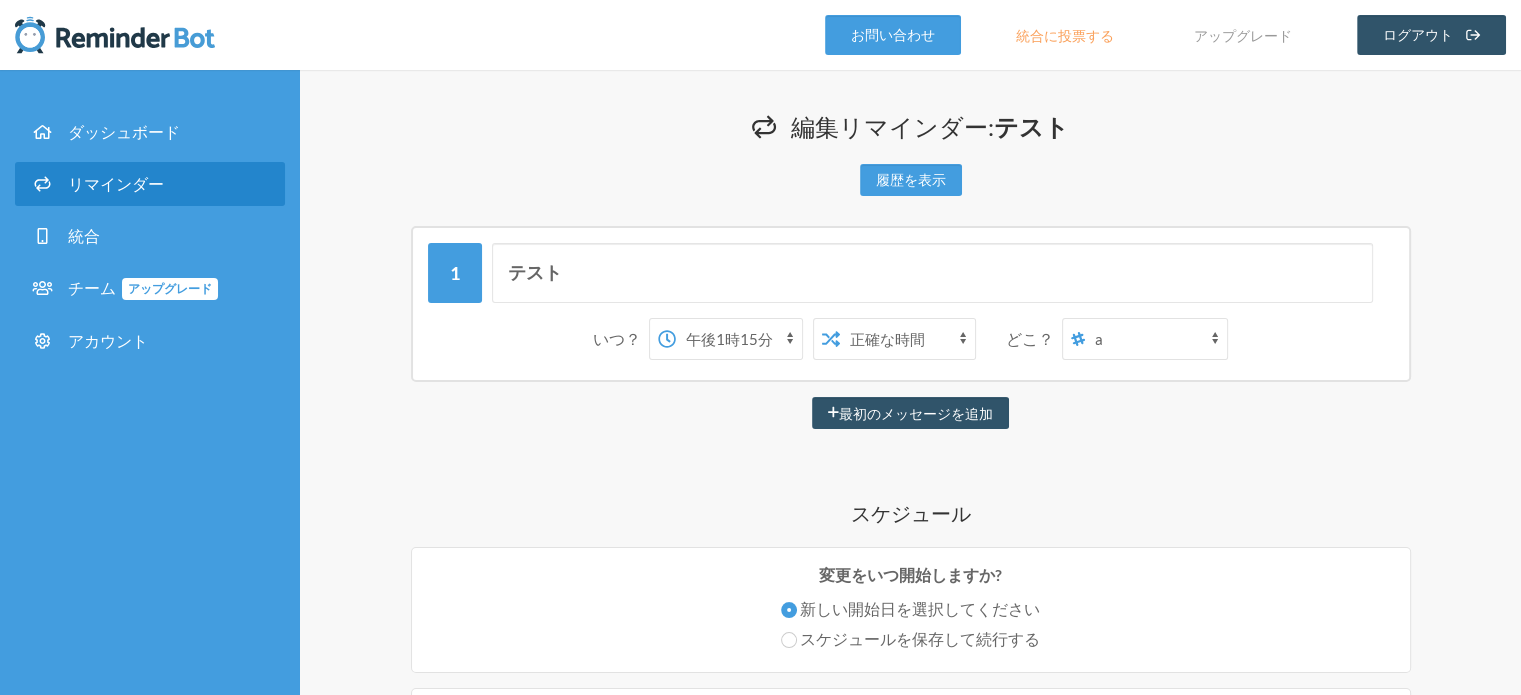 click on "吉田倭   a" at bounding box center (1156, 339) 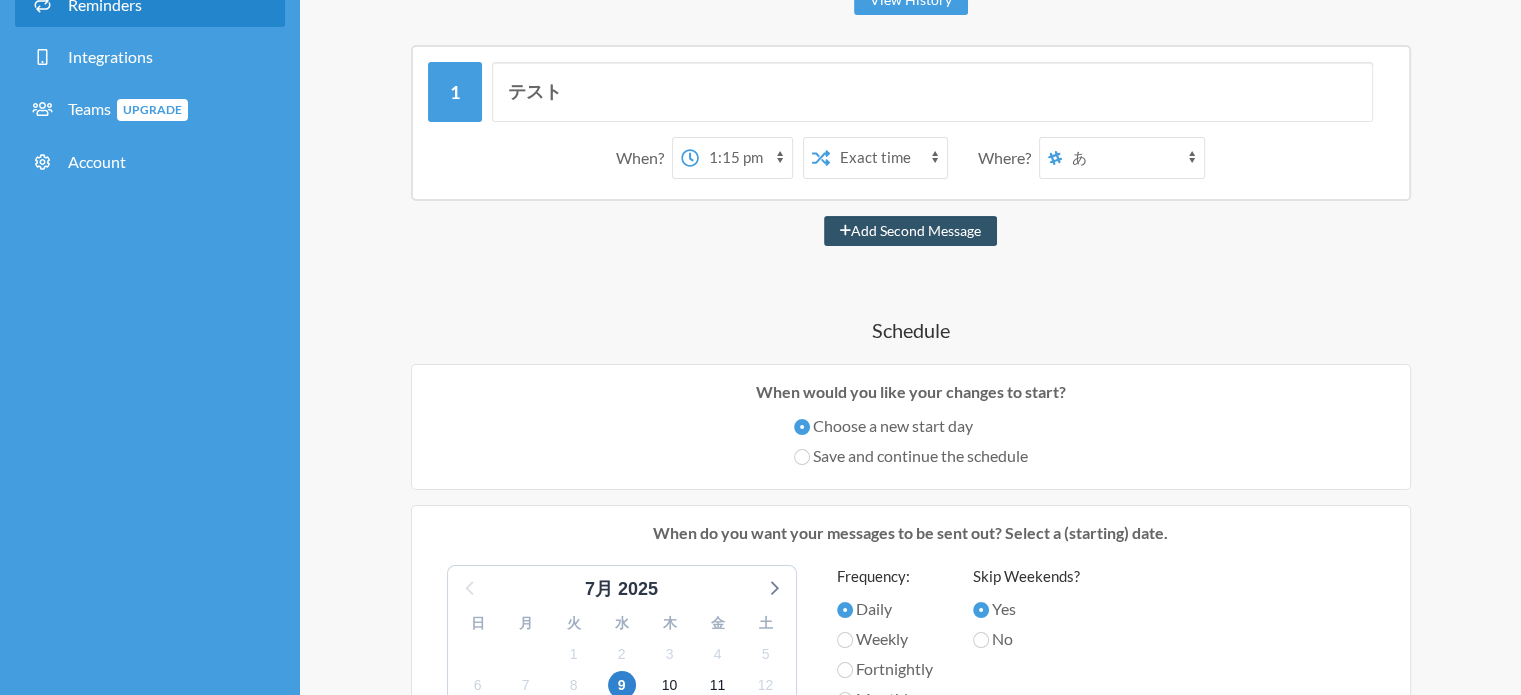 scroll, scrollTop: 0, scrollLeft: 0, axis: both 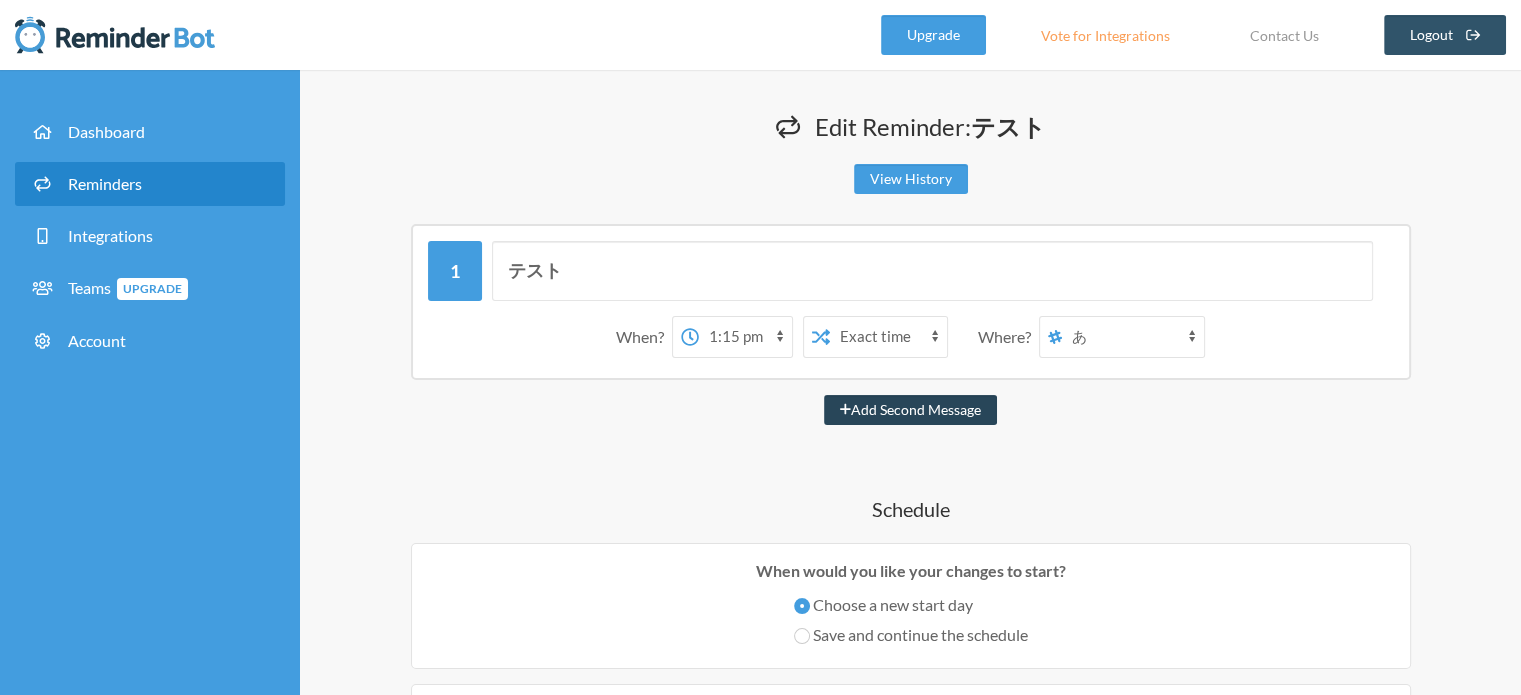click on "Add Second Message" at bounding box center (910, 410) 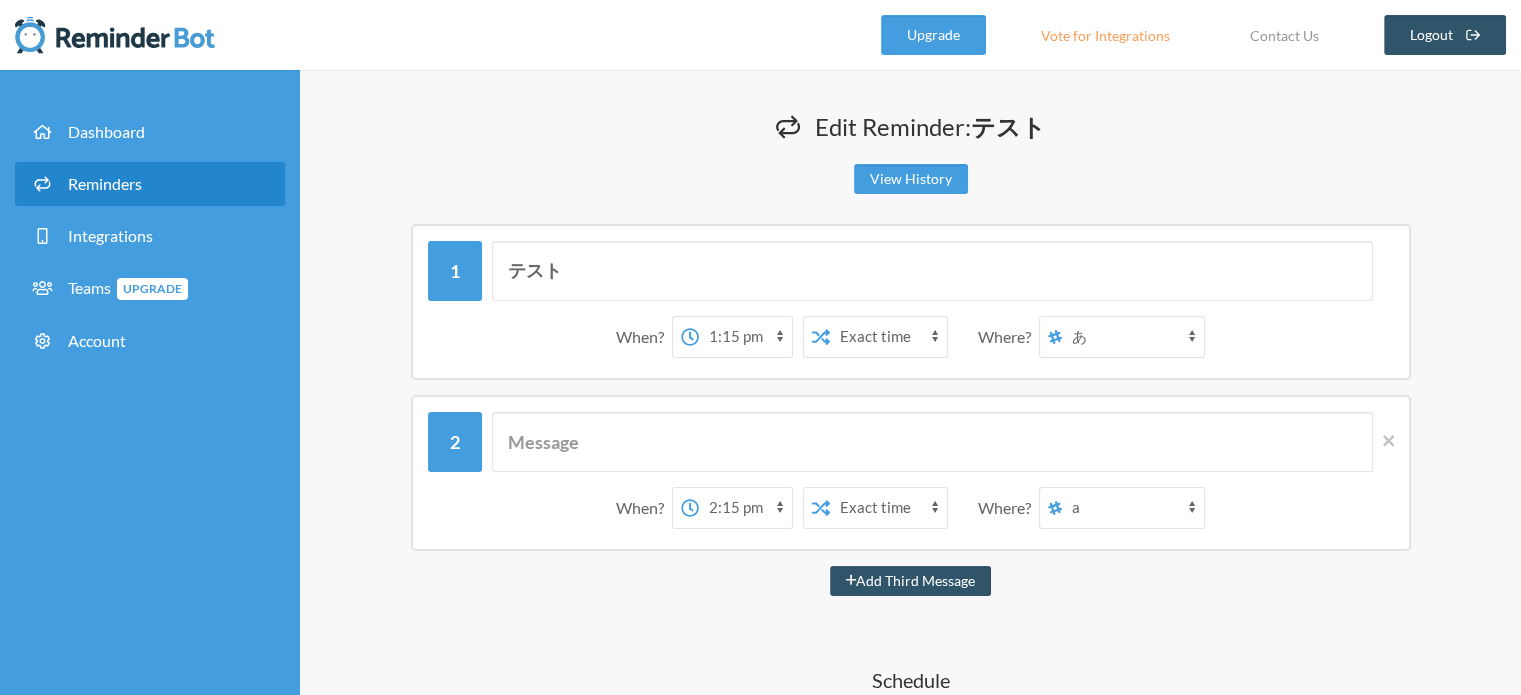 click on "[LAST] [FIRST]   a あ" at bounding box center [1133, 508] 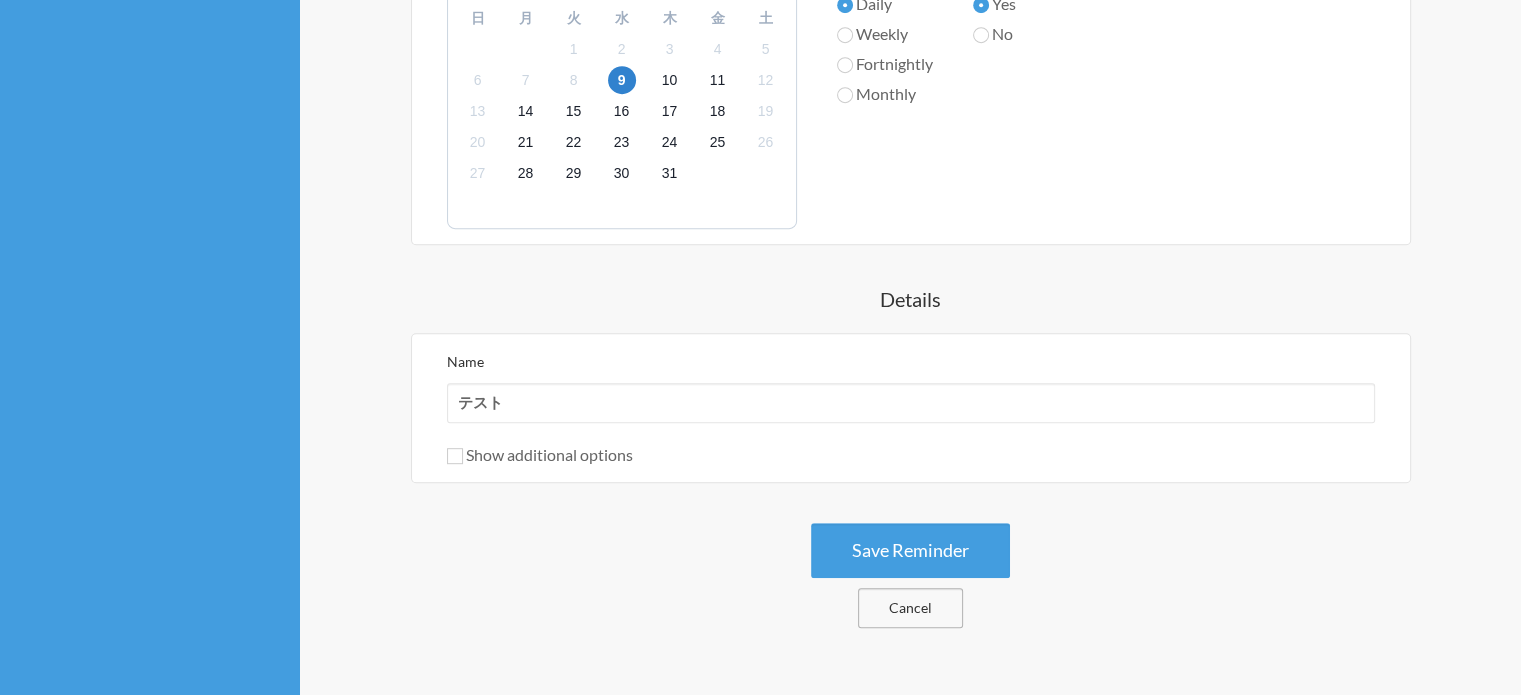 scroll, scrollTop: 1092, scrollLeft: 0, axis: vertical 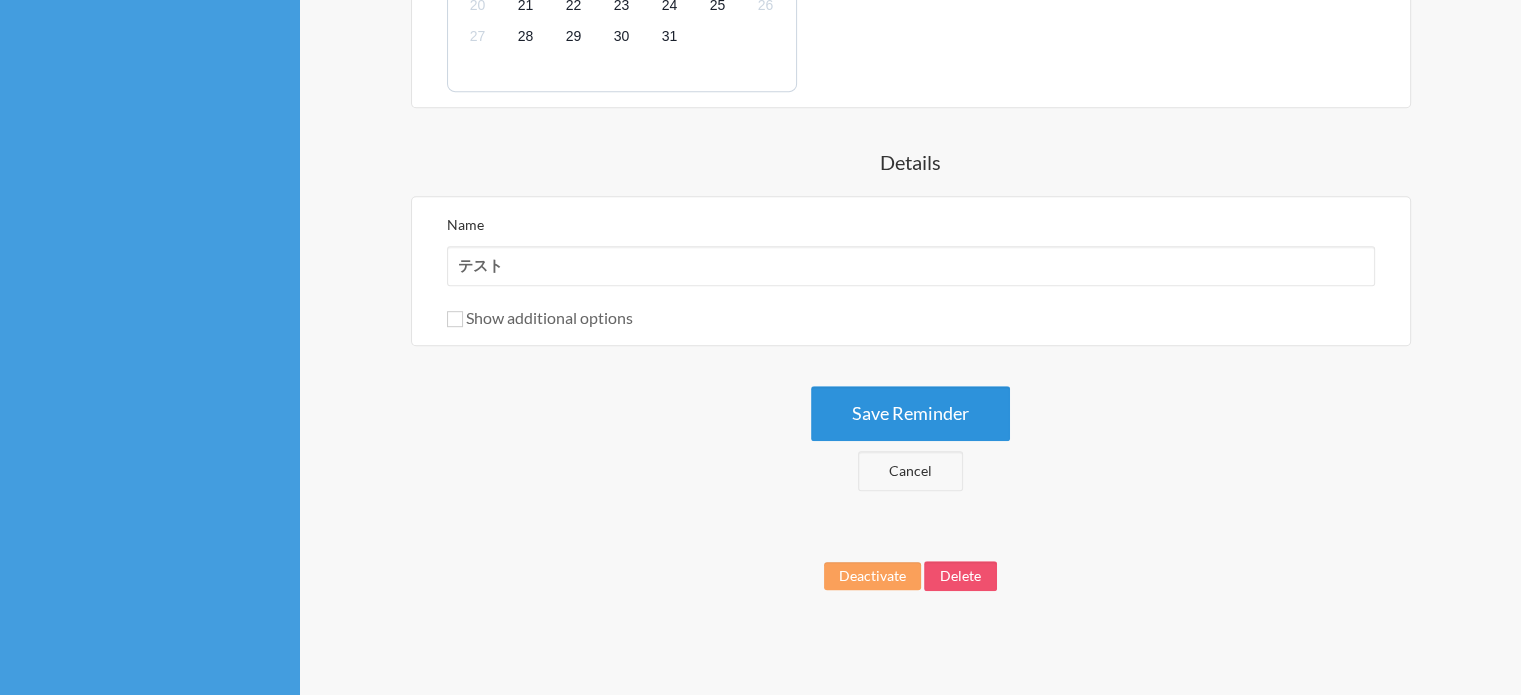 click on "Save Reminder" at bounding box center (910, 413) 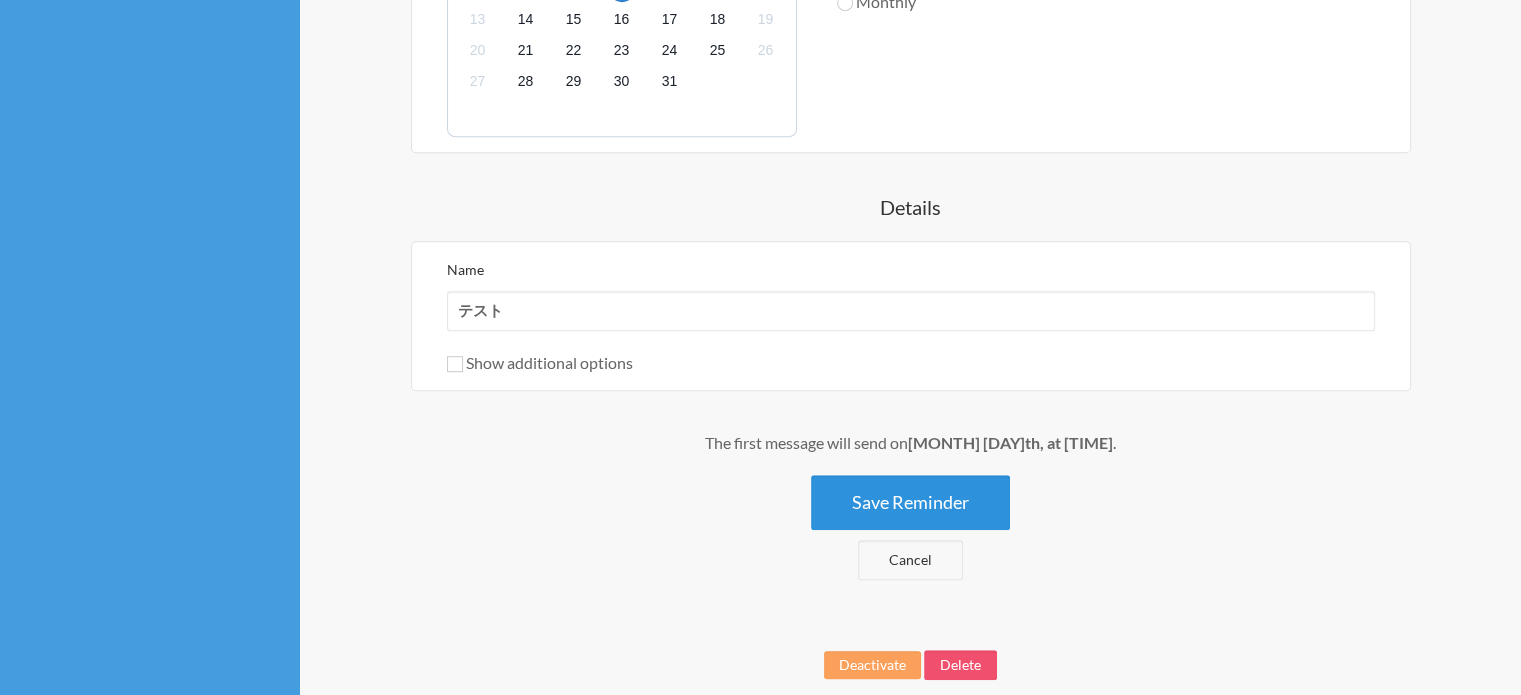 click on "Save Reminder" at bounding box center [910, 502] 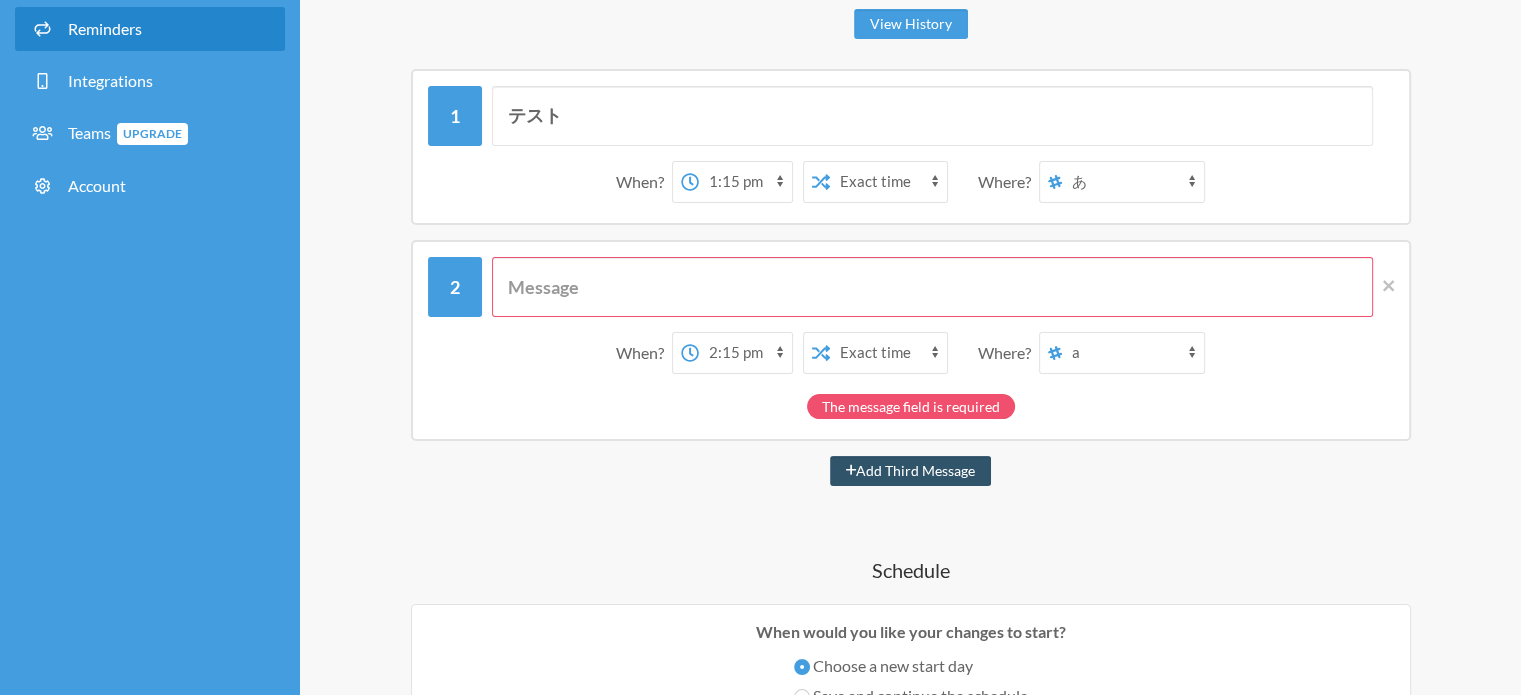 scroll, scrollTop: 92, scrollLeft: 0, axis: vertical 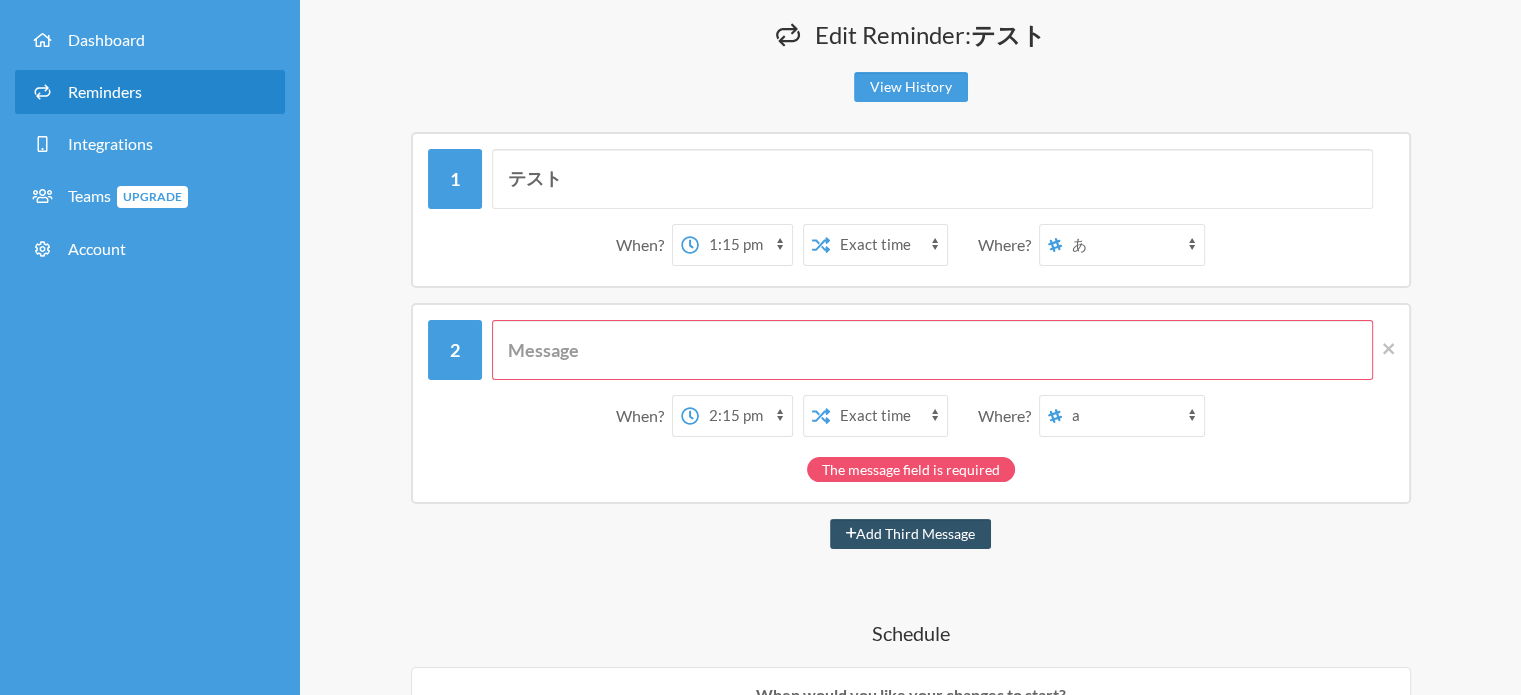 click on "When?     12:00 am 12:15 am 12:30 am 12:45 am 1:00 am 1:15 am 1:30 am 1:45 am 2:00 am 2:15 am 2:30 am 2:45 am 3:00 am 3:15 am 3:30 am 3:45 am 4:00 am 4:15 am 4:30 am 4:45 am 5:00 am 5:15 am 5:30 am 5:45 am 6:00 am 6:15 am 6:30 am 6:45 am 7:00 am 7:15 am 7:30 am 7:45 am 8:00 am 8:15 am 8:30 am 8:45 am 9:00 am 9:15 am 9:30 am 9:45 am 10:00 am 10:15 am 10:30 am 10:45 am 11:00 am 11:15 am 11:30 am 11:45 am 12:00 pm 12:15 pm 12:30 pm 12:45 pm 1:00 pm 1:15 pm 1:30 pm 1:45 pm 2:00 pm 2:15 pm 2:30 pm 2:45 pm 3:00 pm 3:15 pm 3:30 pm 3:45 pm 4:00 pm 4:15 pm 4:30 pm 4:45 pm 5:00 pm 5:15 pm 5:30 pm 5:45 pm 6:00 pm 6:15 pm 6:30 pm 6:45 pm 7:00 pm 7:15 pm 7:30 pm 7:45 pm 8:00 pm 8:15 pm 8:30 pm 8:45 pm 9:00 pm 9:15 pm 9:30 pm 9:45 pm 10:00 pm 10:15 pm 10:30 pm 10:45 pm 11:00 pm 11:15 pm 11:30 pm 11:45 pm   on  day 1     12:00 am 12:15 am 12:30 am 12:45 am 1:00 am 1:15 am 1:30 am 1:45 am 2:00 am 2:15 am 2:30 am 2:45 am 3:00 am 3:15 am 3:30 am 3:45 am 4:00 am 4:15 am 4:30 am 4:45 am 5:00 am 5:15 am 5:30 am 5:45 am   on" at bounding box center [911, 210] 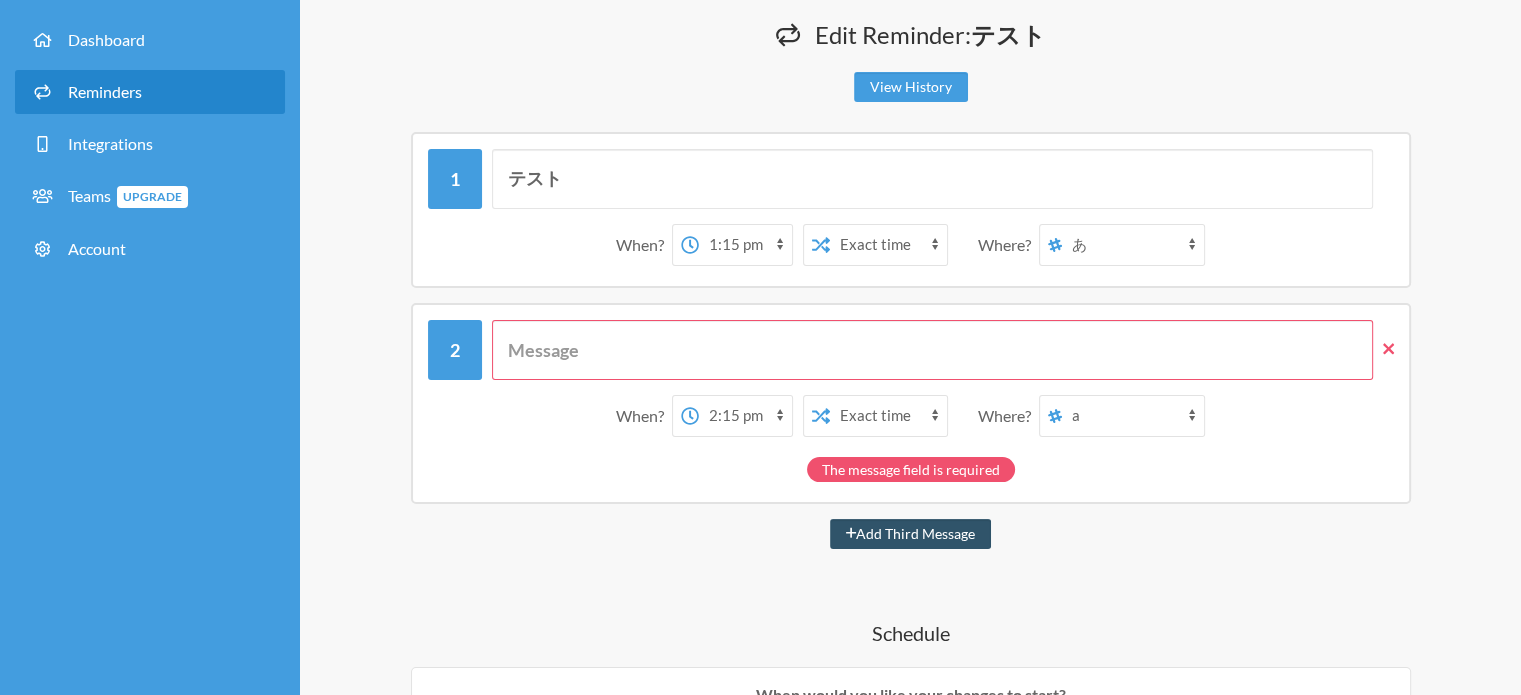 click at bounding box center (1388, 349) 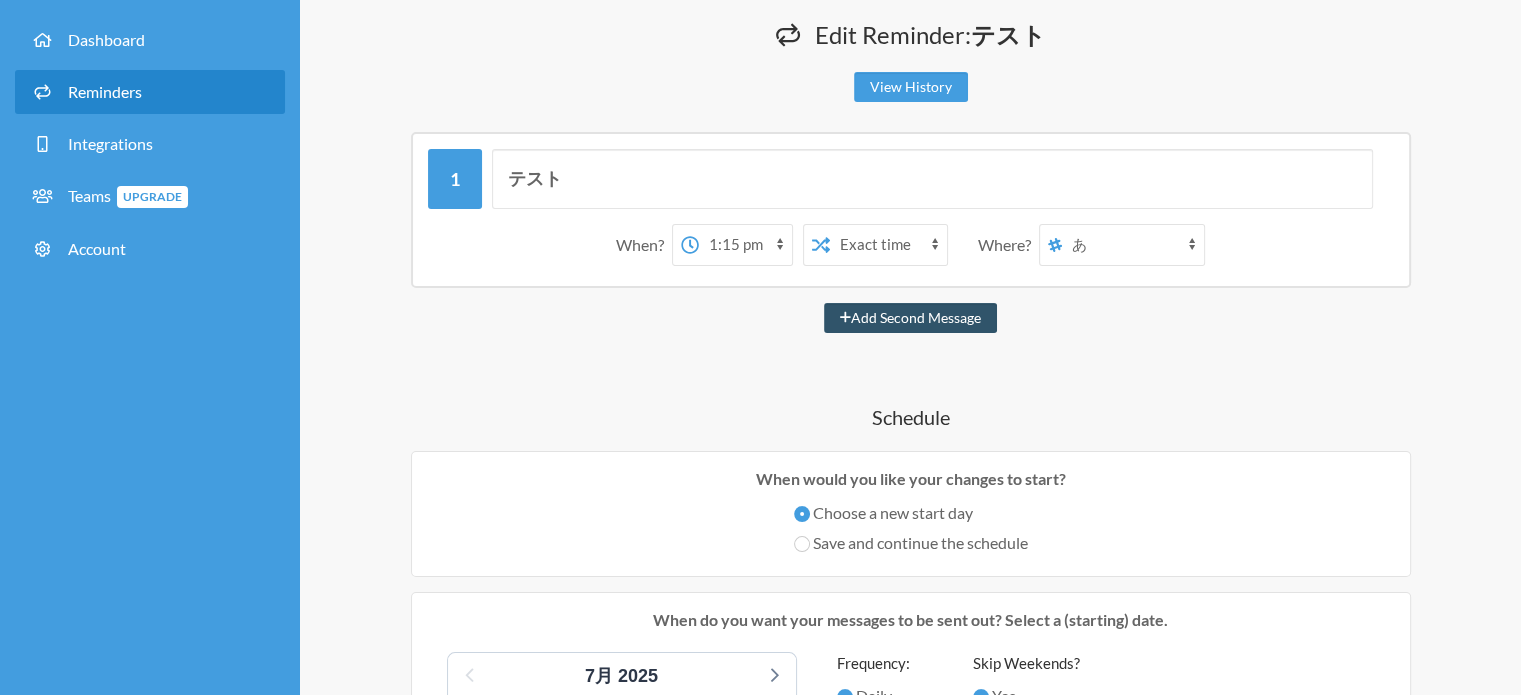 click on "12:00 am 12:15 am 12:30 am 12:45 am 1:00 am 1:15 am 1:30 am 1:45 am 2:00 am 2:15 am 2:30 am 2:45 am 3:00 am 3:15 am 3:30 am 3:45 am 4:00 am 4:15 am 4:30 am 4:45 am 5:00 am 5:15 am 5:30 am 5:45 am 6:00 am 6:15 am 6:30 am 6:45 am 7:00 am 7:15 am 7:30 am 7:45 am 8:00 am 8:15 am 8:30 am 8:45 am 9:00 am 9:15 am 9:30 am 9:45 am 10:00 am 10:15 am 10:30 am 10:45 am 11:00 am 11:15 am 11:30 am 11:45 am 12:00 pm 12:15 pm 12:30 pm 12:45 pm 1:00 pm 1:15 pm 1:30 pm 1:45 pm 2:00 pm 2:15 pm 2:30 pm 2:45 pm 3:00 pm 3:15 pm 3:30 pm 3:45 pm 4:00 pm 4:15 pm 4:30 pm 4:45 pm 5:00 pm 5:15 pm 5:30 pm 5:45 pm 6:00 pm 6:15 pm 6:30 pm 6:45 pm 7:00 pm 7:15 pm 7:30 pm 7:45 pm 8:00 pm 8:15 pm 8:30 pm 8:45 pm 9:00 pm 9:15 pm 9:30 pm 9:45 pm 10:00 pm 10:15 pm 10:30 pm 10:45 pm 11:00 pm 11:15 pm 11:30 pm 11:45 pm" at bounding box center (745, 245) 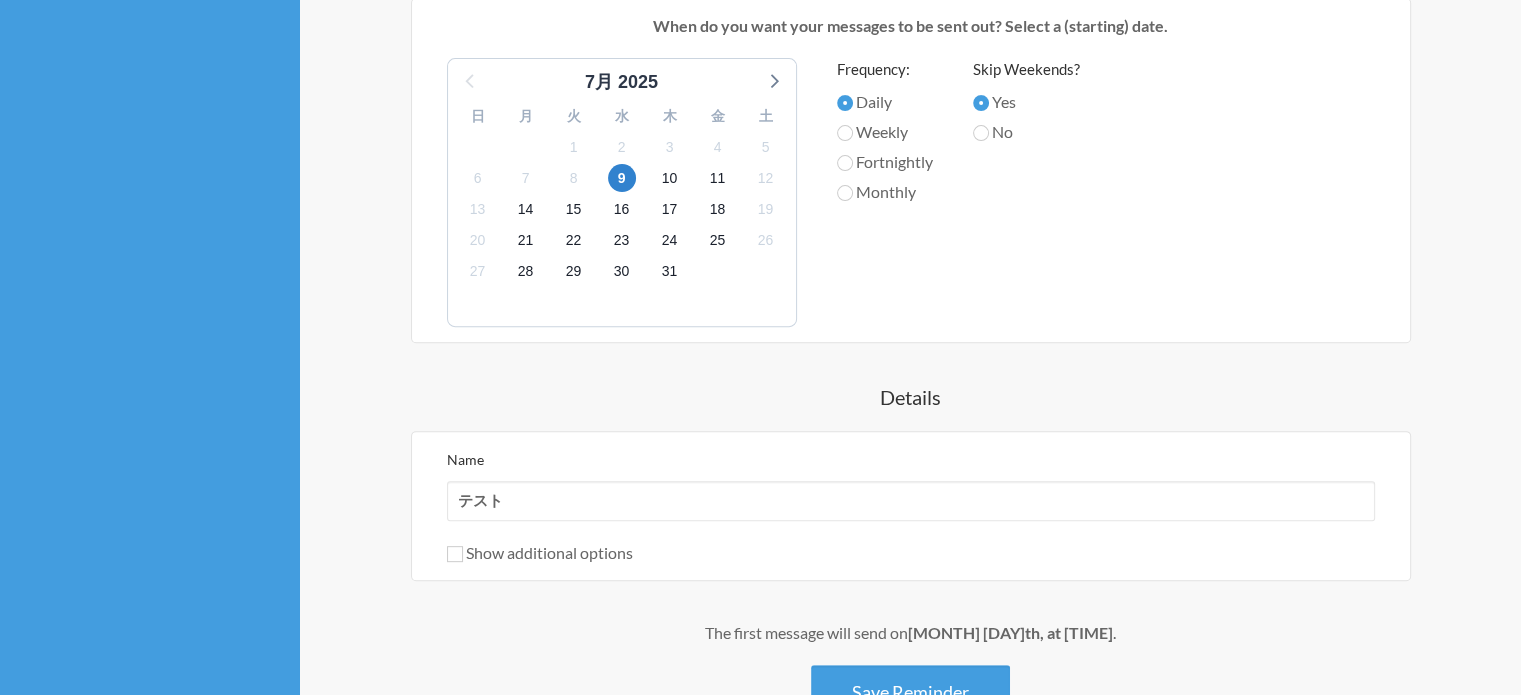 scroll, scrollTop: 792, scrollLeft: 0, axis: vertical 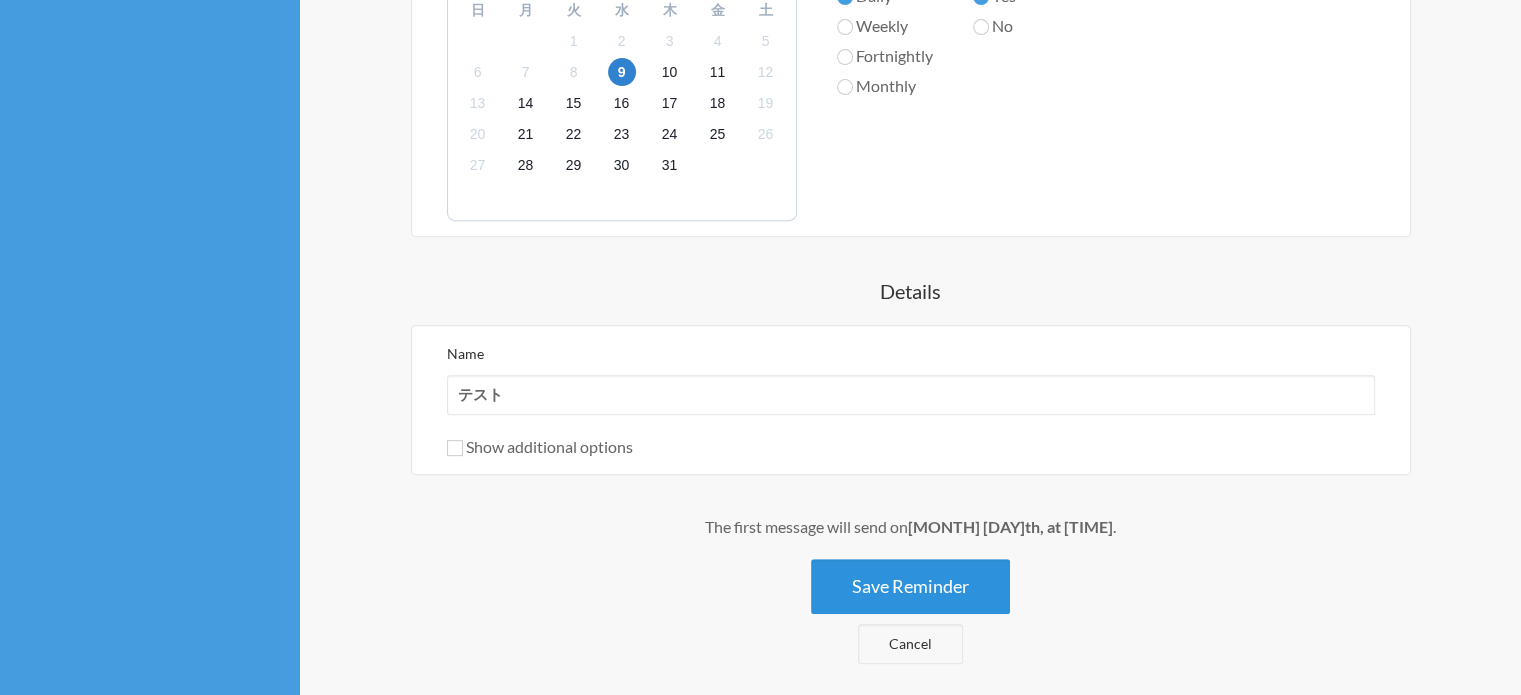 click on "Save Reminder" at bounding box center (910, 586) 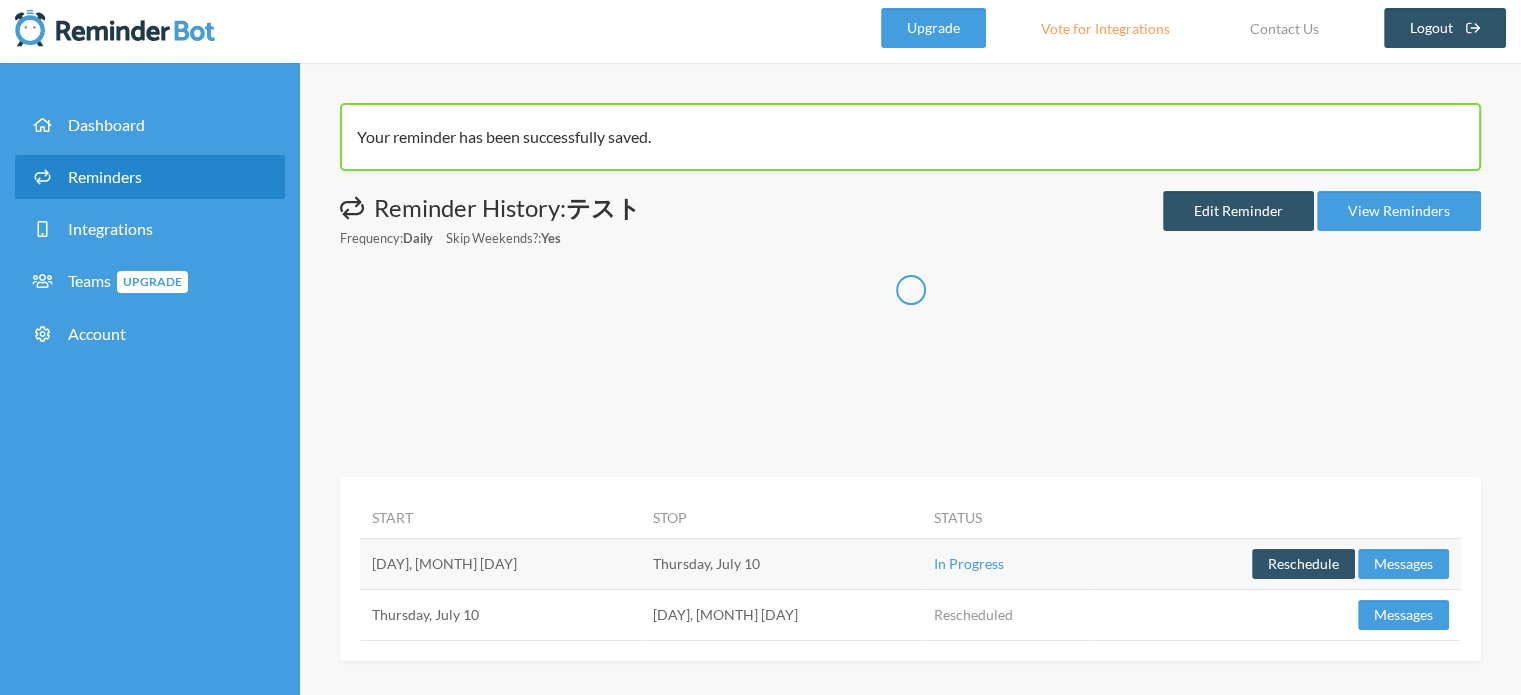 scroll, scrollTop: 9, scrollLeft: 0, axis: vertical 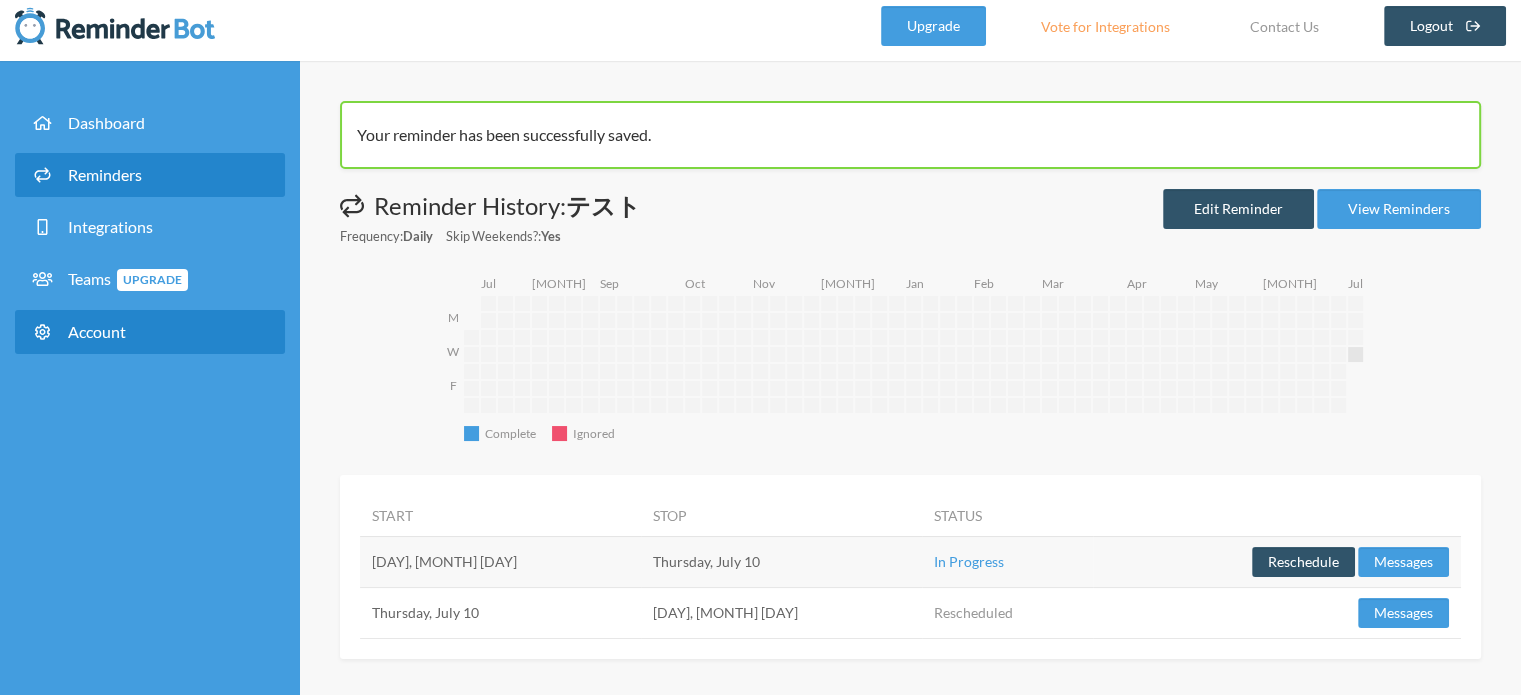 click on "Account" at bounding box center [150, 332] 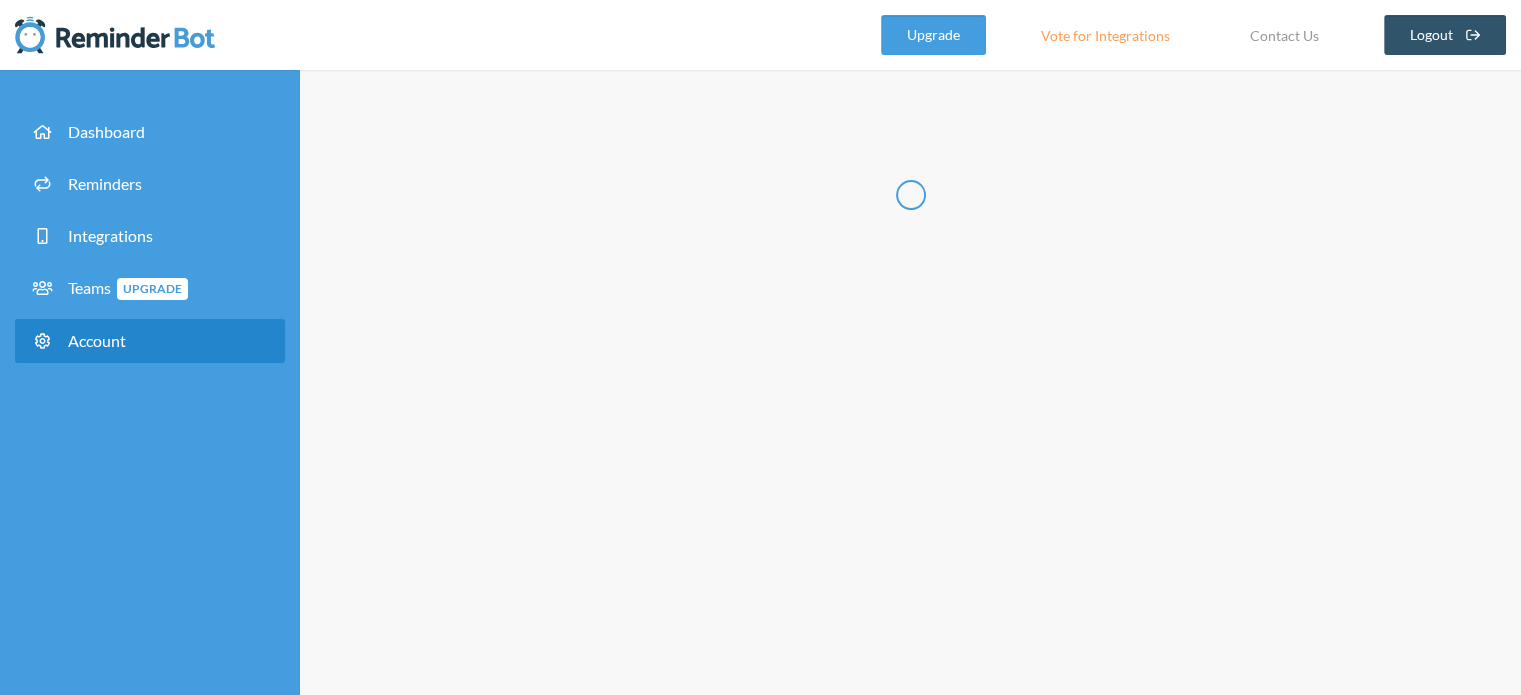scroll, scrollTop: 0, scrollLeft: 0, axis: both 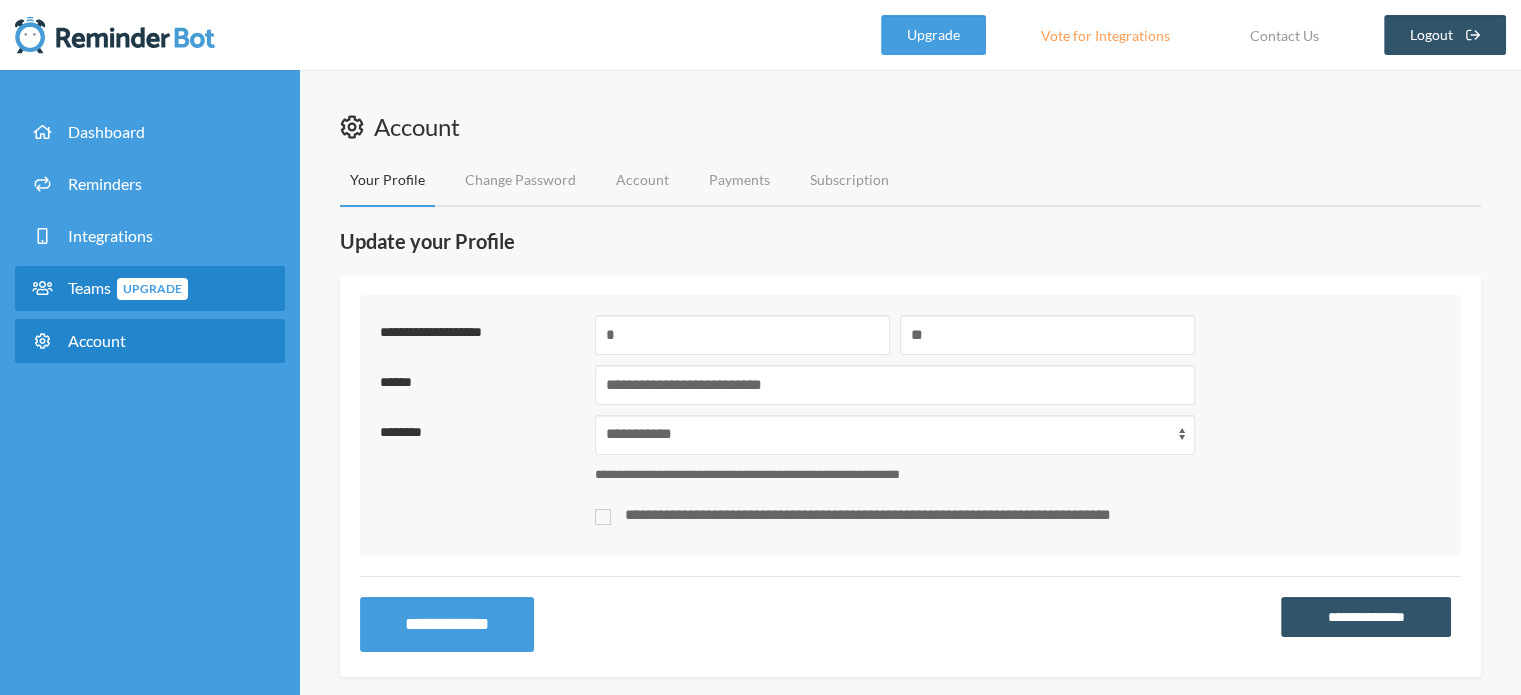 click on "Upgrade" at bounding box center (152, 289) 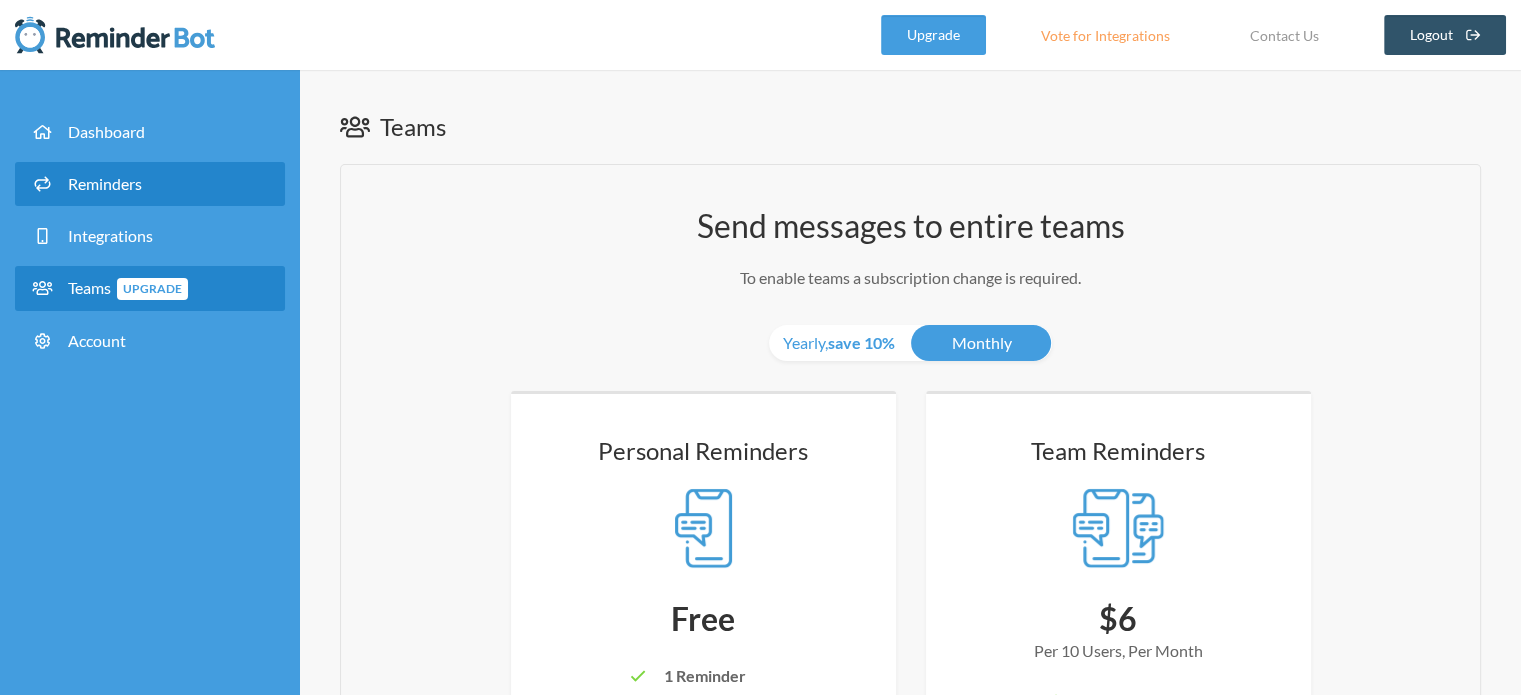 click on "Reminders" at bounding box center [150, 184] 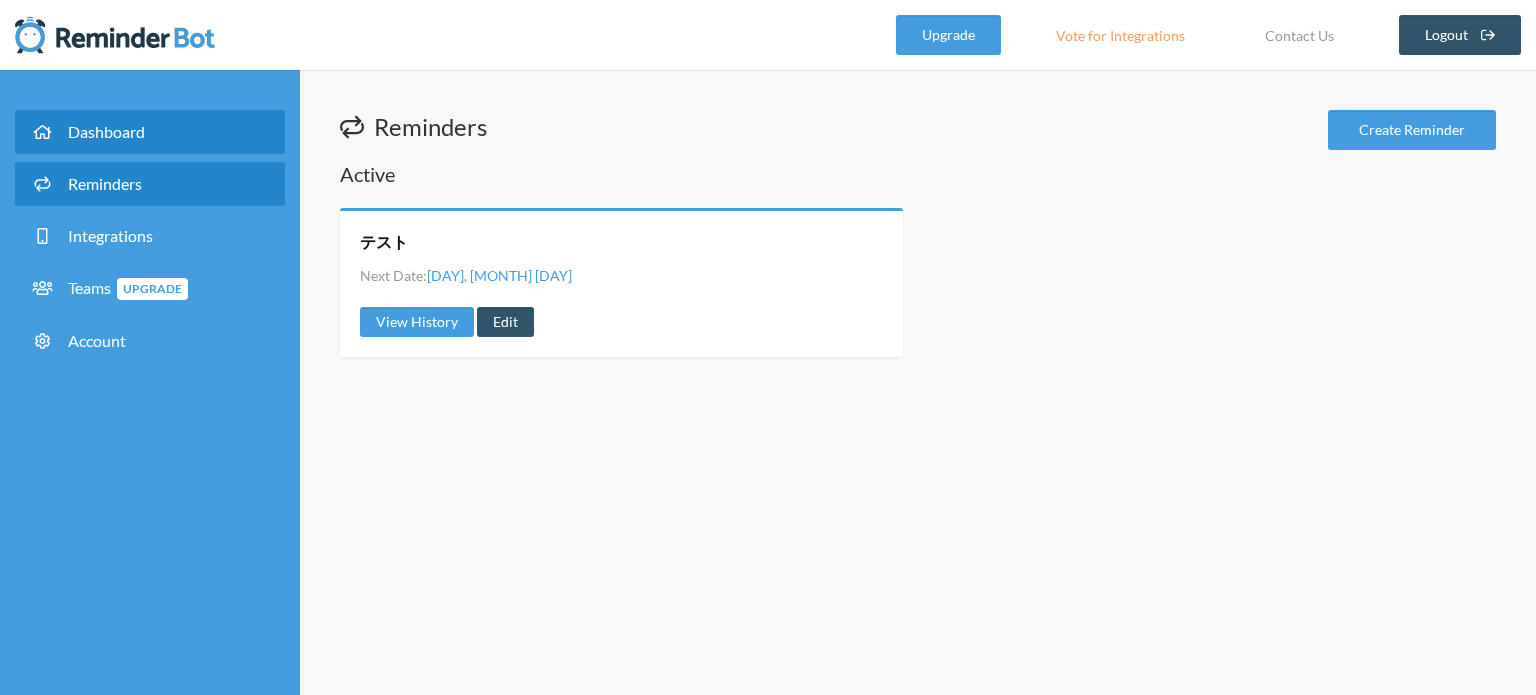 click on "Dashboard" at bounding box center (150, 132) 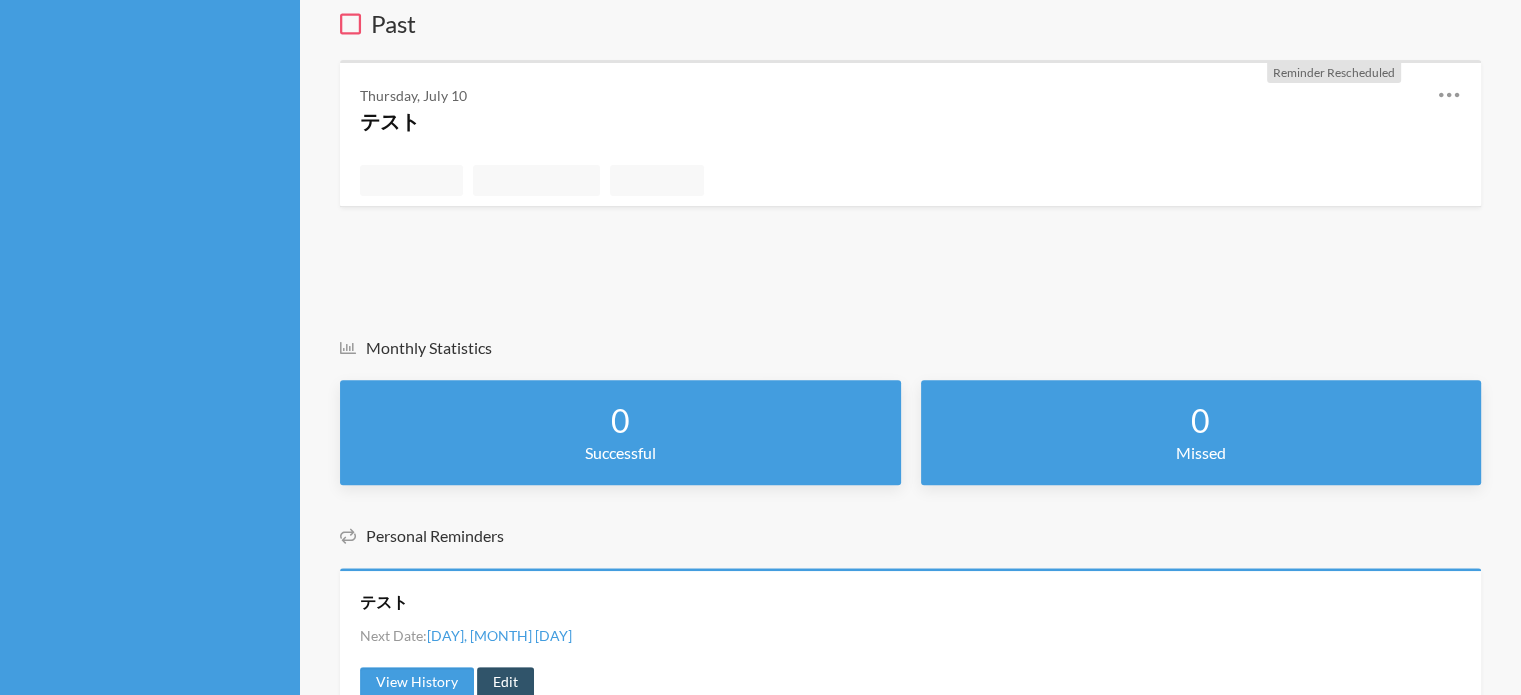 scroll, scrollTop: 660, scrollLeft: 0, axis: vertical 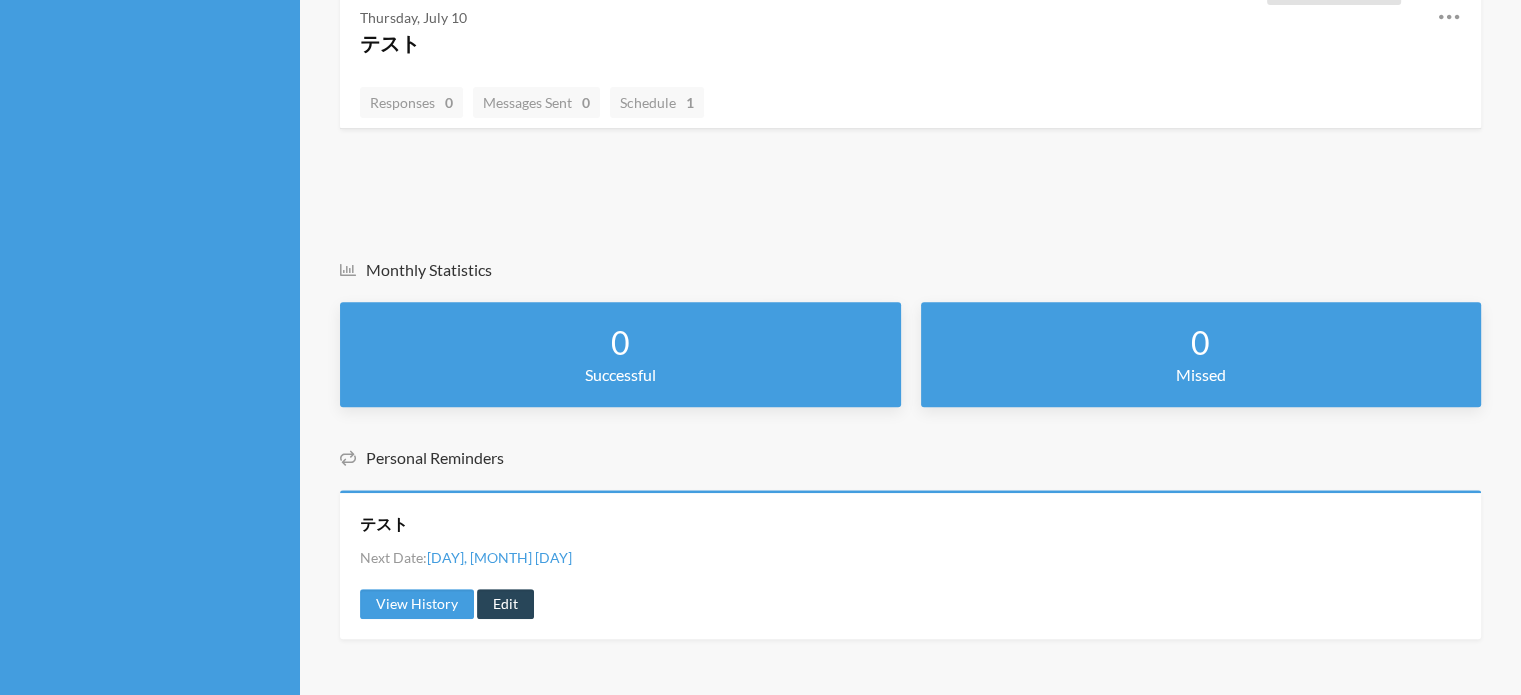 click on "Edit" at bounding box center (505, 604) 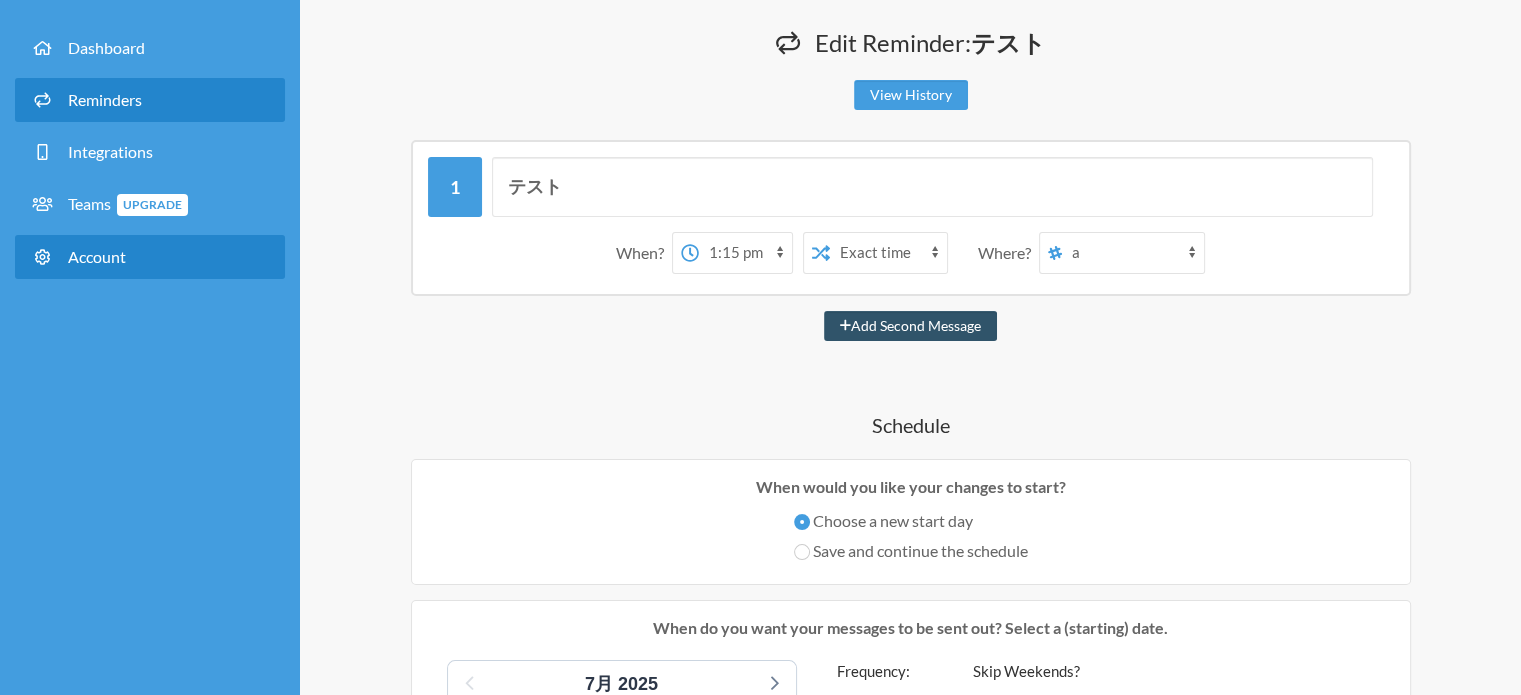 scroll, scrollTop: 0, scrollLeft: 0, axis: both 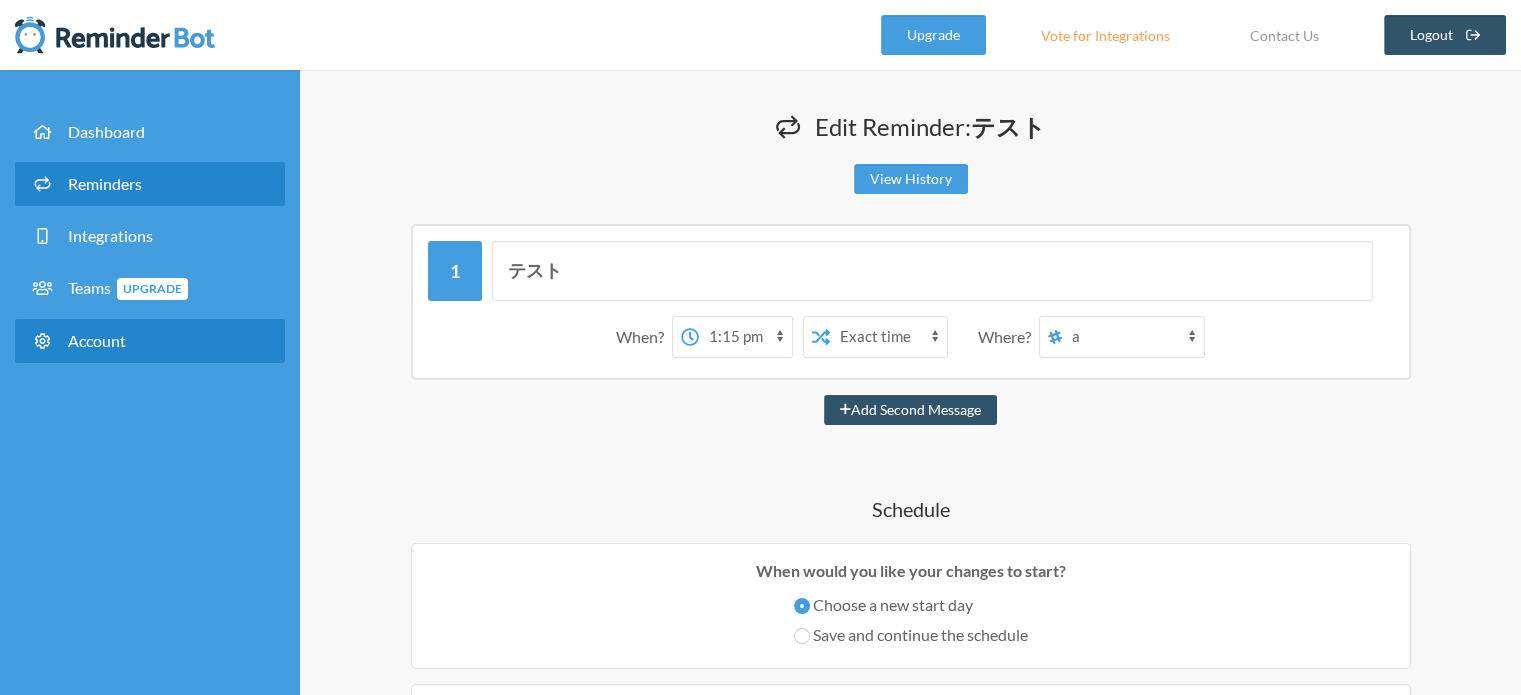 click on "Account" at bounding box center (97, 340) 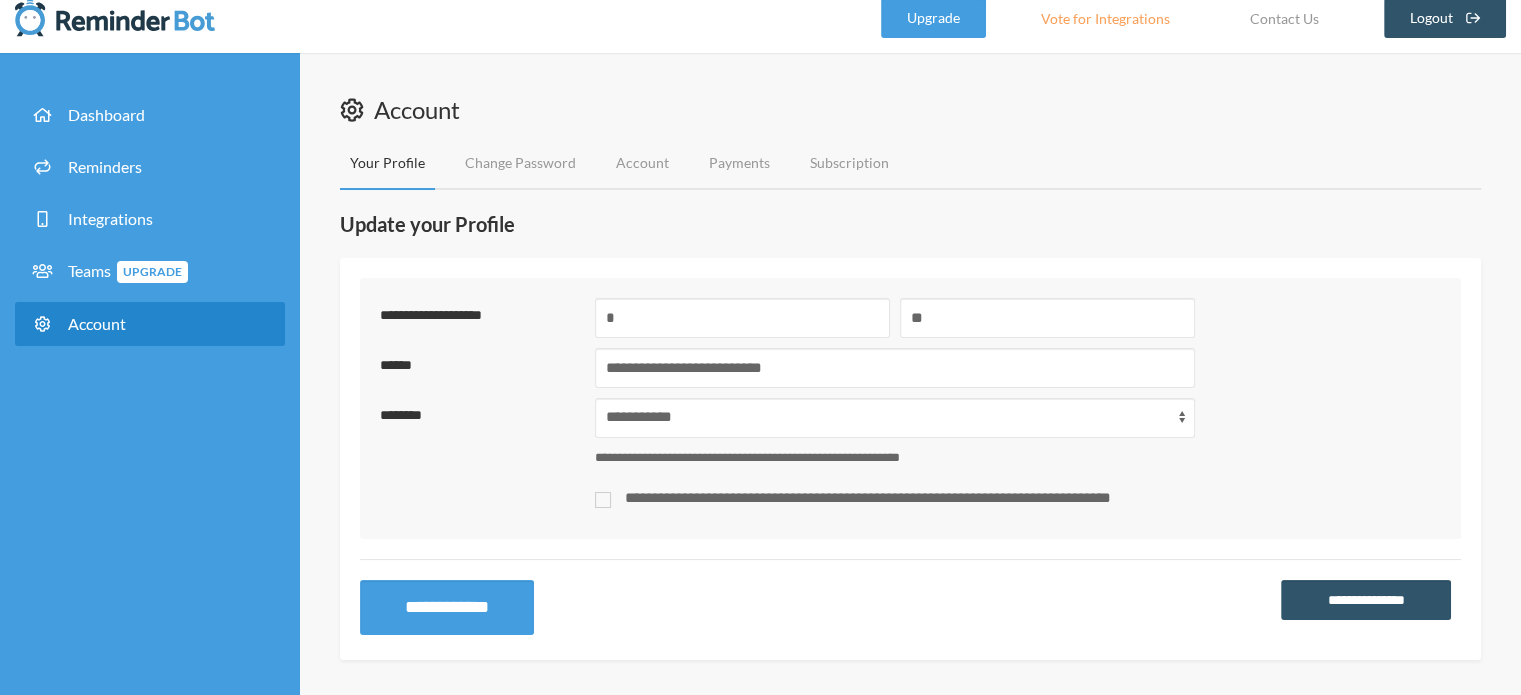 scroll, scrollTop: 21, scrollLeft: 0, axis: vertical 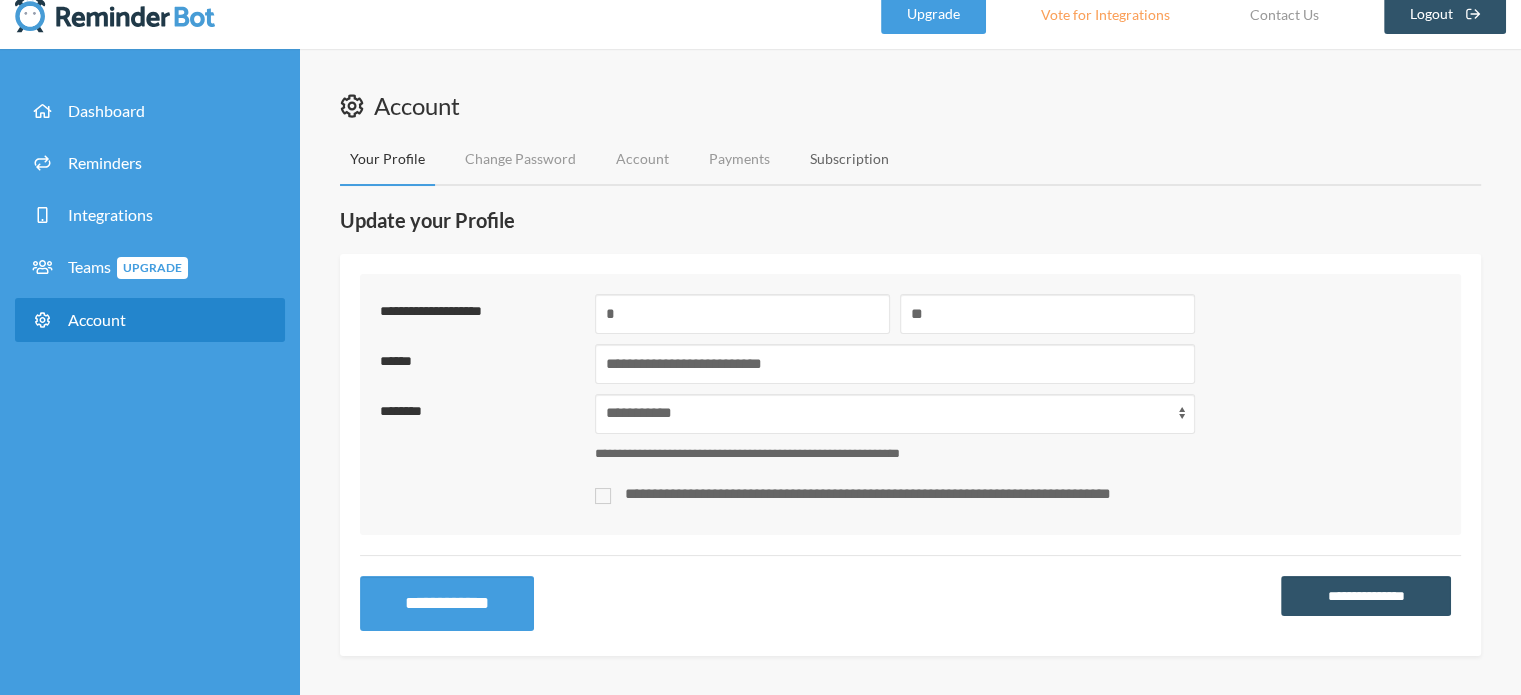 click on "Subscription" at bounding box center (849, 159) 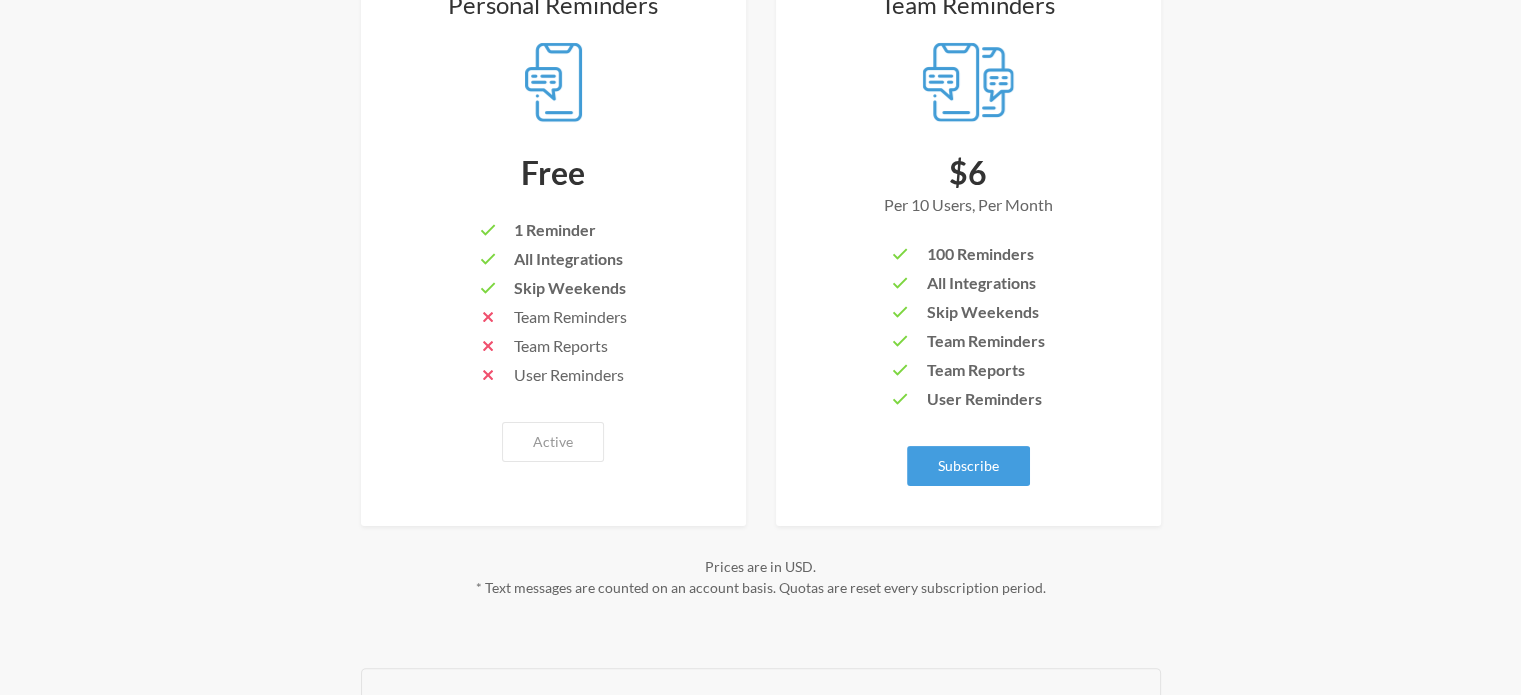 scroll, scrollTop: 300, scrollLeft: 0, axis: vertical 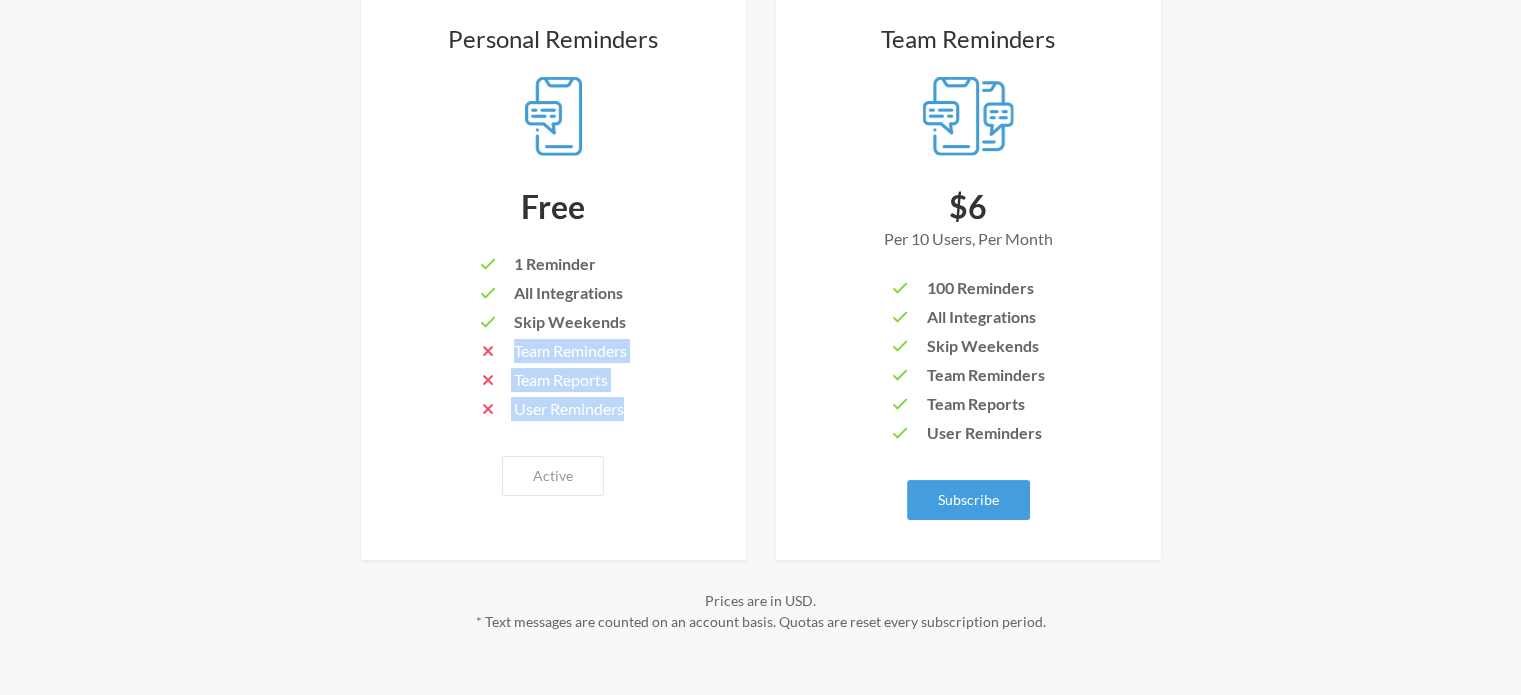 drag, startPoint x: 515, startPoint y: 352, endPoint x: 655, endPoint y: 347, distance: 140.08926 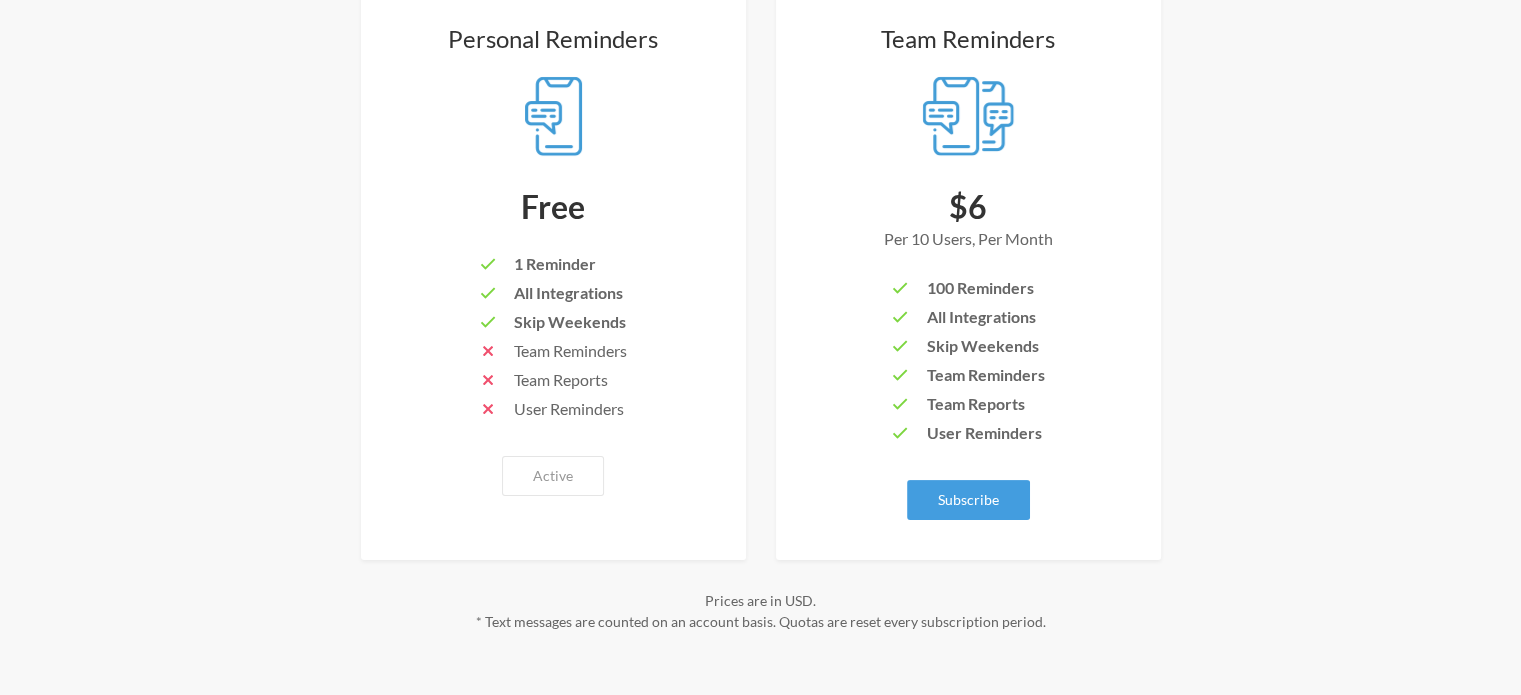 click on "1 Reminder       All Integrations       Skip Weekends       Team Reminders       Team Reports       User Reminders" at bounding box center (553, 339) 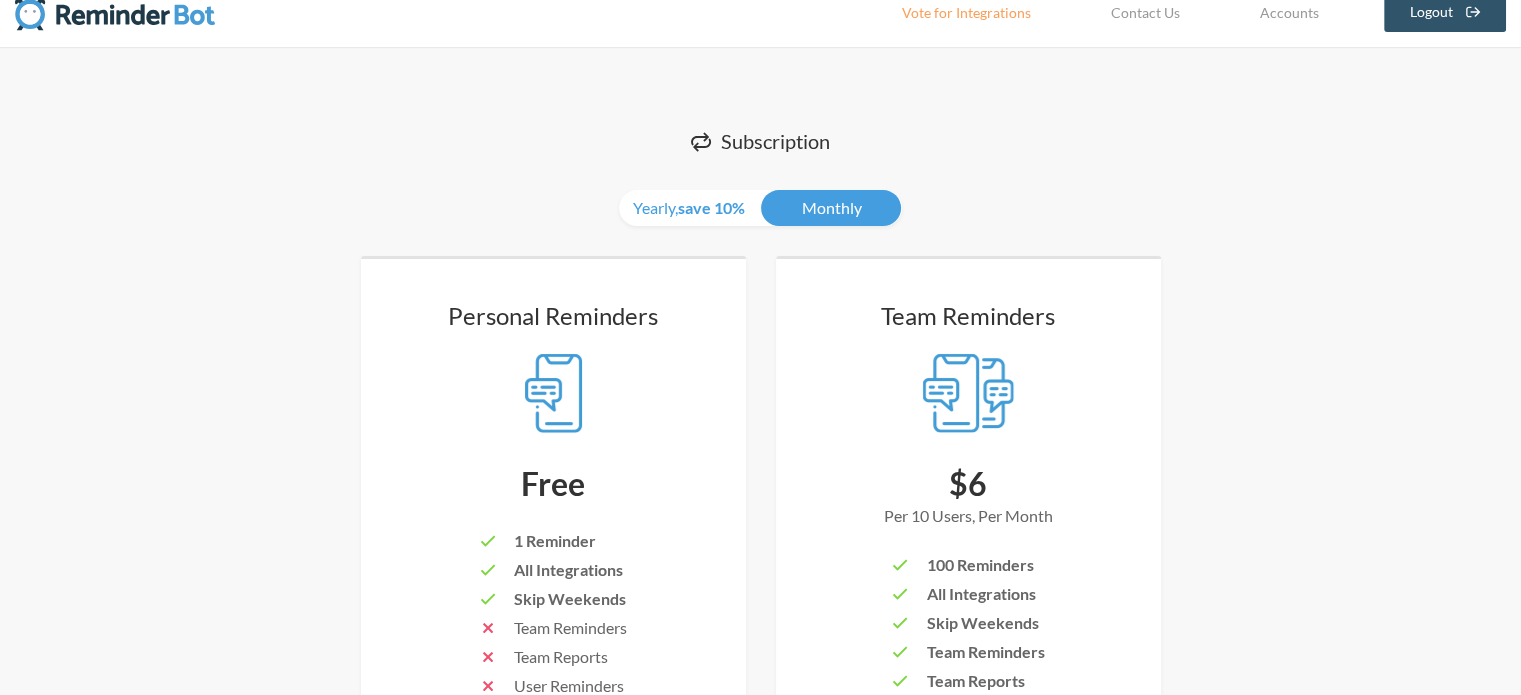 scroll, scrollTop: 20, scrollLeft: 0, axis: vertical 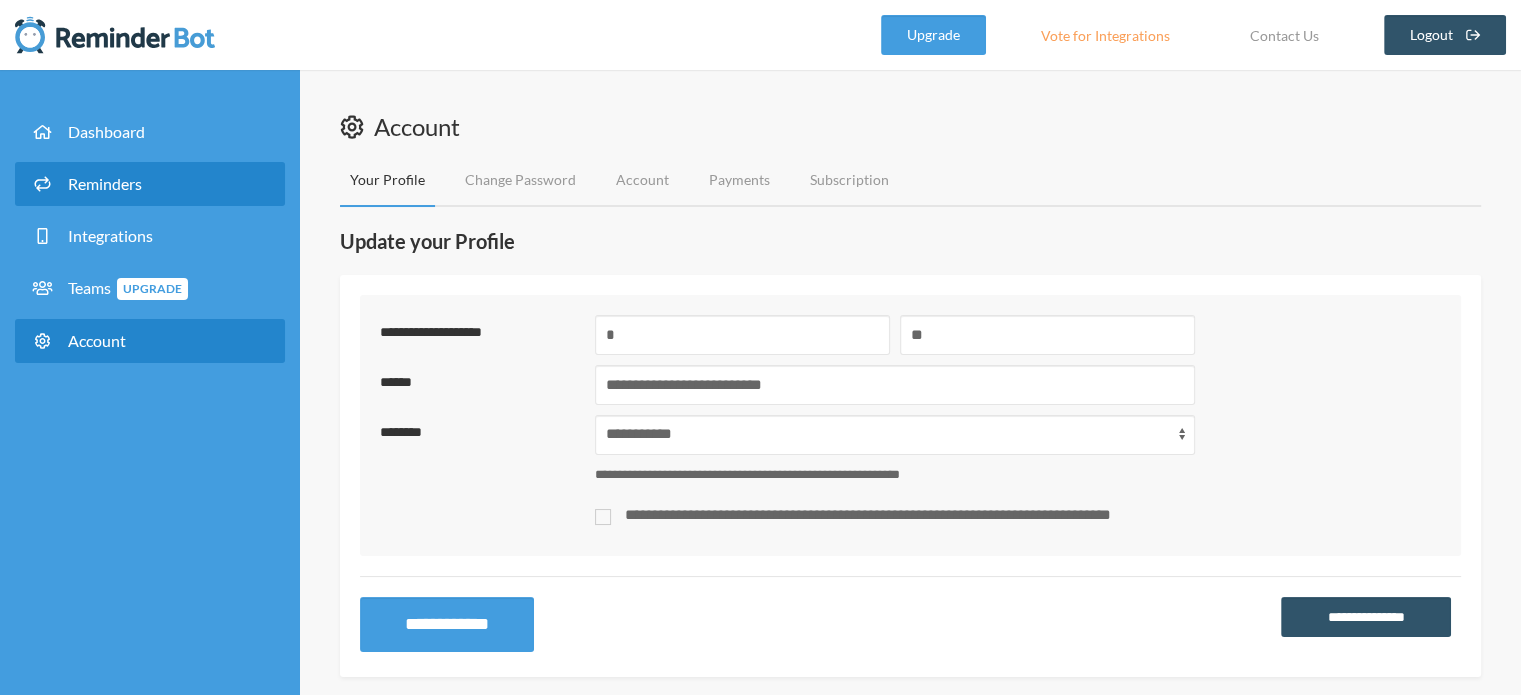 click on "Reminders" at bounding box center [105, 183] 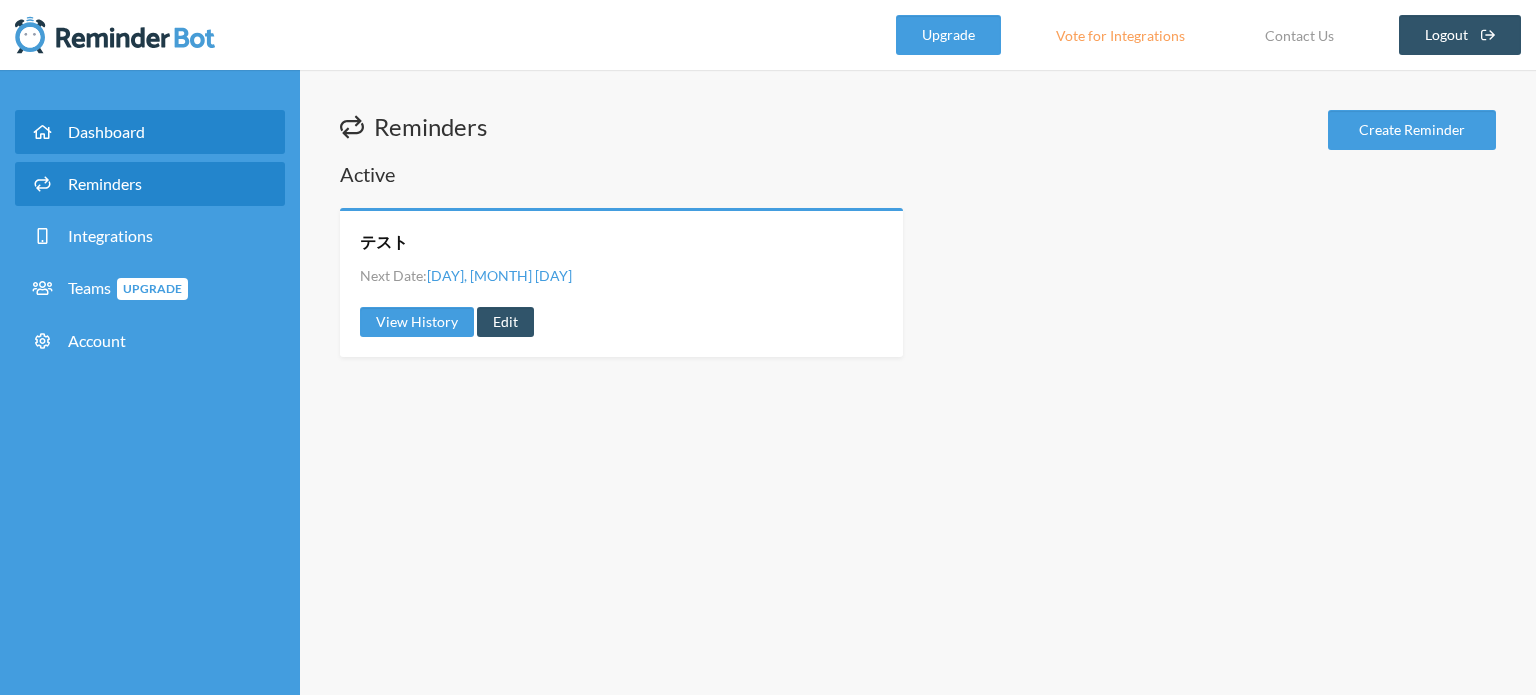 click on "Dashboard" at bounding box center [150, 132] 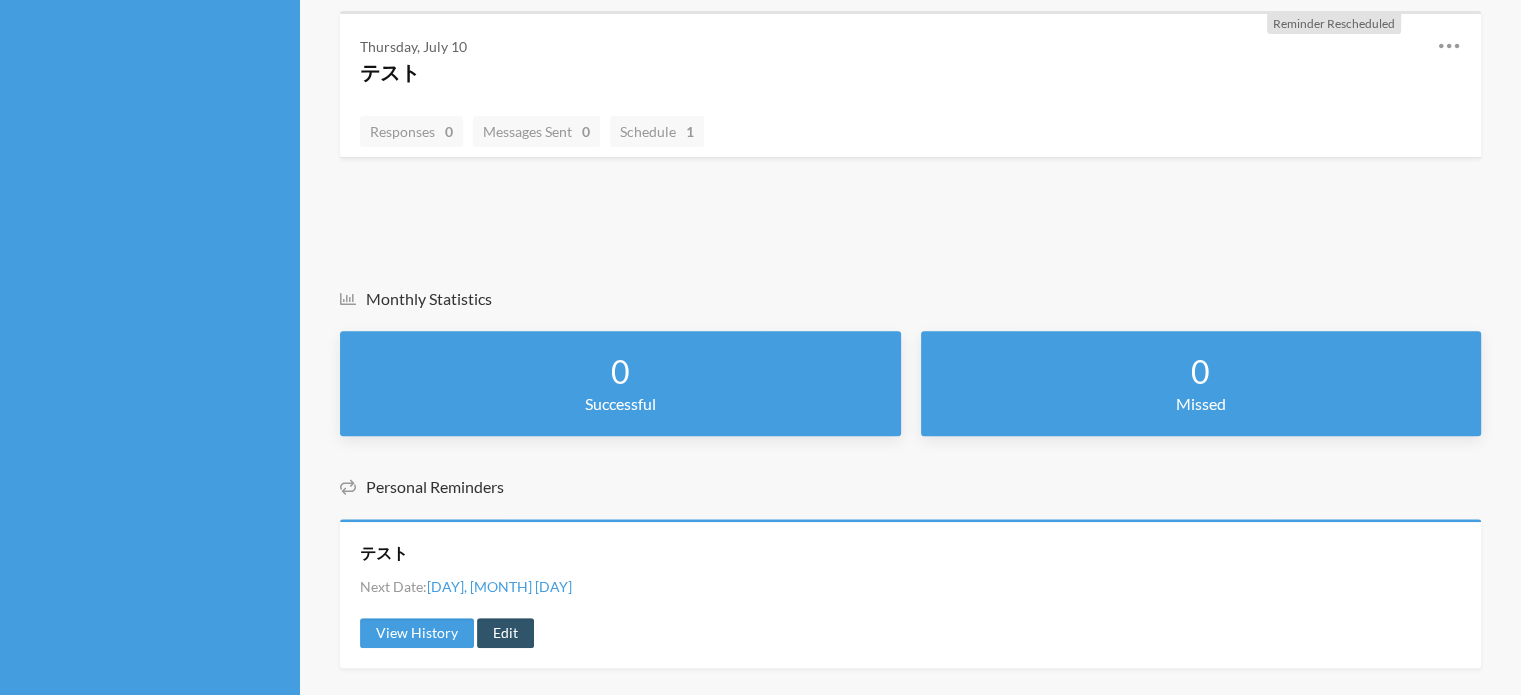scroll, scrollTop: 660, scrollLeft: 0, axis: vertical 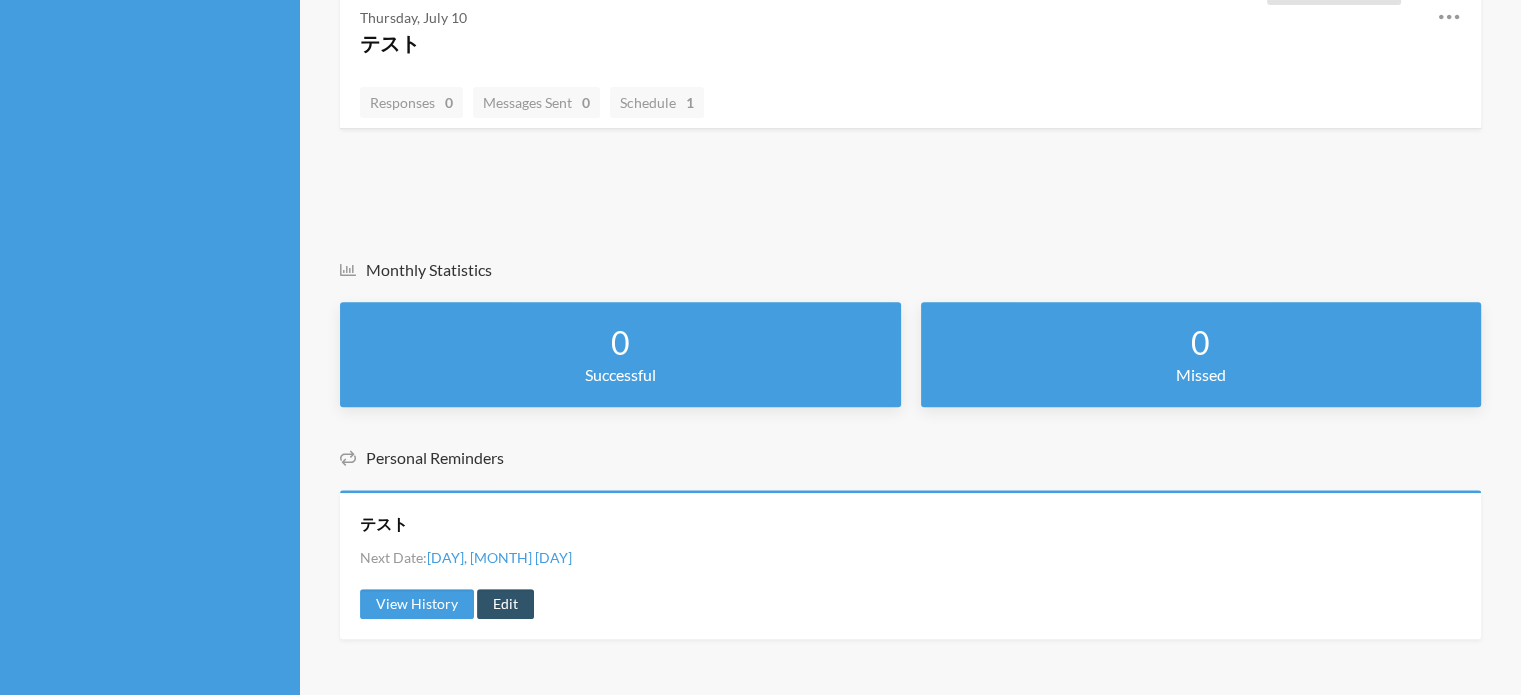 click on "テスト" at bounding box center [384, 524] 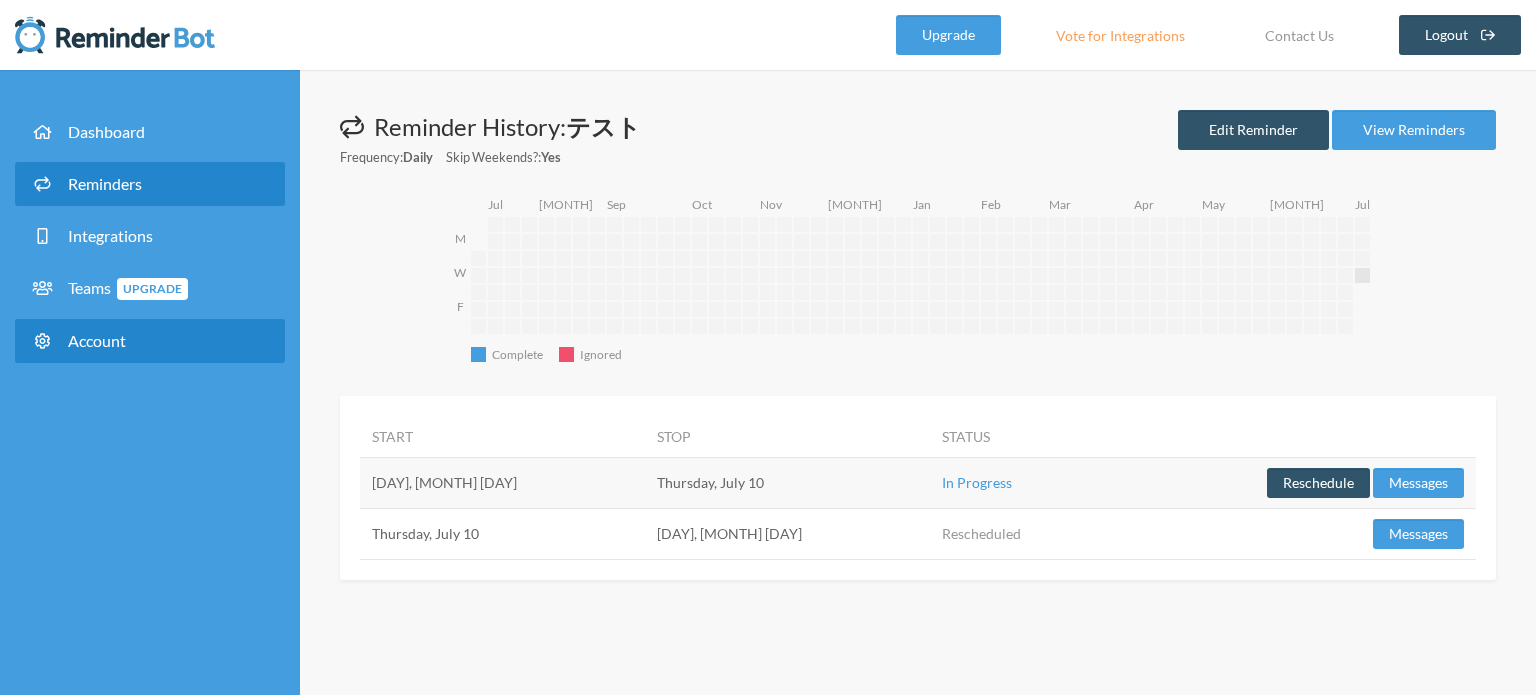 click on "Account" at bounding box center [150, 341] 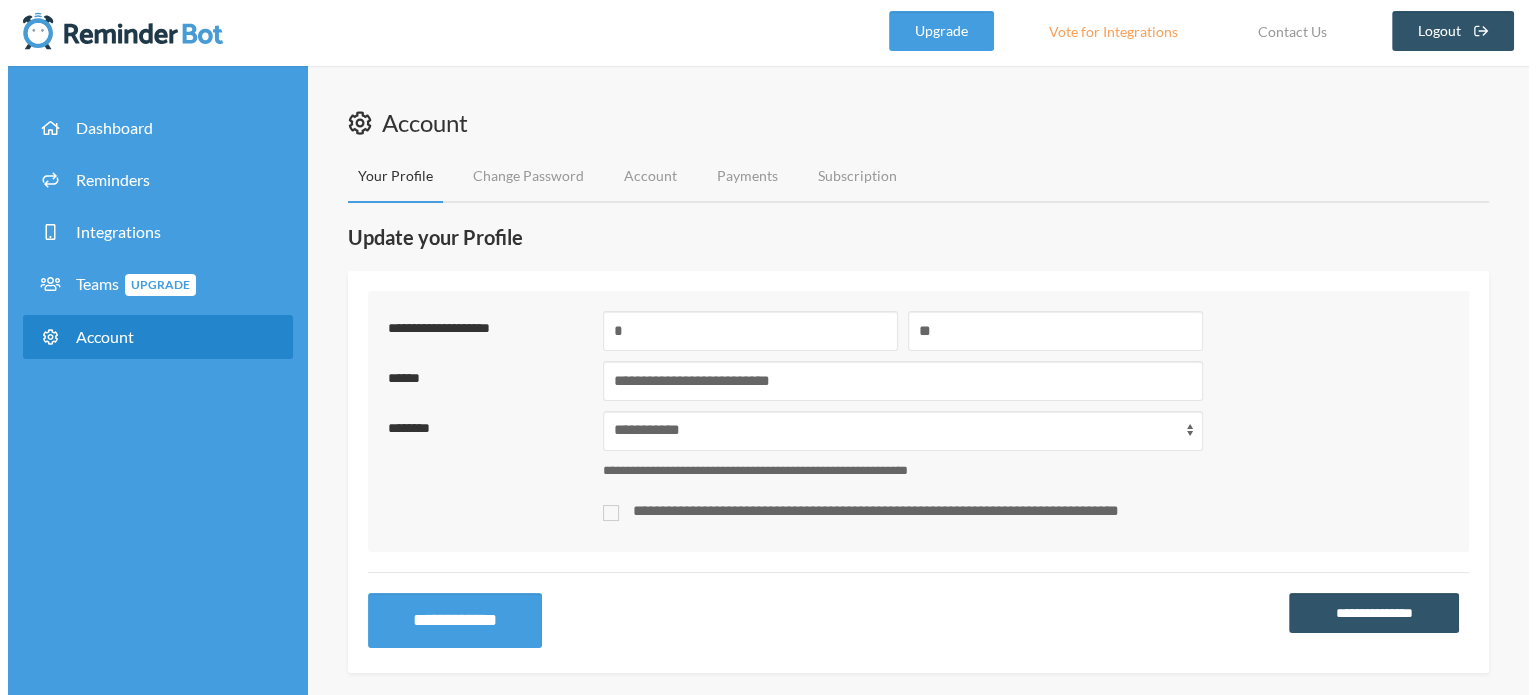 scroll, scrollTop: 0, scrollLeft: 0, axis: both 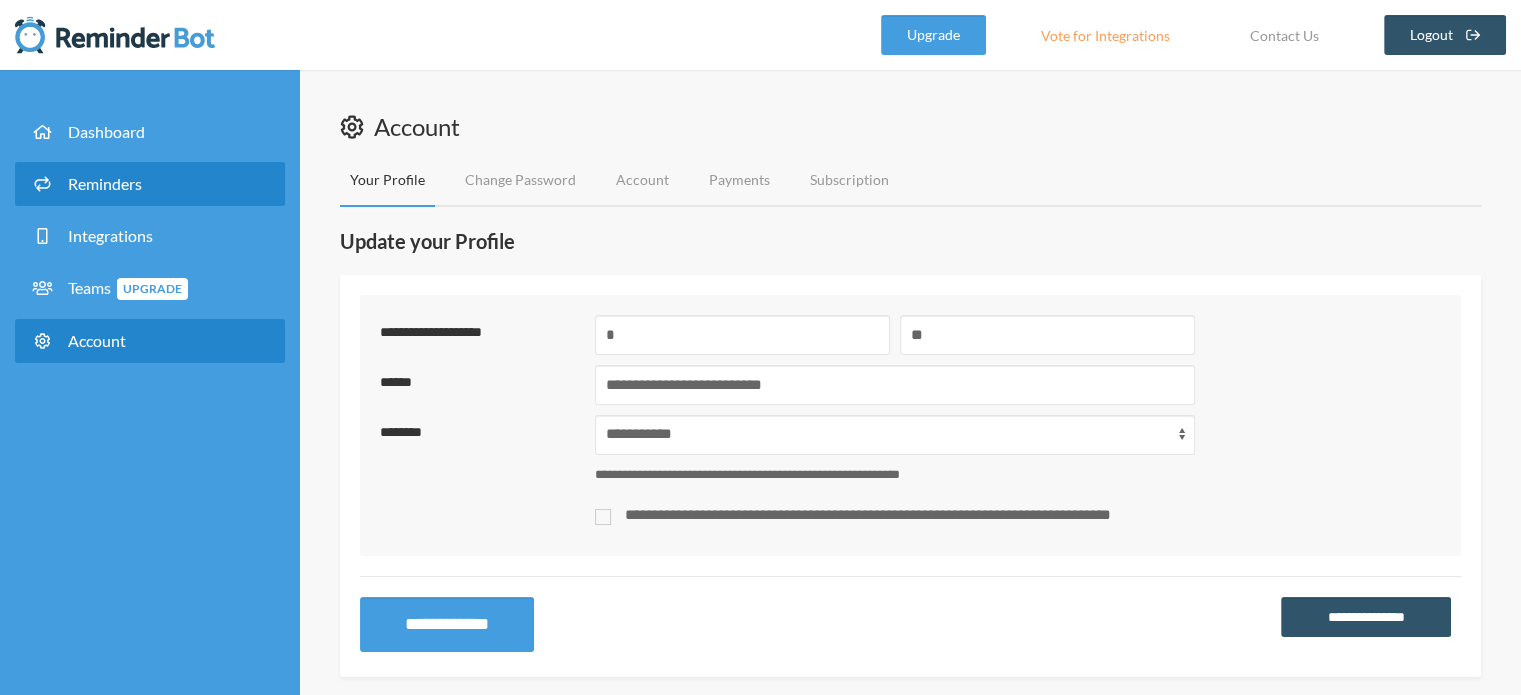 click on "Reminders" at bounding box center [150, 184] 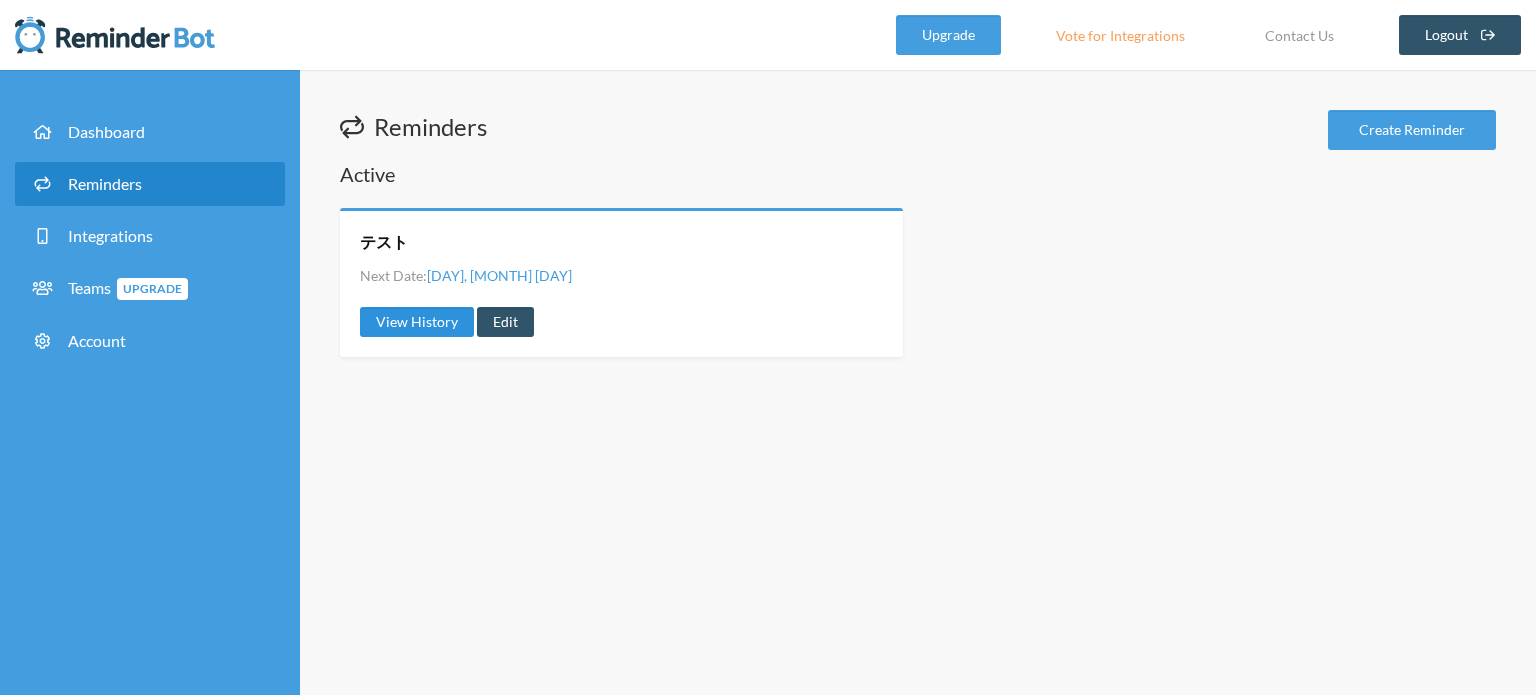 click on "View History" at bounding box center (417, 322) 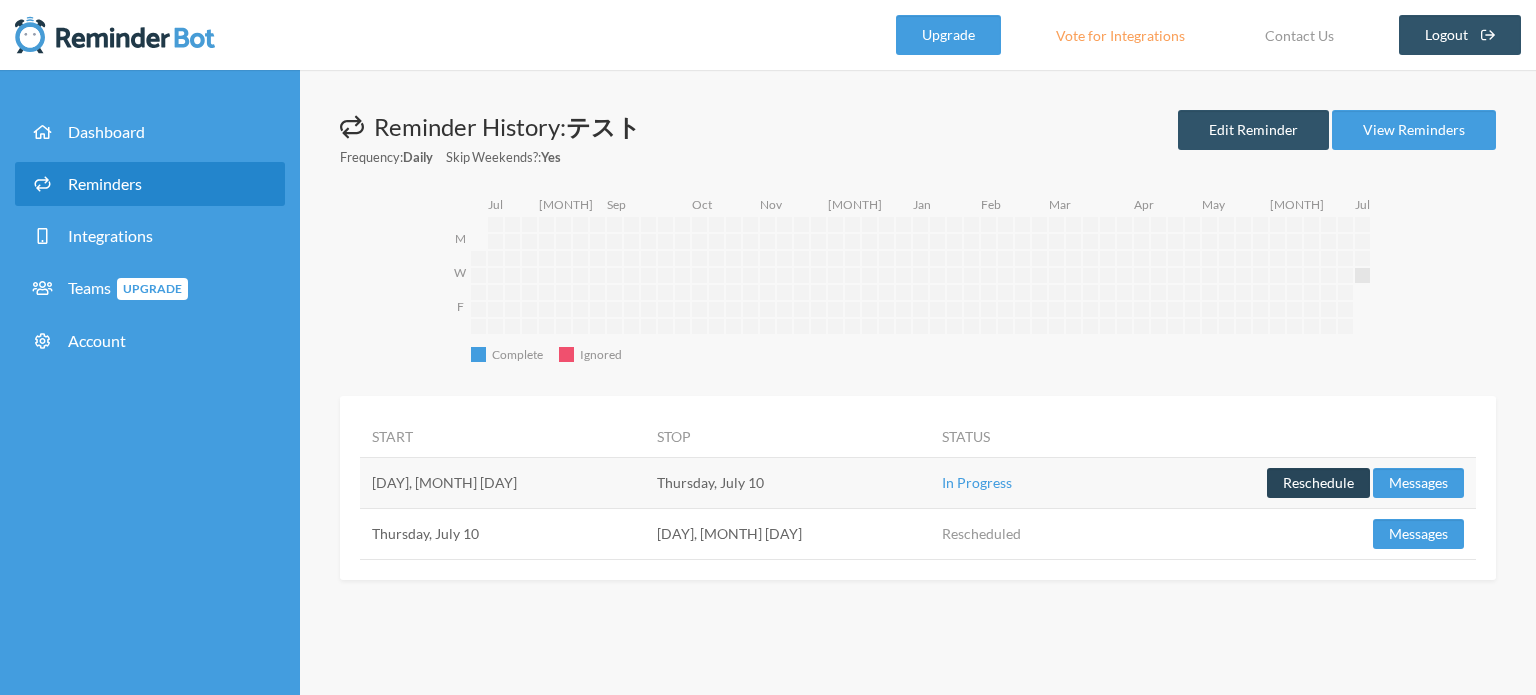 click on "Reschedule" at bounding box center [1318, 483] 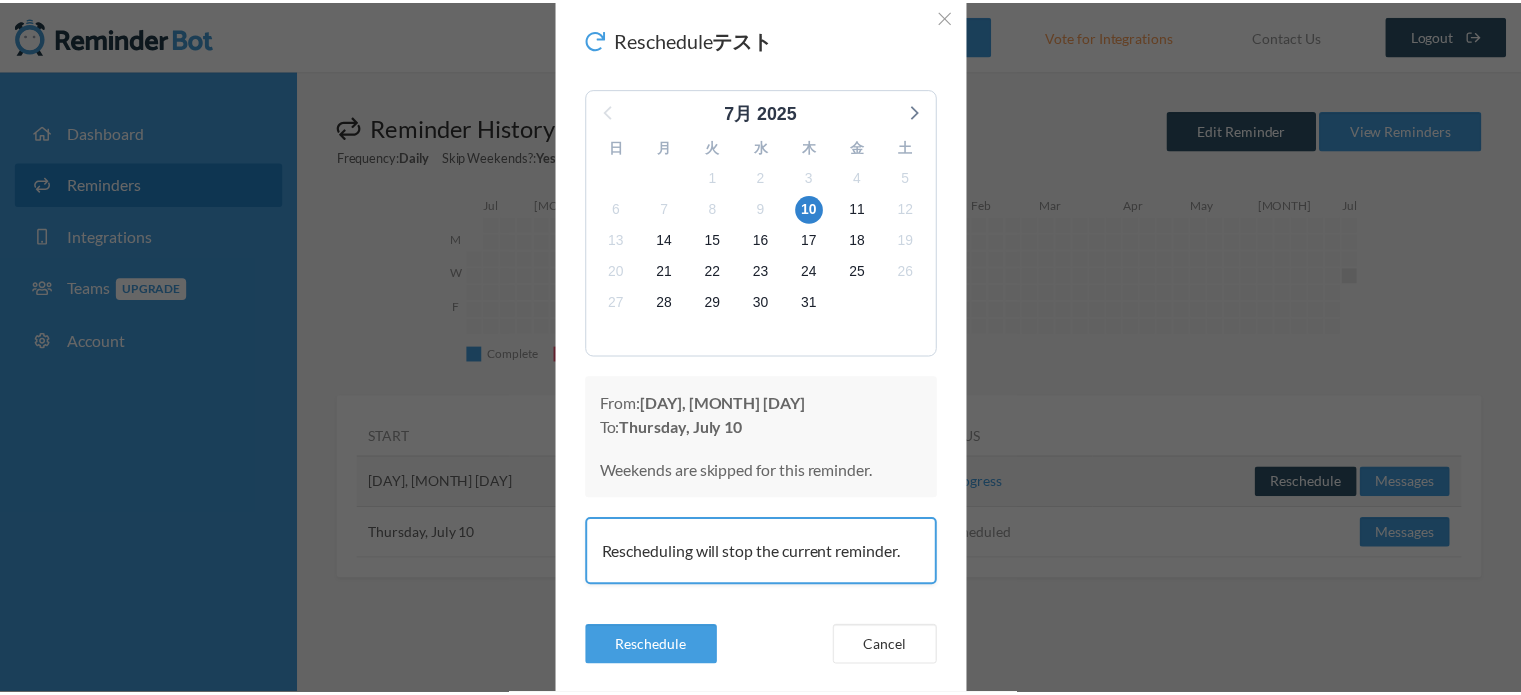 scroll, scrollTop: 106, scrollLeft: 0, axis: vertical 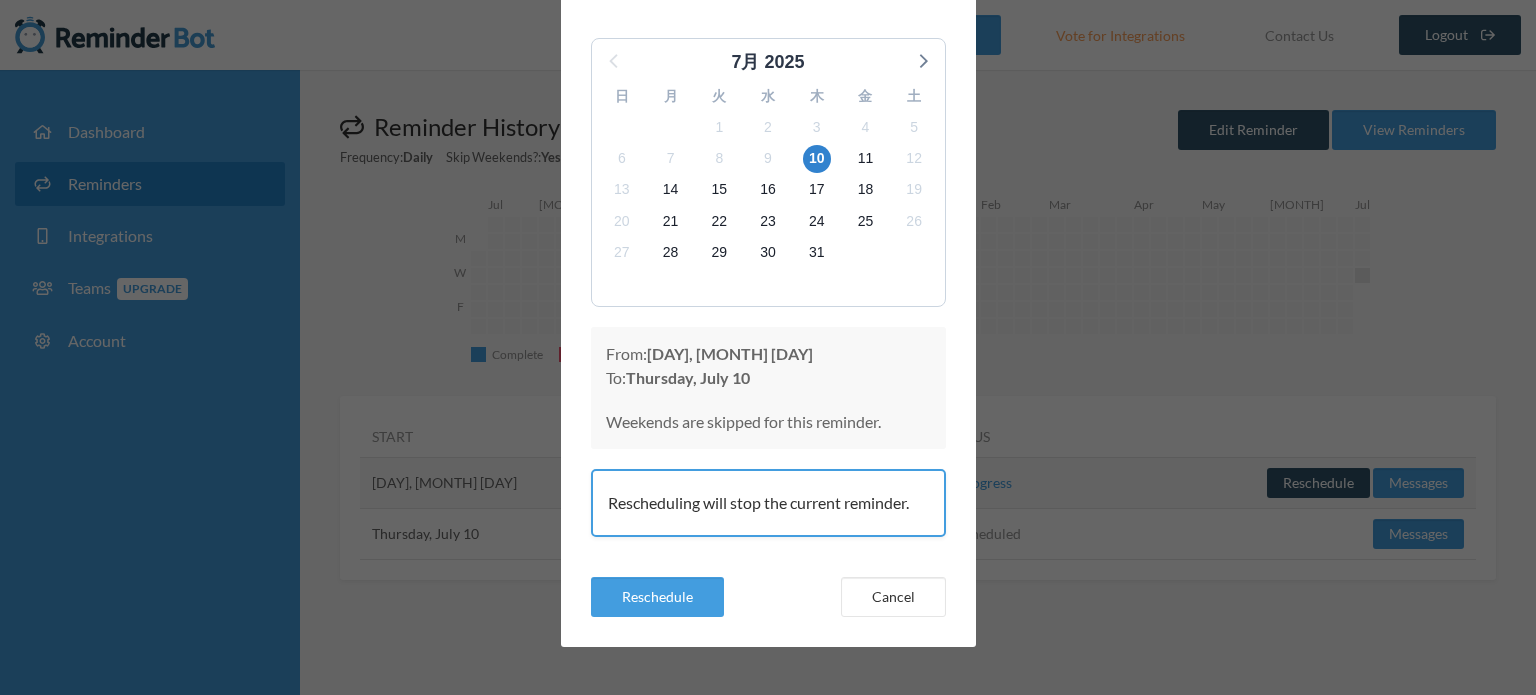 click on "Rescheduling will stop the current reminder." at bounding box center [768, 503] 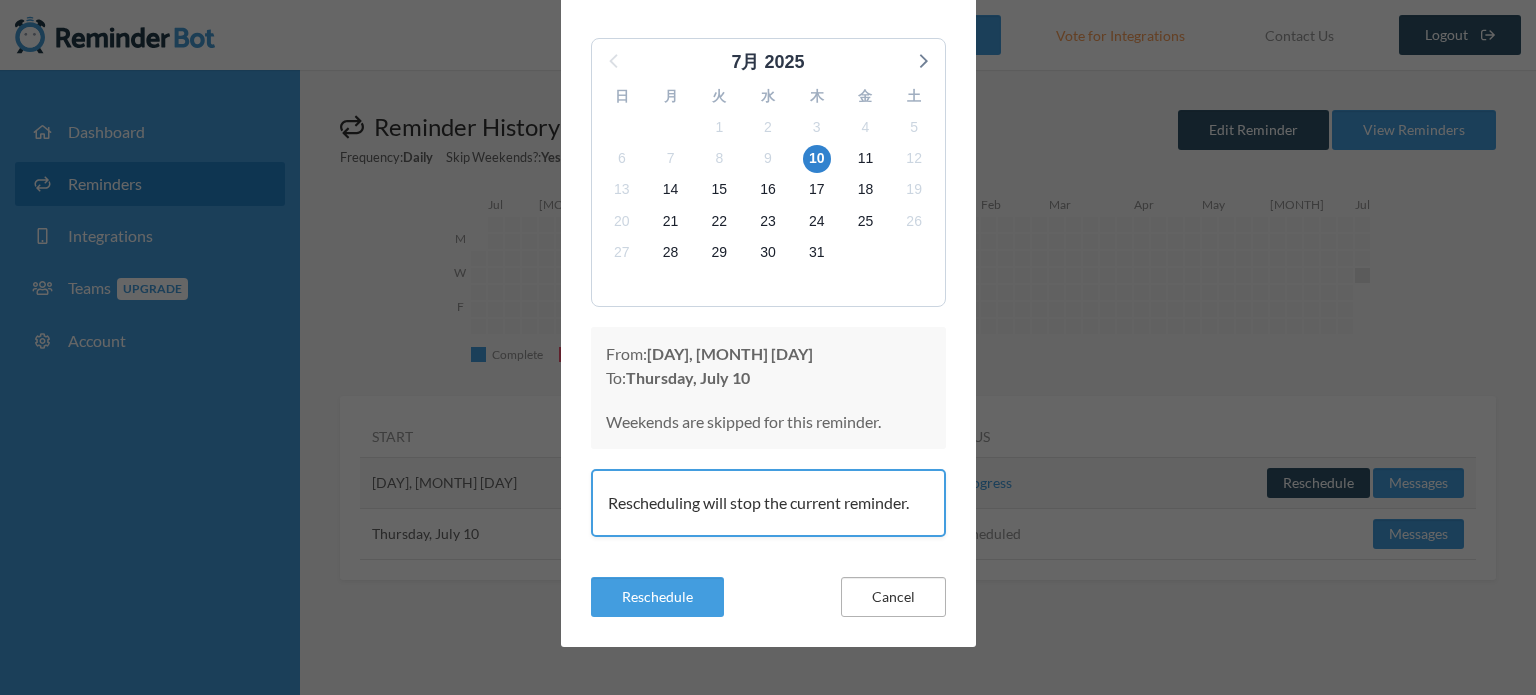 click on "Cancel" at bounding box center (893, 597) 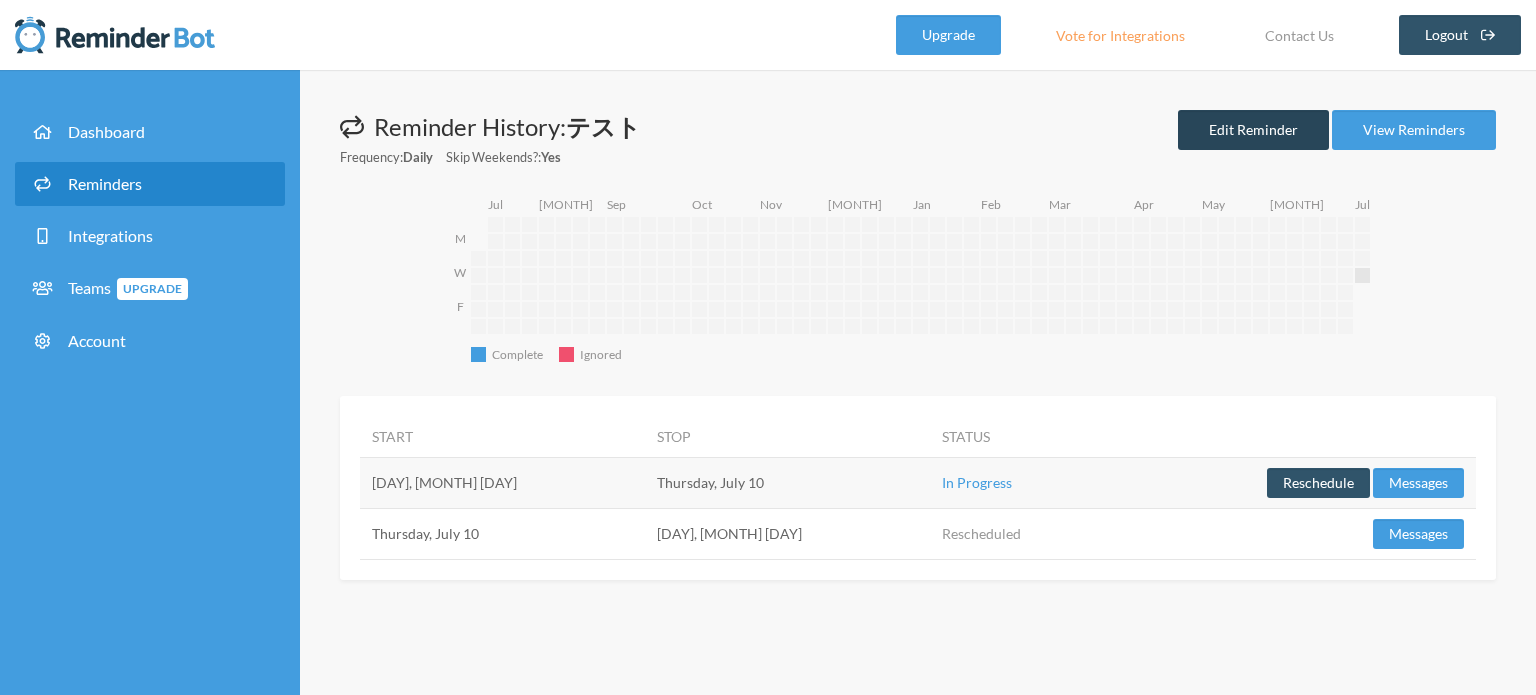 click on "Edit Reminder" at bounding box center (1253, 130) 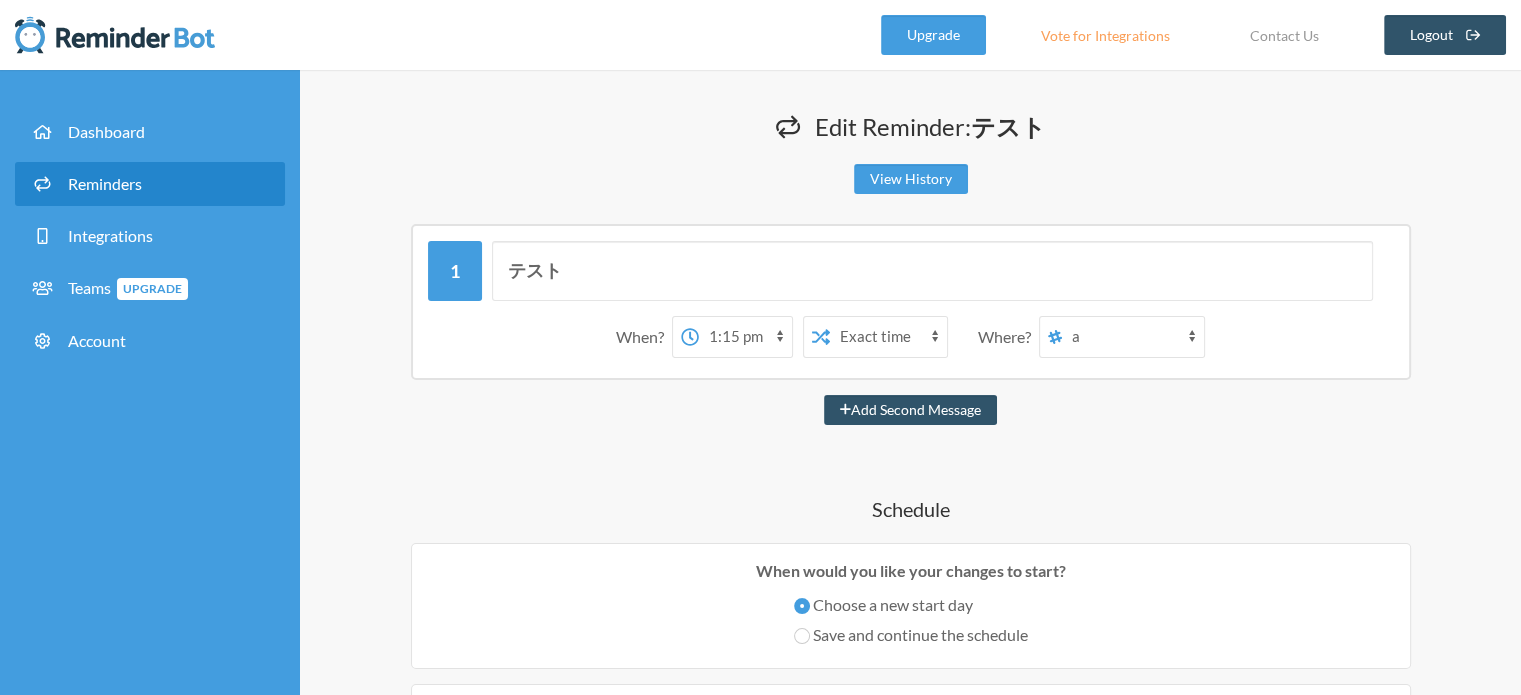 click on "12:00 am 12:15 am 12:30 am 12:45 am 1:00 am 1:15 am 1:30 am 1:45 am 2:00 am 2:15 am 2:30 am 2:45 am 3:00 am 3:15 am 3:30 am 3:45 am 4:00 am 4:15 am 4:30 am 4:45 am 5:00 am 5:15 am 5:30 am 5:45 am 6:00 am 6:15 am 6:30 am 6:45 am 7:00 am 7:15 am 7:30 am 7:45 am 8:00 am 8:15 am 8:30 am 8:45 am 9:00 am 9:15 am 9:30 am 9:45 am 10:00 am 10:15 am 10:30 am 10:45 am 11:00 am 11:15 am 11:30 am 11:45 am 12:00 pm 12:15 pm 12:30 pm 12:45 pm 1:00 pm 1:15 pm 1:30 pm 1:45 pm 2:00 pm 2:15 pm 2:30 pm 2:45 pm 3:00 pm 3:15 pm 3:30 pm 3:45 pm 4:00 pm 4:15 pm 4:30 pm 4:45 pm 5:00 pm 5:15 pm 5:30 pm 5:45 pm 6:00 pm 6:15 pm 6:30 pm 6:45 pm 7:00 pm 7:15 pm 7:30 pm 7:45 pm 8:00 pm 8:15 pm 8:30 pm 8:45 pm 9:00 pm 9:15 pm 9:30 pm 9:45 pm 10:00 pm 10:15 pm 10:30 pm 10:45 pm 11:00 pm 11:15 pm 11:30 pm 11:45 pm" at bounding box center [745, 337] 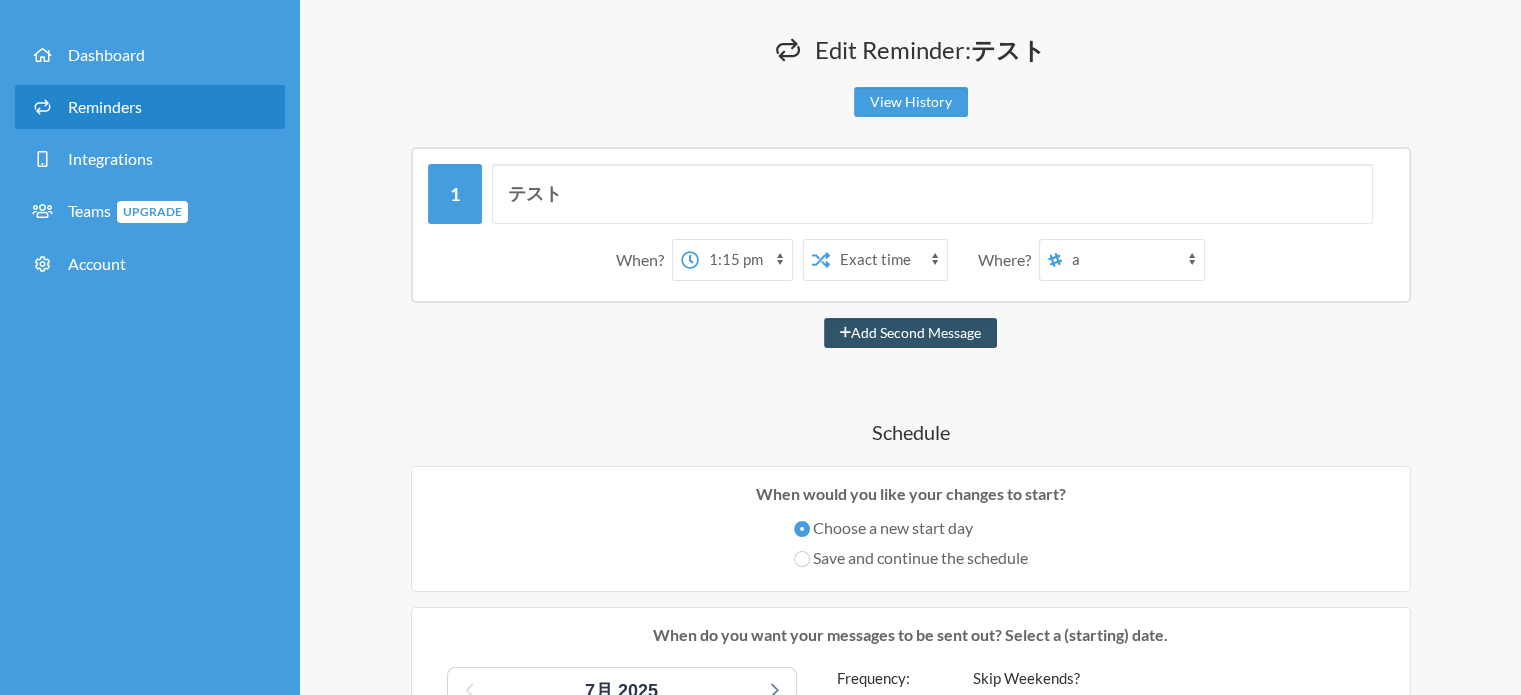 scroll, scrollTop: 0, scrollLeft: 0, axis: both 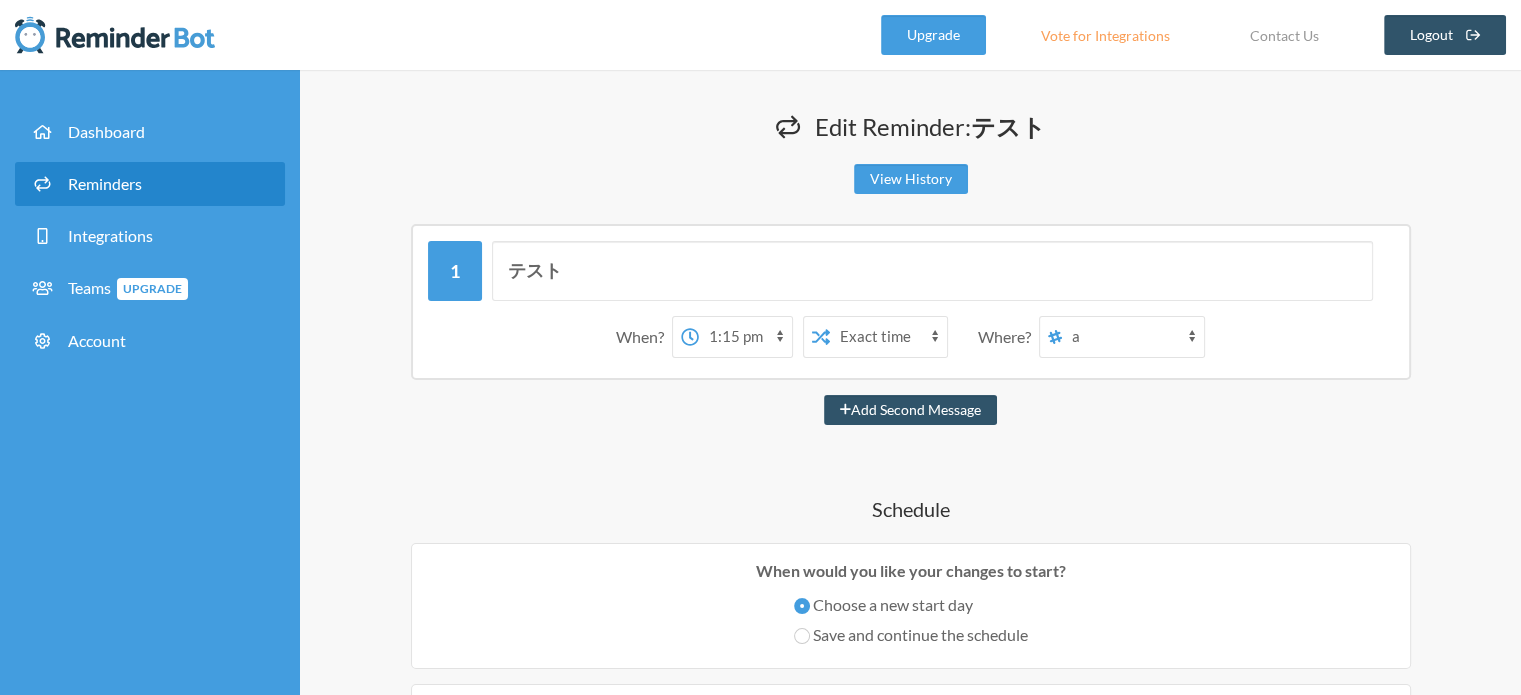 click on "Reminders" at bounding box center (150, 184) 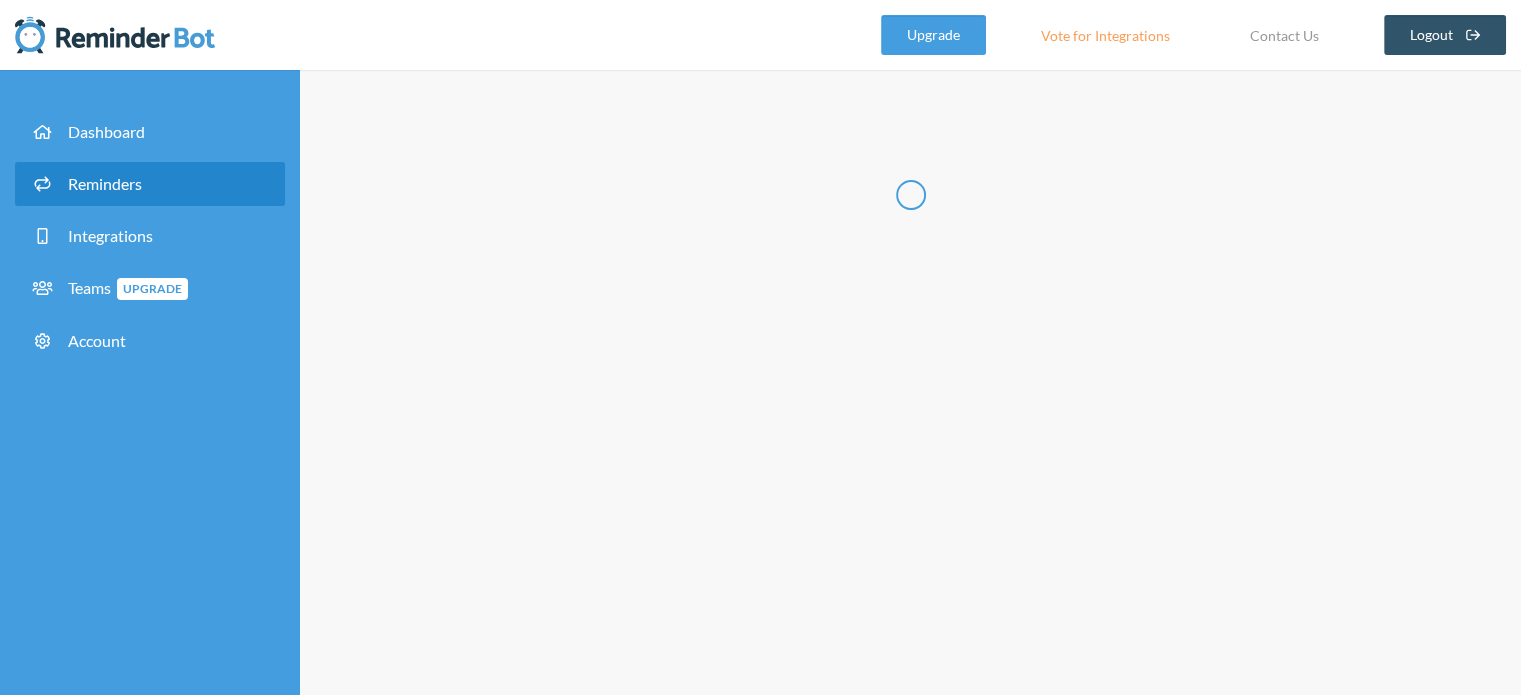 click on "Reminders" at bounding box center [150, 184] 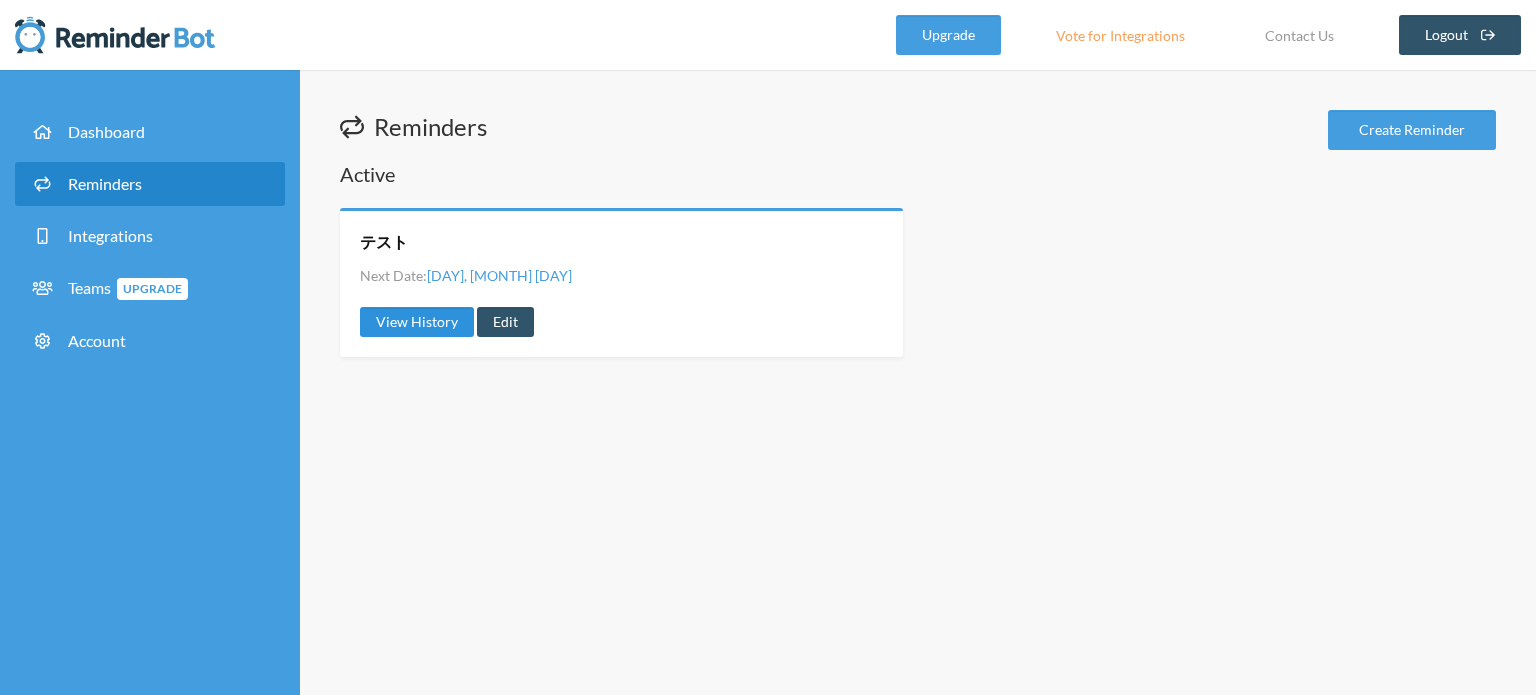 click on "View History" at bounding box center (417, 322) 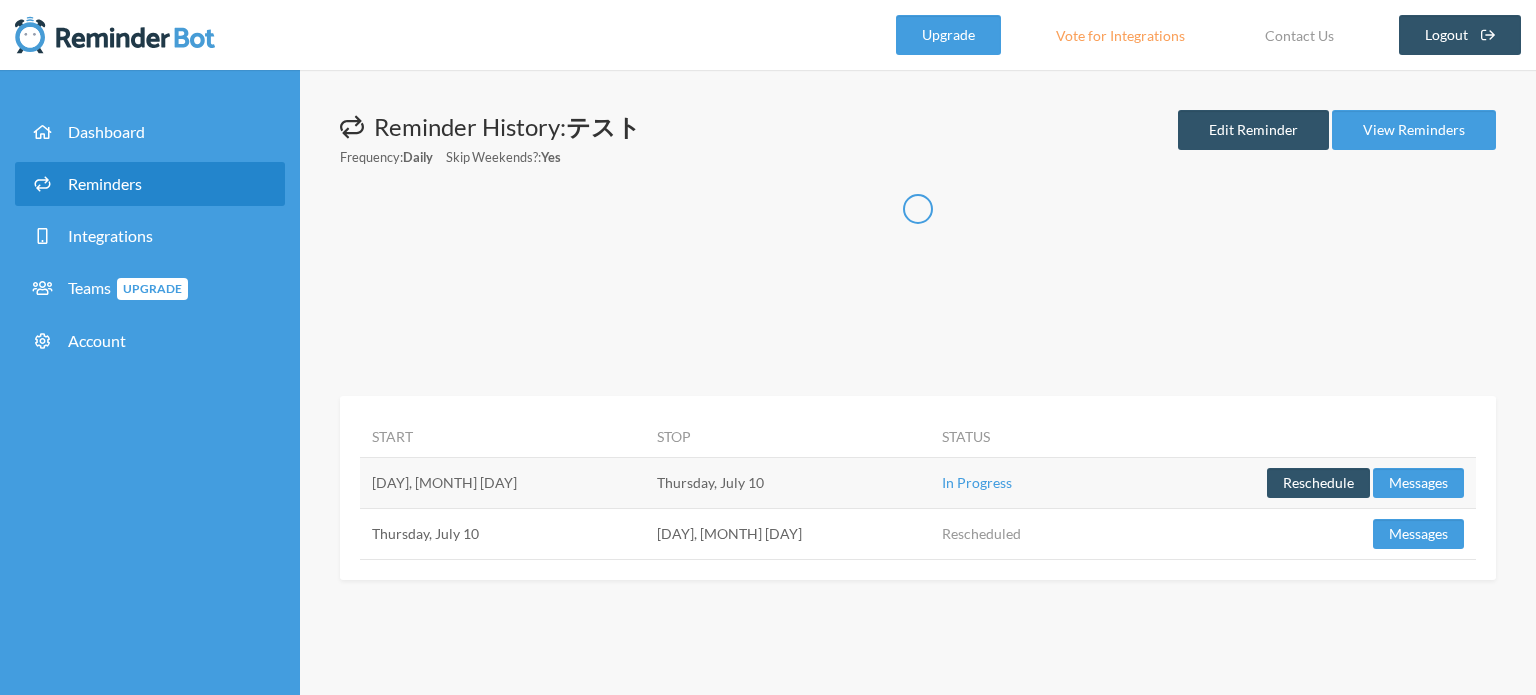 click on "Reminders" at bounding box center [150, 184] 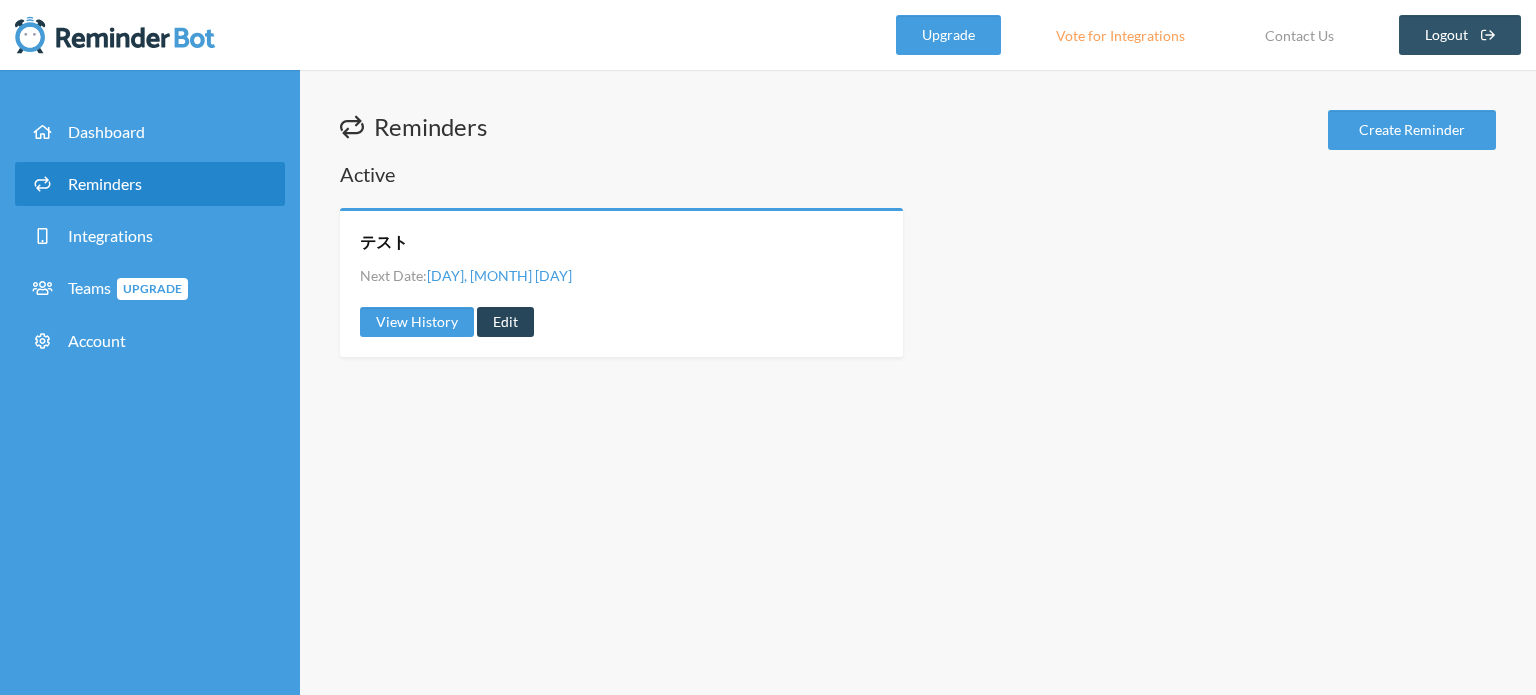 click on "Edit" at bounding box center (505, 322) 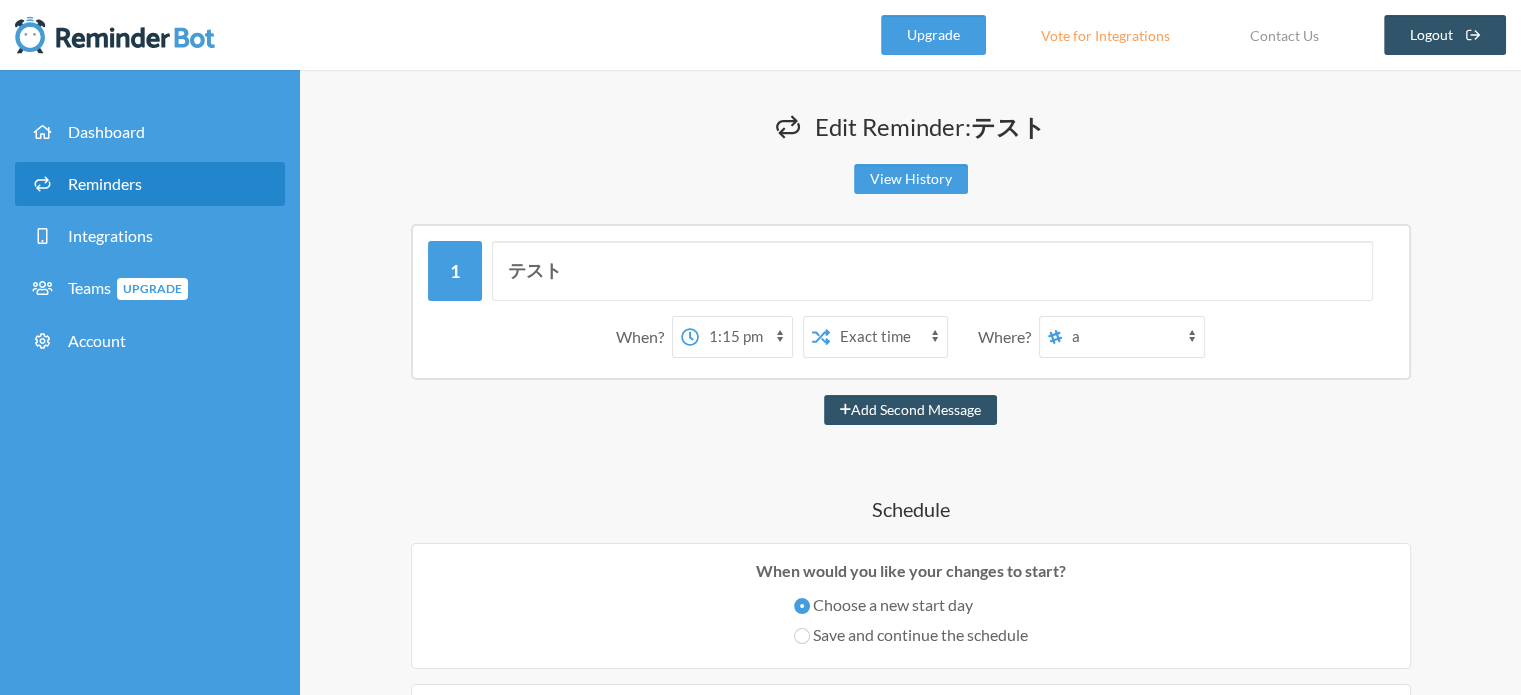 click on "12:00 am 12:15 am 12:30 am 12:45 am 1:00 am 1:15 am 1:30 am 1:45 am 2:00 am 2:15 am 2:30 am 2:45 am 3:00 am 3:15 am 3:30 am 3:45 am 4:00 am 4:15 am 4:30 am 4:45 am 5:00 am 5:15 am 5:30 am 5:45 am 6:00 am 6:15 am 6:30 am 6:45 am 7:00 am 7:15 am 7:30 am 7:45 am 8:00 am 8:15 am 8:30 am 8:45 am 9:00 am 9:15 am 9:30 am 9:45 am 10:00 am 10:15 am 10:30 am 10:45 am 11:00 am 11:15 am 11:30 am 11:45 am 12:00 pm 12:15 pm 12:30 pm 12:45 pm 1:00 pm 1:15 pm 1:30 pm 1:45 pm 2:00 pm 2:15 pm 2:30 pm 2:45 pm 3:00 pm 3:15 pm 3:30 pm 3:45 pm 4:00 pm 4:15 pm 4:30 pm 4:45 pm 5:00 pm 5:15 pm 5:30 pm 5:45 pm 6:00 pm 6:15 pm 6:30 pm 6:45 pm 7:00 pm 7:15 pm 7:30 pm 7:45 pm 8:00 pm 8:15 pm 8:30 pm 8:45 pm 9:00 pm 9:15 pm 9:30 pm 9:45 pm 10:00 pm 10:15 pm 10:30 pm 10:45 pm 11:00 pm 11:15 pm 11:30 pm 11:45 pm" at bounding box center (745, 337) 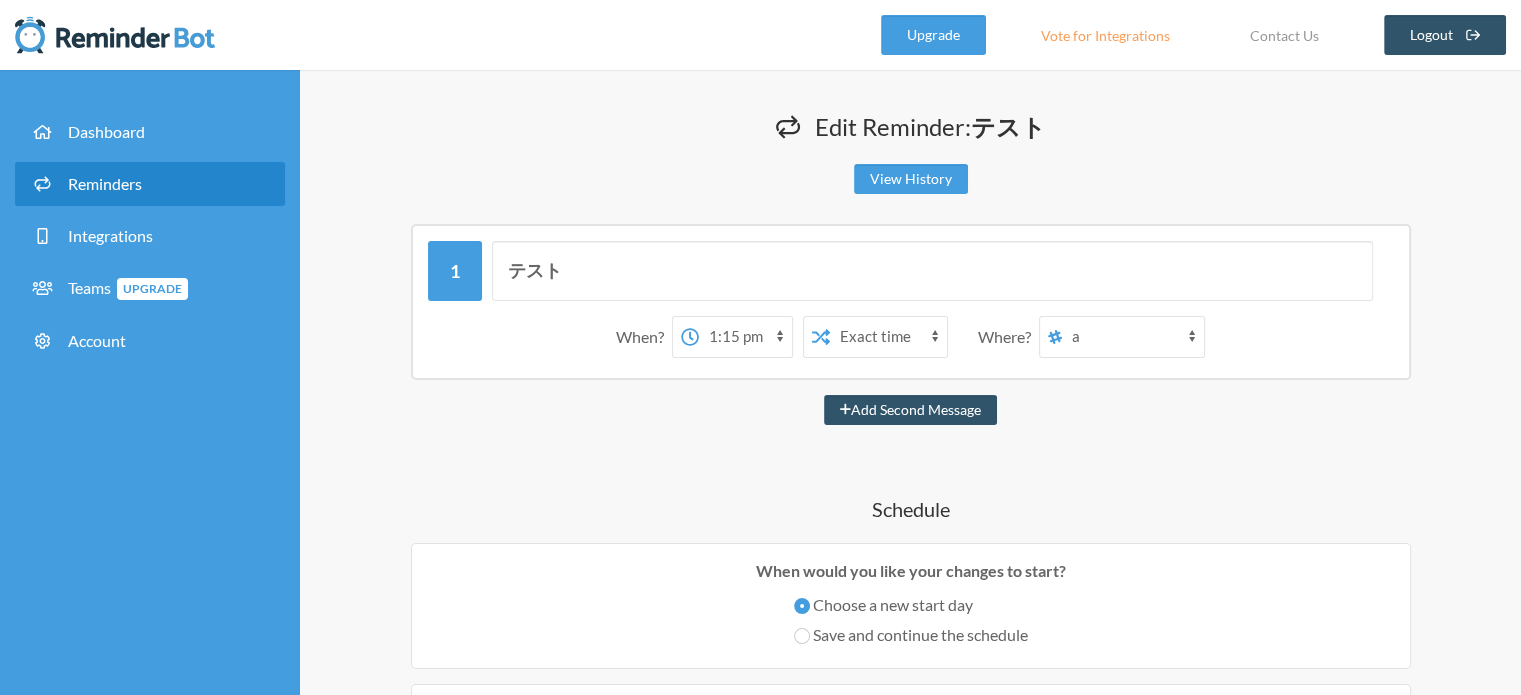 select on "13:30:00" 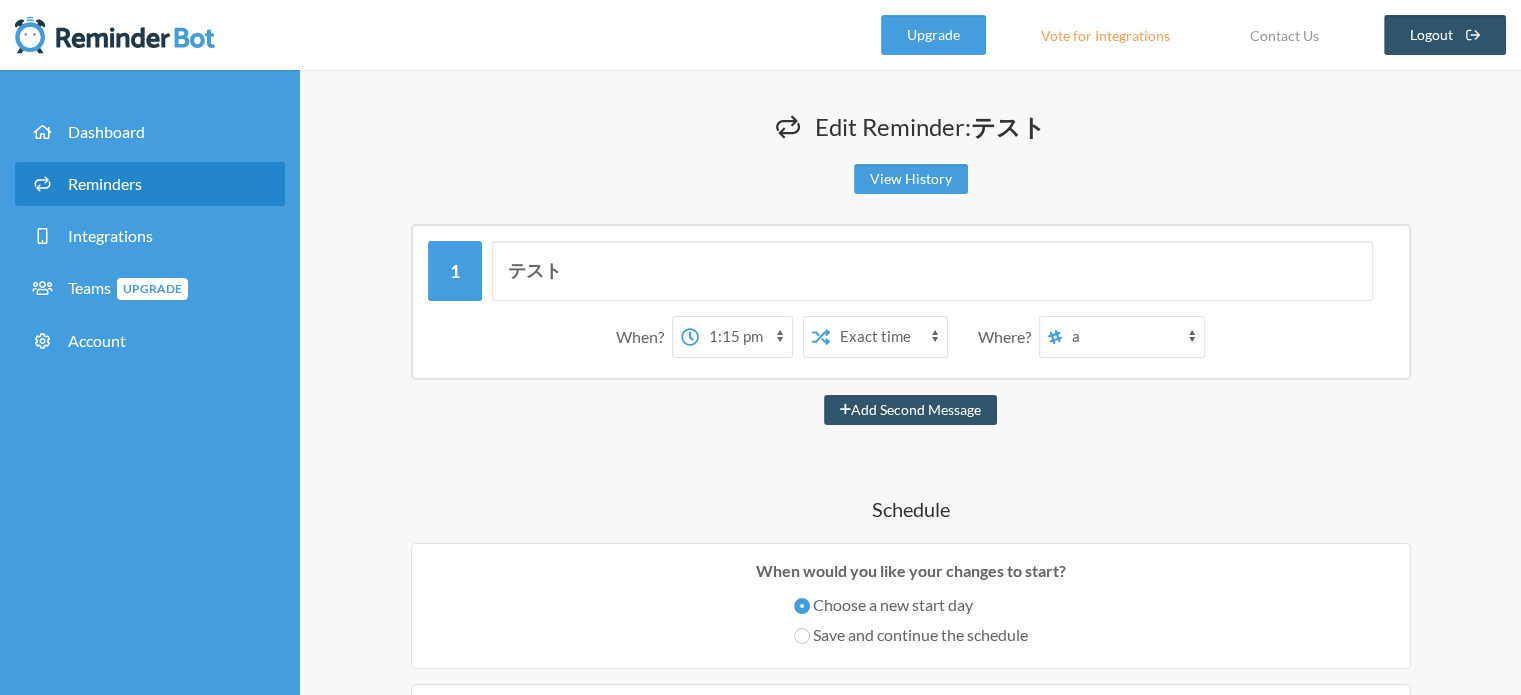 click on "12:00 am 12:15 am 12:30 am 12:45 am 1:00 am 1:15 am 1:30 am 1:45 am 2:00 am 2:15 am 2:30 am 2:45 am 3:00 am 3:15 am 3:30 am 3:45 am 4:00 am 4:15 am 4:30 am 4:45 am 5:00 am 5:15 am 5:30 am 5:45 am 6:00 am 6:15 am 6:30 am 6:45 am 7:00 am 7:15 am 7:30 am 7:45 am 8:00 am 8:15 am 8:30 am 8:45 am 9:00 am 9:15 am 9:30 am 9:45 am 10:00 am 10:15 am 10:30 am 10:45 am 11:00 am 11:15 am 11:30 am 11:45 am 12:00 pm 12:15 pm 12:30 pm 12:45 pm 1:00 pm 1:15 pm 1:30 pm 1:45 pm 2:00 pm 2:15 pm 2:30 pm 2:45 pm 3:00 pm 3:15 pm 3:30 pm 3:45 pm 4:00 pm 4:15 pm 4:30 pm 4:45 pm 5:00 pm 5:15 pm 5:30 pm 5:45 pm 6:00 pm 6:15 pm 6:30 pm 6:45 pm 7:00 pm 7:15 pm 7:30 pm 7:45 pm 8:00 pm 8:15 pm 8:30 pm 8:45 pm 9:00 pm 9:15 pm 9:30 pm 9:45 pm 10:00 pm 10:15 pm 10:30 pm 10:45 pm 11:00 pm 11:15 pm 11:30 pm 11:45 pm" at bounding box center [745, 337] 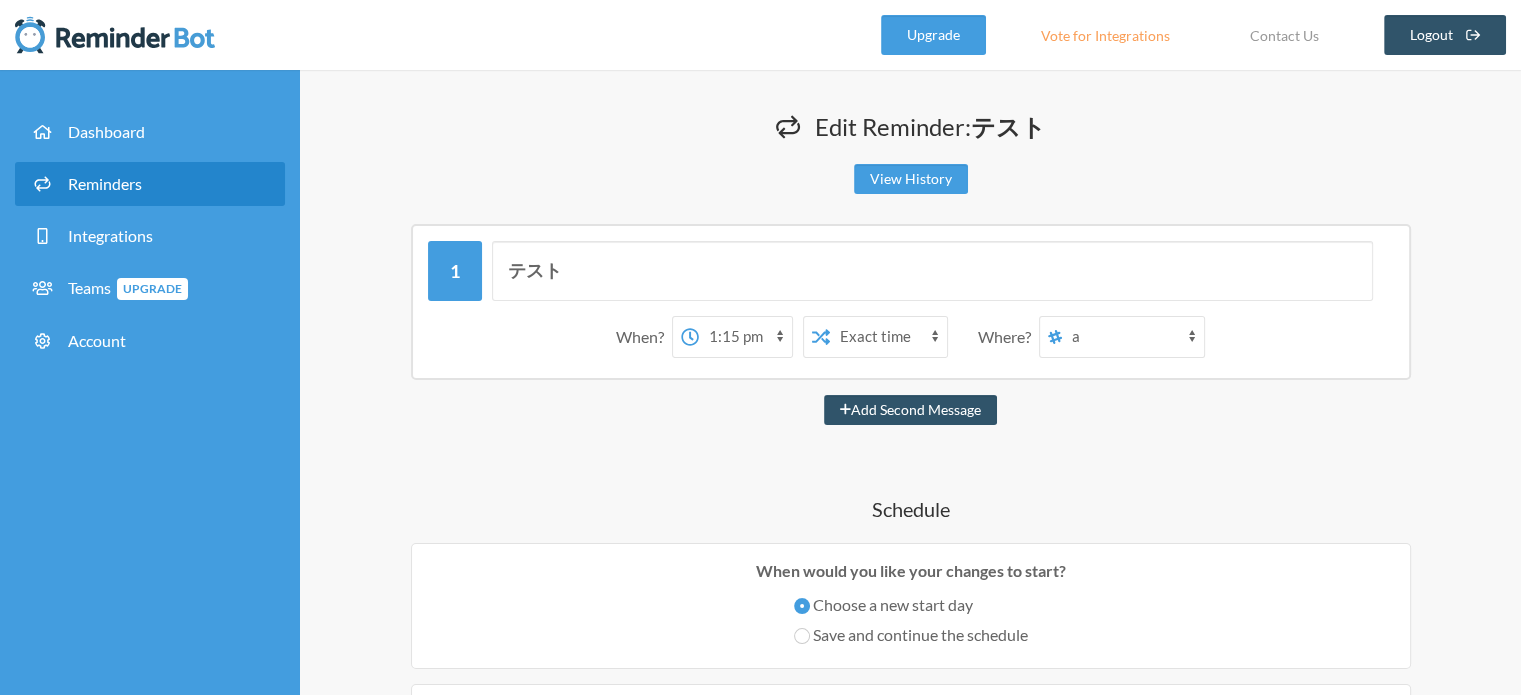 click on "Schedule" at bounding box center (910, 509) 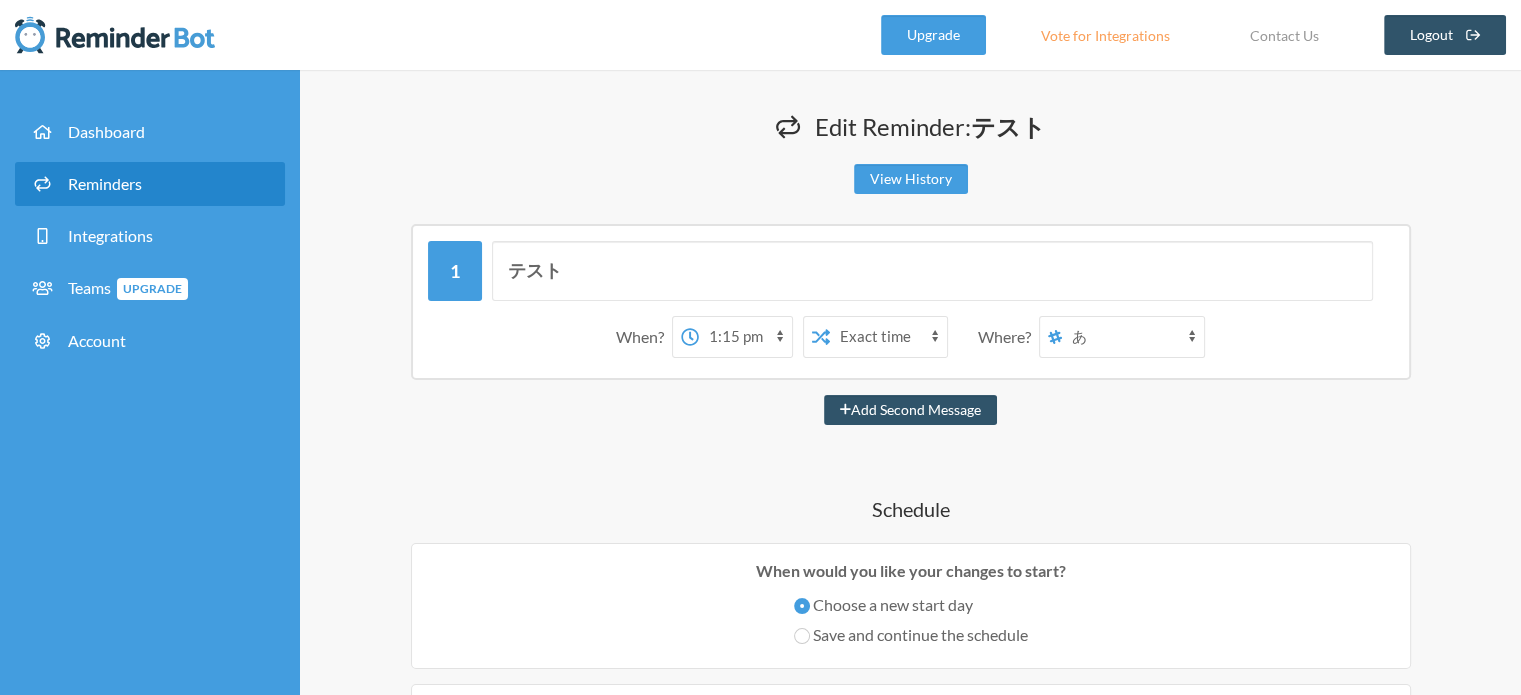 click on "[LAST] [FIRST]   a あ" at bounding box center (1133, 337) 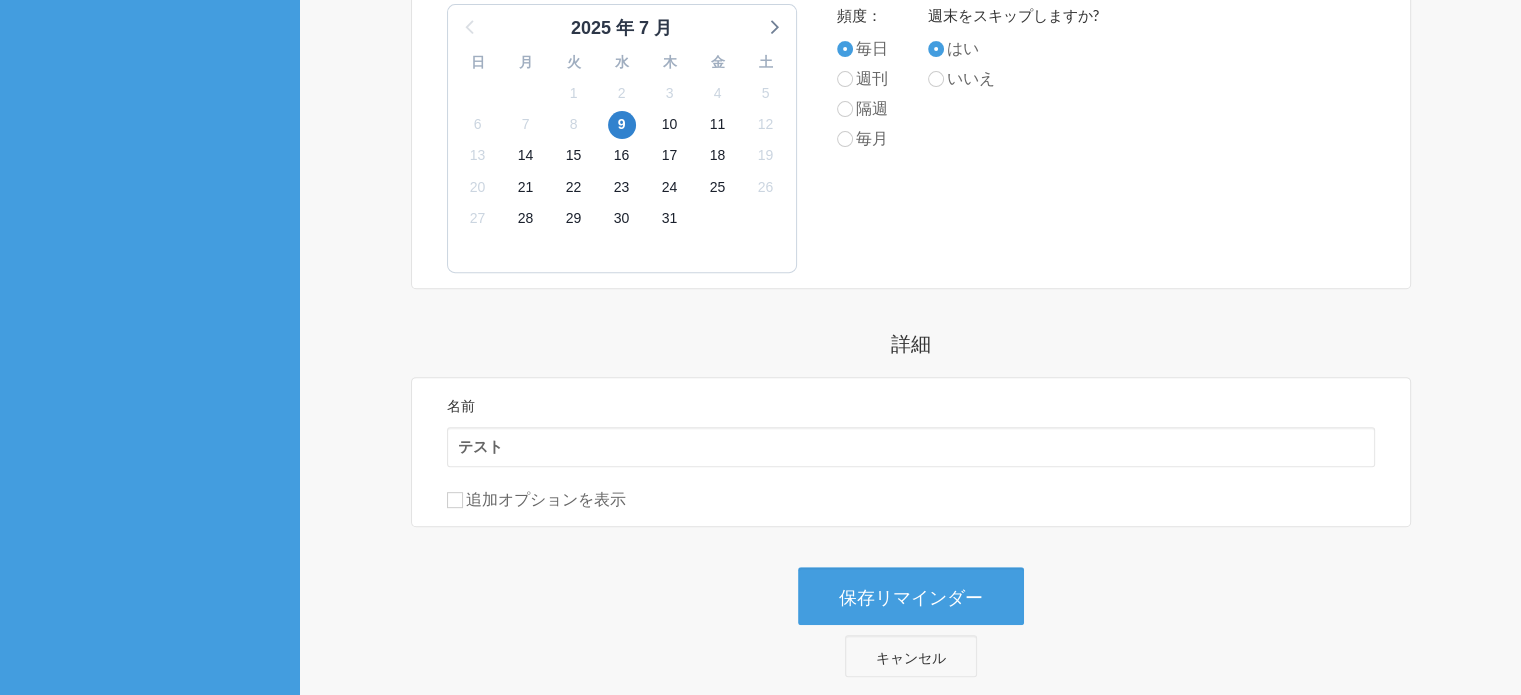 scroll, scrollTop: 900, scrollLeft: 0, axis: vertical 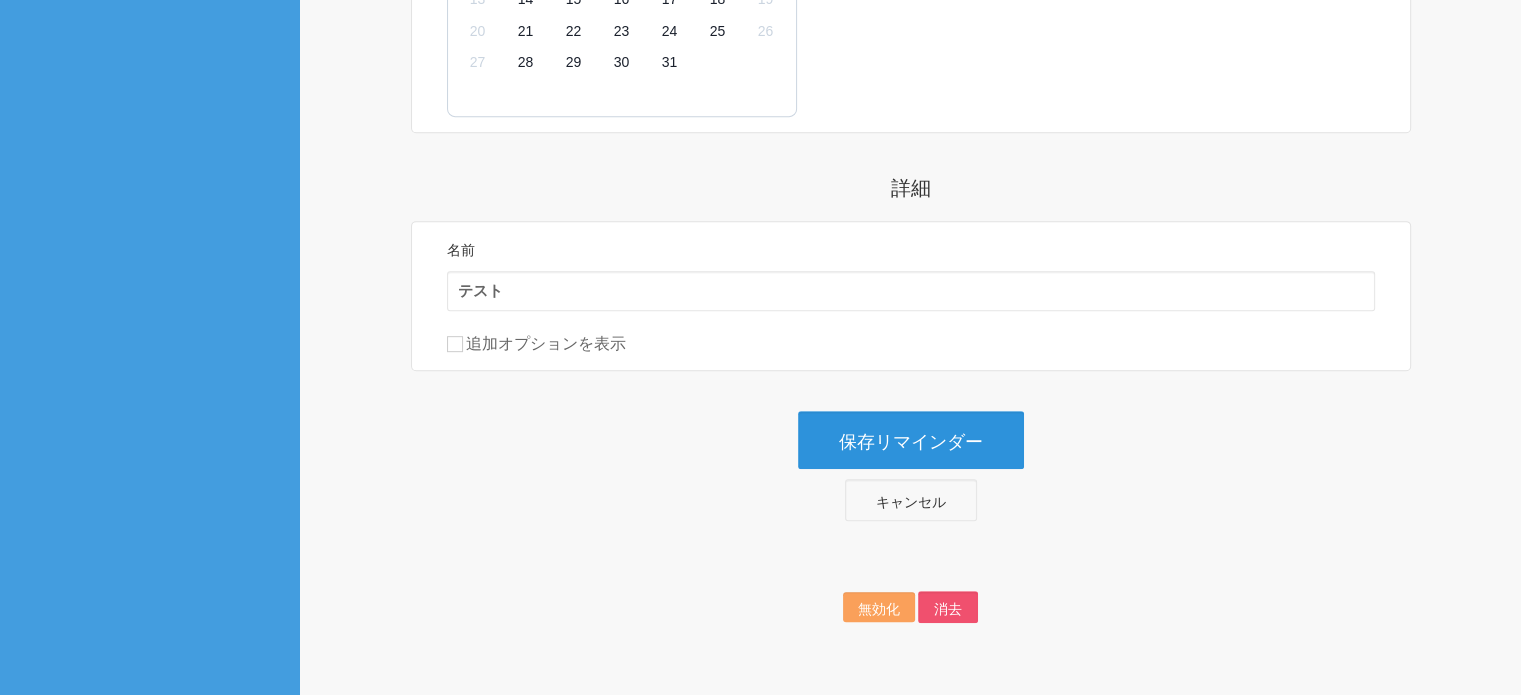 click on "保存リマインダー" at bounding box center [911, 441] 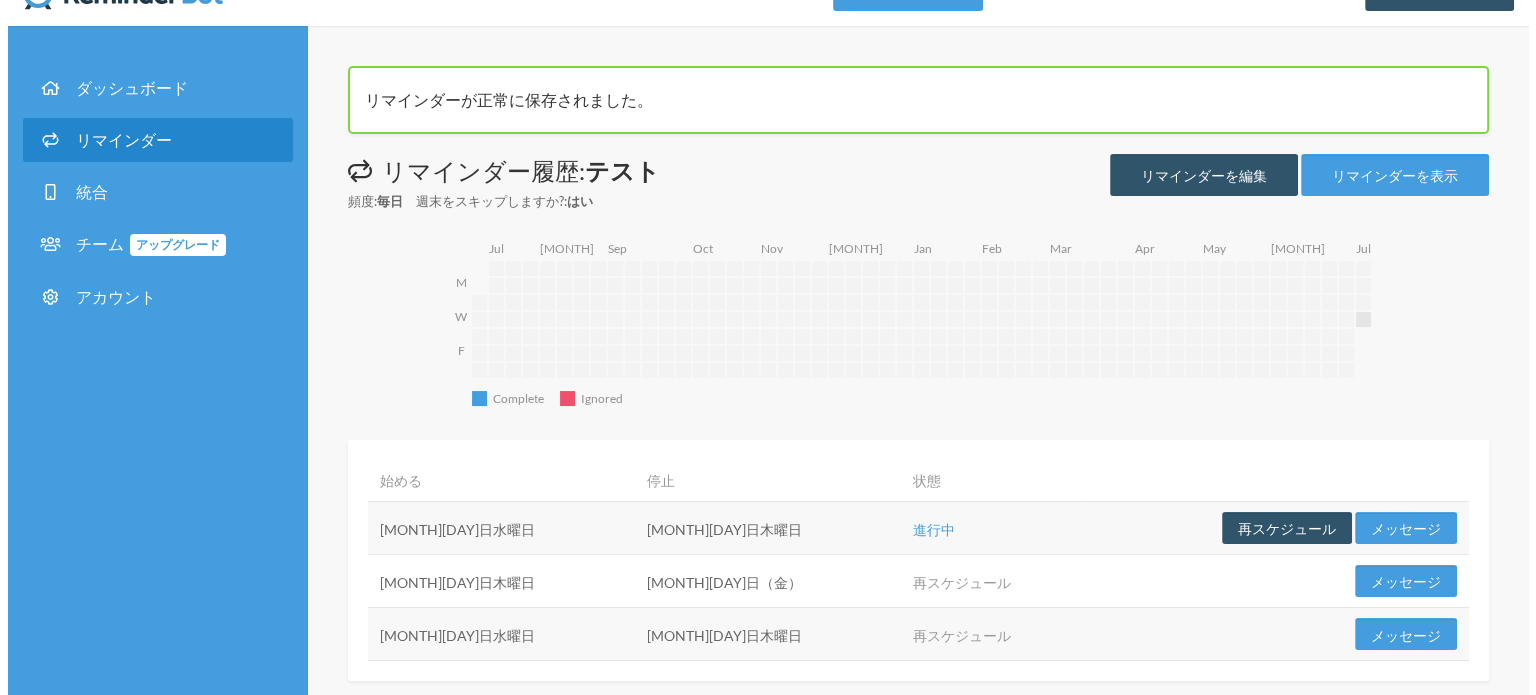 scroll, scrollTop: 68, scrollLeft: 0, axis: vertical 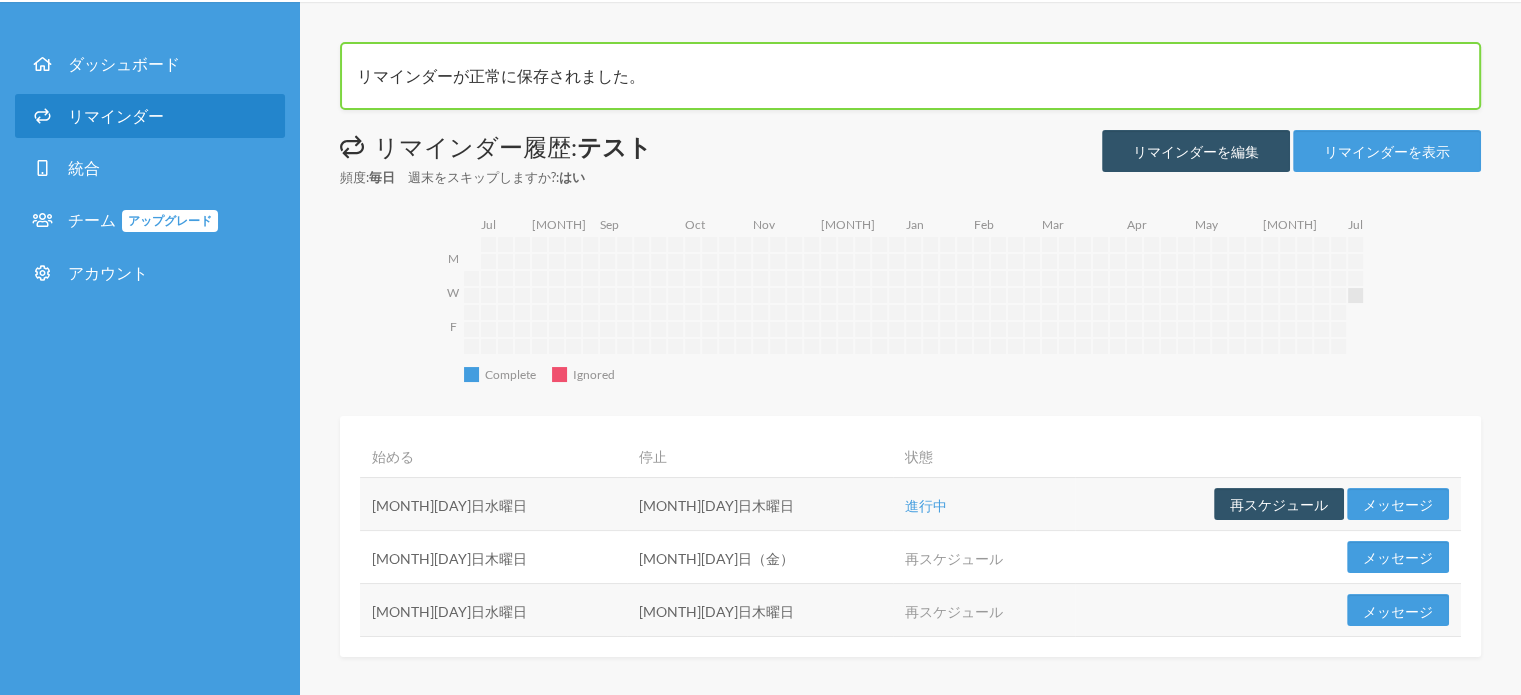click on "再スケジュール   メッセージ" at bounding box center (1268, 503) 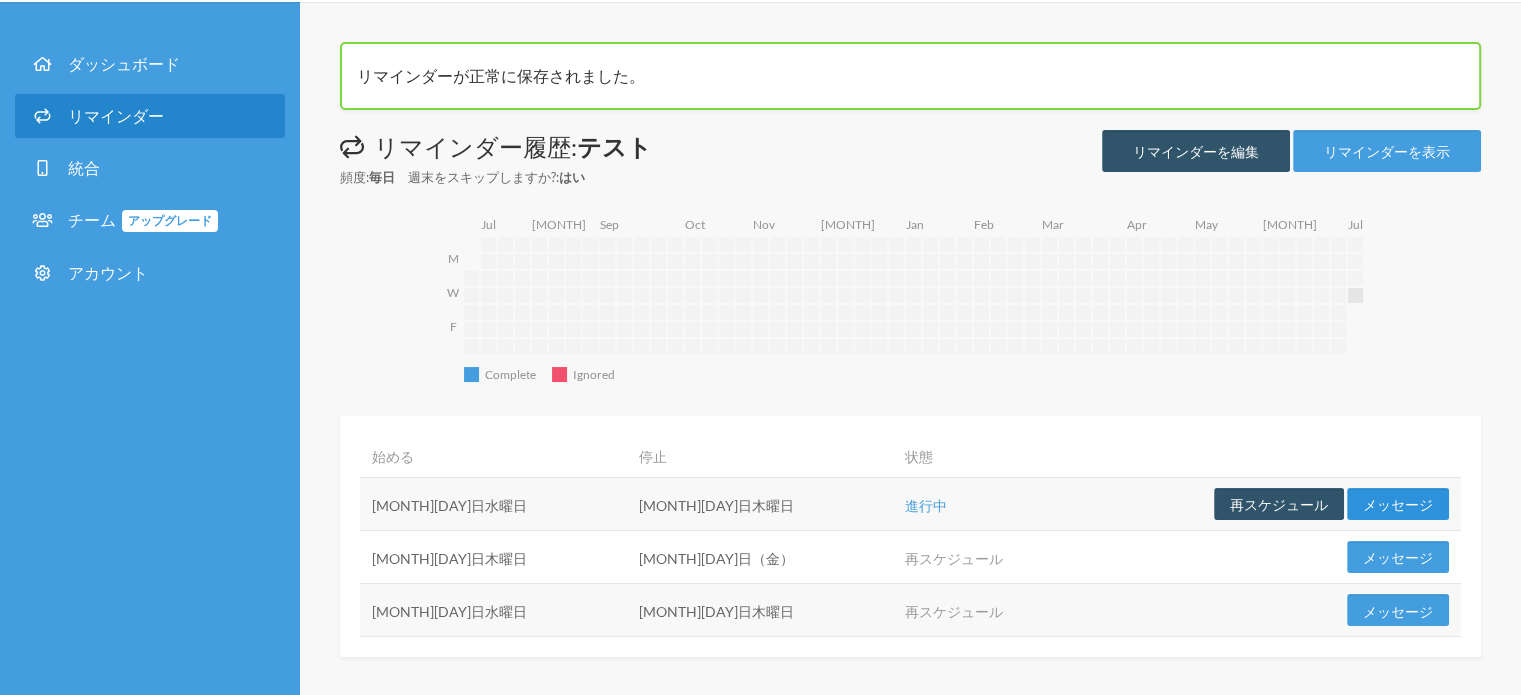 click on "メッセージ" at bounding box center (1398, 504) 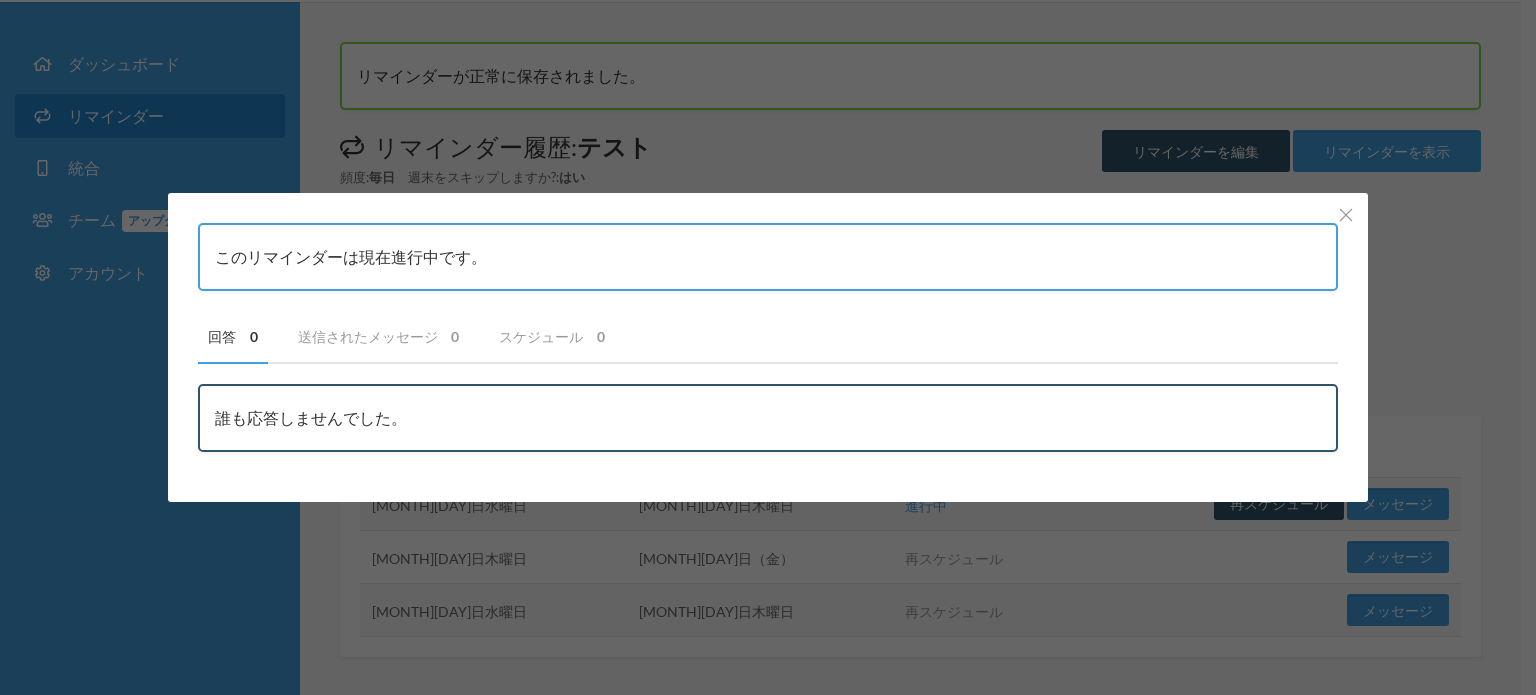 click on "誰も応答しませんでした。" at bounding box center (768, 418) 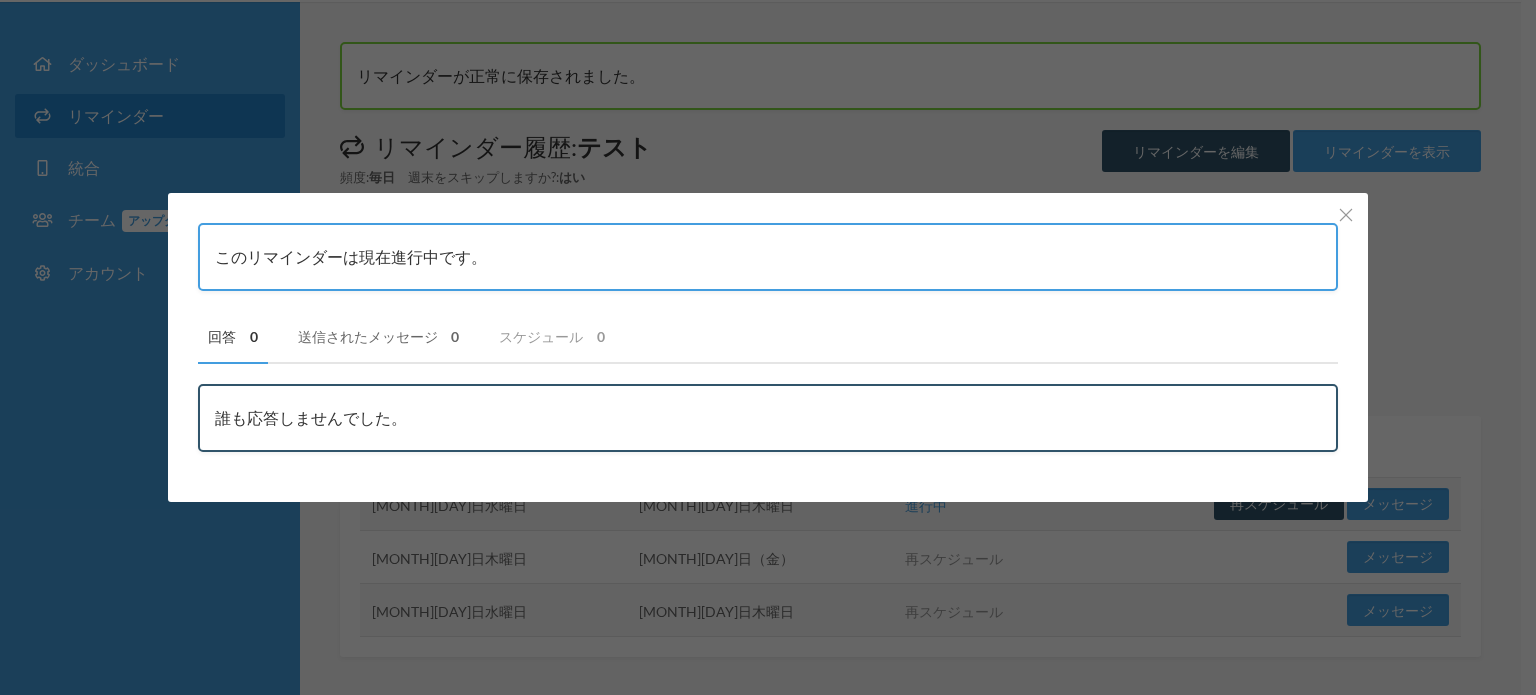 click on "送信されたメッセージ" at bounding box center (368, 336) 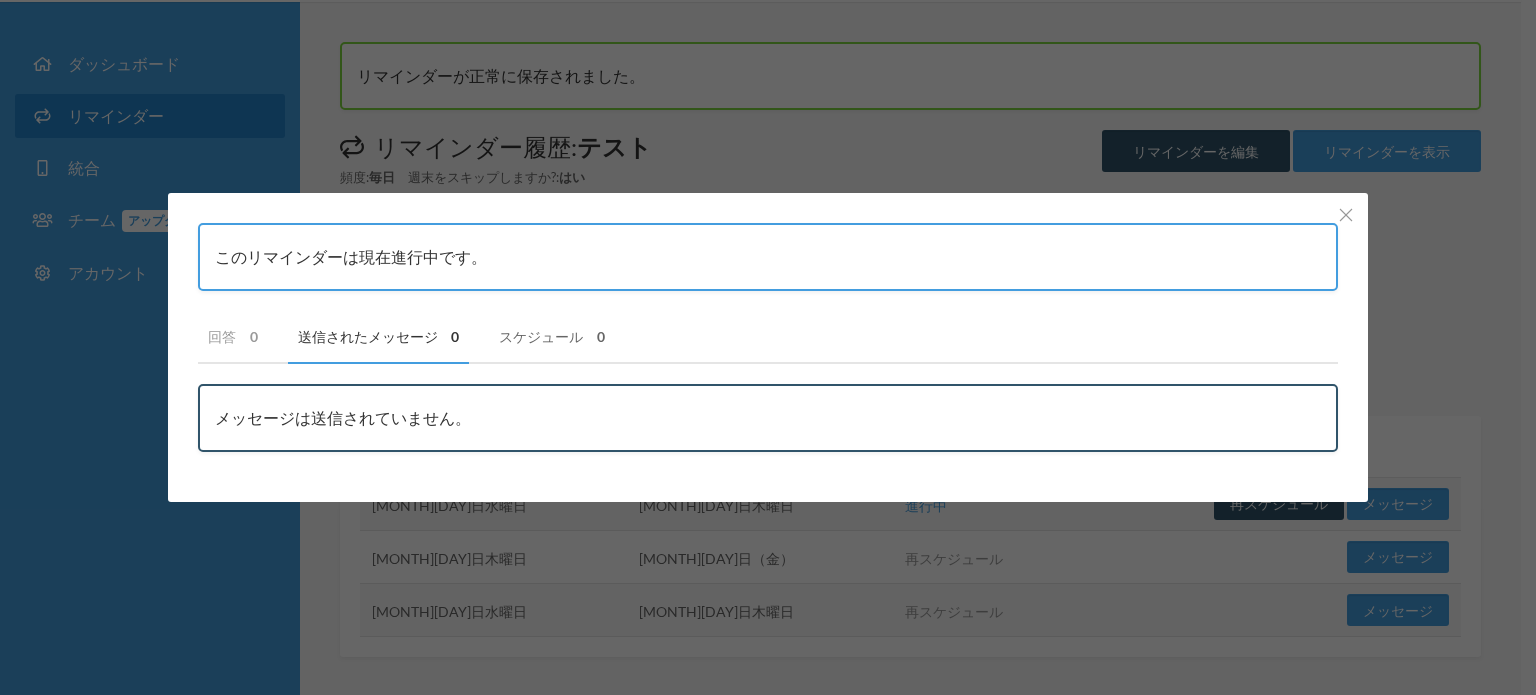 click on "スケジュール 0" at bounding box center [552, 337] 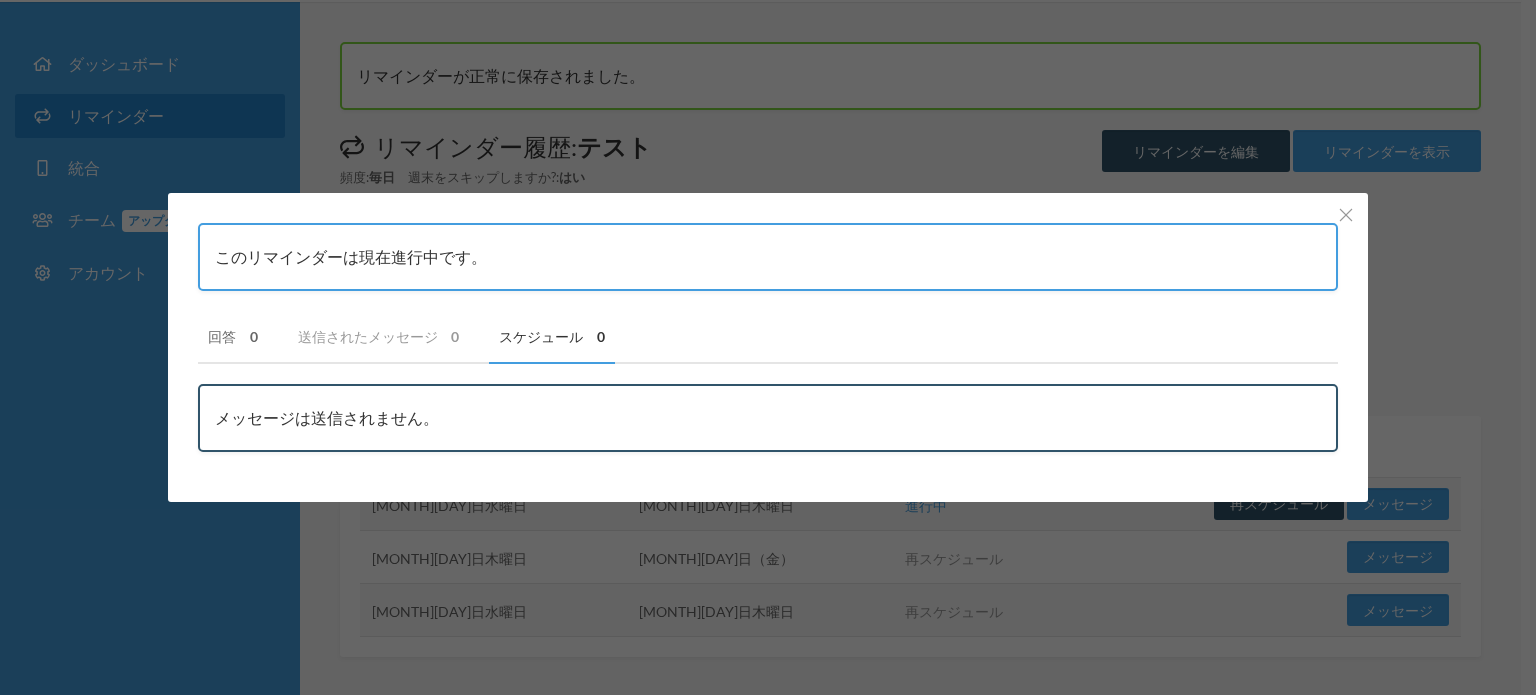 click on "回答 0" at bounding box center (233, 337) 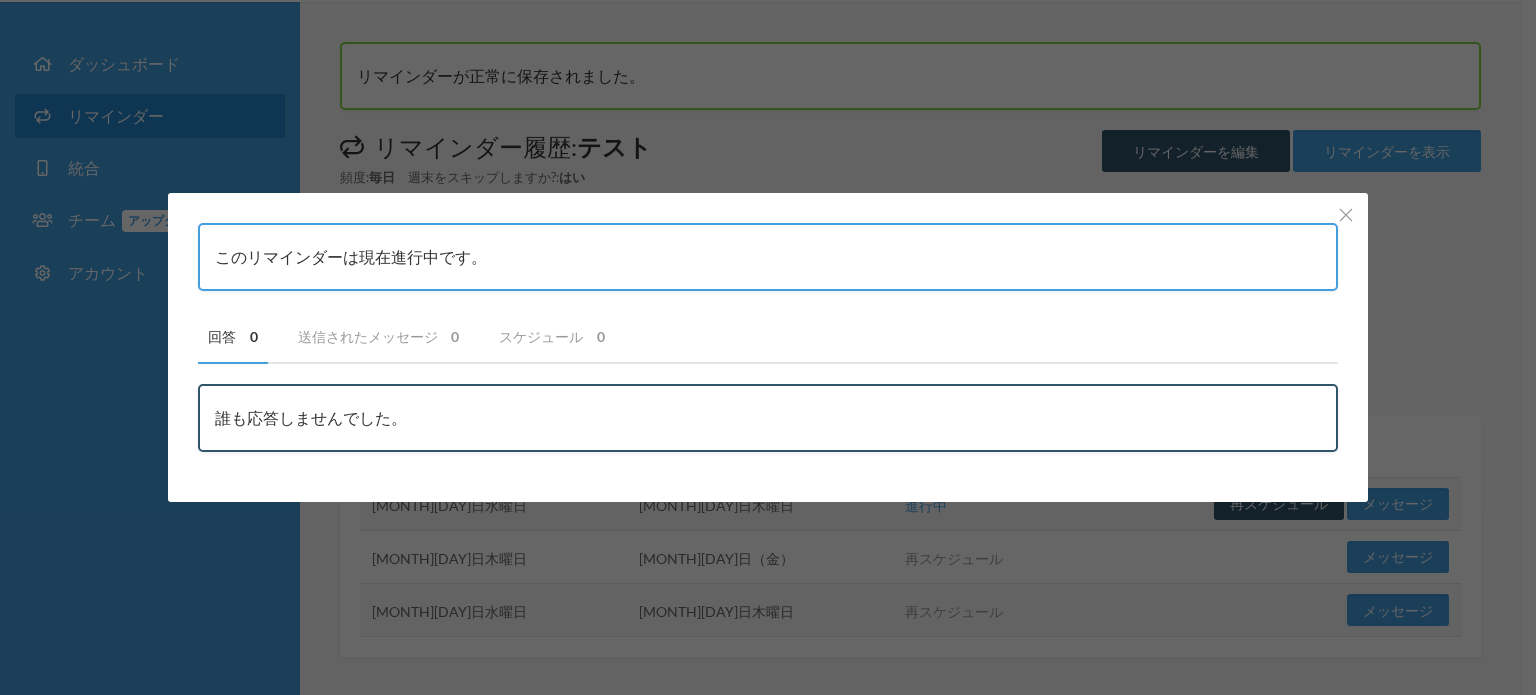 click on "このリマインダーは現在進行中です。   回答 0   送信されたメッセージ 0   スケジュール 0   ユーザー   メッセージ   送信先     誰も応答しませんでした。   状態   ユーザー   メッセージ   送信先     メッセージは送信されていません。   状態   メッセージ   送信元     メッセージは送信されません。" at bounding box center [768, 347] 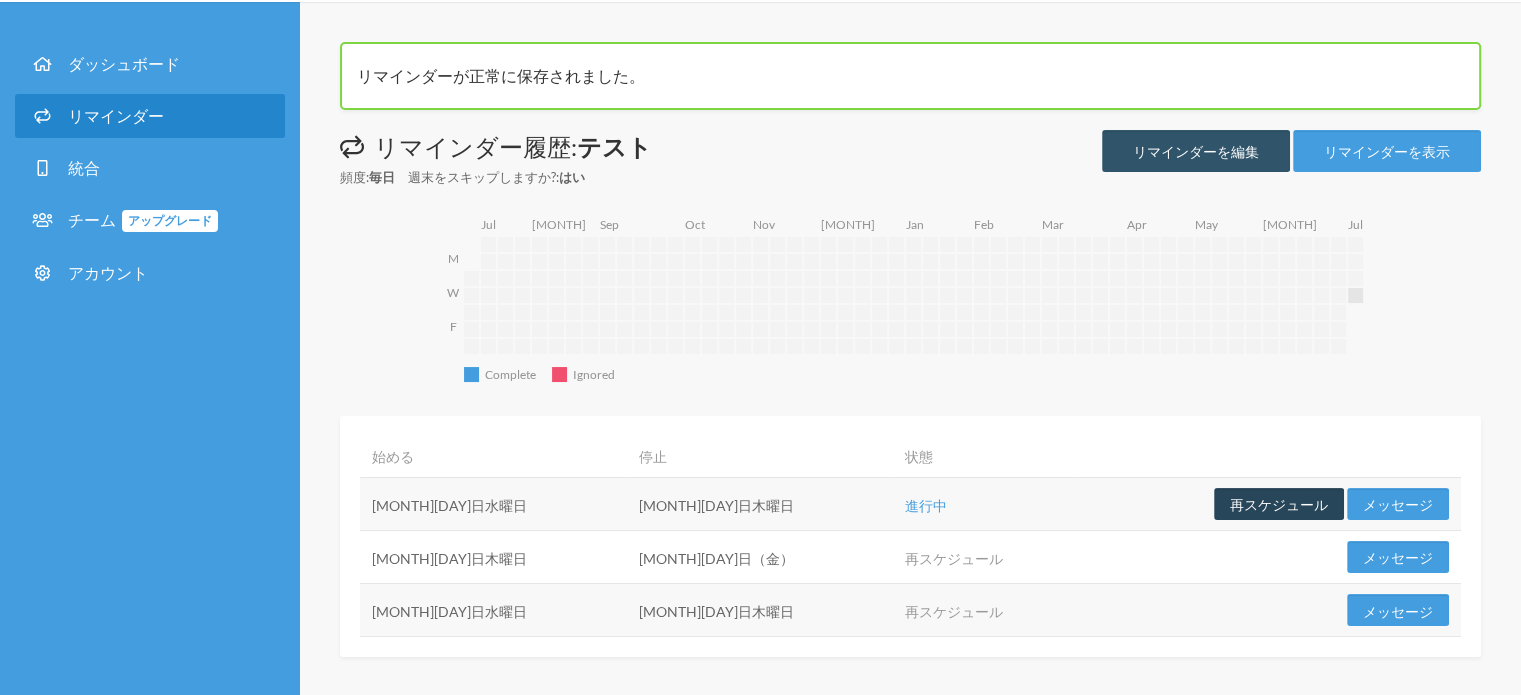 click on "再スケジュール" at bounding box center [1279, 504] 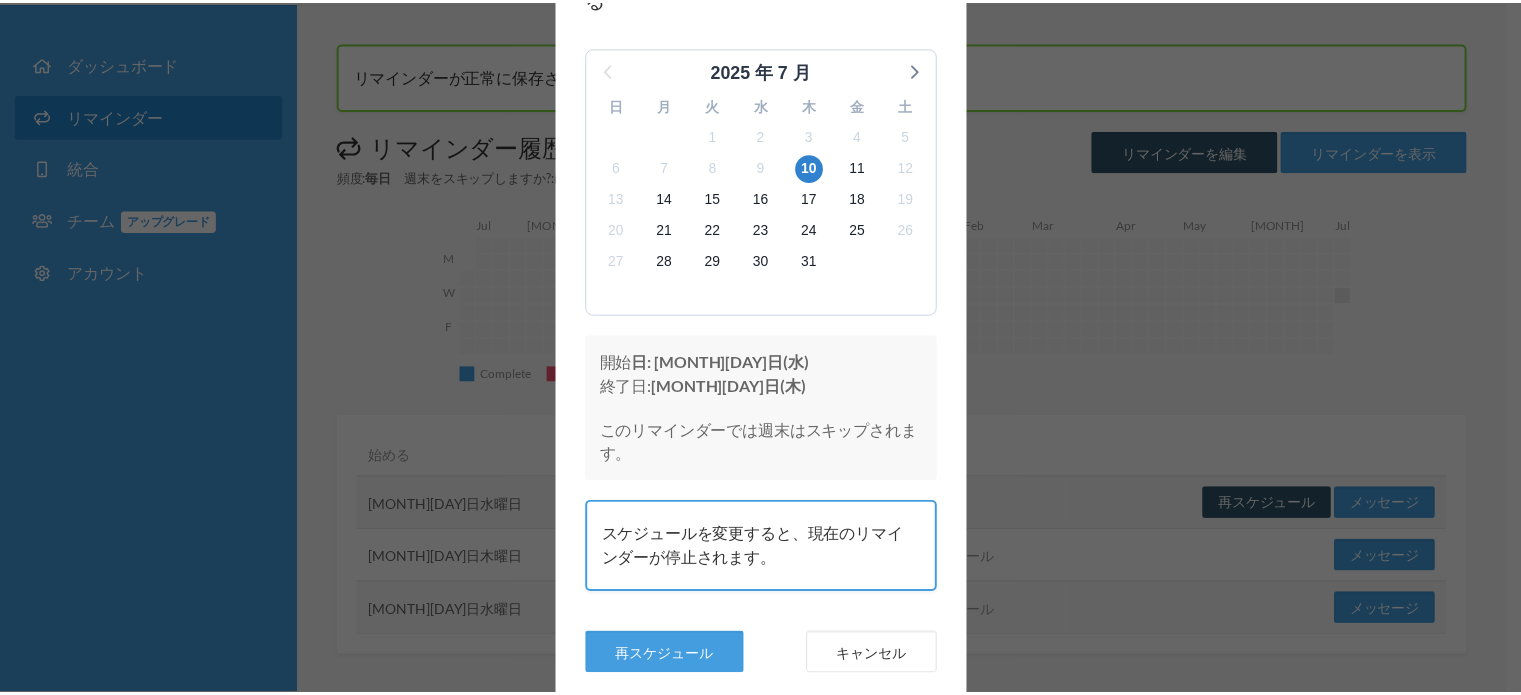 scroll, scrollTop: 184, scrollLeft: 0, axis: vertical 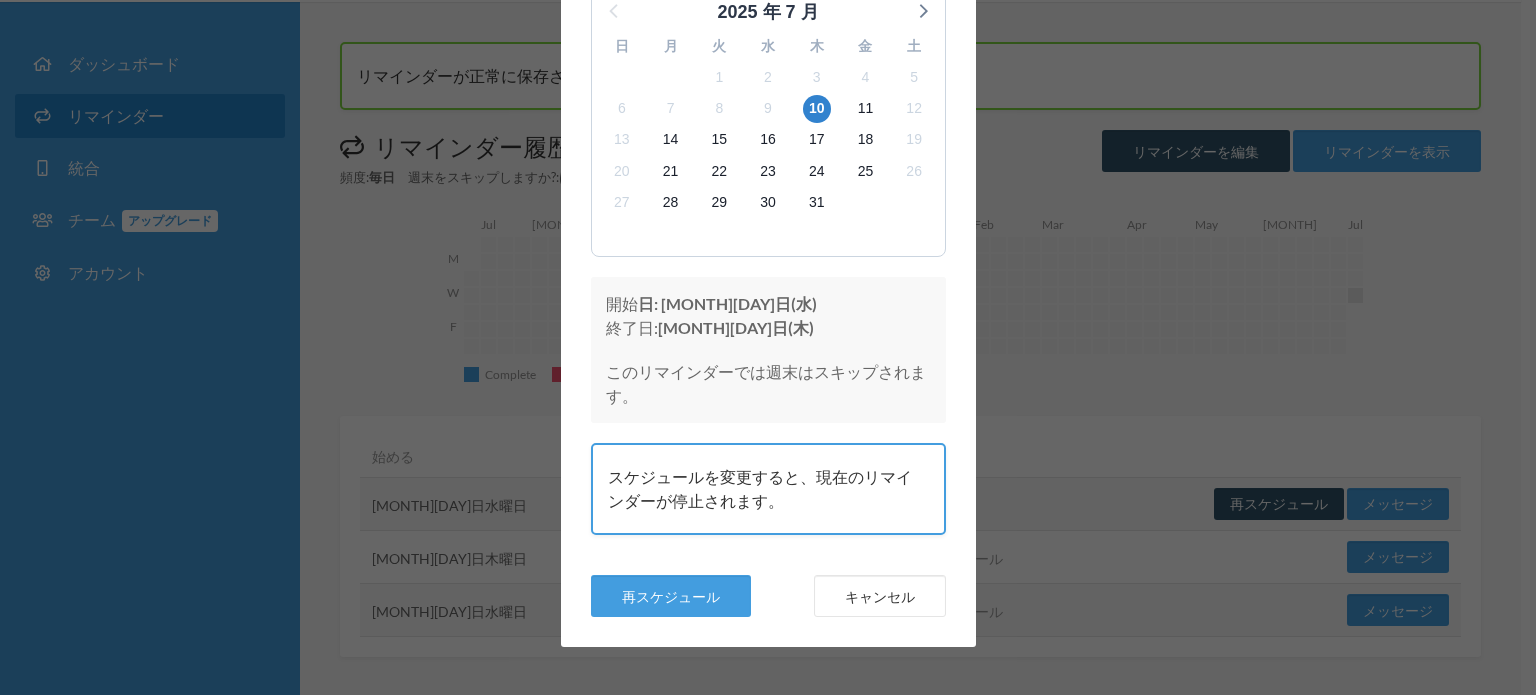click on "テストのスケジュール を変更する   2025 年 7 月 日 月 火 水 木 金 土 29 30 1 2 3 4 5 6 7 8 9 10 11 12 13 14 15 16 17 18 19 20 21 22 23 24 25 26 27 28 29 30 31 1 2 3 4 5 6 7 8 9
開始 日: 7月9日(水)
終了日:  7月10日(木)   このリマインダーでは週末はスキップされます。   スケジュールを変更すると、現在のリマインダーが停止されます。   再スケジュール   キャンセル" at bounding box center (768, 347) 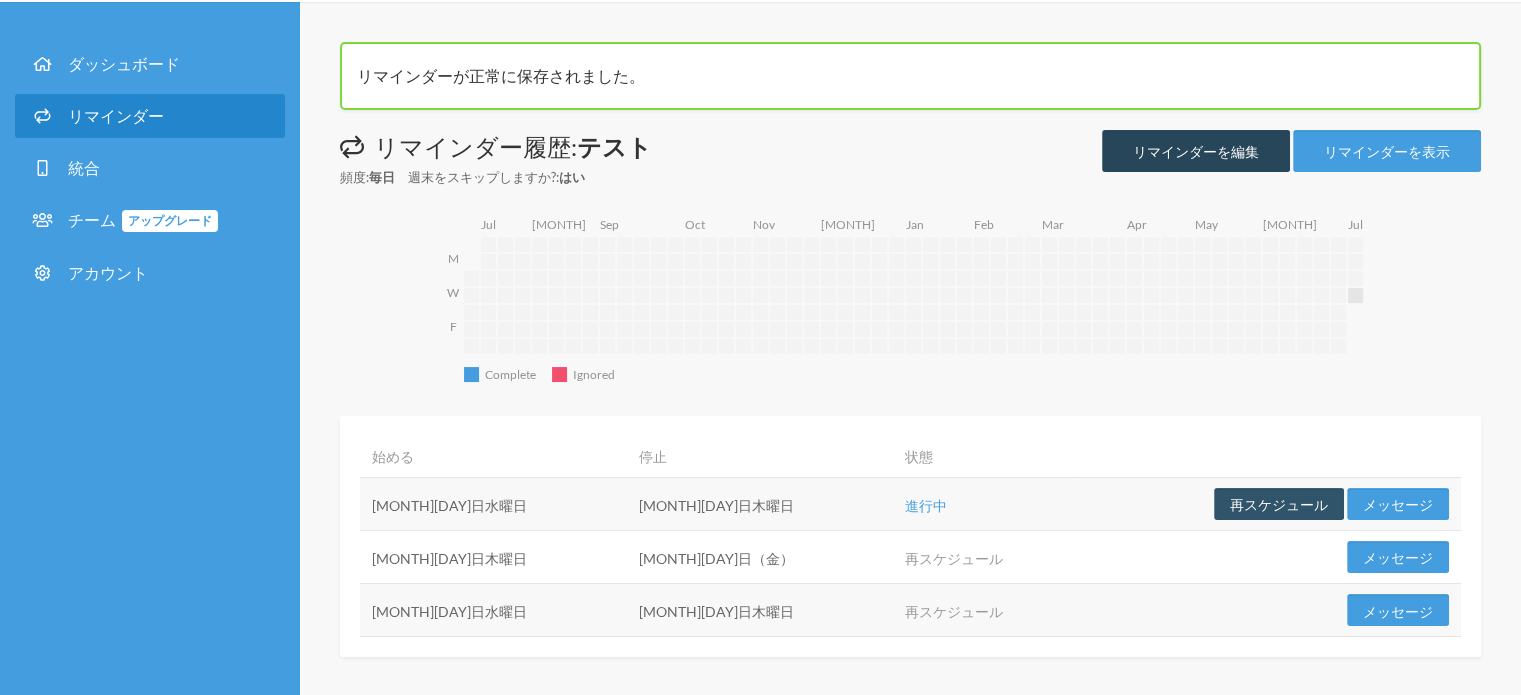 click on "リマインダーを編集" at bounding box center [1196, 150] 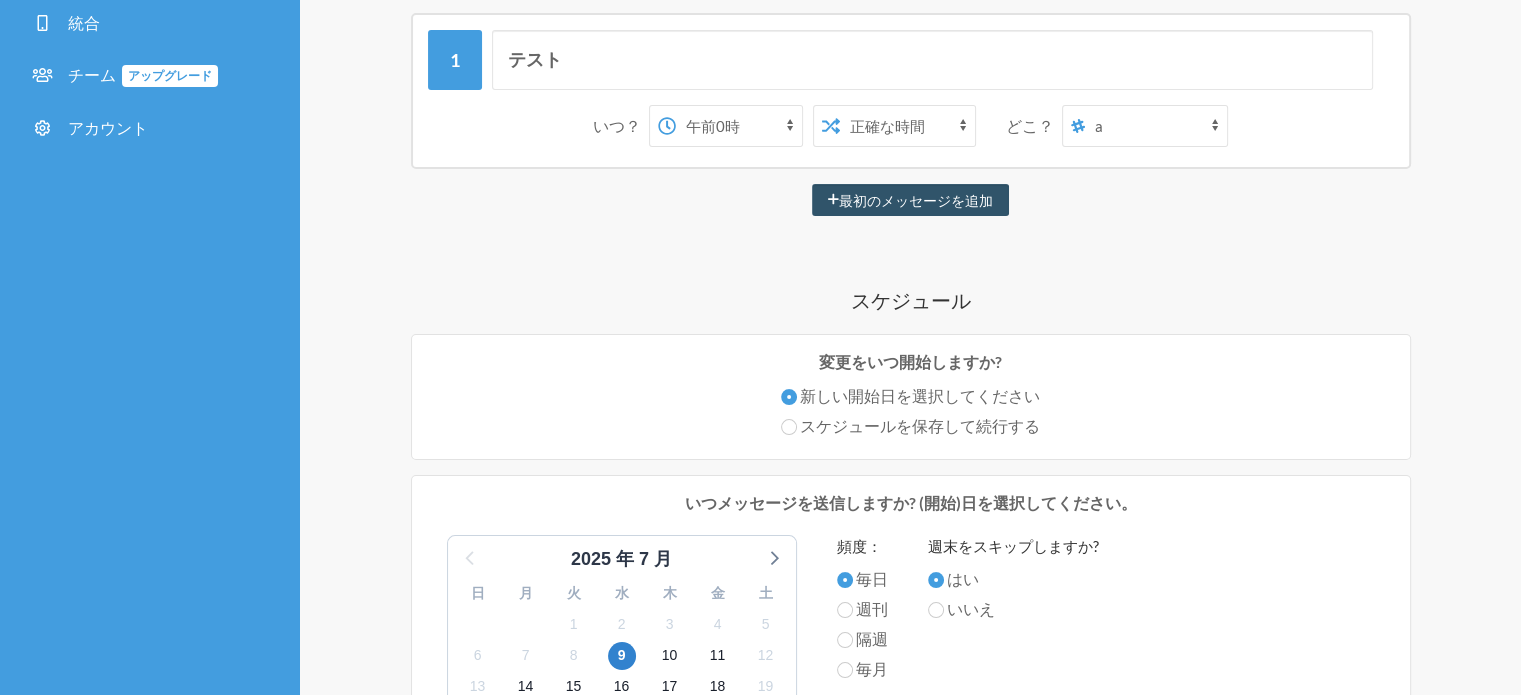 scroll, scrollTop: 78, scrollLeft: 0, axis: vertical 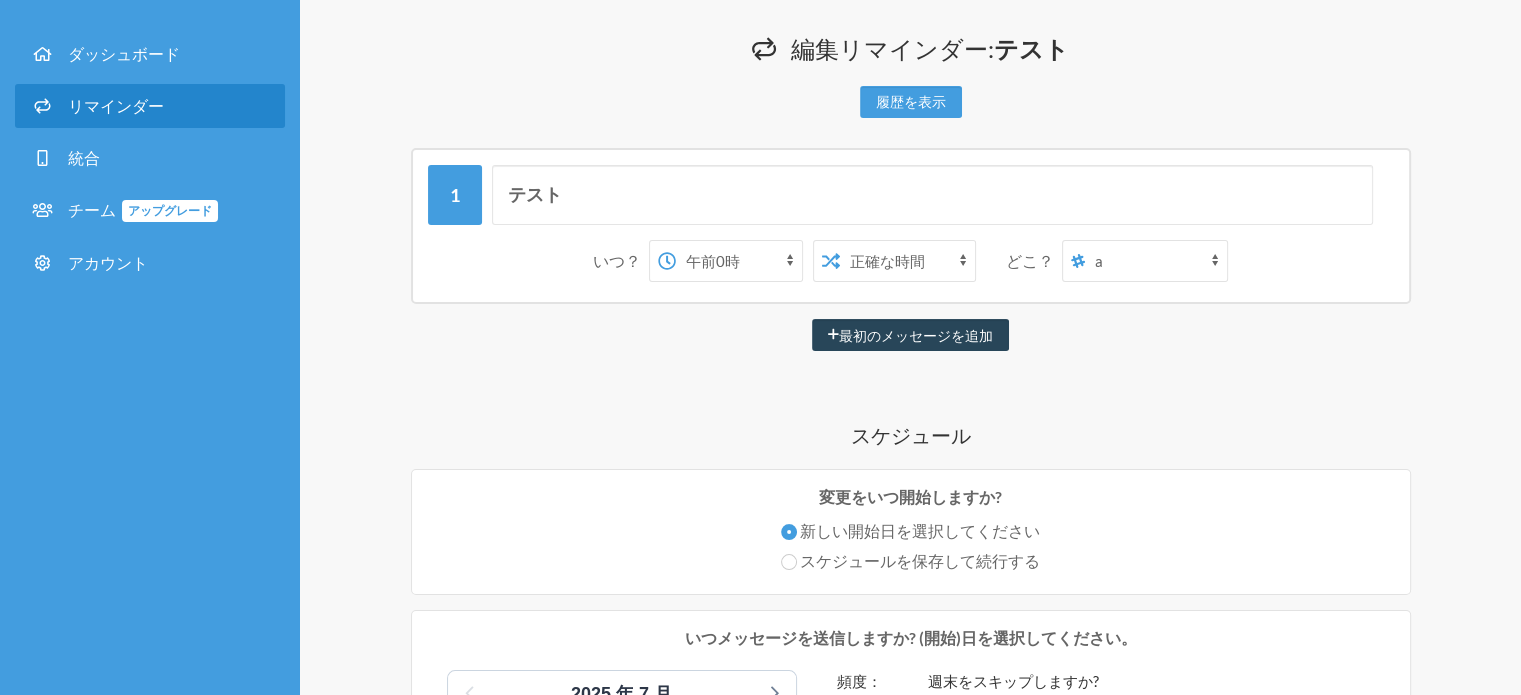 click on "最初のメッセージを追加" at bounding box center [916, 333] 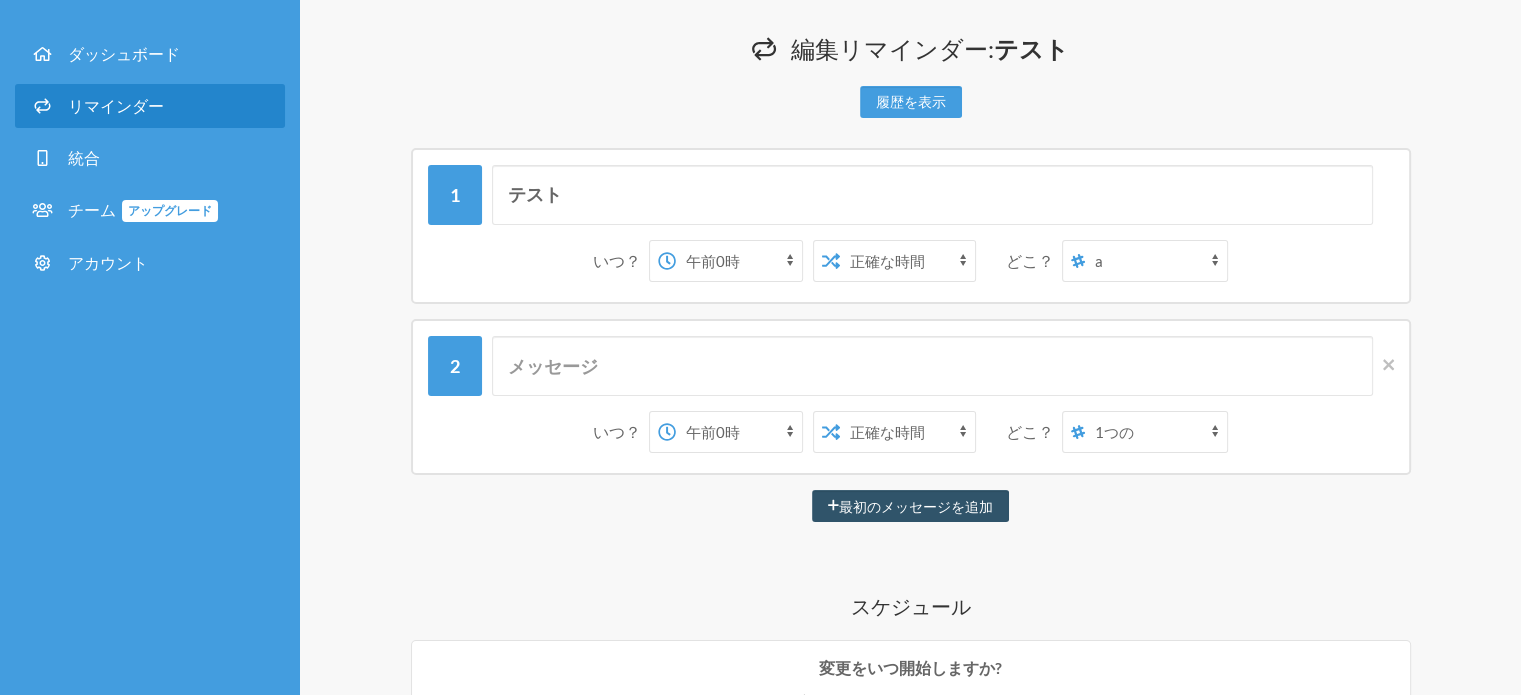 click on "吉田倭   1つの あ" at bounding box center [1145, 261] 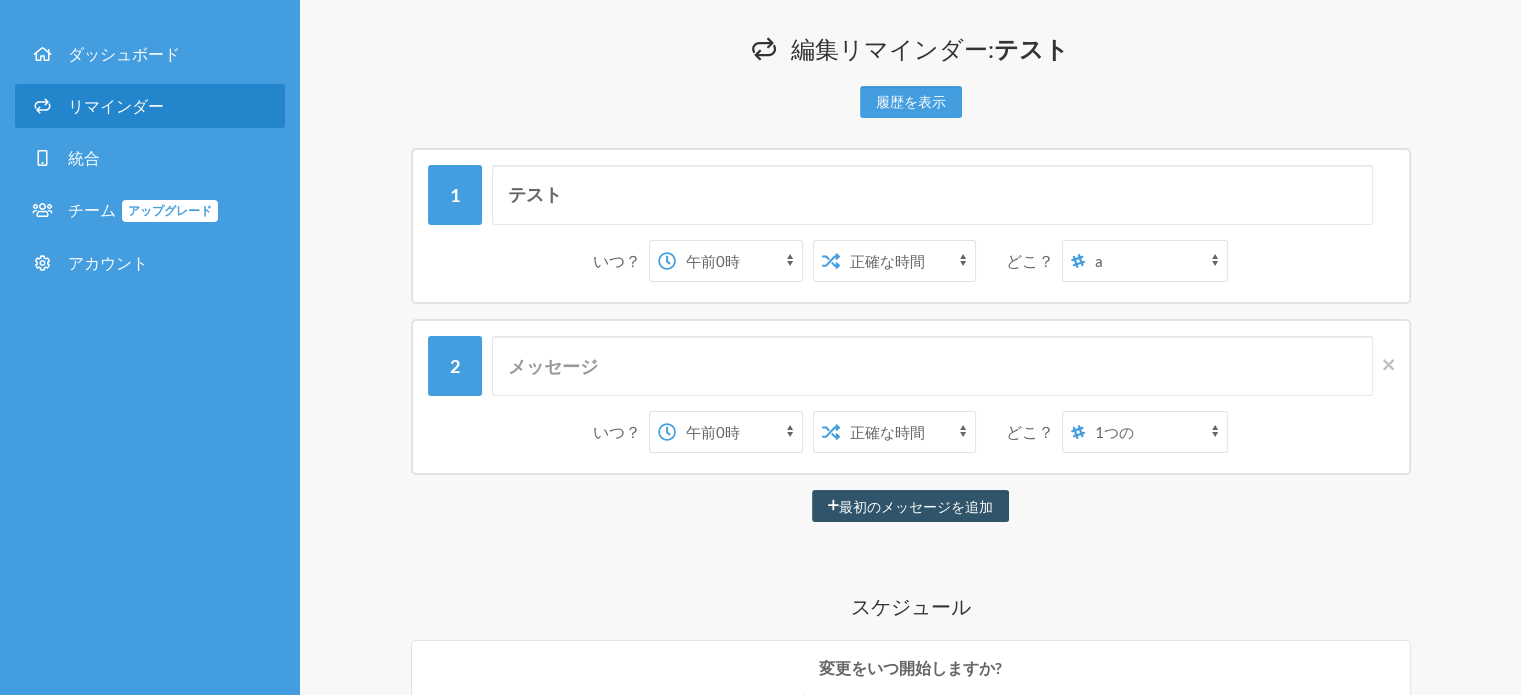 click on "吉田倭   1つの あ" at bounding box center [1156, 432] 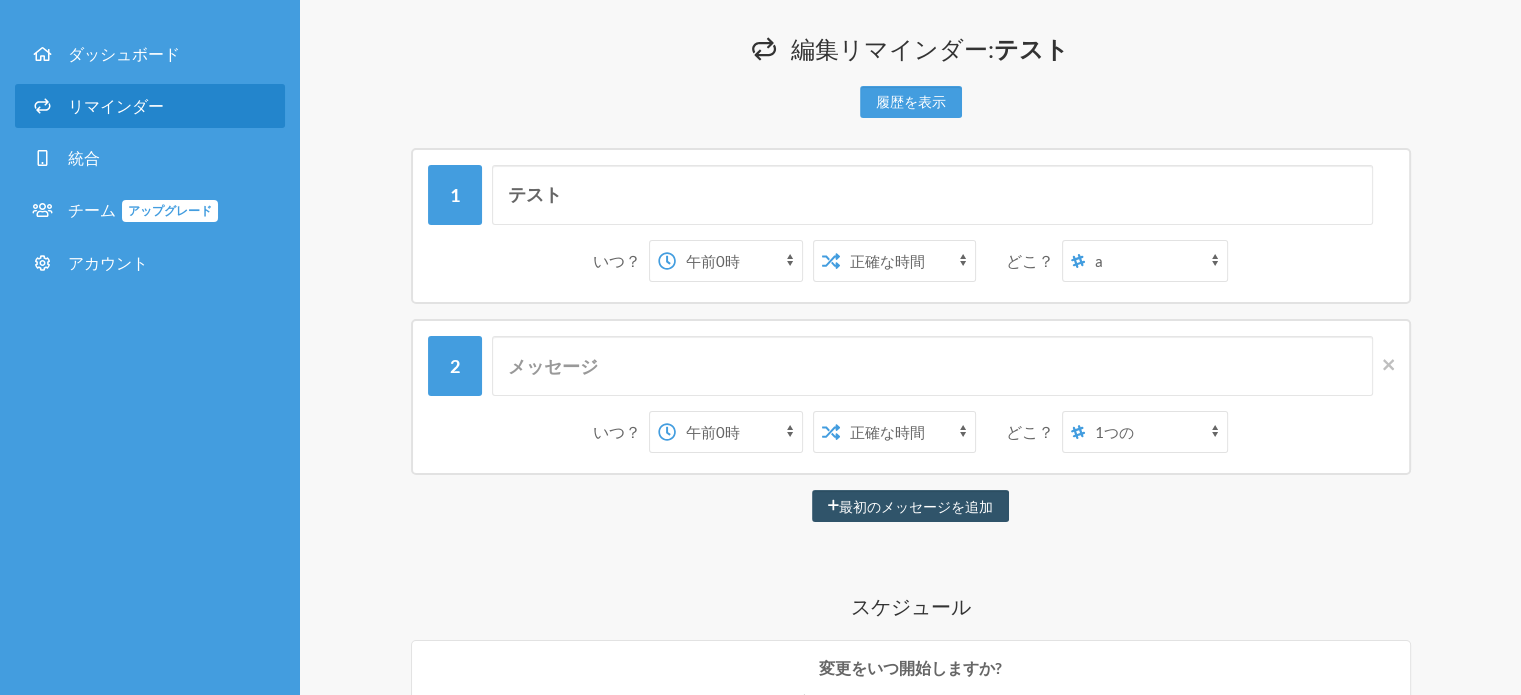 click on "いつ？     午前0時 午前0時15分 午前0時30分 午前0時45分 午前1時 午前1時15分 午前1時30分 午前1時45分 午前2時 午前2時15分 午前2時30分 午前2時45分 午前3時 午前3時15分 午前3時30分 午前3時45分 午前4時 午前4時15分 午前4時30分 午前4時45分 午前5時 午前5時15分 午前5時30分 午前5時45分 午前6時 午前6時15分 午前6時30分 午前6時45分 午前7時 午前7時15分 午前7時30分 午前7時45分 午前8時 午前8時15分 午前8時30分 午前8時45分 午前9時 午前9時15分 午前9時30分 午前9時45分 午前10時 午前10時15分 午前10時30分 午前10時45分 午前11時 午前11時15分 午前11時30分 午前11時45分 午後12時 午後12時15分 午後12時30分 午後12時45分 午後1時 午後1時15分 午後1時30分 午後1時45分 午後2時 午後2時15分 午後2時30分 午後2時45分 午後3時 午後3時15分 午後3時30分 午後3時45分 午後4時 午後4時15分 午後4時30分   1日" at bounding box center (911, 226) 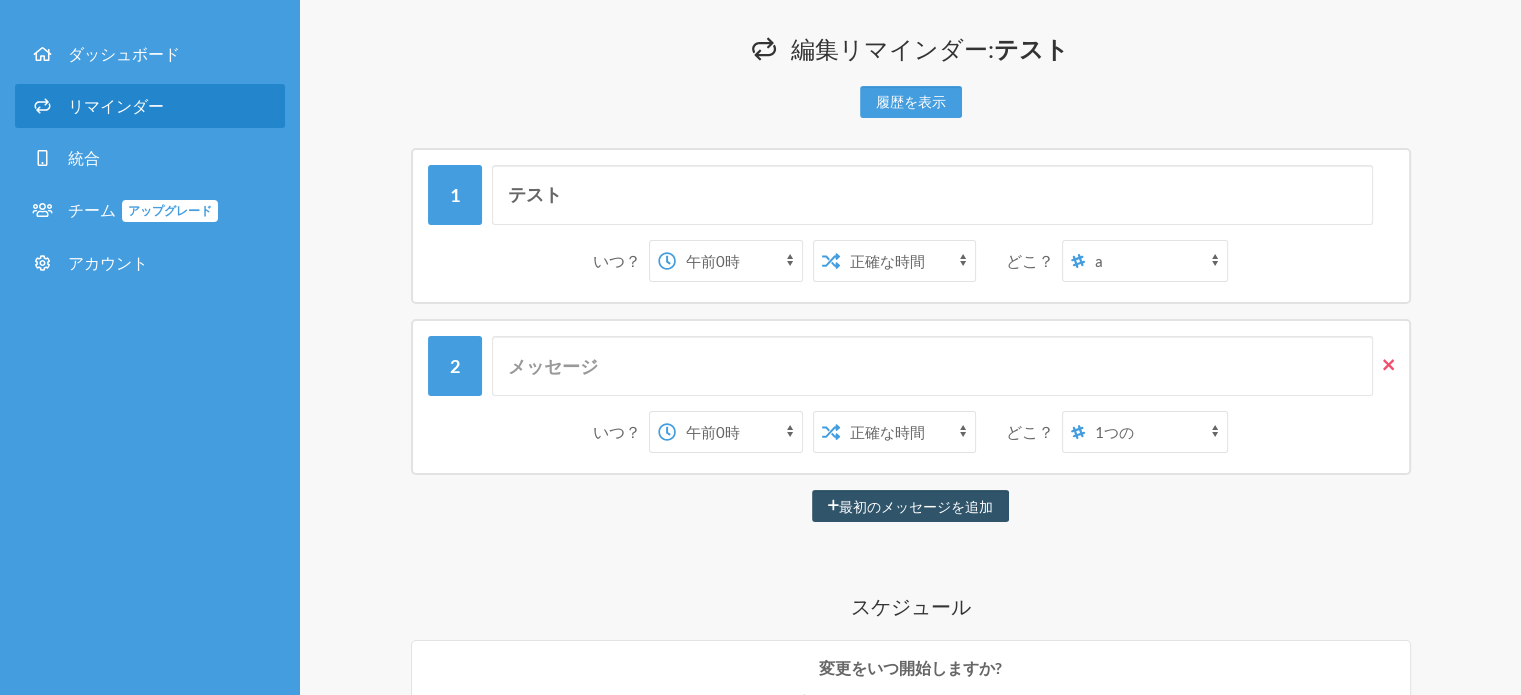 click at bounding box center (1388, 365) 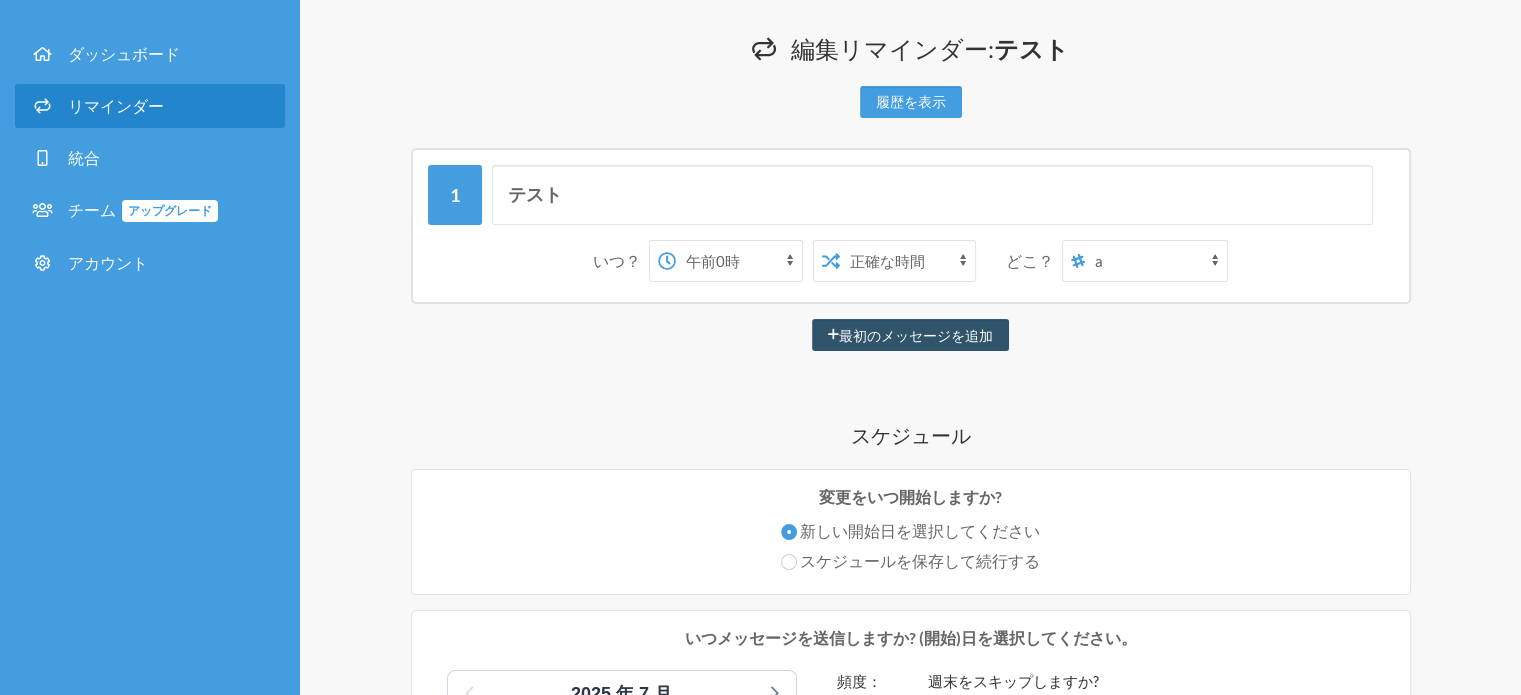 click on "テスト     いつ？     午前0時 午前0時15分 午前0時30分 午前0時45分 午前1時 午前1時15分 午前1時30分 午前1時45分 午前2時 午前2時15分 午前2時30分 午前2時45分 午前3時 午前3時15分 午前3時30分 午前3時45分 午前4時 午前4時15分 午前4時30分 午前4時45分 午前5時 午前5時15分 午前5時30分 午前5時45分 午前6時 午前6時15分 午前6時30分 午前6時45分 午前7時 午前7時15分 午前7時30分 午前7時45分 午前8時 午前8時15分 午前8時30分 午前8時45分 午前9時 午前9時15分 午前9時30分 午前9時45分 午前10時 午前10時15分 午前10時30分 午前10時45分 午前11時 午前11時15分 午前11時30分 午前11時45分 午後12時 午後12時15分 午後12時30分 午後12時45分 午後1時 午後1時15分 午後1時30分 午後1時45分 午後2時 午後2時15分 午後2時30分 午後2時45分 午後3時 午後3時15分 午後3時30分 午後3時45分 午後4時 午後4時15分 午後5時" at bounding box center (910, 745) 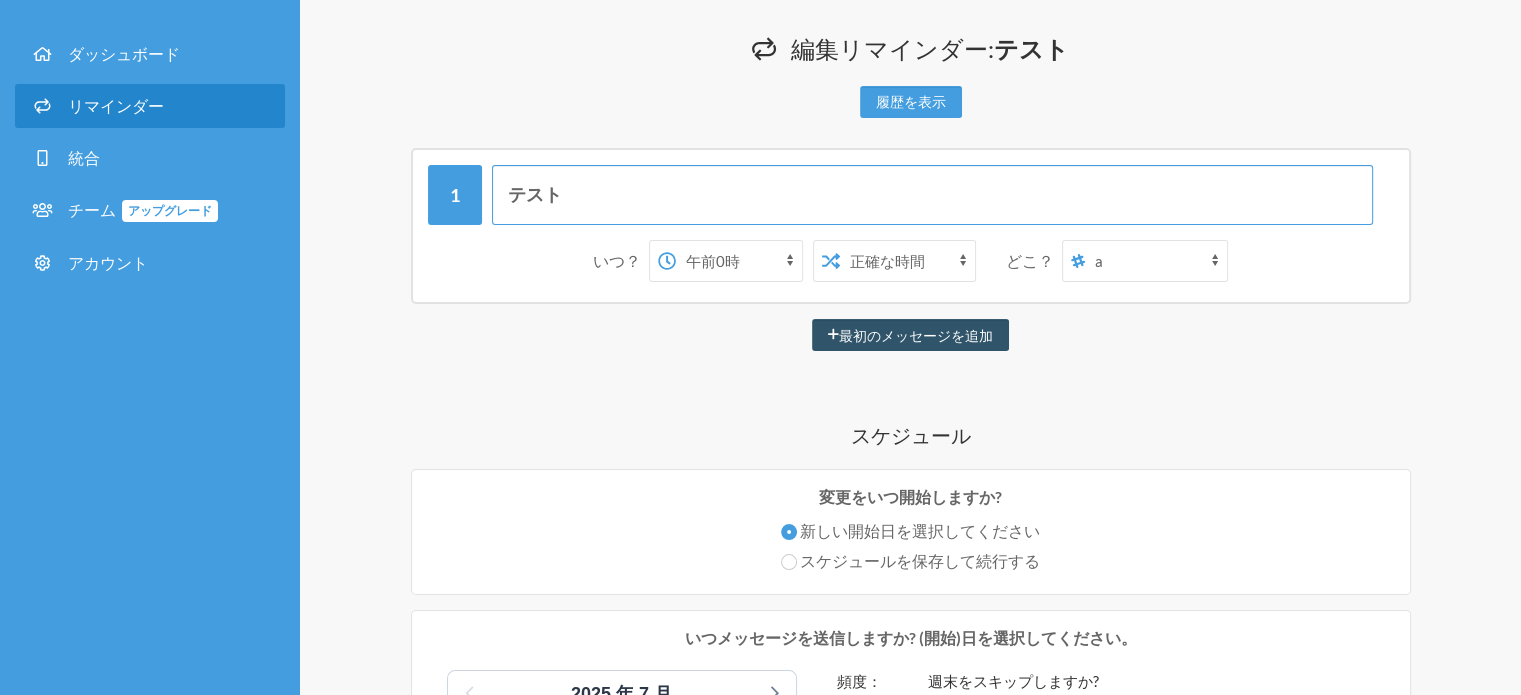 drag, startPoint x: 822, startPoint y: 191, endPoint x: 840, endPoint y: 211, distance: 26.907248 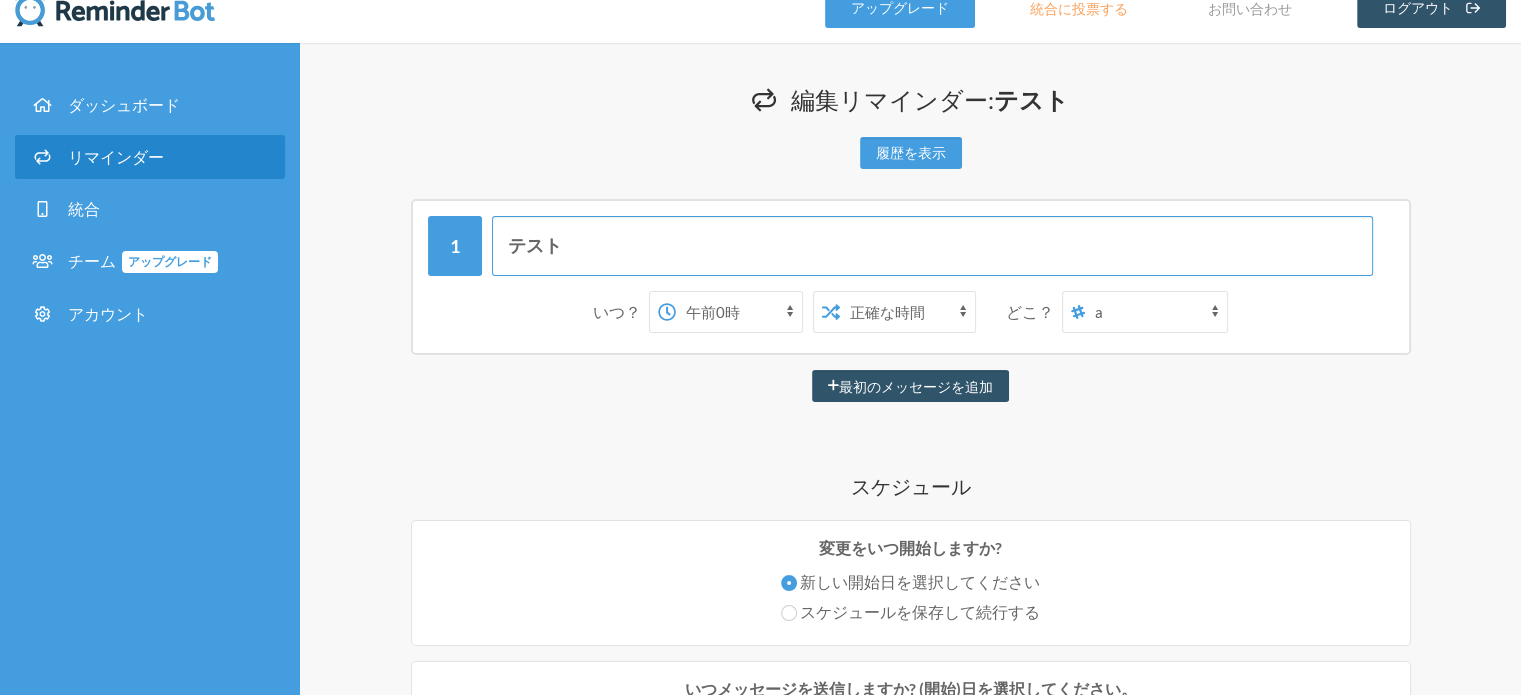 scroll, scrollTop: 0, scrollLeft: 0, axis: both 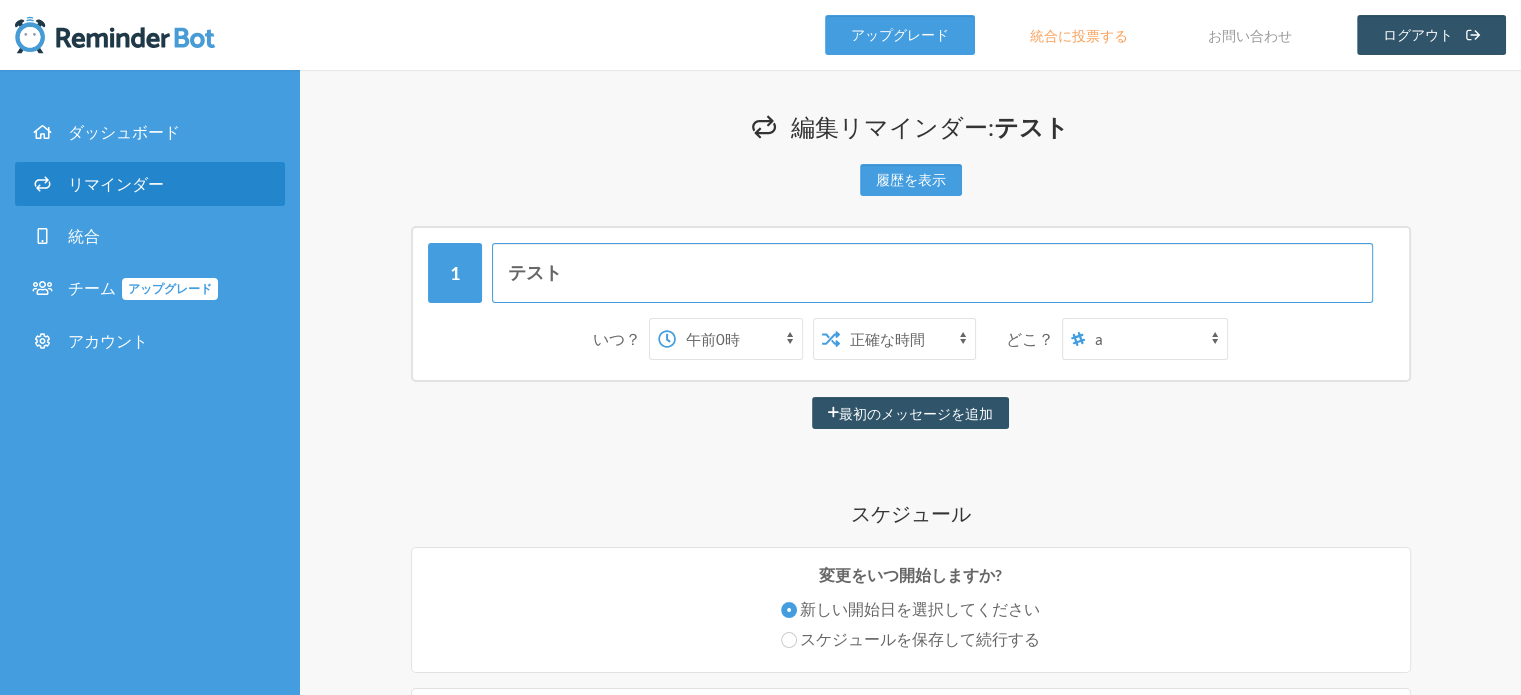 click on "テスト" at bounding box center (932, 273) 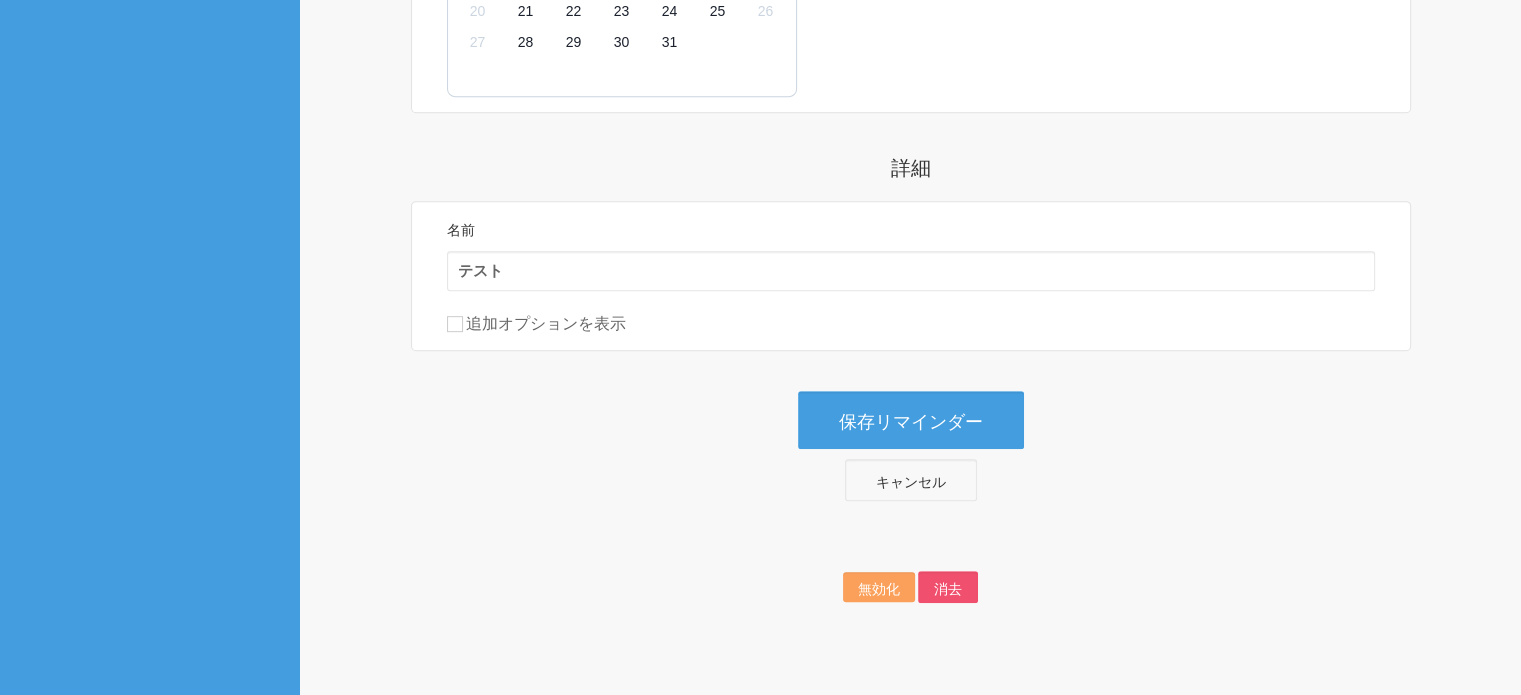 scroll, scrollTop: 934, scrollLeft: 0, axis: vertical 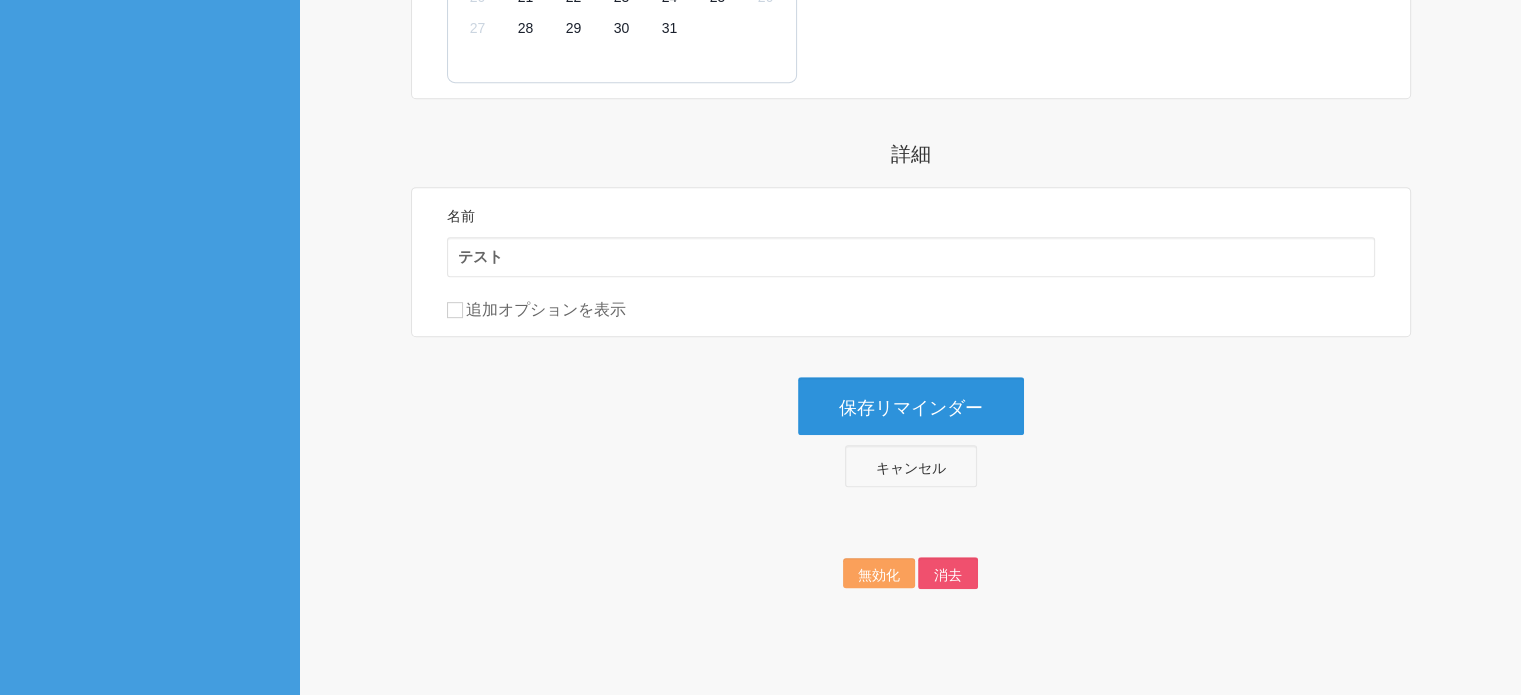 click on "保存リマインダー" at bounding box center (911, 406) 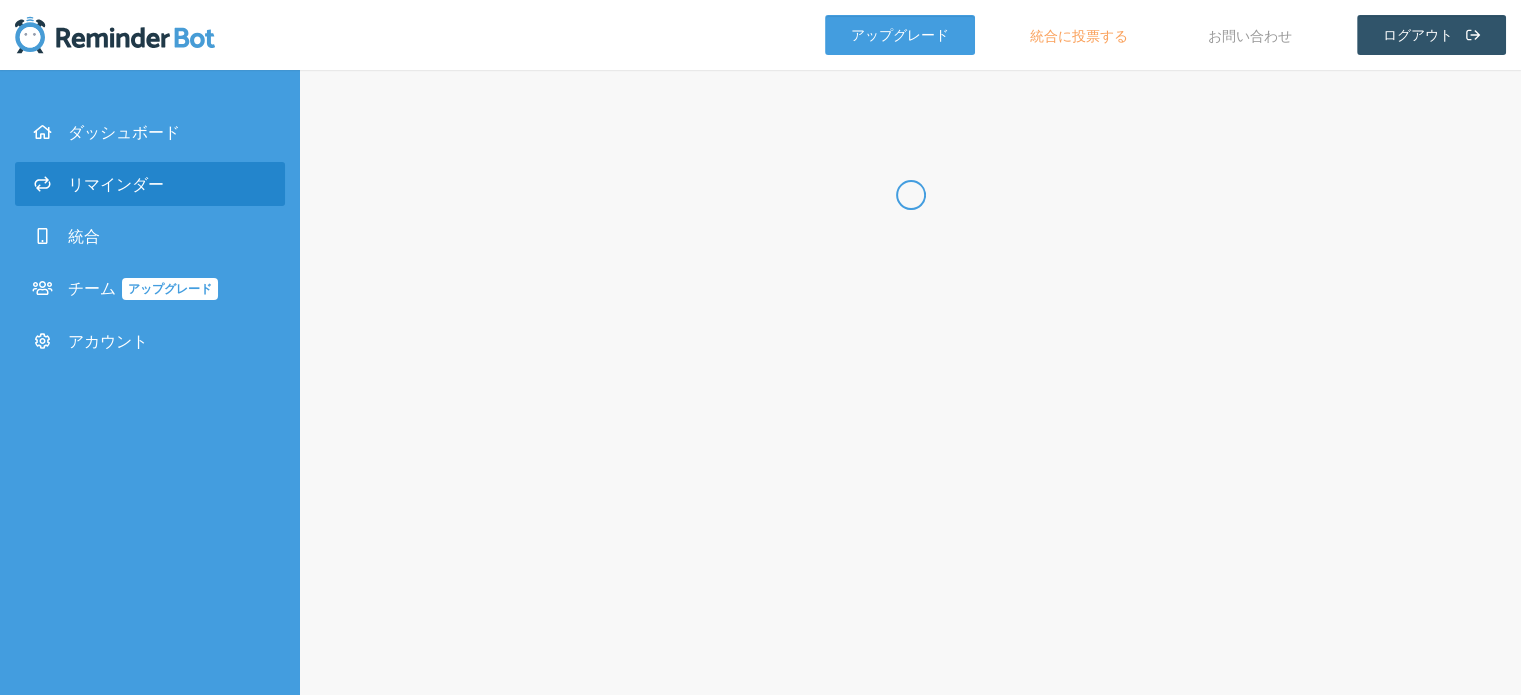 scroll, scrollTop: 0, scrollLeft: 0, axis: both 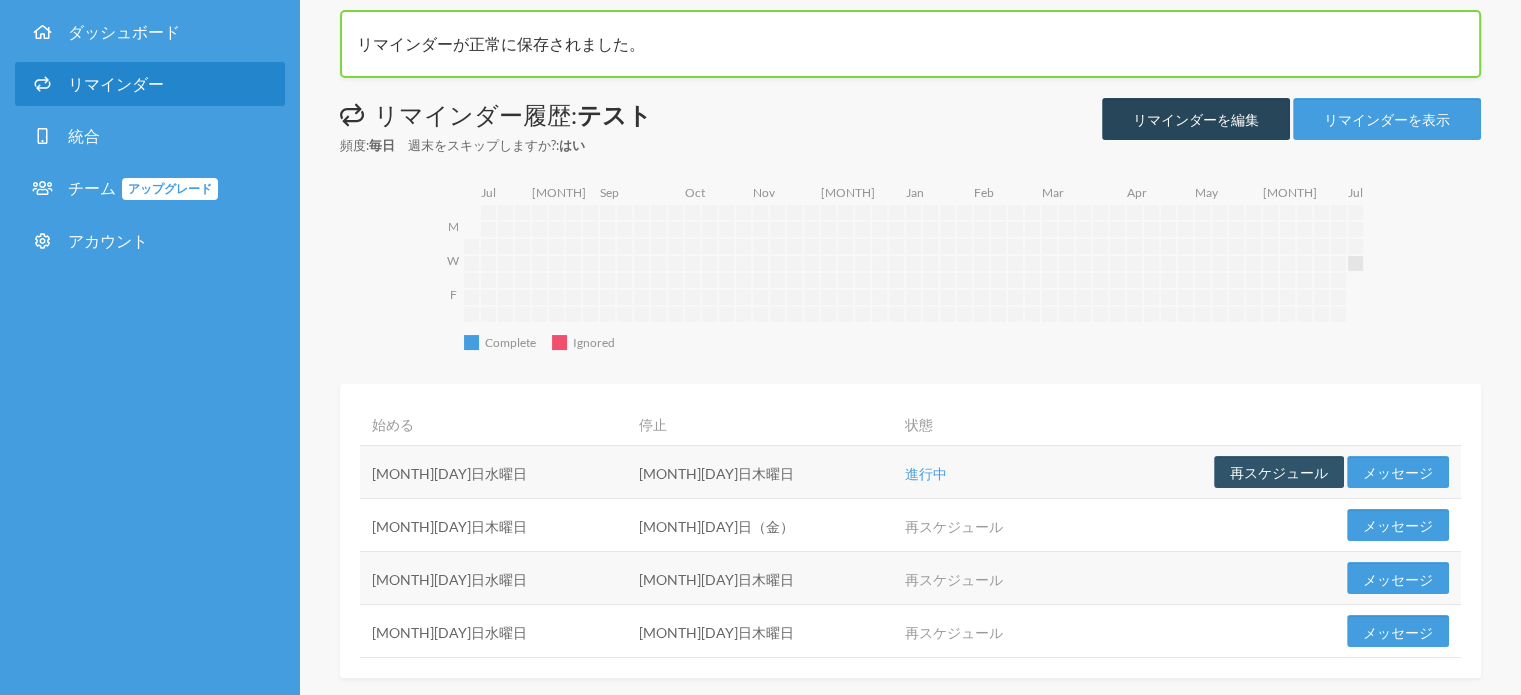 click on "リマインダーを編集" at bounding box center [1196, 119] 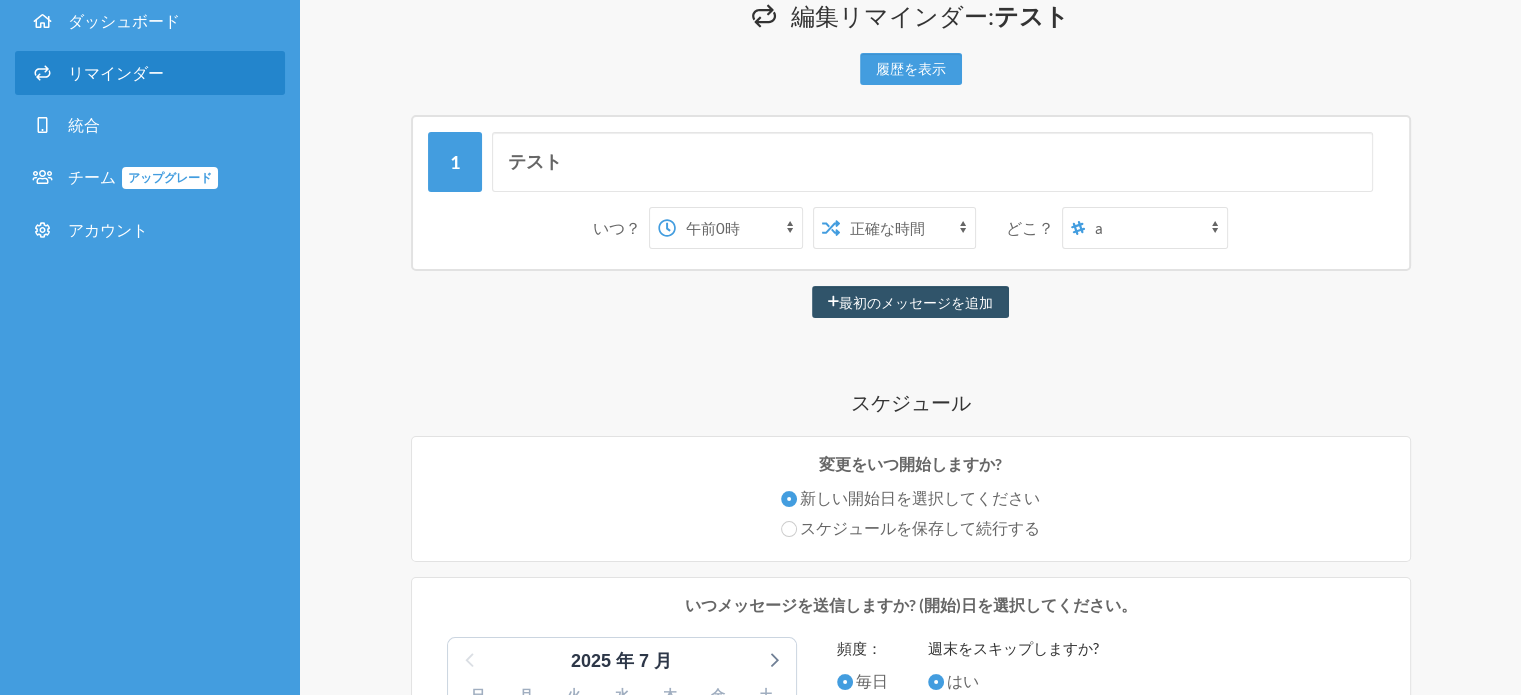 scroll, scrollTop: 0, scrollLeft: 0, axis: both 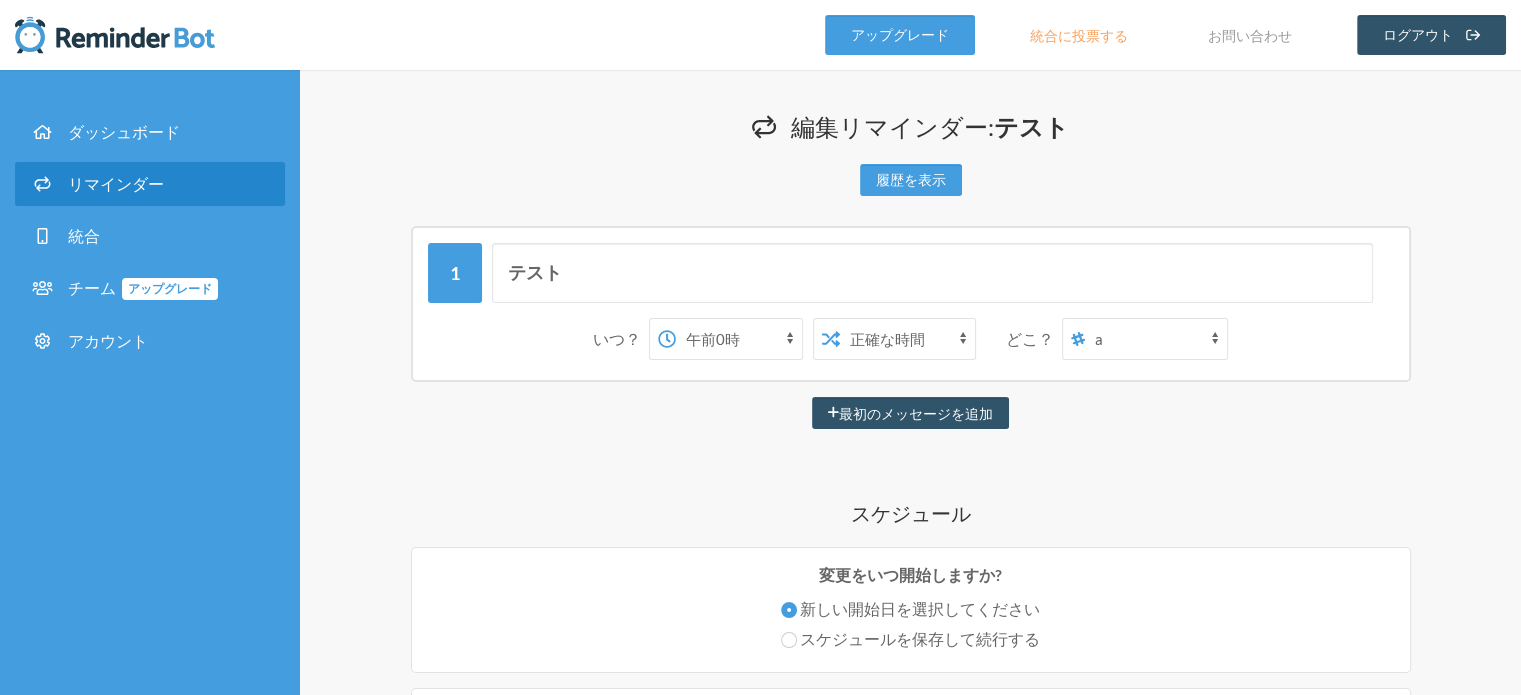 click on "いつ？     午前0時 午前0時15分 午前0時30分 午前0時45分 午前1時 午前1時15分 午前1時30分 午前1時45分 午前2時 午前2時15分 午前2時30分 午前2時45分 午前3時 午前3時15分 午前3時30分 午前3時45分 午前4時 午前4時15分 午前4時30分 午前4時45分 午前5時 午前5時15分 午前5時30分 午前5時45分 午前6時 午前6時15分 午前6時30分 午前6時45分 午前7時 午前7時15分 午前7時30分 午前7時45分 午前8時 午前8時15分 午前8時30分 午前8時45分 午前9時 午前9時15分 午前9時30分 午前9時45分 午前10時 午前10時15分 午前10時30分 午前10時45分 午前11時 午前11時15分 午前11時30分 午前11時45分 午後12時 午後12時15分 午後12時30分 午後12時45分 午後1時 午後1時15分 午後1時30分 午後1時45分 午後2時 午後2時15分 午後2時30分 午後2時45分 午後3時 午後3時15分 午後3時30分 午後3時45分 午後4時 午後4時15分 午後4時30分 午後5時" at bounding box center (911, 339) 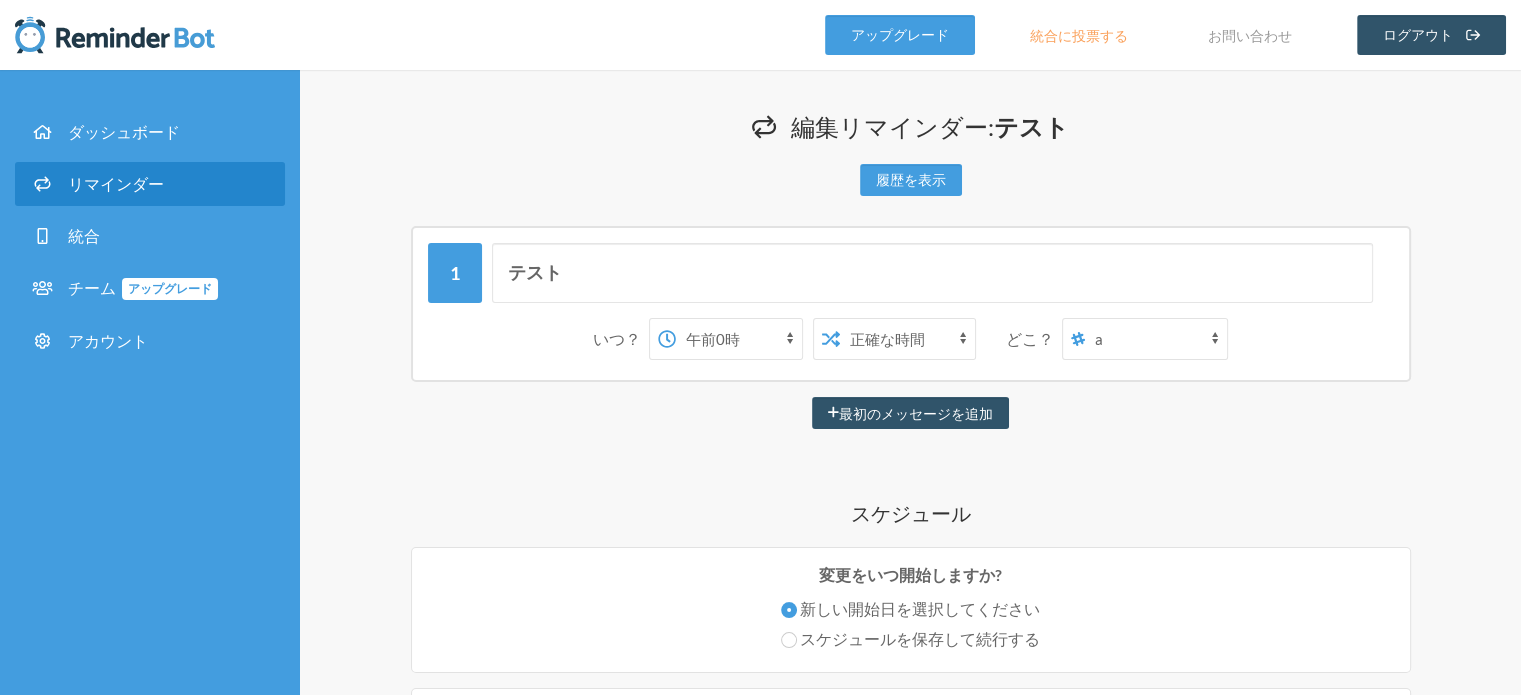 click on "吉田倭   a あ" at bounding box center [1156, 339] 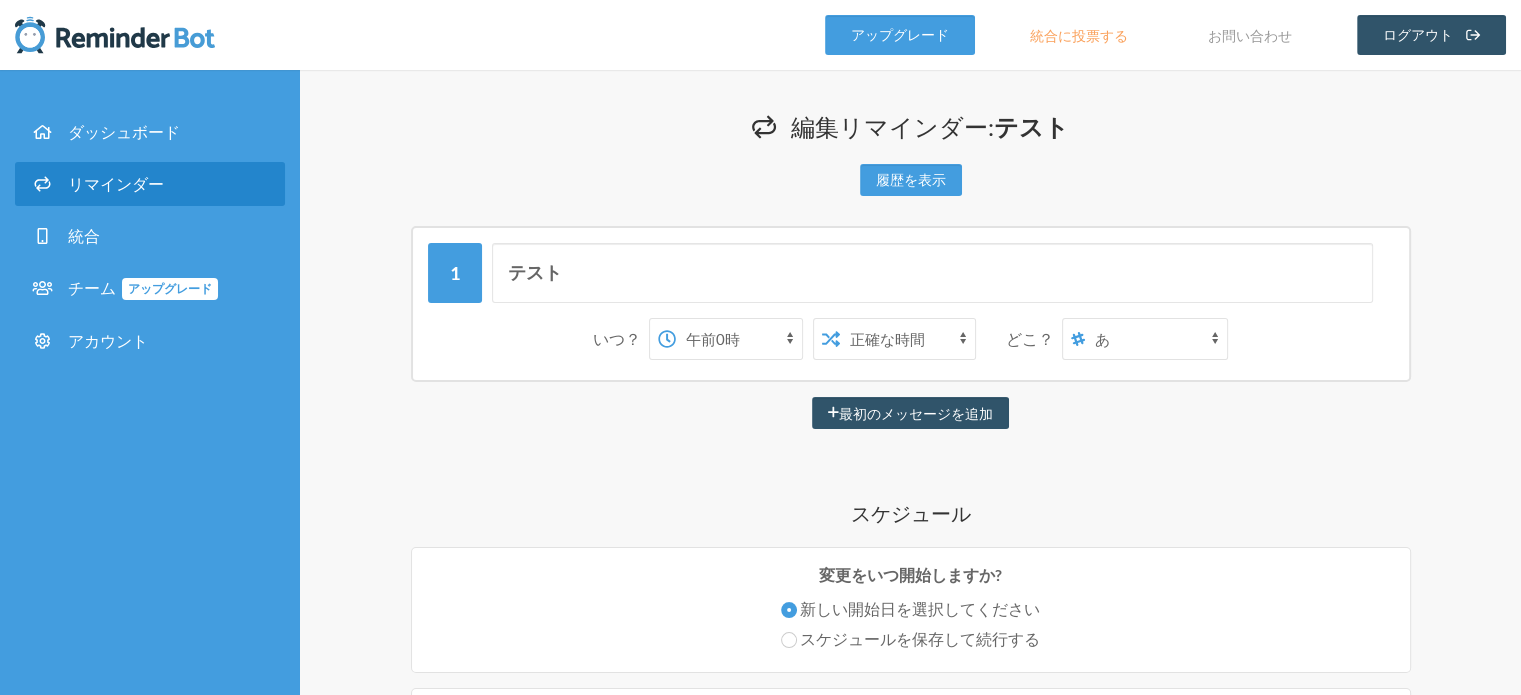 click on "吉田倭   a あ" at bounding box center [1156, 339] 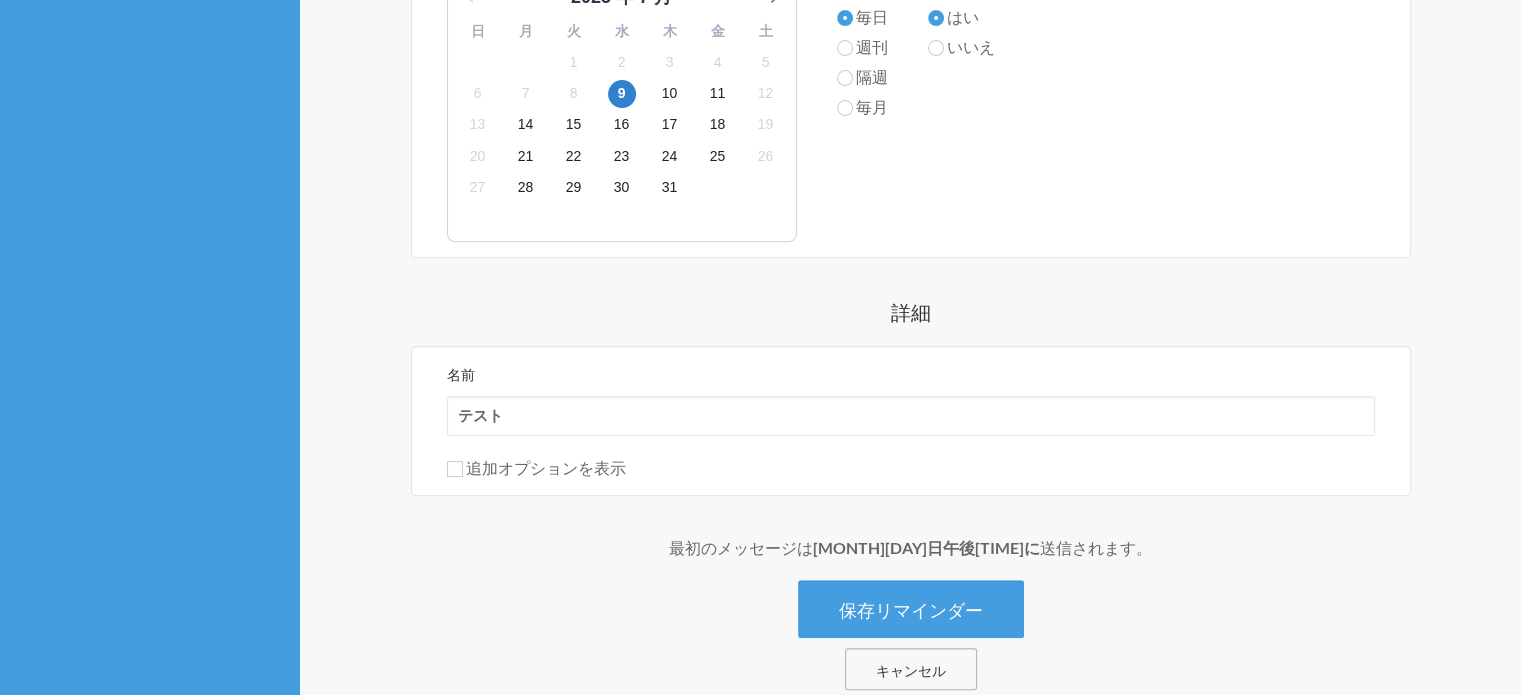 scroll, scrollTop: 900, scrollLeft: 0, axis: vertical 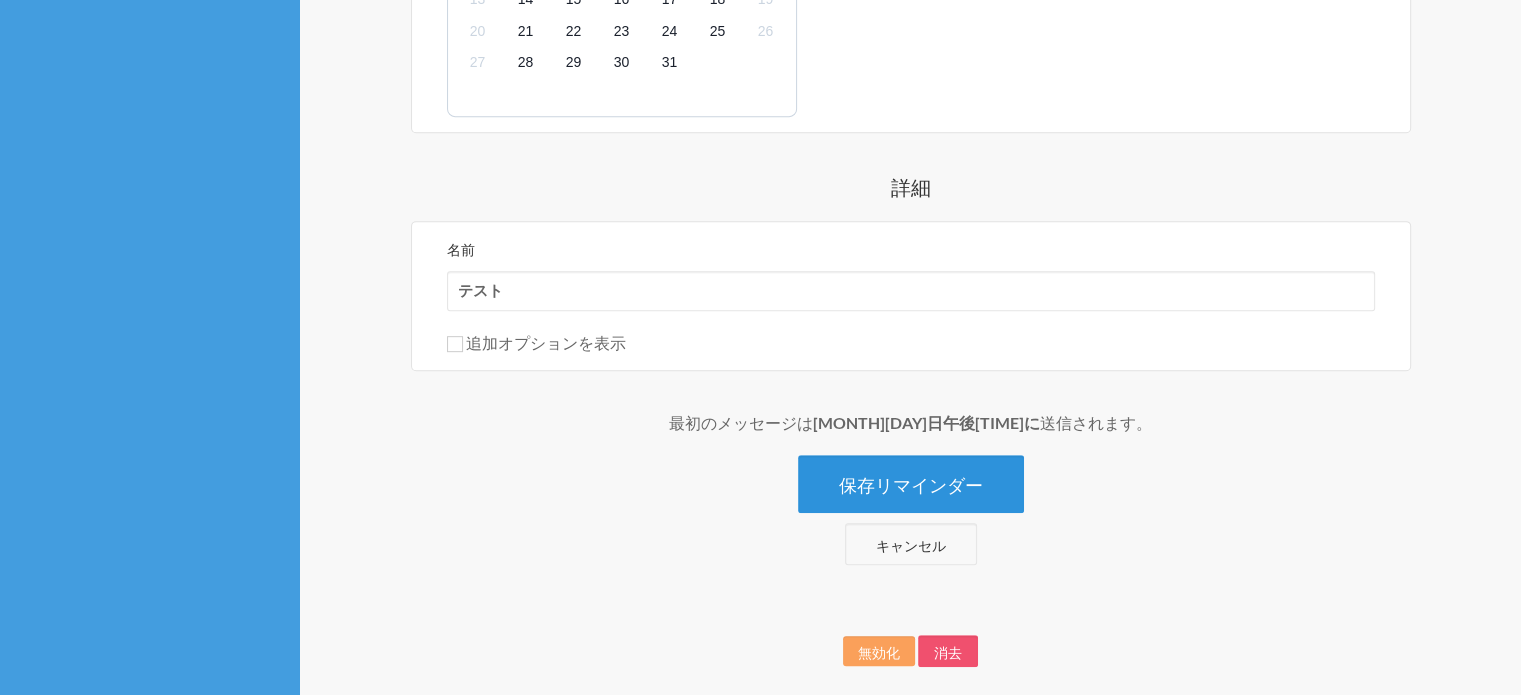 click on "保存リマインダー" at bounding box center [911, 485] 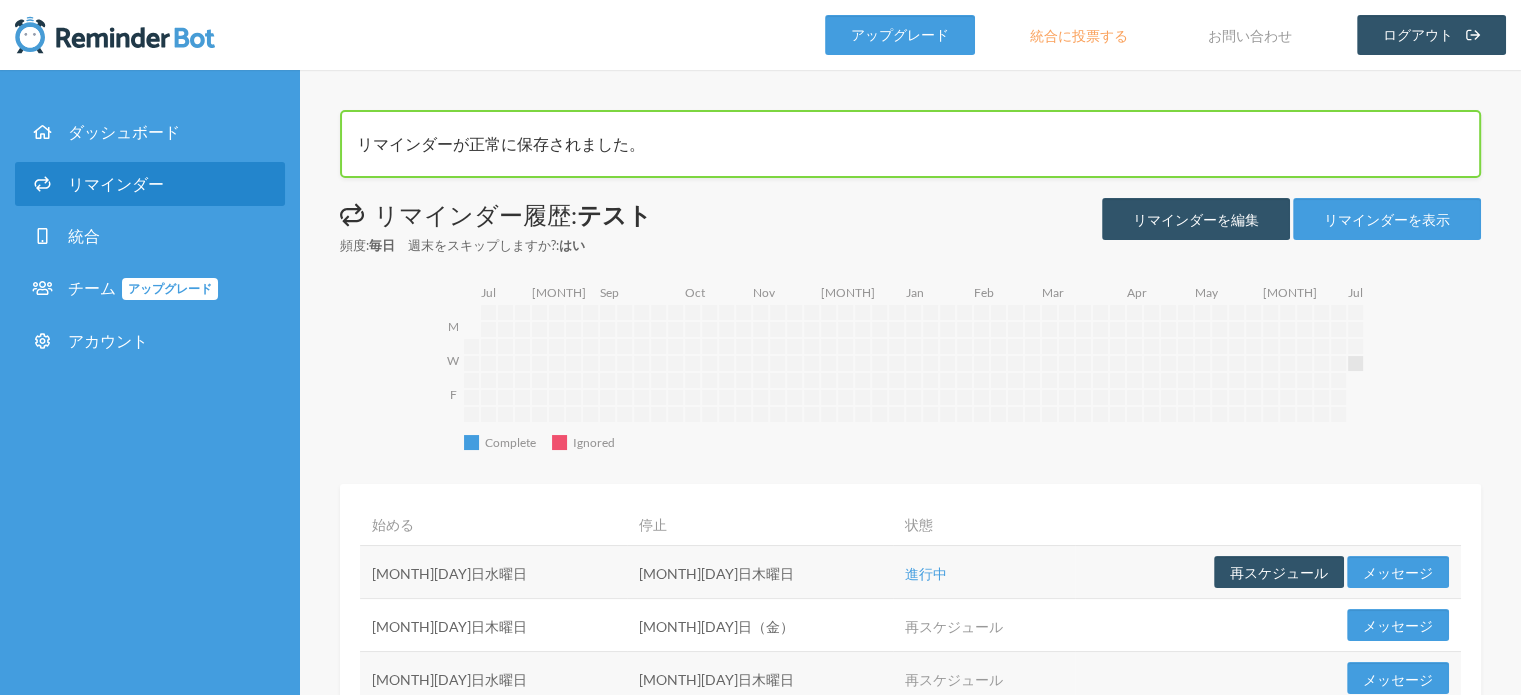 click on "リマインダー" at bounding box center (116, 183) 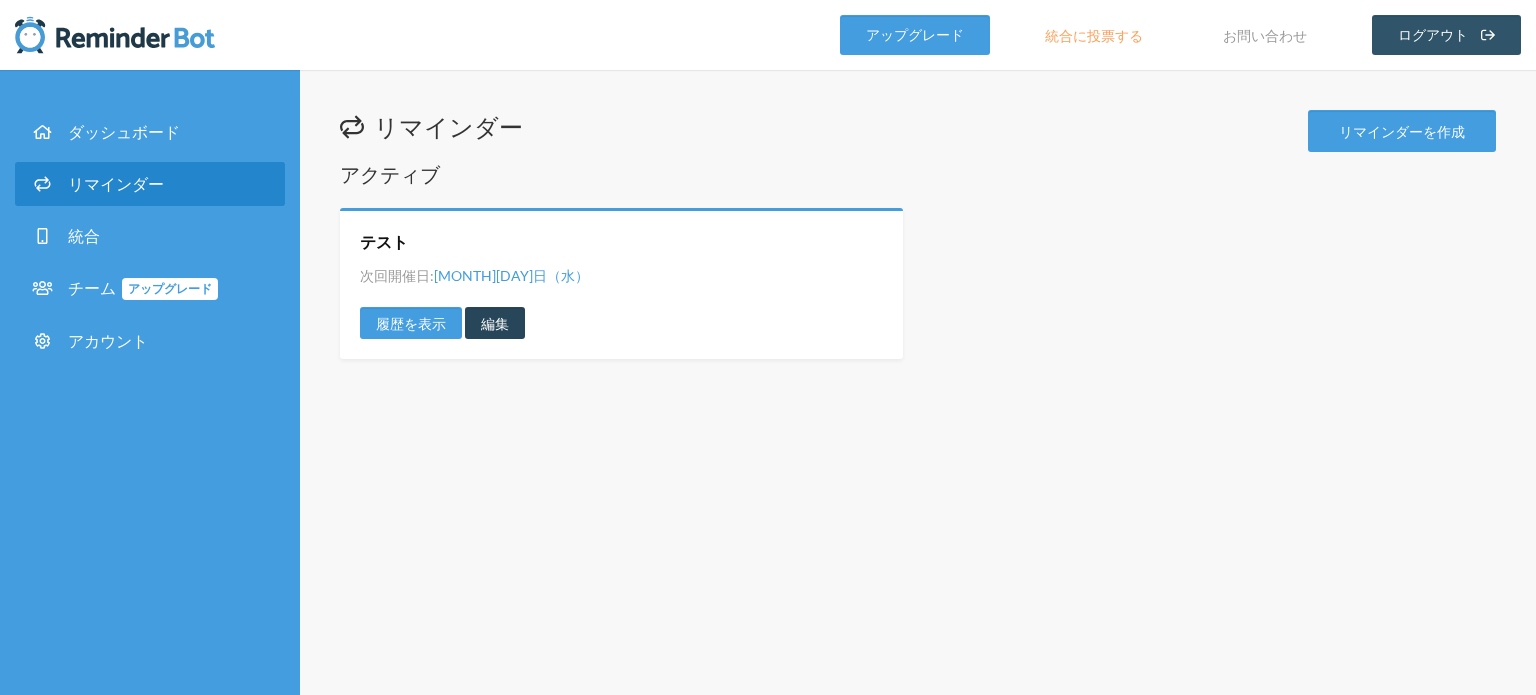 click on "編集" at bounding box center (495, 323) 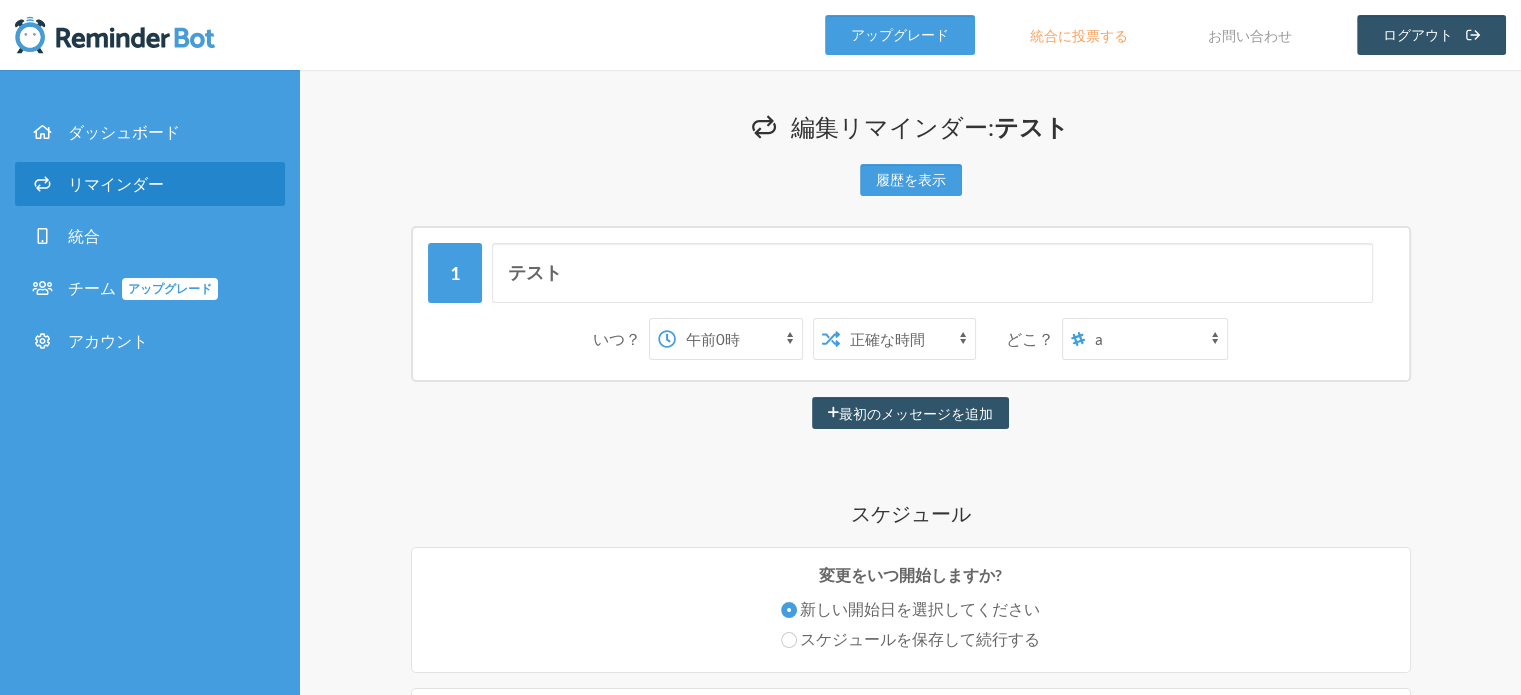 click on "吉田倭   a あ" at bounding box center [1156, 339] 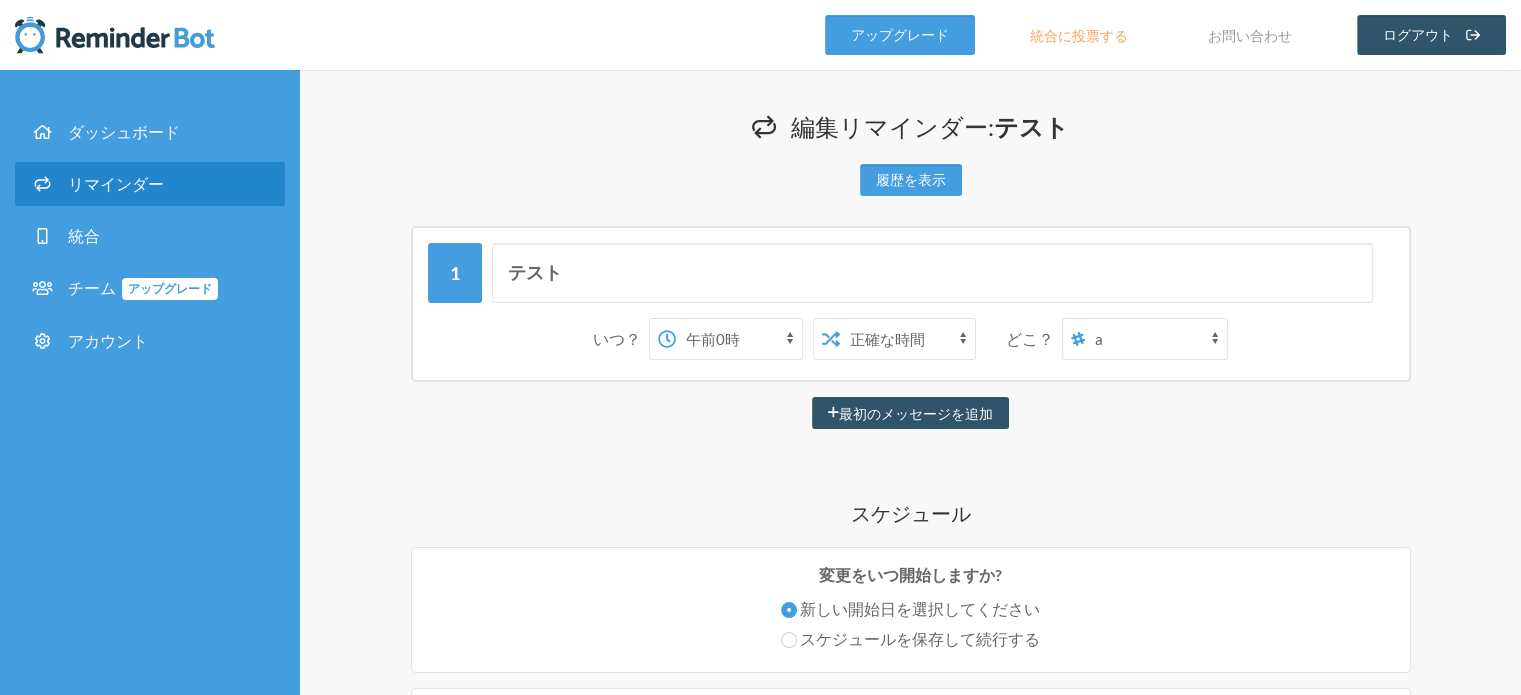 click on "吉田倭   a あ" at bounding box center [1156, 339] 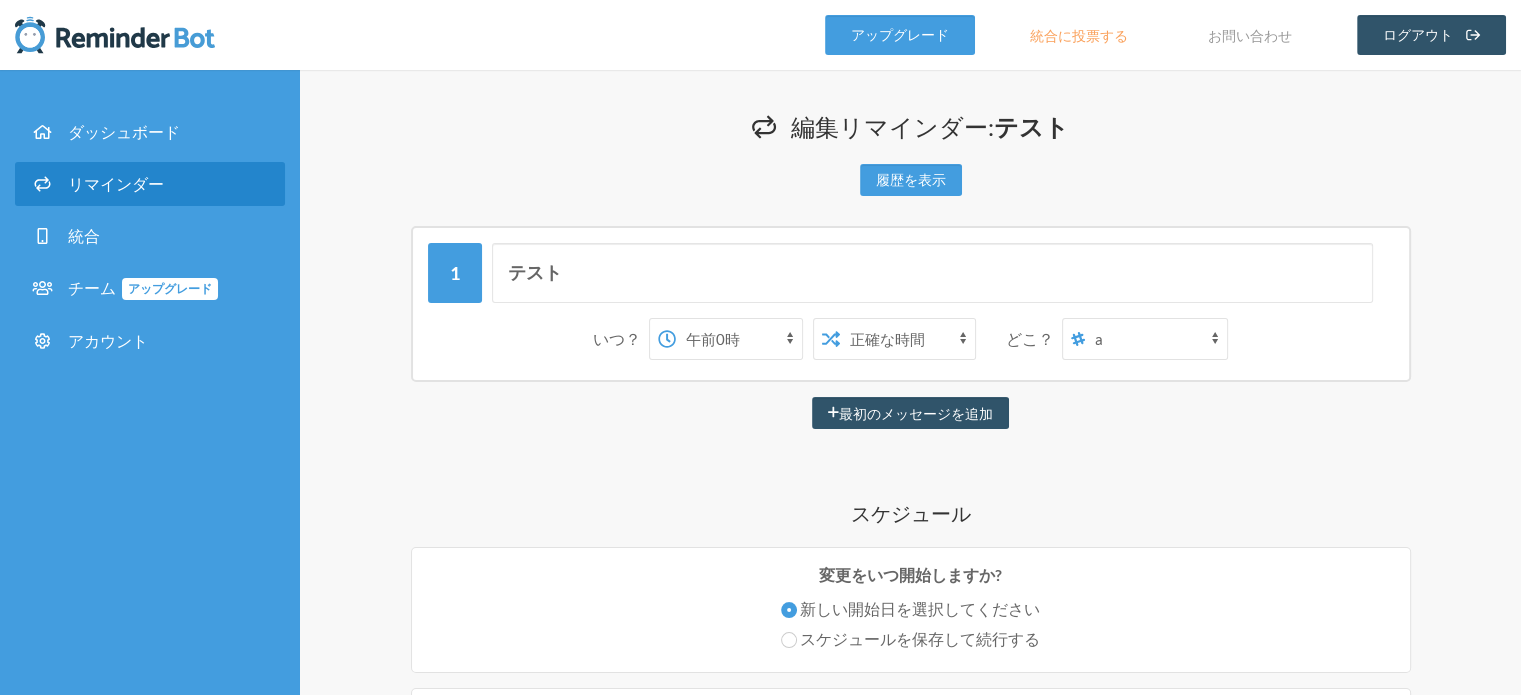 select on "spaces/96ucsCAAAAE" 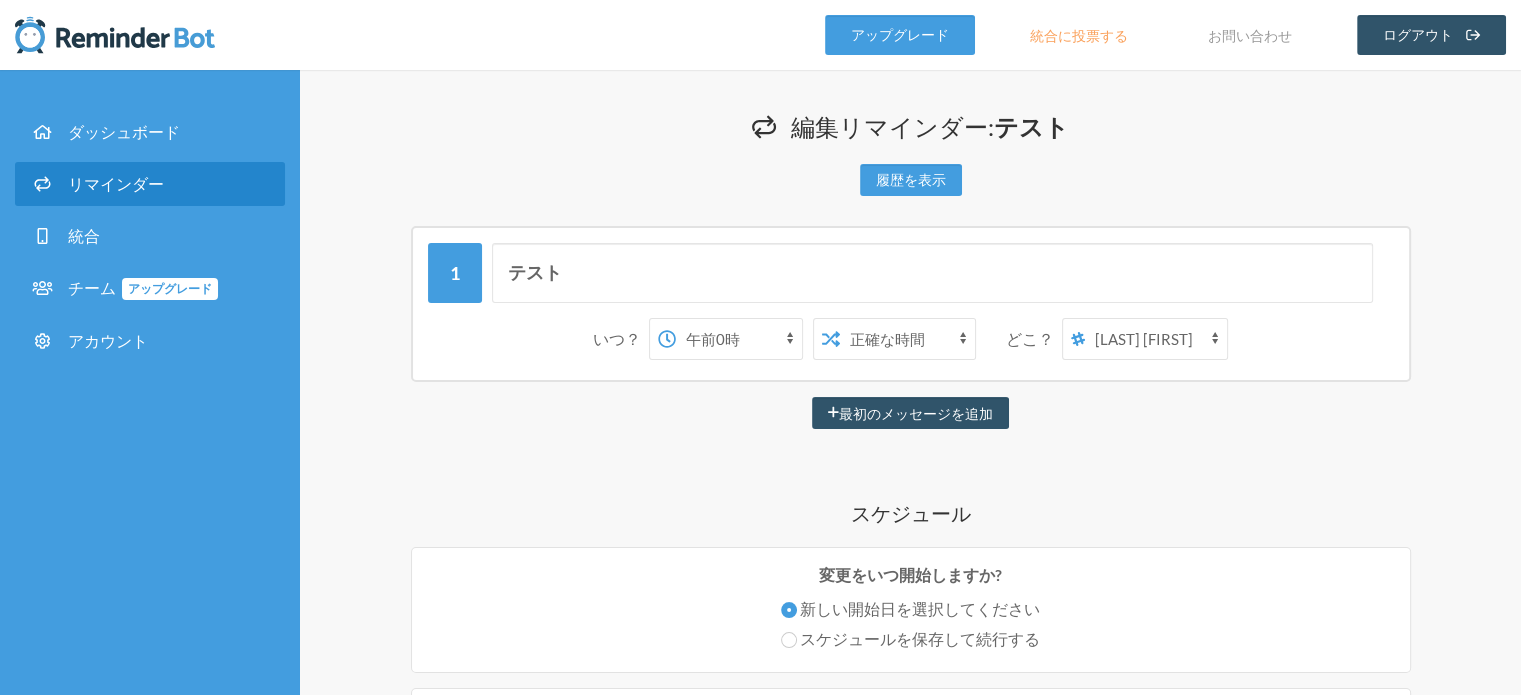 click on "吉田倭   a あ" at bounding box center (1156, 339) 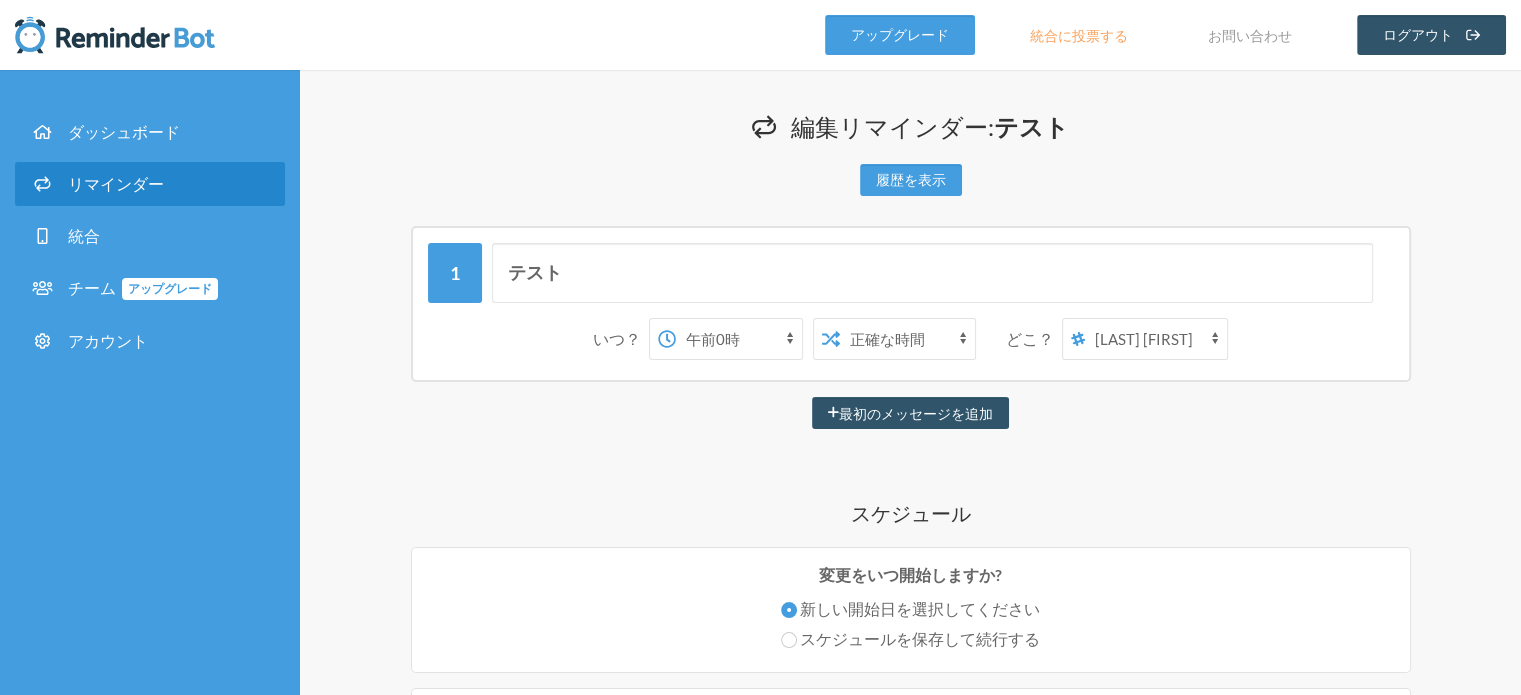 click on "いつ？     午前0時 午前0時15分 午前0時30分 午前0時45分 午前1時 午前1時15分 午前1時30分 午前1時45分 午前2時 午前2時15分 午前2時30分 午前2時45分 午前3時 午前3時15分 午前3時30分 午前3時45分 午前4時 午前4時15分 午前4時30分 午前4時45分 午前5時 午前5時15分 午前5時30分 午前5時45分 午前6時 午前6時15分 午前6時30分 午前6時45分 午前7時 午前7時15分 午前7時30分 午前7時45分 午前8時 午前8時15分 午前8時30分 午前8時45分 午前9時 午前9時15分 午前9時30分 午前9時45分 午前10時 午前10時15分 午前10時30分 午前10時45分 午前11時 午前11時15分 午前11時30分 午前11時45分 午後12時 午後12時15分 午後12時30分 午後12時45分 午後1時 午後1時15分 午後1時30分 午後1時45分 午後2時 午後2時15分 午後2時30分 午後2時45分 午後3時 午後3時15分 午後3時30分 午後3時45分 午後4時 午後4時15分 午後4時30分 午後5時" at bounding box center (911, 339) 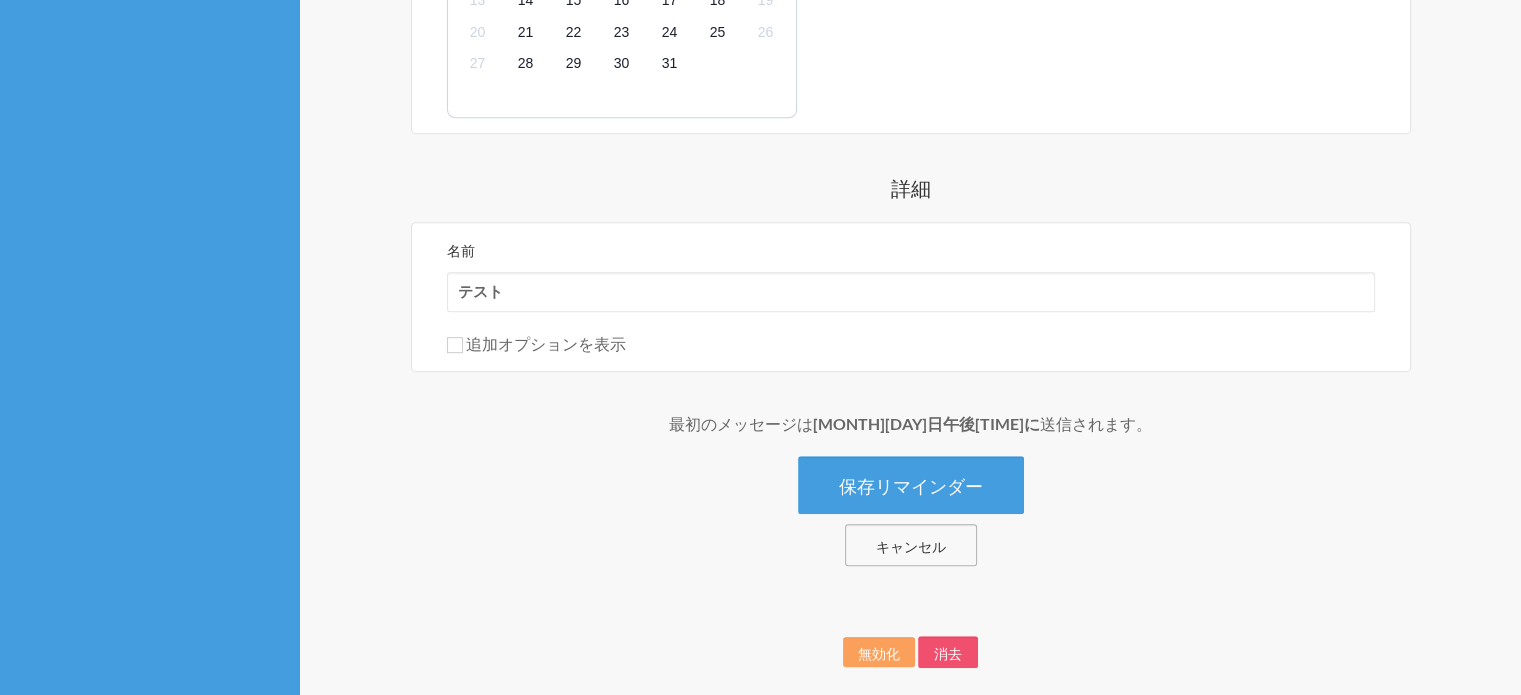 scroll, scrollTop: 978, scrollLeft: 0, axis: vertical 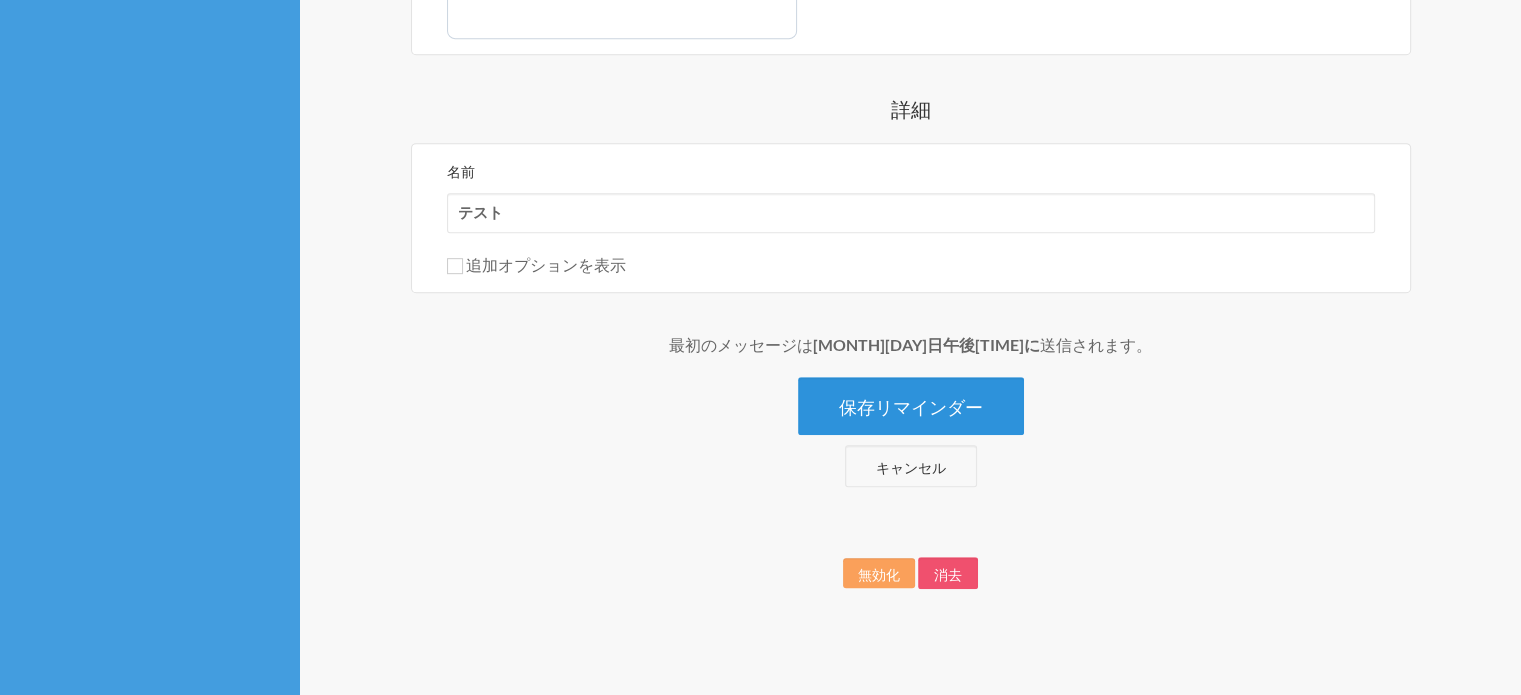 click on "保存リマインダー" at bounding box center [911, 407] 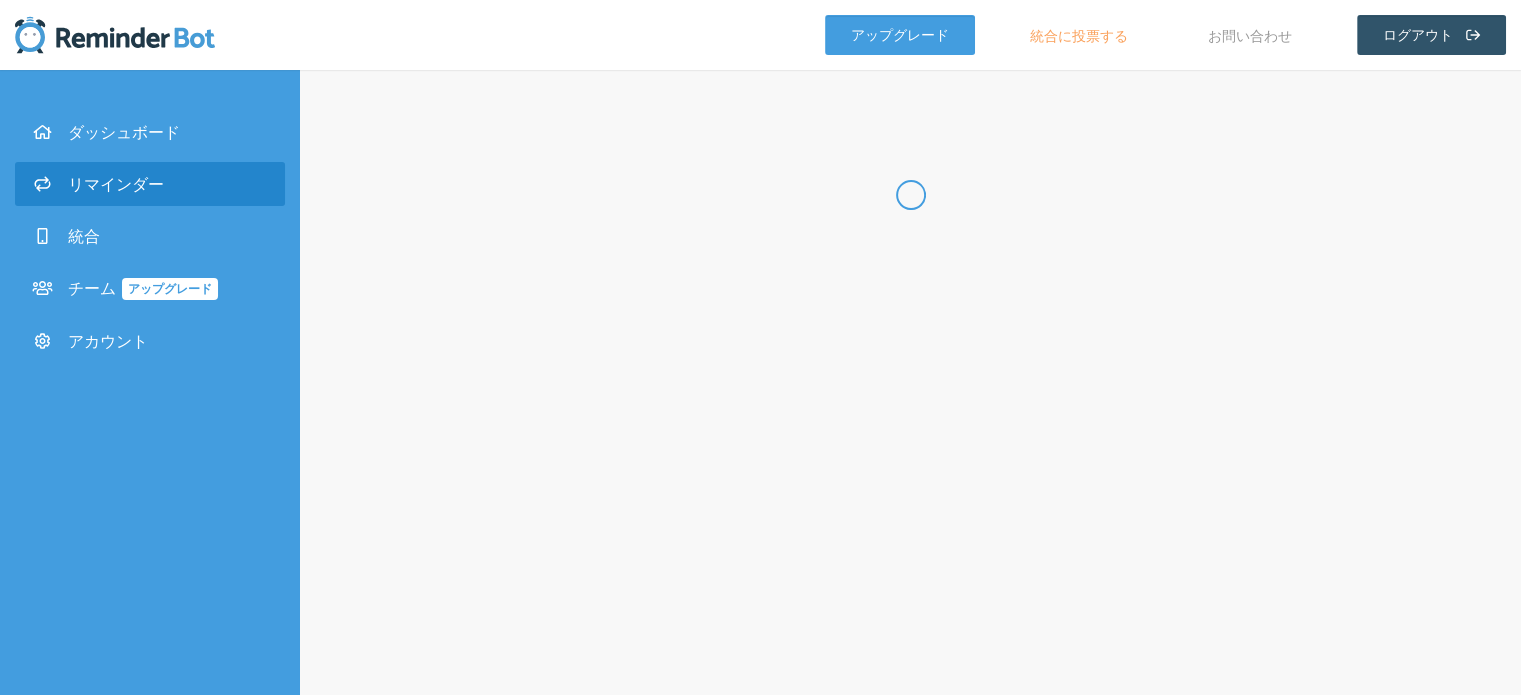 scroll, scrollTop: 0, scrollLeft: 0, axis: both 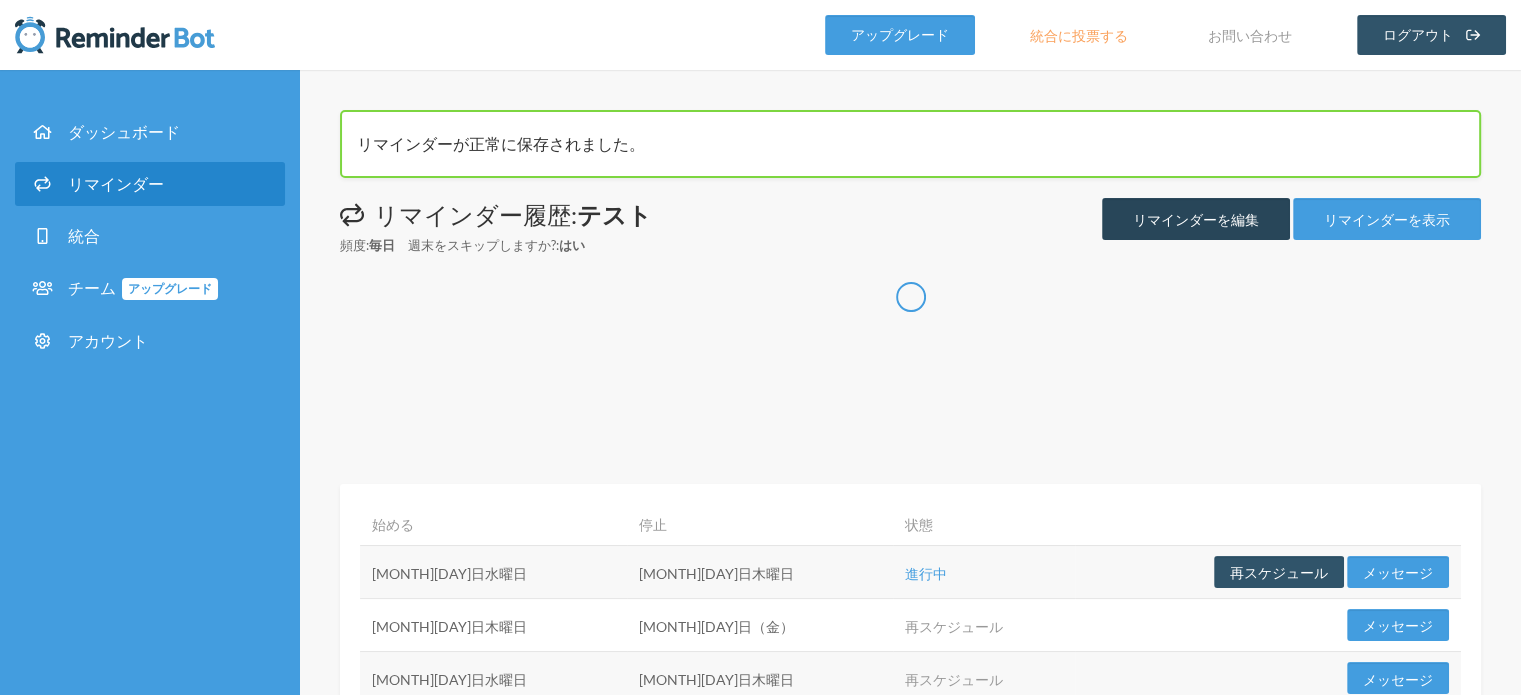 click on "リマインダーを編集" at bounding box center [1196, 219] 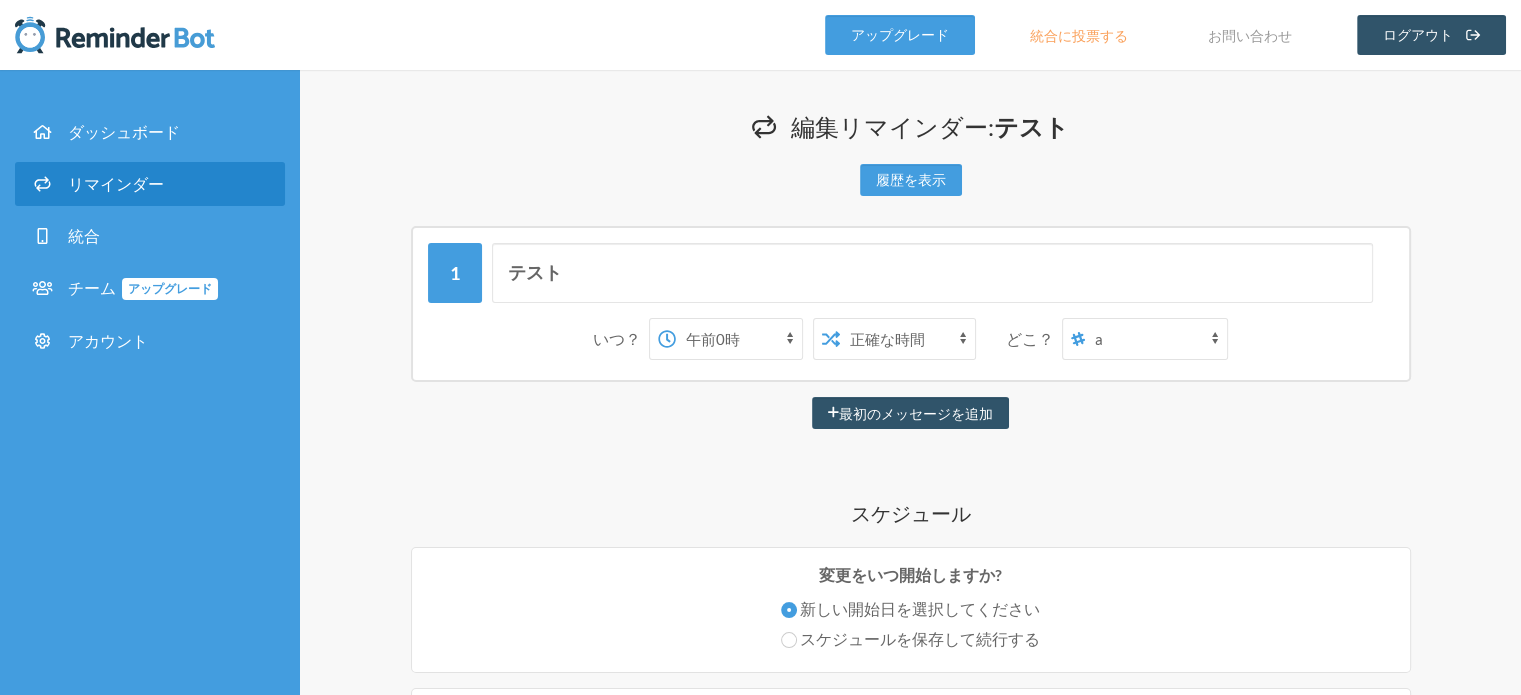 click at bounding box center [1078, 339] 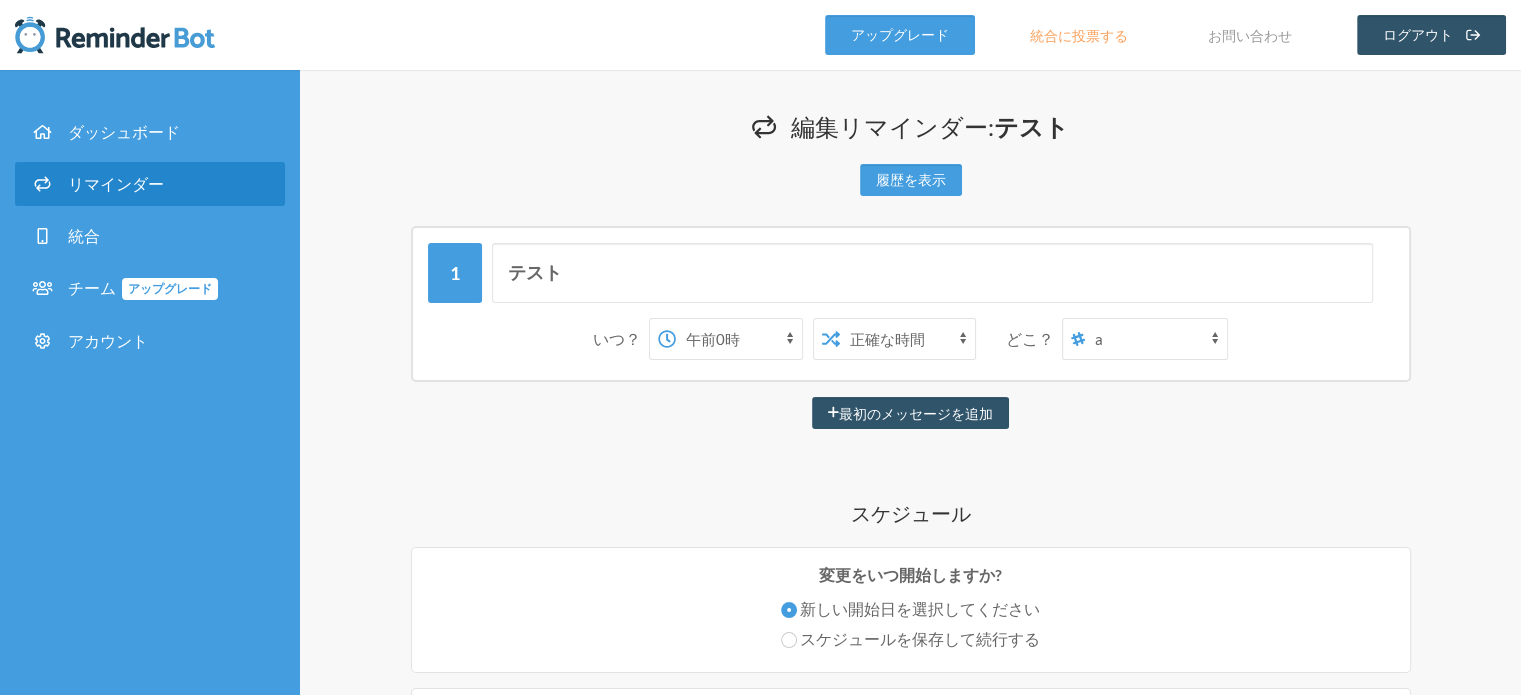 click at bounding box center (1078, 339) 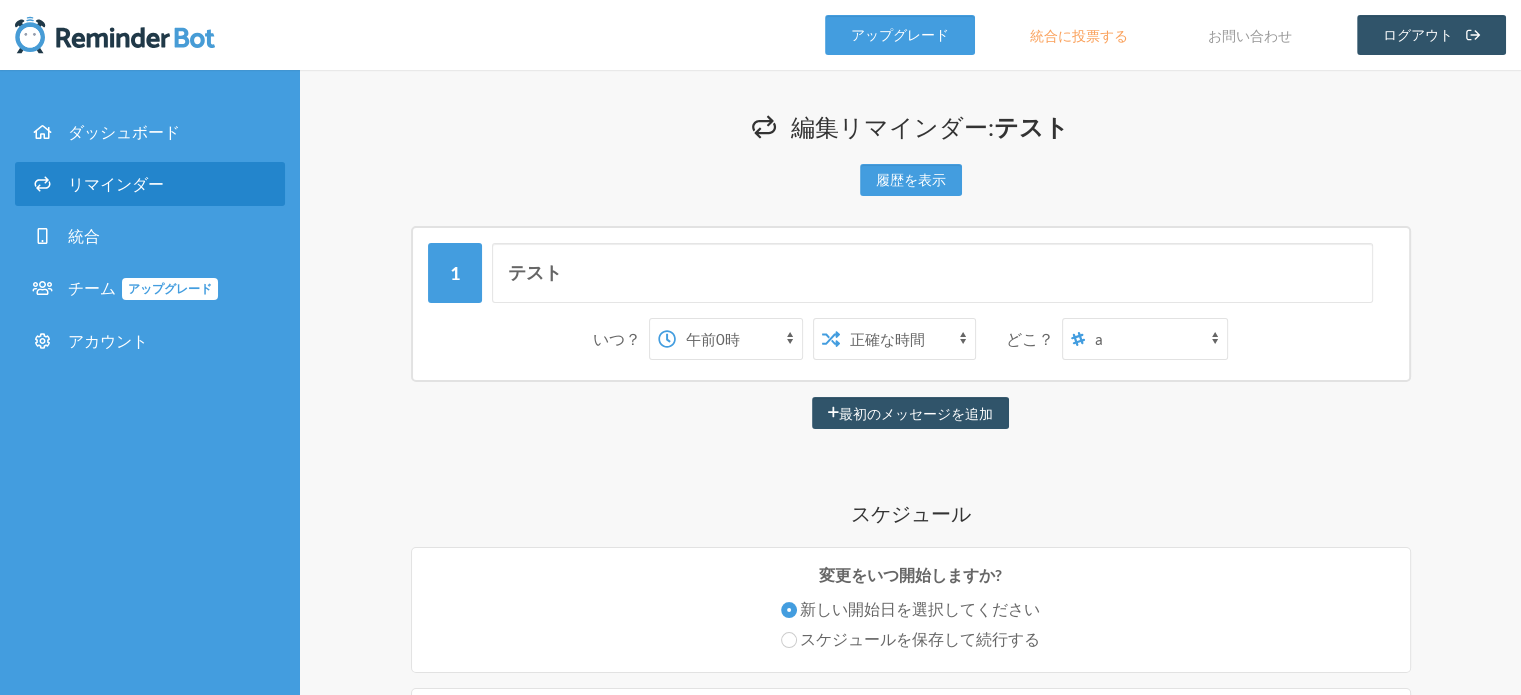 select on "spaces/AAQAVzD4vrE" 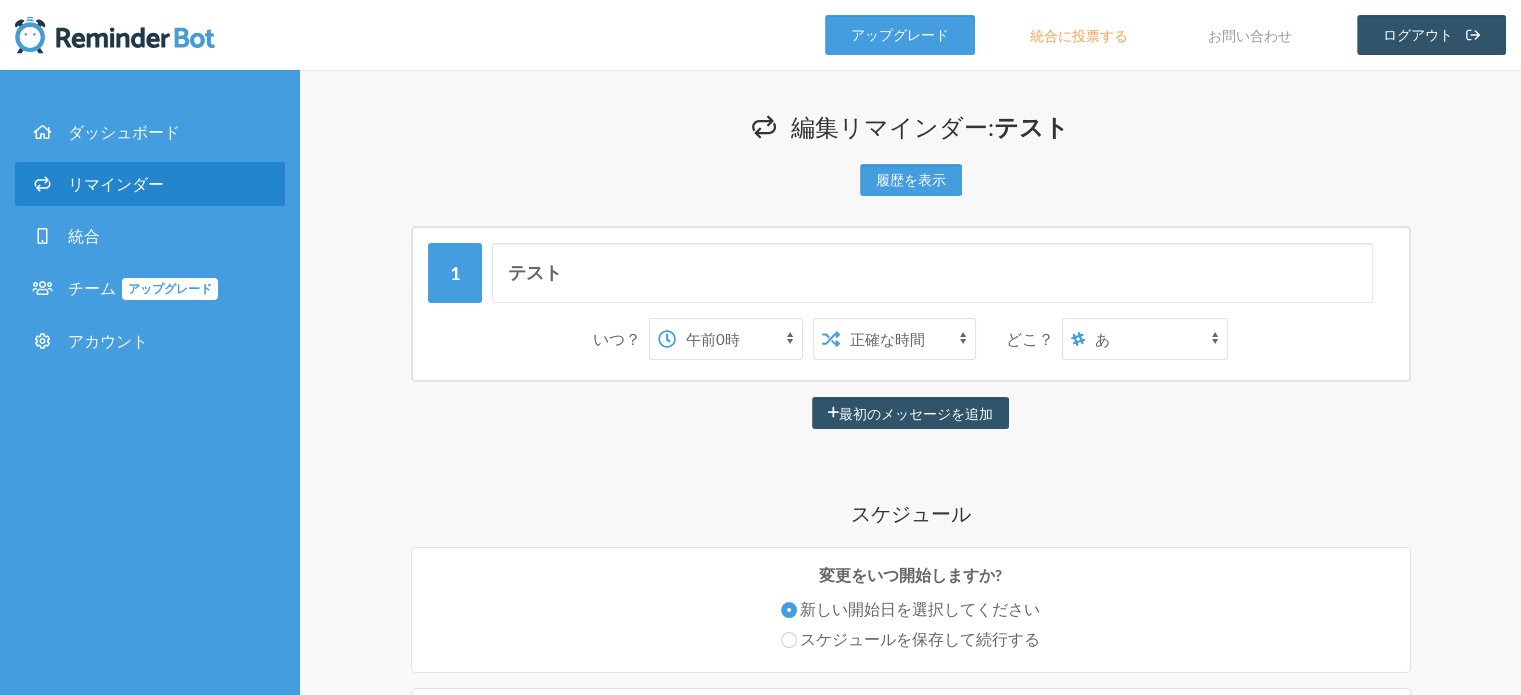 click on "[LAST] [FIRST]   a あ" at bounding box center [1156, 339] 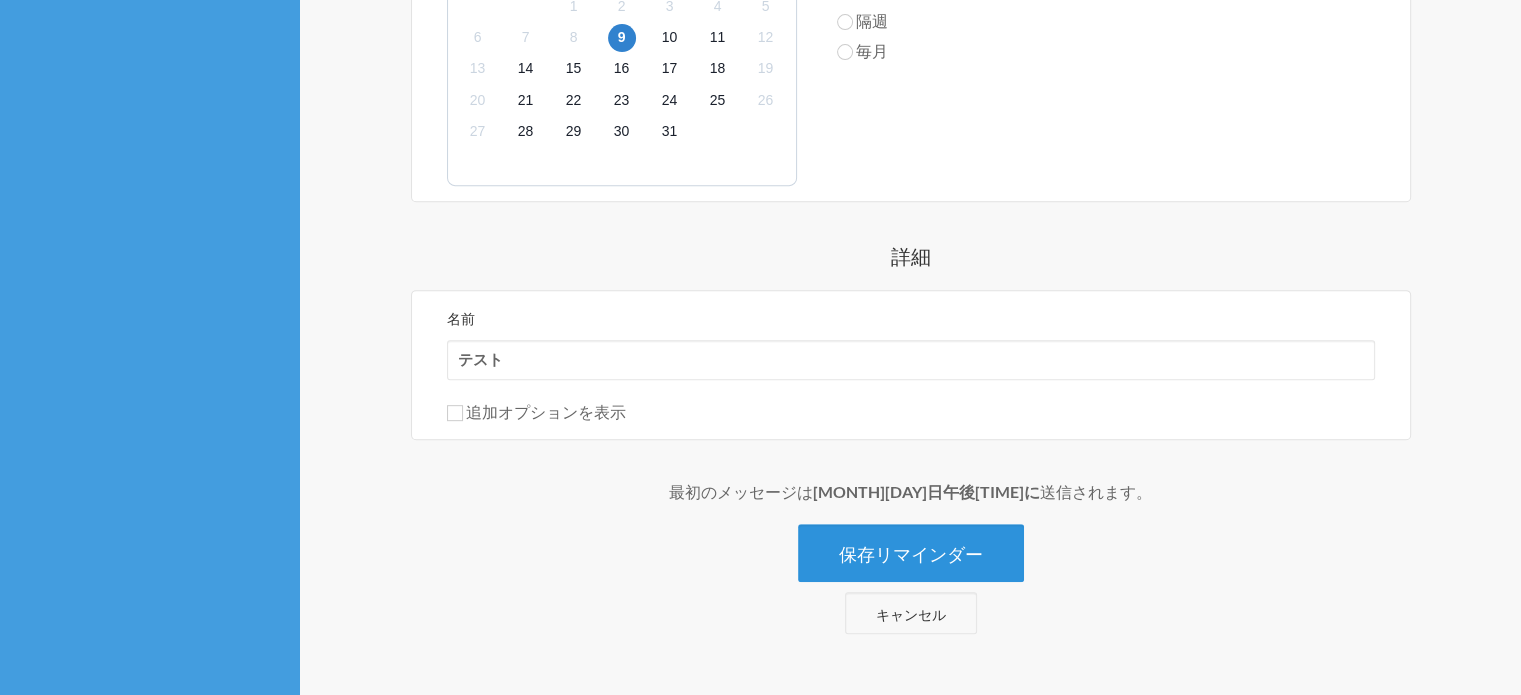 scroll, scrollTop: 978, scrollLeft: 0, axis: vertical 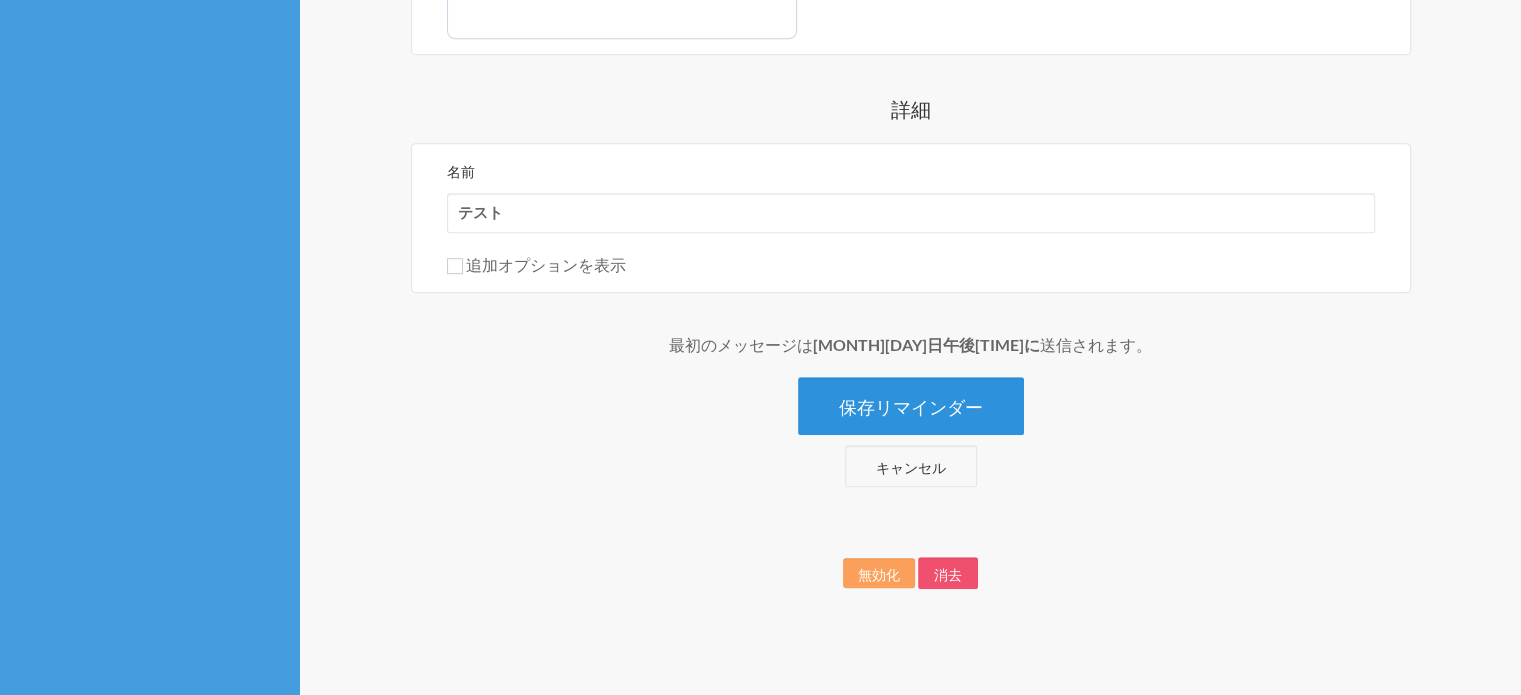 click on "保存リマインダー" at bounding box center (911, 405) 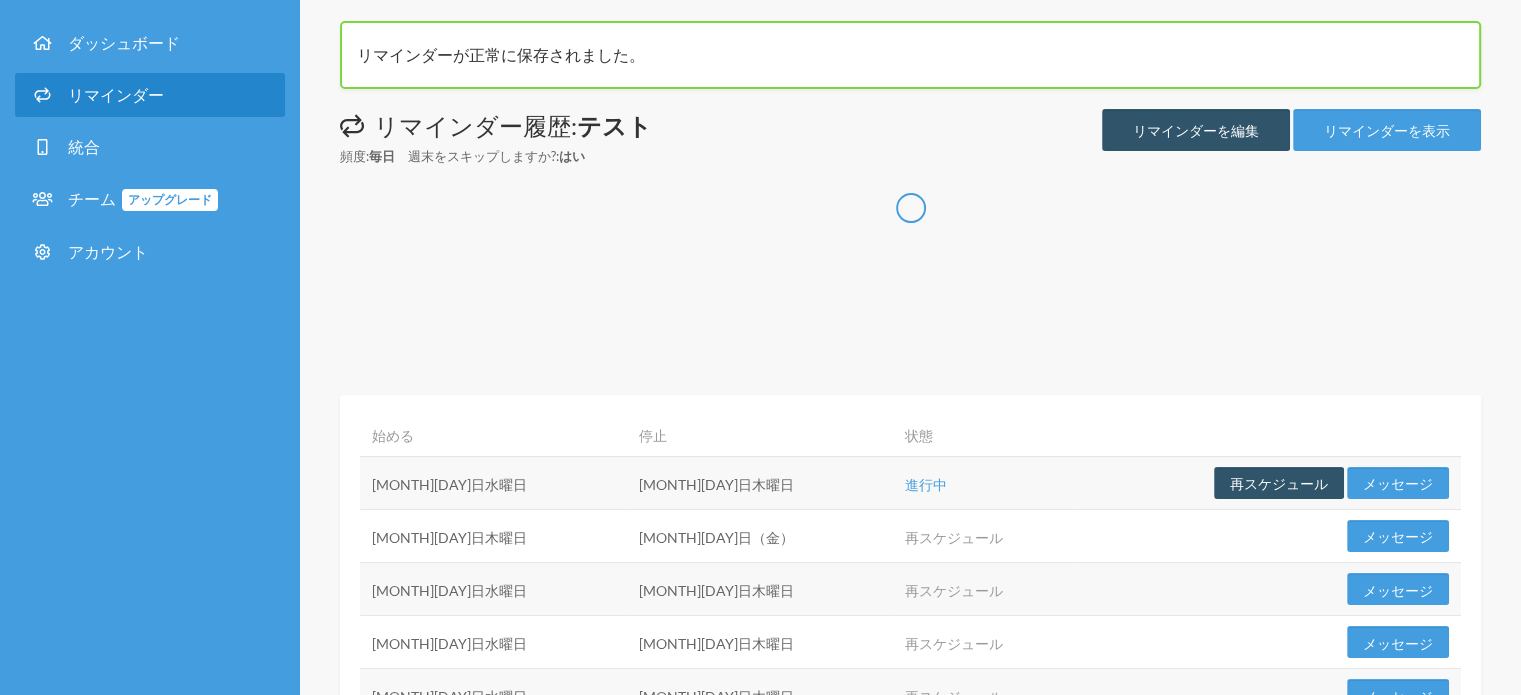 scroll, scrollTop: 279, scrollLeft: 0, axis: vertical 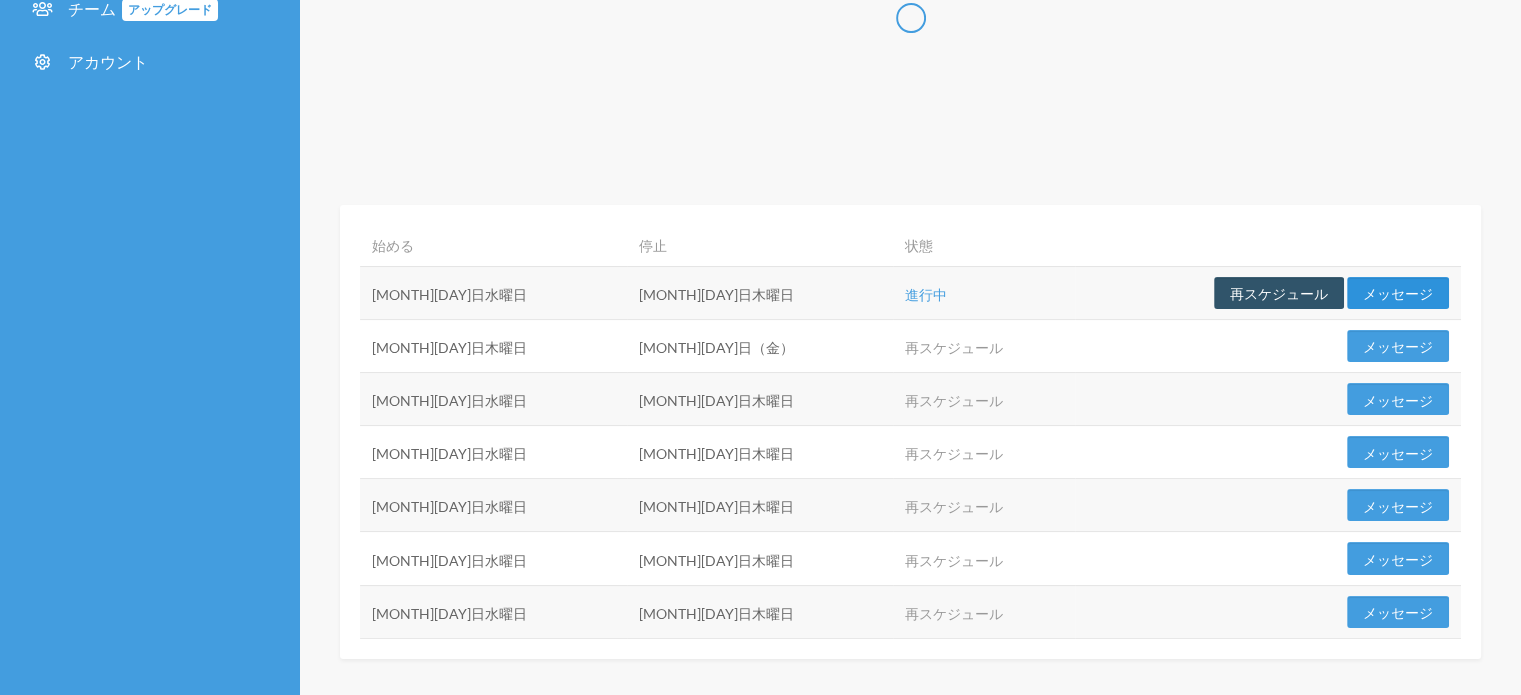 click on "メッセージ" at bounding box center [1398, 293] 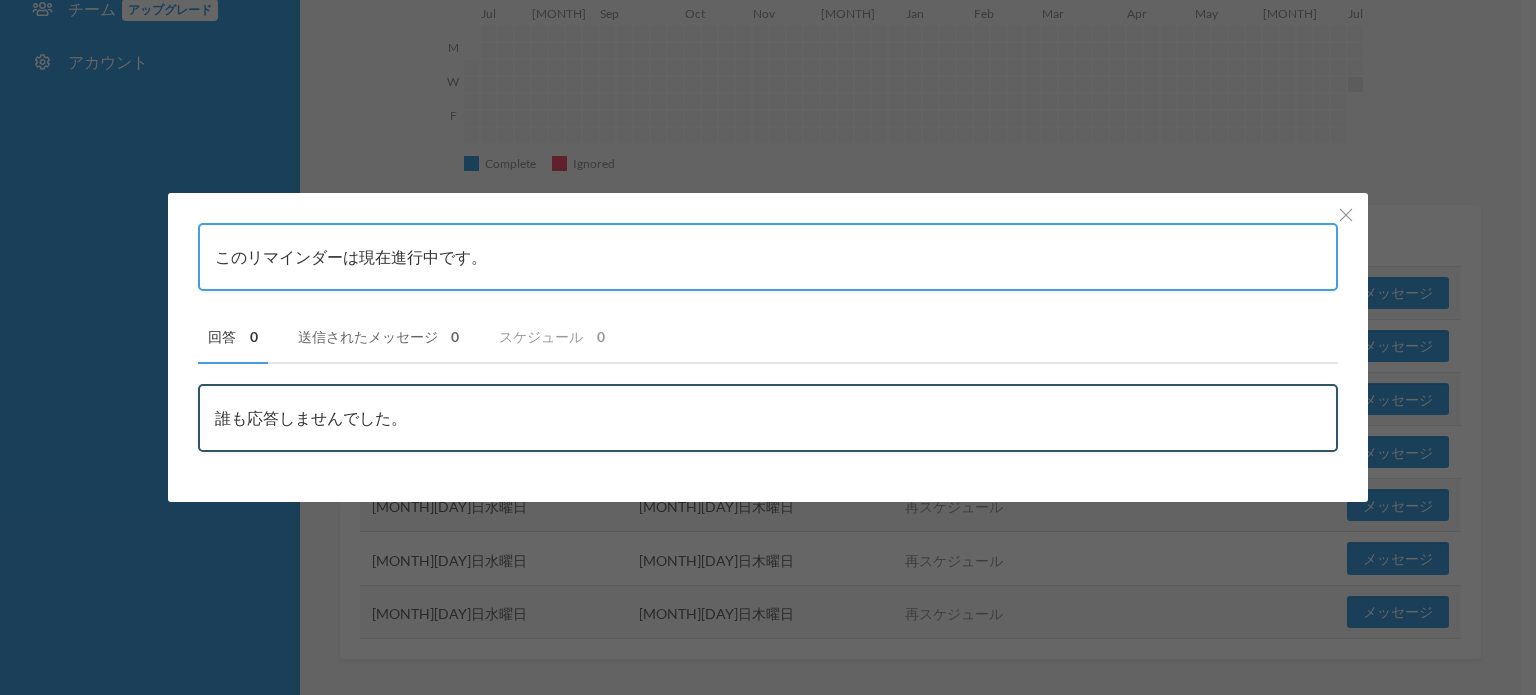 click on "送信されたメッセージ" at bounding box center [368, 336] 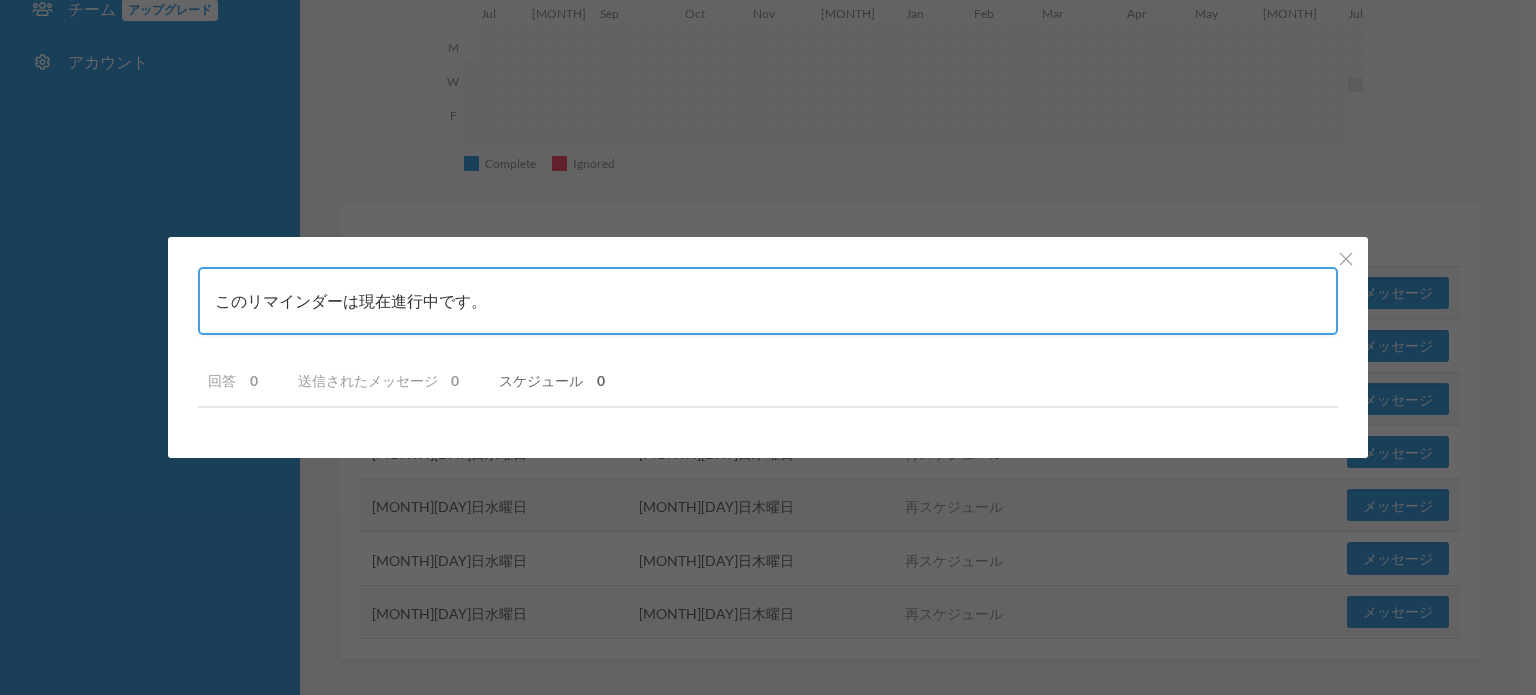 click on "スケジュール" at bounding box center [541, 380] 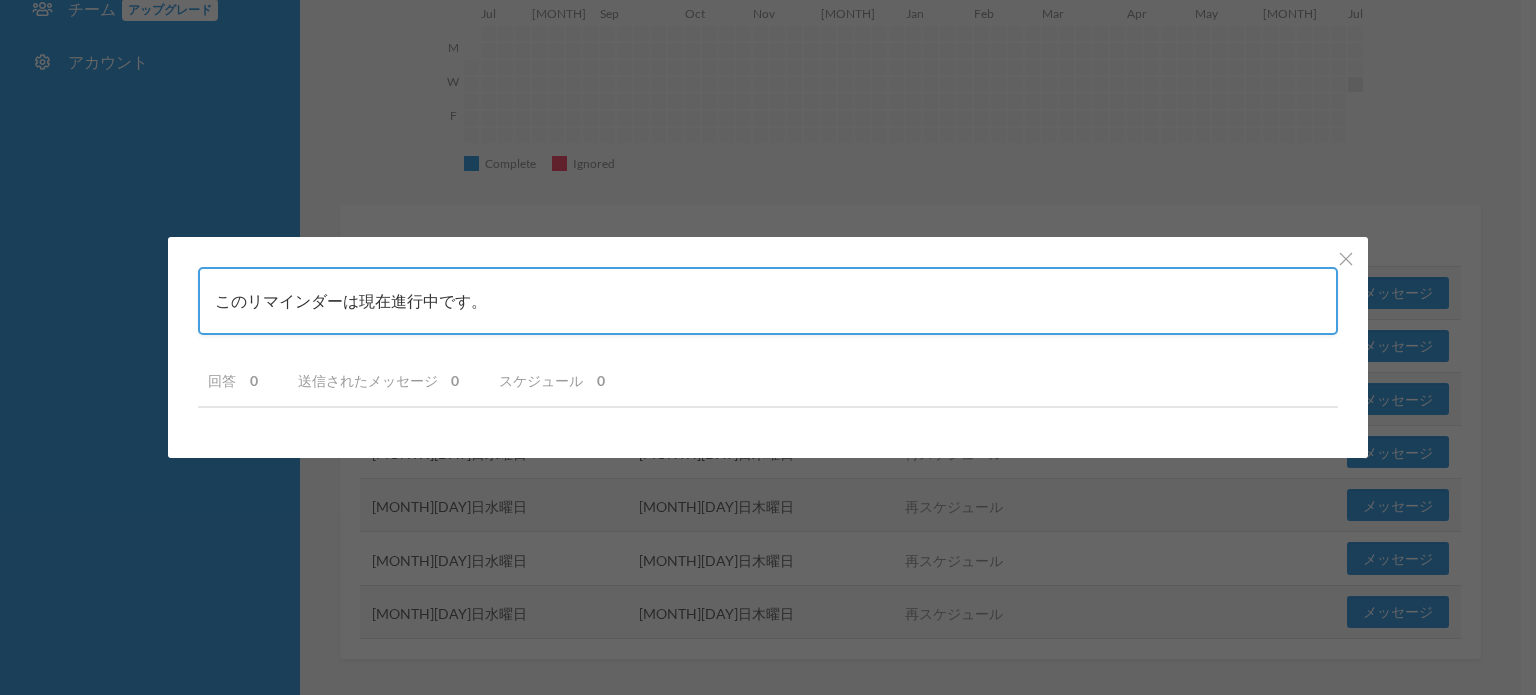 drag, startPoint x: 1128, startPoint y: 77, endPoint x: 1116, endPoint y: 88, distance: 16.27882 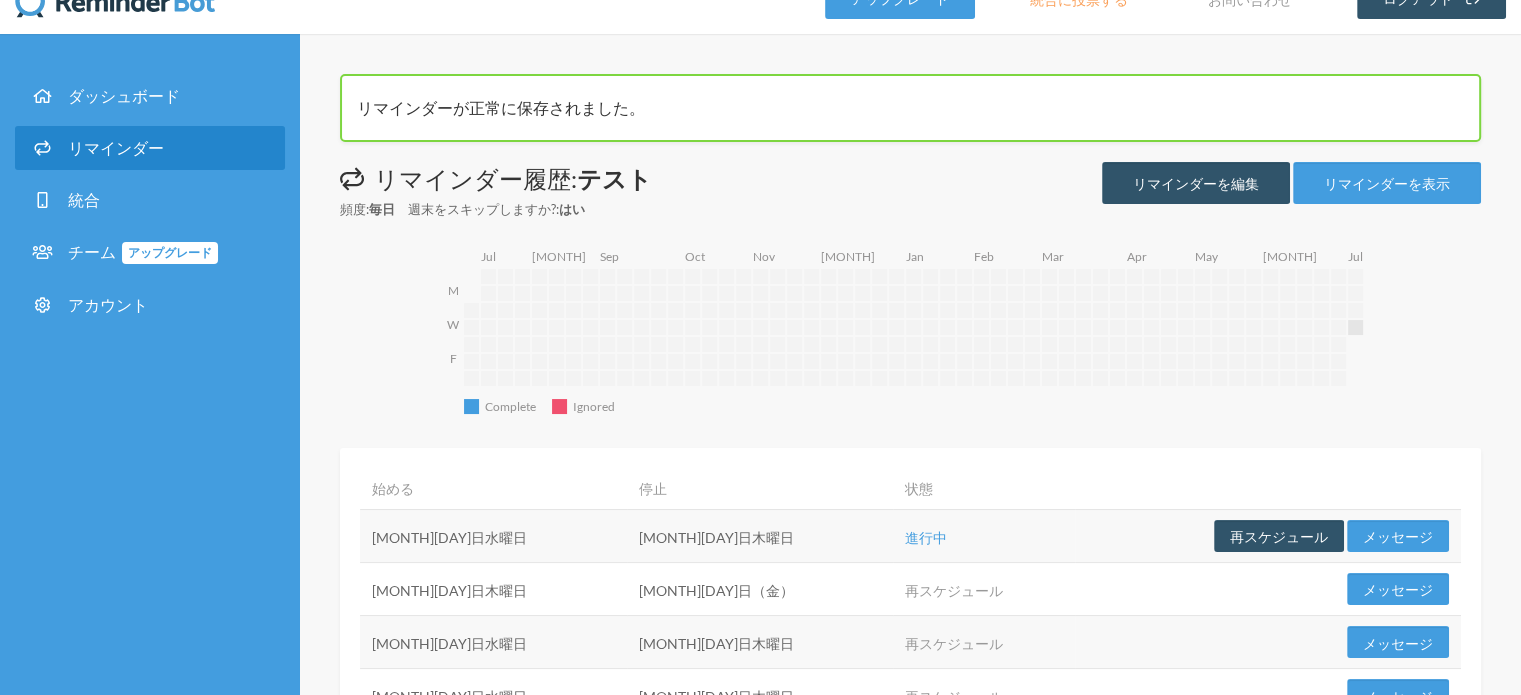 scroll, scrollTop: 0, scrollLeft: 0, axis: both 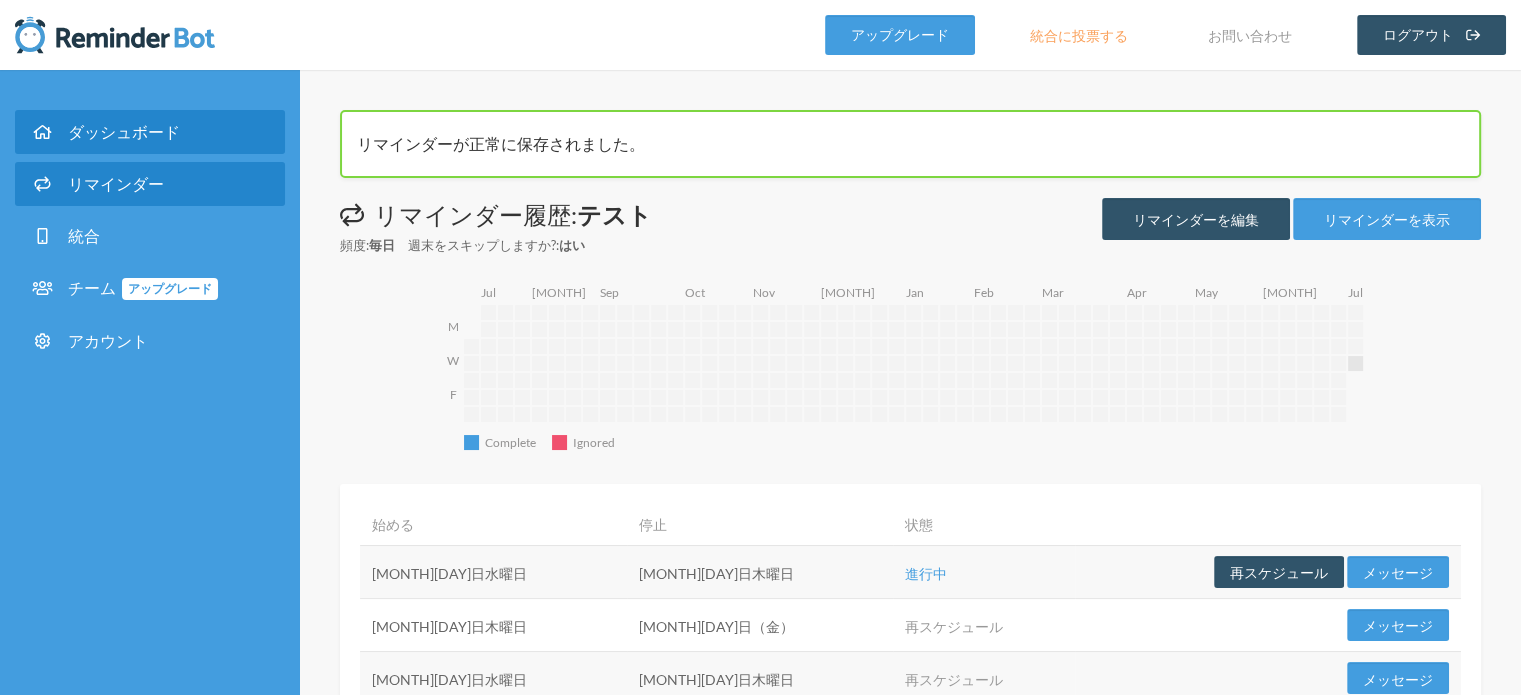 click on "ダッシュボード" at bounding box center (150, 132) 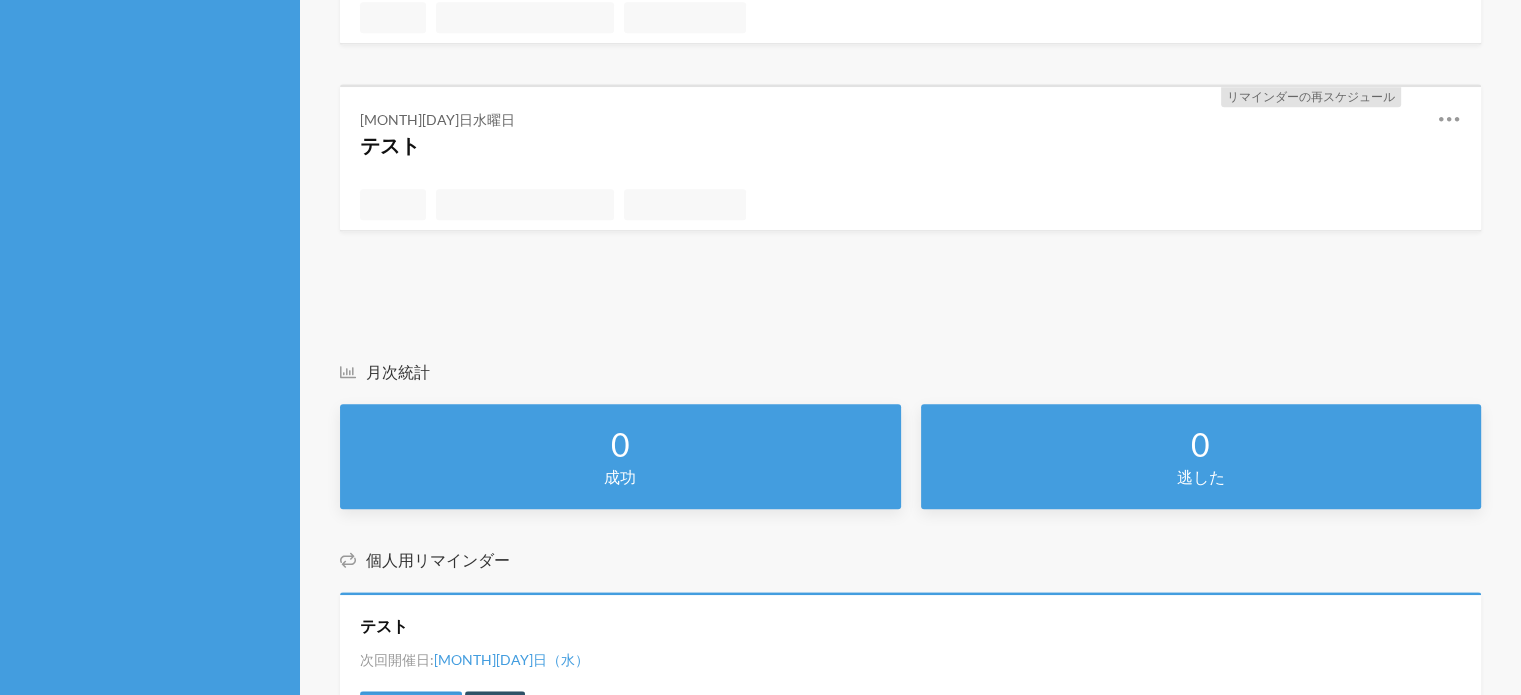 scroll, scrollTop: 1393, scrollLeft: 0, axis: vertical 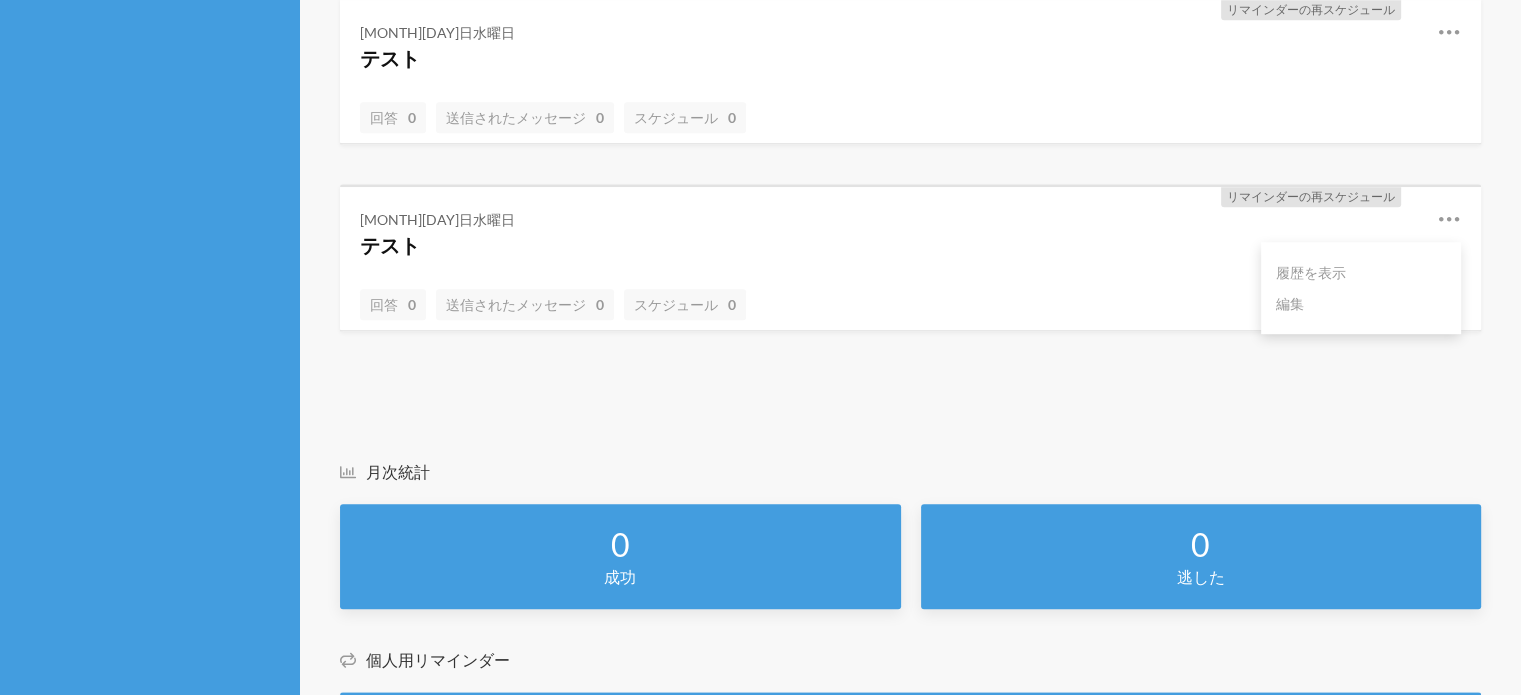 click at bounding box center (1449, 219) 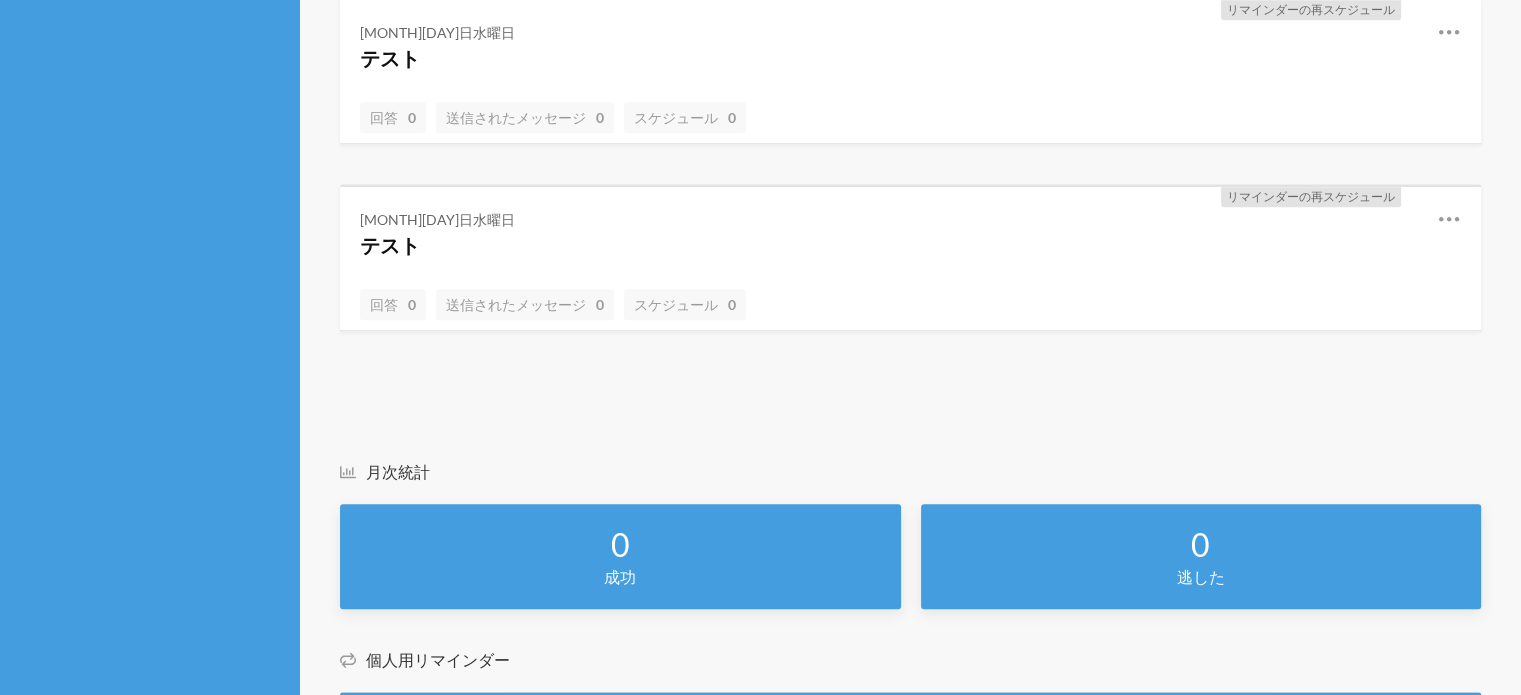 click at bounding box center (1449, 219) 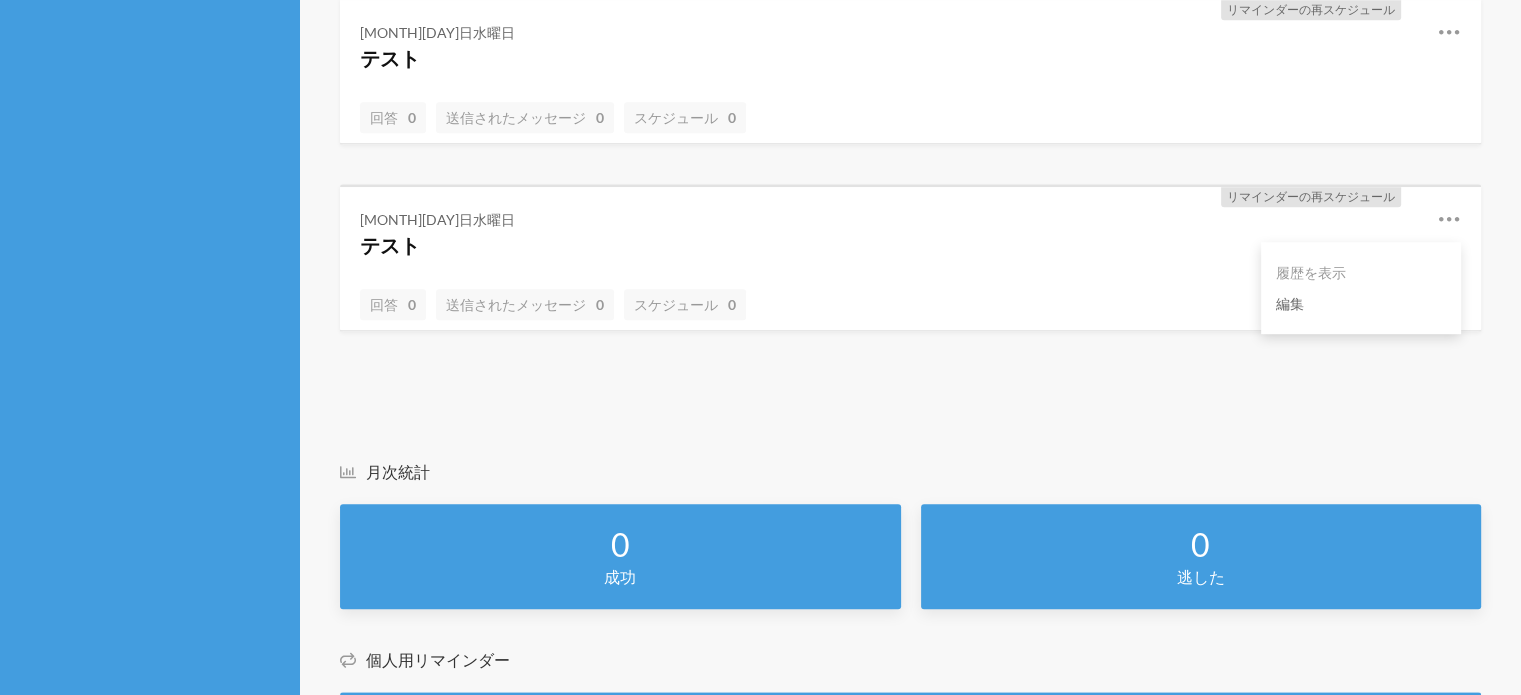 click on "編集" at bounding box center [1361, 303] 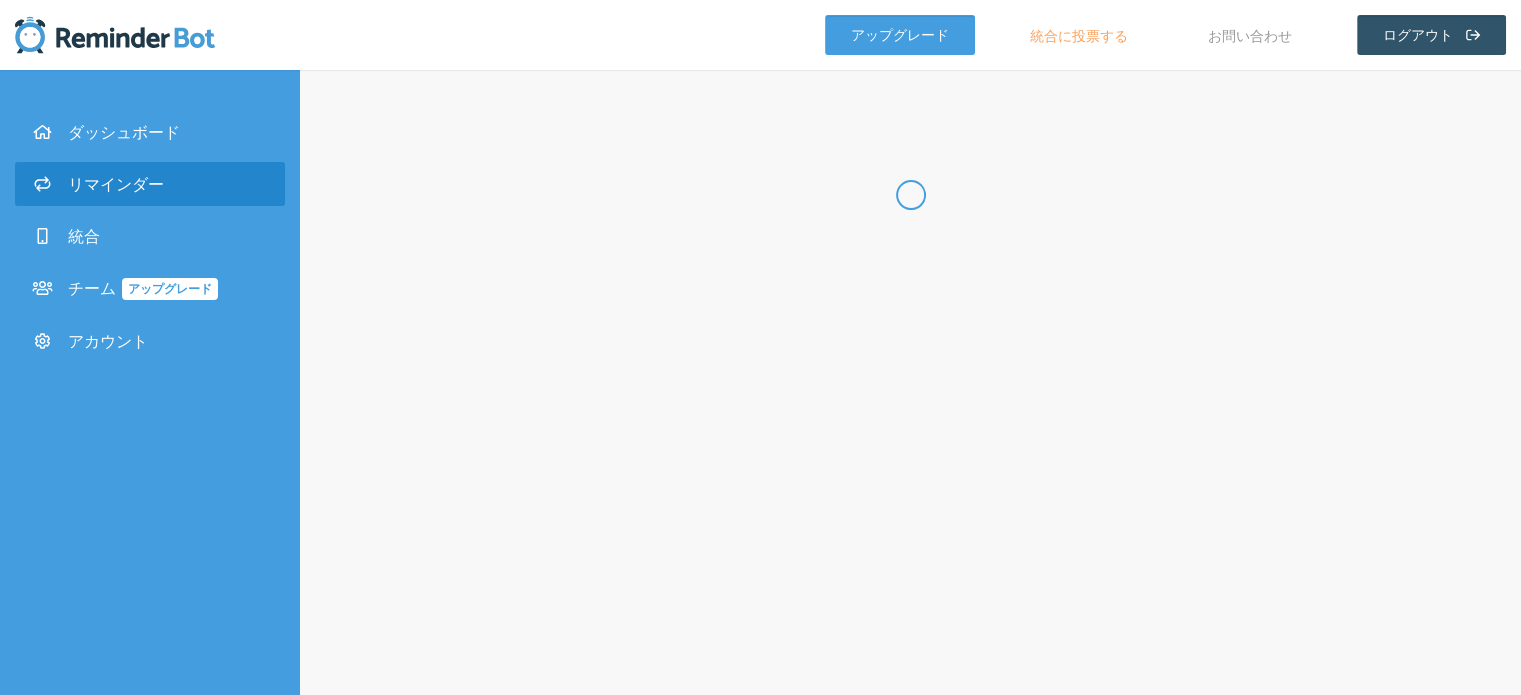 scroll, scrollTop: 0, scrollLeft: 0, axis: both 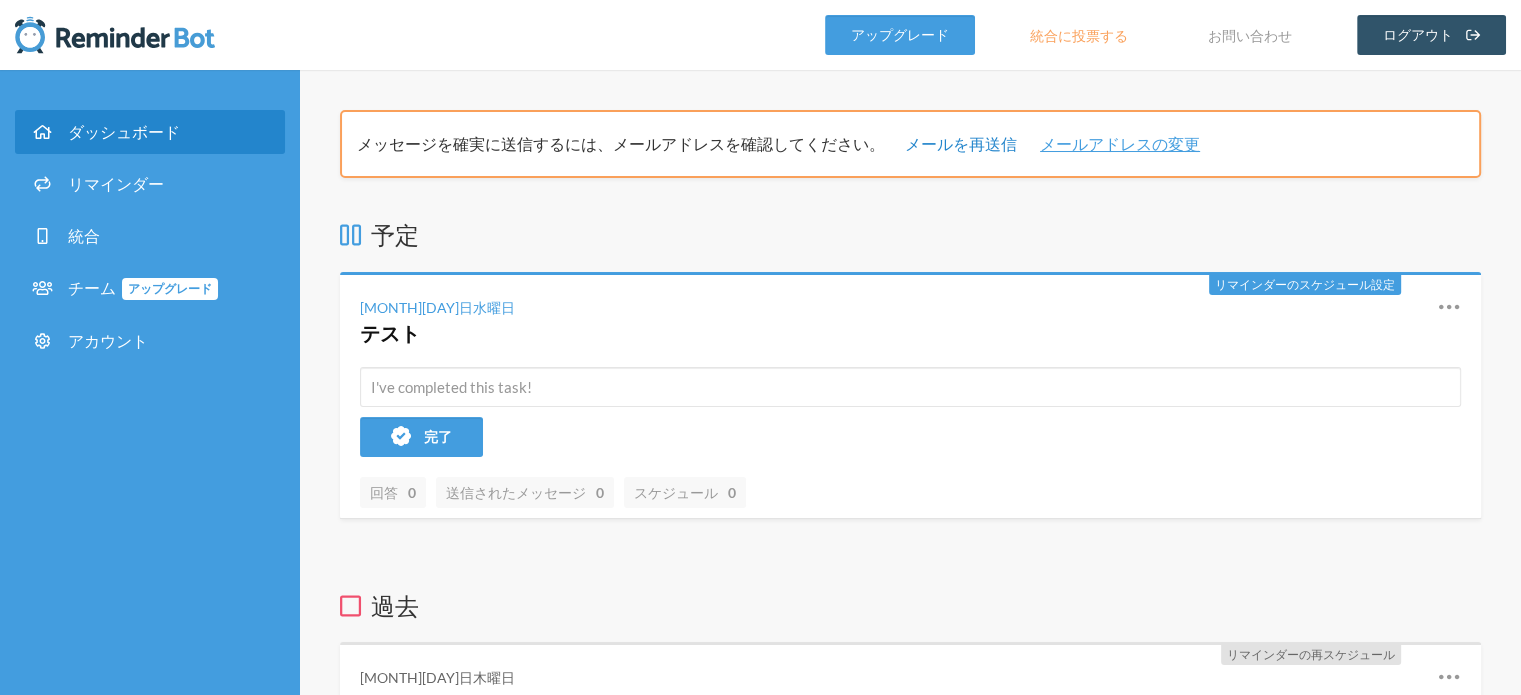 click on "メールを再送信" at bounding box center (961, 143) 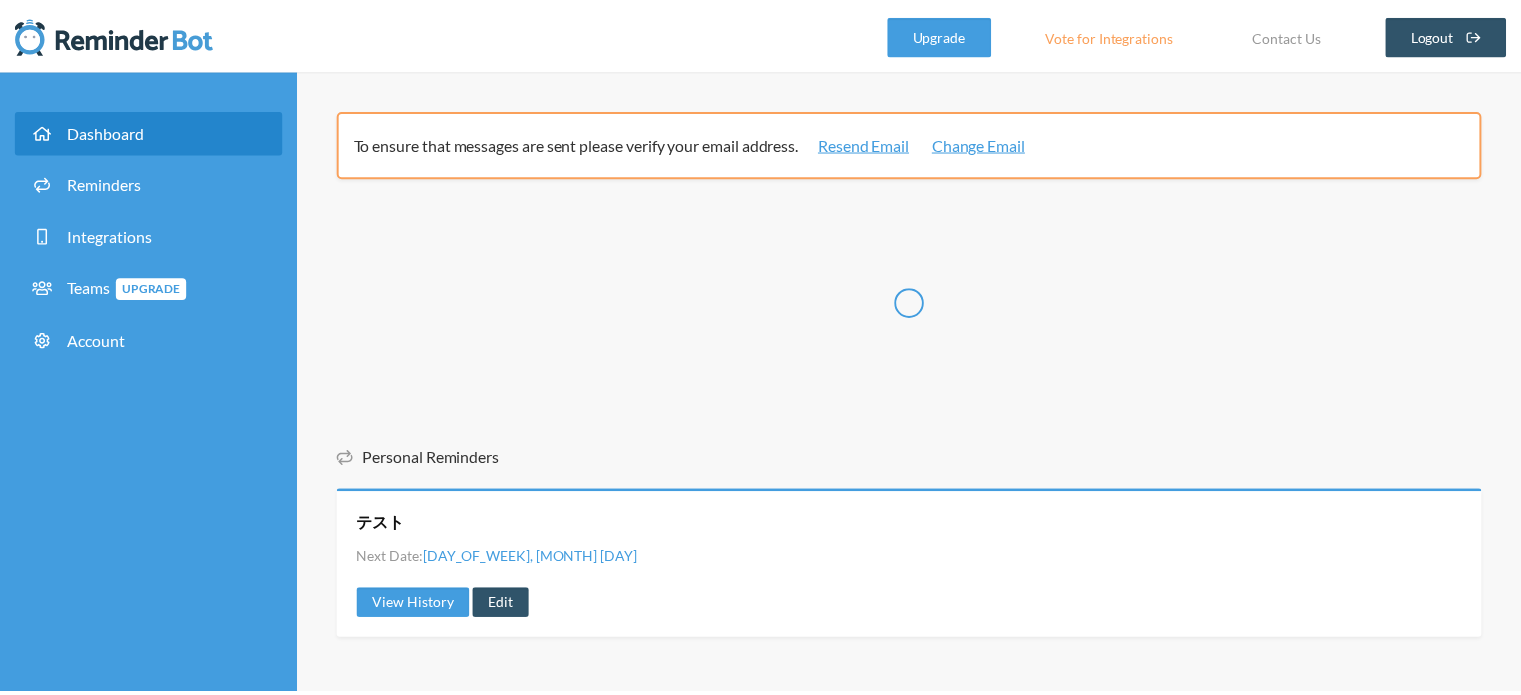 scroll, scrollTop: 0, scrollLeft: 0, axis: both 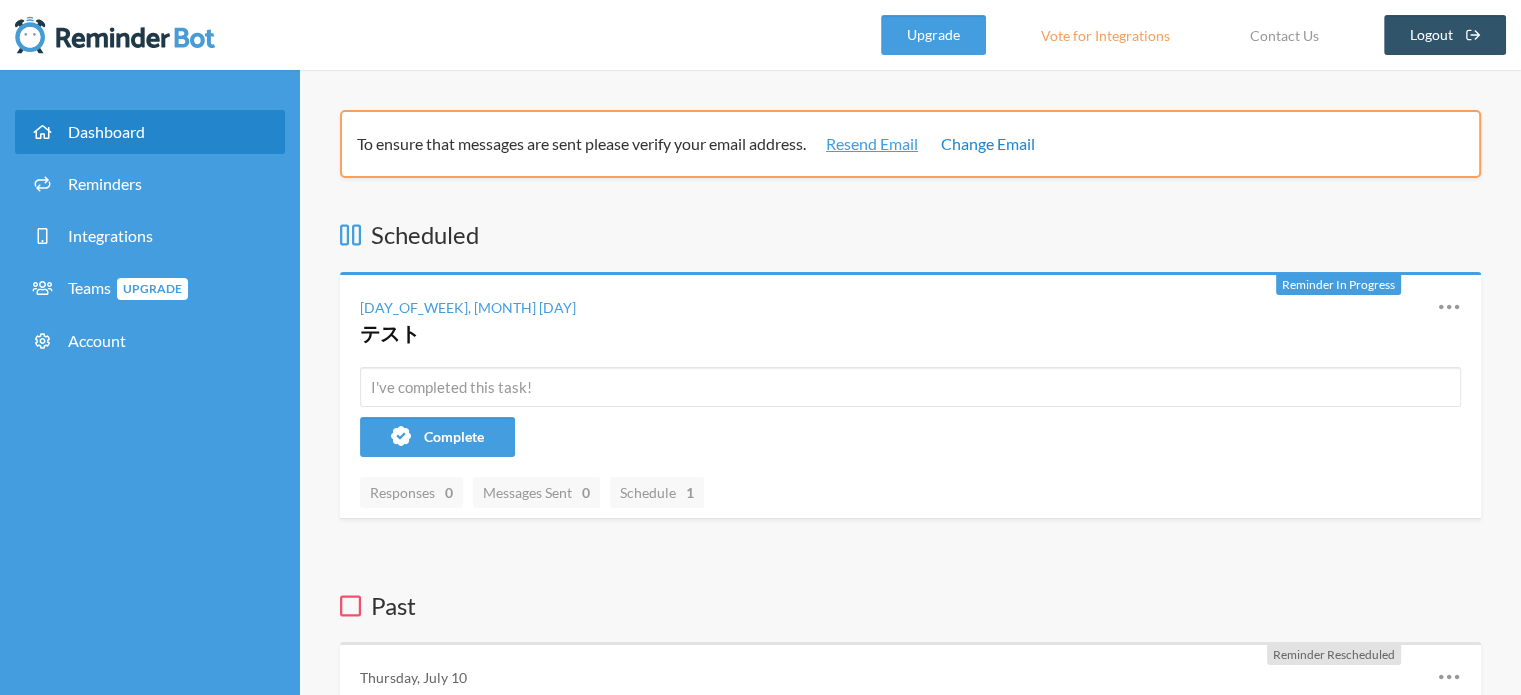 click on "Change Email" at bounding box center (988, 144) 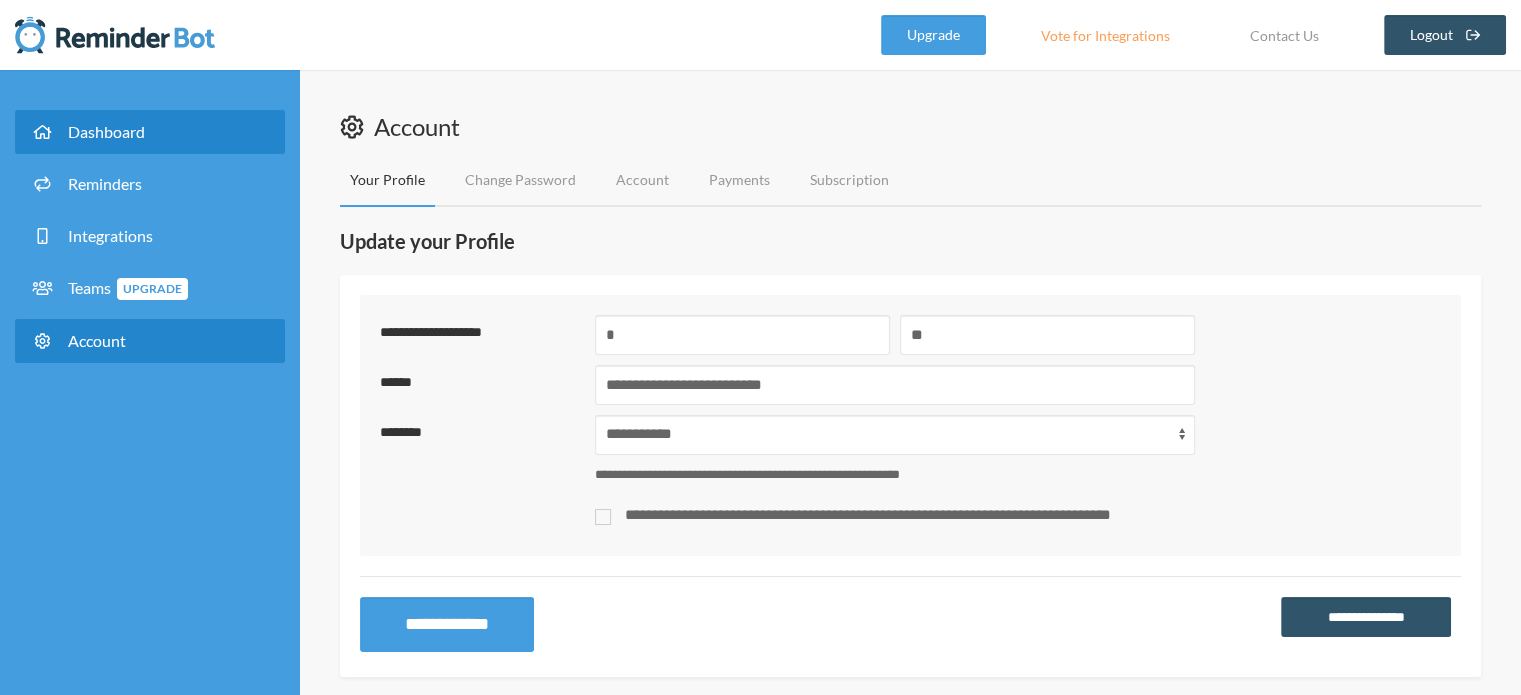 click on "Dashboard" at bounding box center (150, 132) 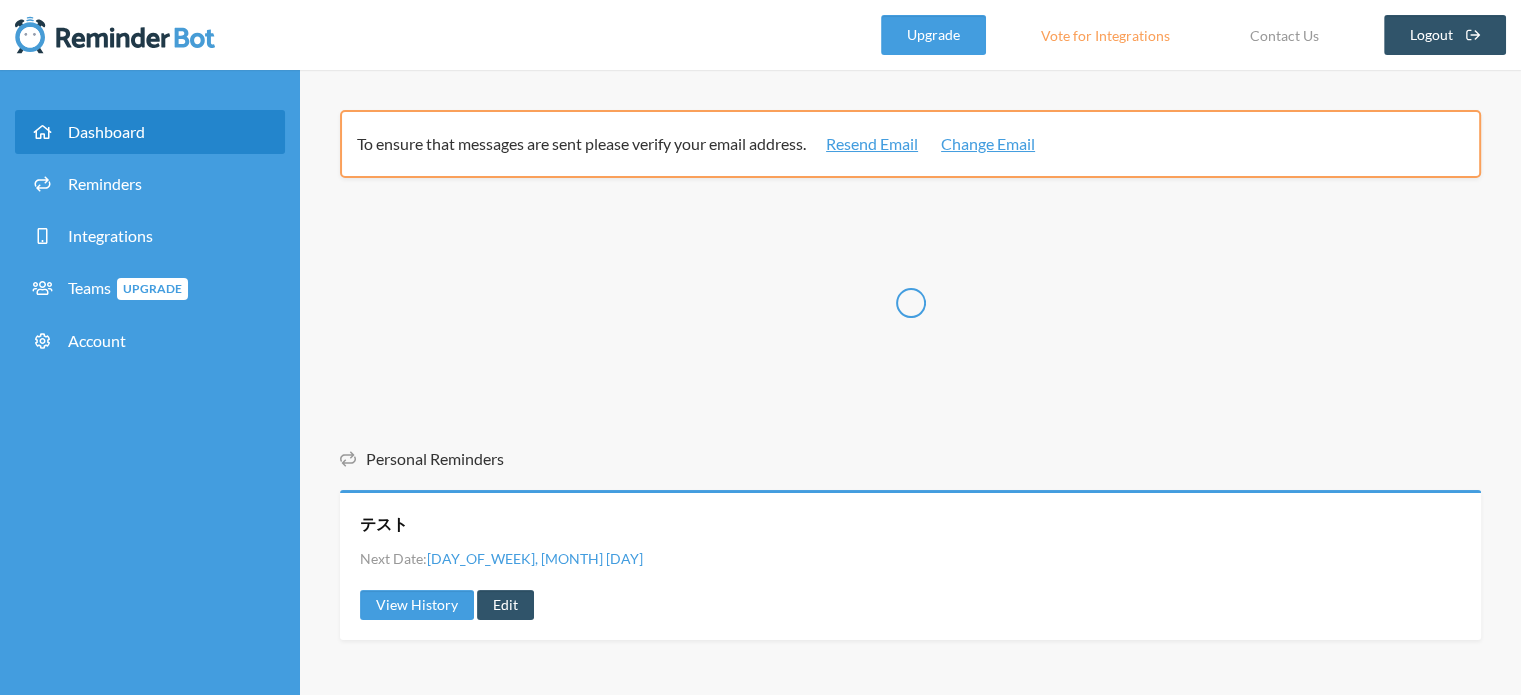 click on "Resend Email" at bounding box center (872, 144) 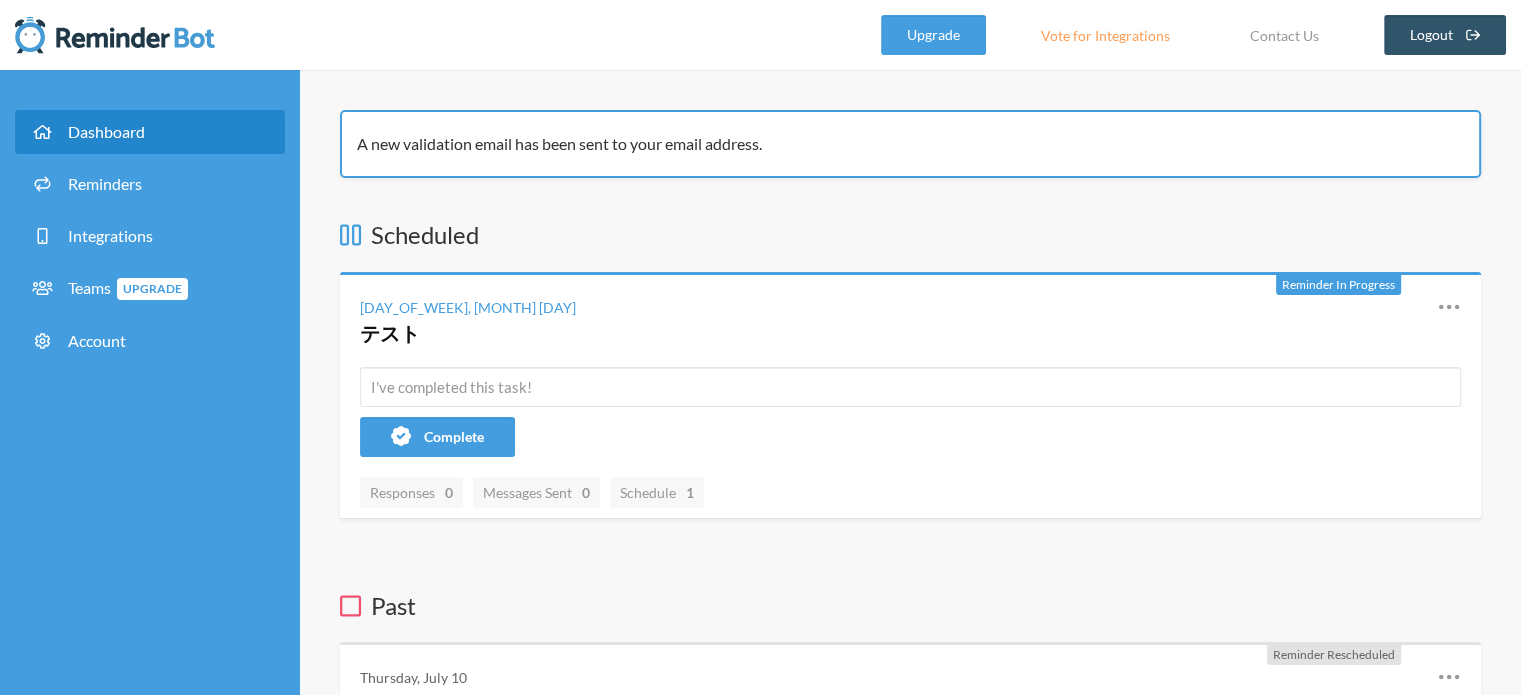 click on "Dashboard" at bounding box center [106, 131] 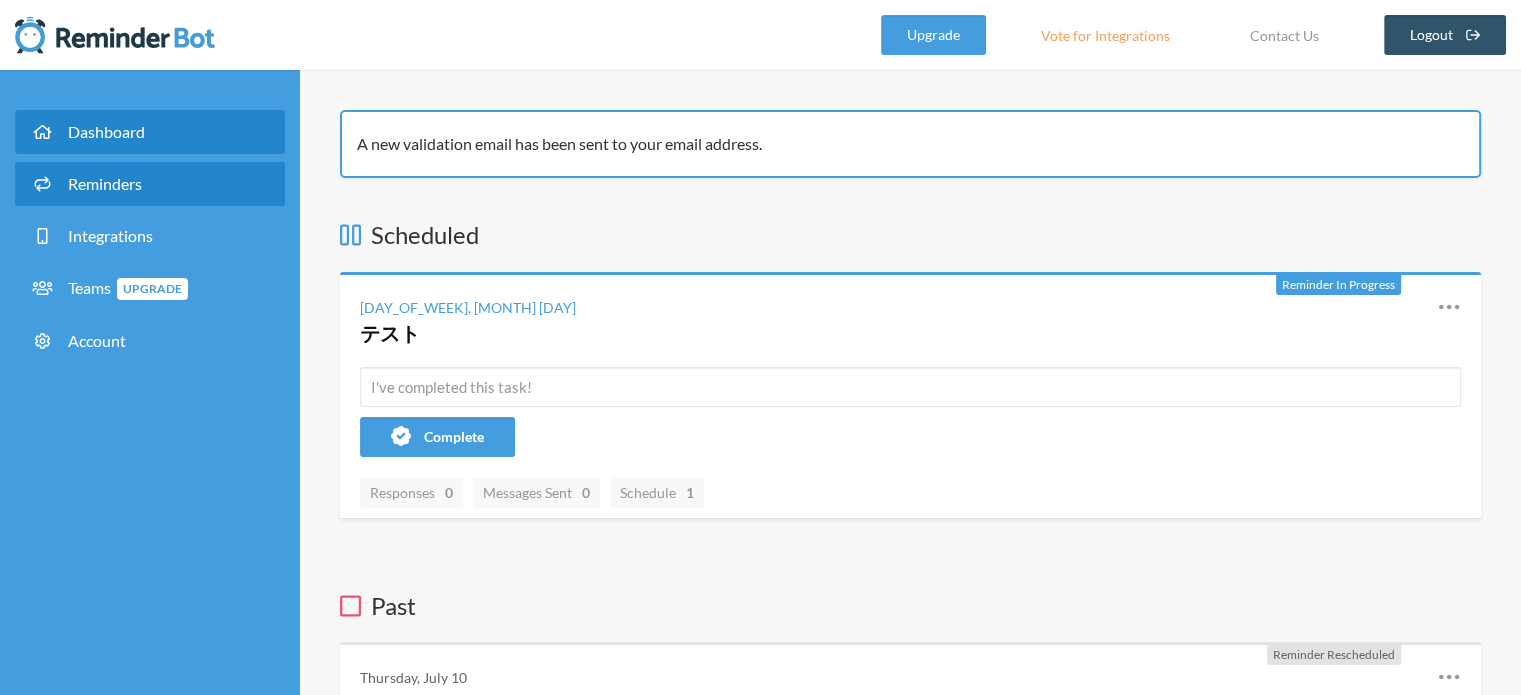 click on "Reminders" at bounding box center (105, 183) 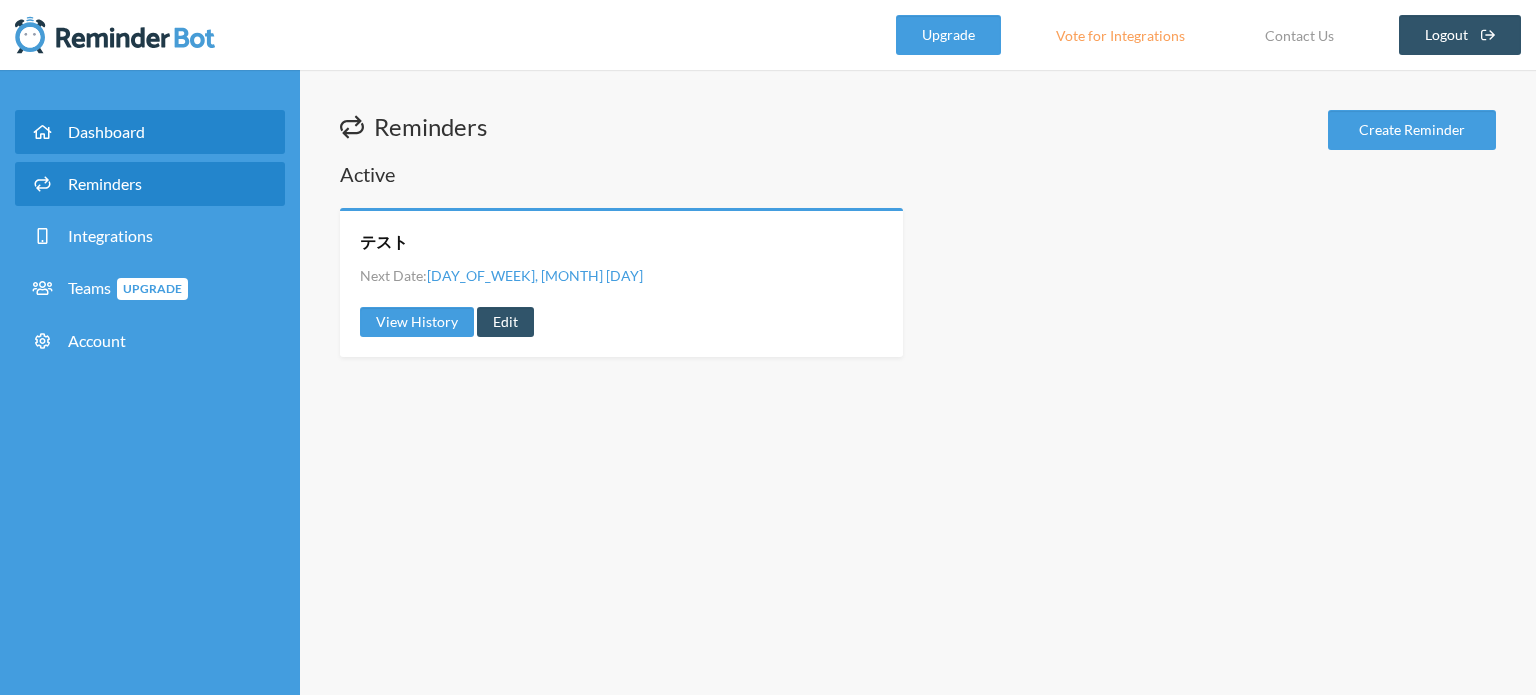 click on "Dashboard" at bounding box center (106, 131) 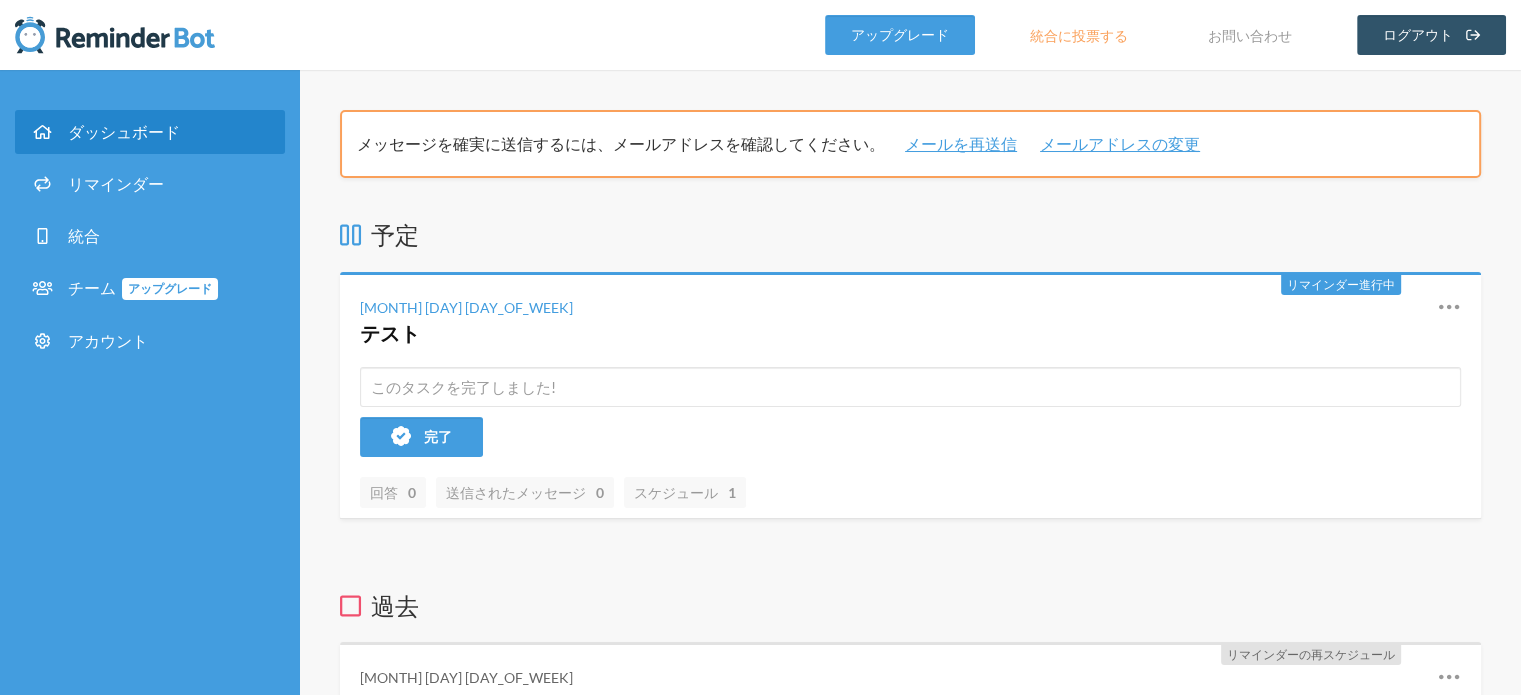 click on "予定" at bounding box center (910, 235) 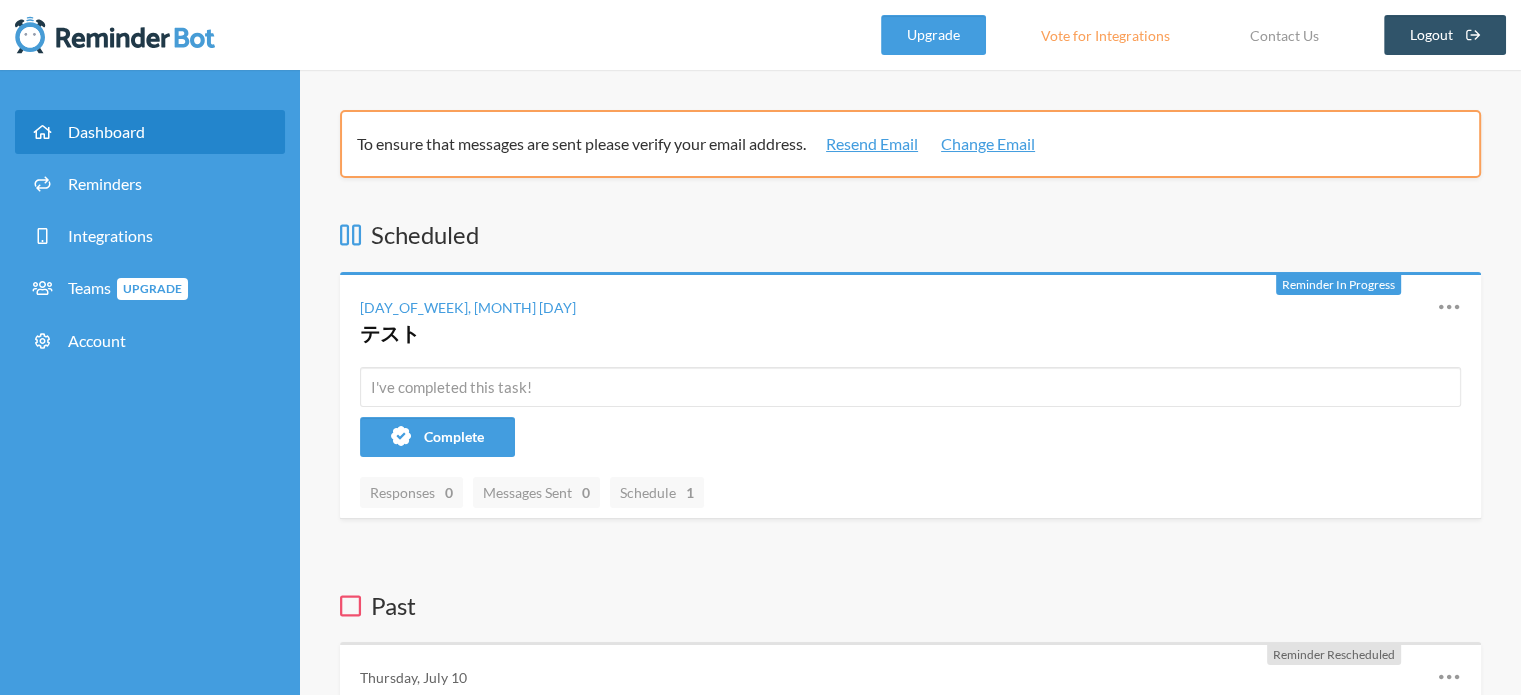 drag, startPoint x: 803, startPoint y: 149, endPoint x: 329, endPoint y: 133, distance: 474.26996 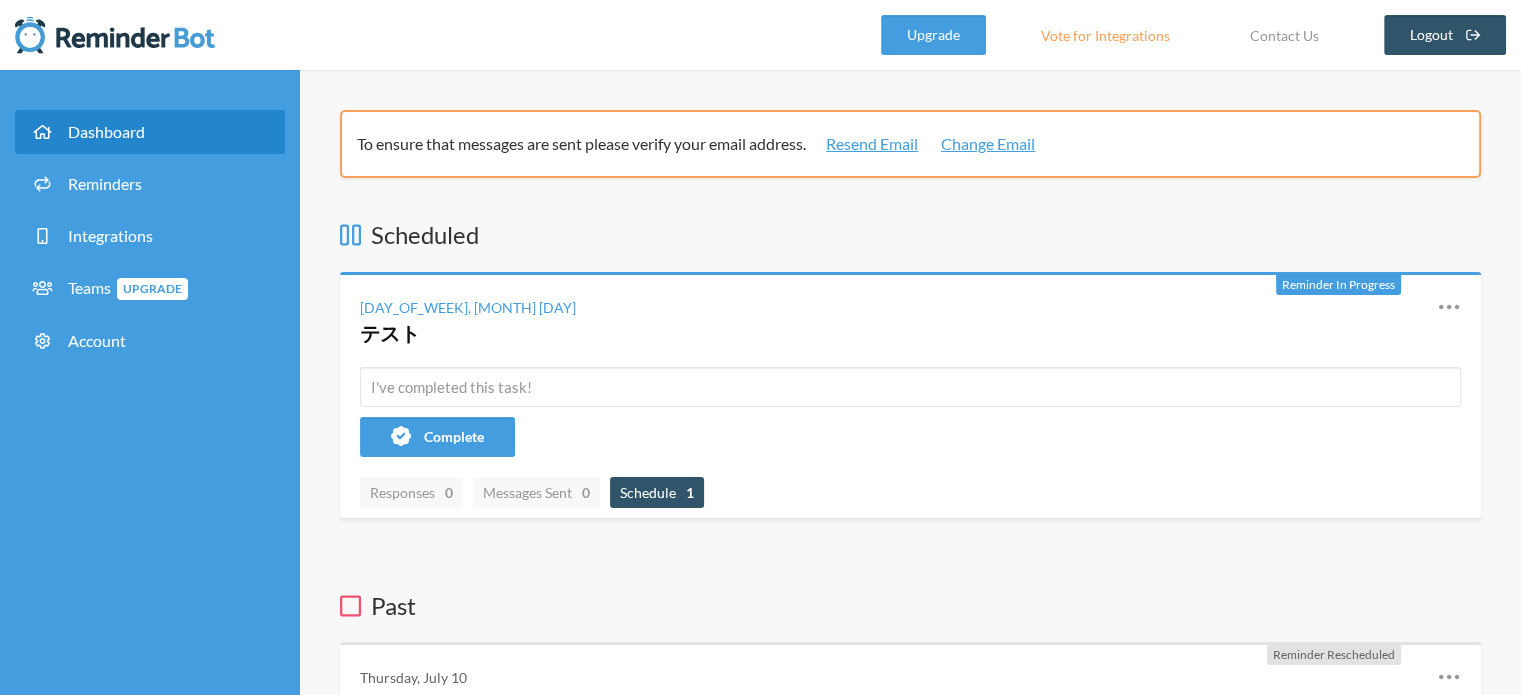 click on "Schedule  1" at bounding box center [411, 492] 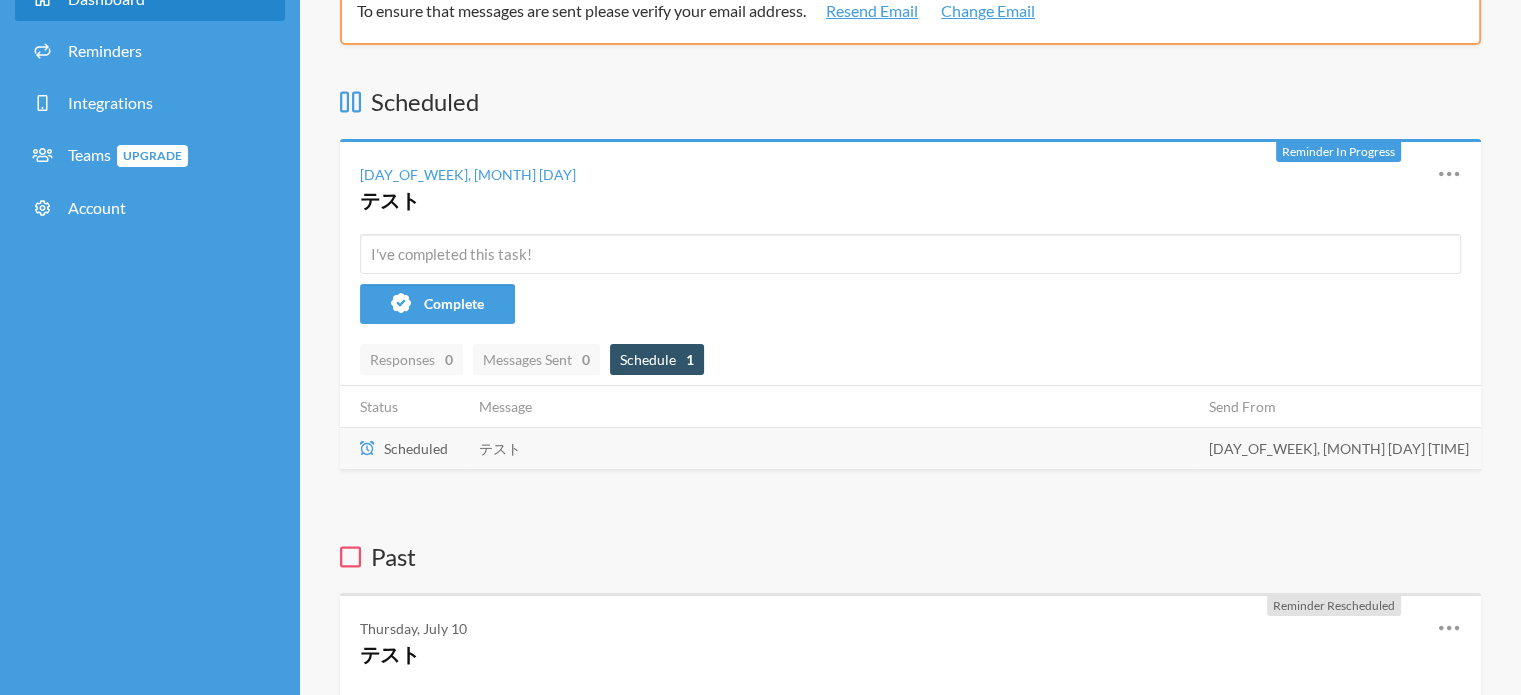 scroll, scrollTop: 200, scrollLeft: 0, axis: vertical 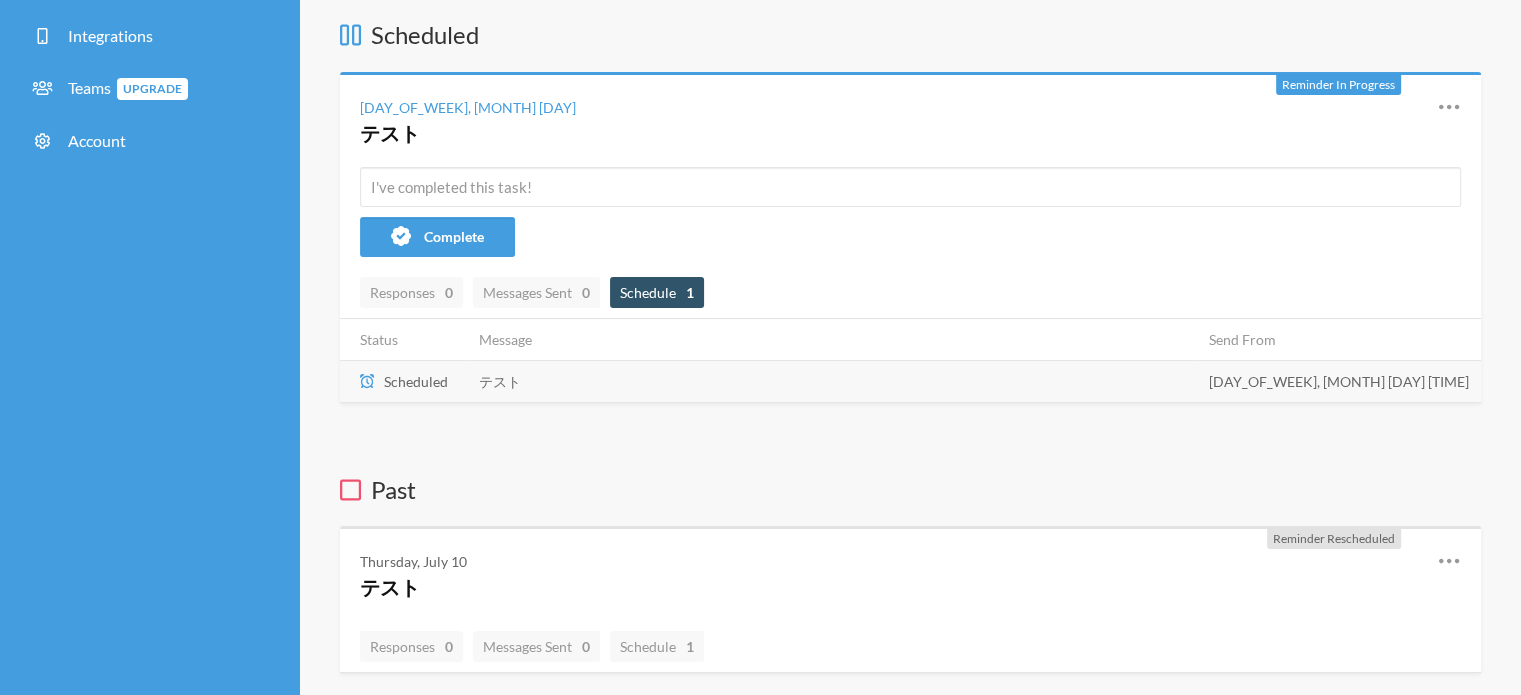 click on "Wednesday, July 9 1:30 PM" at bounding box center [1339, 381] 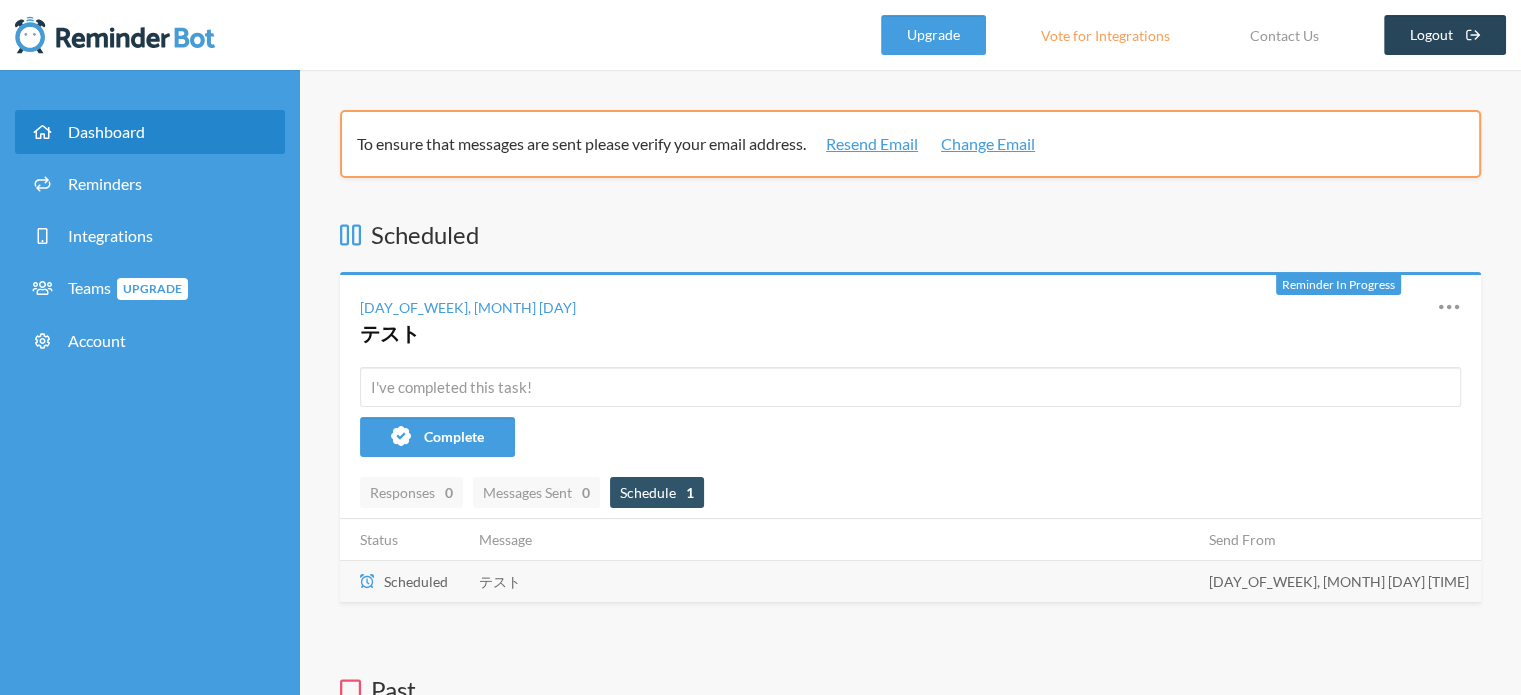 click on "Logout" at bounding box center [1445, 35] 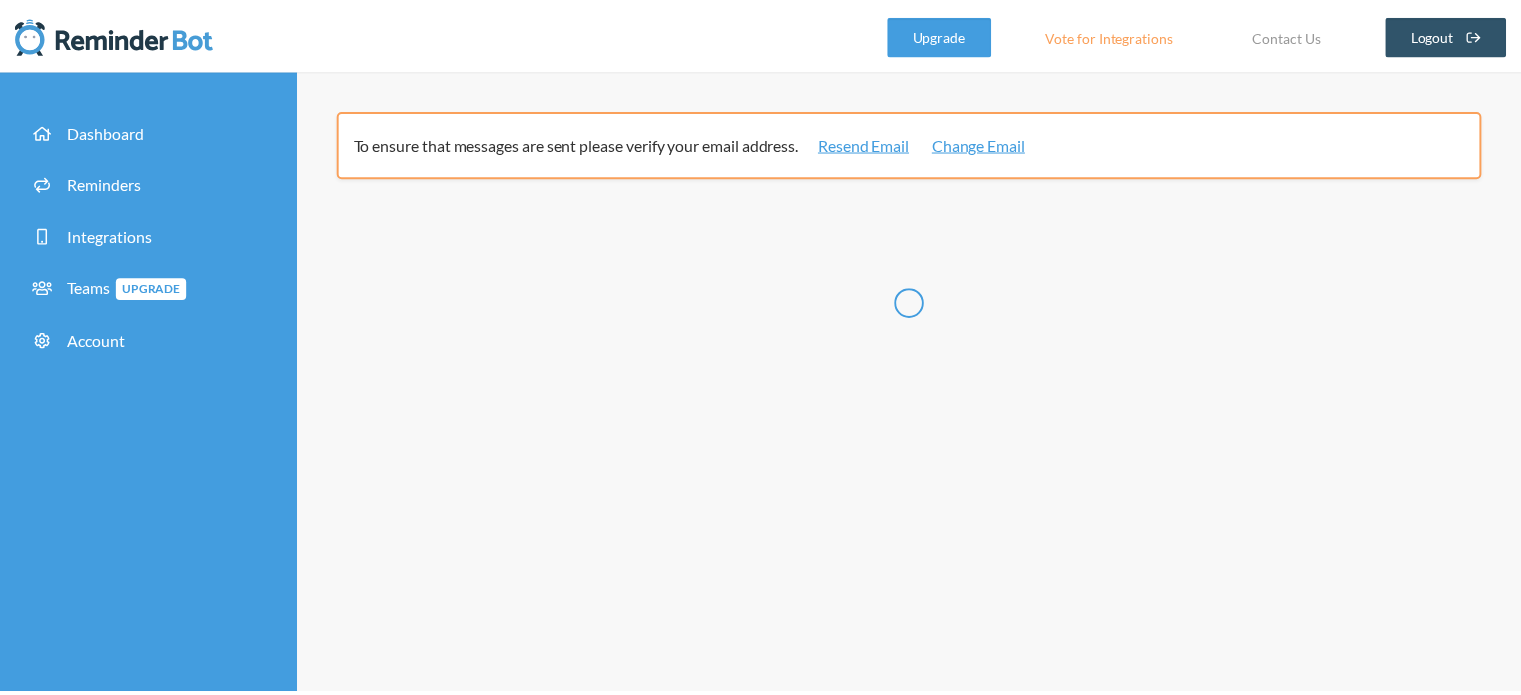 scroll, scrollTop: 0, scrollLeft: 0, axis: both 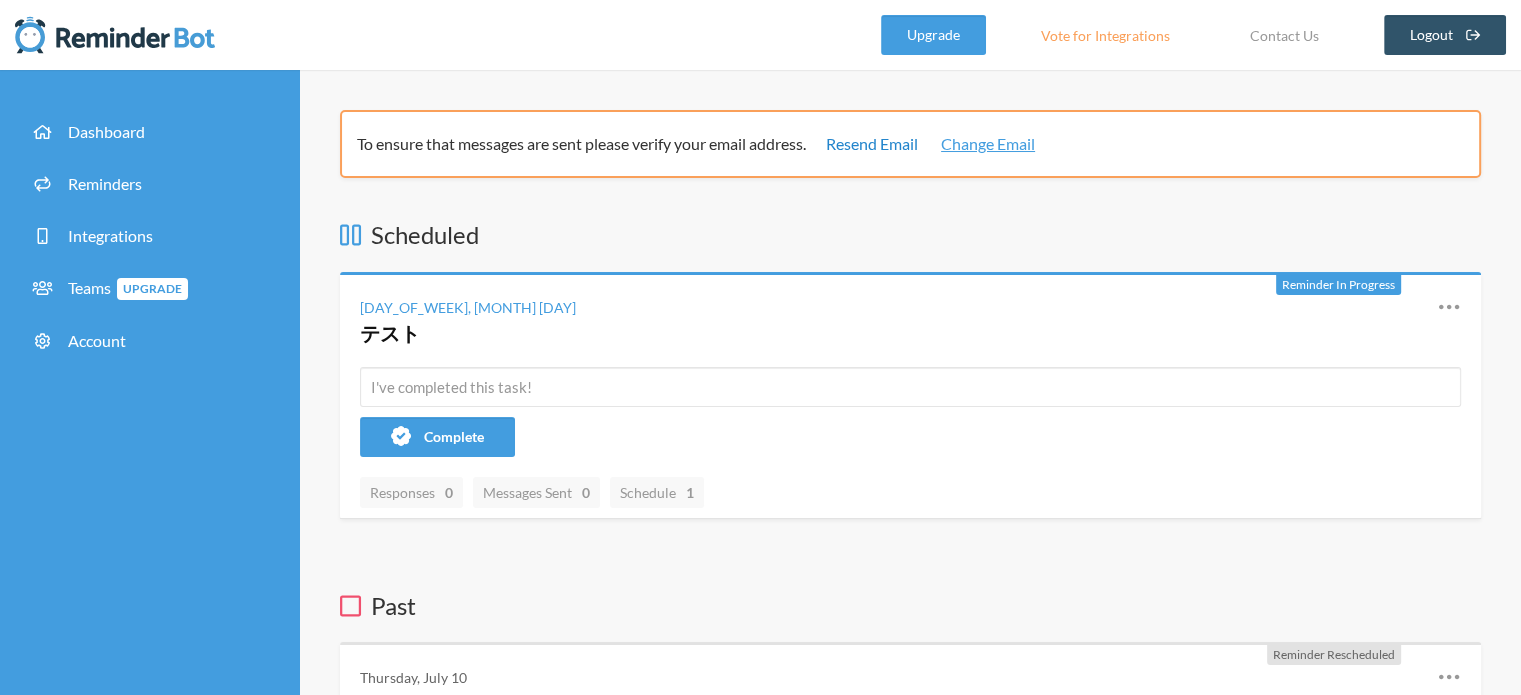 click on "Resend Email" at bounding box center (872, 144) 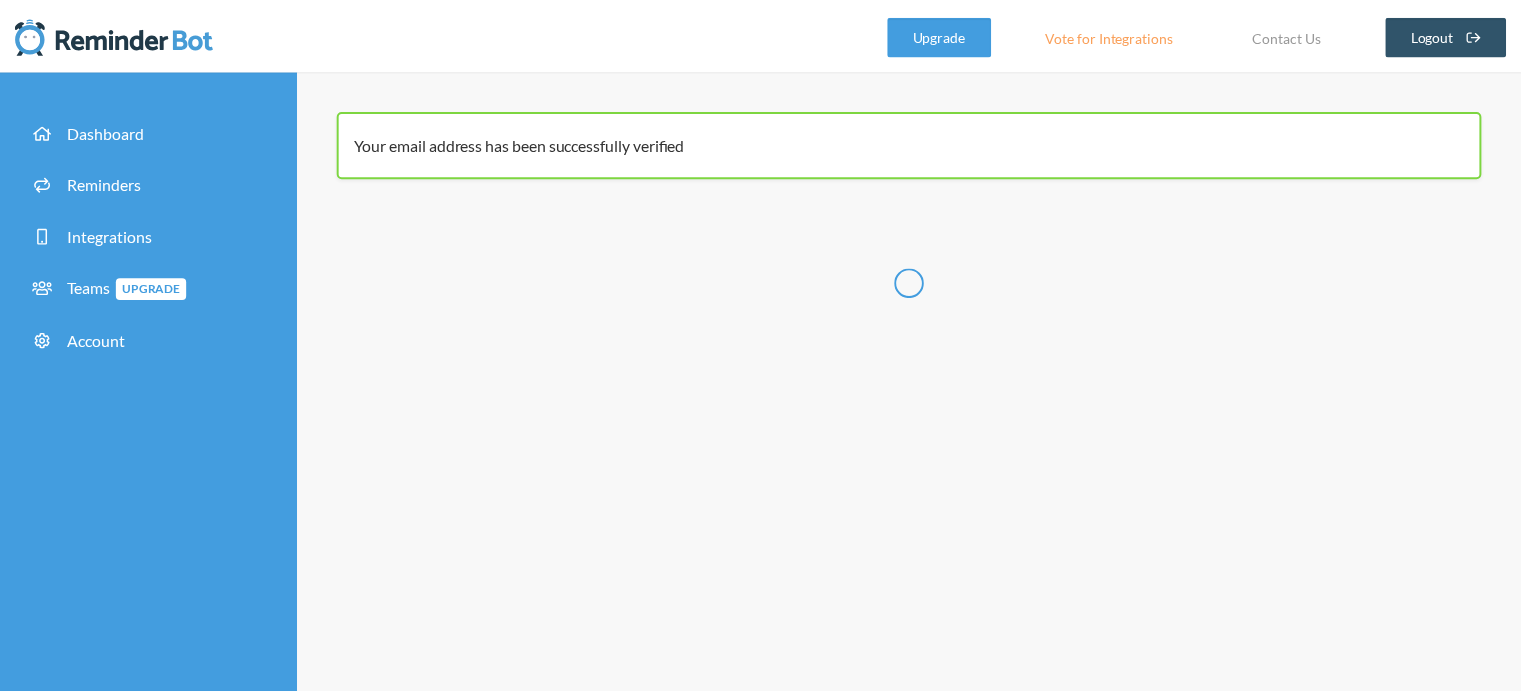 scroll, scrollTop: 0, scrollLeft: 0, axis: both 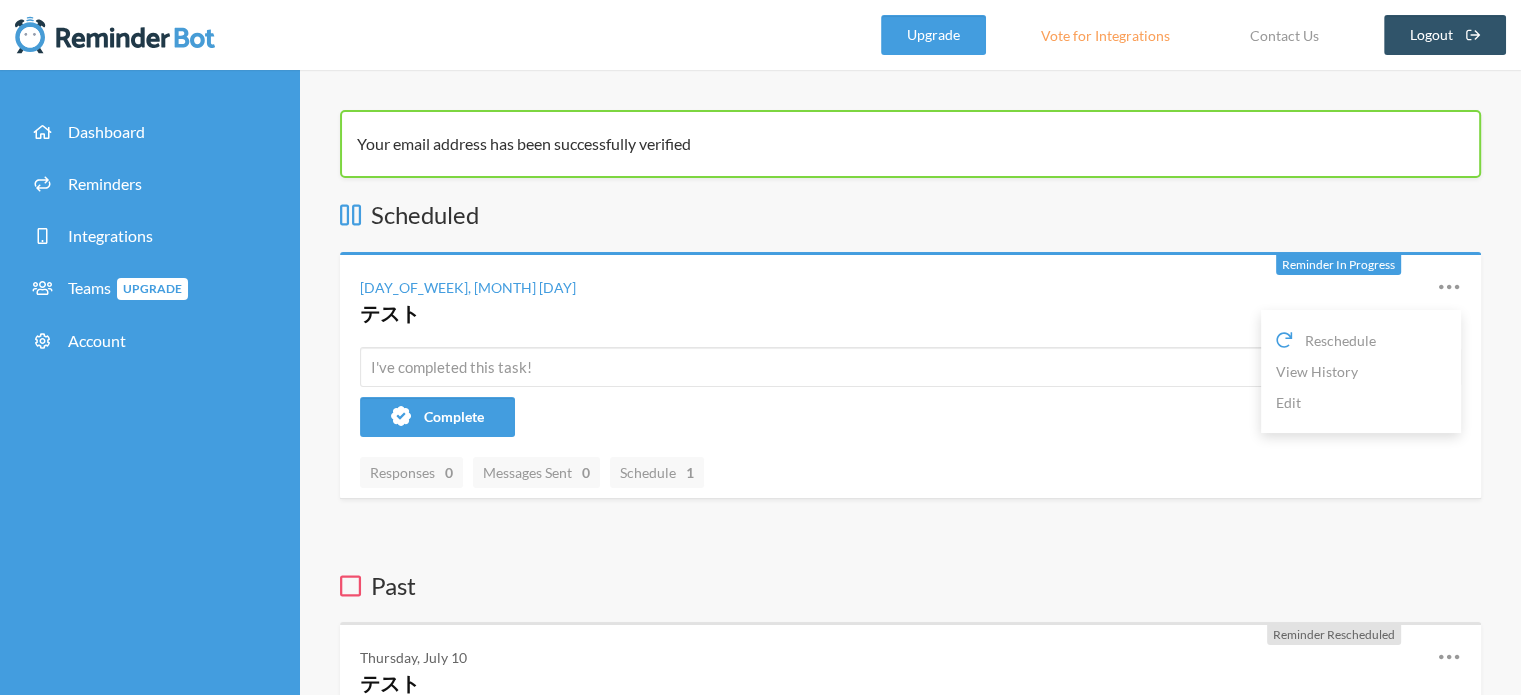 click at bounding box center [1449, 287] 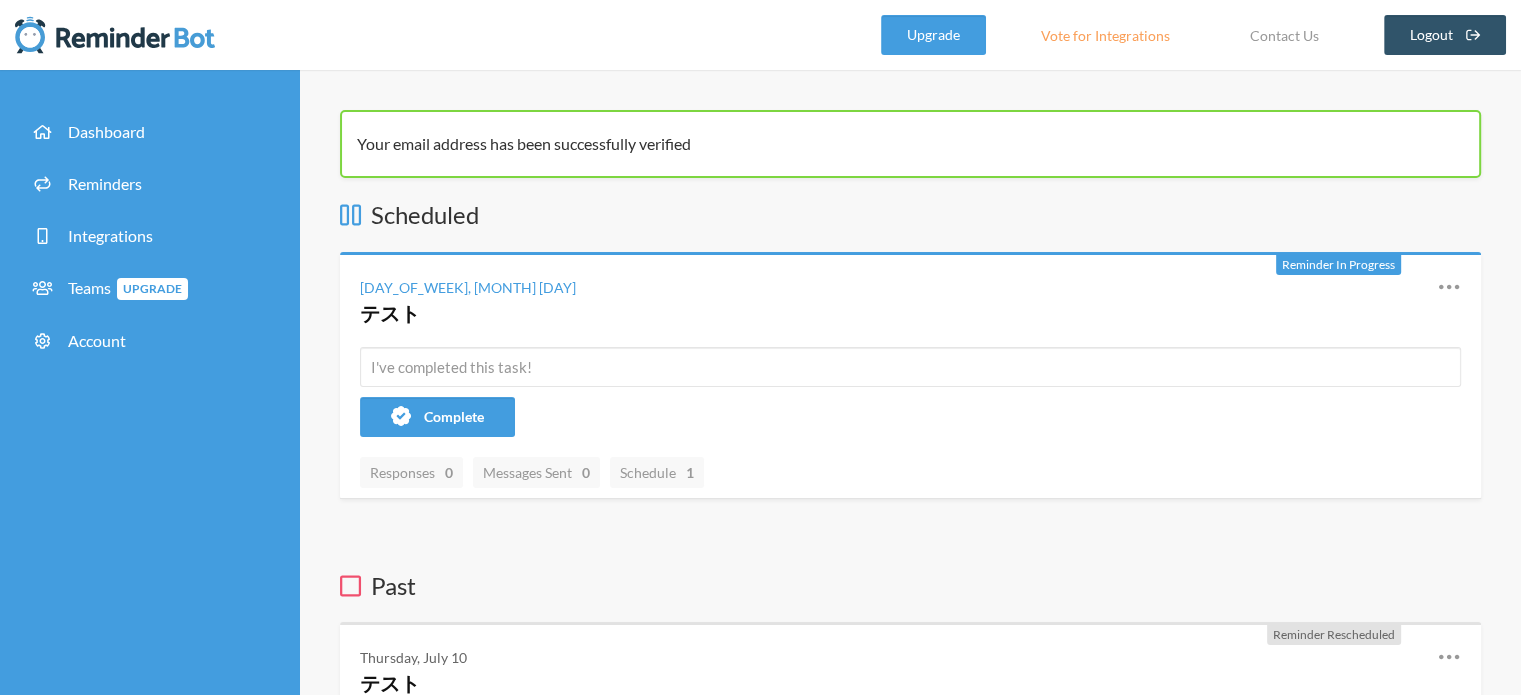 click at bounding box center (1449, 287) 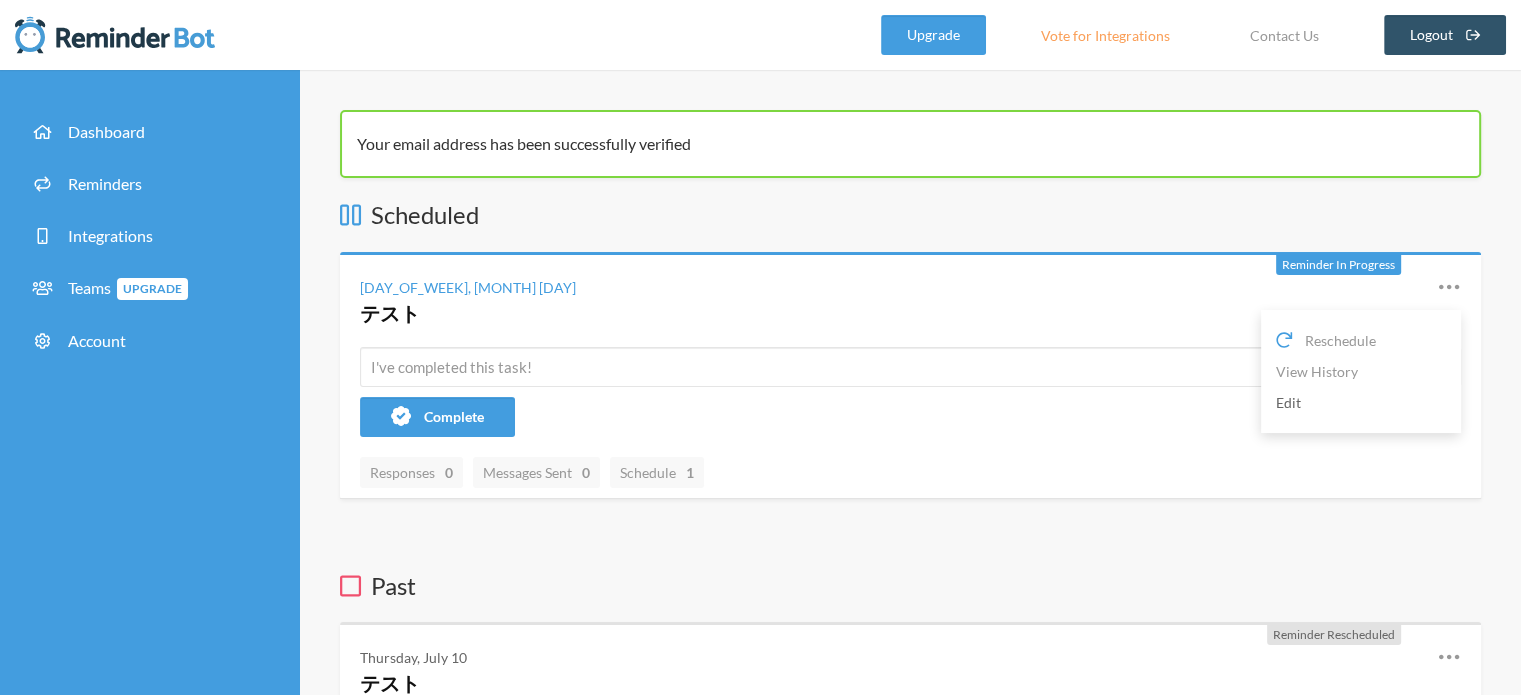 click on "Edit" at bounding box center [1361, 402] 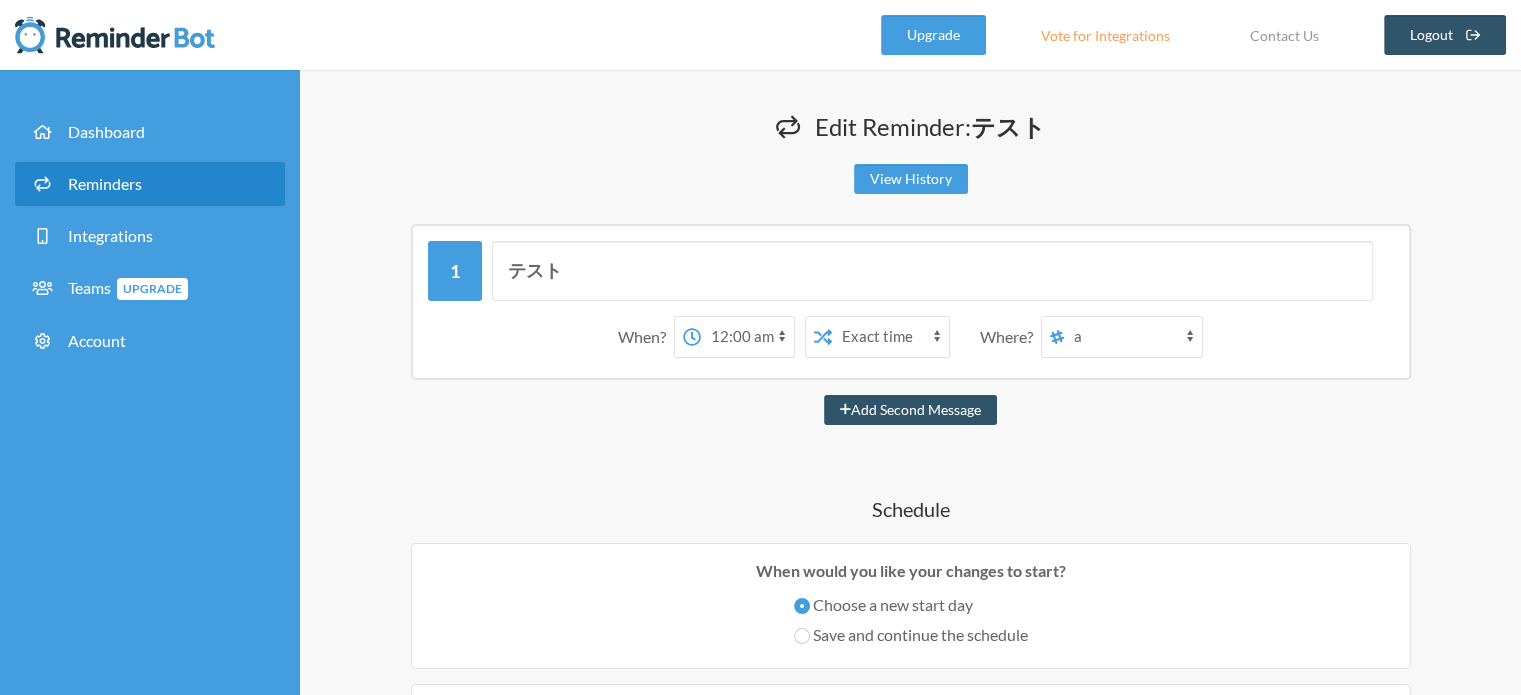 click on "吉田倭   a あ" at bounding box center (1133, 337) 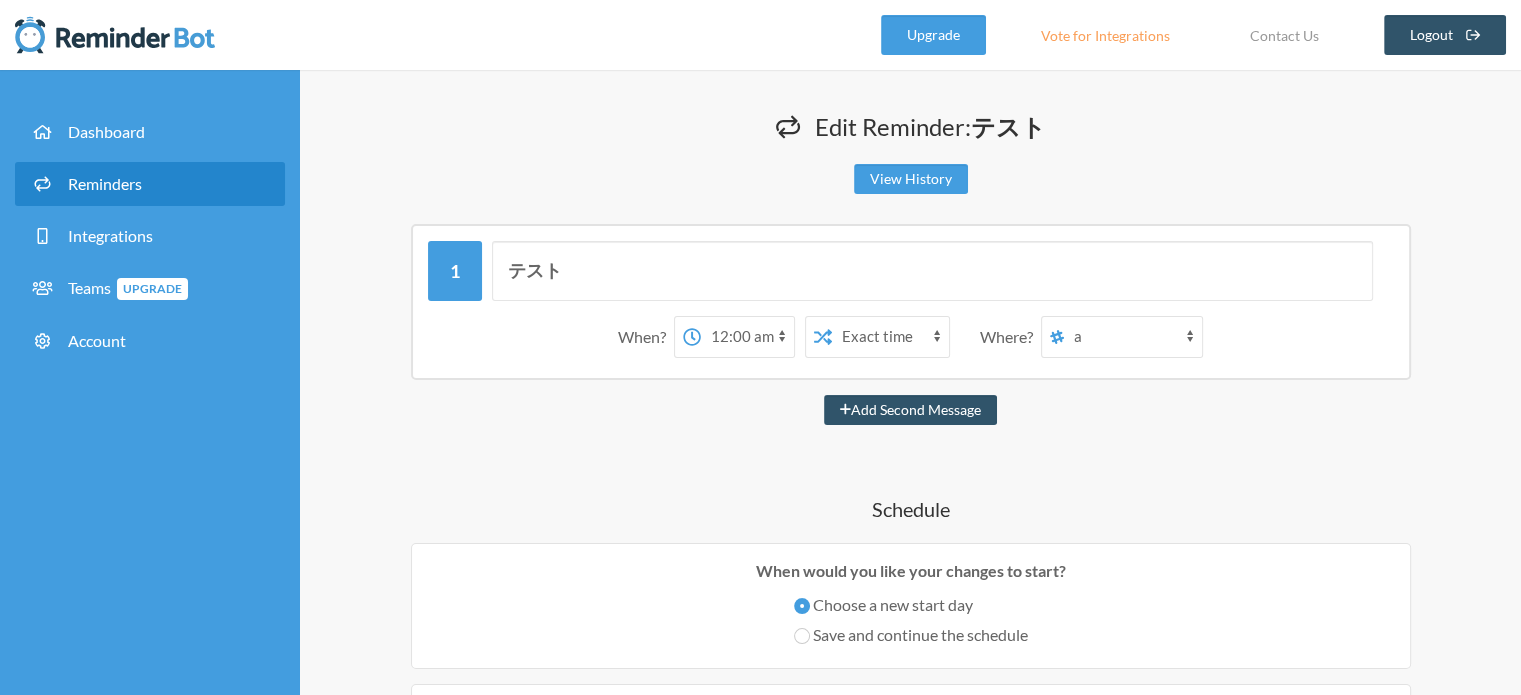 select on "spaces/AAQAVzD4vrE" 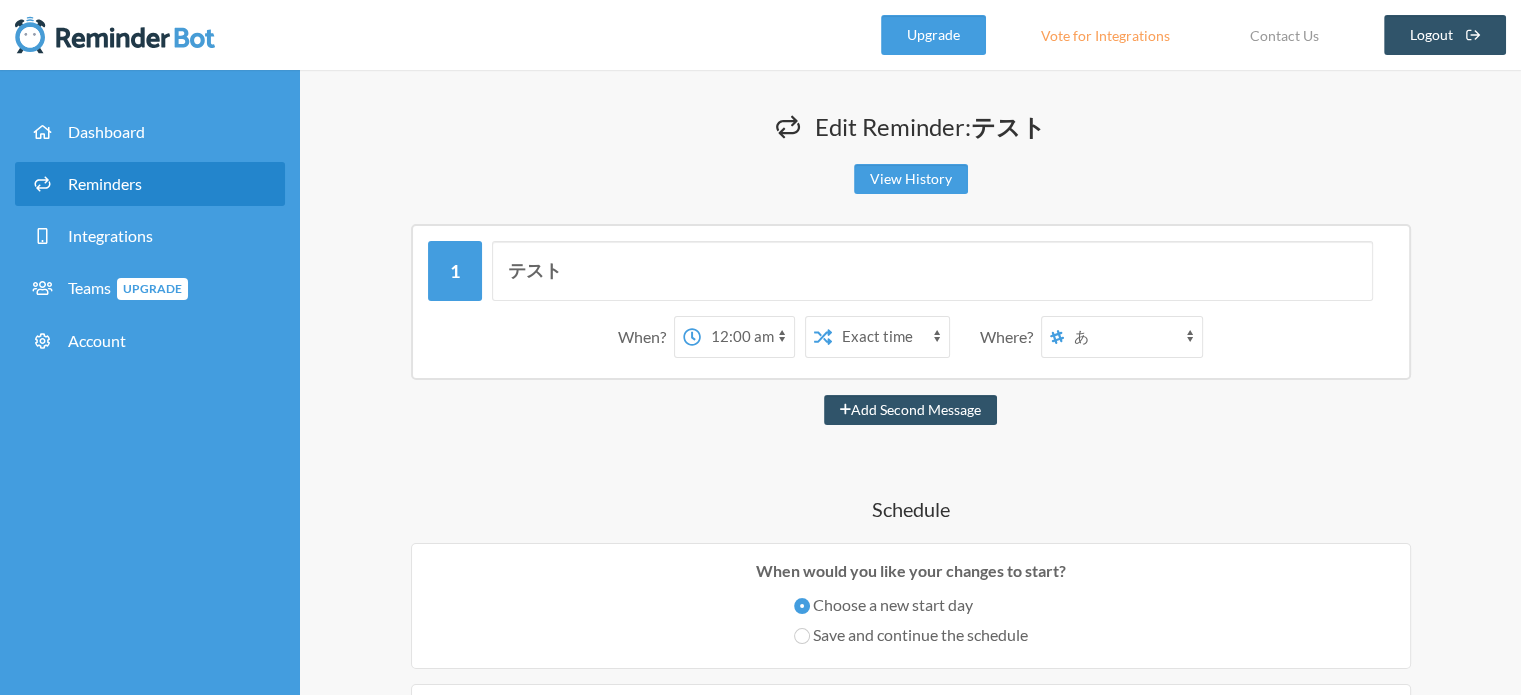 click on "吉田倭   a あ" at bounding box center [1133, 337] 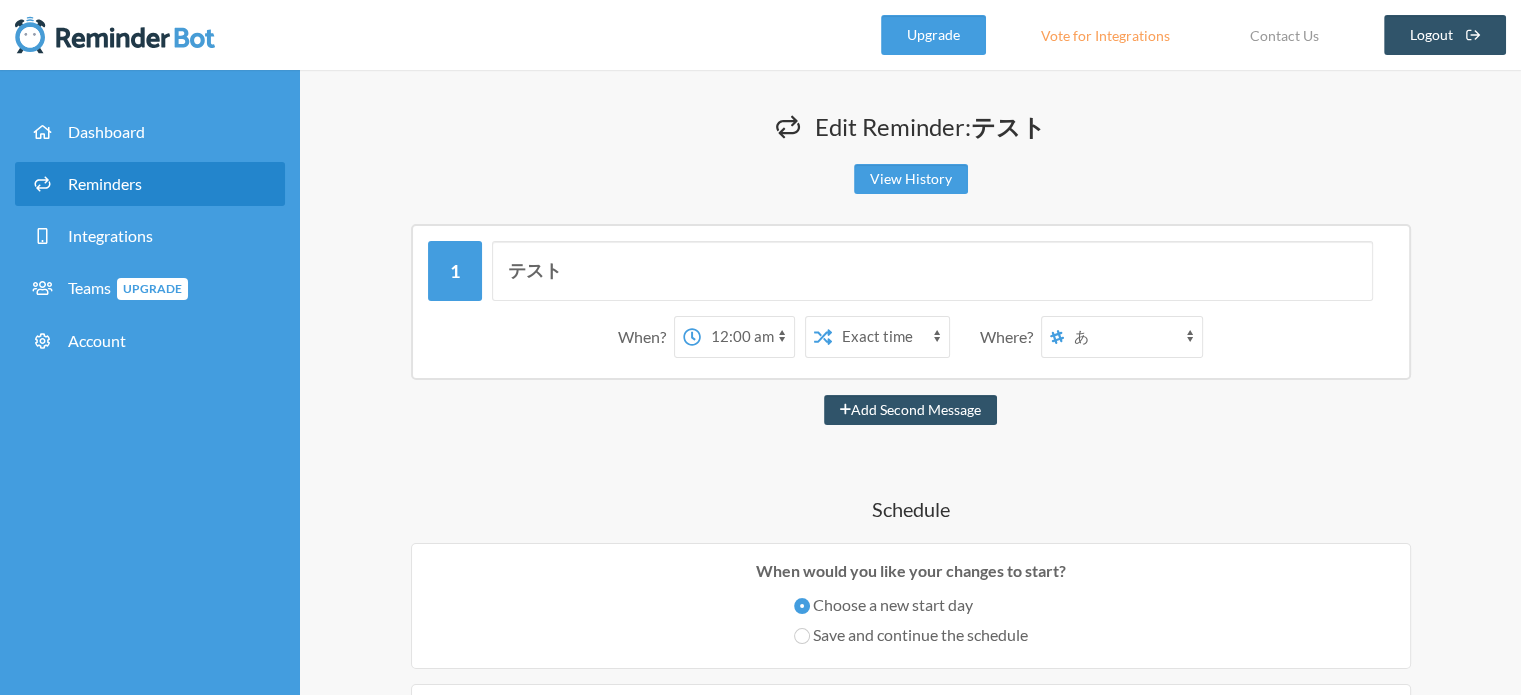 click on "テスト     When?     12:00 am 12:15 am 12:30 am 12:45 am 1:00 am 1:15 am 1:30 am 1:45 am 2:00 am 2:15 am 2:30 am 2:45 am 3:00 am 3:15 am 3:30 am 3:45 am 4:00 am 4:15 am 4:30 am 4:45 am 5:00 am 5:15 am 5:30 am 5:45 am 6:00 am 6:15 am 6:30 am 6:45 am 7:00 am 7:15 am 7:30 am 7:45 am 8:00 am 8:15 am 8:30 am 8:45 am 9:00 am 9:15 am 9:30 am 9:45 am 10:00 am 10:15 am 10:30 am 10:45 am 11:00 am 11:15 am 11:30 am 11:45 am 12:00 pm 12:15 pm 12:30 pm 12:45 pm 1:00 pm 1:15 pm 1:30 pm 1:45 pm 2:00 pm 2:15 pm 2:30 pm 2:45 pm 3:00 pm 3:15 pm 3:30 pm 3:45 pm 4:00 pm 4:15 pm 4:30 pm 4:45 pm 5:00 pm 5:15 pm 5:30 pm 5:45 pm 6:00 pm 6:15 pm 6:30 pm 6:45 pm 7:00 pm 7:15 pm 7:30 pm 7:45 pm 8:00 pm 8:15 pm 8:30 pm 8:45 pm 9:00 pm 9:15 pm 9:30 pm 9:45 pm 10:00 pm 10:15 pm 10:30 pm 10:45 pm 11:00 pm 11:15 pm 11:30 pm 11:45 pm   on  day 1     12:00 am 12:15 am 12:30 am 12:45 am 1:00 am 1:15 am 1:30 am 1:45 am 2:00 am 2:15 am 2:30 am 2:45 am 3:00 am 3:15 am 3:30 am 3:45 am 4:00 am 4:15 am 4:30 am 4:45 am 5:00 am 5:15 am 5:30 am" at bounding box center [910, 840] 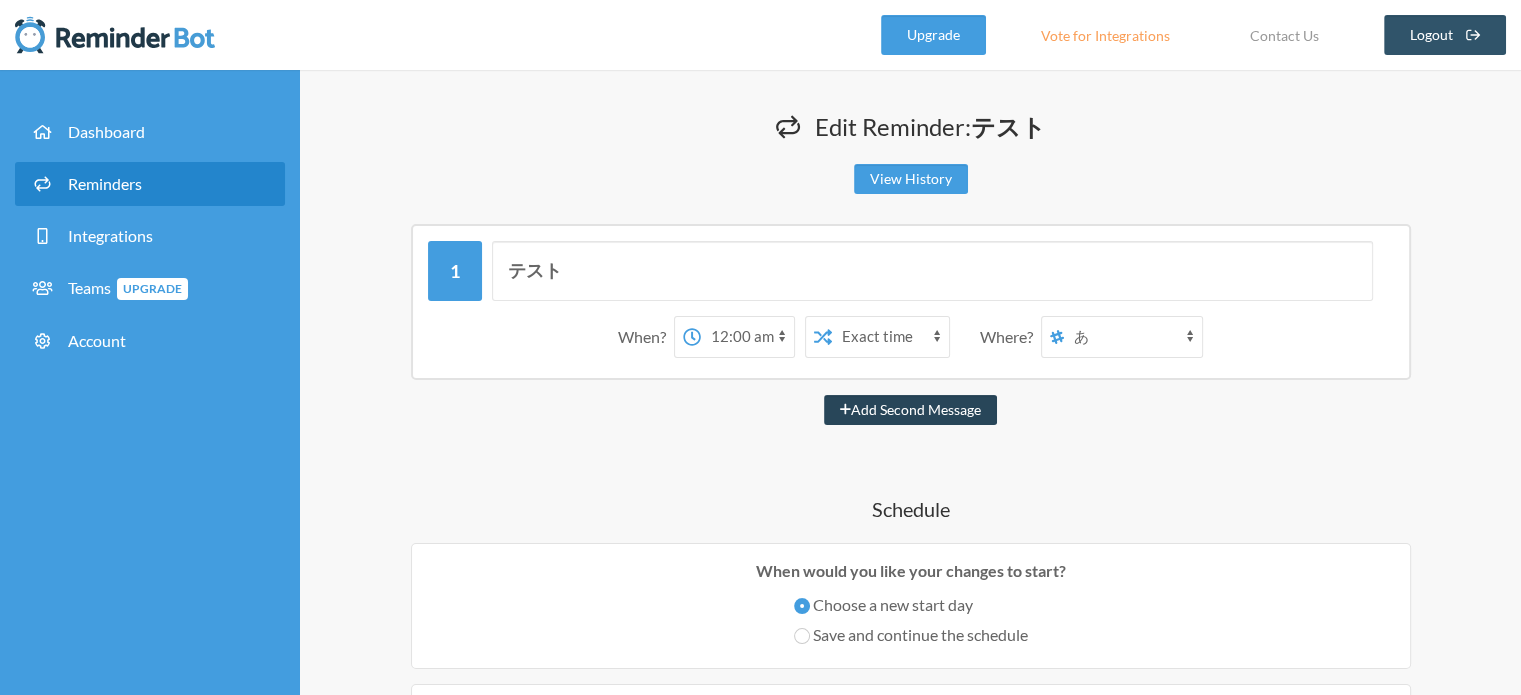 click on "Add Second Message" at bounding box center (910, 410) 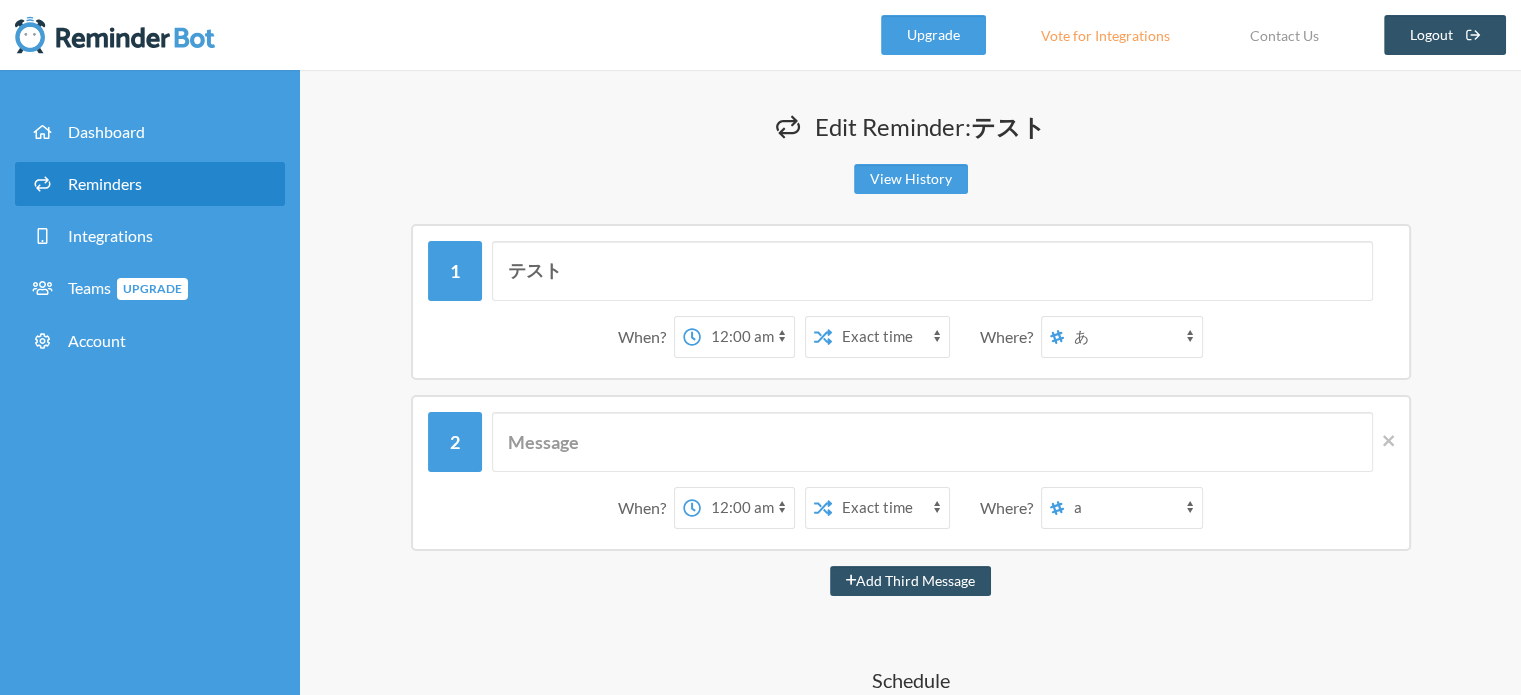 click on "When?     12:00 am 12:15 am 12:30 am 12:45 am 1:00 am 1:15 am 1:30 am 1:45 am 2:00 am 2:15 am 2:30 am 2:45 am 3:00 am 3:15 am 3:30 am 3:45 am 4:00 am 4:15 am 4:30 am 4:45 am 5:00 am 5:15 am 5:30 am 5:45 am 6:00 am 6:15 am 6:30 am 6:45 am 7:00 am 7:15 am 7:30 am 7:45 am 8:00 am 8:15 am 8:30 am 8:45 am 9:00 am 9:15 am 9:30 am 9:45 am 10:00 am 10:15 am 10:30 am 10:45 am 11:00 am 11:15 am 11:30 am 11:45 am 12:00 pm 12:15 pm 12:30 pm 12:45 pm 1:00 pm 1:15 pm 1:30 pm 1:45 pm 2:00 pm 2:15 pm 2:30 pm 2:45 pm 3:00 pm 3:15 pm 3:30 pm 3:45 pm 4:00 pm 4:15 pm 4:30 pm 4:45 pm 5:00 pm 5:15 pm 5:30 pm 5:45 pm 6:00 pm 6:15 pm 6:30 pm 6:45 pm 7:00 pm 7:15 pm 7:30 pm 7:45 pm 8:00 pm 8:15 pm 8:30 pm 8:45 pm 9:00 pm 9:15 pm 9:30 pm 9:45 pm 10:00 pm 10:15 pm 10:30 pm 10:45 pm 11:00 pm 11:15 pm 11:30 pm 11:45 pm   on  day 1     12:00 am 12:15 am 12:30 am 12:45 am 1:00 am 1:15 am 1:30 am 1:45 am 2:00 am 2:15 am 2:30 am 2:45 am 3:00 am 3:15 am 3:30 am 3:45 am 4:00 am 4:15 am 4:30 am 4:45 am 5:00 am 5:15 am 5:30 am 5:45 am 6:00 am" at bounding box center (911, 337) 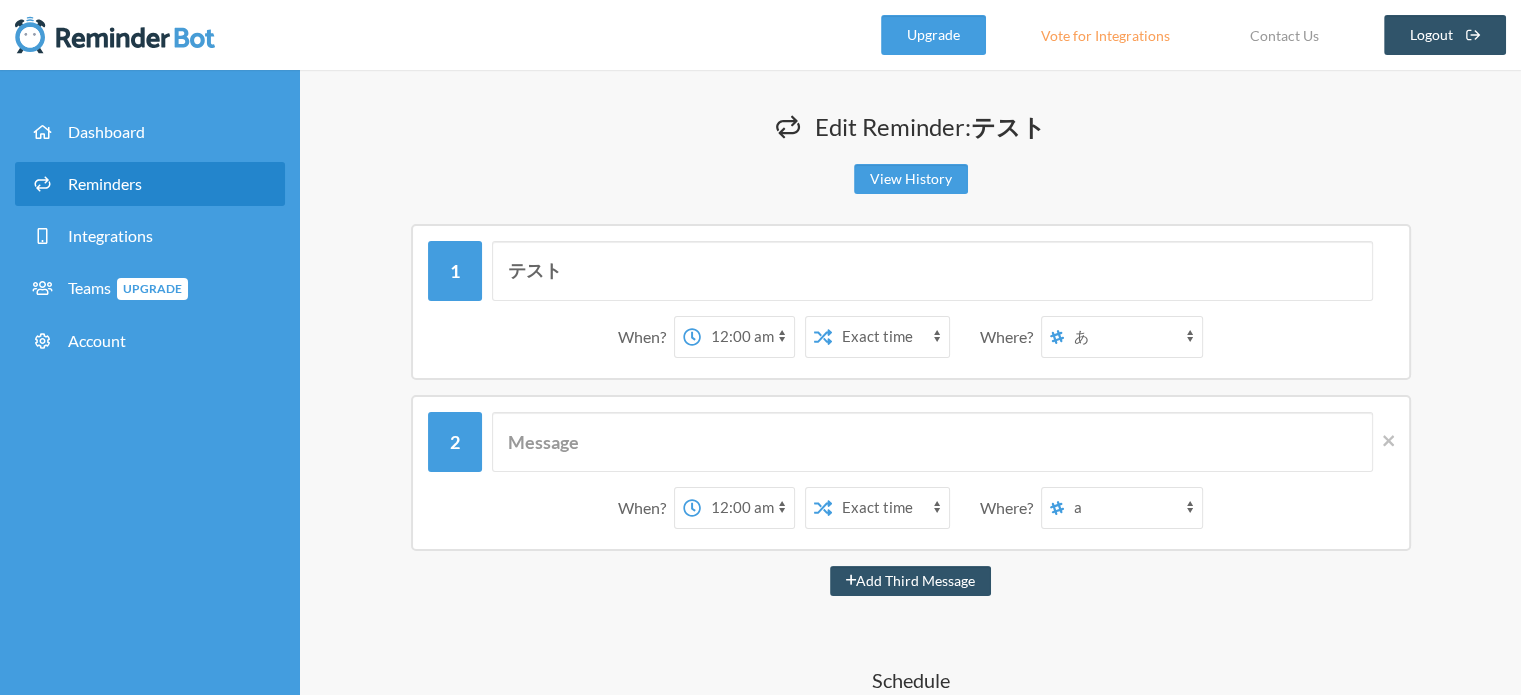 click on "吉田倭   a あ" at bounding box center (1133, 508) 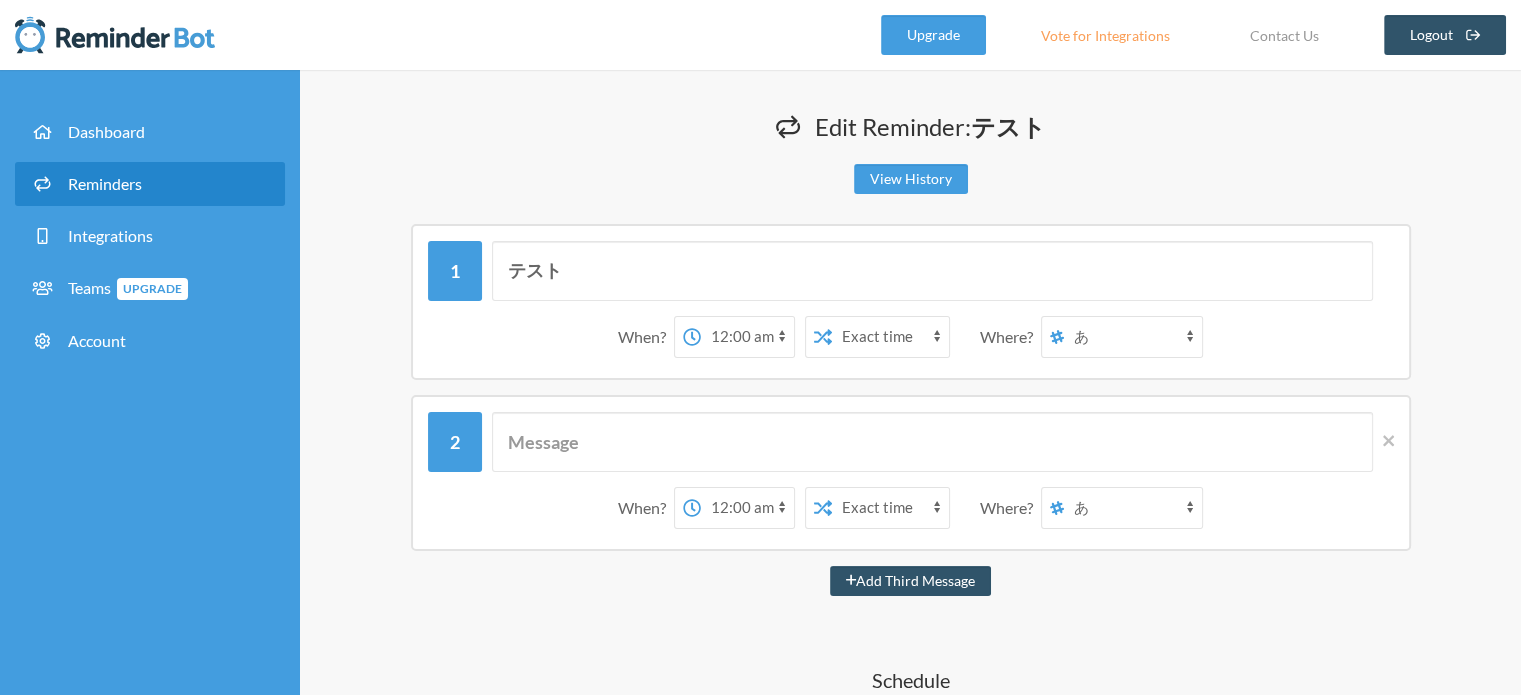 click on "吉田倭   a あ" at bounding box center [1133, 508] 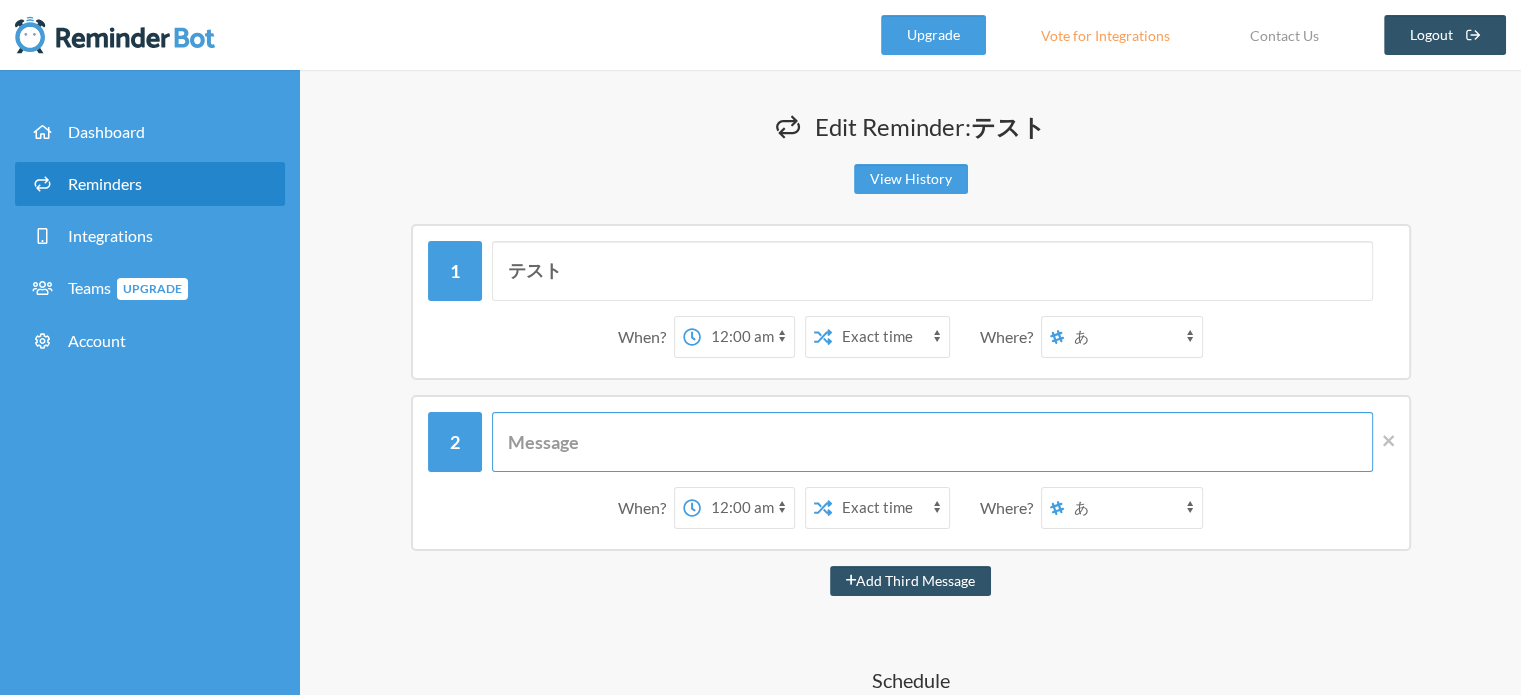click at bounding box center (932, 442) 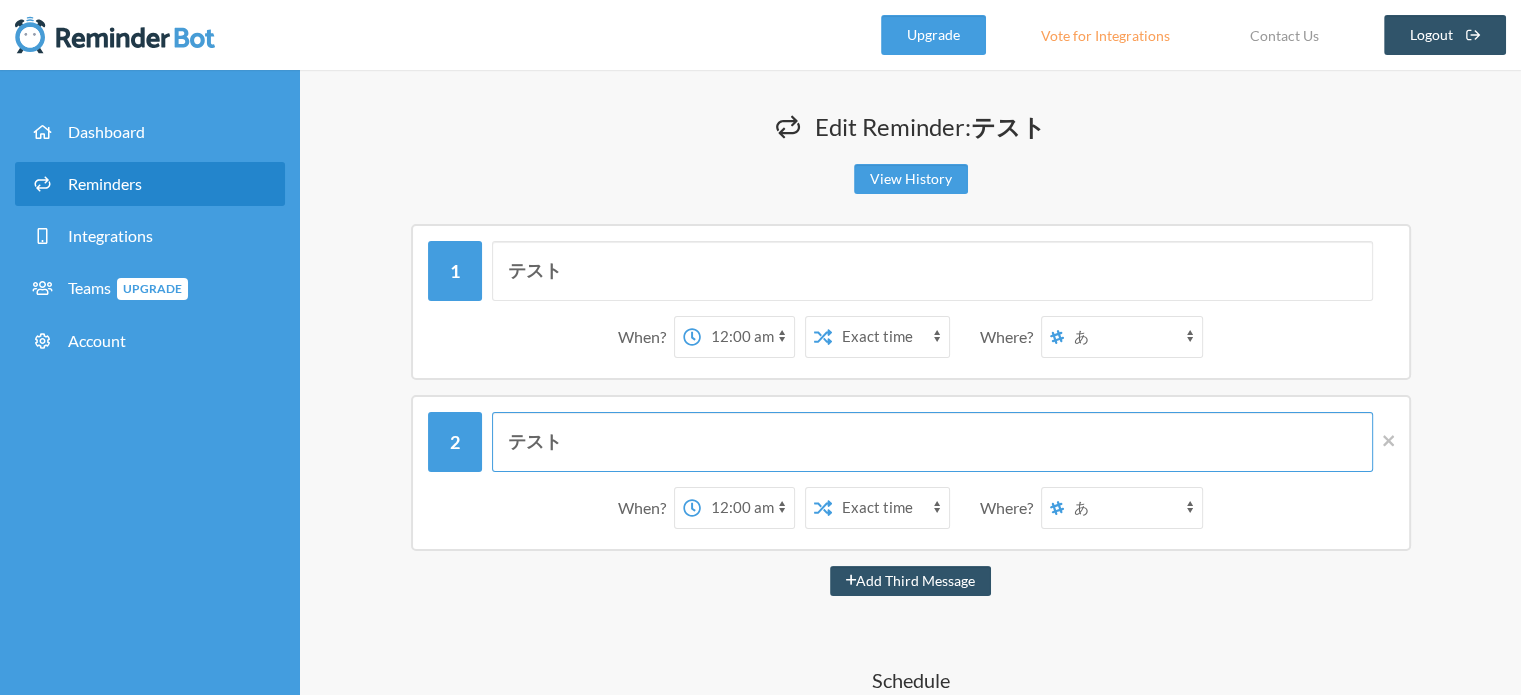 type on "テスト" 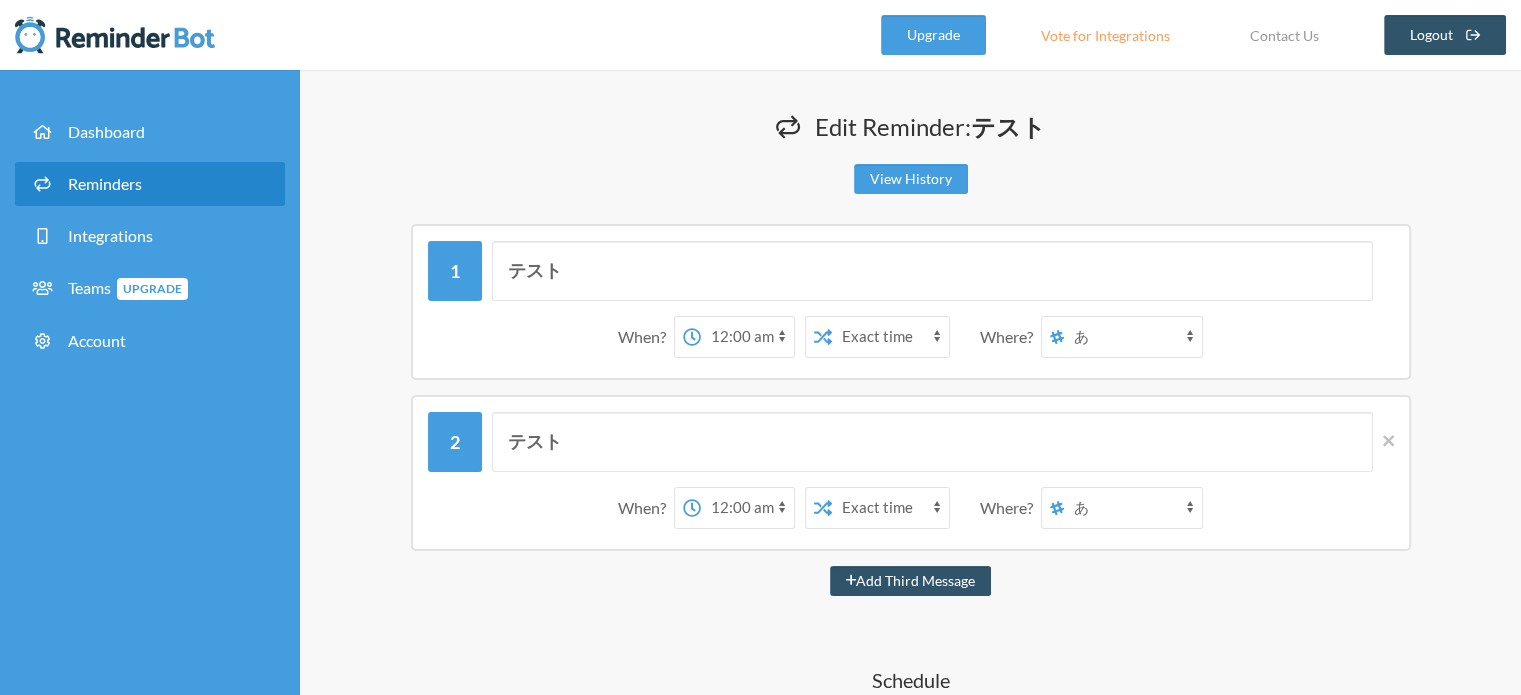 click on "12:00 am 12:15 am 12:30 am 12:45 am 1:00 am 1:15 am 1:30 am 1:45 am 2:00 am 2:15 am 2:30 am 2:45 am 3:00 am 3:15 am 3:30 am 3:45 am 4:00 am 4:15 am 4:30 am 4:45 am 5:00 am 5:15 am 5:30 am 5:45 am 6:00 am 6:15 am 6:30 am 6:45 am 7:00 am 7:15 am 7:30 am 7:45 am 8:00 am 8:15 am 8:30 am 8:45 am 9:00 am 9:15 am 9:30 am 9:45 am 10:00 am 10:15 am 10:30 am 10:45 am 11:00 am 11:15 am 11:30 am 11:45 am 12:00 pm 12:15 pm 12:30 pm 12:45 pm 1:00 pm 1:15 pm 1:30 pm 1:45 pm 2:00 pm 2:15 pm 2:30 pm 2:45 pm 3:00 pm 3:15 pm 3:30 pm 3:45 pm 4:00 pm 4:15 pm 4:30 pm 4:45 pm 5:00 pm 5:15 pm 5:30 pm 5:45 pm 6:00 pm 6:15 pm 6:30 pm 6:45 pm 7:00 pm 7:15 pm 7:30 pm 7:45 pm 8:00 pm 8:15 pm 8:30 pm 8:45 pm 9:00 pm 9:15 pm 9:30 pm 9:45 pm 10:00 pm 10:15 pm 10:30 pm 10:45 pm 11:00 pm 11:15 pm 11:30 pm 11:45 pm" at bounding box center (747, 508) 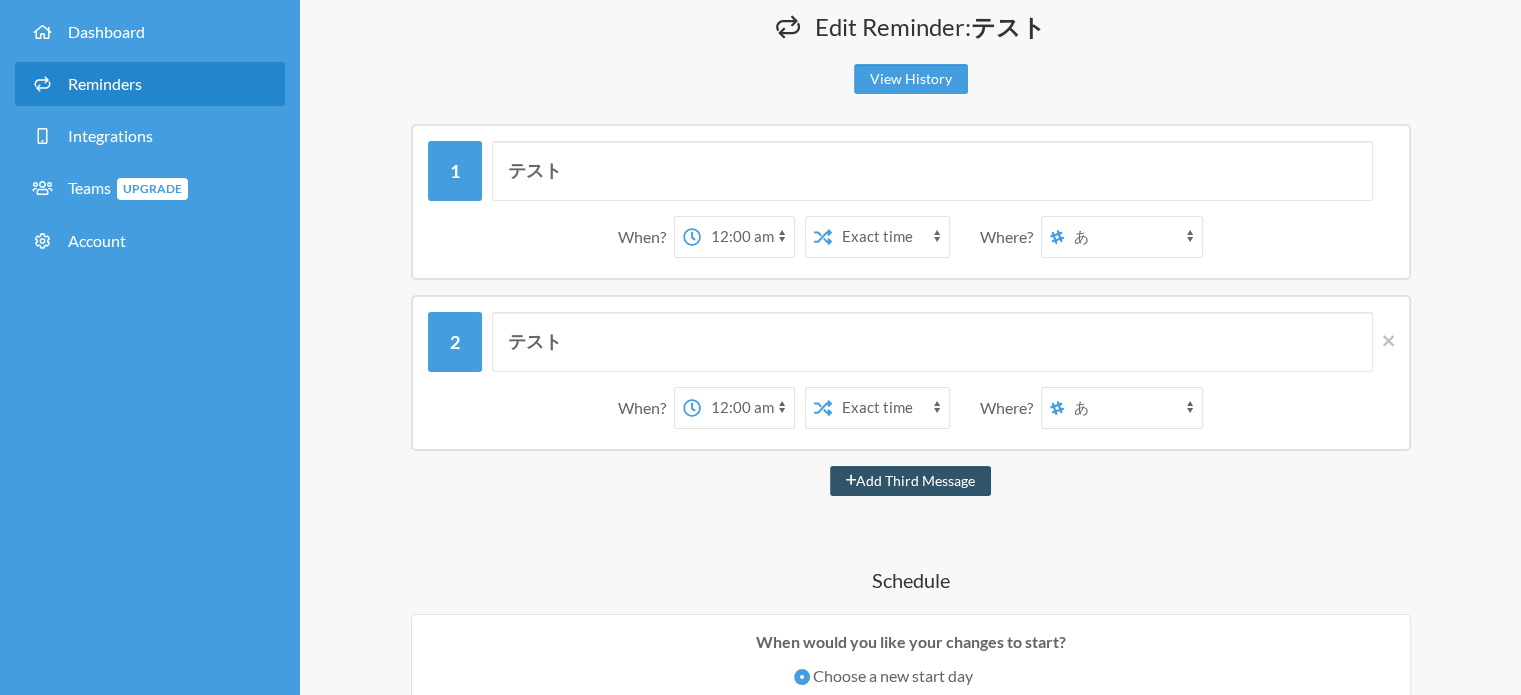 click on "12:00 am 12:15 am 12:30 am 12:45 am 1:00 am 1:15 am 1:30 am 1:45 am 2:00 am 2:15 am 2:30 am 2:45 am 3:00 am 3:15 am 3:30 am 3:45 am 4:00 am 4:15 am 4:30 am 4:45 am 5:00 am 5:15 am 5:30 am 5:45 am 6:00 am 6:15 am 6:30 am 6:45 am 7:00 am 7:15 am 7:30 am 7:45 am 8:00 am 8:15 am 8:30 am 8:45 am 9:00 am 9:15 am 9:30 am 9:45 am 10:00 am 10:15 am 10:30 am 10:45 am 11:00 am 11:15 am 11:30 am 11:45 am 12:00 pm 12:15 pm 12:30 pm 12:45 pm 1:00 pm 1:15 pm 1:30 pm 1:45 pm 2:00 pm 2:15 pm 2:30 pm 2:45 pm 3:00 pm 3:15 pm 3:30 pm 3:45 pm 4:00 pm 4:15 pm 4:30 pm 4:45 pm 5:00 pm 5:15 pm 5:30 pm 5:45 pm 6:00 pm 6:15 pm 6:30 pm 6:45 pm 7:00 pm 7:15 pm 7:30 pm 7:45 pm 8:00 pm 8:15 pm 8:30 pm 8:45 pm 9:00 pm 9:15 pm 9:30 pm 9:45 pm 10:00 pm 10:15 pm 10:30 pm 10:45 pm 11:00 pm 11:15 pm 11:30 pm 11:45 pm" at bounding box center [747, 408] 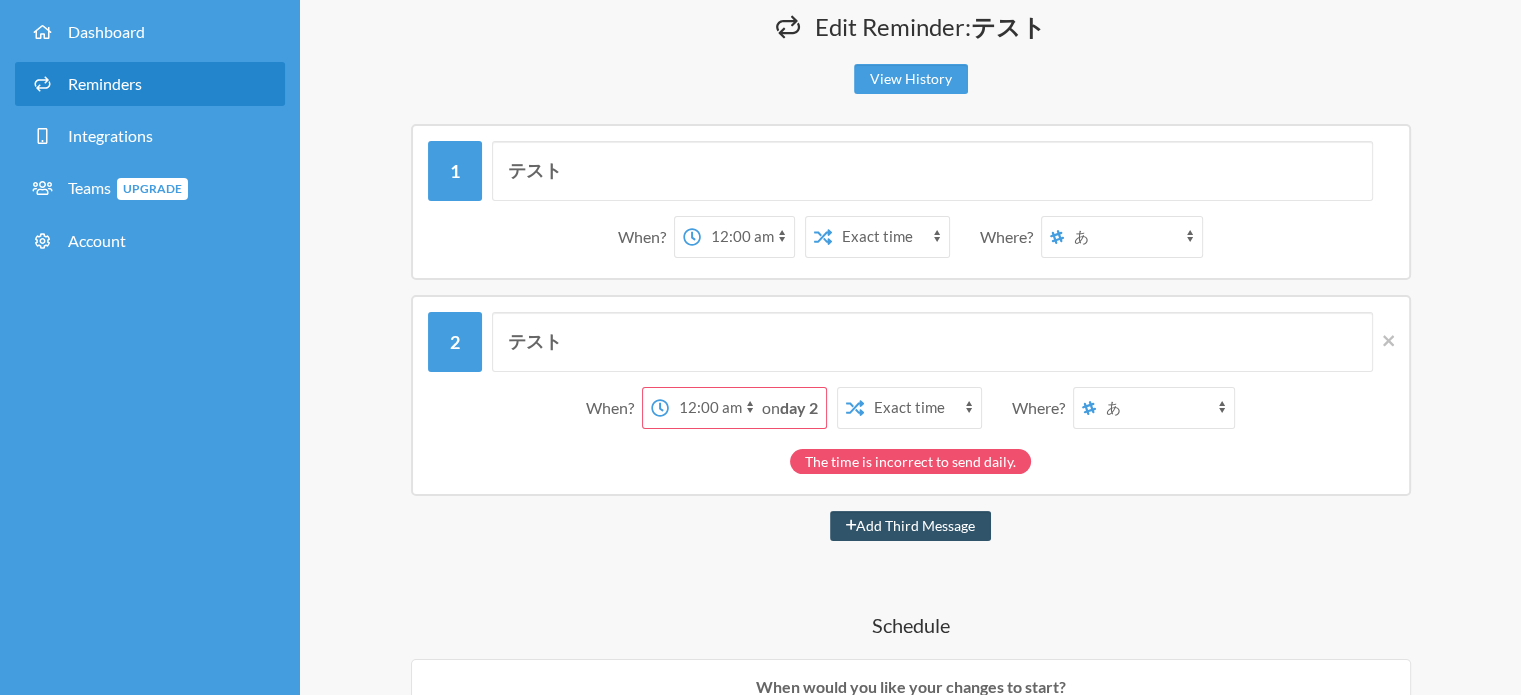click on "12:00 am 12:15 am 12:30 am 12:45 am 1:00 am 1:15 am 1:30 am 1:45 am 2:00 am 2:15 am 2:30 am 2:45 am 3:00 am 3:15 am 3:30 am 3:45 am 4:00 am 4:15 am 4:30 am 4:45 am 5:00 am 5:15 am 5:30 am 5:45 am 6:00 am 6:15 am 6:30 am 6:45 am 7:00 am 7:15 am 7:30 am 7:45 am 8:00 am 8:15 am 8:30 am 8:45 am 9:00 am 9:15 am 9:30 am 9:45 am 10:00 am 10:15 am 10:30 am 10:45 am 11:00 am 11:15 am 11:30 am 11:45 am 12:00 pm 12:15 pm 12:30 pm 12:45 pm 1:00 pm 1:15 pm 1:30 pm 1:45 pm 2:00 pm 2:15 pm 2:30 pm 2:45 pm 3:00 pm 3:15 pm 3:30 pm 3:45 pm 4:00 pm 4:15 pm 4:30 pm 4:45 pm 5:00 pm 5:15 pm 5:30 pm 5:45 pm 6:00 pm 6:15 pm 6:30 pm 6:45 pm 7:00 pm 7:15 pm 7:30 pm 7:45 pm 8:00 pm 8:15 pm 8:30 pm 8:45 pm 9:00 pm 9:15 pm 9:30 pm 9:45 pm 10:00 pm 10:15 pm 10:30 pm 10:45 pm 11:00 pm 11:15 pm 11:30 pm 11:45 pm" at bounding box center (715, 408) 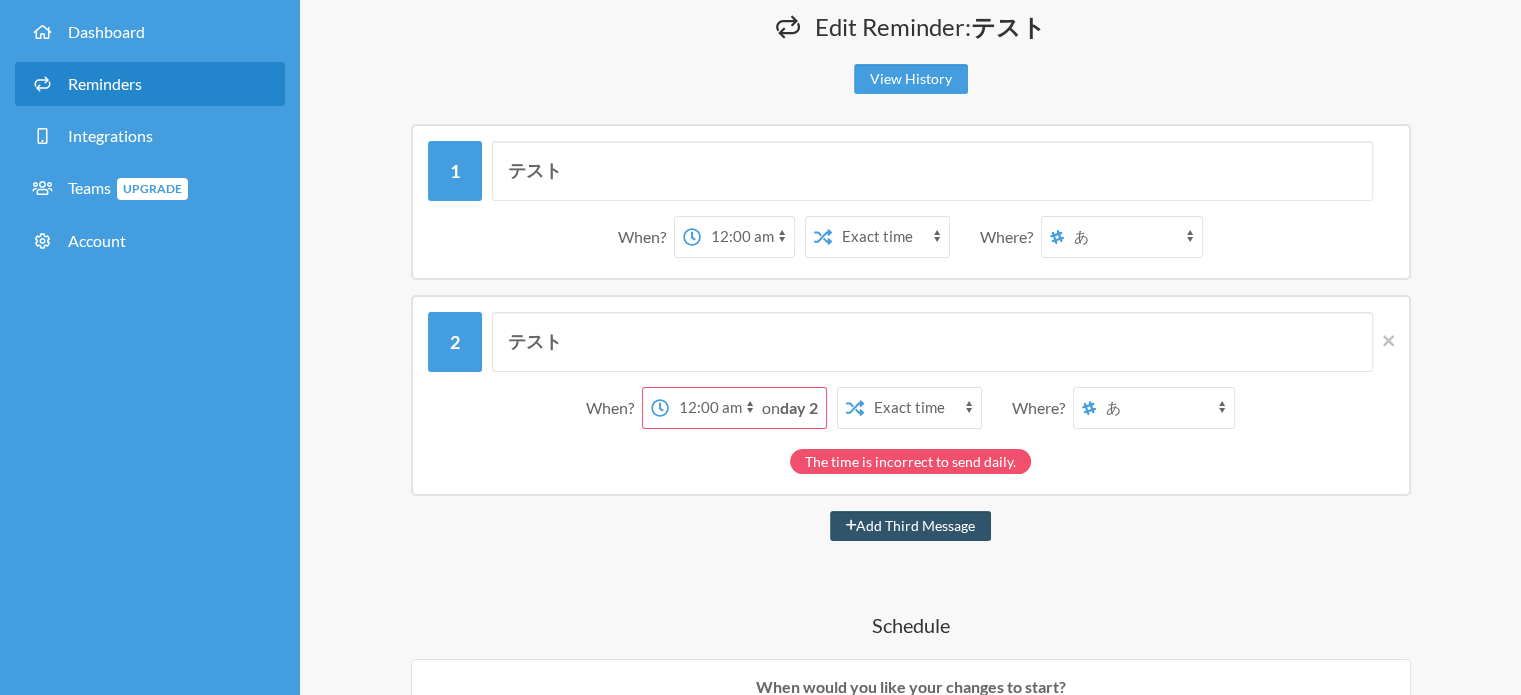 click on "Exact time Random time" at bounding box center [922, 408] 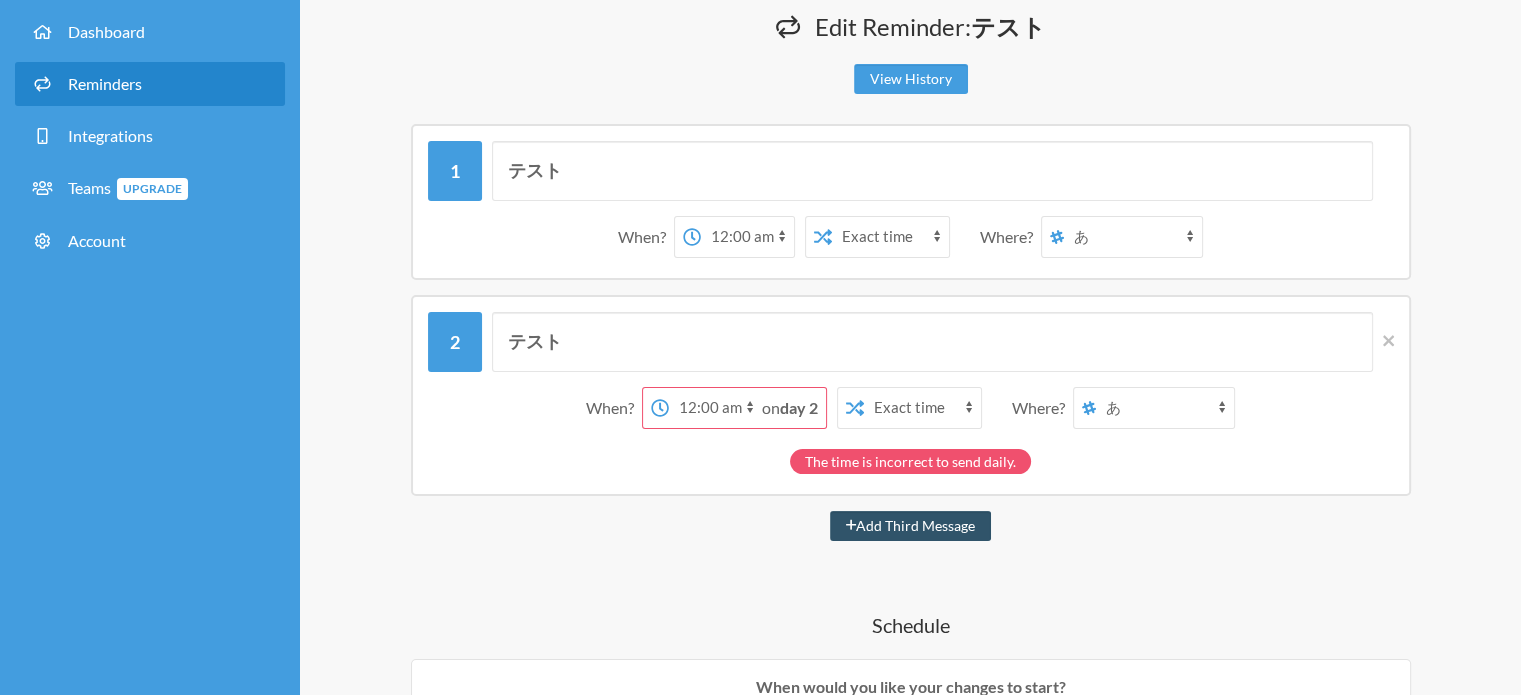 click on "on  day 2" at bounding box center (790, 407) 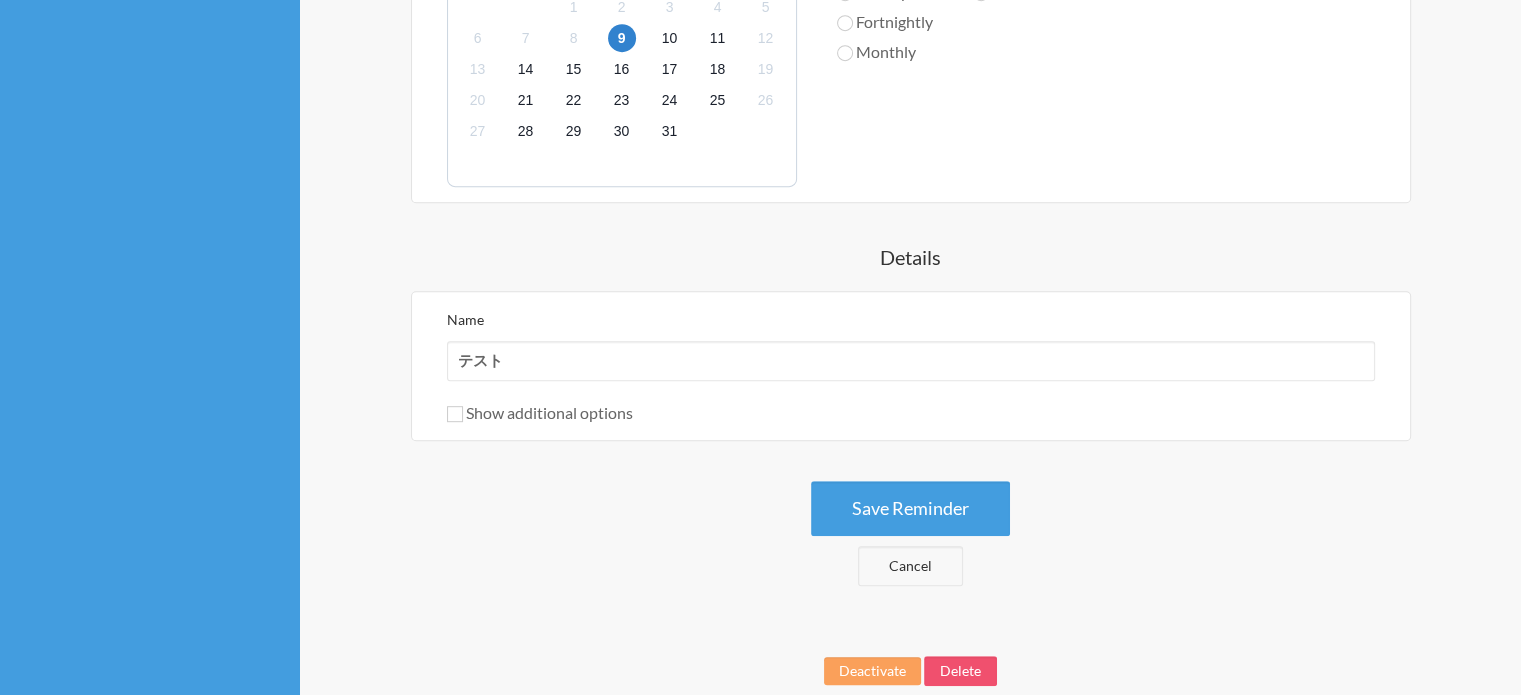 scroll, scrollTop: 1000, scrollLeft: 0, axis: vertical 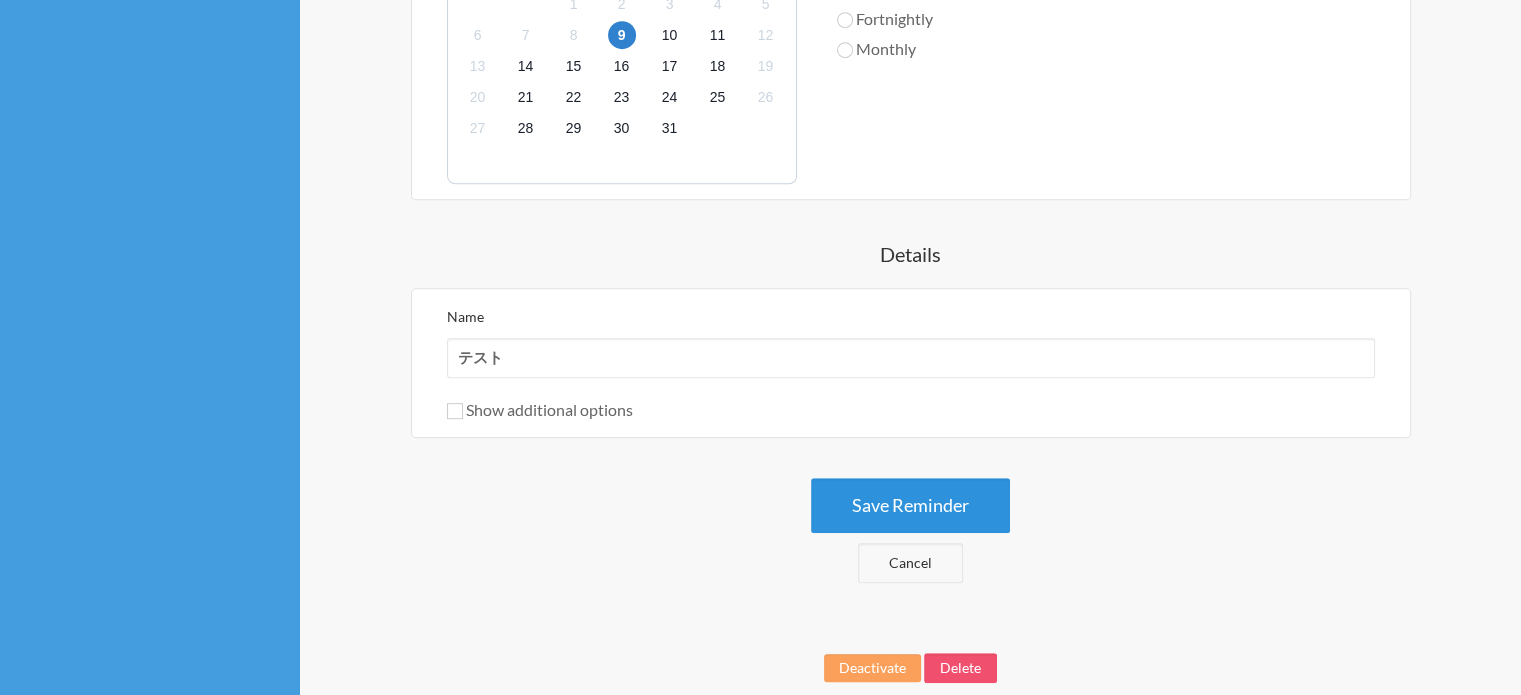 click on "Save Reminder" at bounding box center [910, 505] 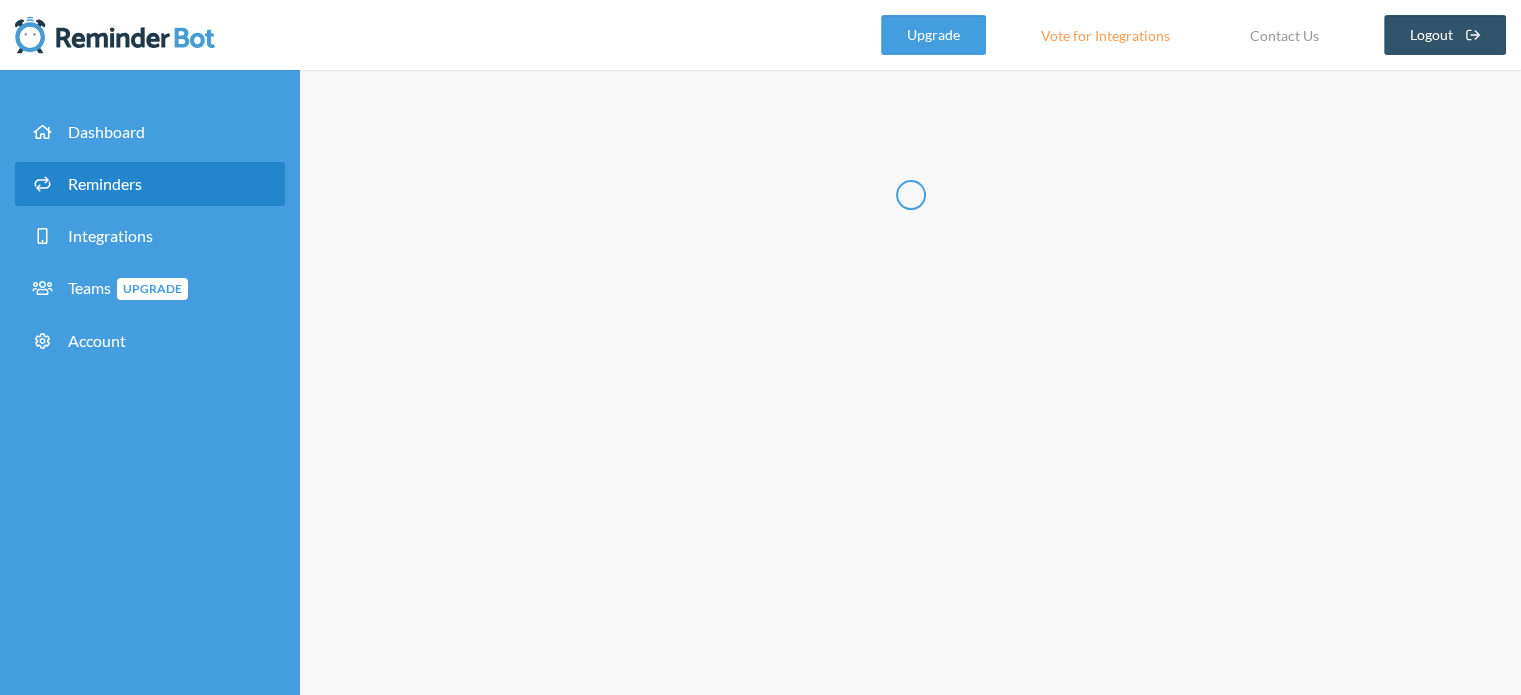 scroll, scrollTop: 0, scrollLeft: 0, axis: both 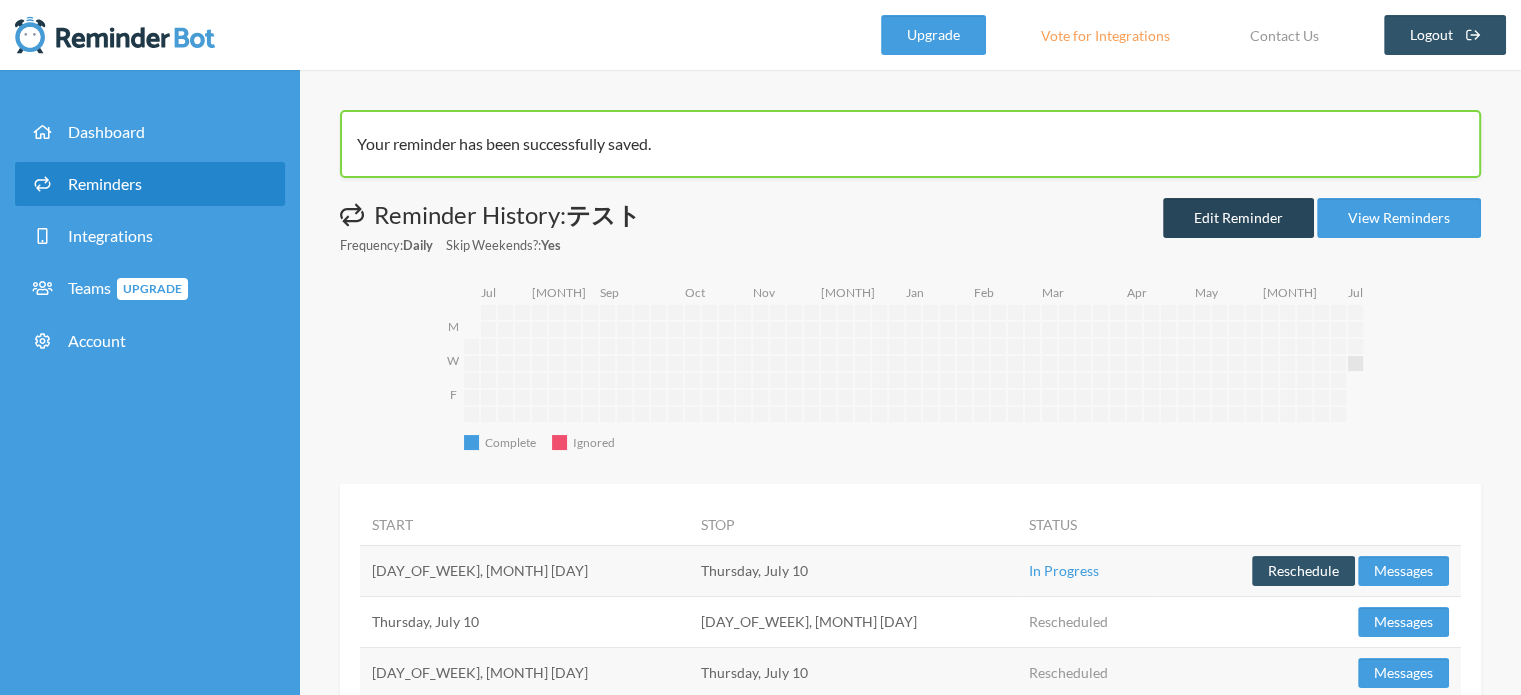click on "Edit Reminder" at bounding box center [1238, 218] 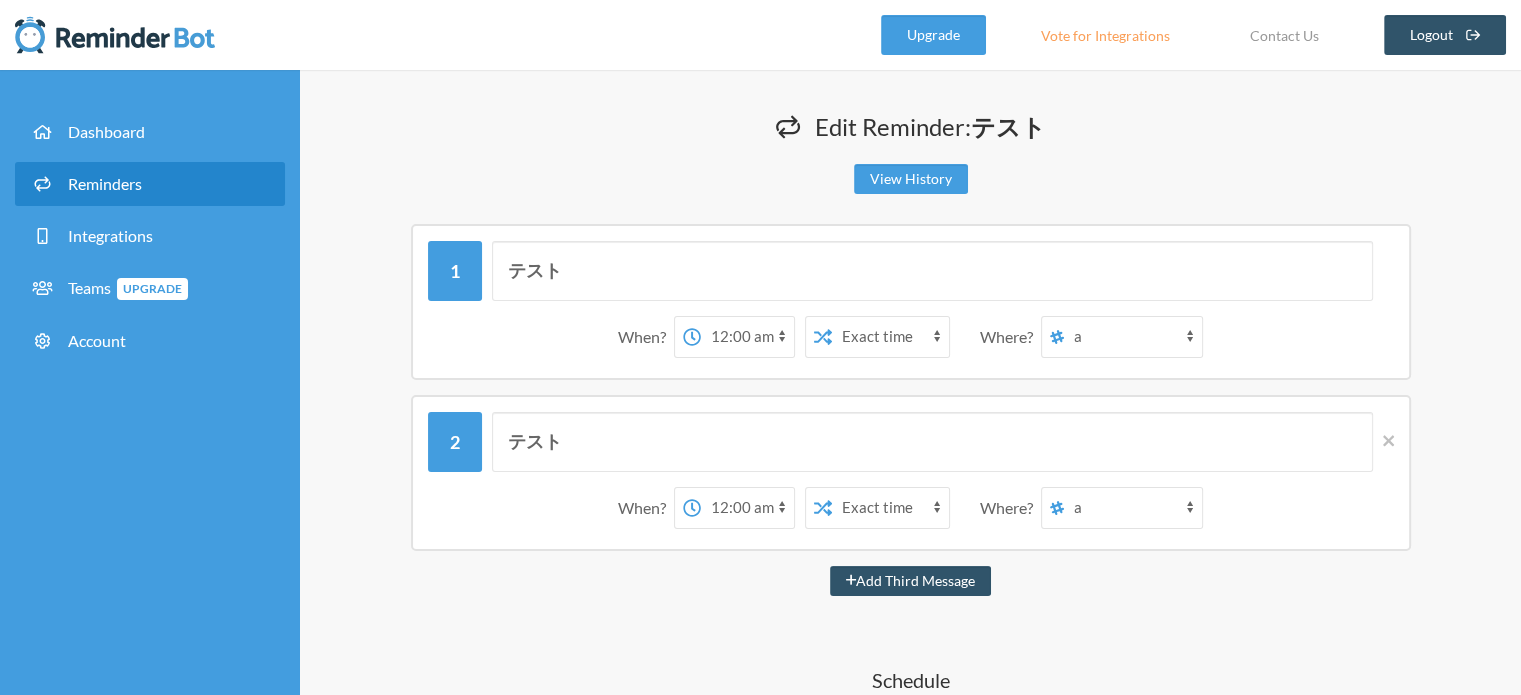 click on "Reminders" at bounding box center [105, 183] 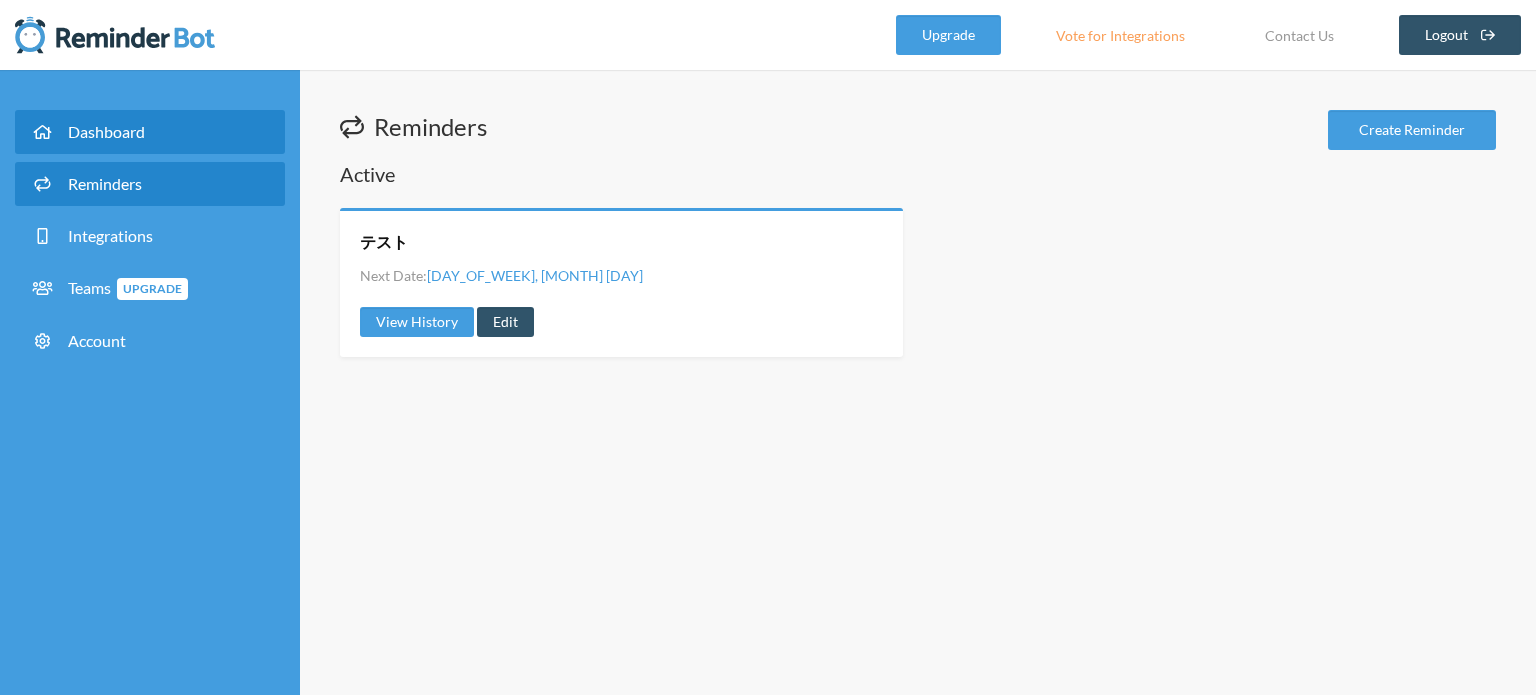 click on "Dashboard" at bounding box center [150, 132] 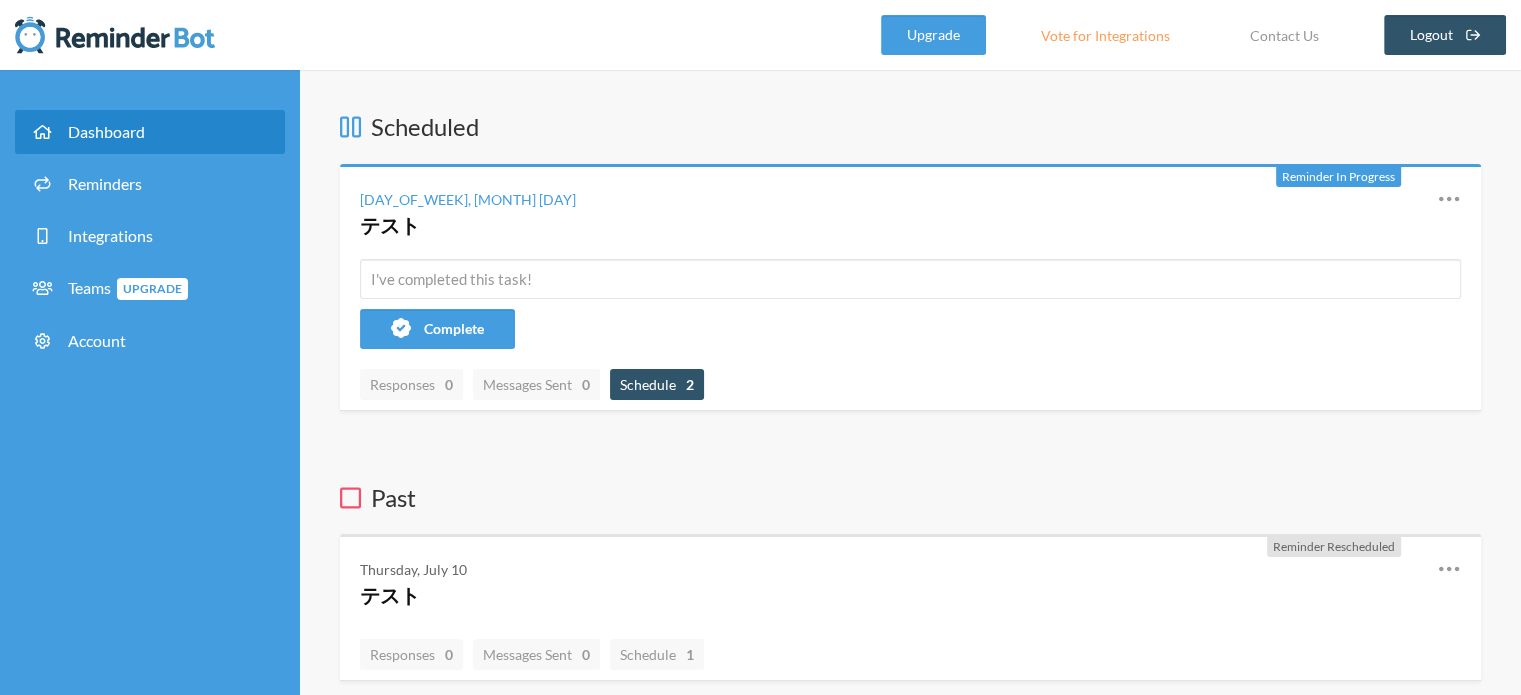 click on "Schedule  2" at bounding box center [411, 384] 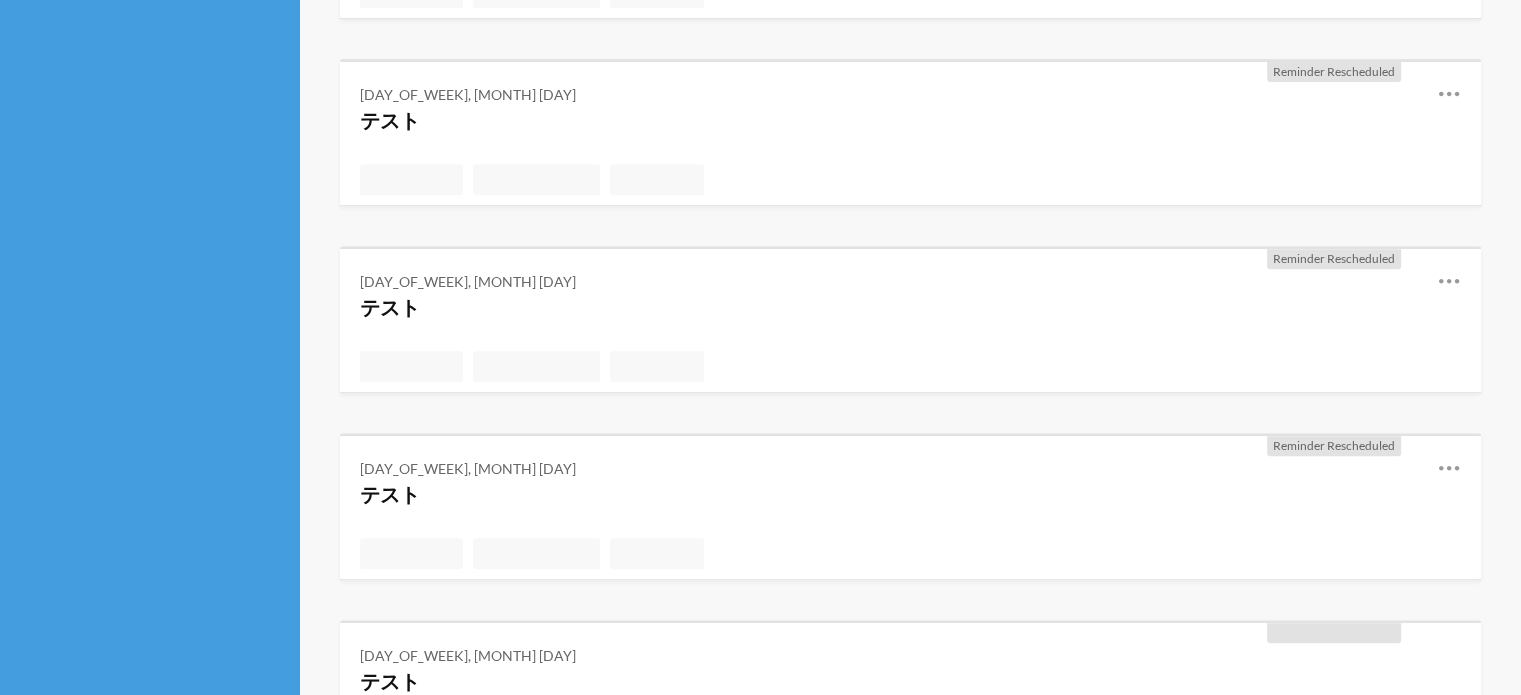 scroll, scrollTop: 1100, scrollLeft: 0, axis: vertical 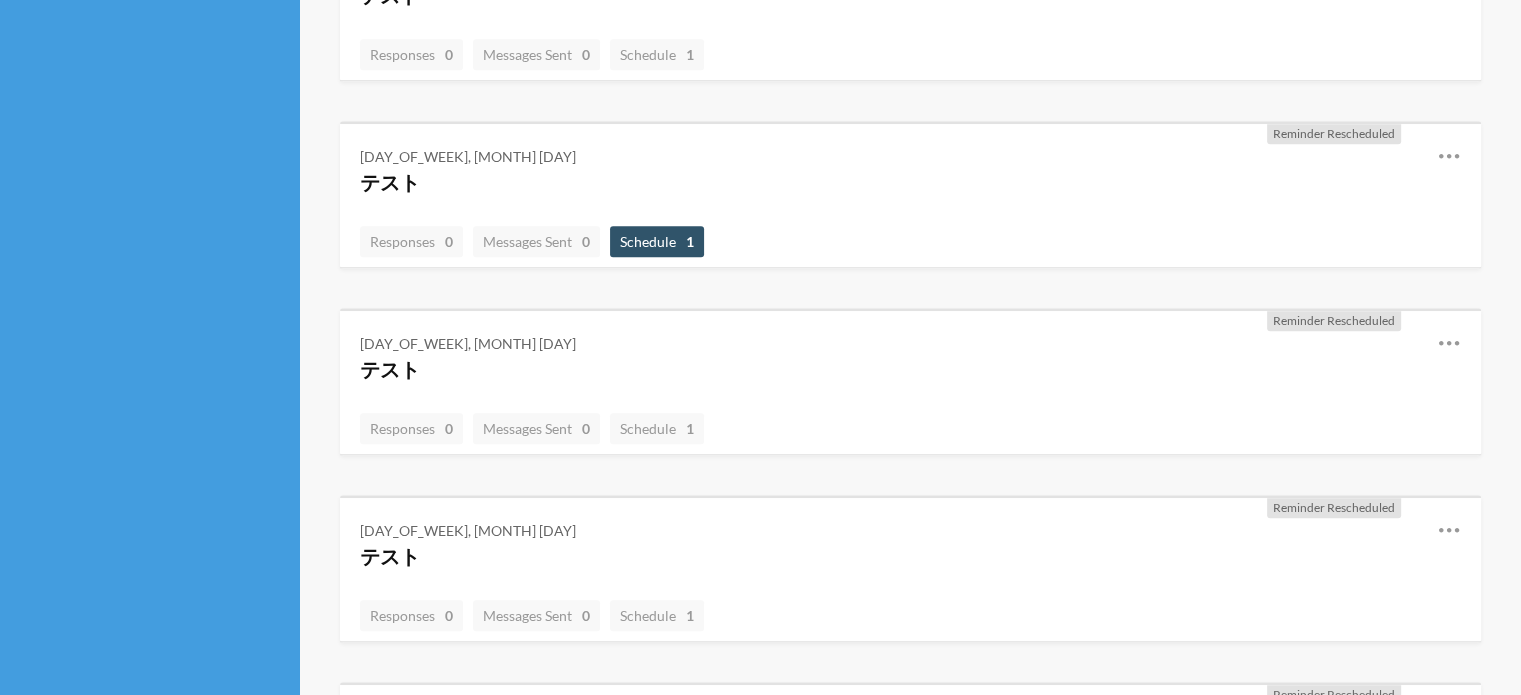 click on "1" at bounding box center (449, 241) 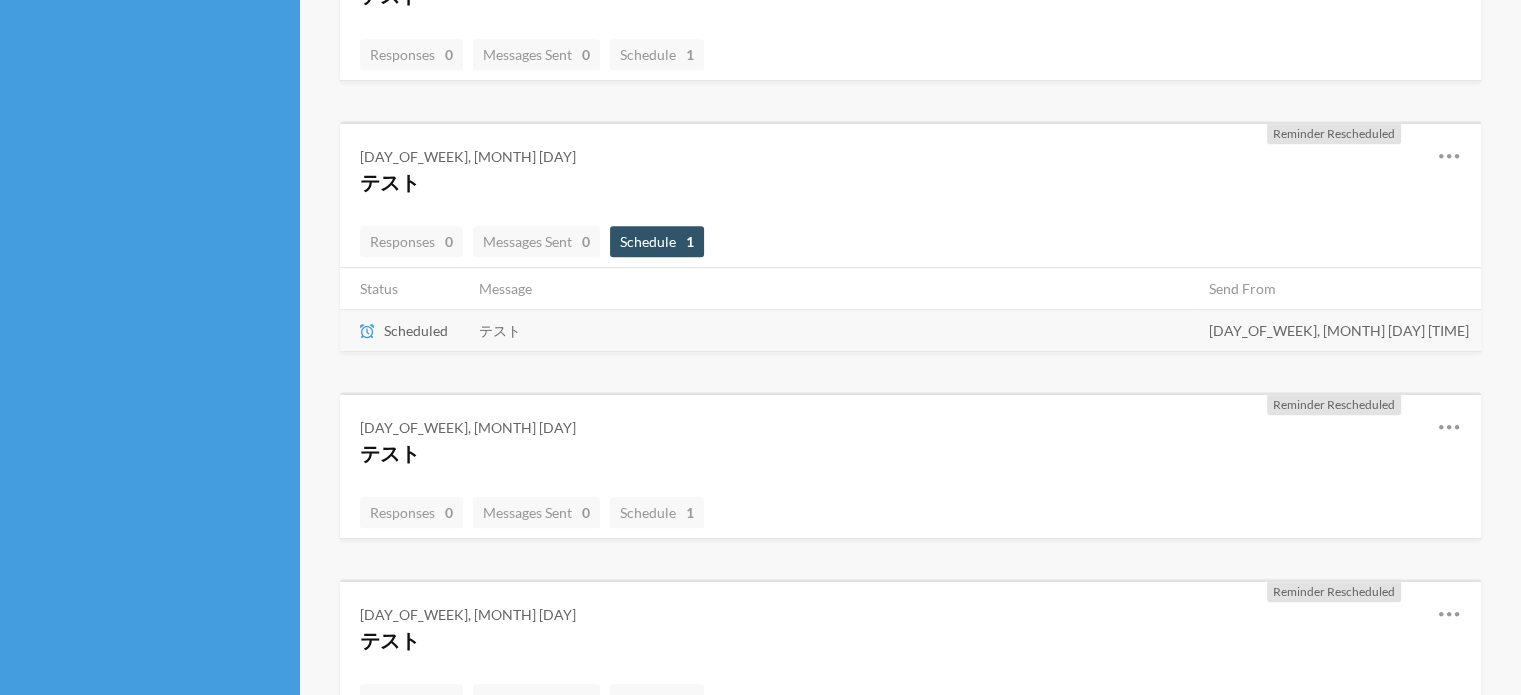 click on "1" at bounding box center [690, 241] 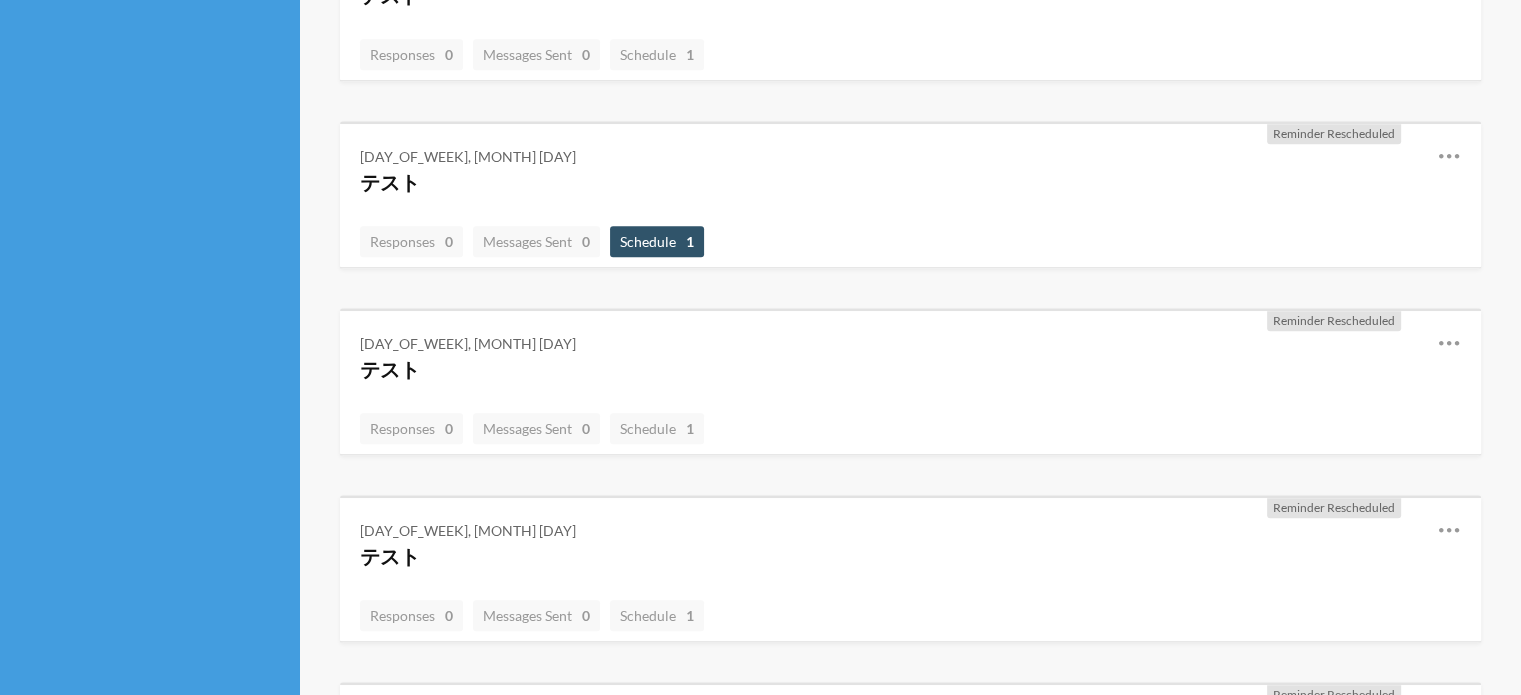 click on "1" at bounding box center [449, 241] 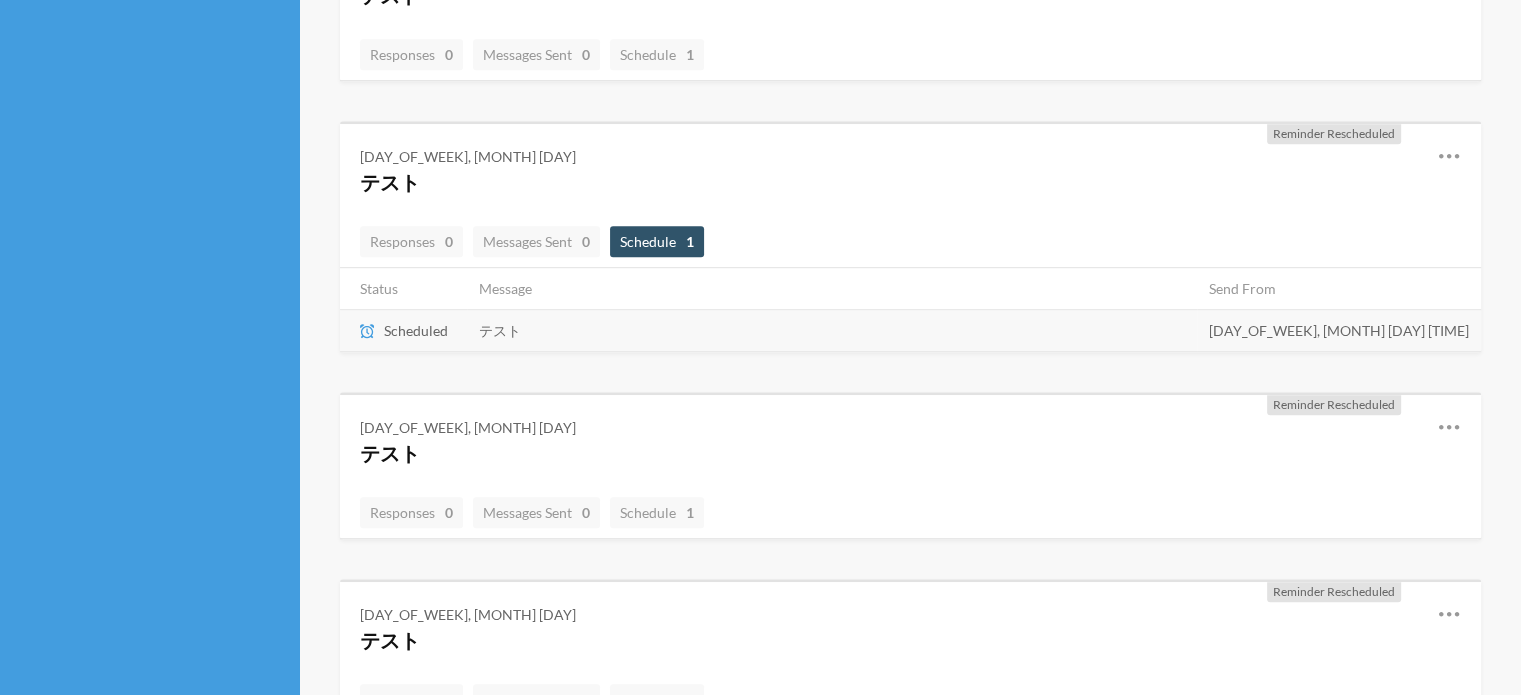 drag, startPoint x: 1254, startPoint y: 271, endPoint x: 1448, endPoint y: 244, distance: 195.86986 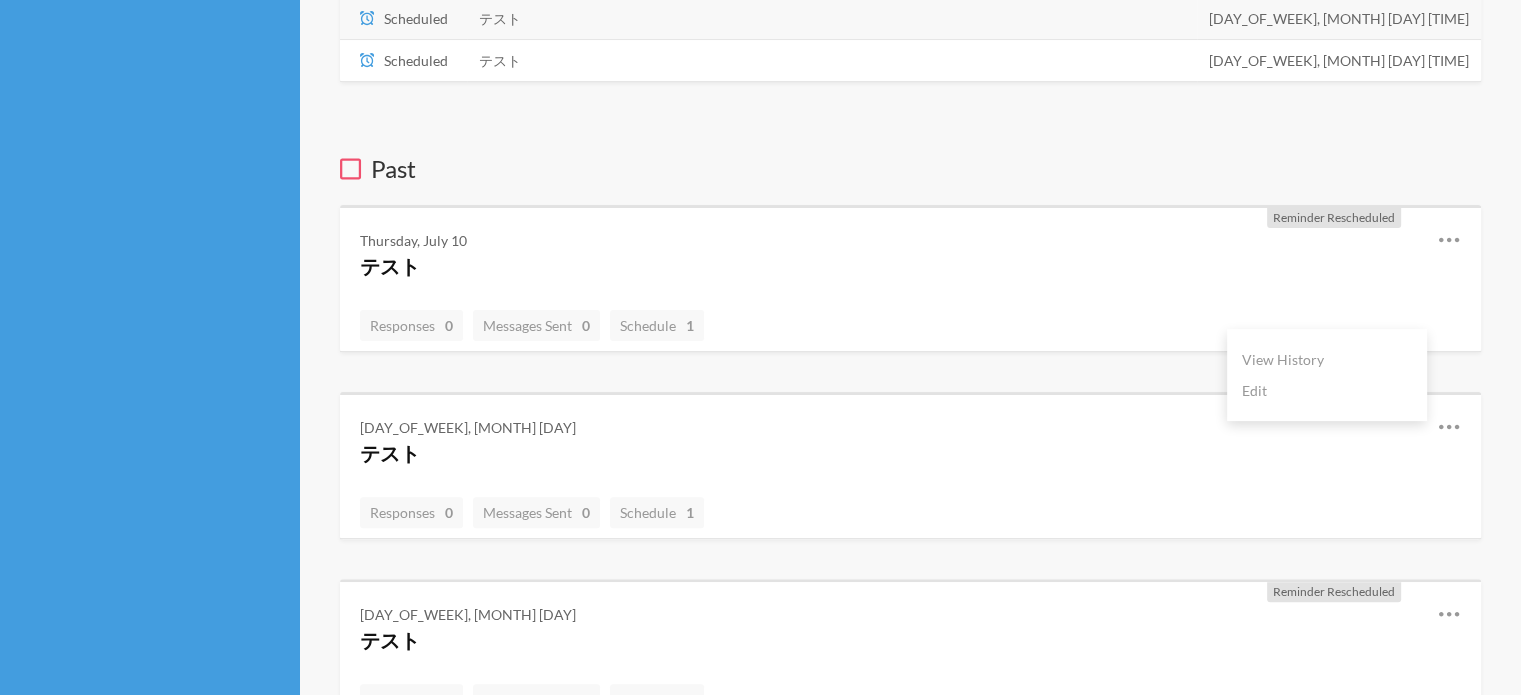 scroll, scrollTop: 0, scrollLeft: 0, axis: both 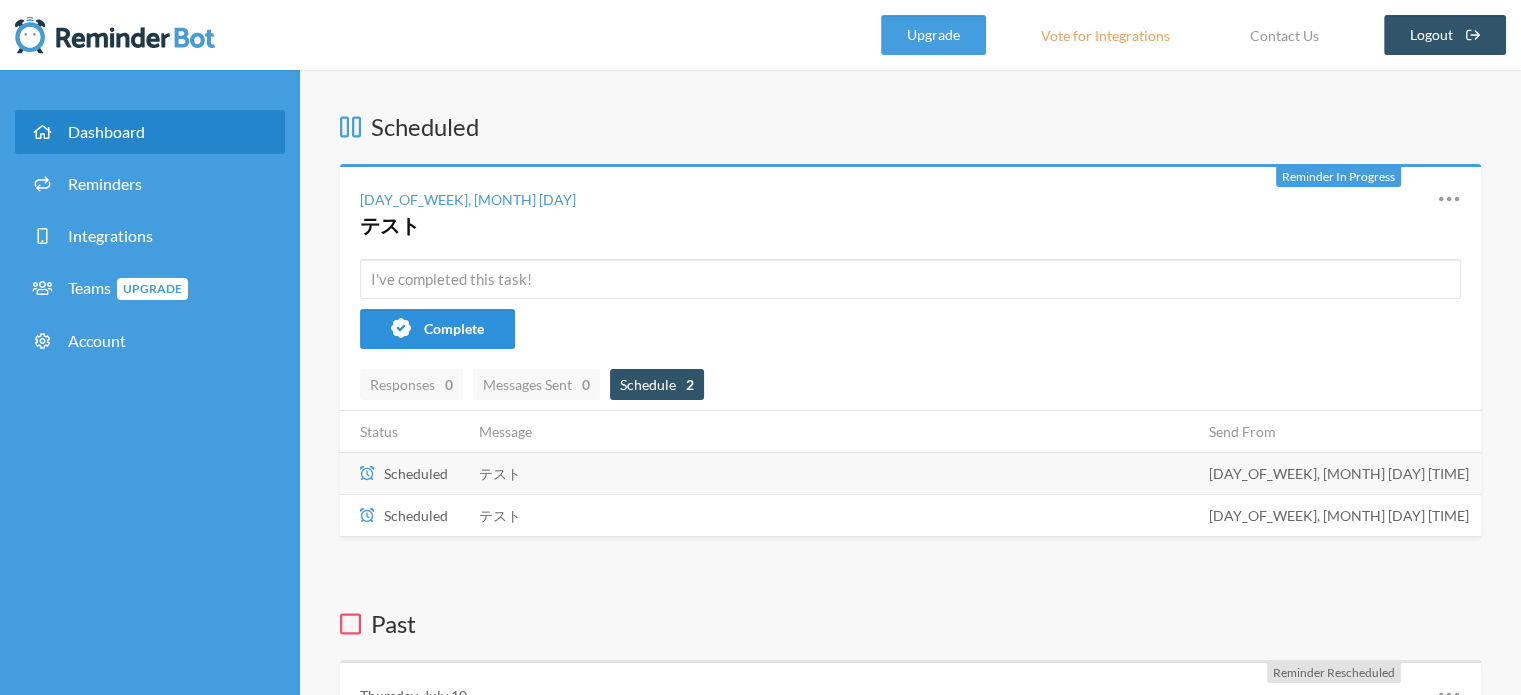 click on "Complete" at bounding box center (437, 329) 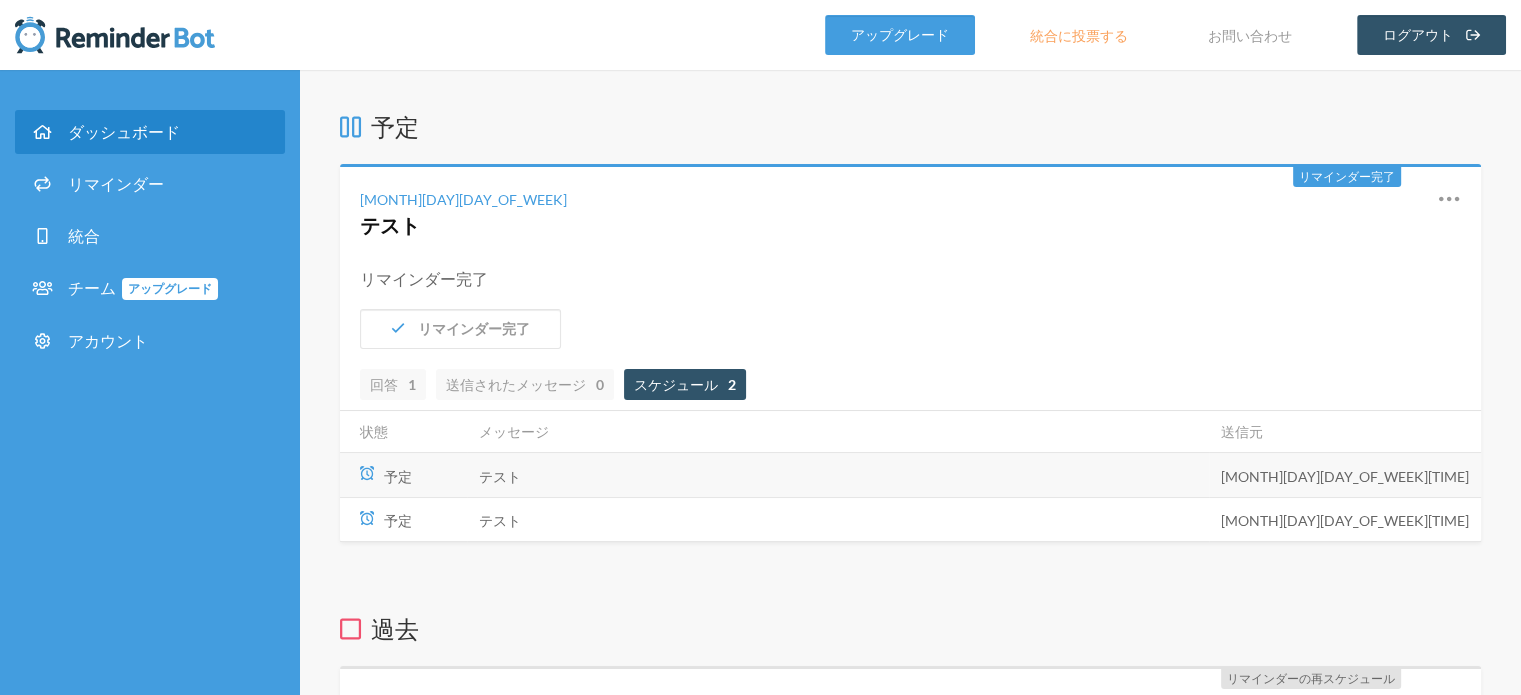 scroll, scrollTop: 200, scrollLeft: 0, axis: vertical 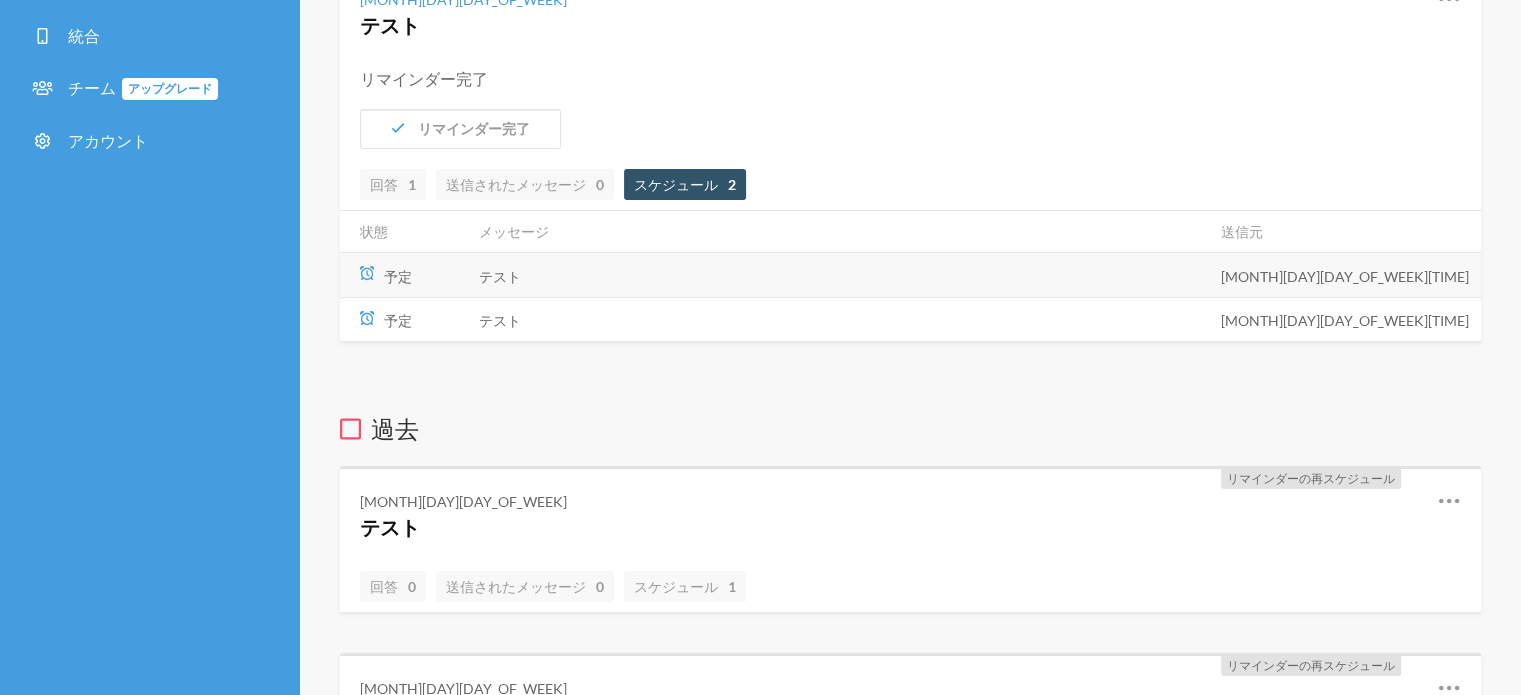 click at bounding box center [350, 429] 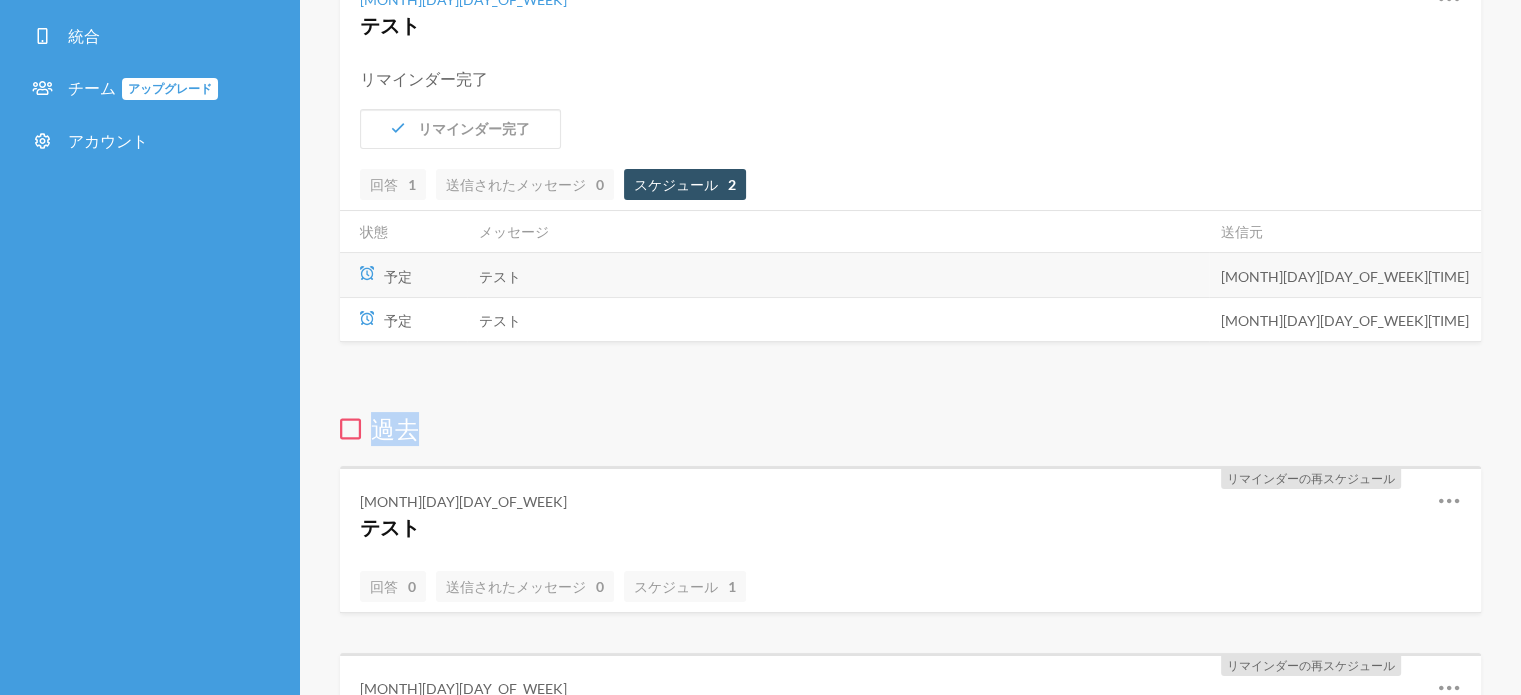click at bounding box center (350, 429) 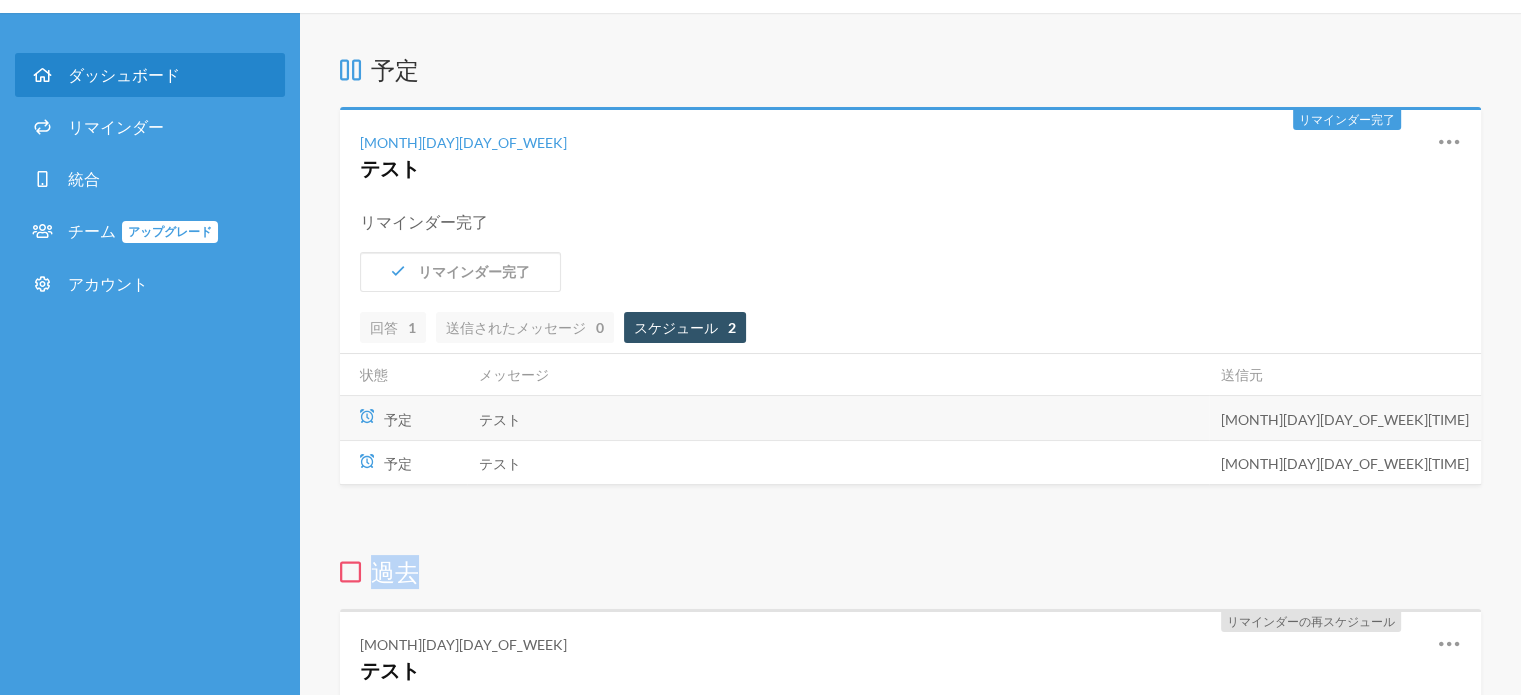 scroll, scrollTop: 0, scrollLeft: 0, axis: both 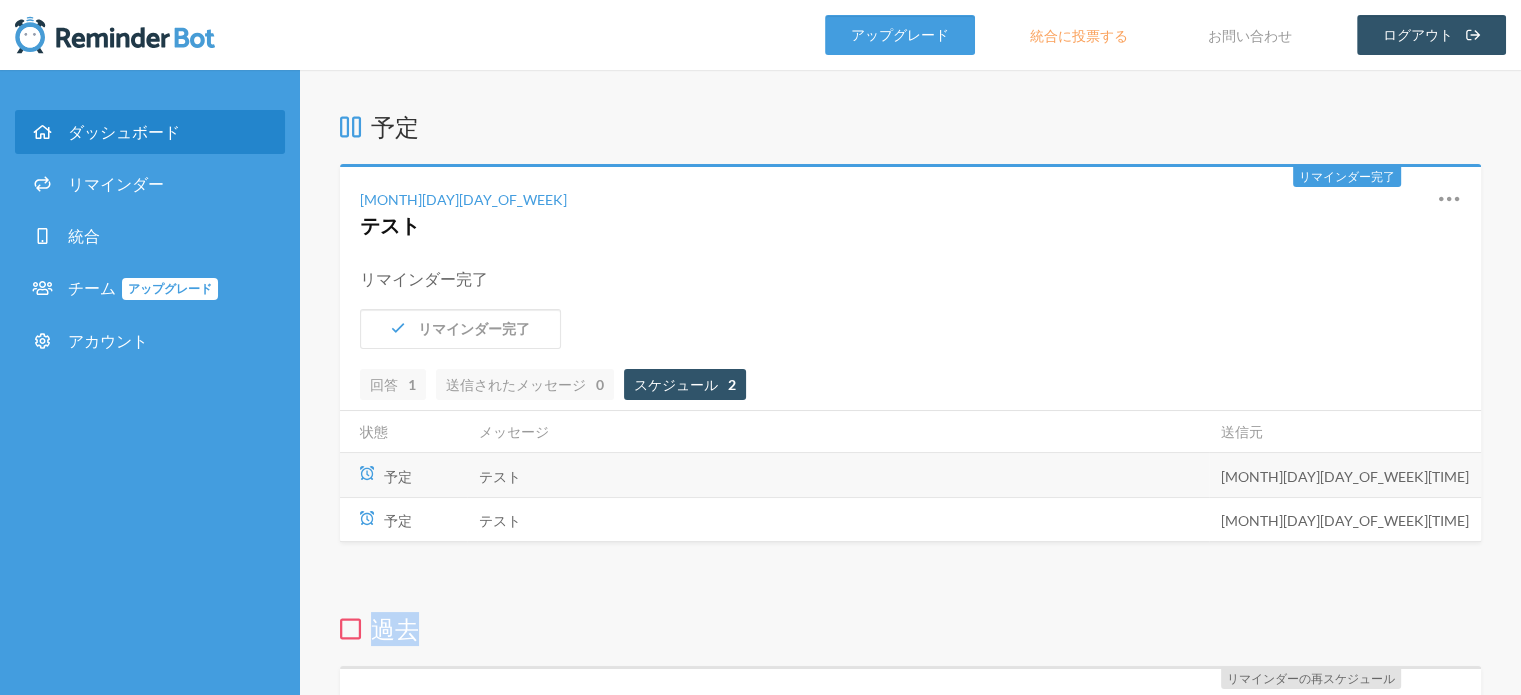 click on "ダッシュボード" at bounding box center (124, 131) 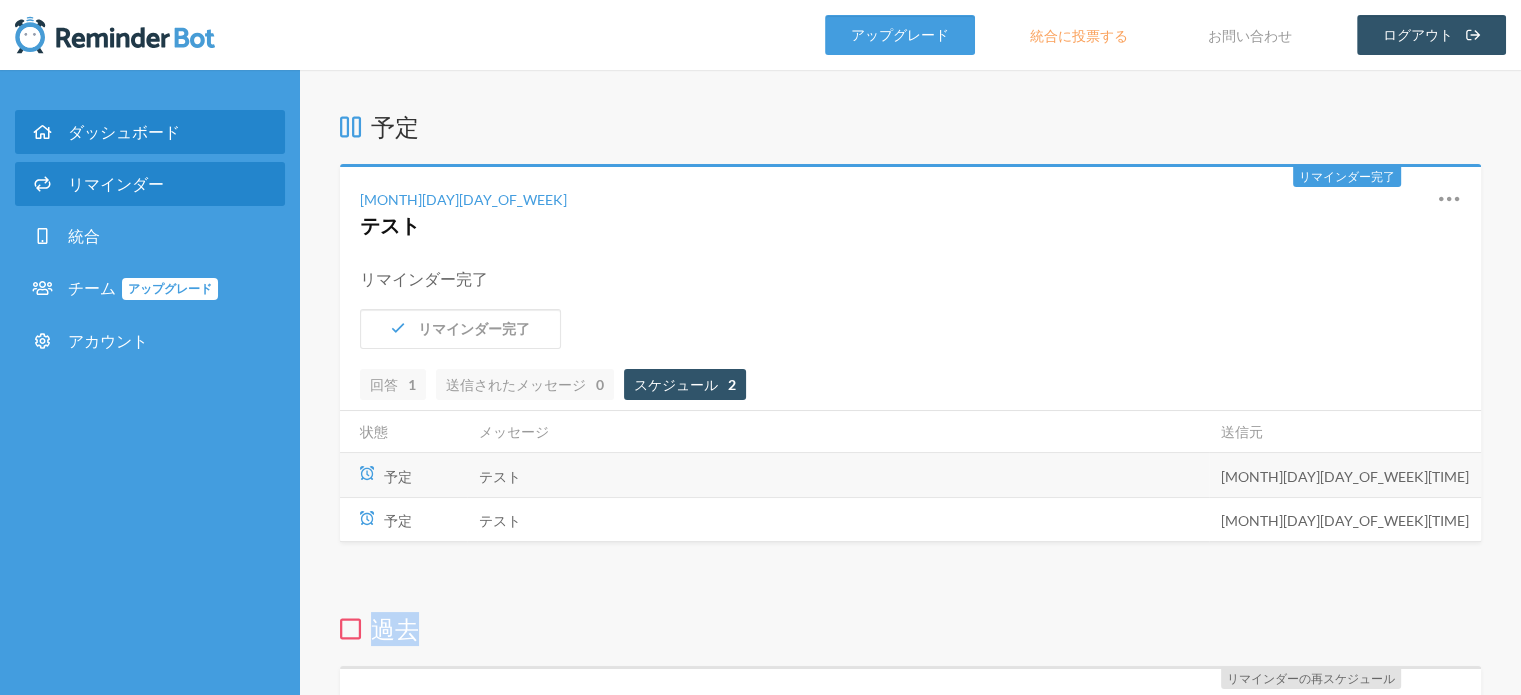 click on "リマインダー" at bounding box center [150, 184] 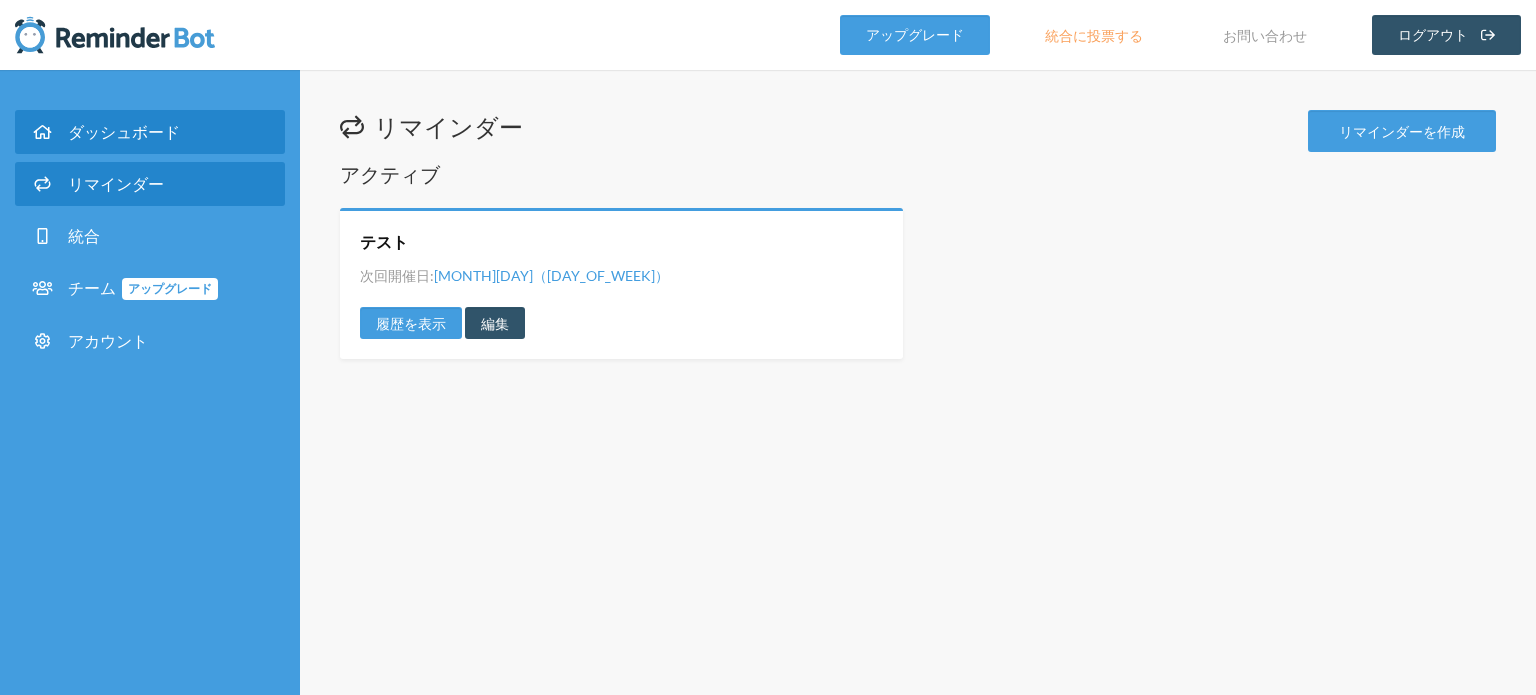 click on "ダッシュボード" at bounding box center [124, 131] 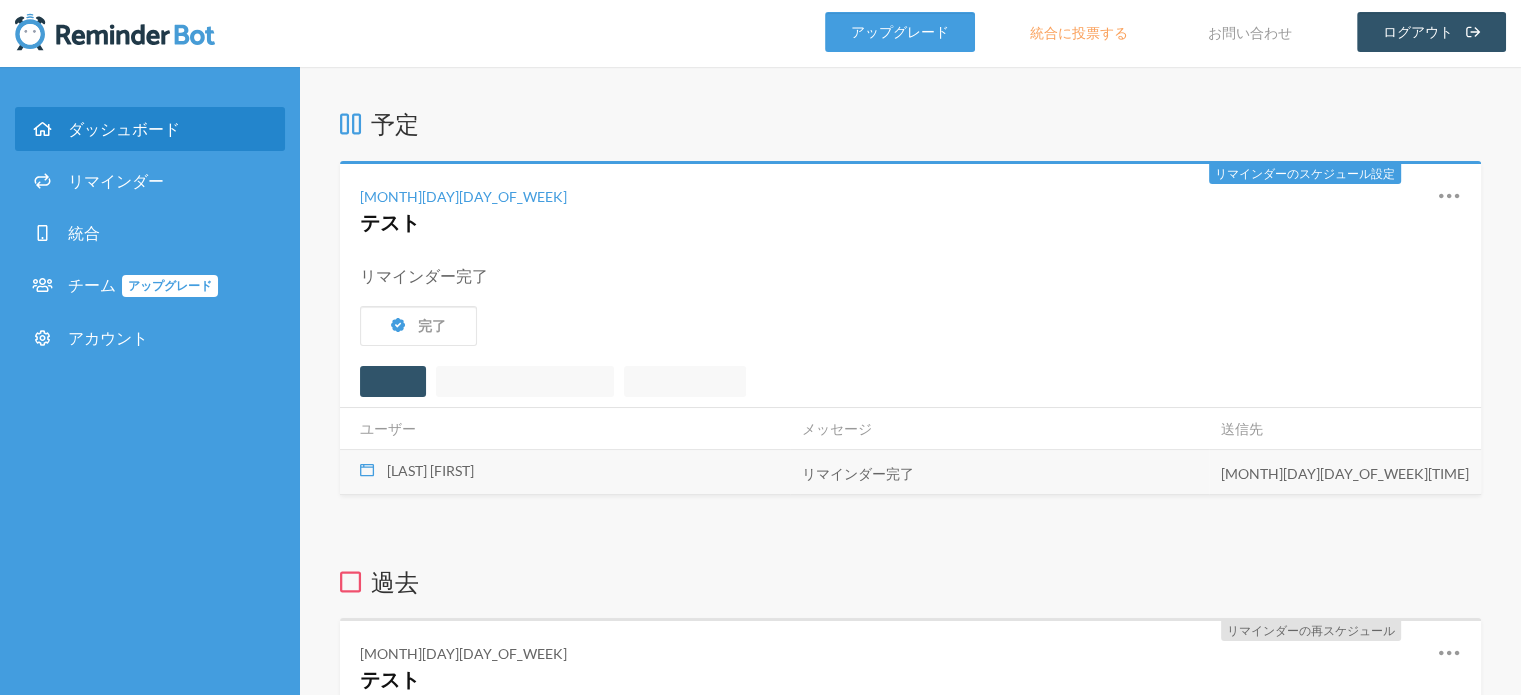 scroll, scrollTop: 0, scrollLeft: 0, axis: both 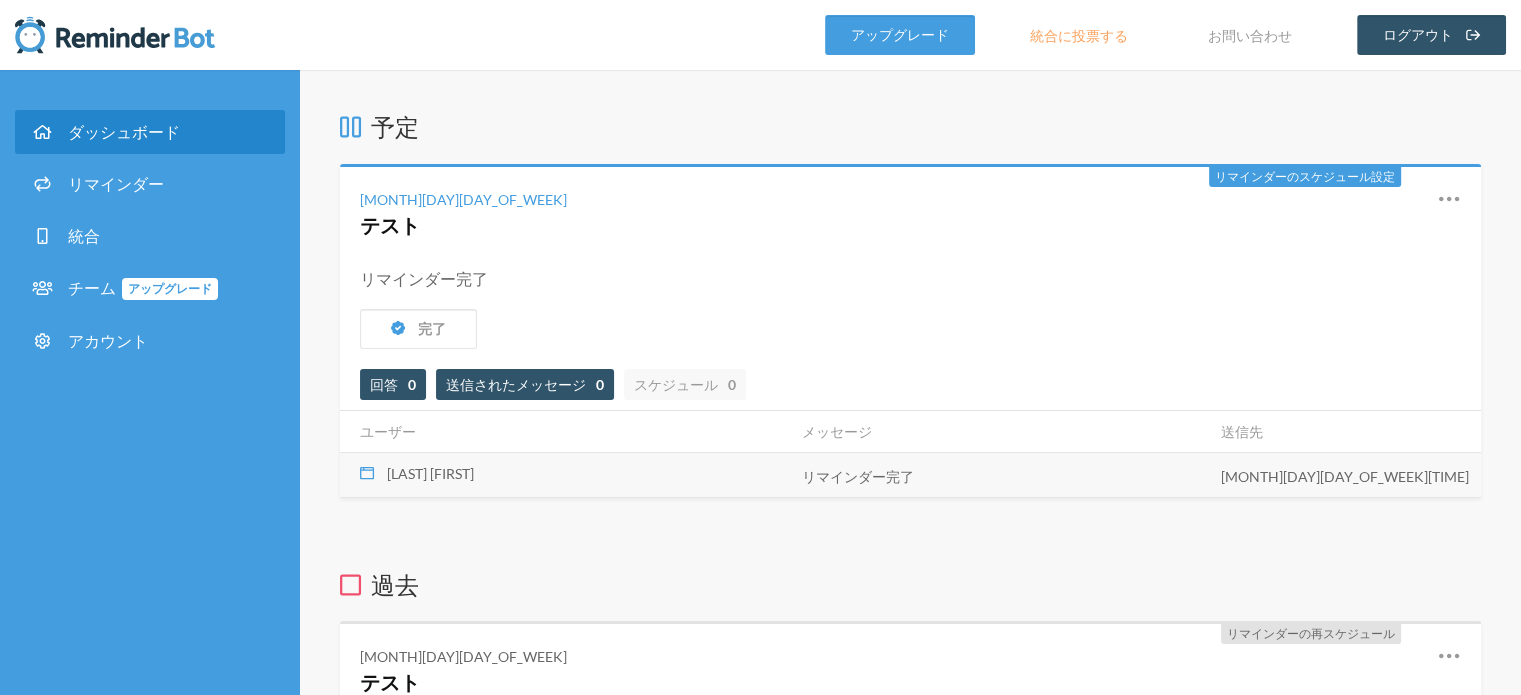 click on "送信されたメッセージ" at bounding box center [384, 384] 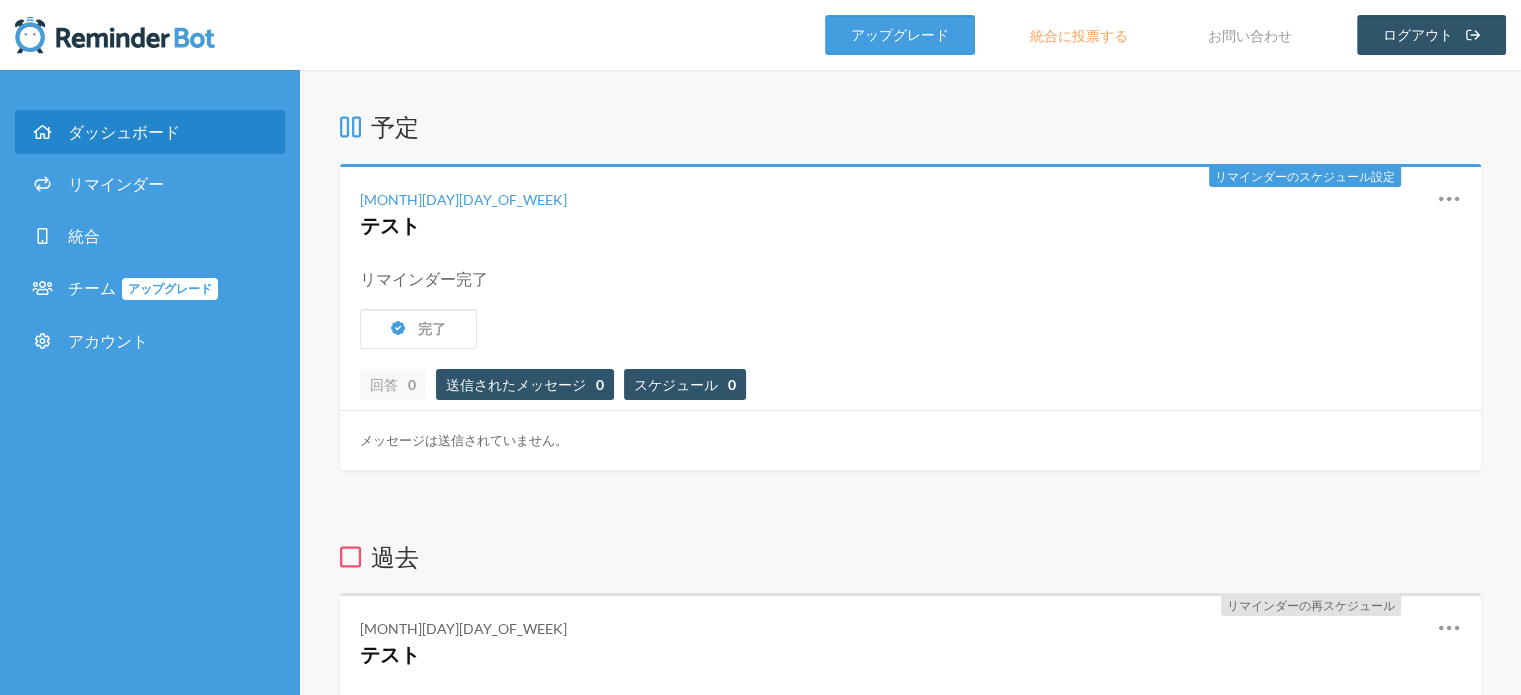 click on "スケジュール 0" at bounding box center (393, 384) 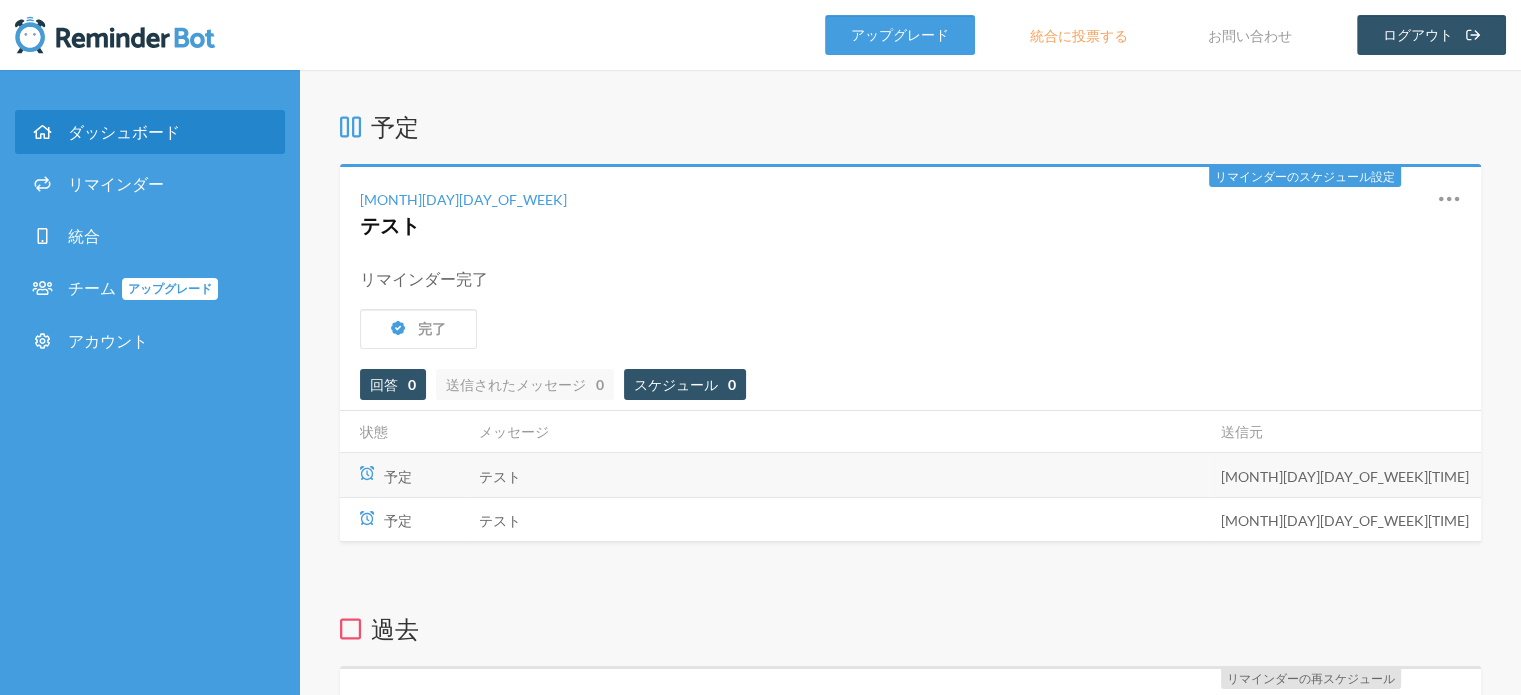 click on "回答 0" at bounding box center (393, 384) 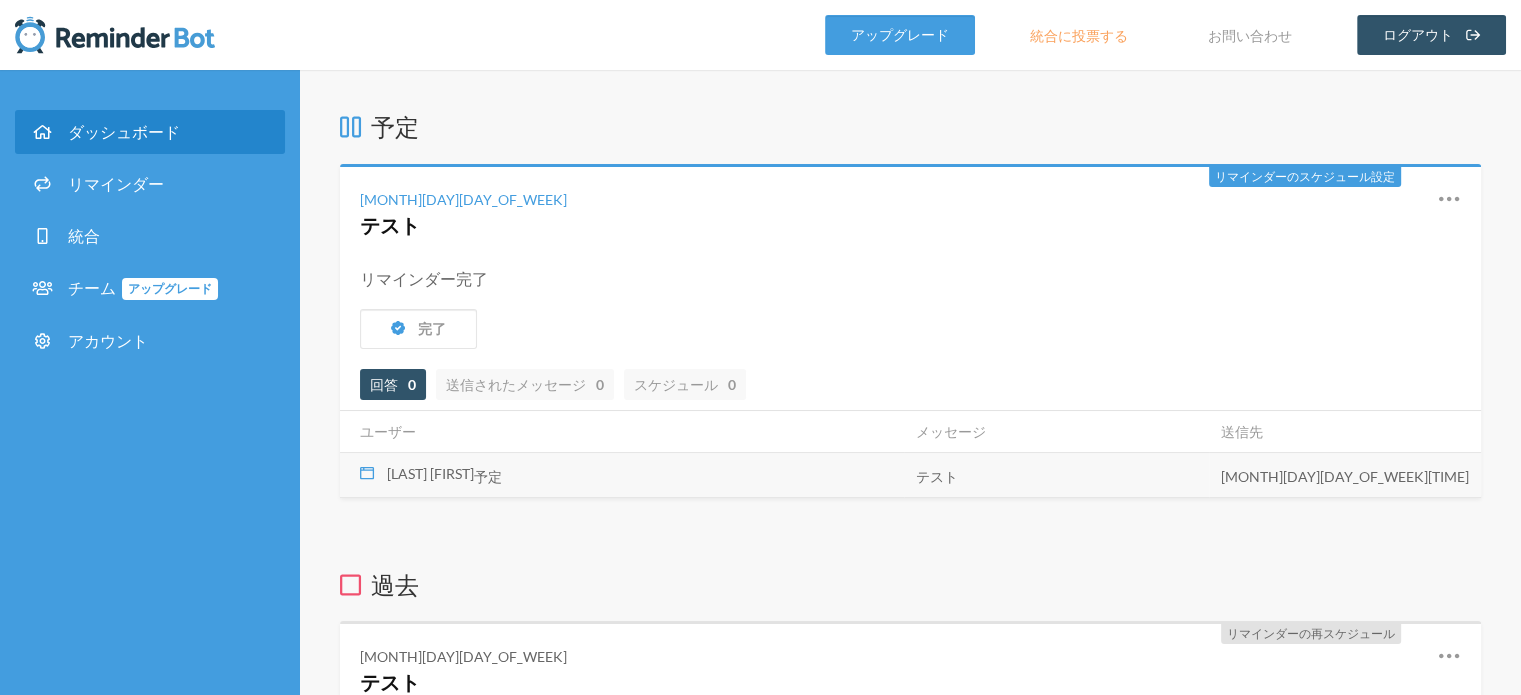 click at bounding box center (1449, 199) 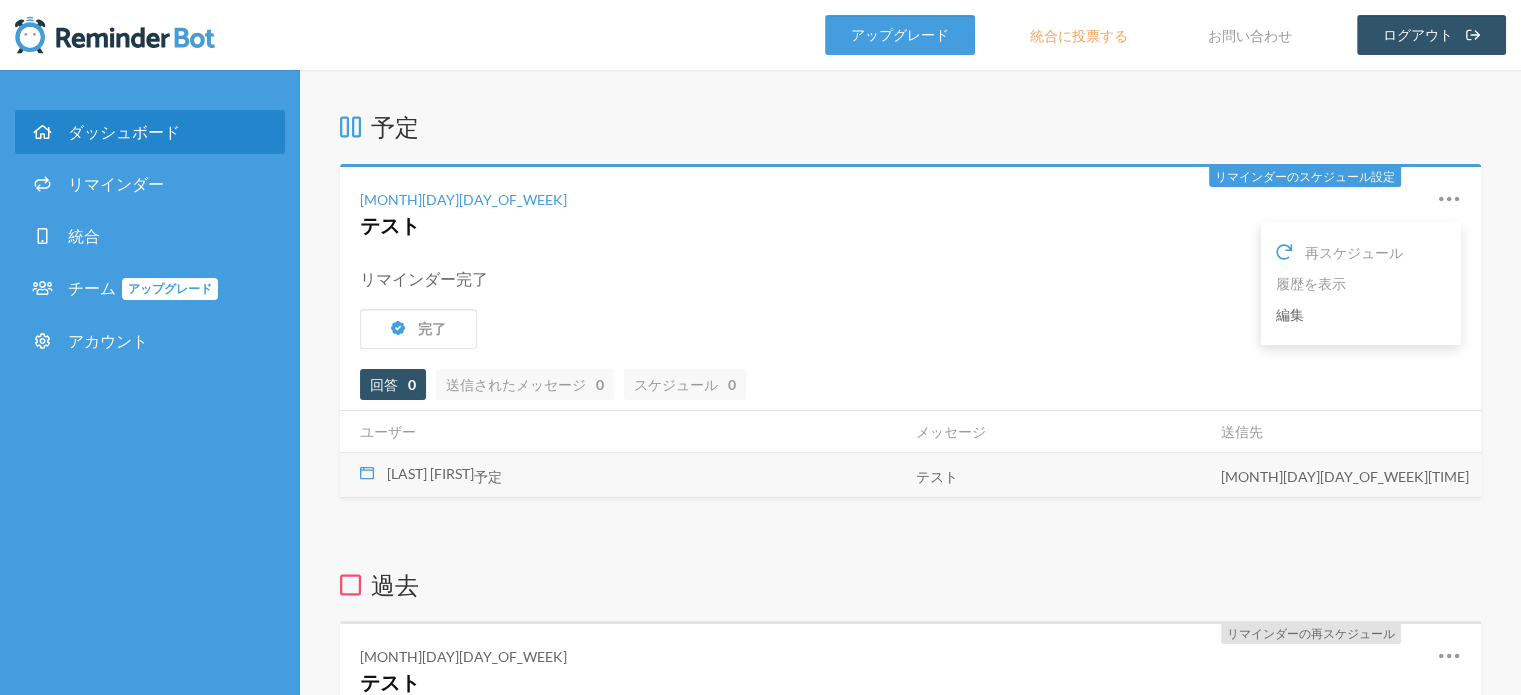 click on "編集" at bounding box center (1290, 314) 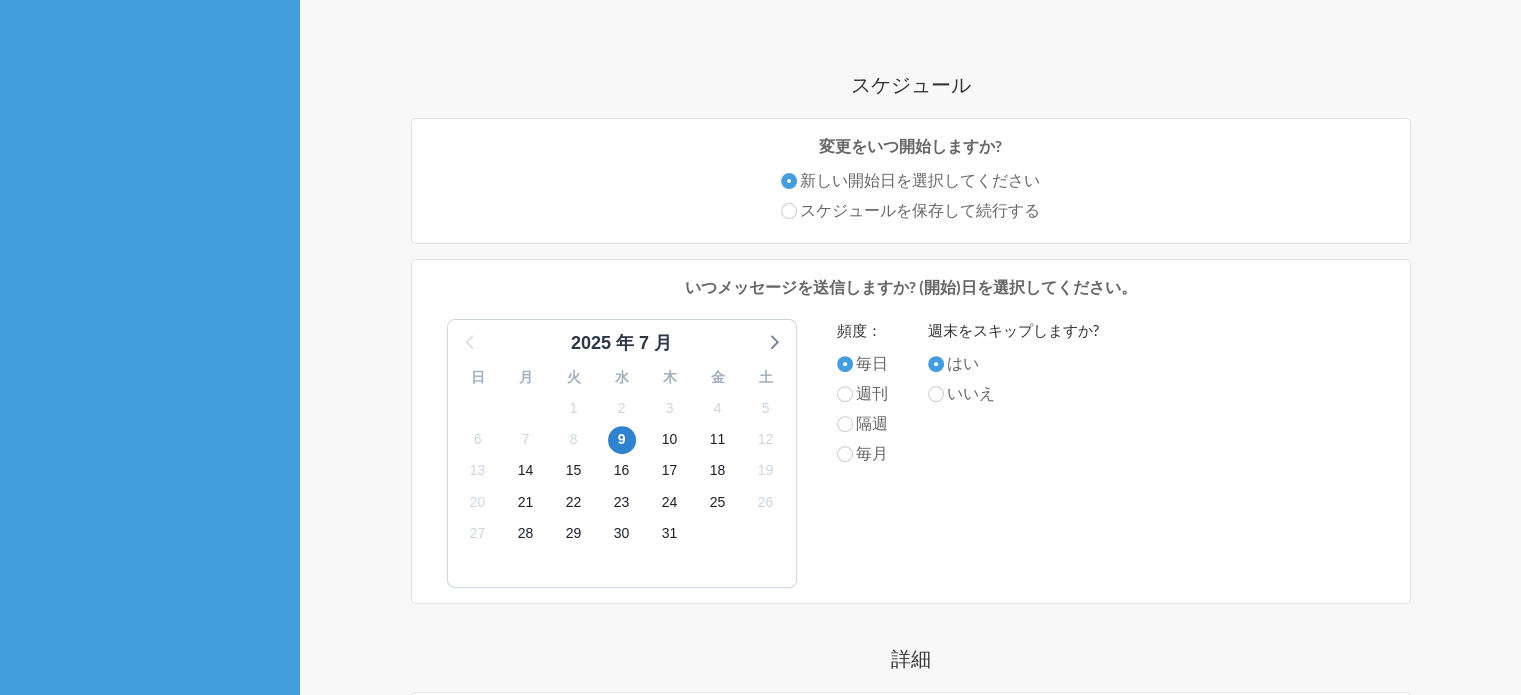 scroll, scrollTop: 0, scrollLeft: 0, axis: both 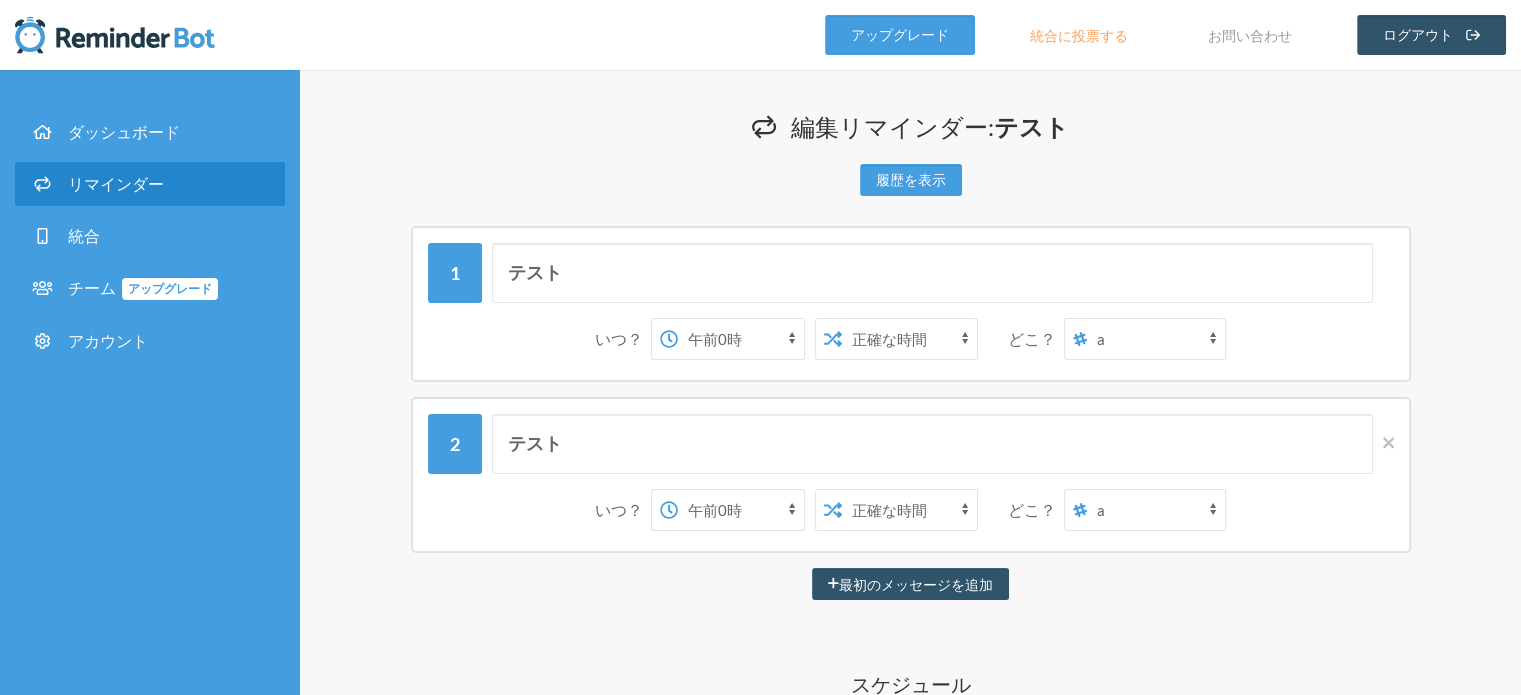 click on "いつ？     午前0時 午前0時15分 午前0時30分 午前0時45分 午前1時 午前1時15分 午前1時30分 午前1時45分 午前2時 午前2時15分 午前2時30分 午前2時45分 午前3時 午前3時15分 午前3時30分 午前3時45分 午前4時 午前4時15分 午前4時30分 午前4時45分 午前5時 午前5時15分 午前5時30分 午前5時45分 午前6時 午前6時15分 午前6時30分 午前6時45分 午前7時 午前7時15分 午前7時30分 午前7時45分 午前8時 午前8時15分 午前8時30分 午前8時45分 午前9時 午前9時15分 午前9時30分 午前9時45分 午前10時 午前10時15分 午前10時30分 午前10時45分 午前11時 午前11時15分 午前11時30分 午前11時45分 午後12時 午後12時15分 午後12時30分 午後12時45分 午後1時 午後1時15分 午後1時30分 午後1時45分 午後2時 午後2時15分 午後2時30分 午後2時45分 午後3時 午後3時15分 午後3時30分 午後3時45分 午後4時 午後4時15分 午後4時30分 午後5時" at bounding box center (911, 339) 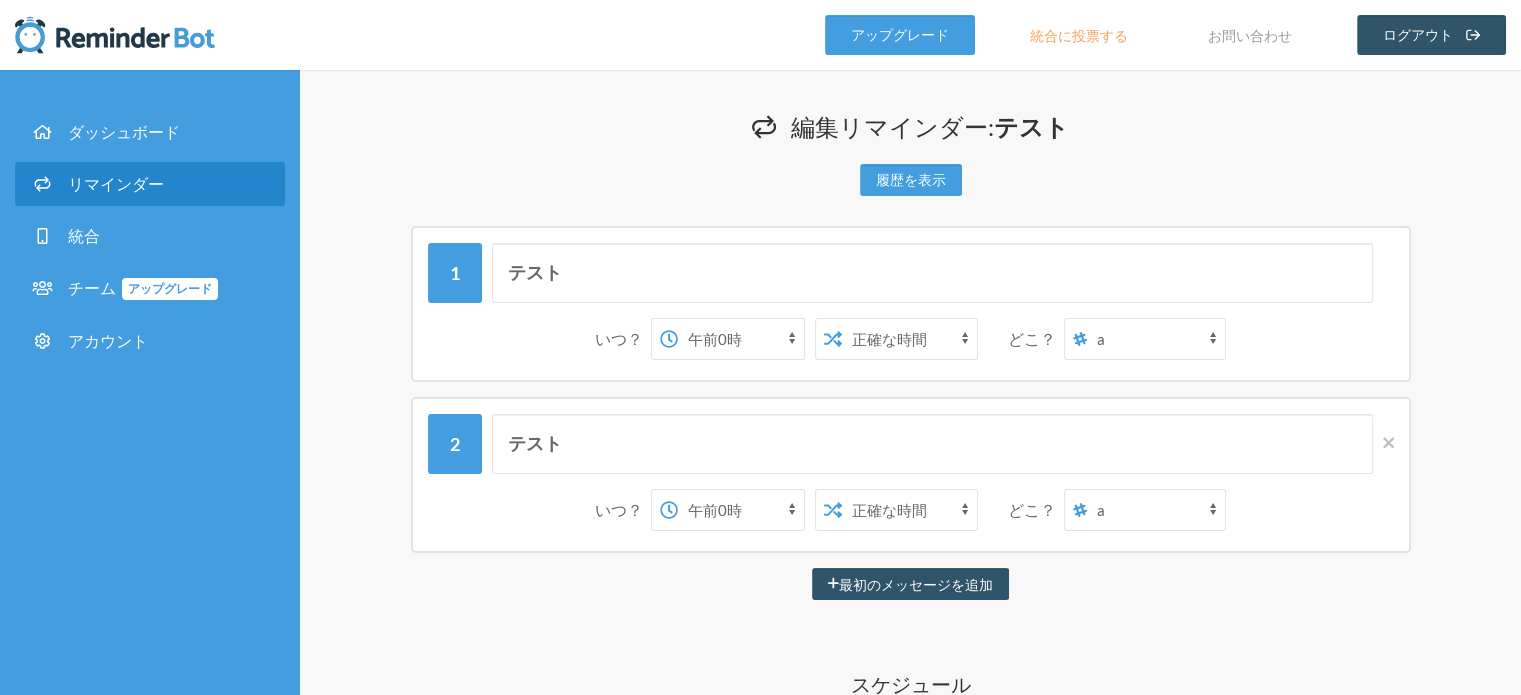 click on "吉田倭   a あ" at bounding box center [1156, 339] 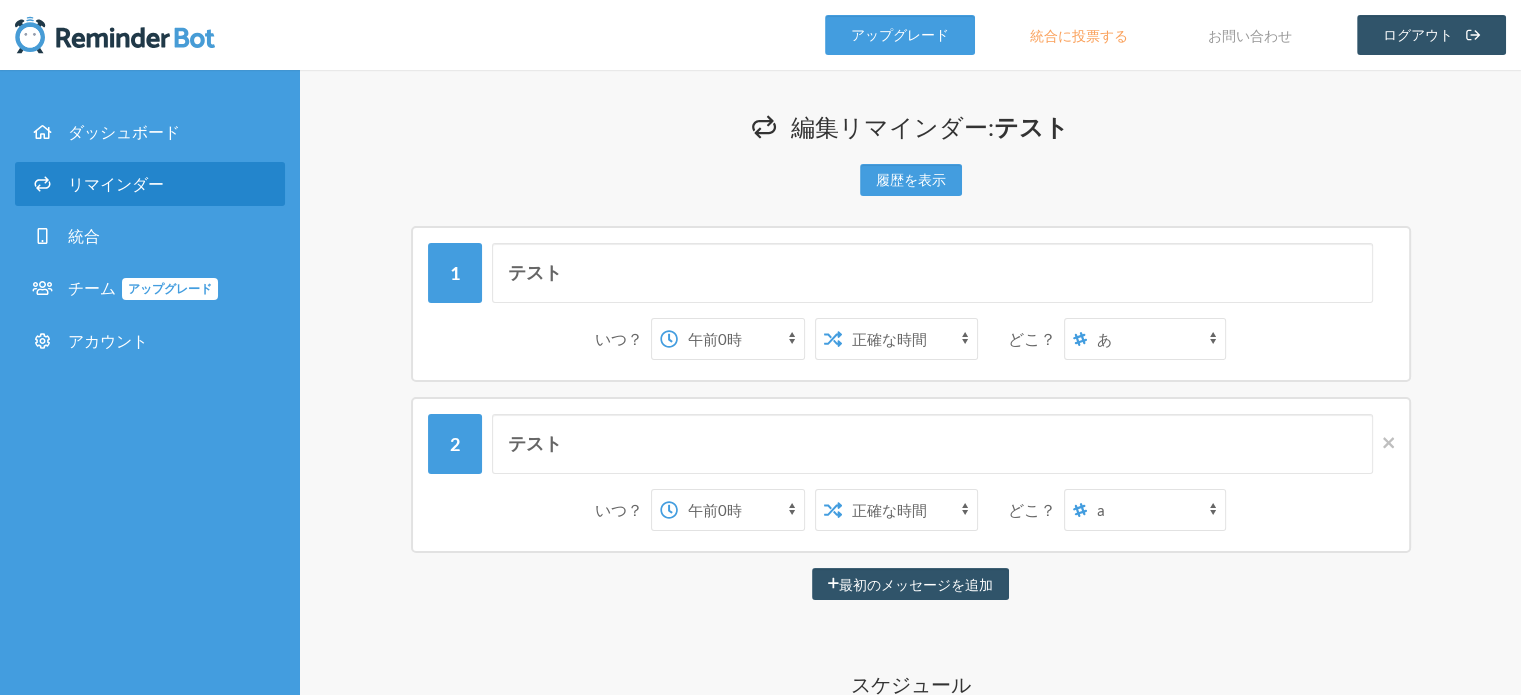 click on "吉田倭   a あ" at bounding box center [1156, 339] 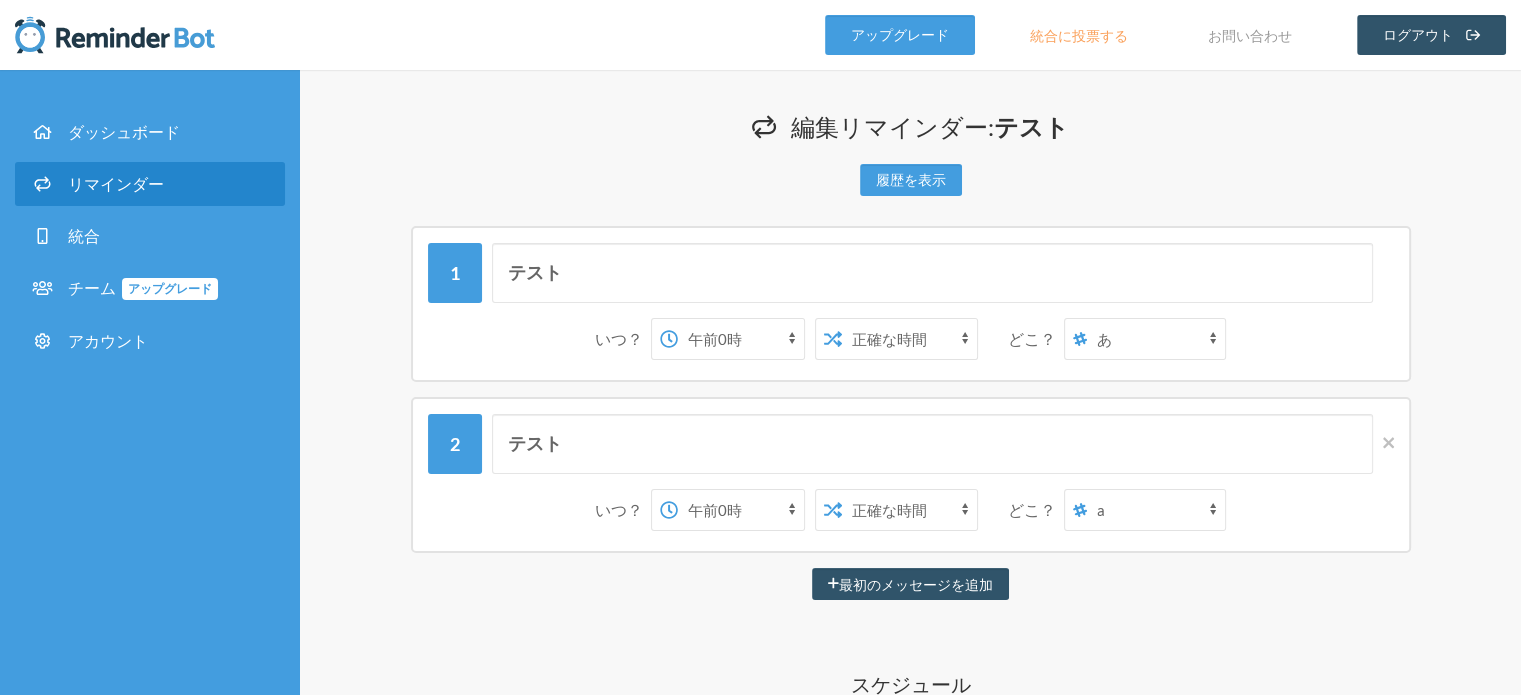 click on "吉田倭   a あ" at bounding box center [1156, 510] 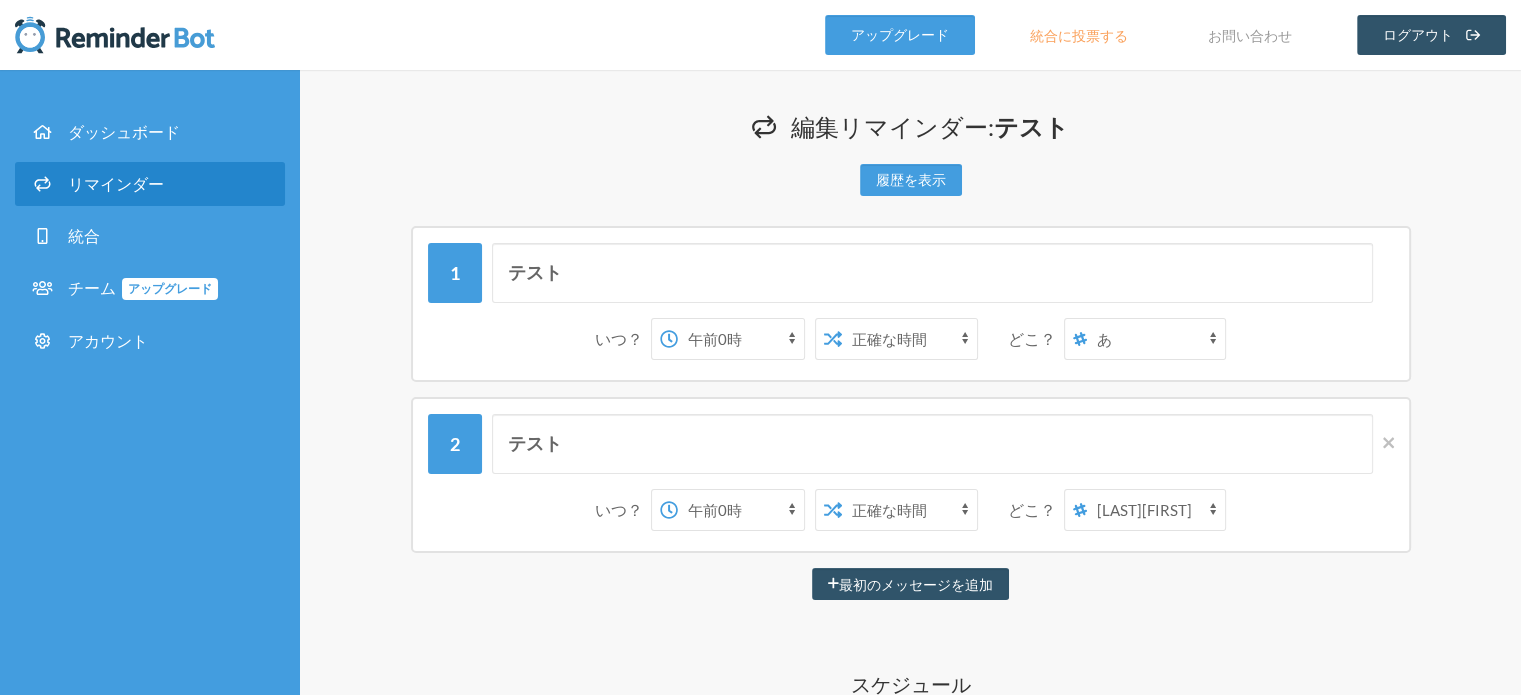 click on "吉田倭   a あ" at bounding box center (1156, 510) 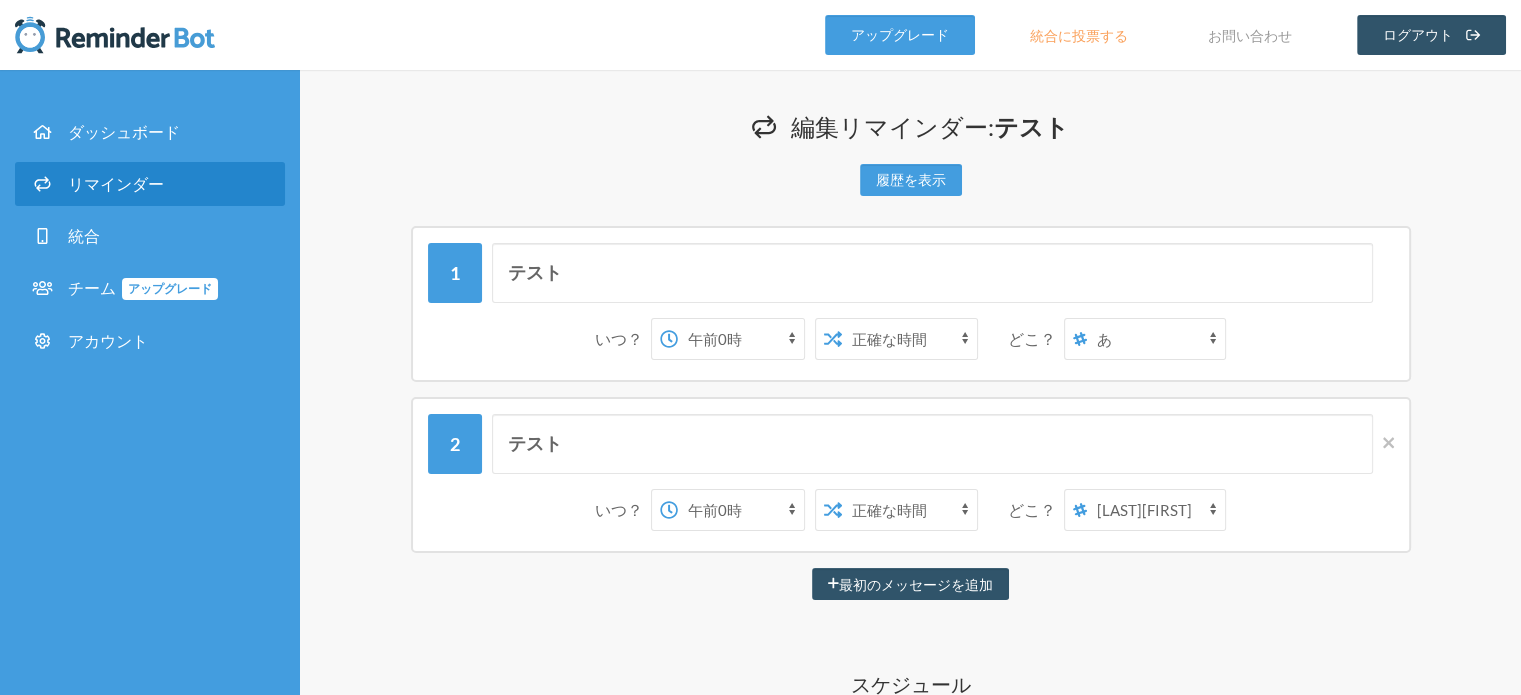click on "午前0時 午前0時15分 午前0時30分 午前0時45分 午前1時 午前1時15分 午前1時30分 午前1時45分 午前2時 午前2時15分 午前2時30分 午前2時45分 午前3時 午前3時15分 午前3時30分 午前3時45分 午前4時 午前4時15分 午前4時30分 午前4時45分 午前5時 午前5時15分 午前5時30分 午前5時45分 午前6時 午前6時15分 午前6時30分 午前6時45分 午前7時 午前7時15分 午前7時30分 午前7時45分 午前8時 午前8時15分 午前8時30分 午前8時45分 午前9時 午前9時15分 午前9時30分 午前9時45分 午前10時 午前10時15分 午前10時30分 午前10時45分 午前11時 午前11時15分 午前11時30分 午前11時45分 午後12時 午後12時15分 午後12時30分 午後12時45分 午後1時 午後1時15分 午後1時30分 午後1時45分 午後2時 午後2時15分 午後2時30分 午後2時45分 午後3時 午後3時15分 午後3時30分 午後3時45分 午後4時 午後4時15分 午後4時30分 午後4時45分" at bounding box center (741, 510) 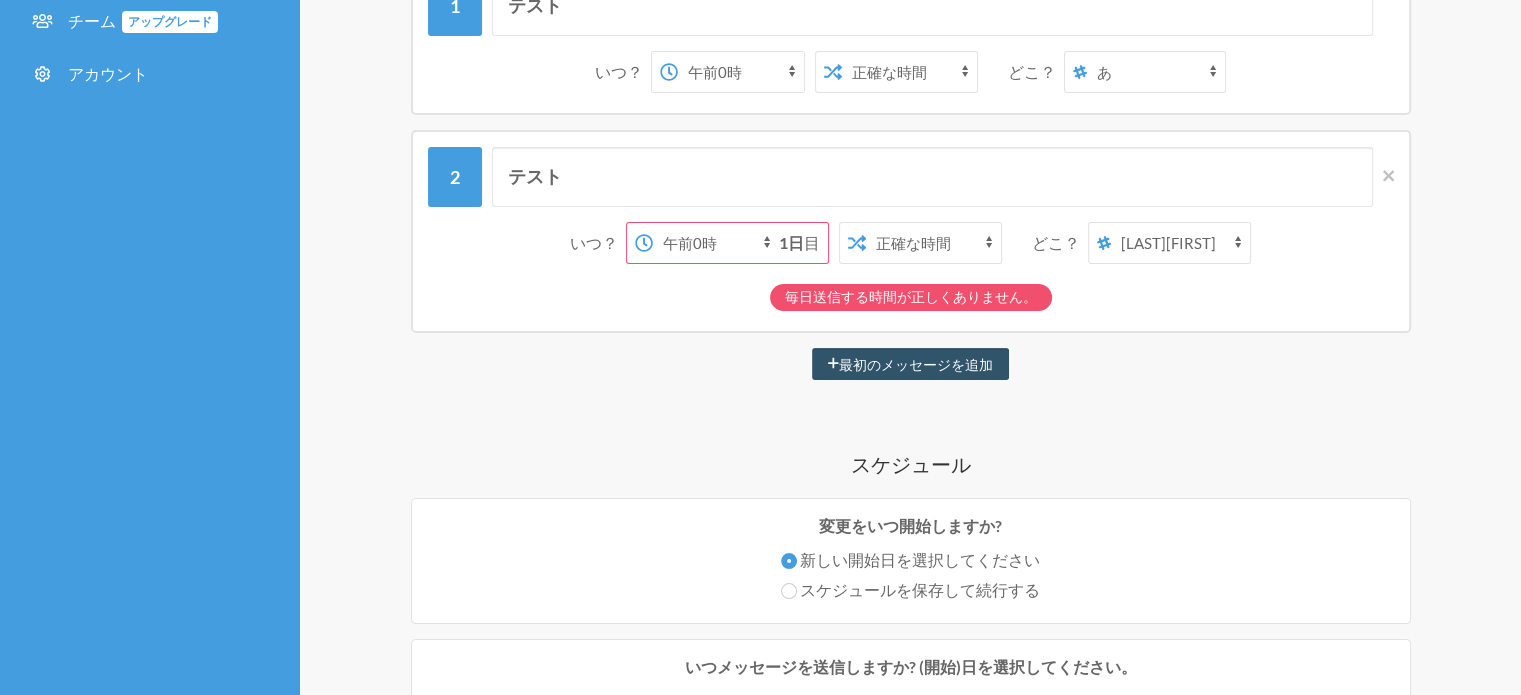 scroll, scrollTop: 100, scrollLeft: 0, axis: vertical 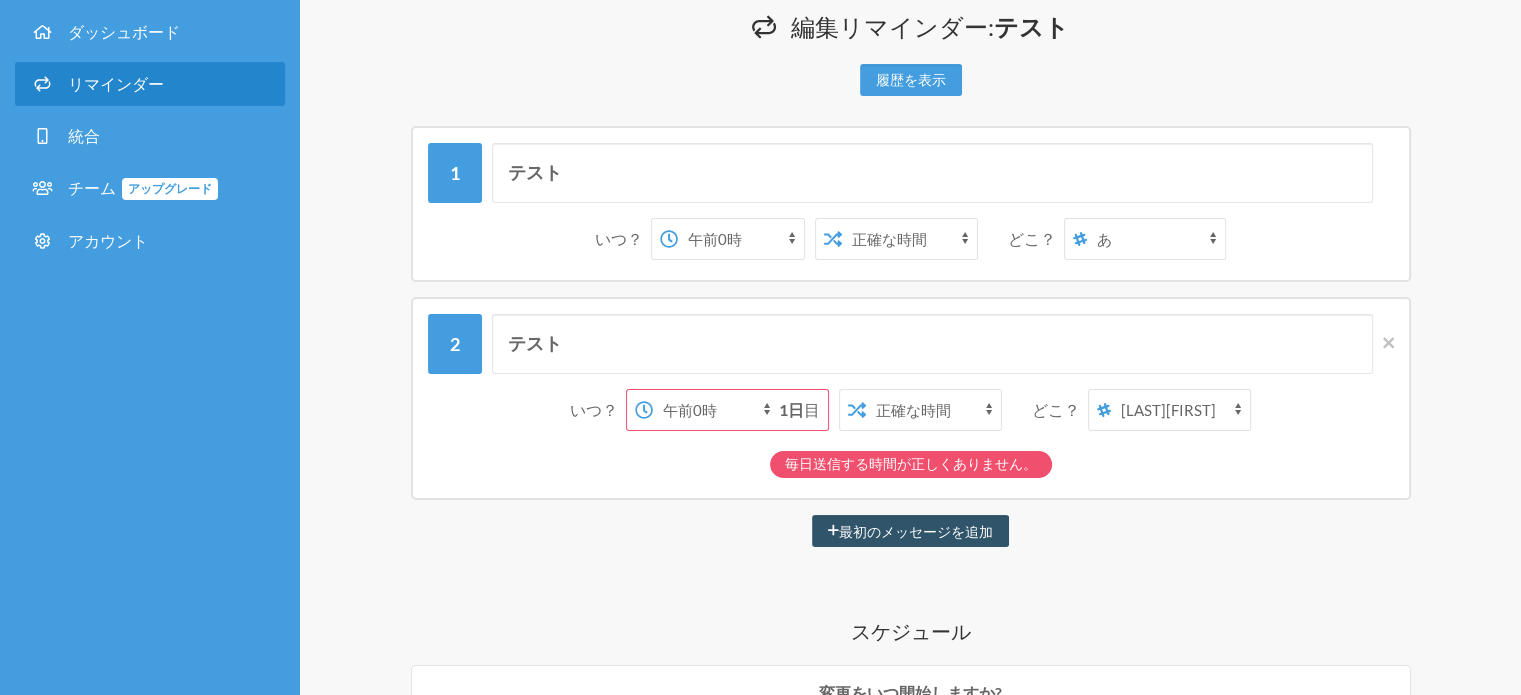 click on "午前0時 午前0時15分 午前0時30分 午前0時45分 午前1時 午前1時15分 午前1時30分 午前1時45分 午前2時 午前2時15分 午前2時30分 午前2時45分 午前3時 午前3時15分 午前3時30分 午前3時45分 午前4時 午前4時15分 午前4時30分 午前4時45分 午前5時 午前5時15分 午前5時30分 午前5時45分 午前6時 午前6時15分 午前6時30分 午前6時45分 午前7時 午前7時15分 午前7時30分 午前7時45分 午前8時 午前8時15分 午前8時30分 午前8時45分 午前9時 午前9時15分 午前9時30分 午前9時45分 午前10時 午前10時15分 午前10時30分 午前10時45分 午前11時 午前11時15分 午前11時30分 午前11時45分 午後12時 午後12時15分 午後12時30分 午後12時45分 午後1時 午後1時15分 午後1時30分 午後1時45分 午後2時 午後2時15分 午後2時30分 午後2時45分 午後3時 午後3時15分 午後3時30分 午後3時45分 午後4時 午後4時15分 午後4時30分 午後4時45分" at bounding box center (716, 410) 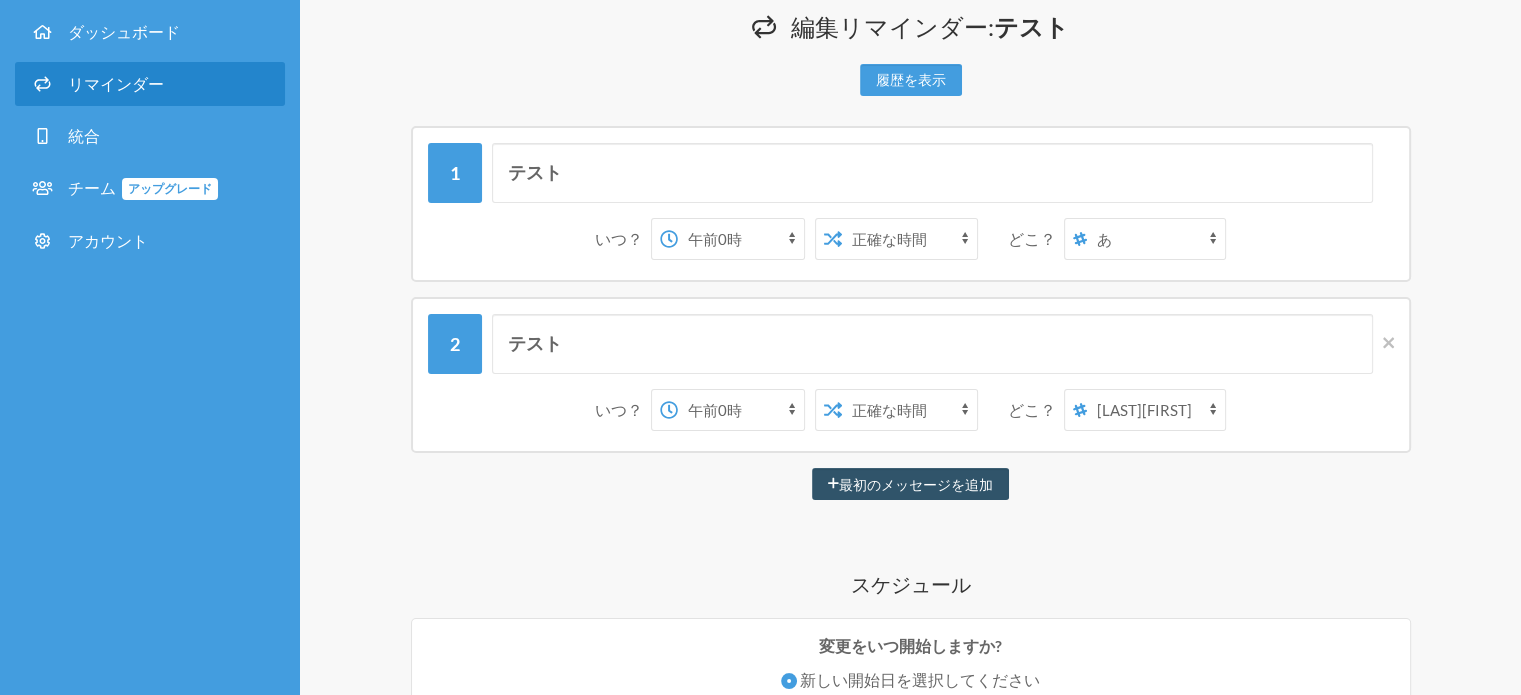 click on "午前0時 午前0時15分 午前0時30分 午前0時45分 午前1時 午前1時15分 午前1時30分 午前1時45分 午前2時 午前2時15分 午前2時30分 午前2時45分 午前3時 午前3時15分 午前3時30分 午前3時45分 午前4時 午前4時15分 午前4時30分 午前4時45分 午前5時 午前5時15分 午前5時30分 午前5時45分 午前6時 午前6時15分 午前6時30分 午前6時45分 午前7時 午前7時15分 午前7時30分 午前7時45分 午前8時 午前8時15分 午前8時30分 午前8時45分 午前9時 午前9時15分 午前9時30分 午前9時45分 午前10時 午前10時15分 午前10時30分 午前10時45分 午前11時 午前11時15分 午前11時30分 午前11時45分 午後12時 午後12時15分 午後12時30分 午後12時45分 午後1時 午後1時15分 午後1時30分 午後1時45分 午後2時 午後2時15分 午後2時30分 午後2時45分 午後3時 午後3時15分 午後3時30分 午後3時45分 午後4時 午後4時15分 午後4時30分 午後4時45分" at bounding box center (741, 410) 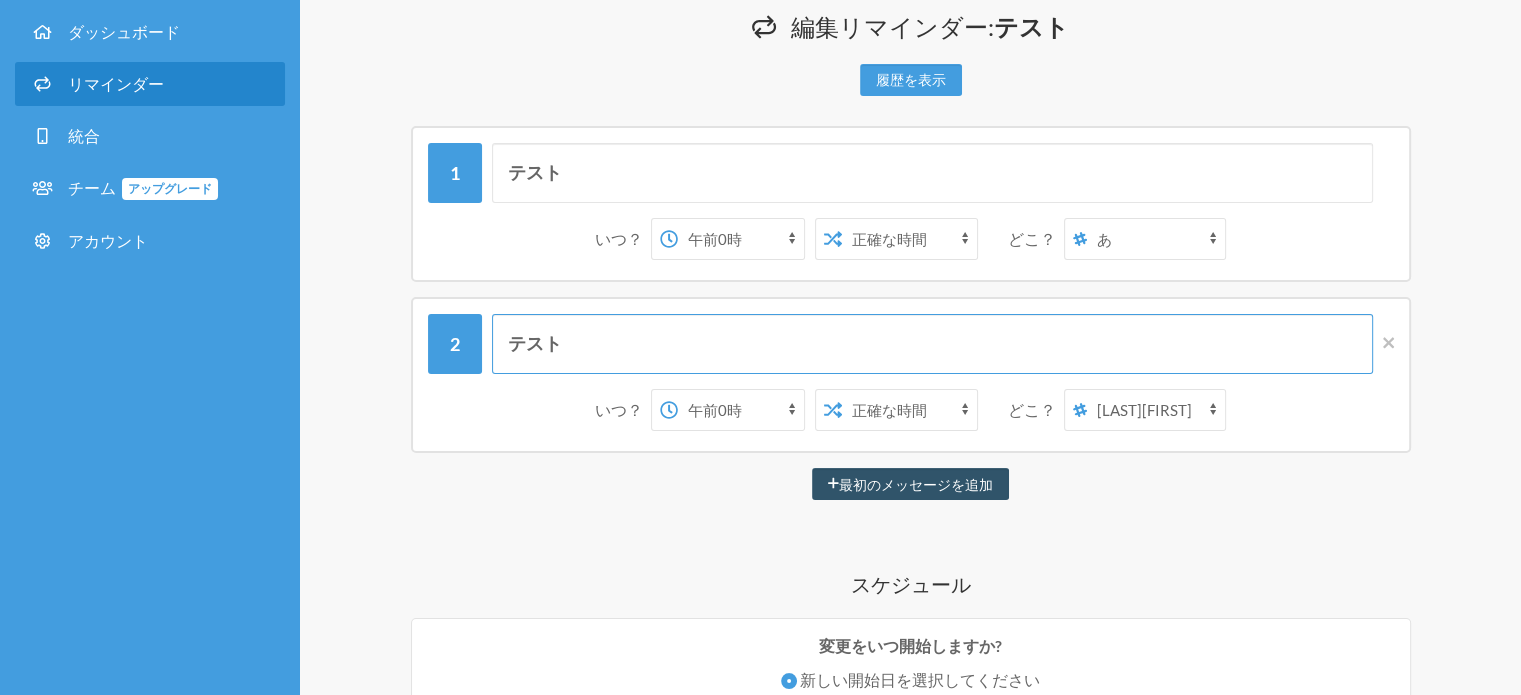 click on "テスト" at bounding box center (932, 344) 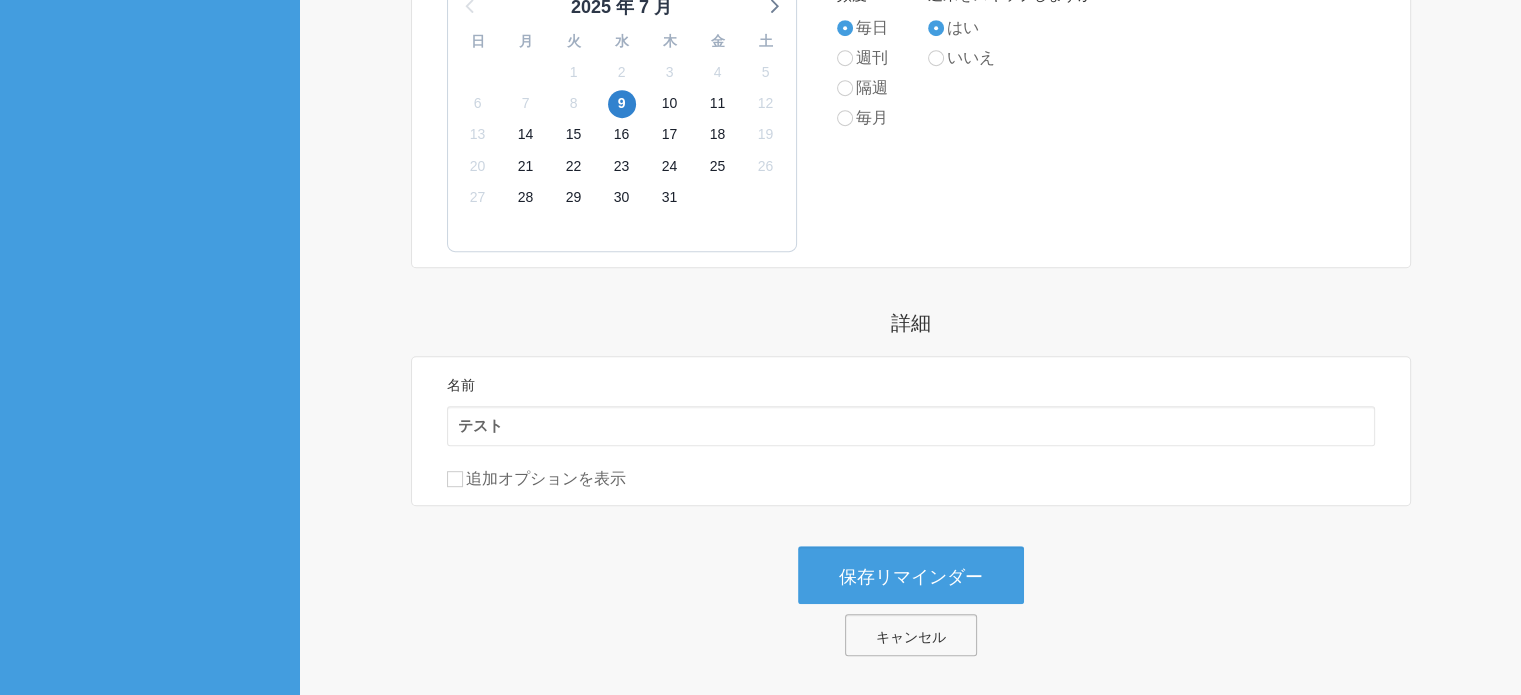scroll, scrollTop: 1104, scrollLeft: 0, axis: vertical 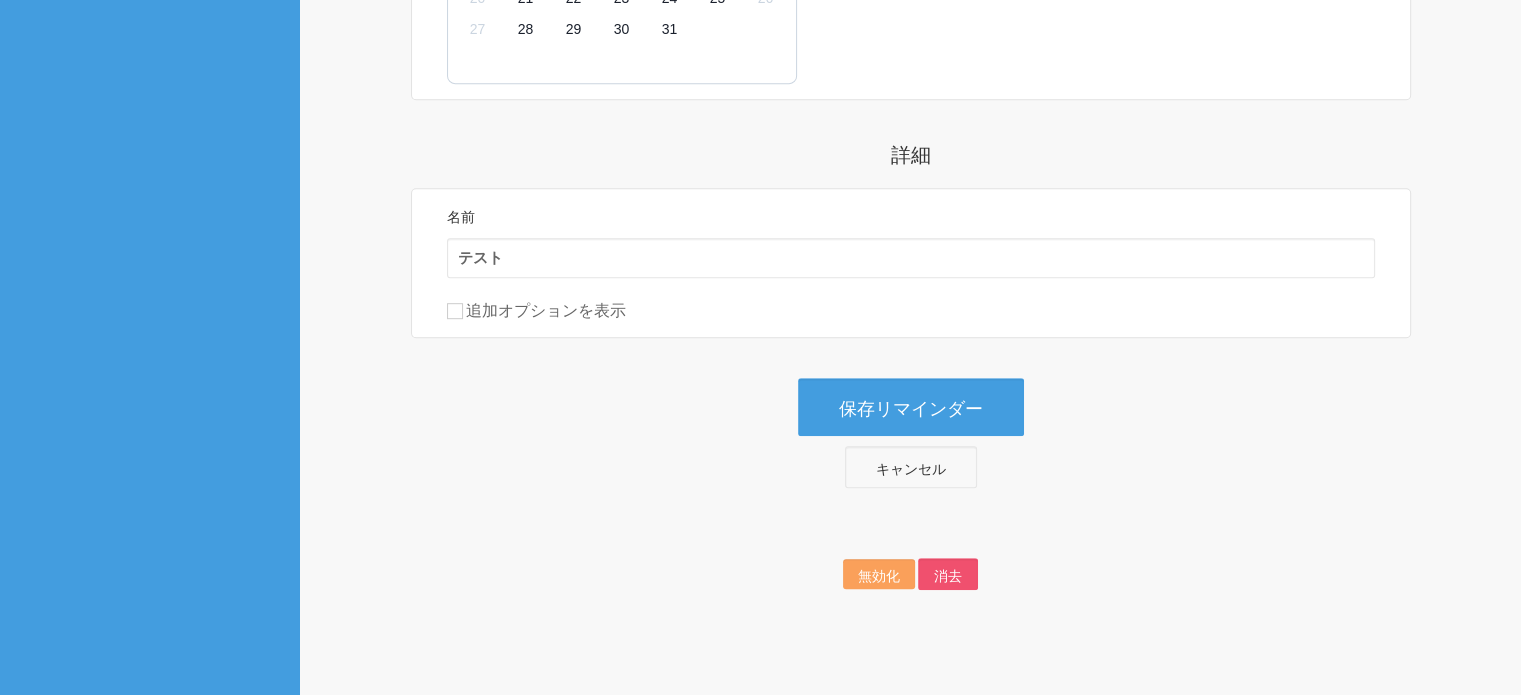 click on "保存リマインダー" at bounding box center (911, 407) 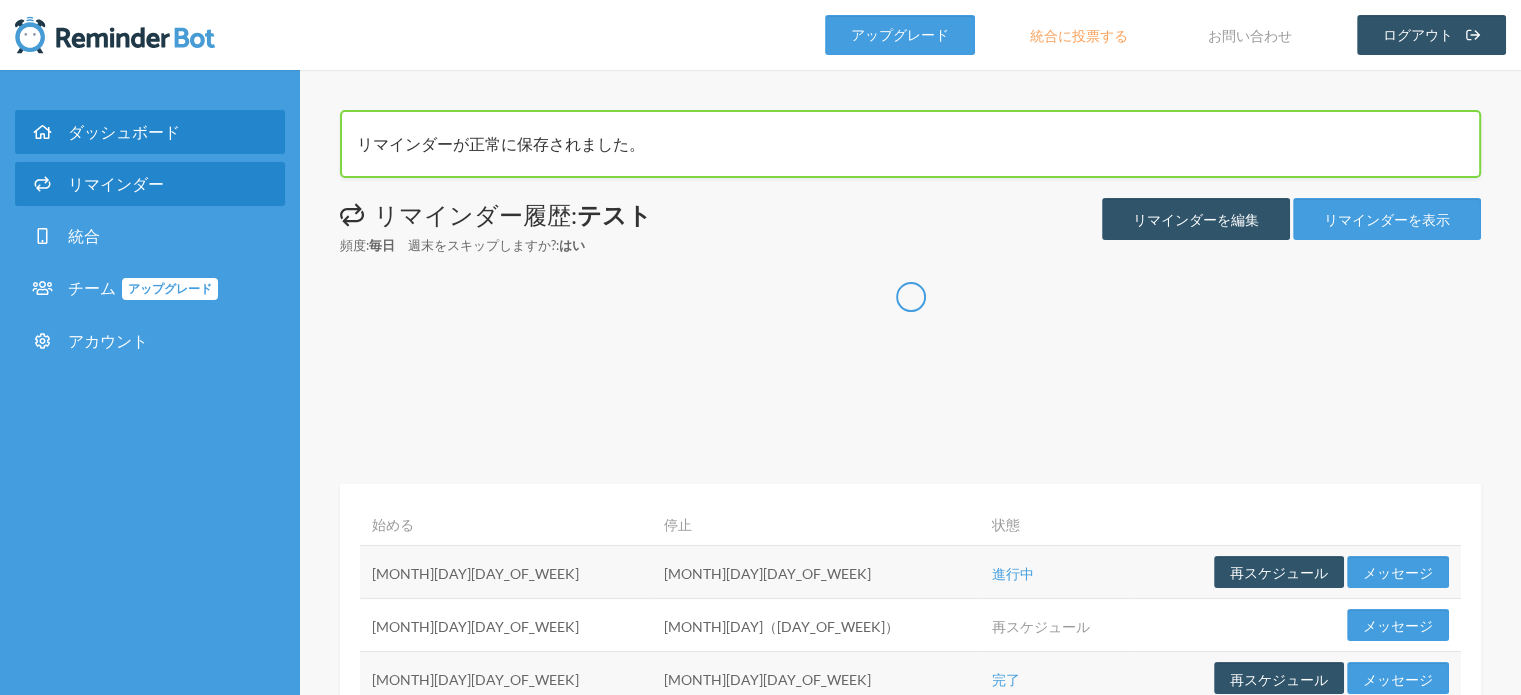 click on "ダッシュボード" at bounding box center (124, 131) 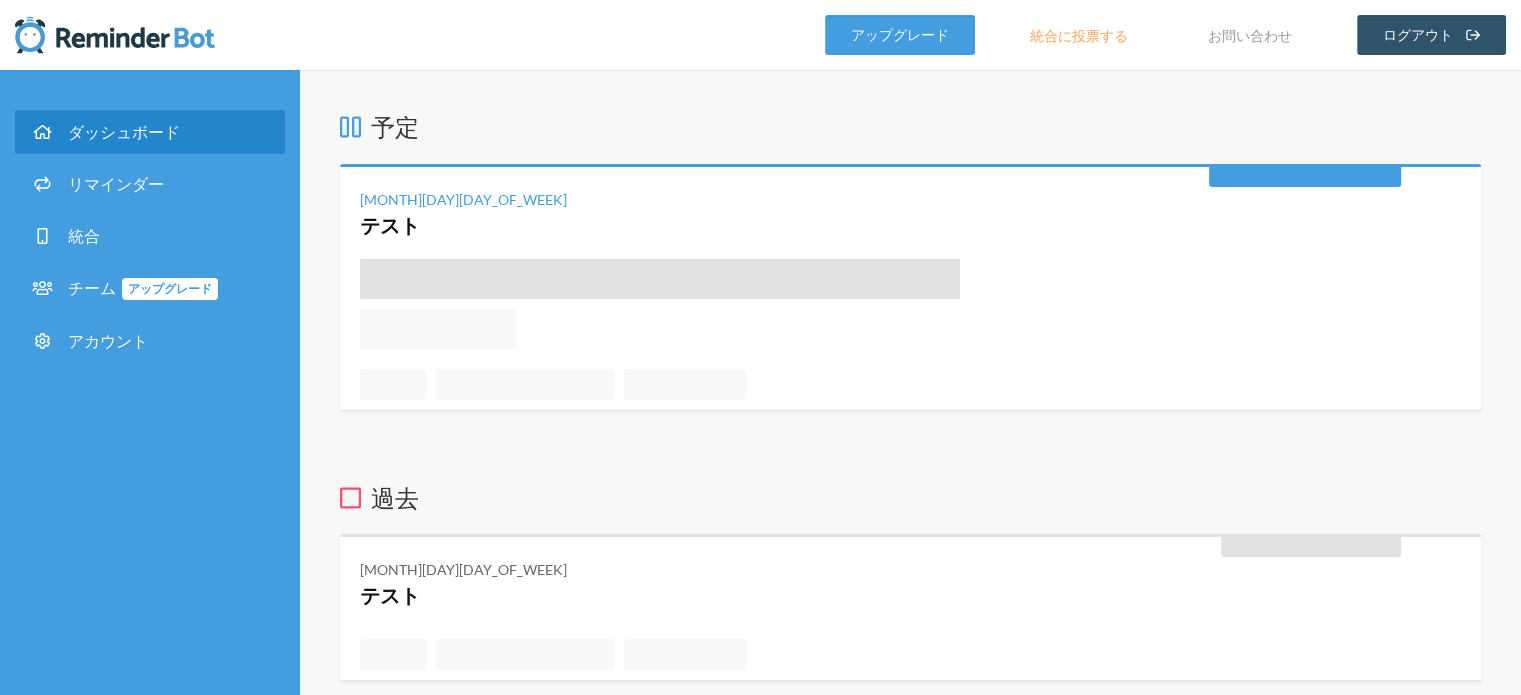scroll, scrollTop: 100, scrollLeft: 0, axis: vertical 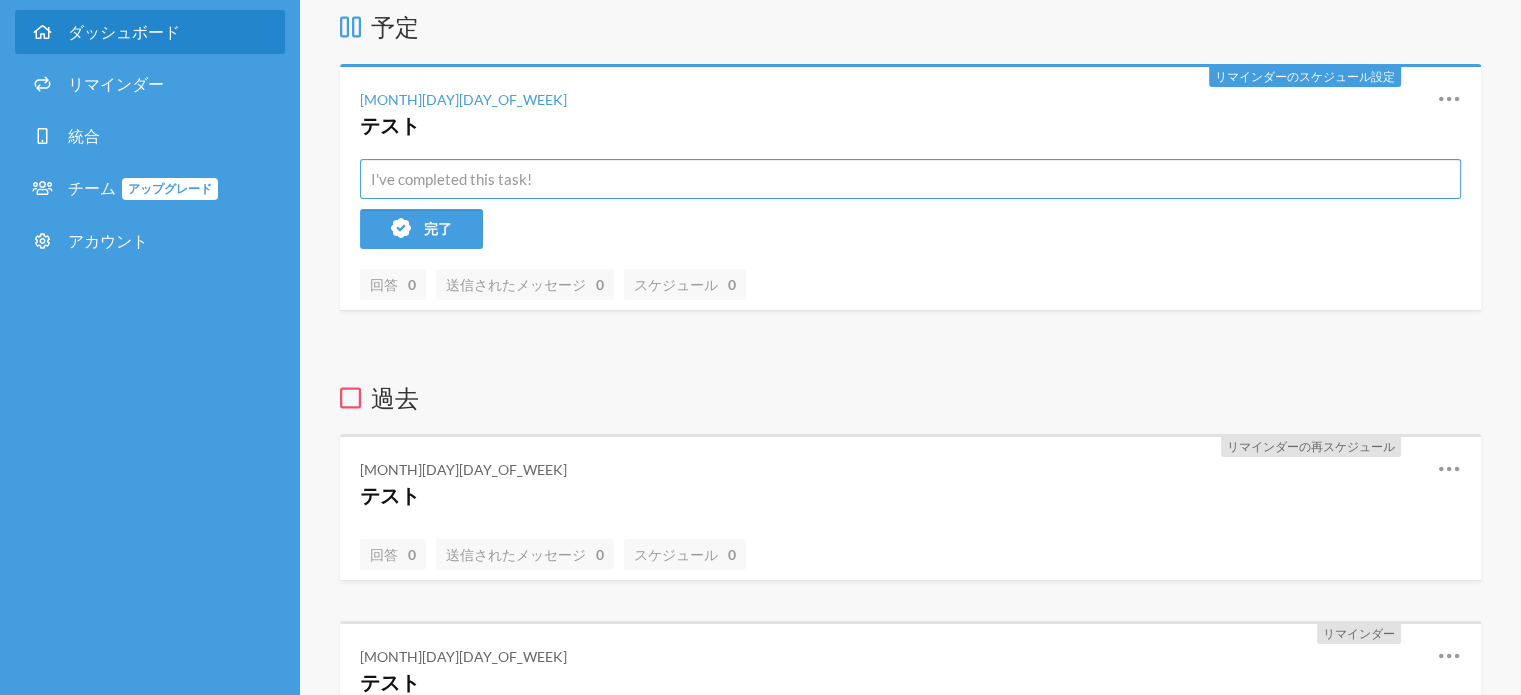 click at bounding box center [910, 179] 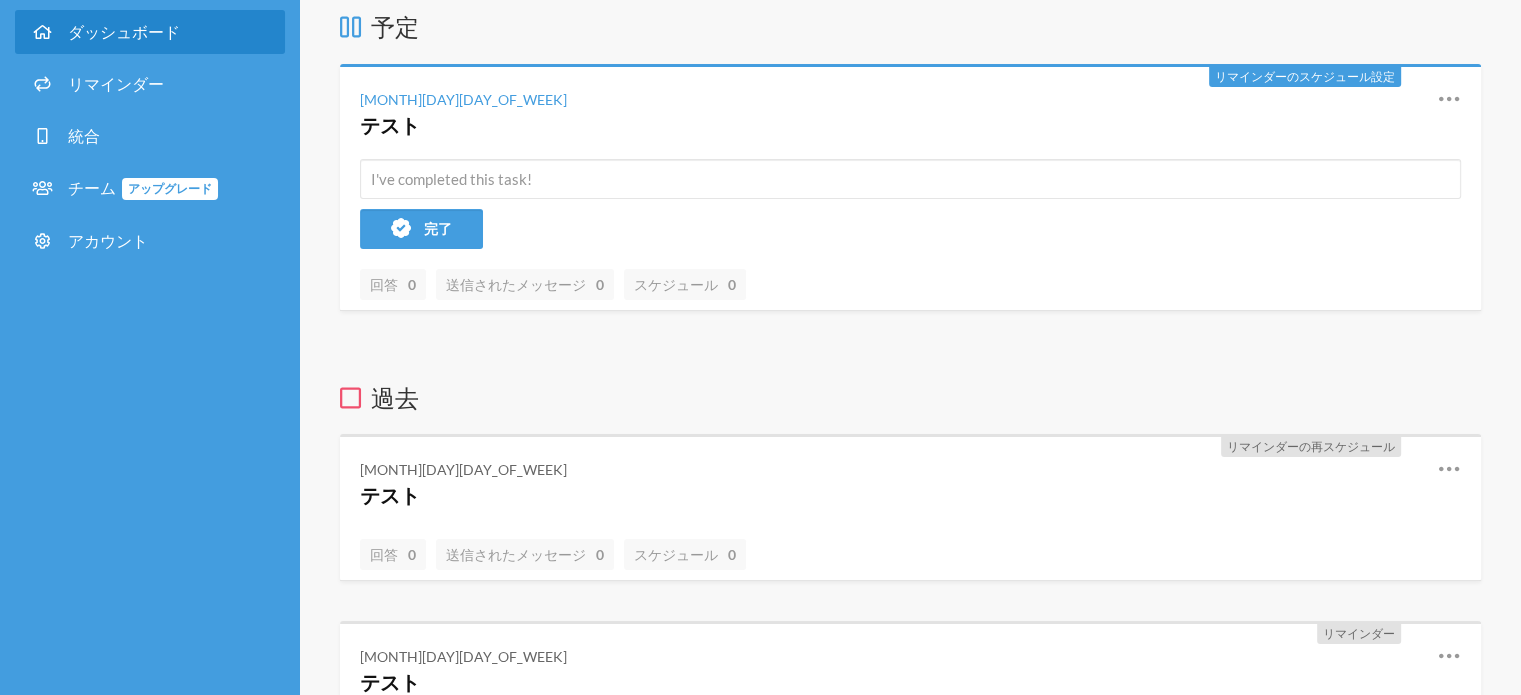 click on "テスト" at bounding box center [883, 125] 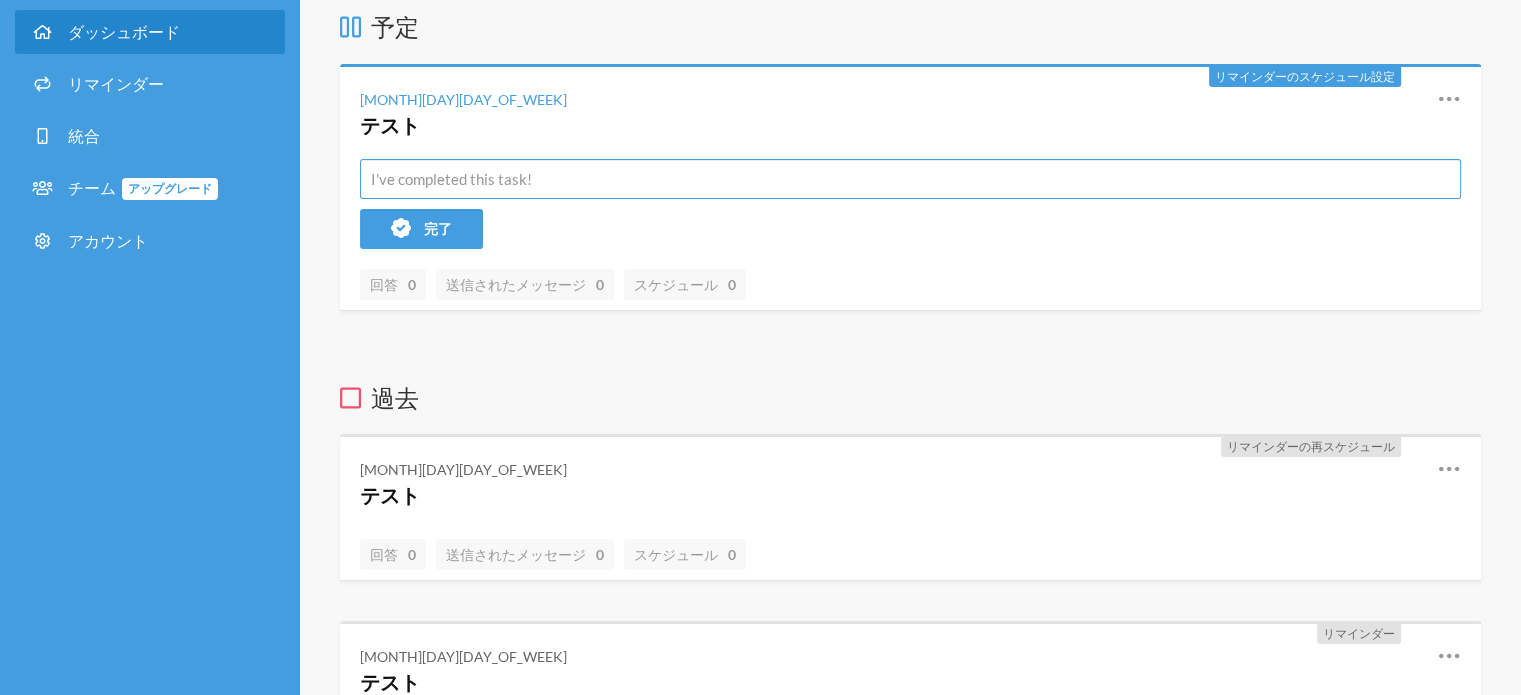 click at bounding box center (910, 179) 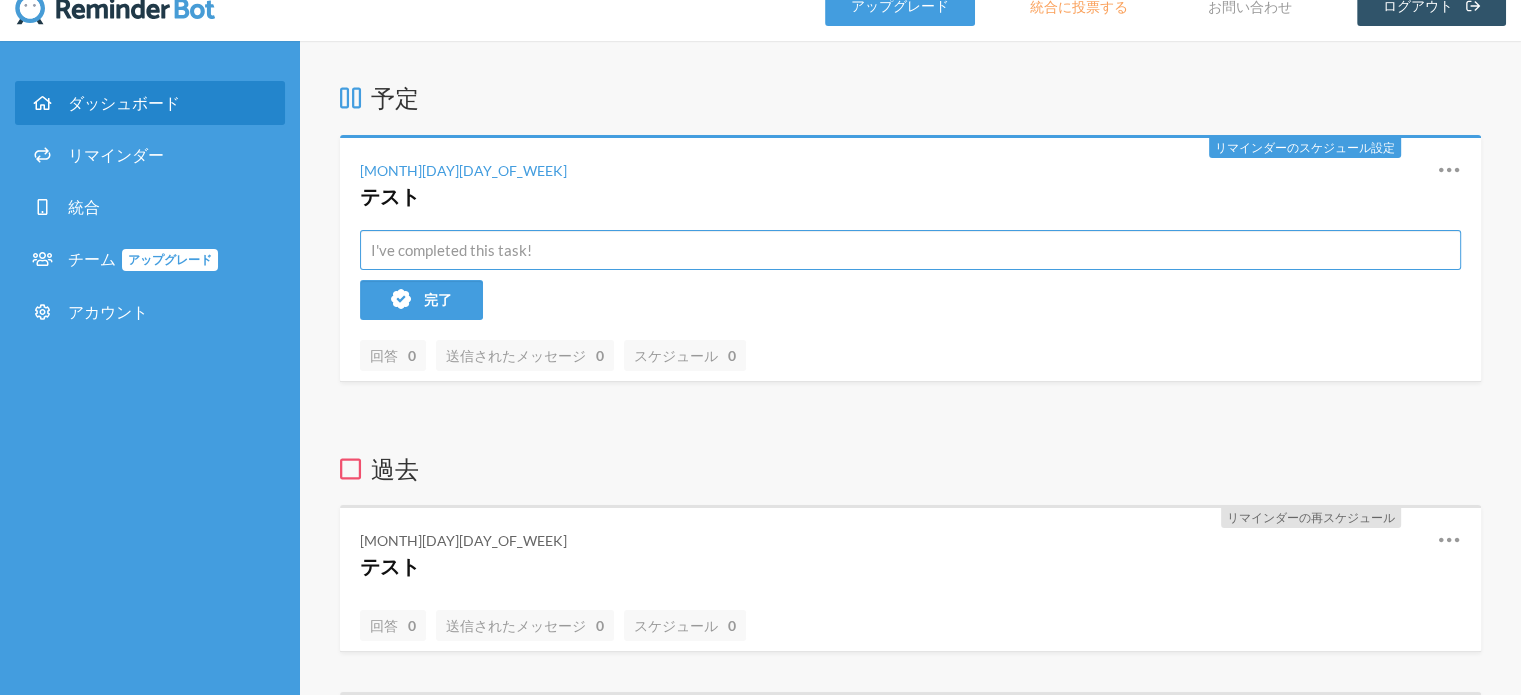 scroll, scrollTop: 0, scrollLeft: 0, axis: both 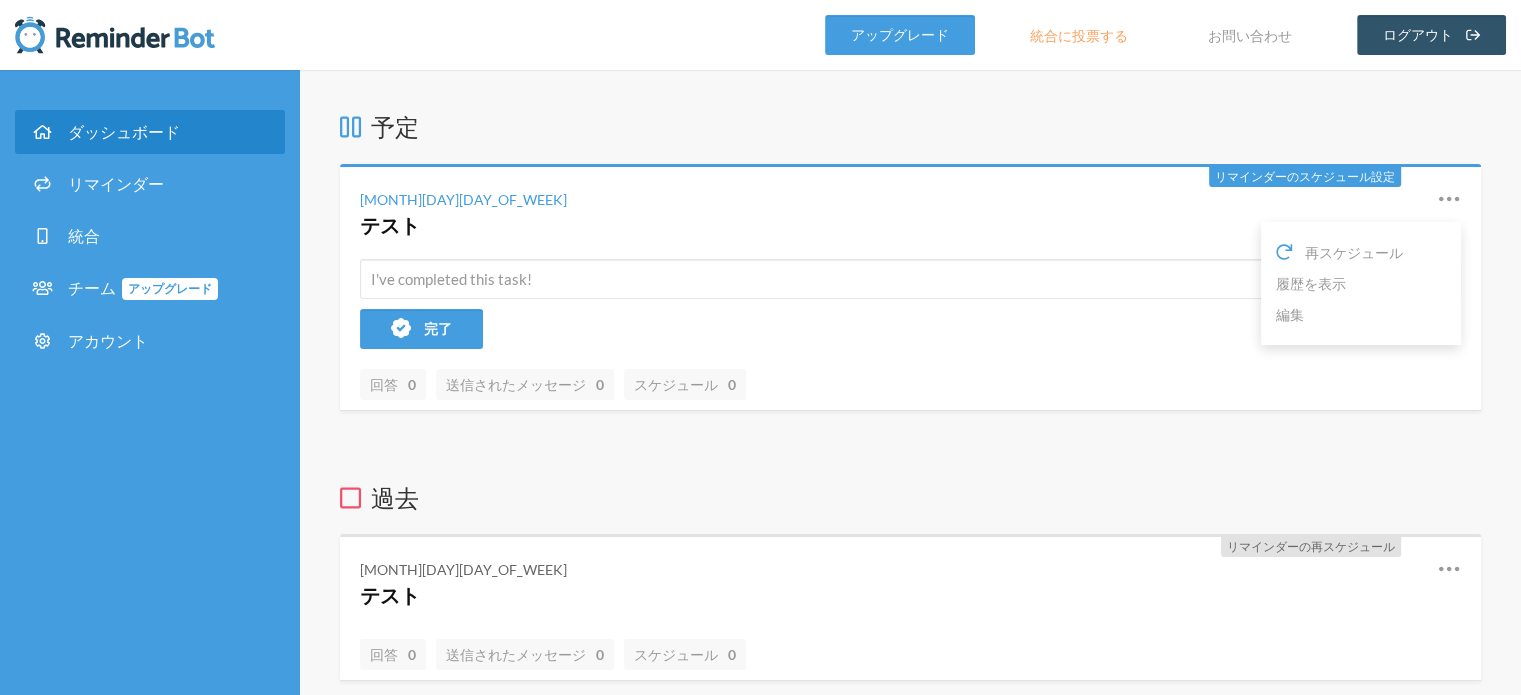 click on "7月9日水曜日   テスト         再スケジュール   履歴を表示   編集" at bounding box center [910, 213] 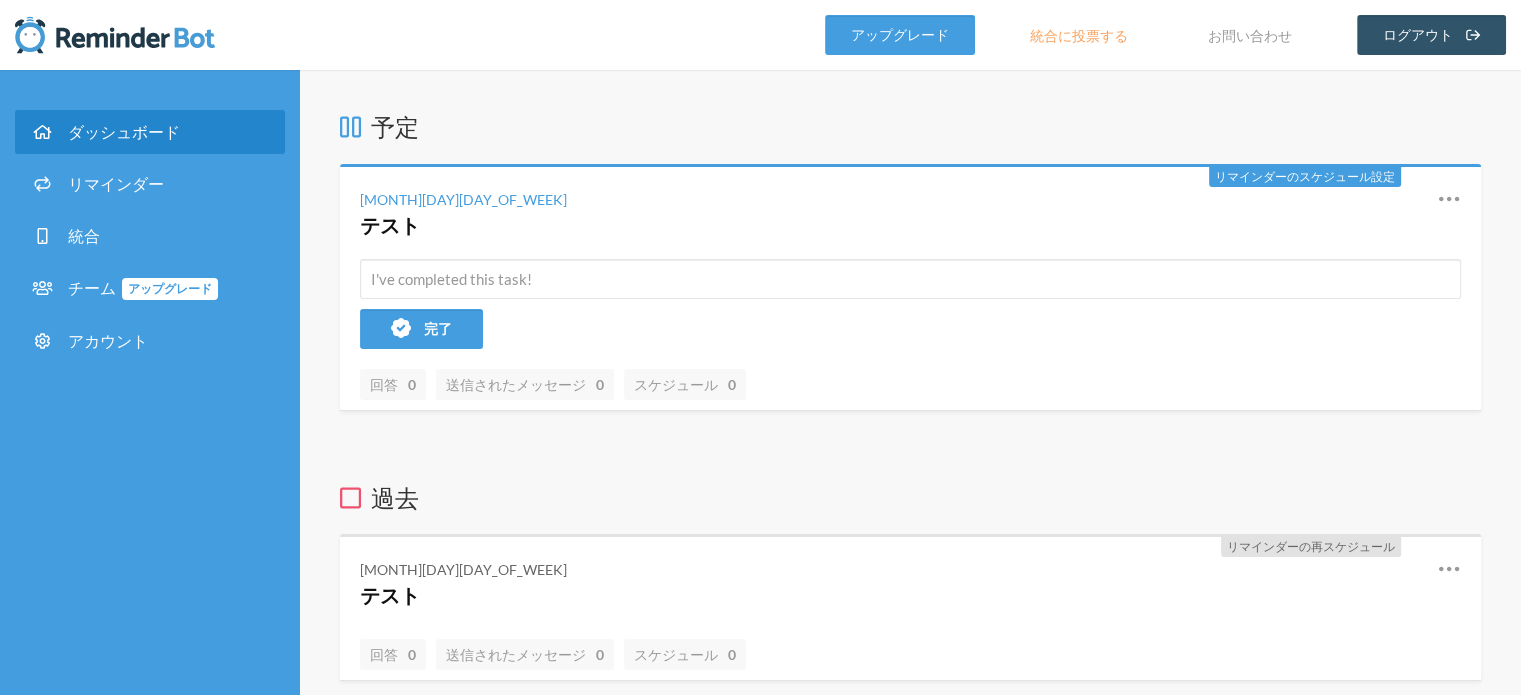 click on "7月9日水曜日   テスト         再スケジュール   履歴を表示   編集" at bounding box center [910, 213] 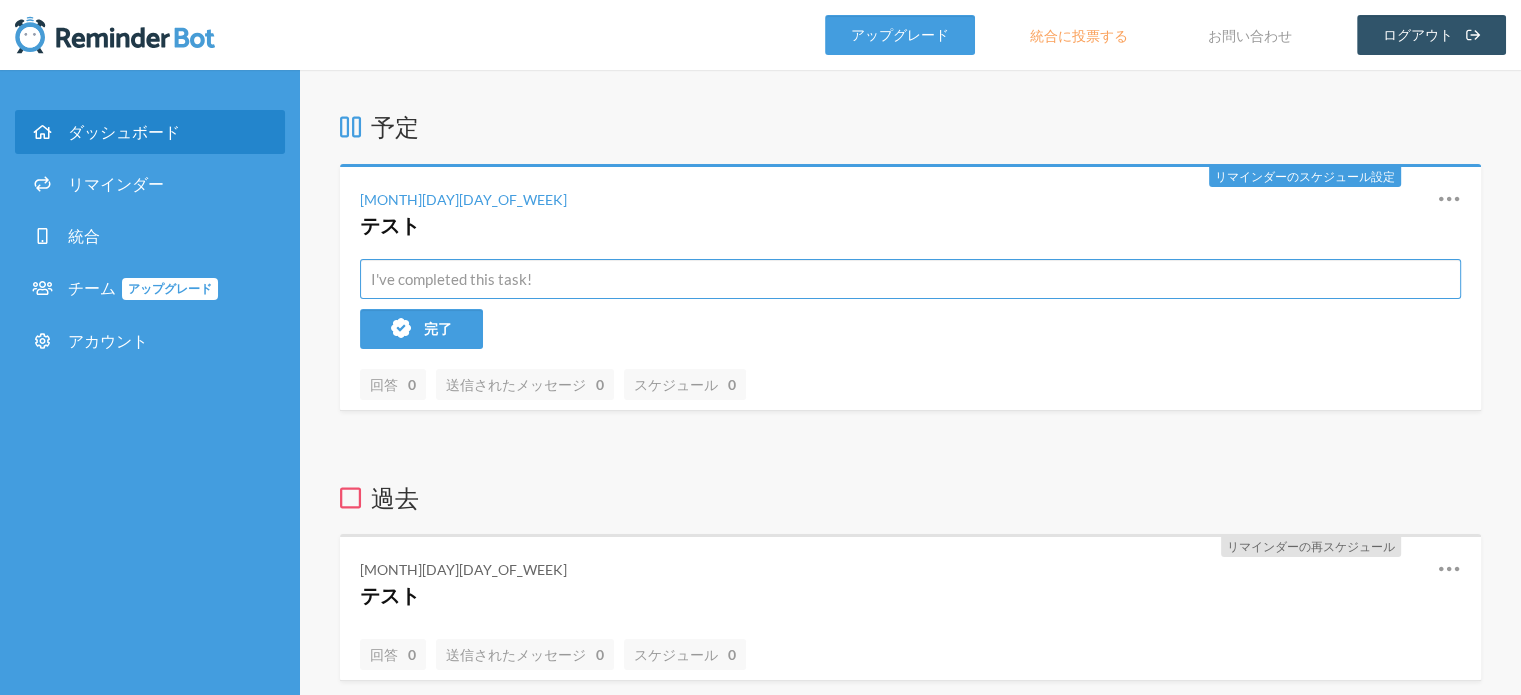 click at bounding box center [910, 279] 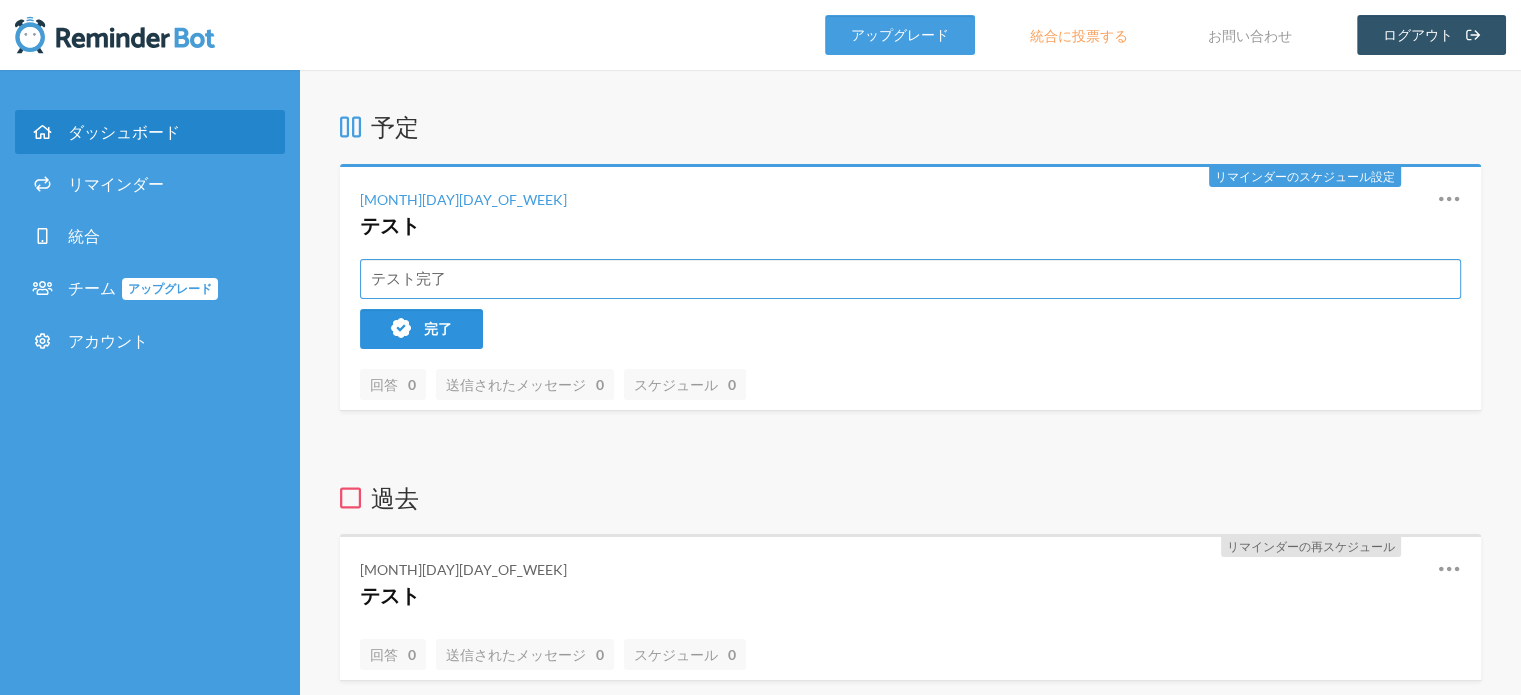 type on "テスト完了" 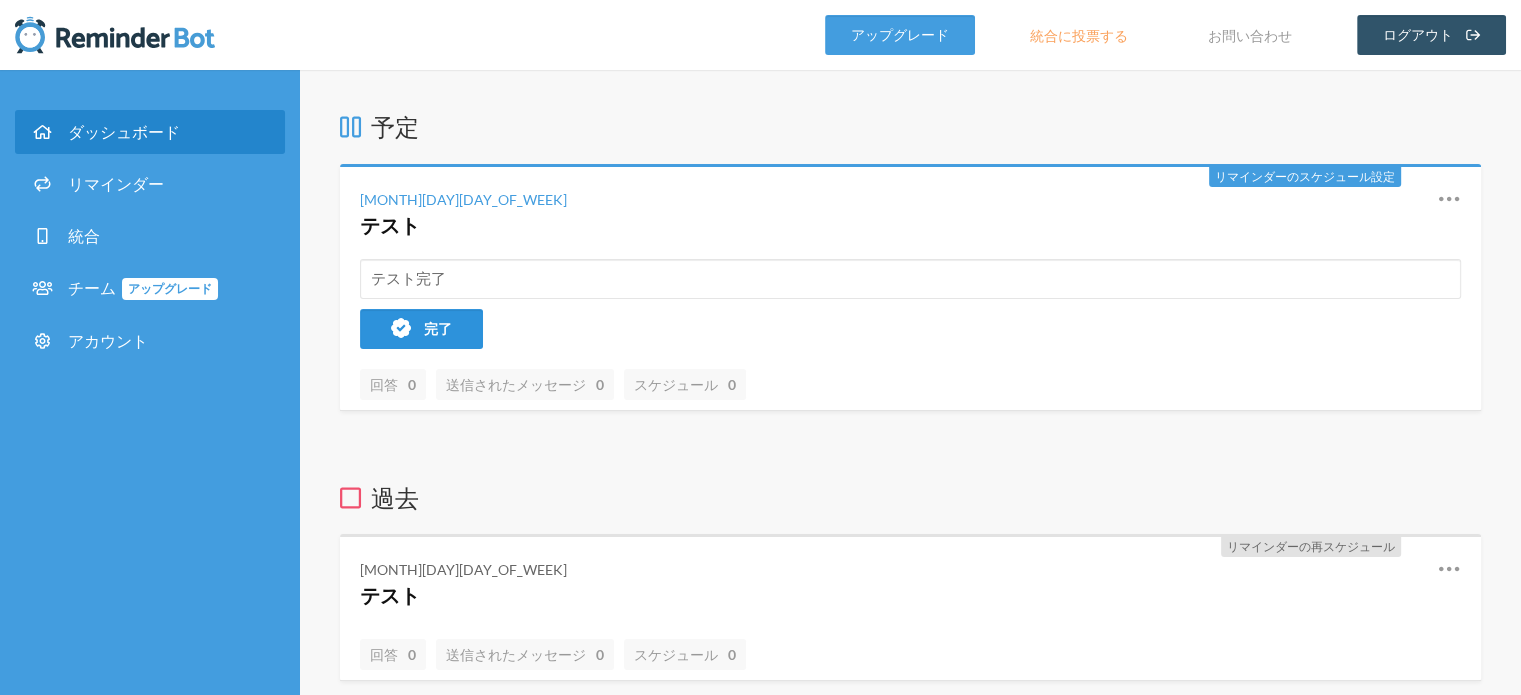 click on "完了" at bounding box center (421, 329) 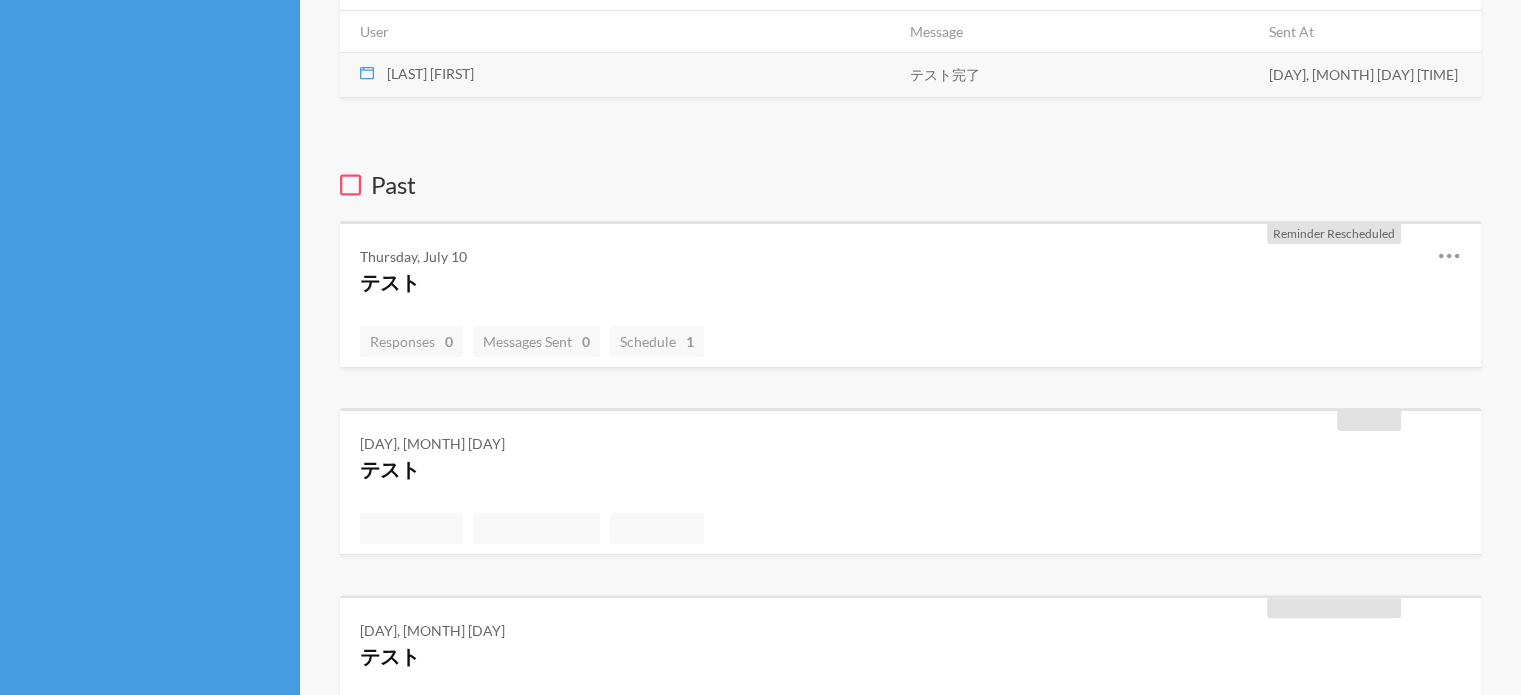 scroll, scrollTop: 0, scrollLeft: 0, axis: both 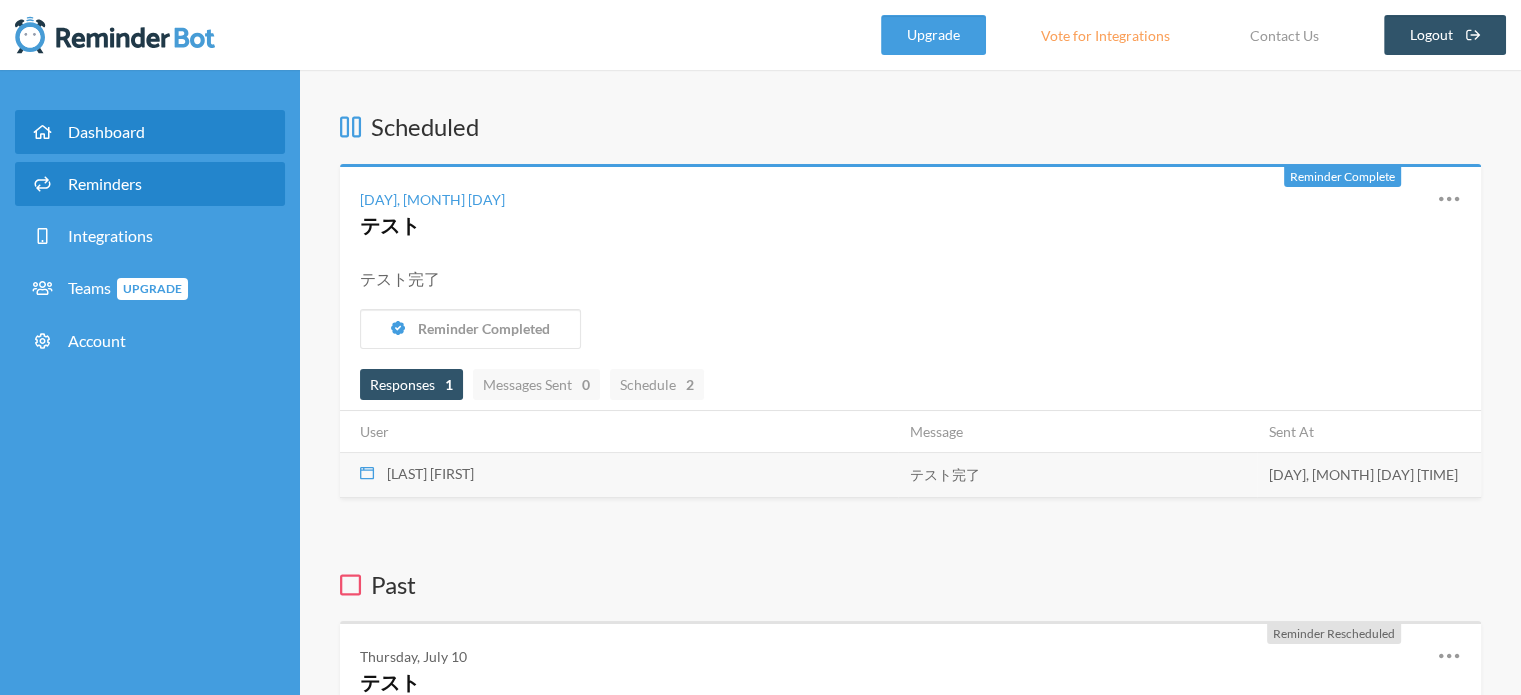 click on "Reminders" at bounding box center (150, 184) 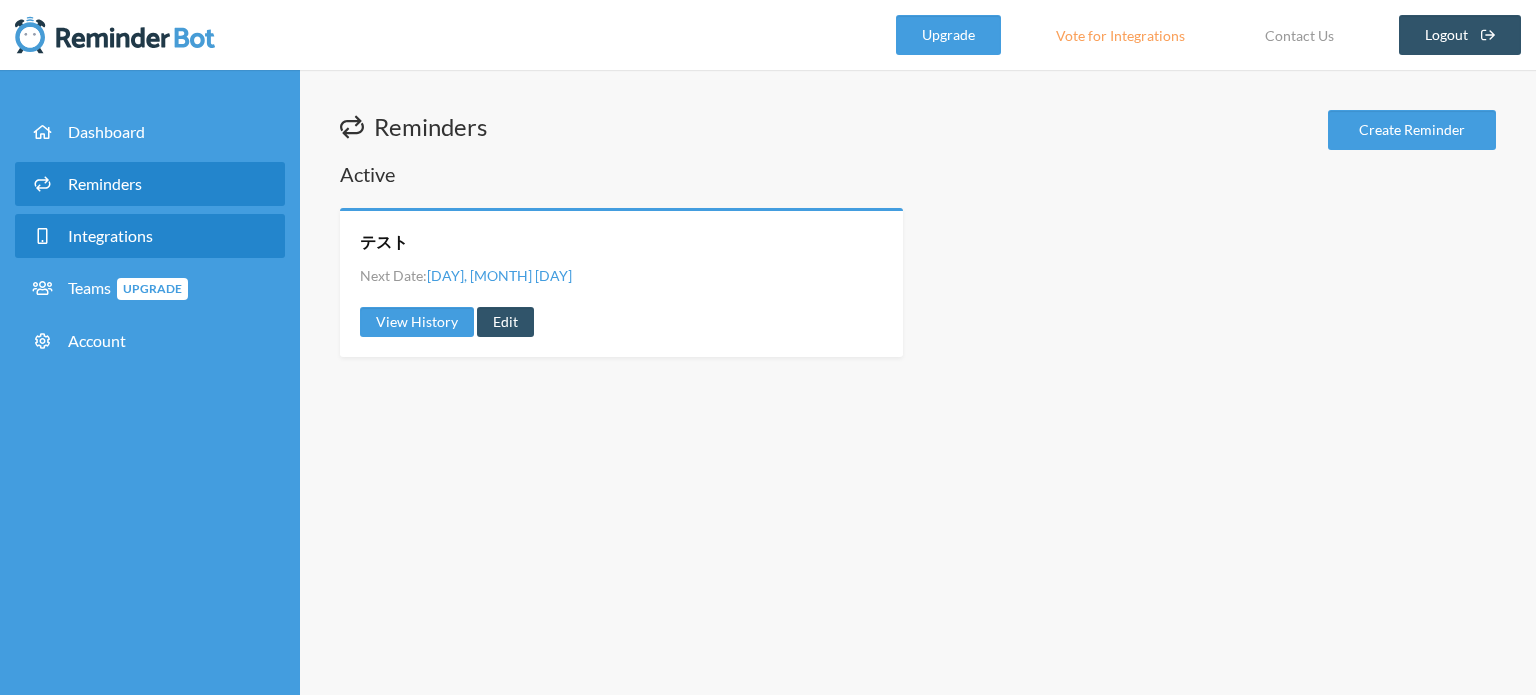 click on "Integrations" at bounding box center [150, 236] 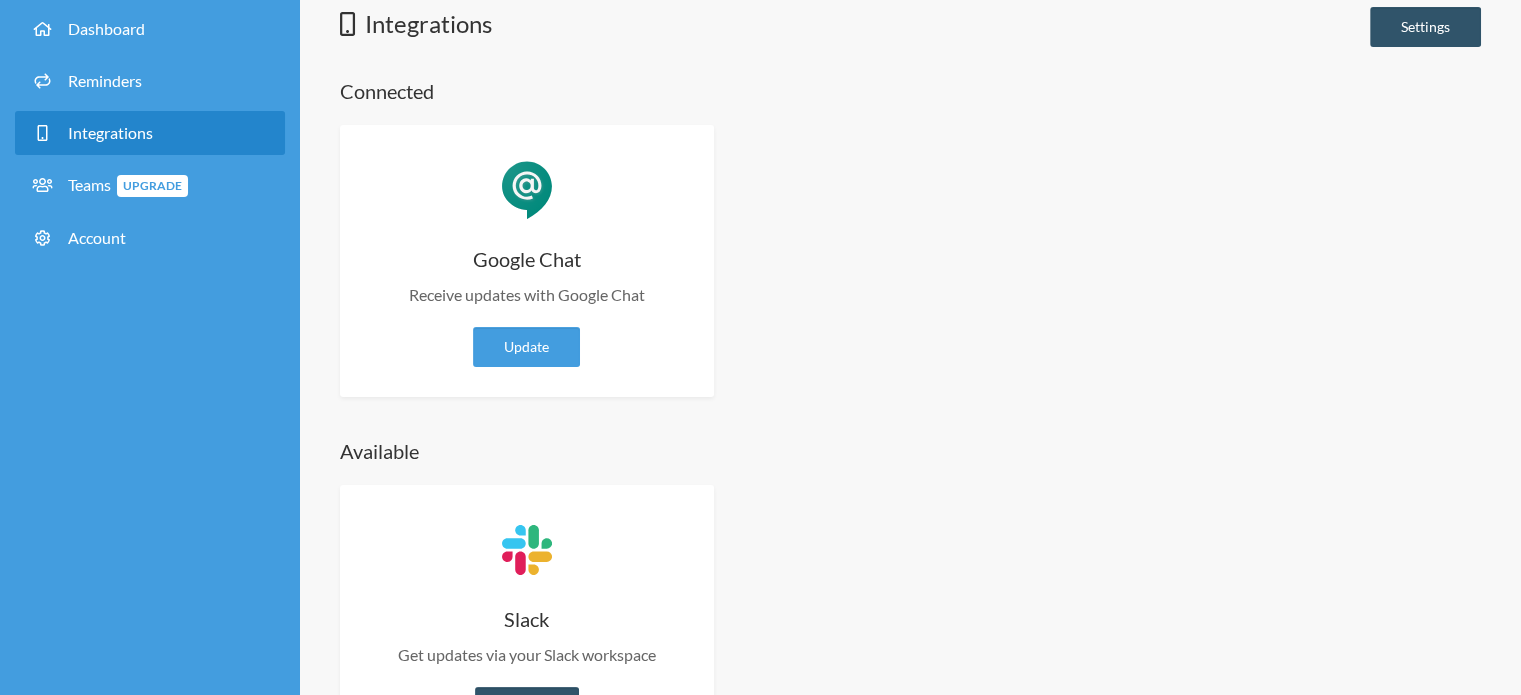 scroll, scrollTop: 203, scrollLeft: 0, axis: vertical 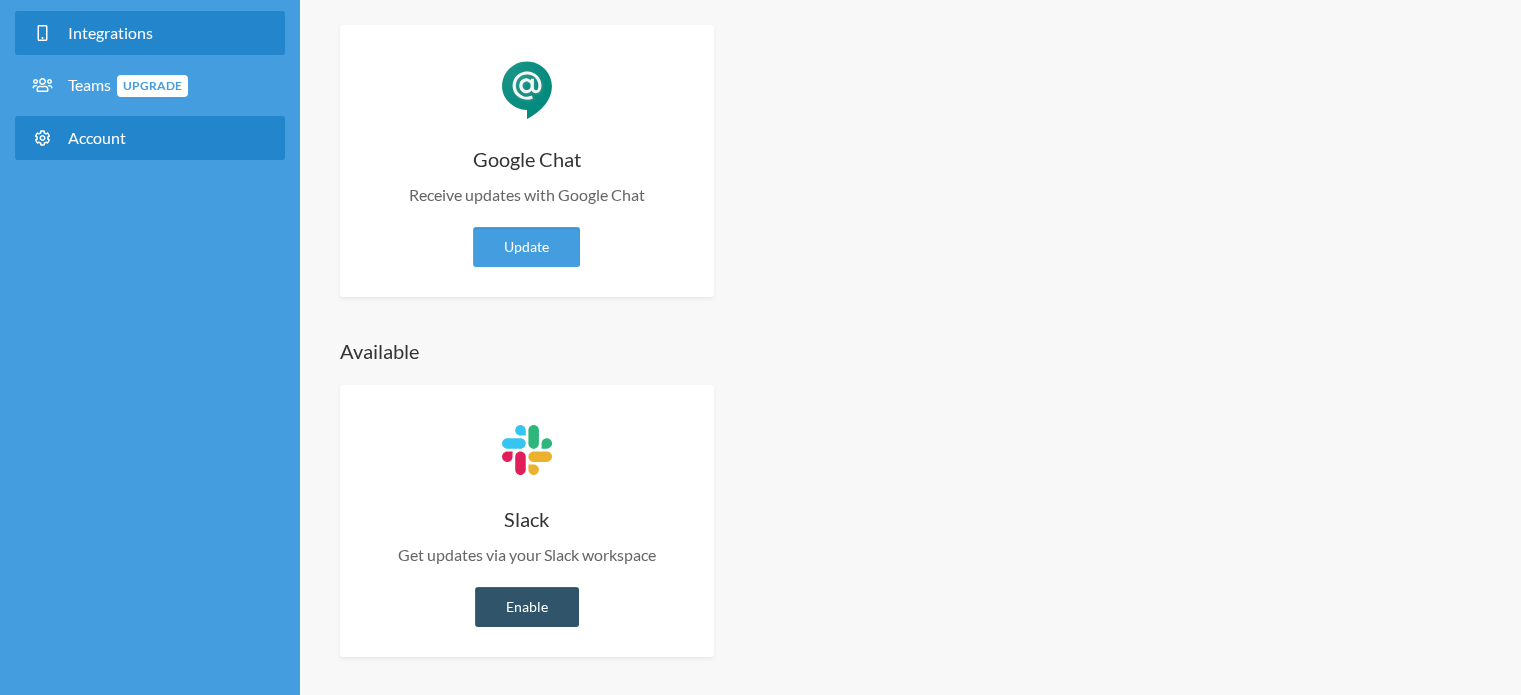 click on "Account" at bounding box center [97, 137] 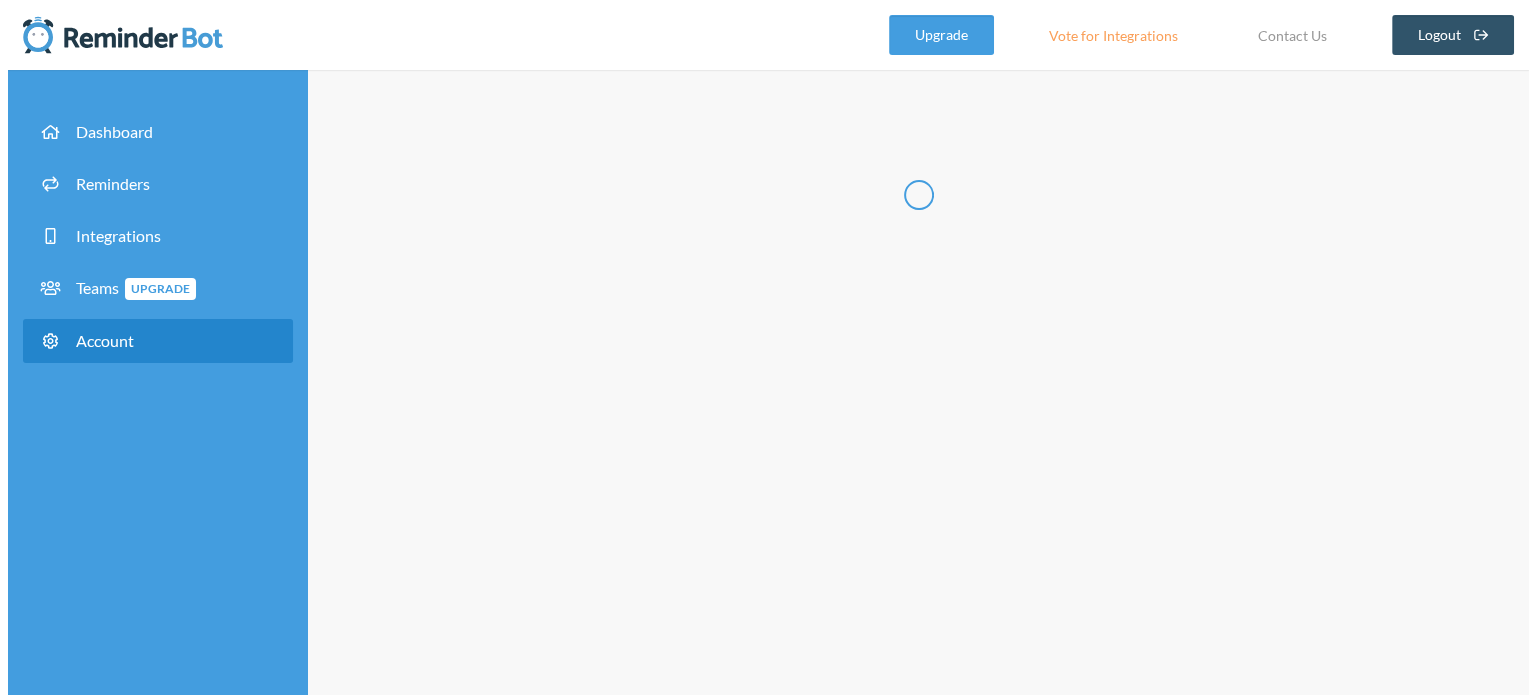 scroll, scrollTop: 0, scrollLeft: 0, axis: both 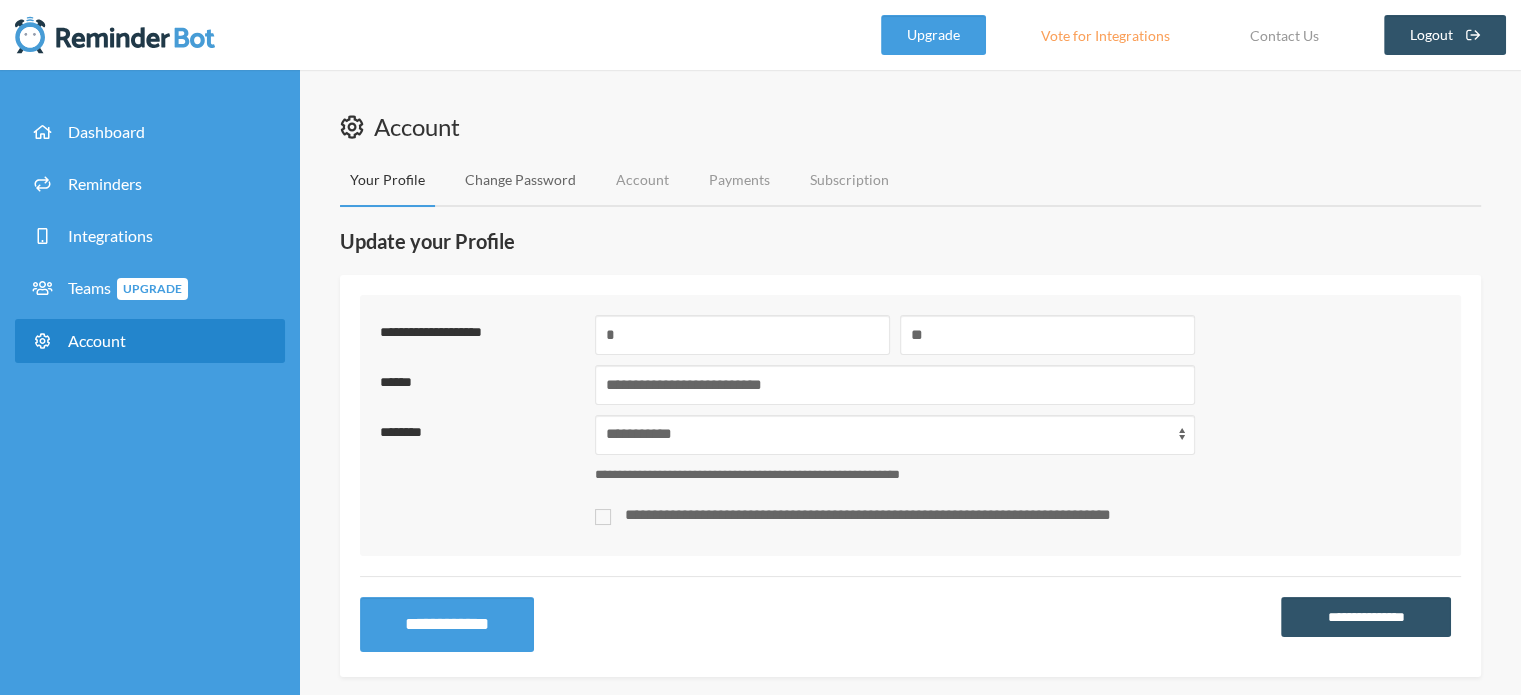 click on "Change Password" at bounding box center (520, 180) 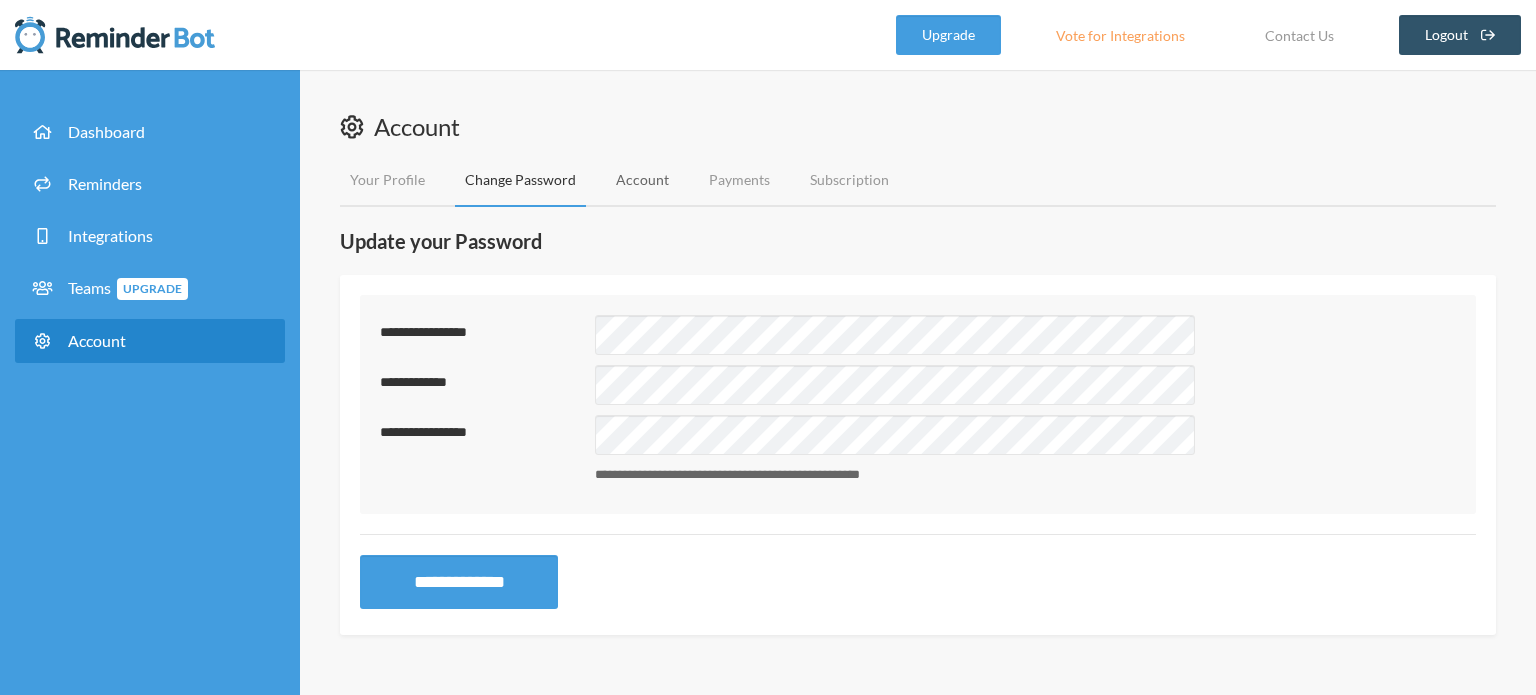 click on "Account" at bounding box center [642, 180] 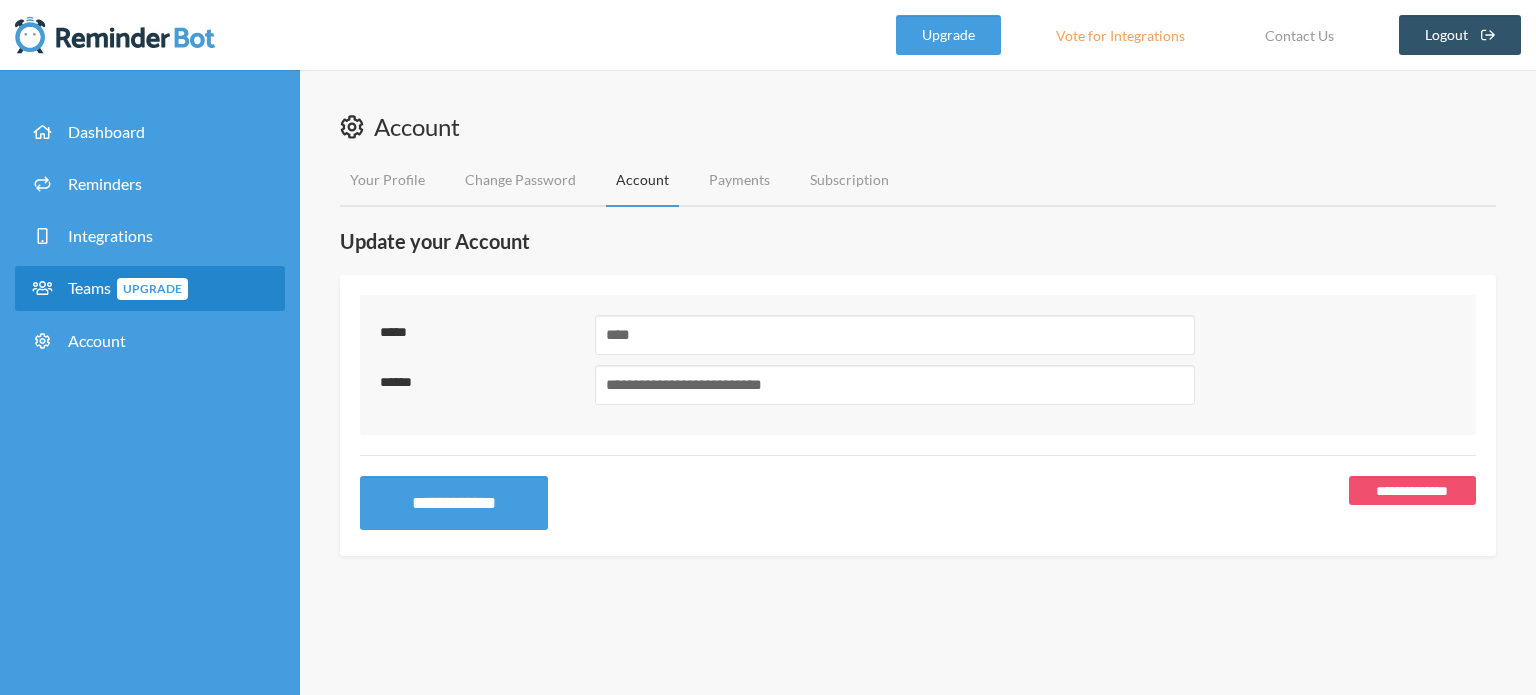 click on "Teams  Upgrade" at bounding box center [128, 287] 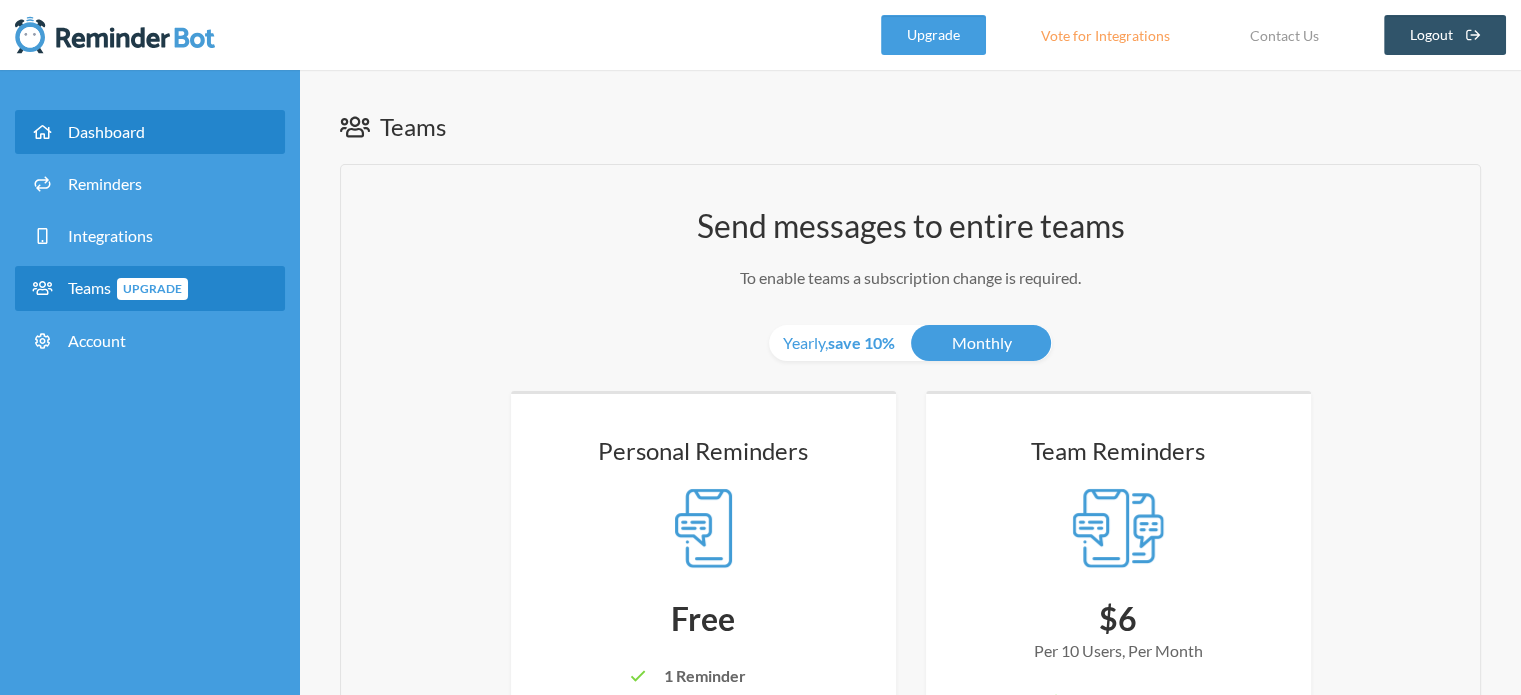 click on "Dashboard" at bounding box center [106, 131] 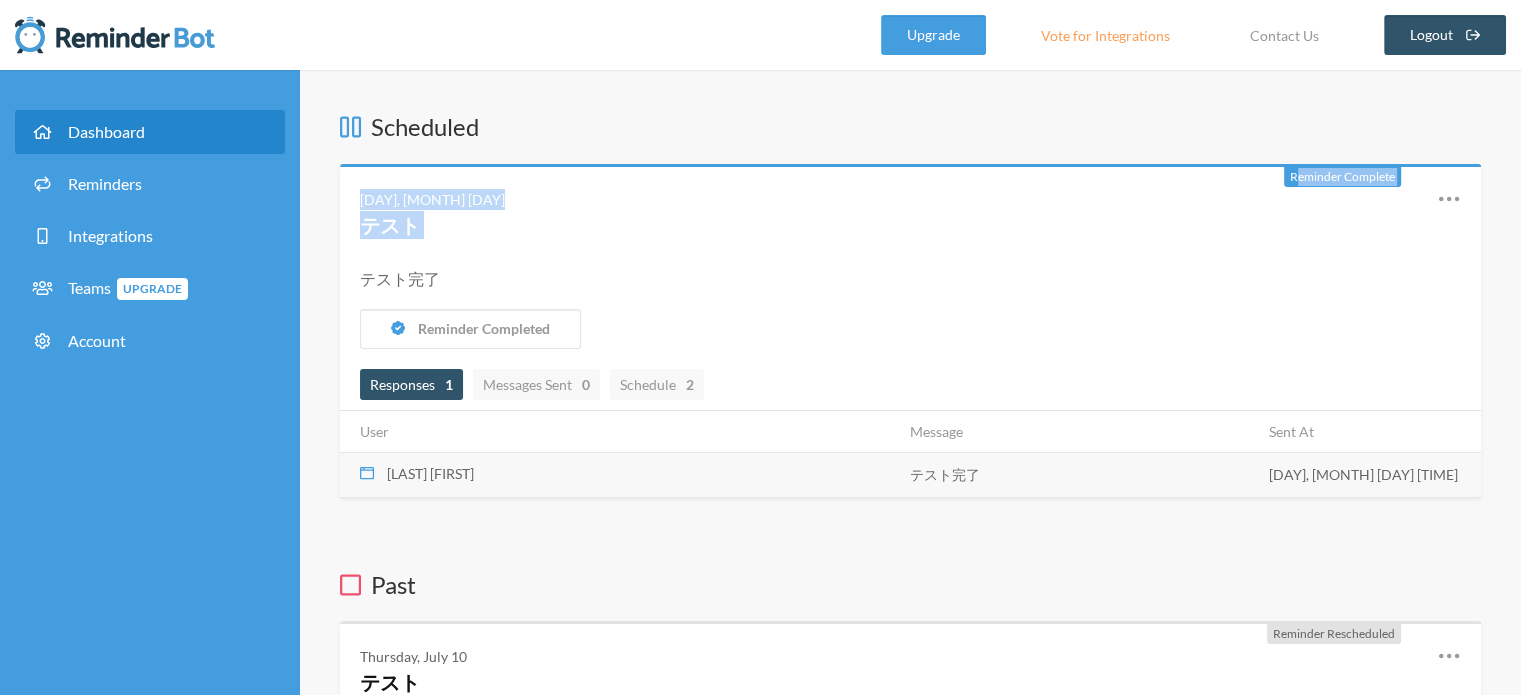 drag, startPoint x: 1288, startPoint y: 171, endPoint x: 1422, endPoint y: 175, distance: 134.0597 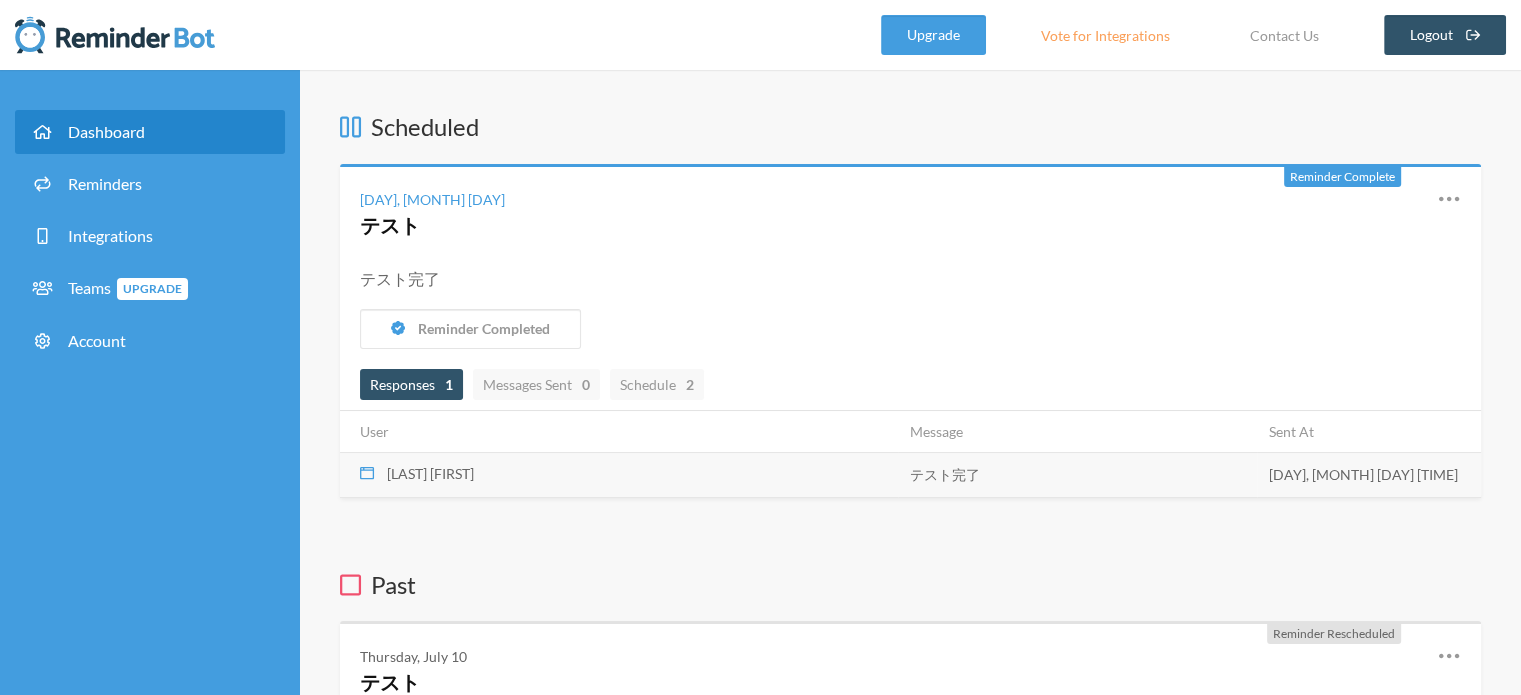 click on "[DAY], [MONTH] [DAY]   テスト" at bounding box center [883, 213] 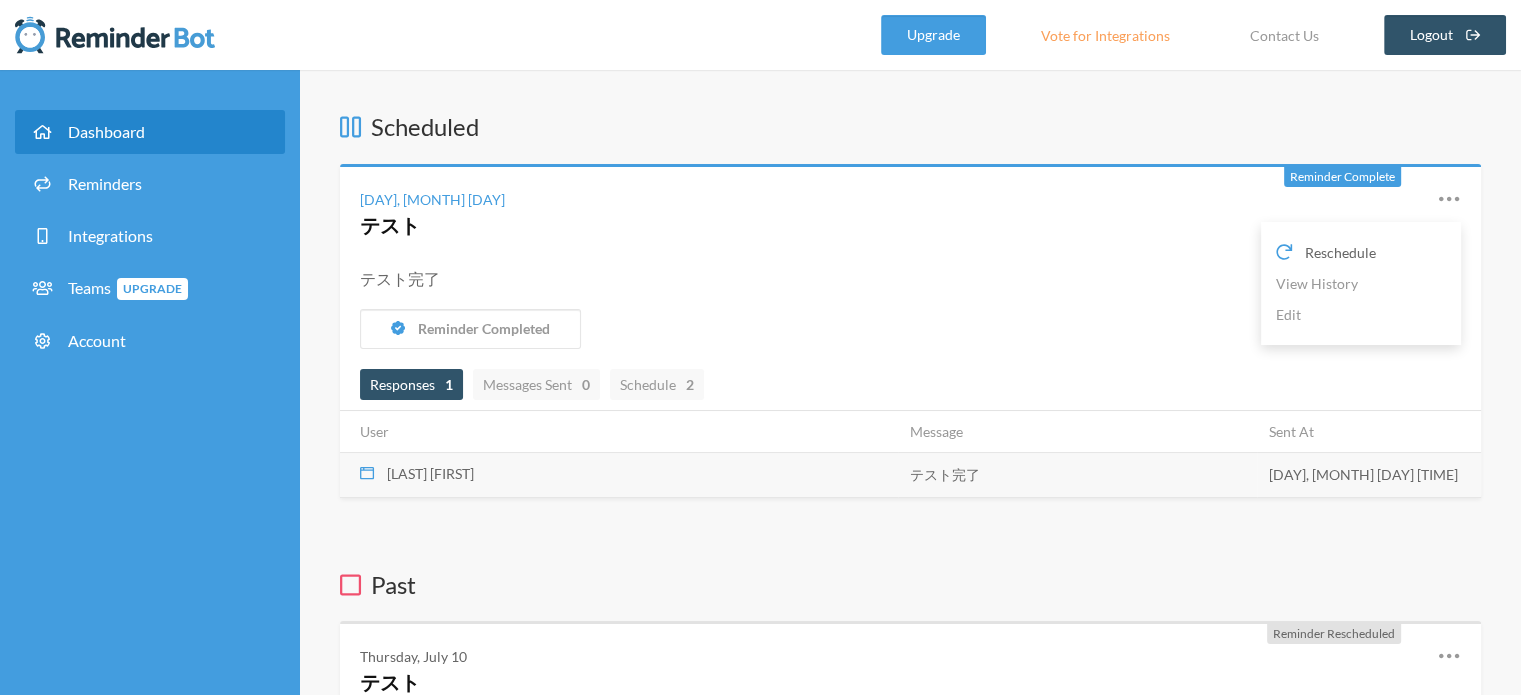 click on "Reschedule" at bounding box center [1361, 252] 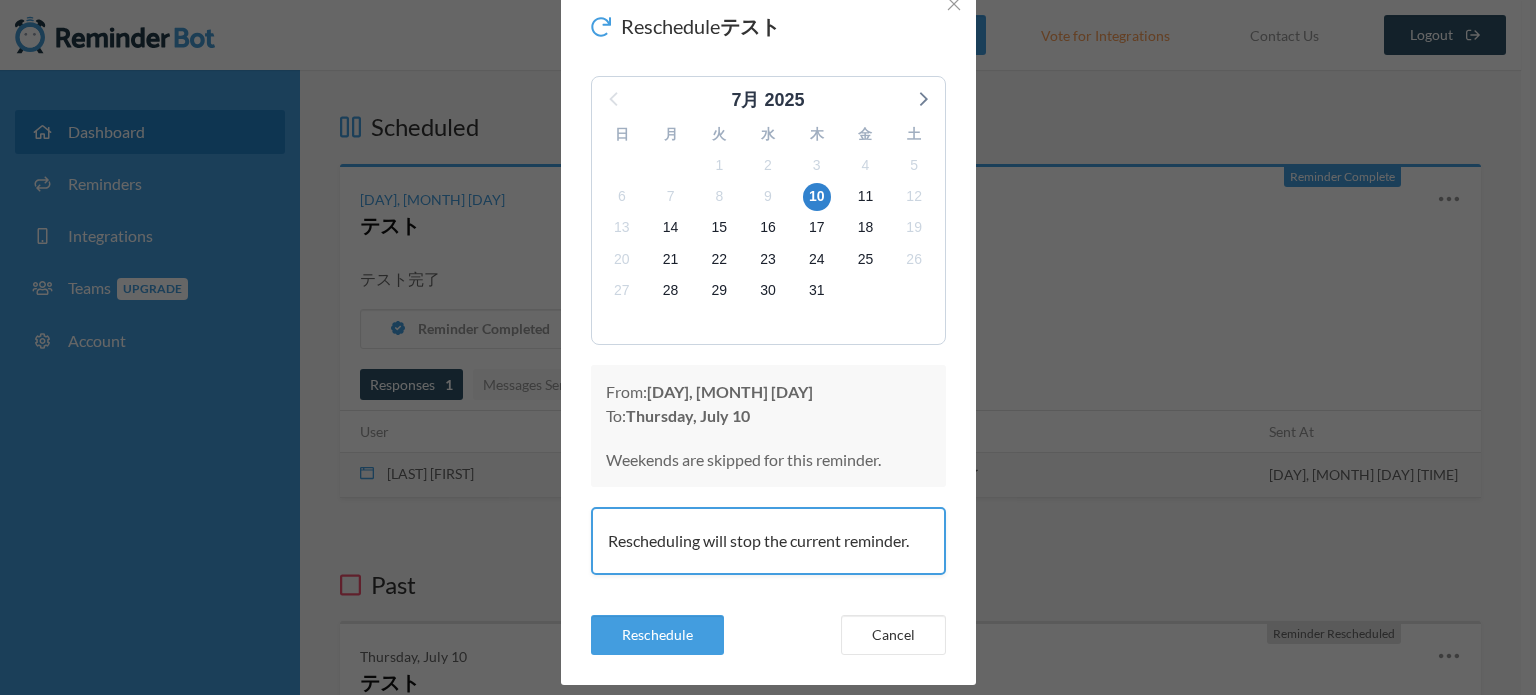 scroll, scrollTop: 106, scrollLeft: 0, axis: vertical 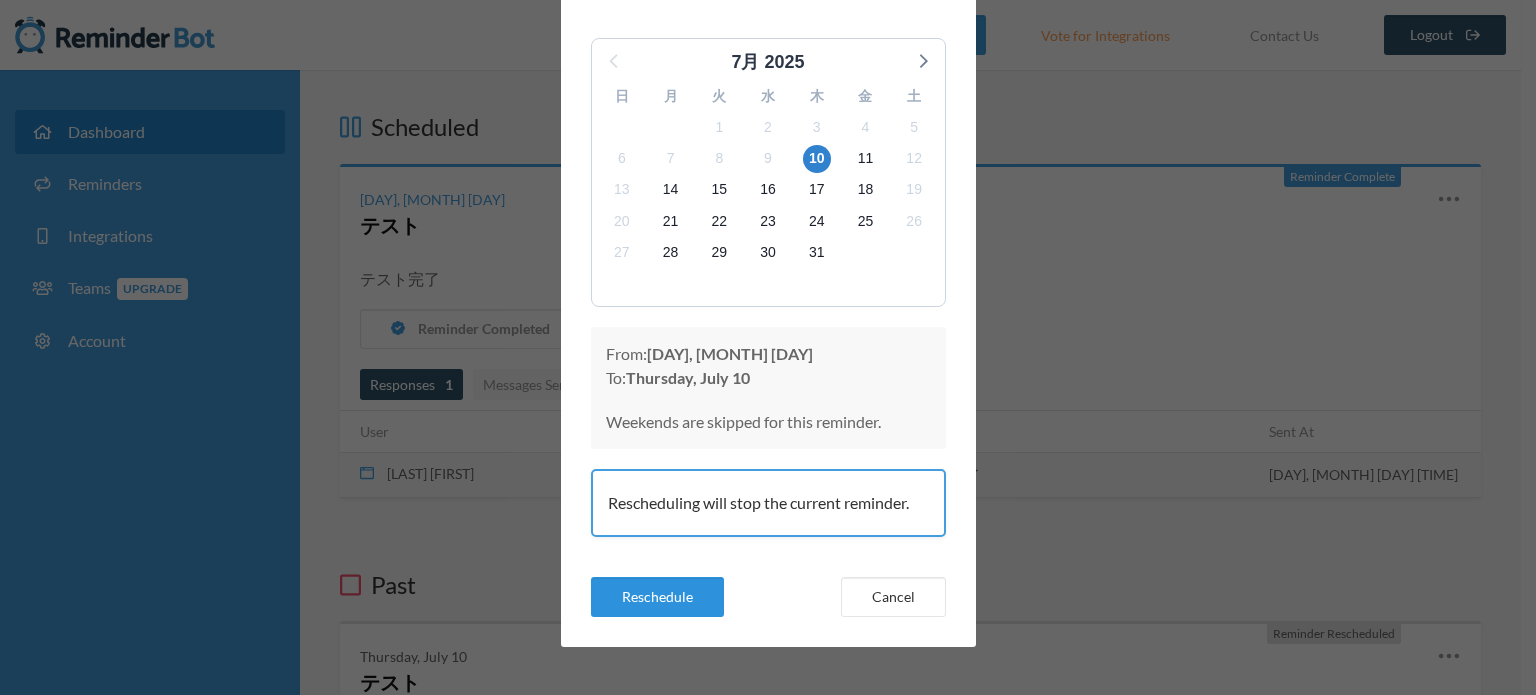 click on "Reschedule" at bounding box center (657, 597) 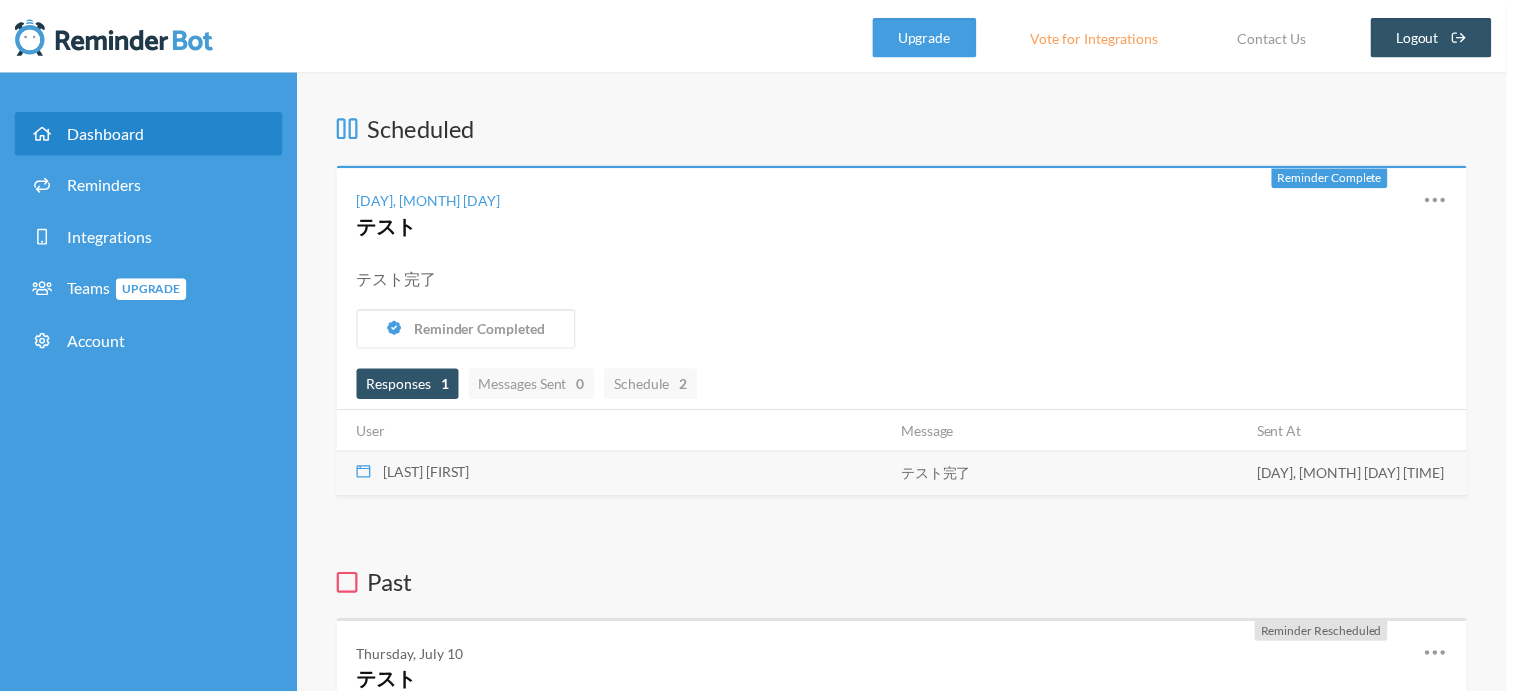 scroll, scrollTop: 0, scrollLeft: 0, axis: both 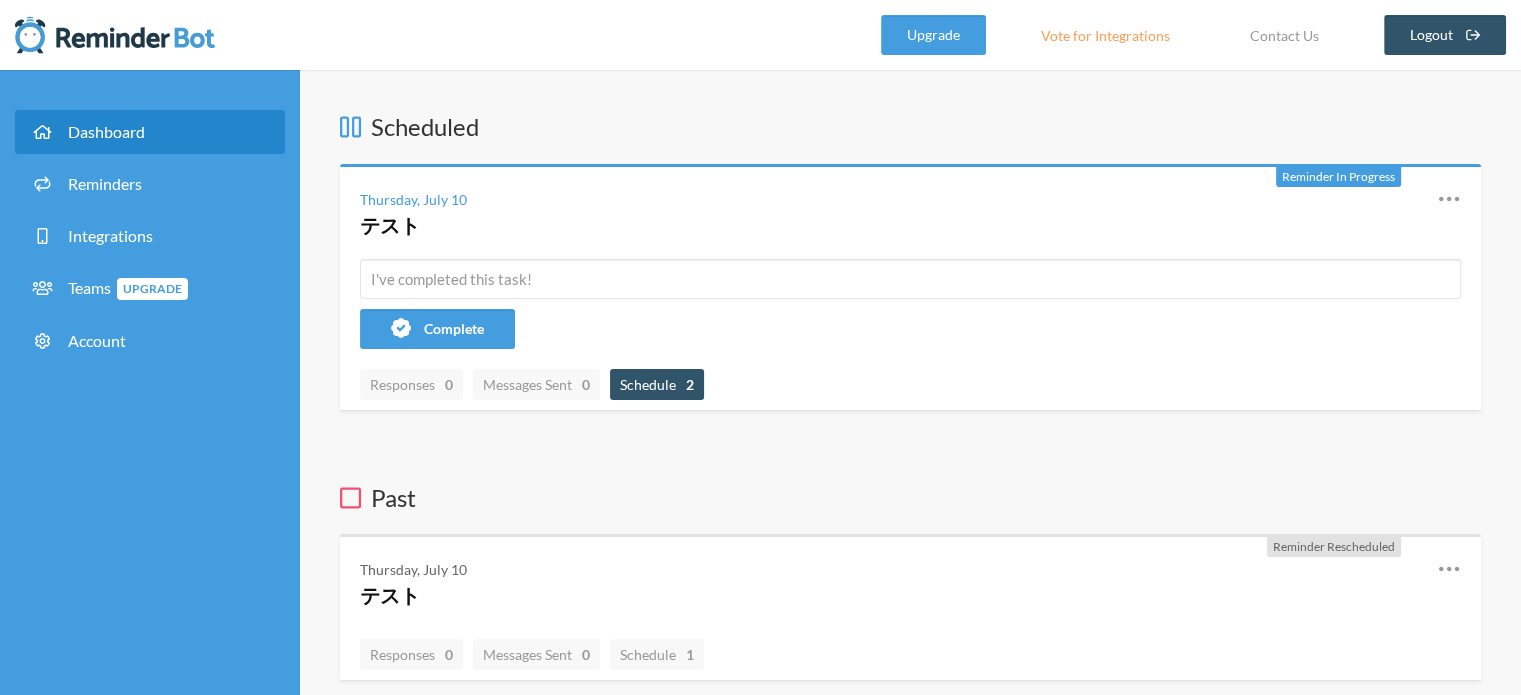 click on "Schedule  2" at bounding box center [411, 384] 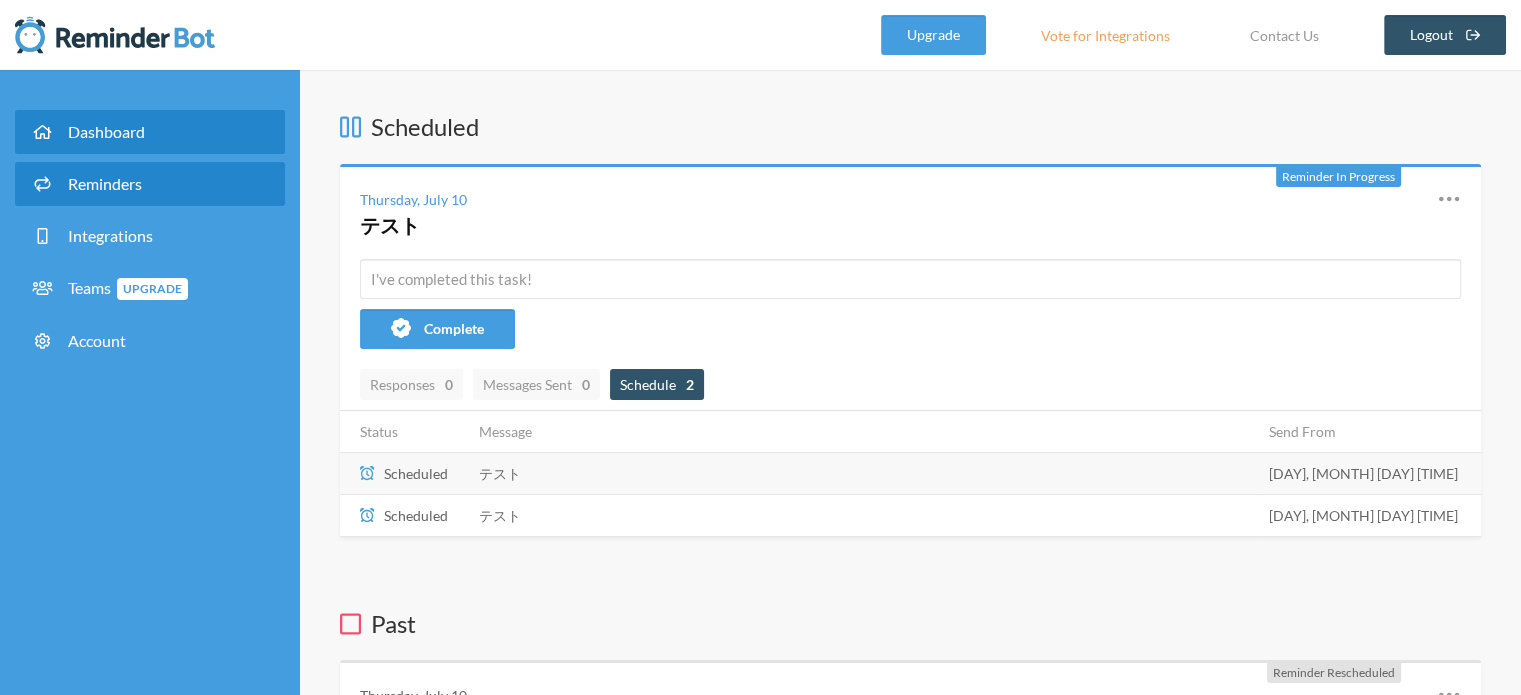 click on "Reminders" at bounding box center [150, 184] 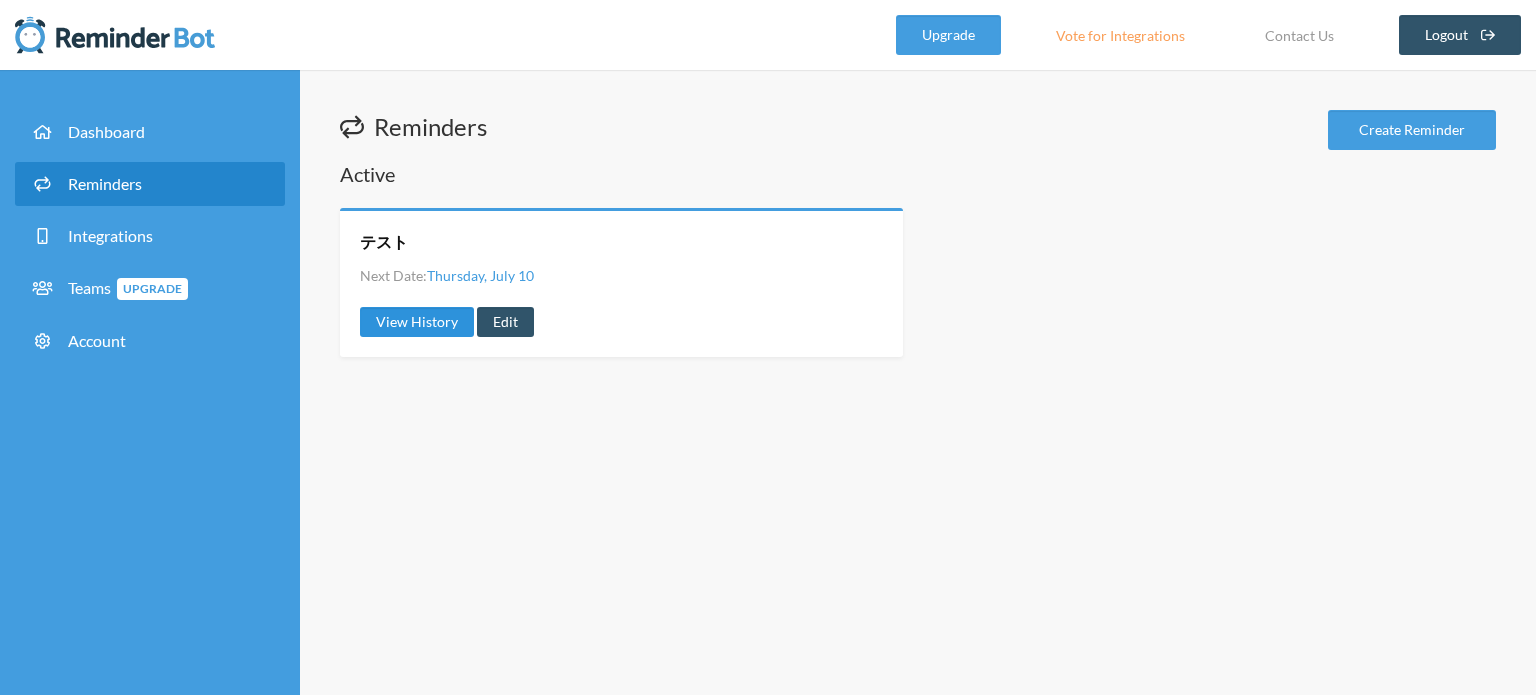click on "View History" at bounding box center [417, 322] 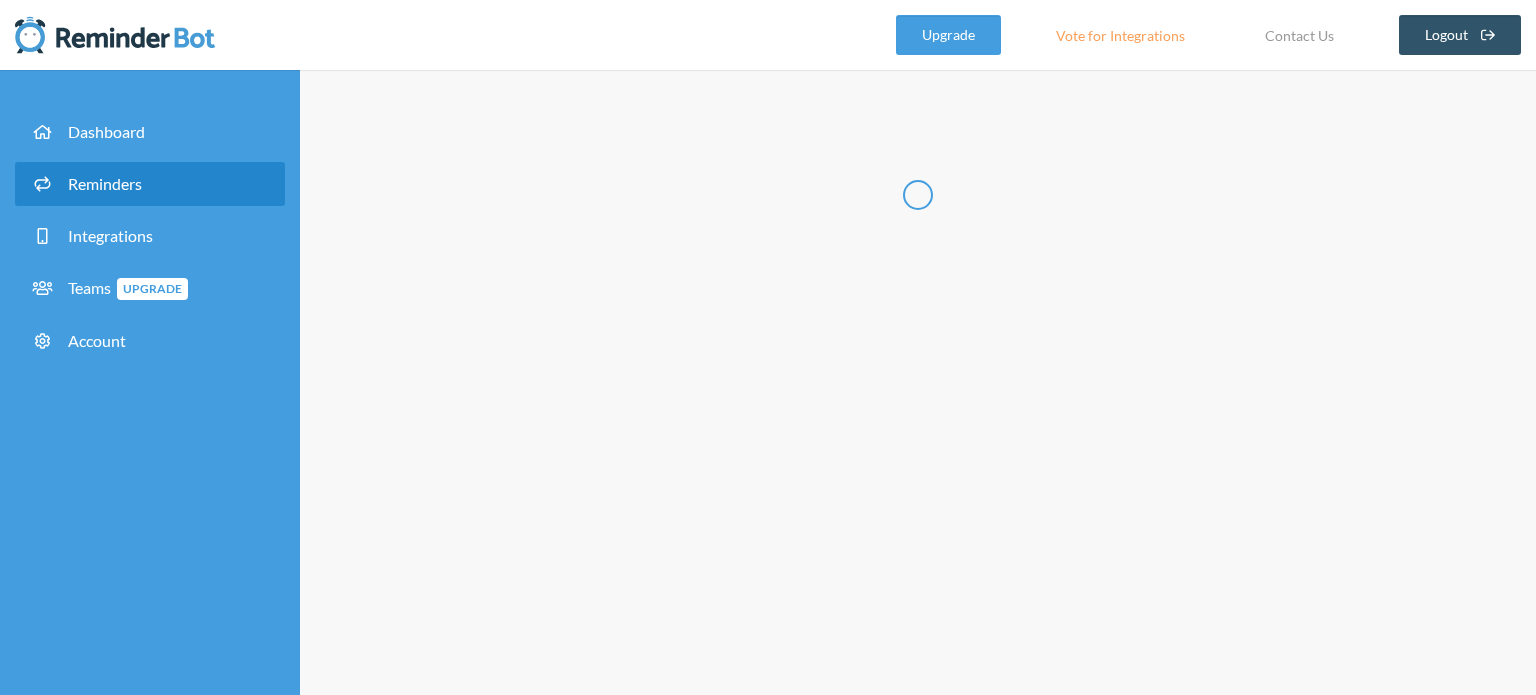 click on "Reminders" at bounding box center [150, 184] 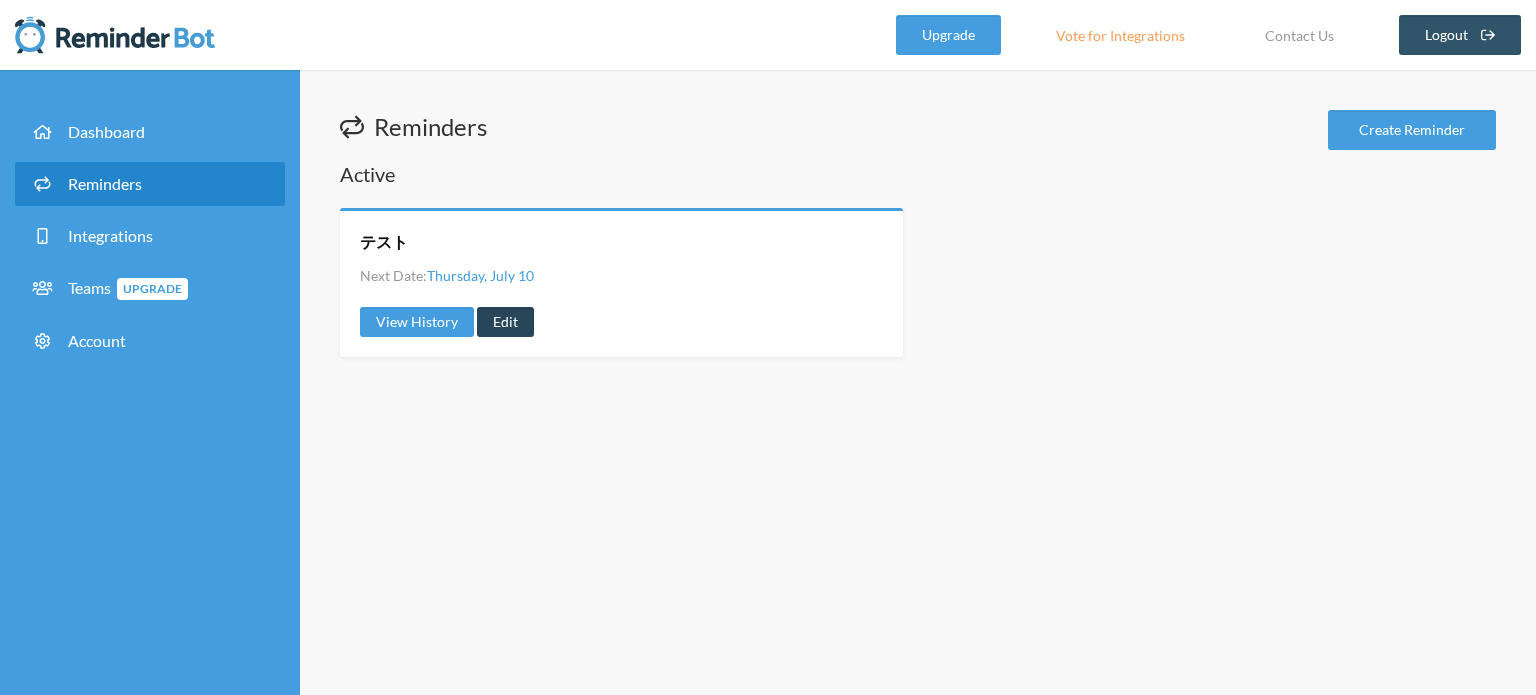 click on "Edit" at bounding box center [505, 322] 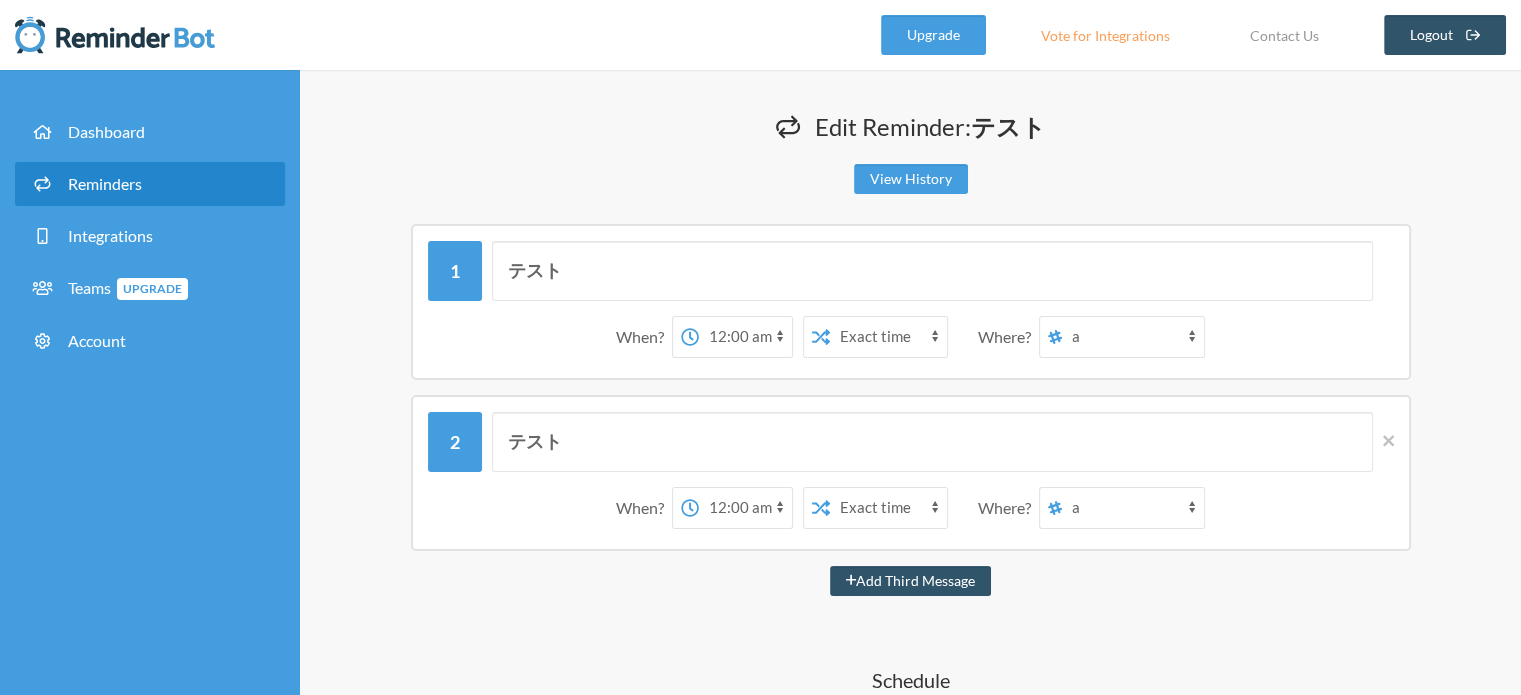 click on "12:00 am 12:15 am 12:30 am 12:45 am 1:00 am 1:15 am 1:30 am 1:45 am 2:00 am 2:15 am 2:30 am 2:45 am 3:00 am 3:15 am 3:30 am 3:45 am 4:00 am 4:15 am 4:30 am 4:45 am 5:00 am 5:15 am 5:30 am 5:45 am 6:00 am 6:15 am 6:30 am 6:45 am 7:00 am 7:15 am 7:30 am 7:45 am 8:00 am 8:15 am 8:30 am 8:45 am 9:00 am 9:15 am 9:30 am 9:45 am 10:00 am 10:15 am 10:30 am 10:45 am 11:00 am 11:15 am 11:30 am 11:45 am 12:00 pm 12:15 pm 12:30 pm 12:45 pm 1:00 pm 1:15 pm 1:30 pm 1:45 pm 2:00 pm 2:15 pm 2:30 pm 2:45 pm 3:00 pm 3:15 pm 3:30 pm 3:45 pm 4:00 pm 4:15 pm 4:30 pm 4:45 pm 5:00 pm 5:15 pm 5:30 pm 5:45 pm 6:00 pm 6:15 pm 6:30 pm 6:45 pm 7:00 pm 7:15 pm 7:30 pm 7:45 pm 8:00 pm 8:15 pm 8:30 pm 8:45 pm 9:00 pm 9:15 pm 9:30 pm 9:45 pm 10:00 pm 10:15 pm 10:30 pm 10:45 pm 11:00 pm 11:15 pm 11:30 pm 11:45 pm" at bounding box center [745, 337] 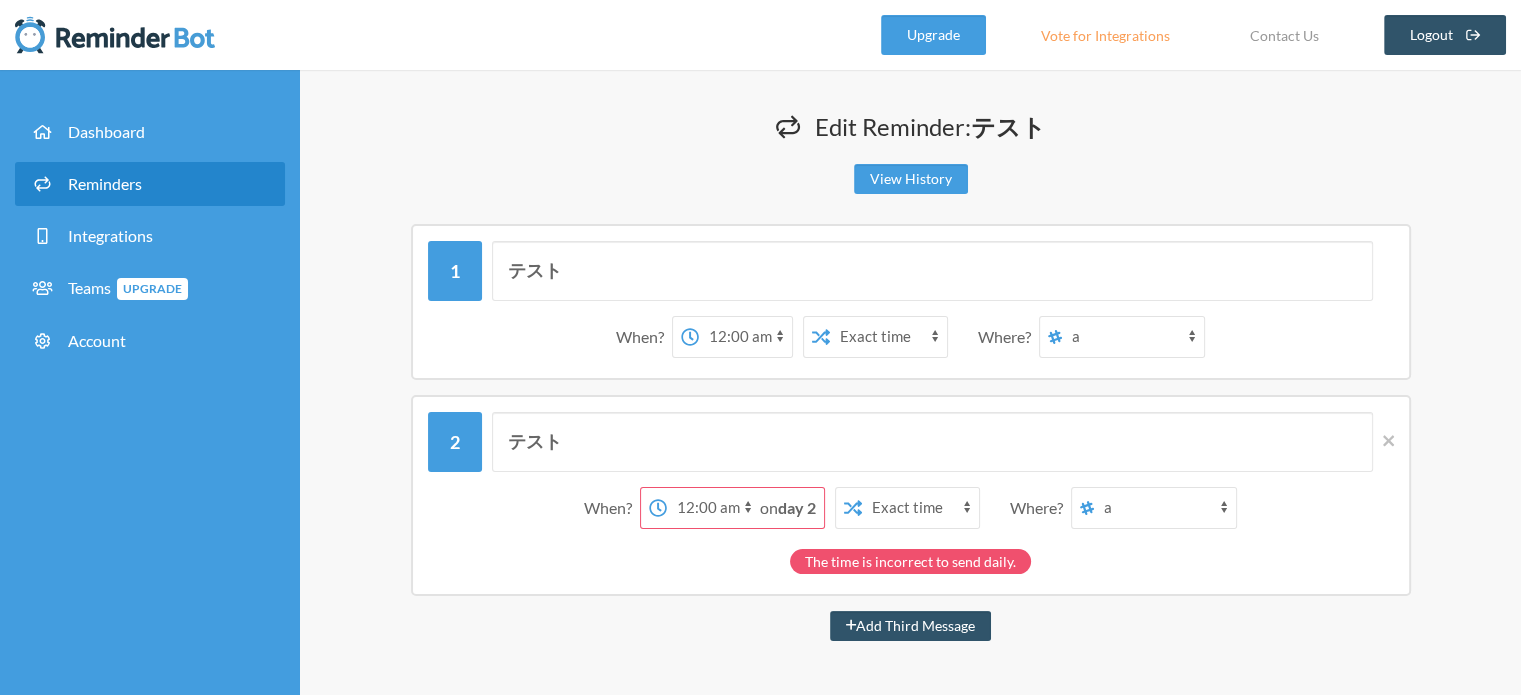 click on "吉田倭   a あ" at bounding box center (1133, 337) 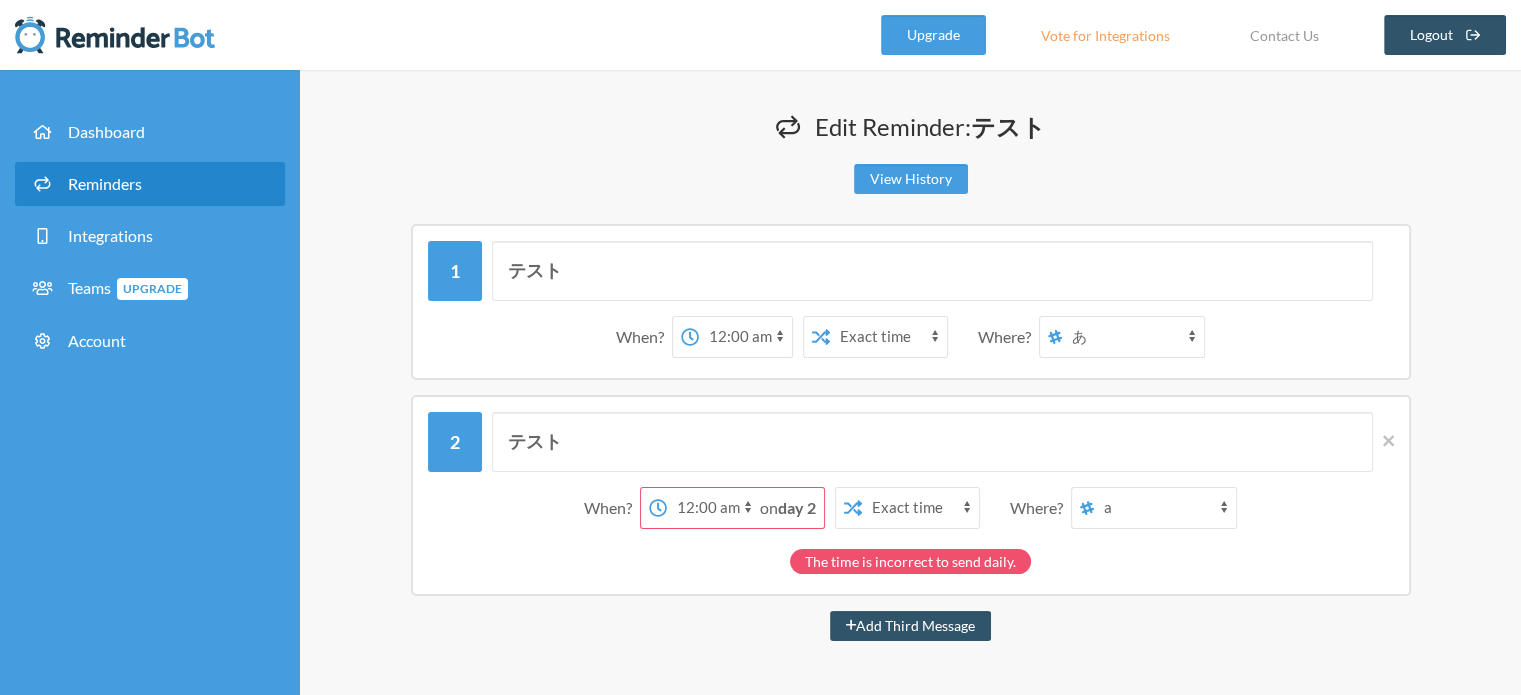 click on "吉田倭   a あ" at bounding box center [1133, 337] 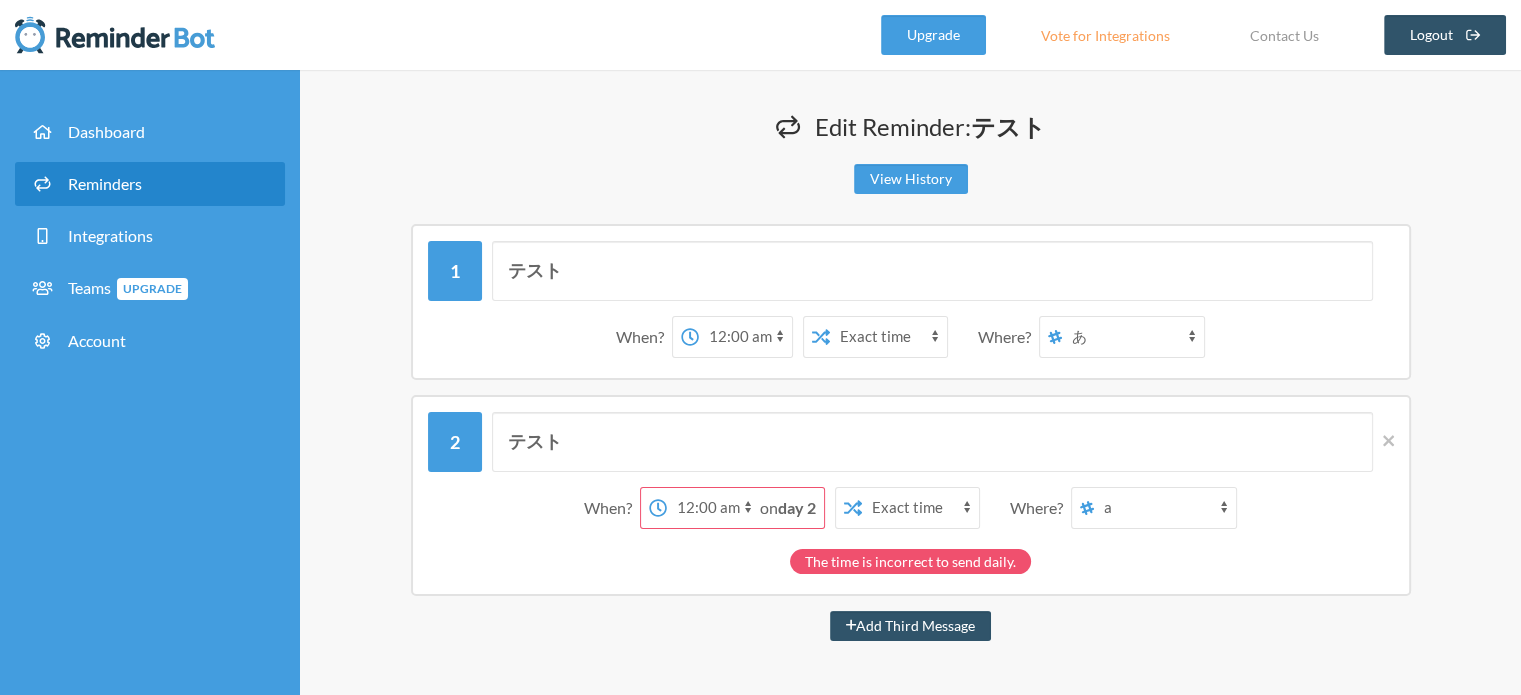 click on "day 2" at bounding box center (797, 507) 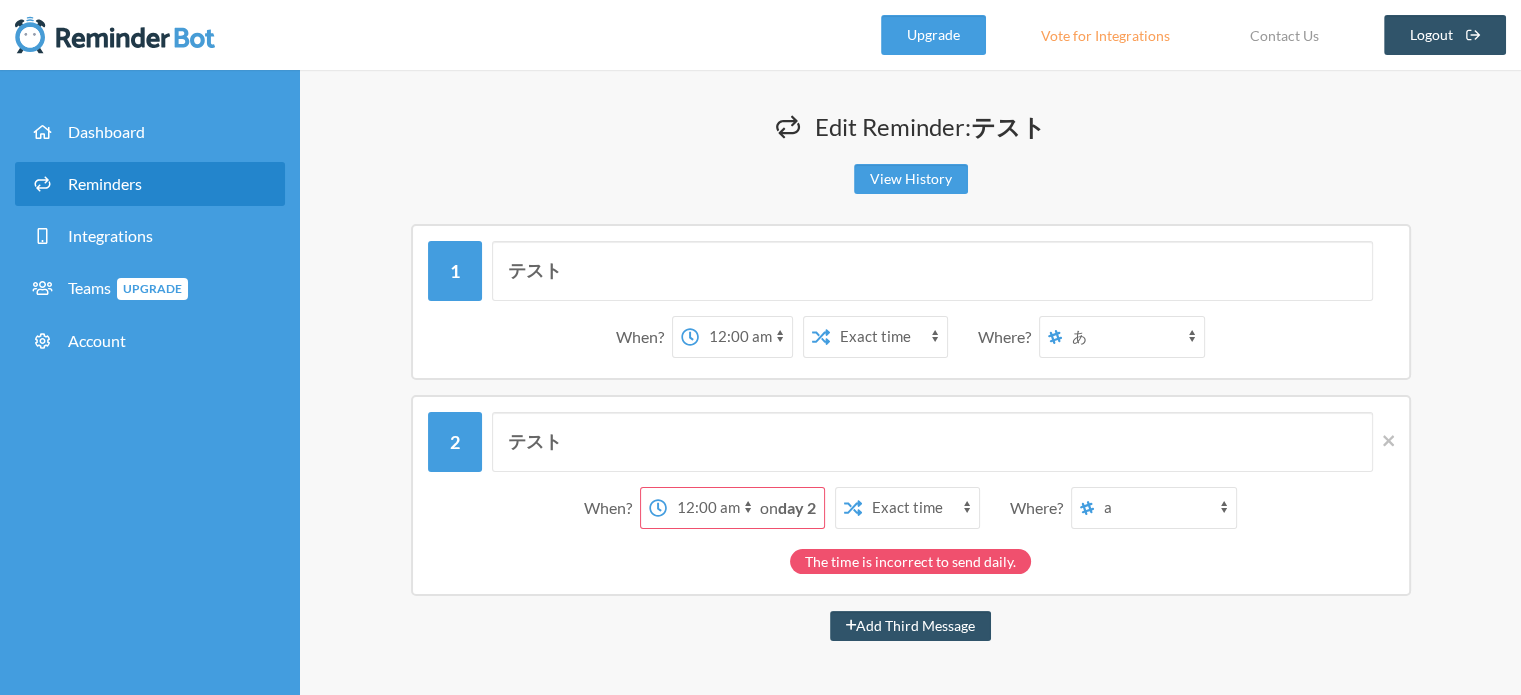 select on "14:00:00" 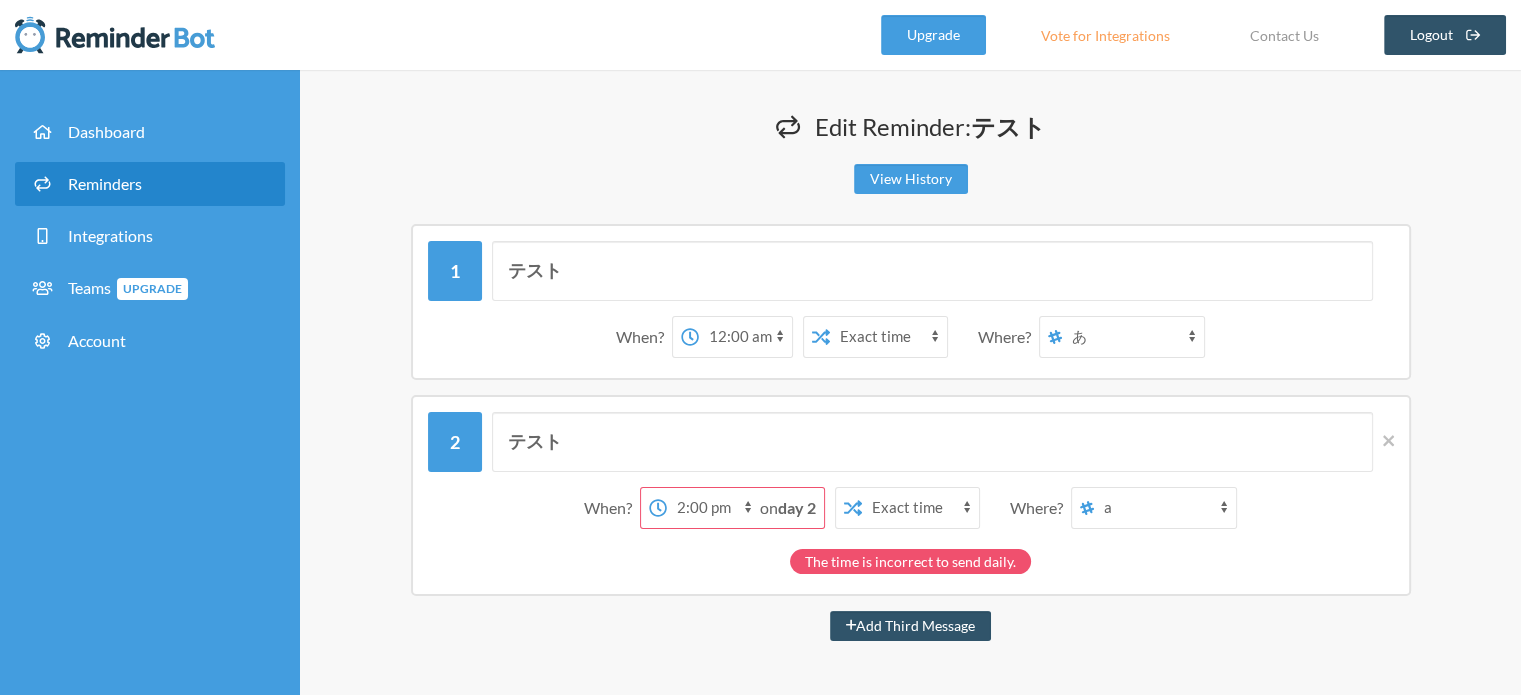 click on "12:00 am 12:15 am 12:30 am 12:45 am 1:00 am 1:15 am 1:30 am 1:45 am 2:00 am 2:15 am 2:30 am 2:45 am 3:00 am 3:15 am 3:30 am 3:45 am 4:00 am 4:15 am 4:30 am 4:45 am 5:00 am 5:15 am 5:30 am 5:45 am 6:00 am 6:15 am 6:30 am 6:45 am 7:00 am 7:15 am 7:30 am 7:45 am 8:00 am 8:15 am 8:30 am 8:45 am 9:00 am 9:15 am 9:30 am 9:45 am 10:00 am 10:15 am 10:30 am 10:45 am 11:00 am 11:15 am 11:30 am 11:45 am 12:00 pm 12:15 pm 12:30 pm 12:45 pm 1:00 pm 1:15 pm 1:30 pm 1:45 pm 2:00 pm 2:15 pm 2:30 pm 2:45 pm 3:00 pm 3:15 pm 3:30 pm 3:45 pm 4:00 pm 4:15 pm 4:30 pm 4:45 pm 5:00 pm 5:15 pm 5:30 pm 5:45 pm 6:00 pm 6:15 pm 6:30 pm 6:45 pm 7:00 pm 7:15 pm 7:30 pm 7:45 pm 8:00 pm 8:15 pm 8:30 pm 8:45 pm 9:00 pm 9:15 pm 9:30 pm 9:45 pm 10:00 pm 10:15 pm 10:30 pm 10:45 pm 11:00 pm 11:15 pm 11:30 pm 11:45 pm" at bounding box center (713, 508) 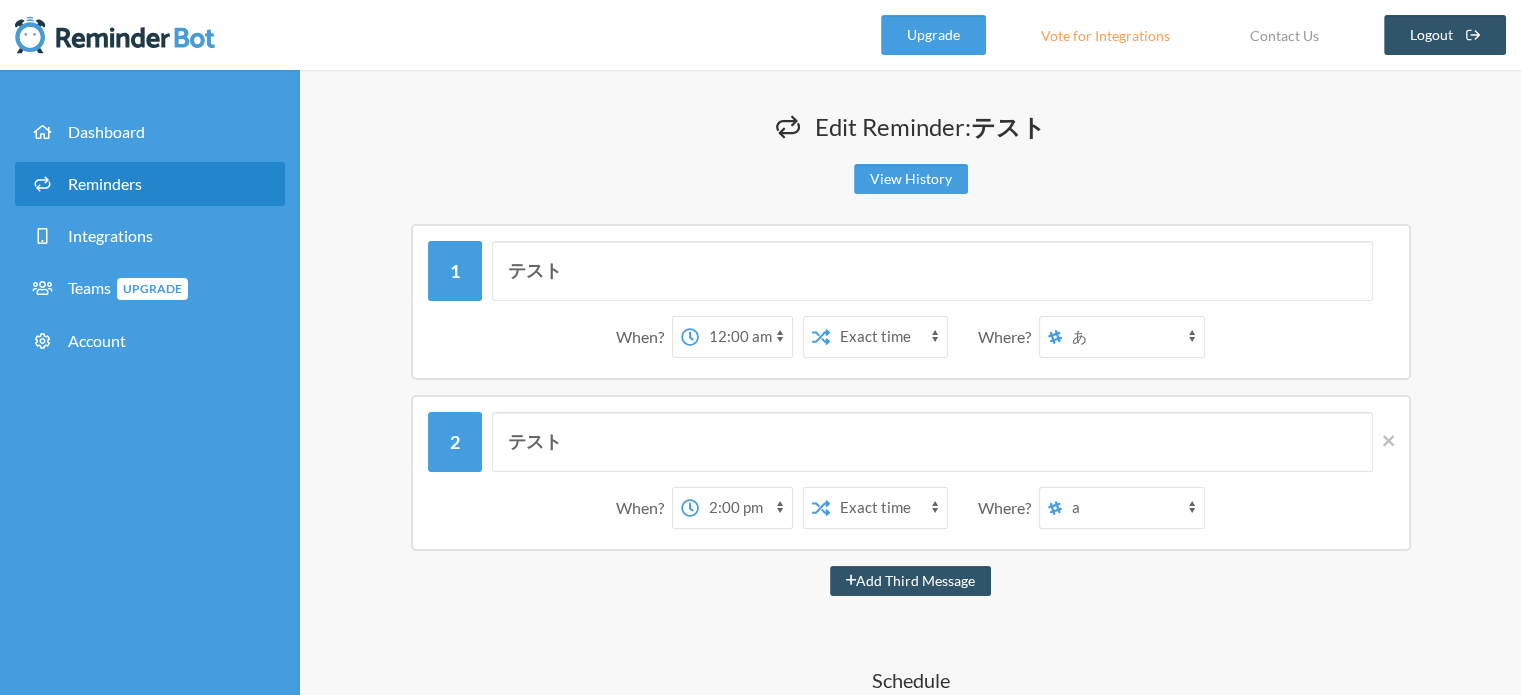 click at bounding box center [1055, 508] 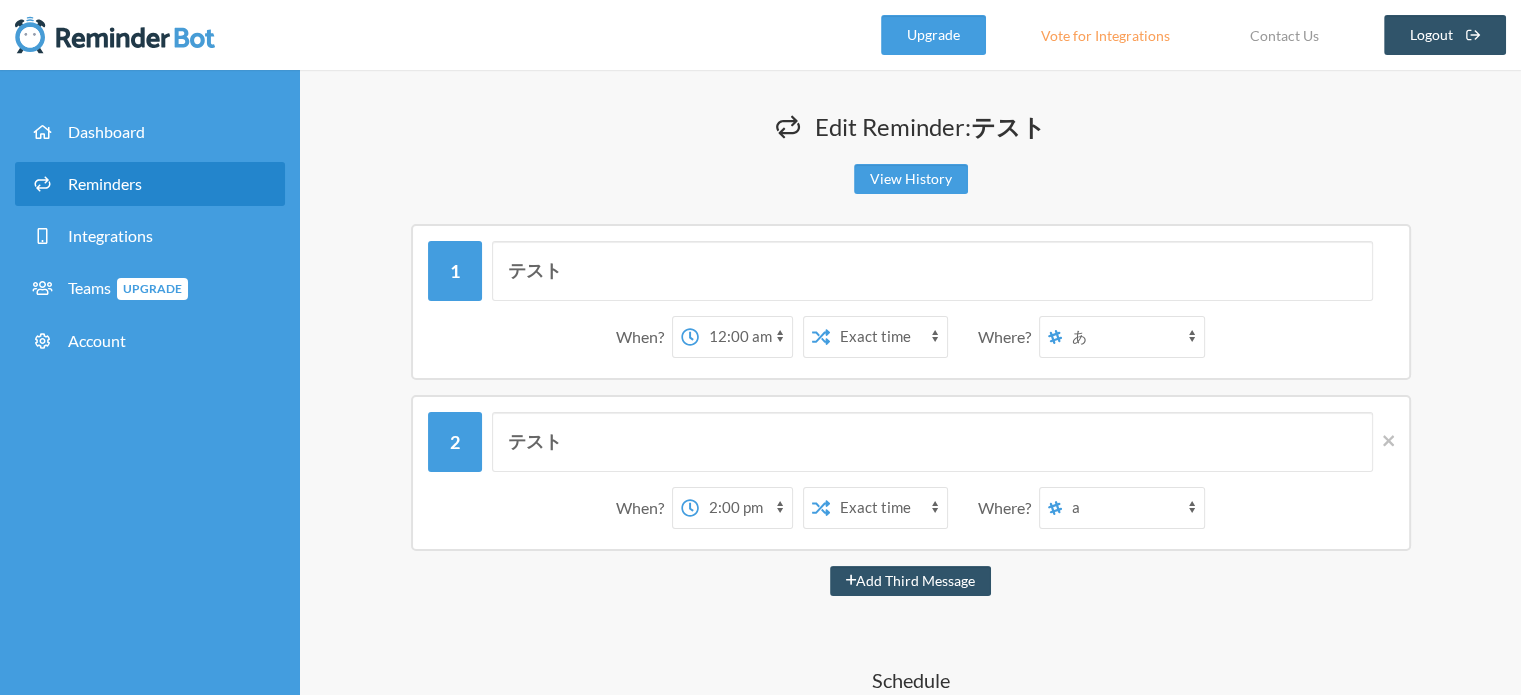 click at bounding box center (1055, 508) 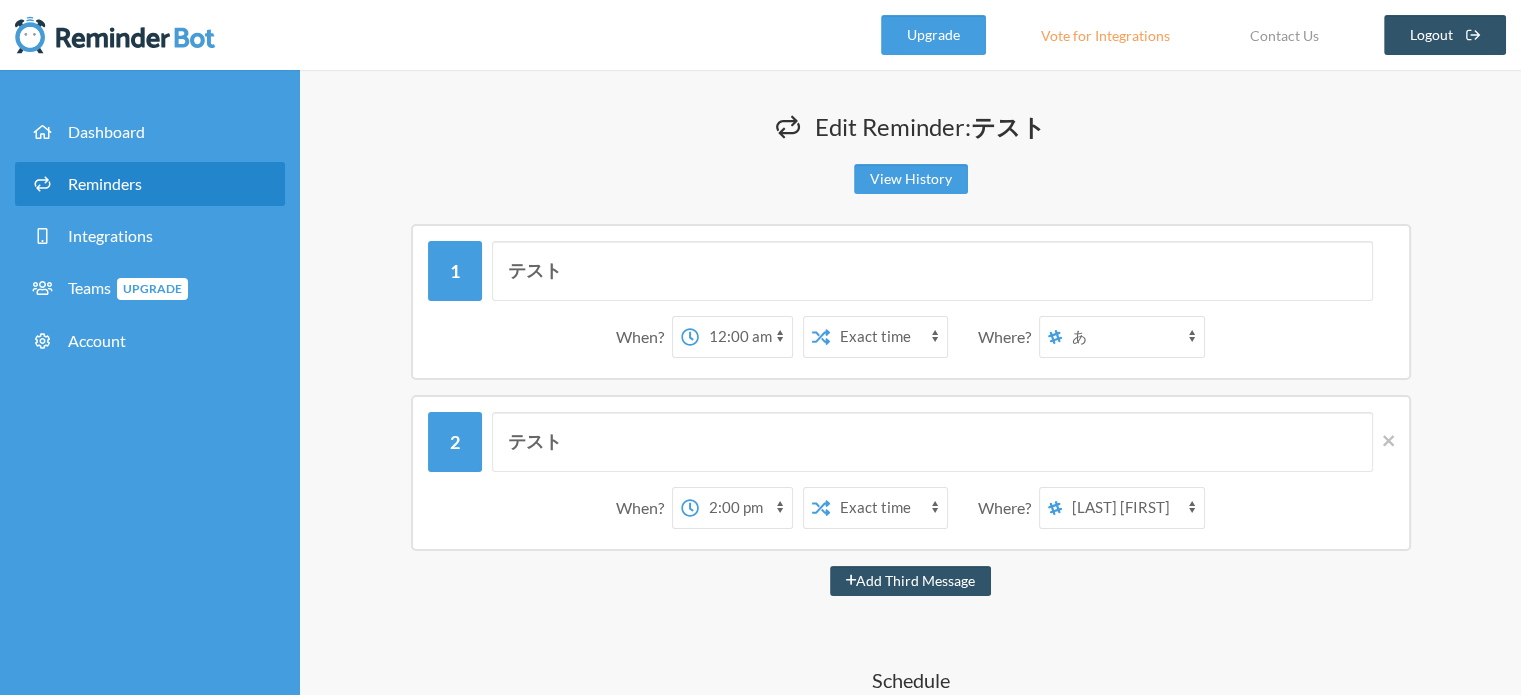 click on "吉田倭   a あ" at bounding box center [1133, 508] 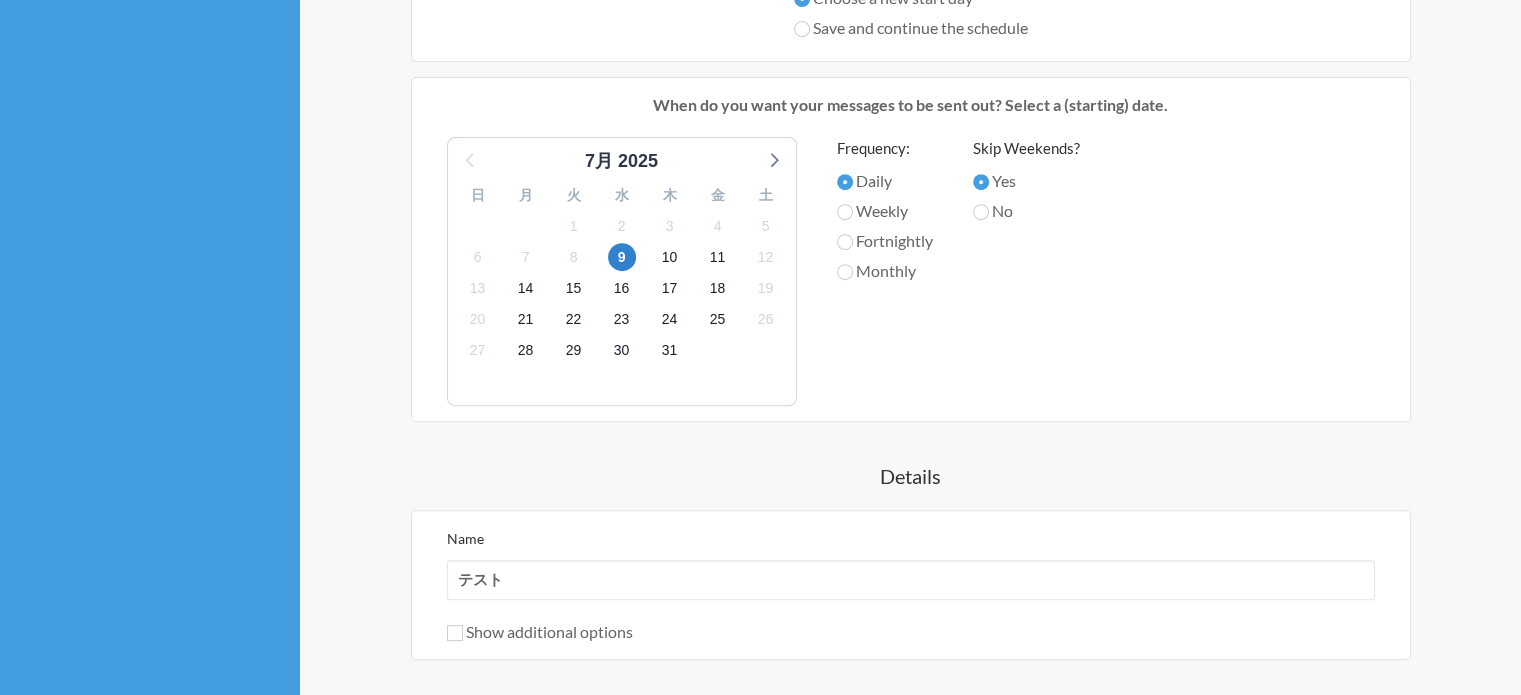 scroll, scrollTop: 900, scrollLeft: 0, axis: vertical 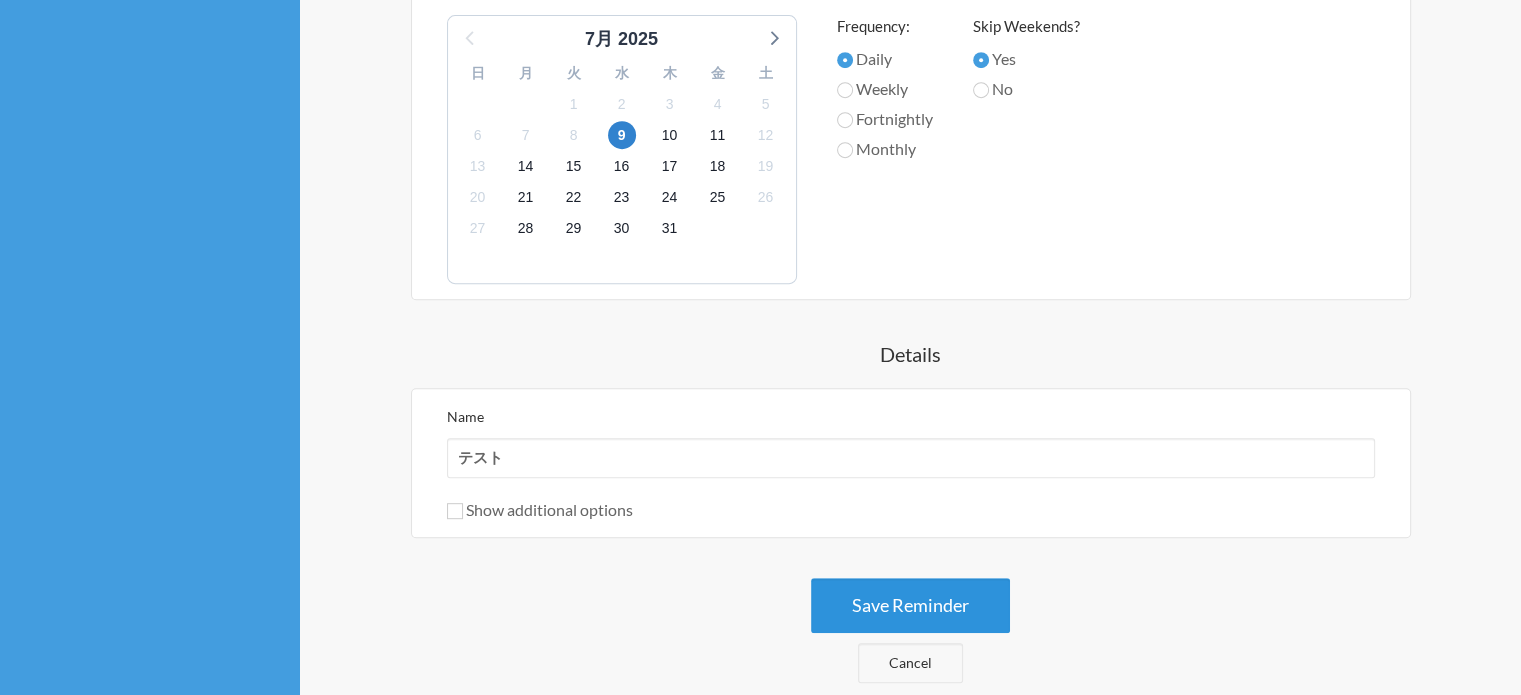 click on "Save Reminder" at bounding box center (910, 605) 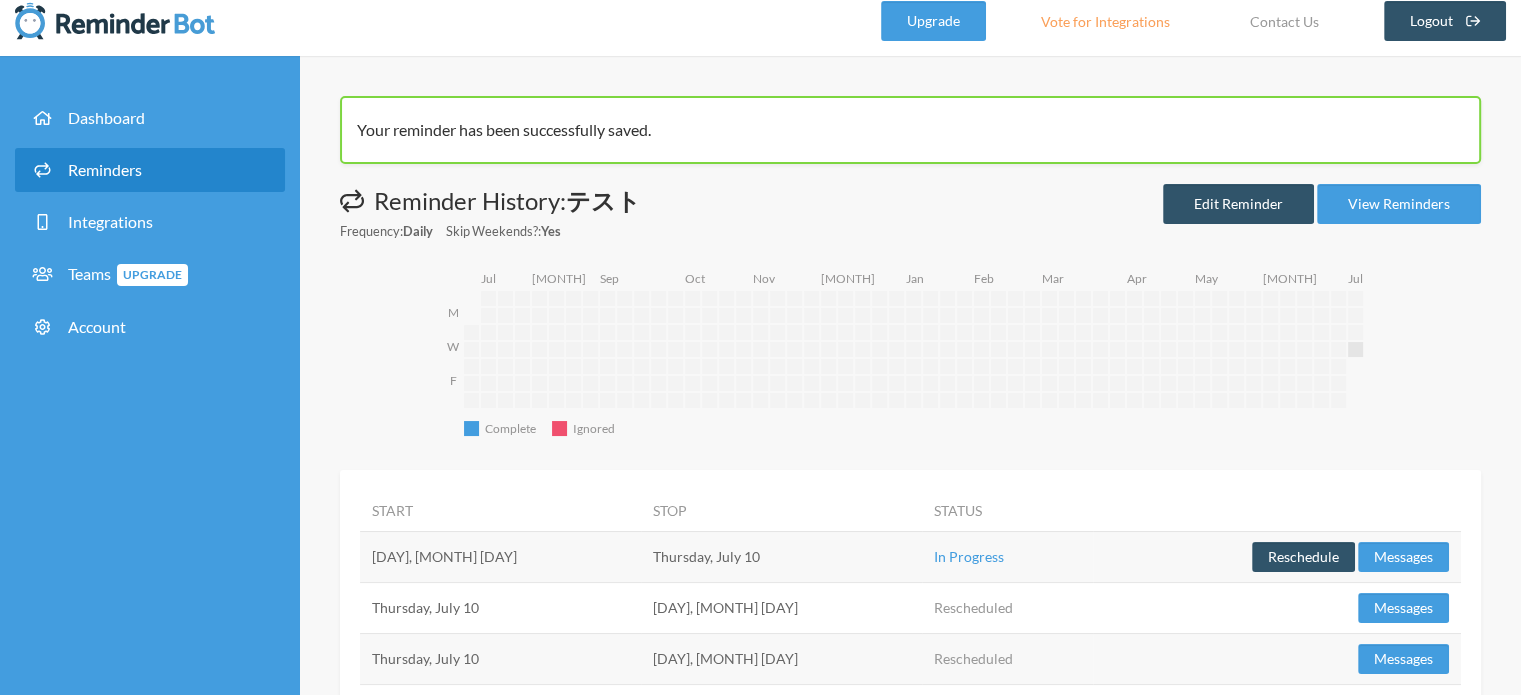 scroll, scrollTop: 0, scrollLeft: 0, axis: both 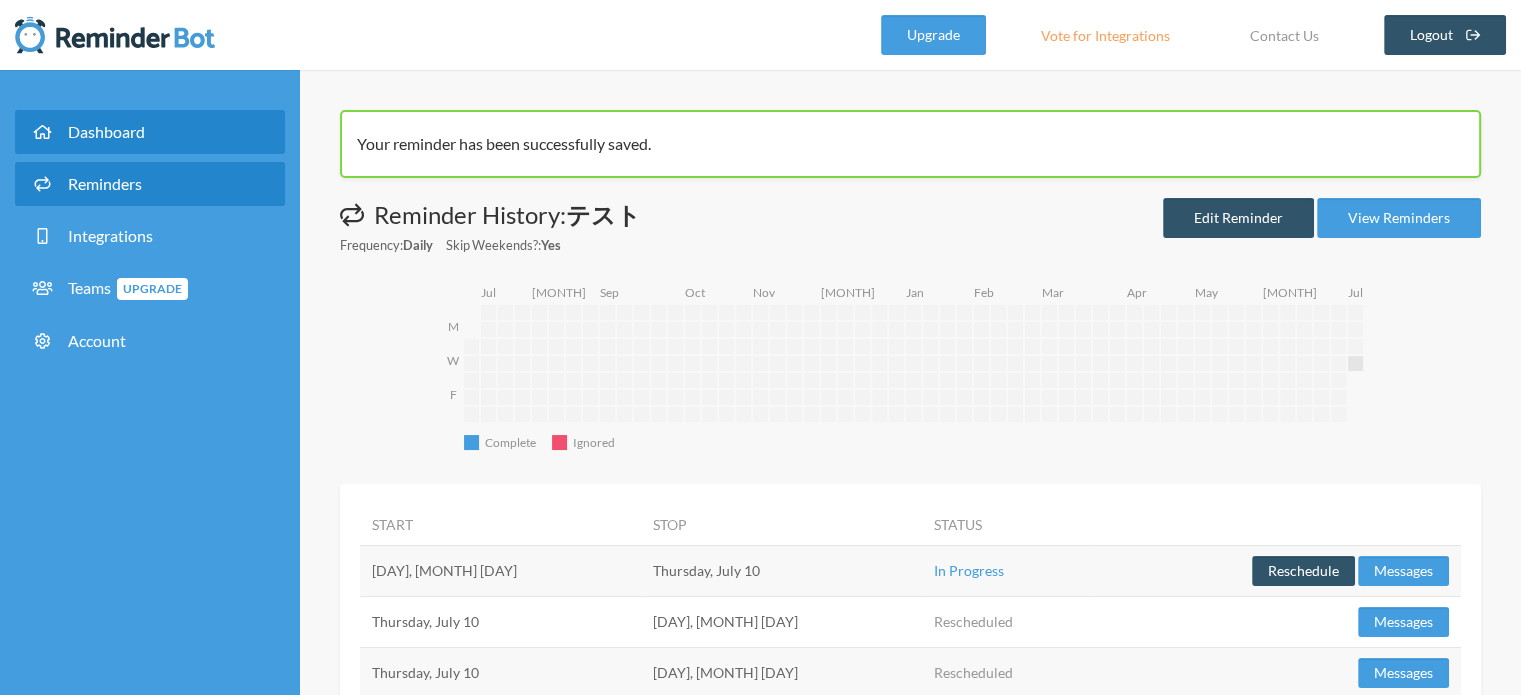 click on "Dashboard" at bounding box center (150, 132) 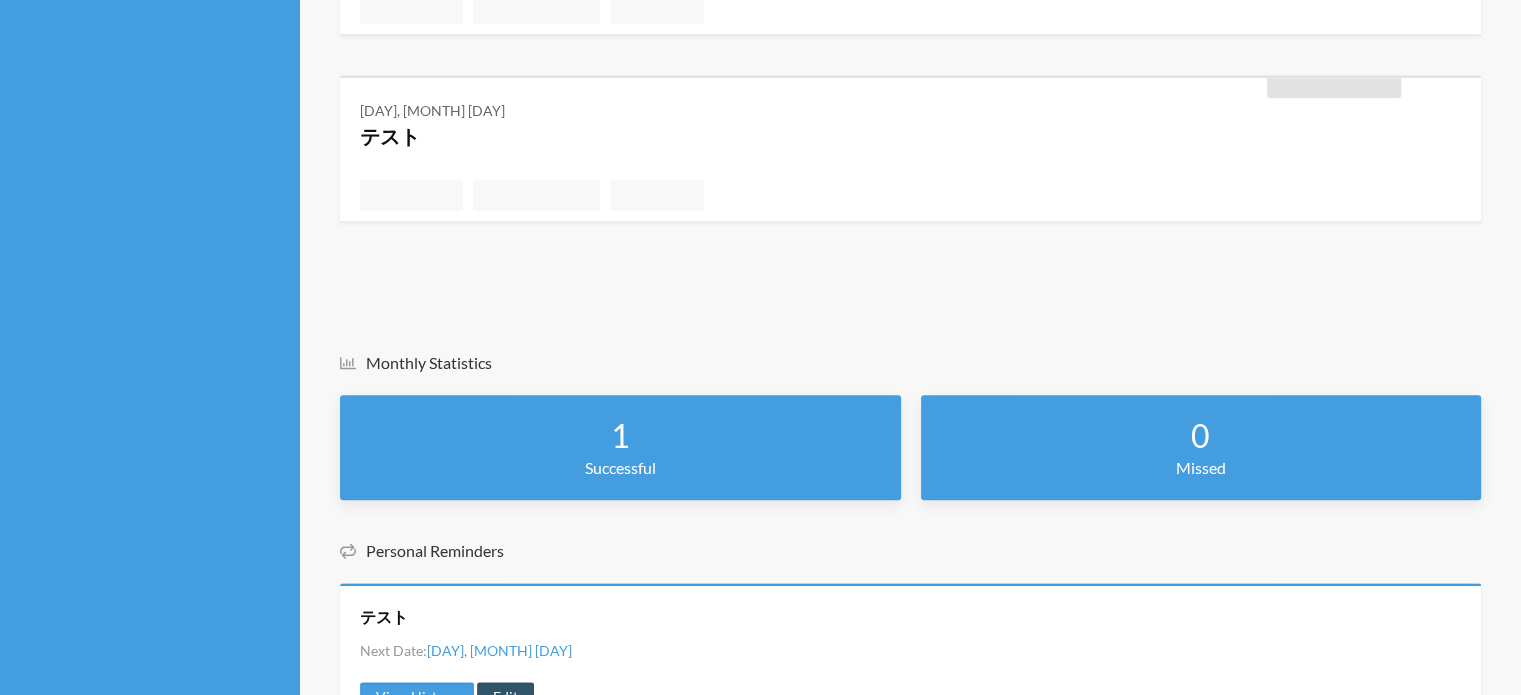 scroll, scrollTop: 2231, scrollLeft: 0, axis: vertical 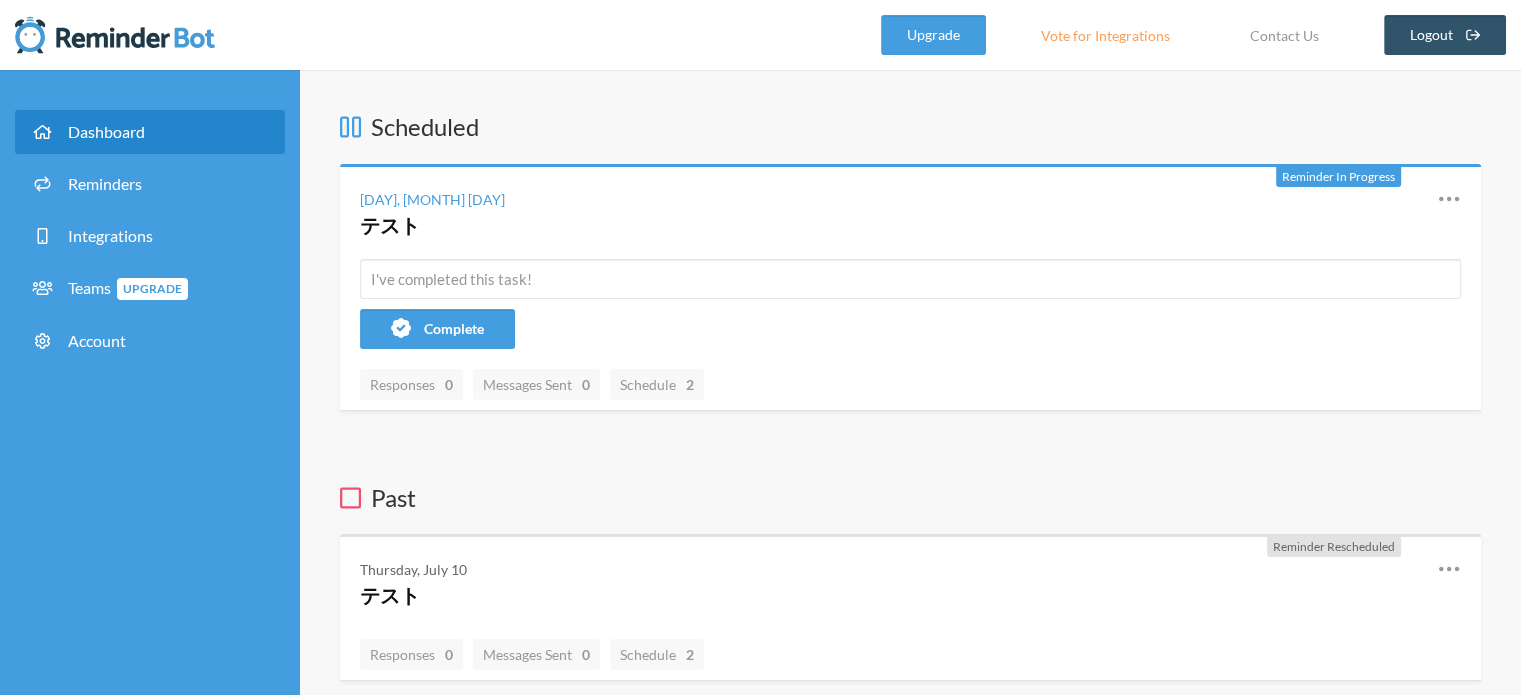 drag, startPoint x: 992, startPoint y: 456, endPoint x: 718, endPoint y: -18, distance: 547.4961 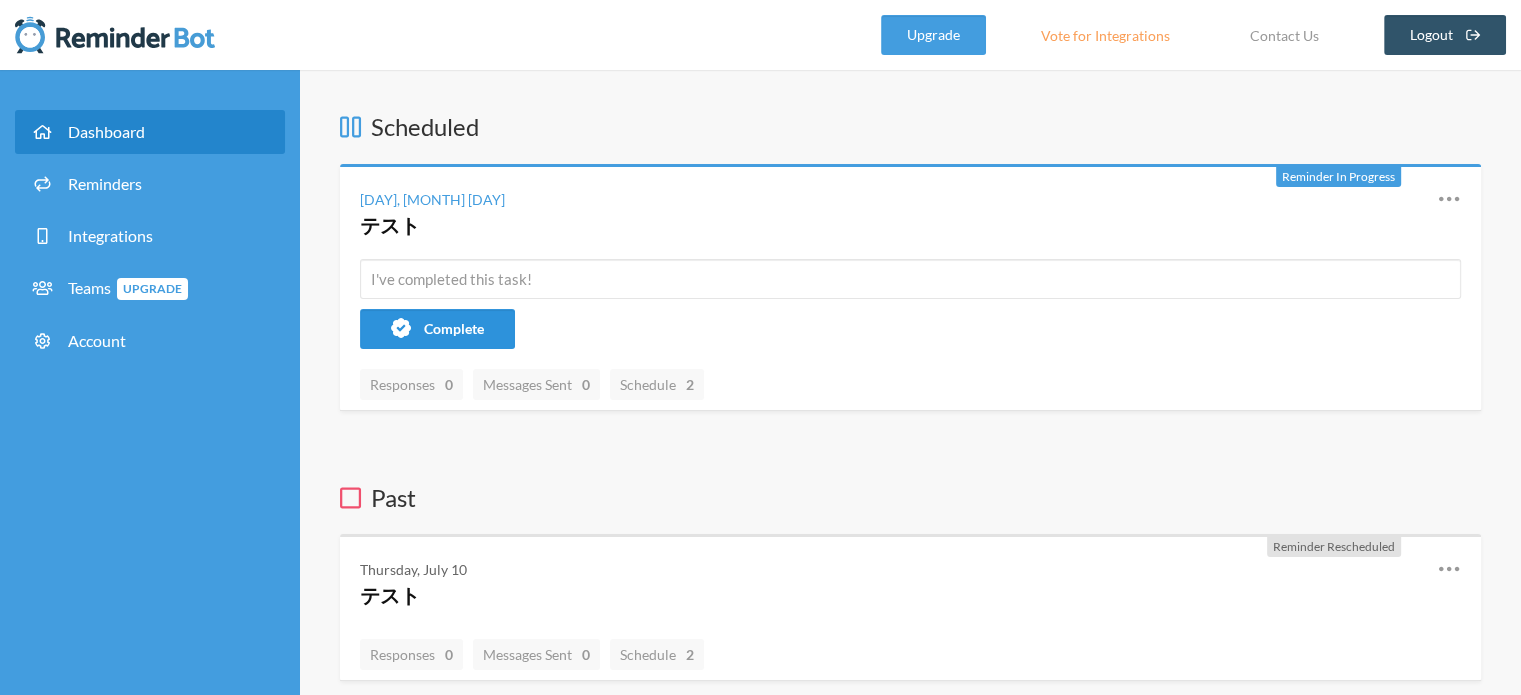 click on "Complete" at bounding box center (437, 329) 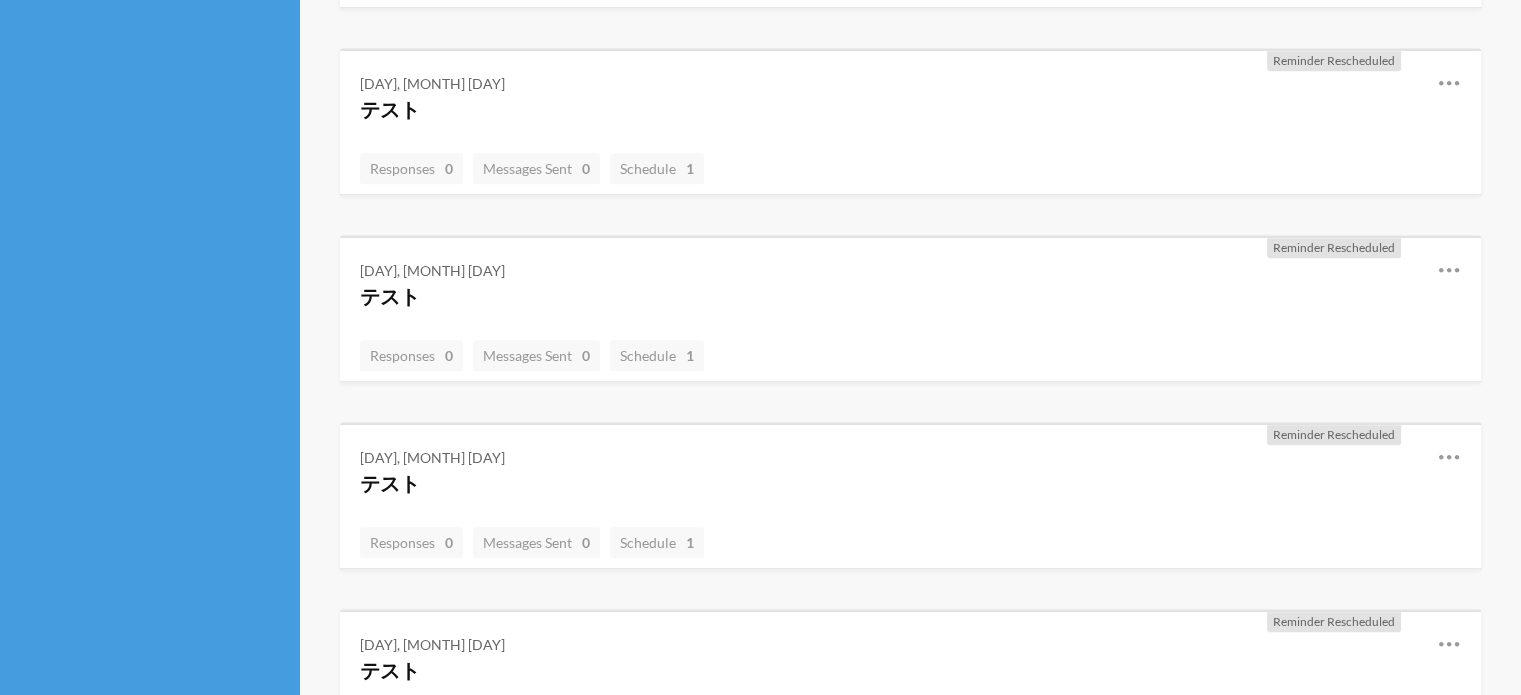 scroll, scrollTop: 2231, scrollLeft: 0, axis: vertical 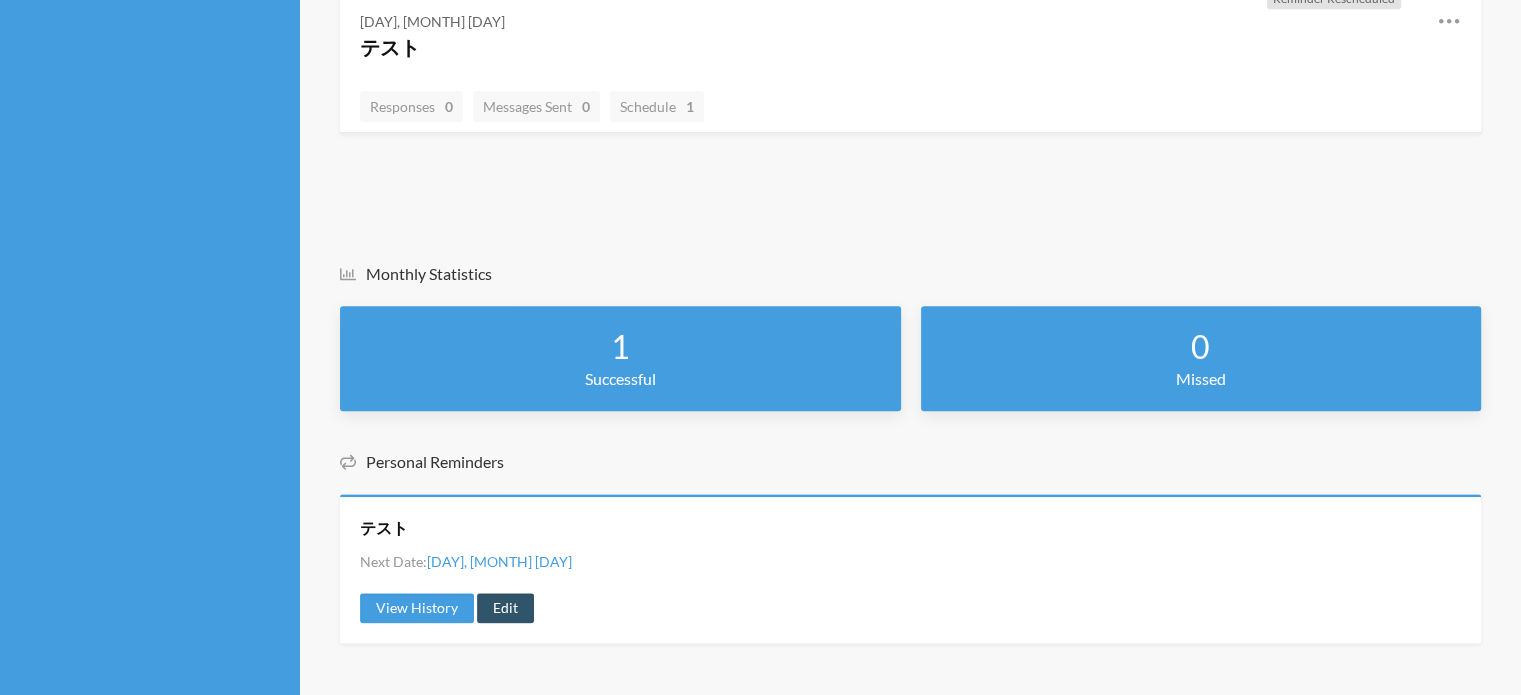 drag, startPoint x: 655, startPoint y: 183, endPoint x: 649, endPoint y: 742, distance: 559.0322 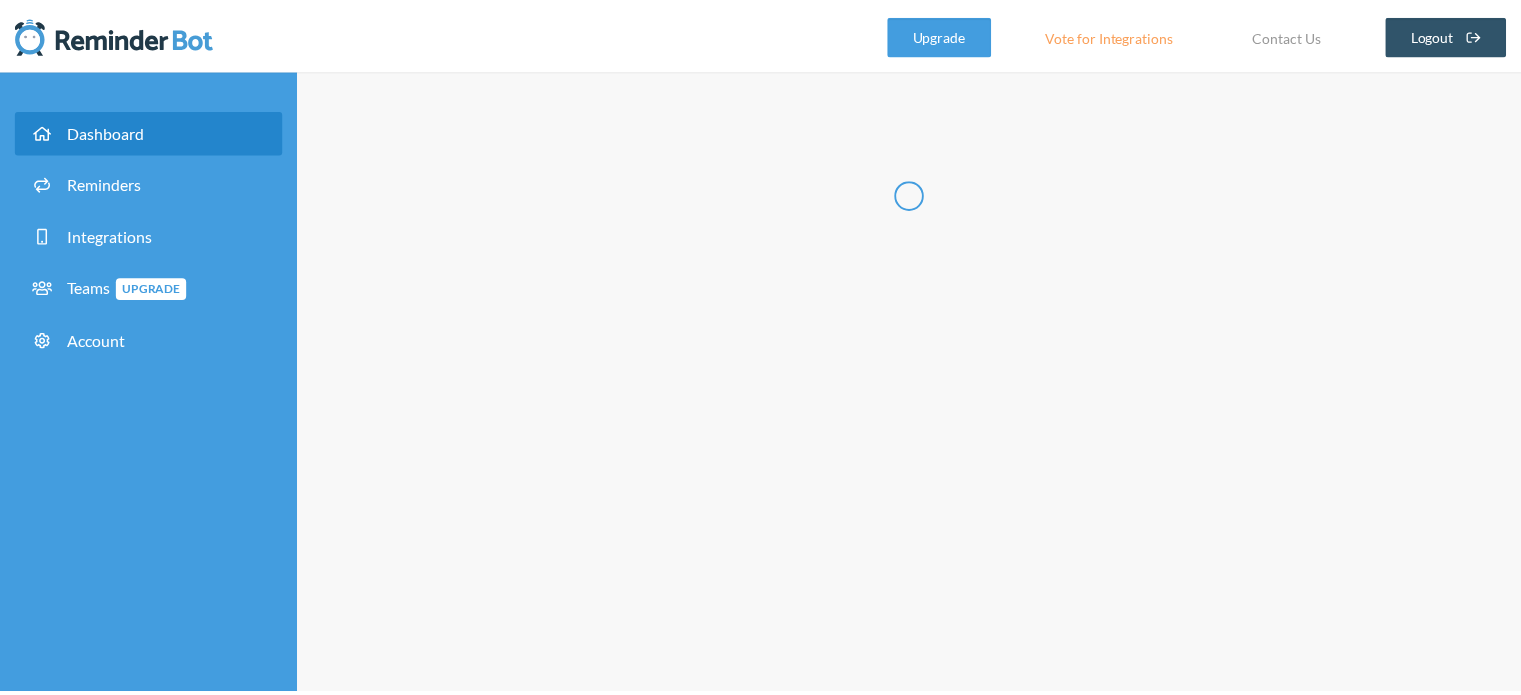 scroll, scrollTop: 0, scrollLeft: 0, axis: both 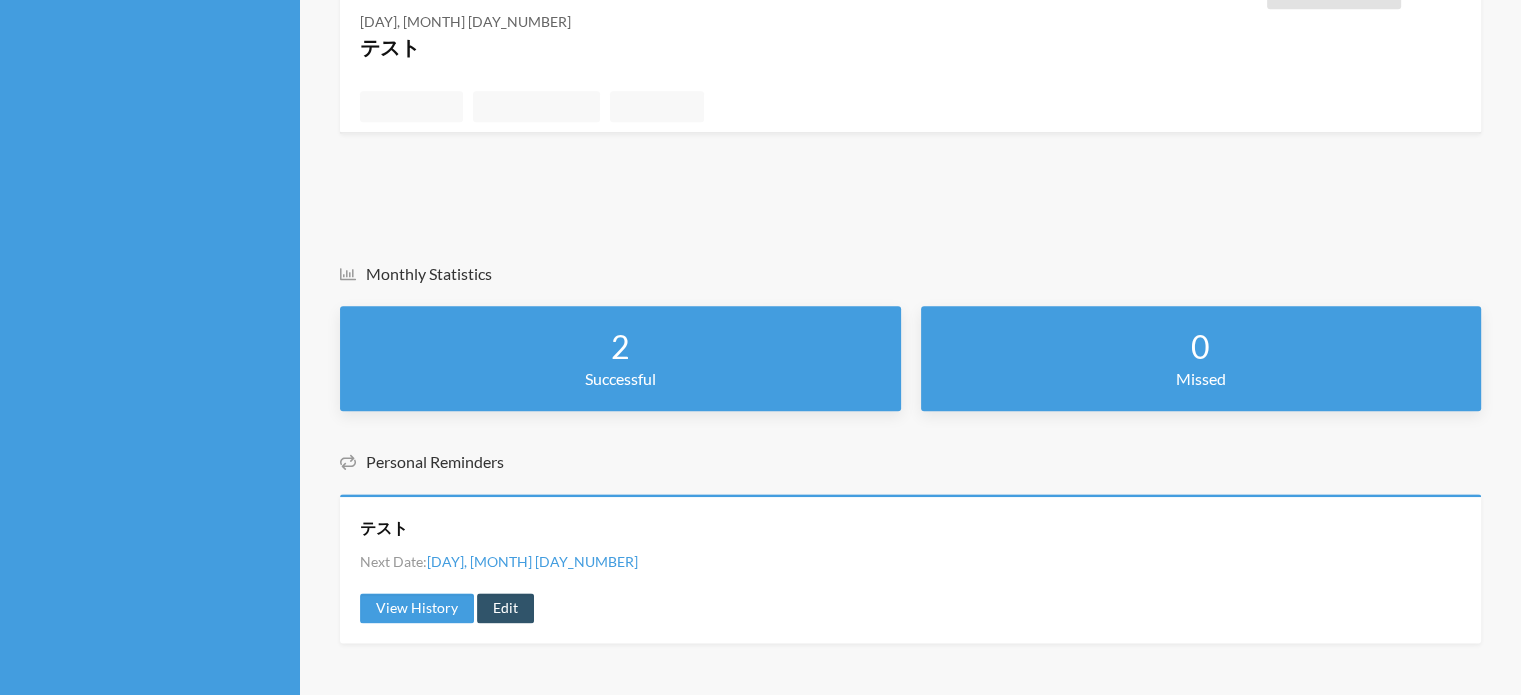 drag, startPoint x: 708, startPoint y: 287, endPoint x: 733, endPoint y: 675, distance: 388.80457 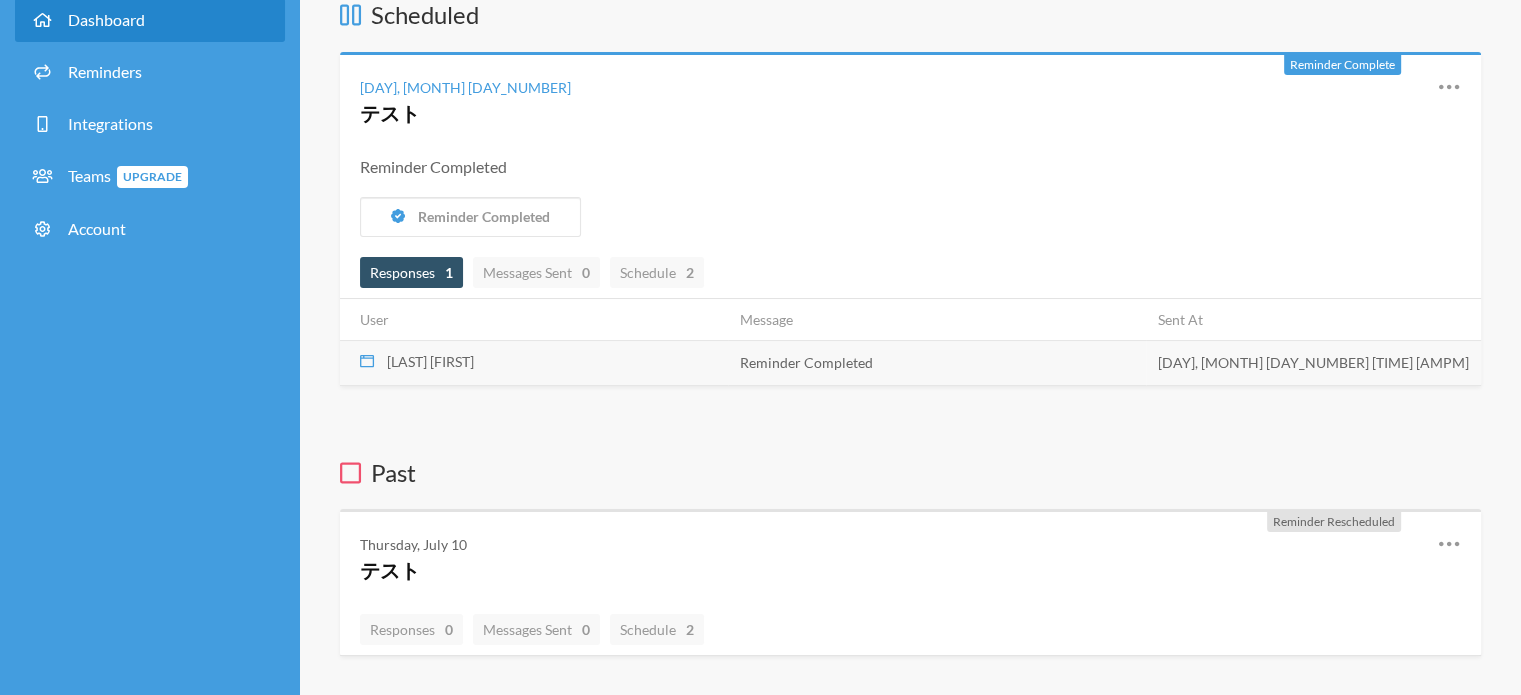 scroll, scrollTop: 0, scrollLeft: 0, axis: both 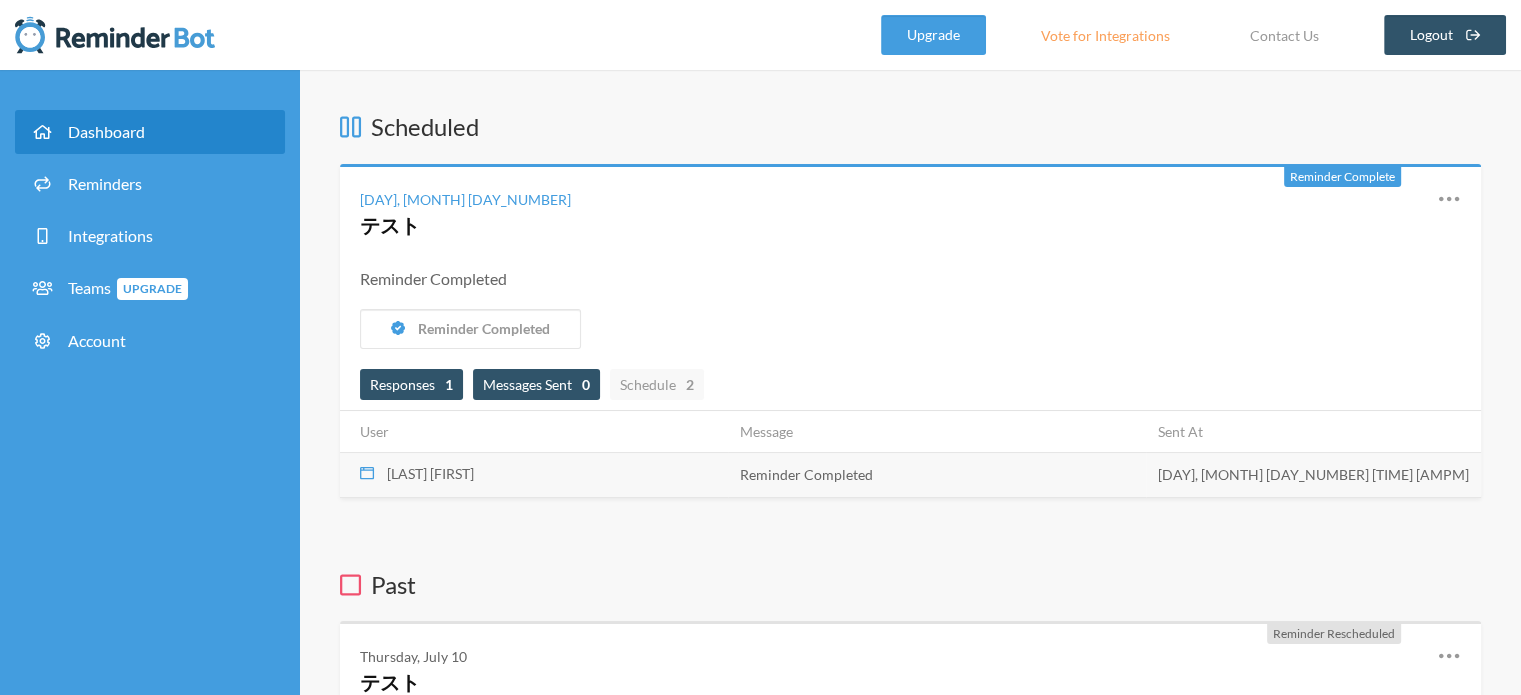 click on "Messages Sent  0" at bounding box center [411, 384] 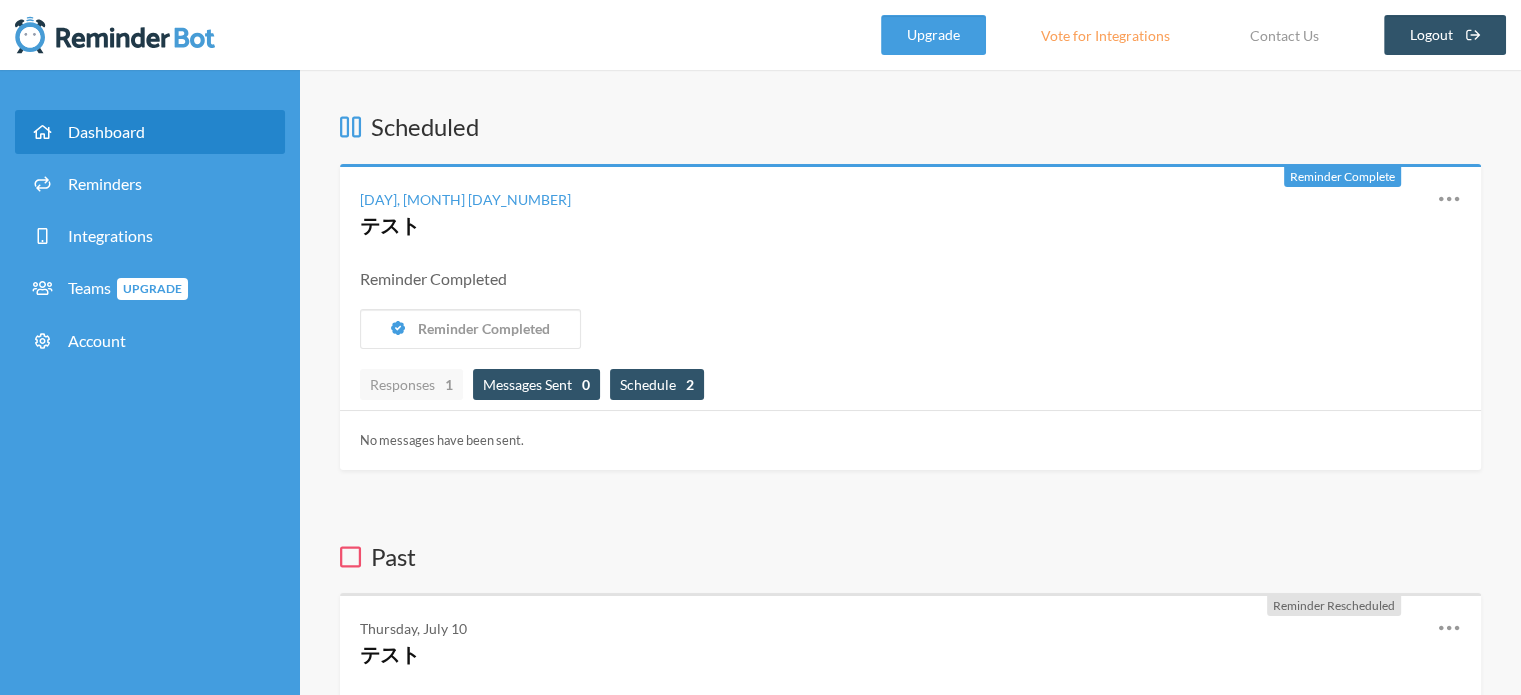 click on "Schedule  2" at bounding box center (411, 384) 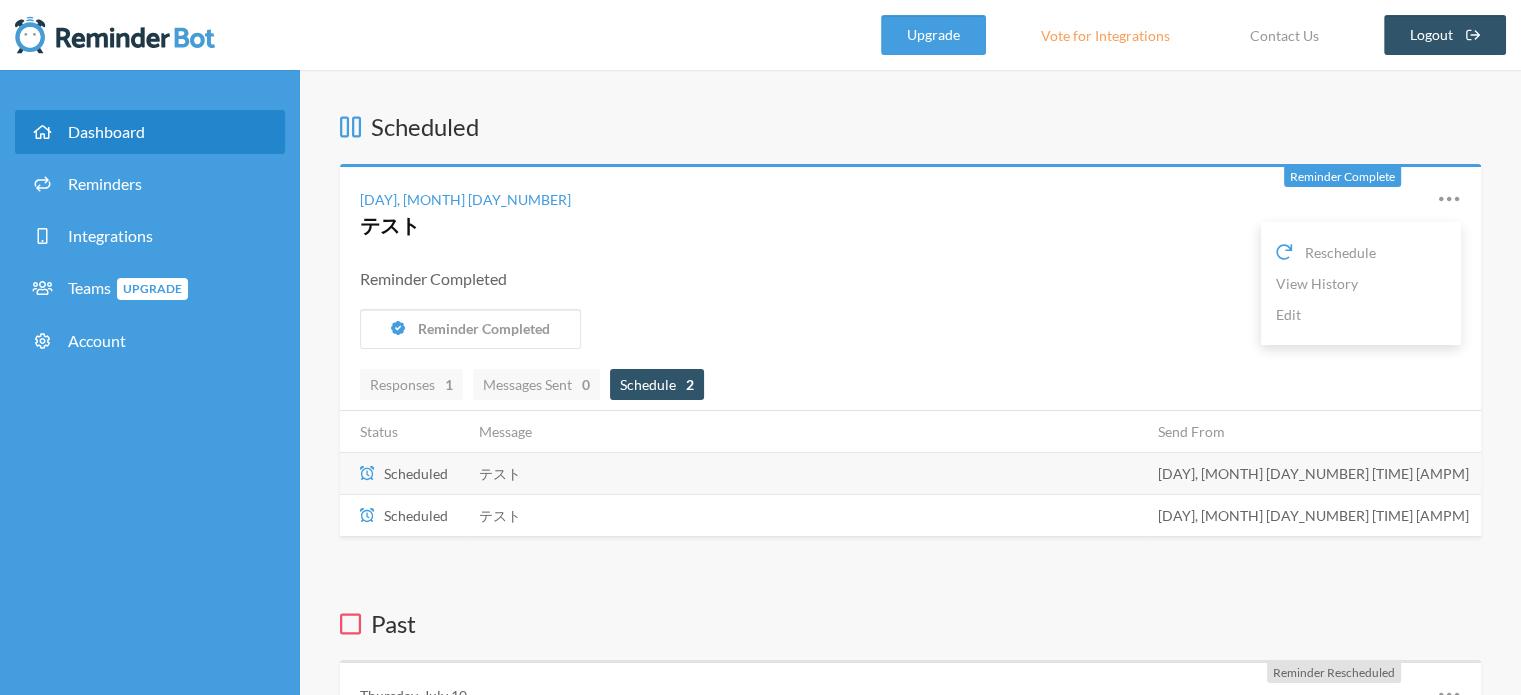 click at bounding box center (1449, 198) 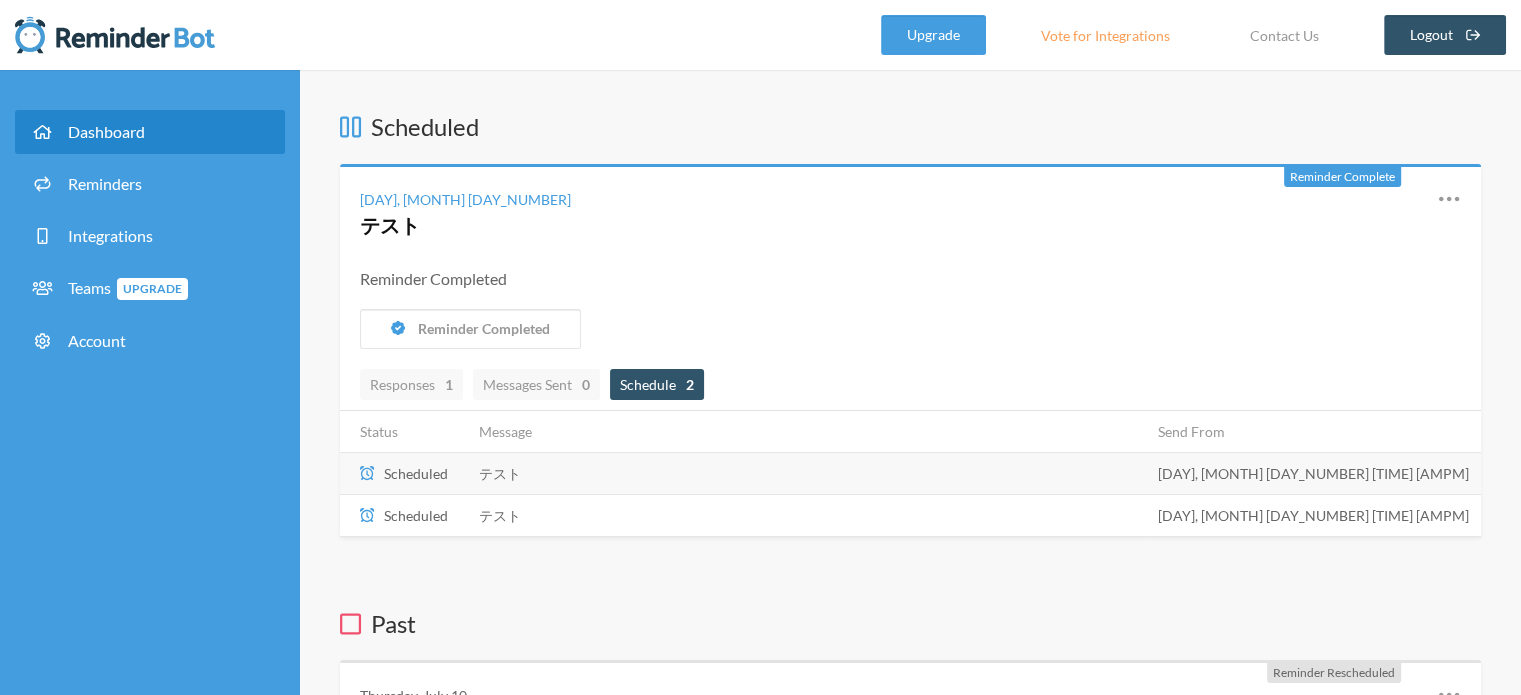 click at bounding box center [1449, 198] 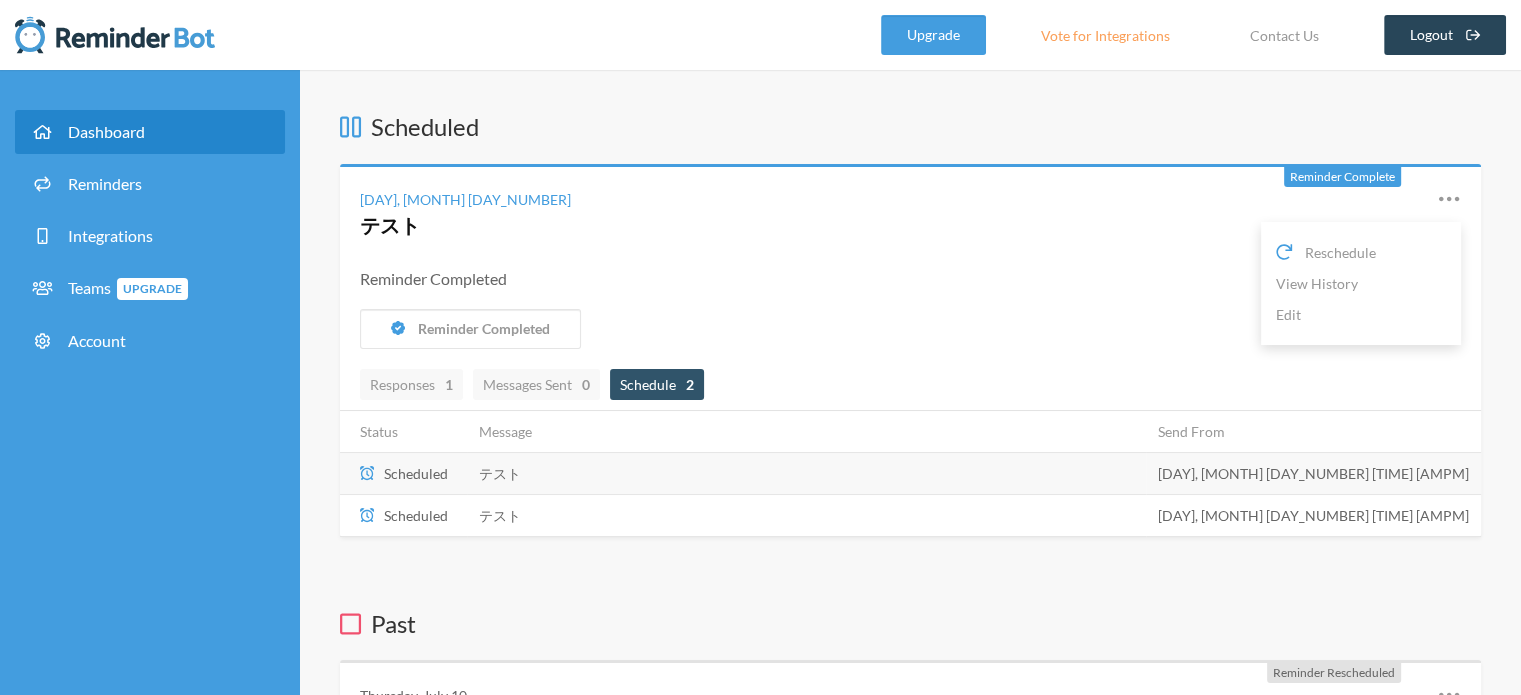 click on "Logout" at bounding box center [1445, 35] 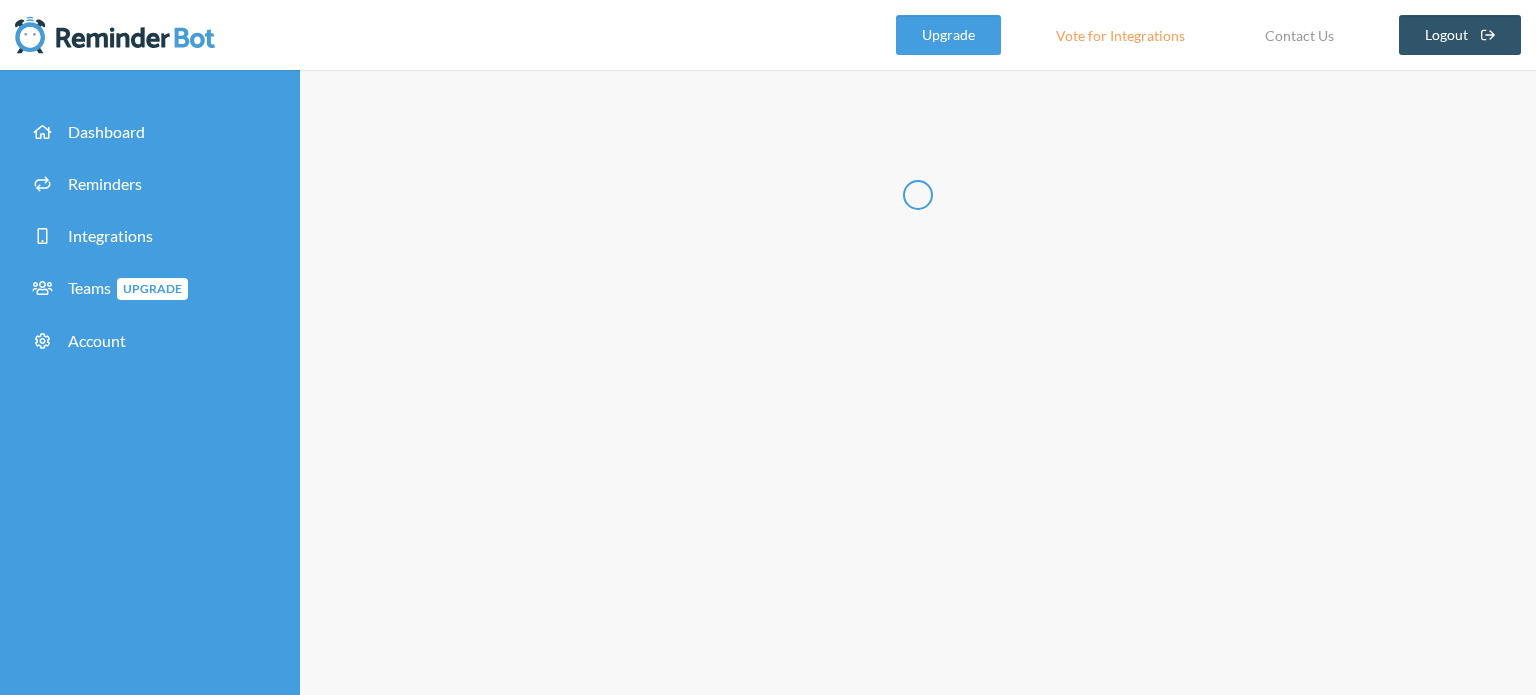 scroll, scrollTop: 0, scrollLeft: 0, axis: both 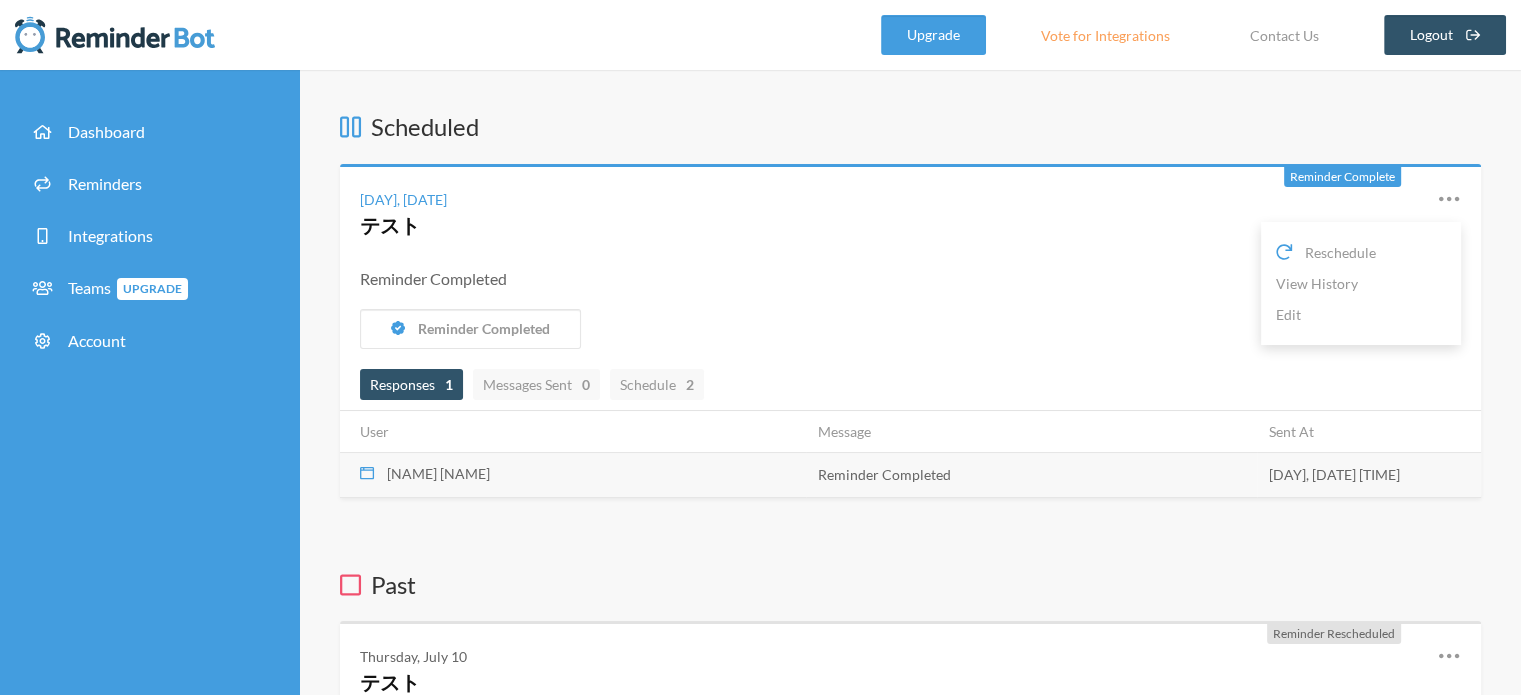 click at bounding box center [1449, 199] 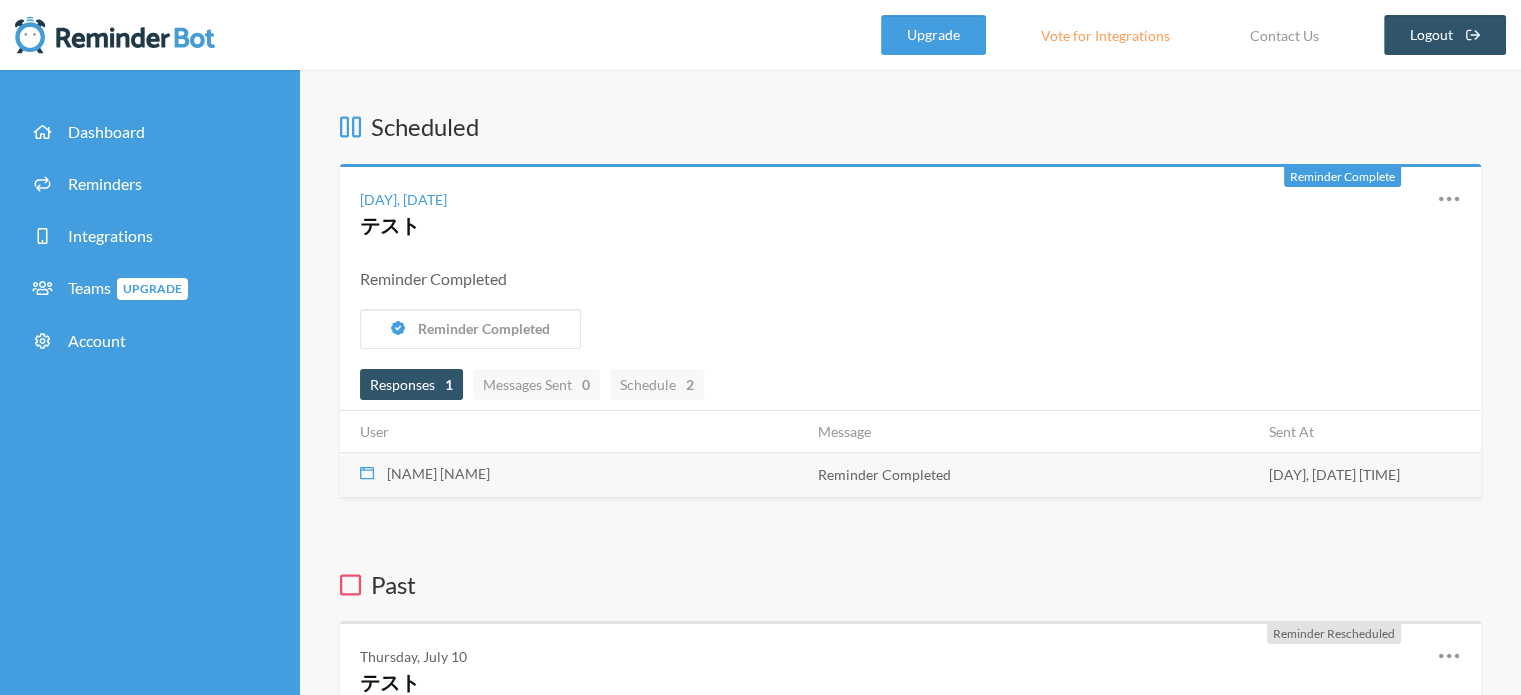 click at bounding box center (1449, 199) 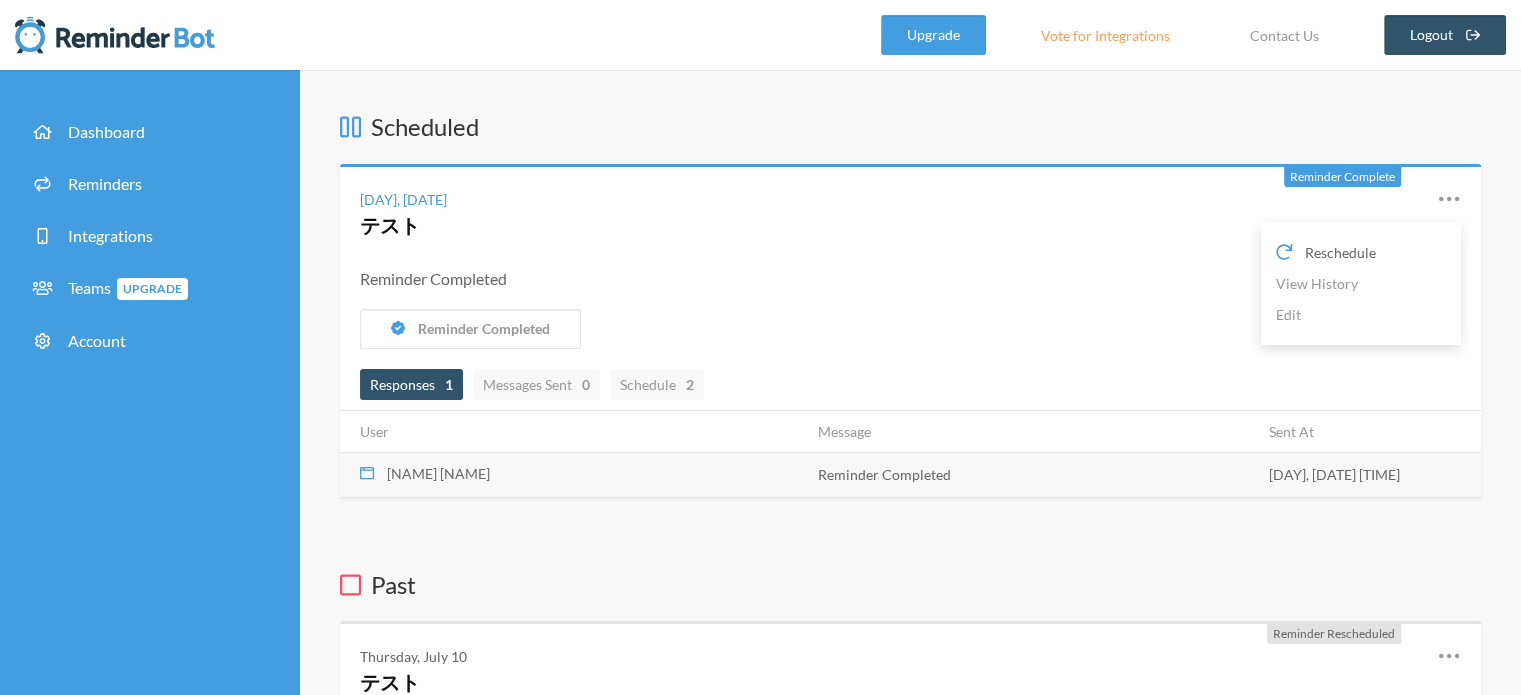 click at bounding box center (1284, 252) 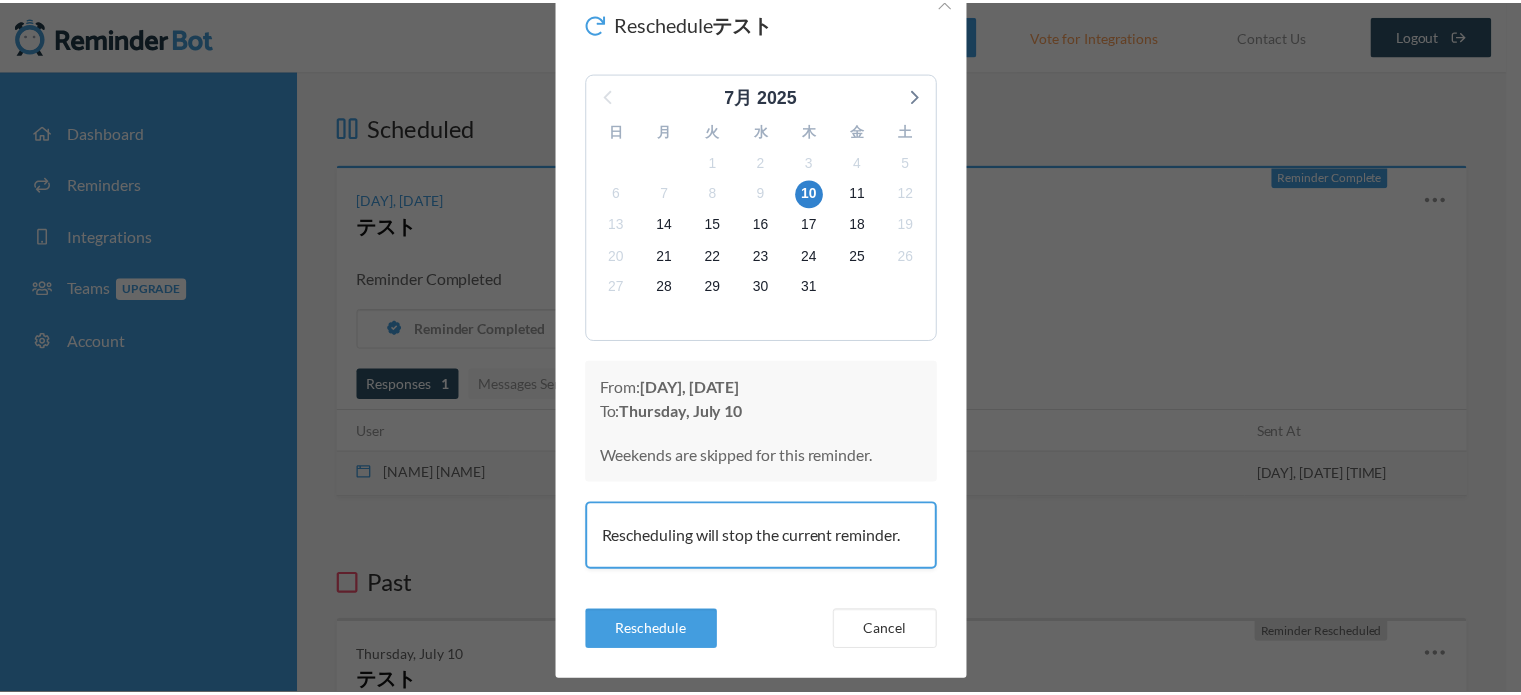 scroll, scrollTop: 106, scrollLeft: 0, axis: vertical 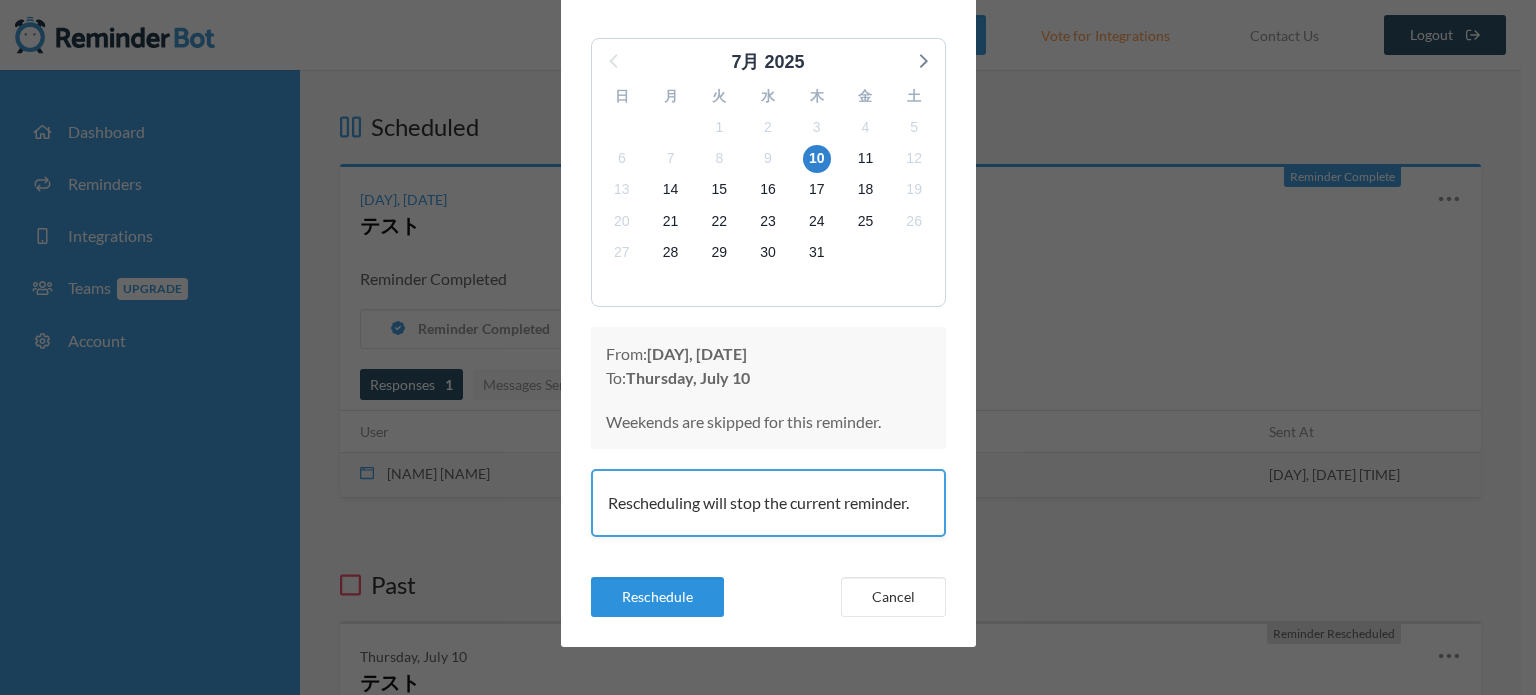 click on "Reschedule" at bounding box center [657, 597] 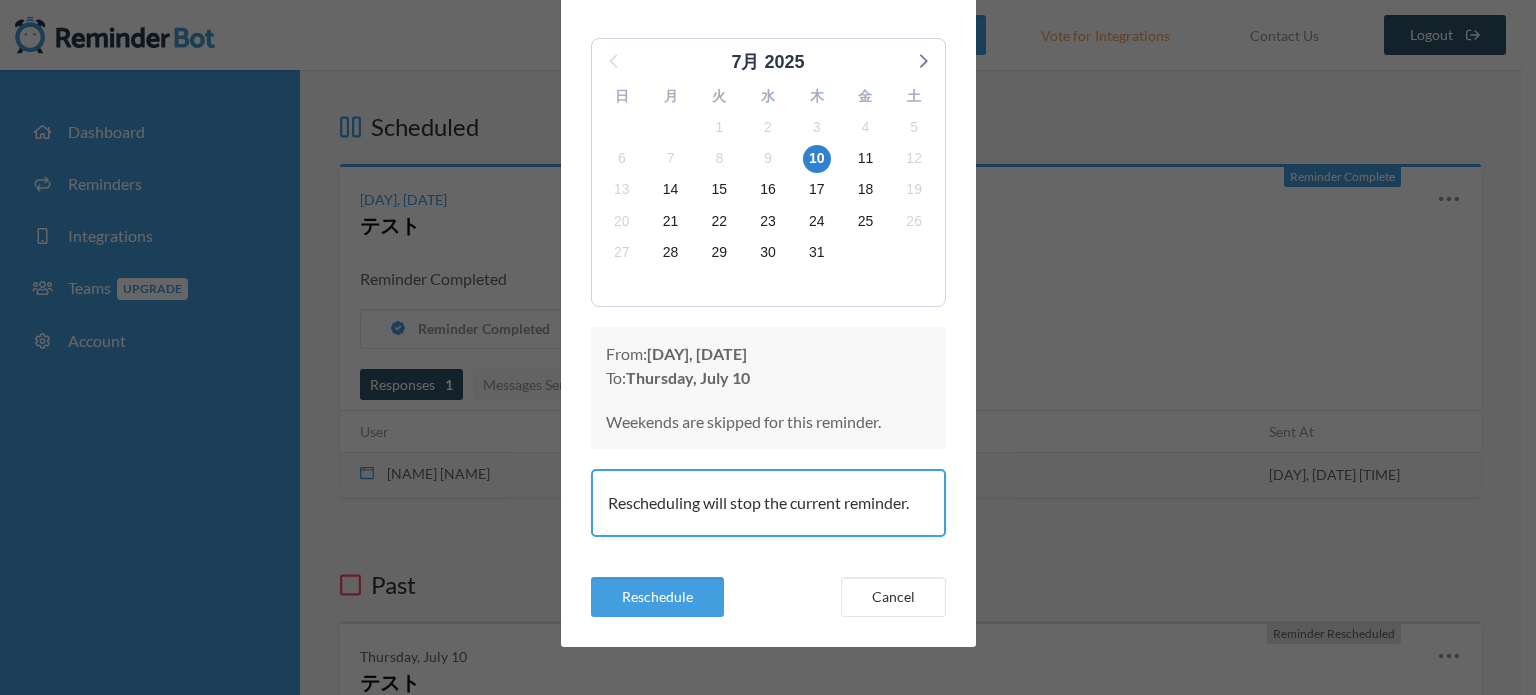 click on "Reschedule  テスト   7月 2025 日 月 火 水 木 金 土 29 30 1 2 3 4 5 6 7 8 9 10 11 12 13 14 15 16 17 18 19 20 21 22 23 24 25 26 27 28 29 30 31 1 2 3 4 5 6 7 8 9
From:  [DAY], [DATE]
To:  [DAY], [DATE]   Weekends are skipped for this reminder.   Rescheduling will stop the current reminder.   Reschedule   Cancel" at bounding box center [768, 295] 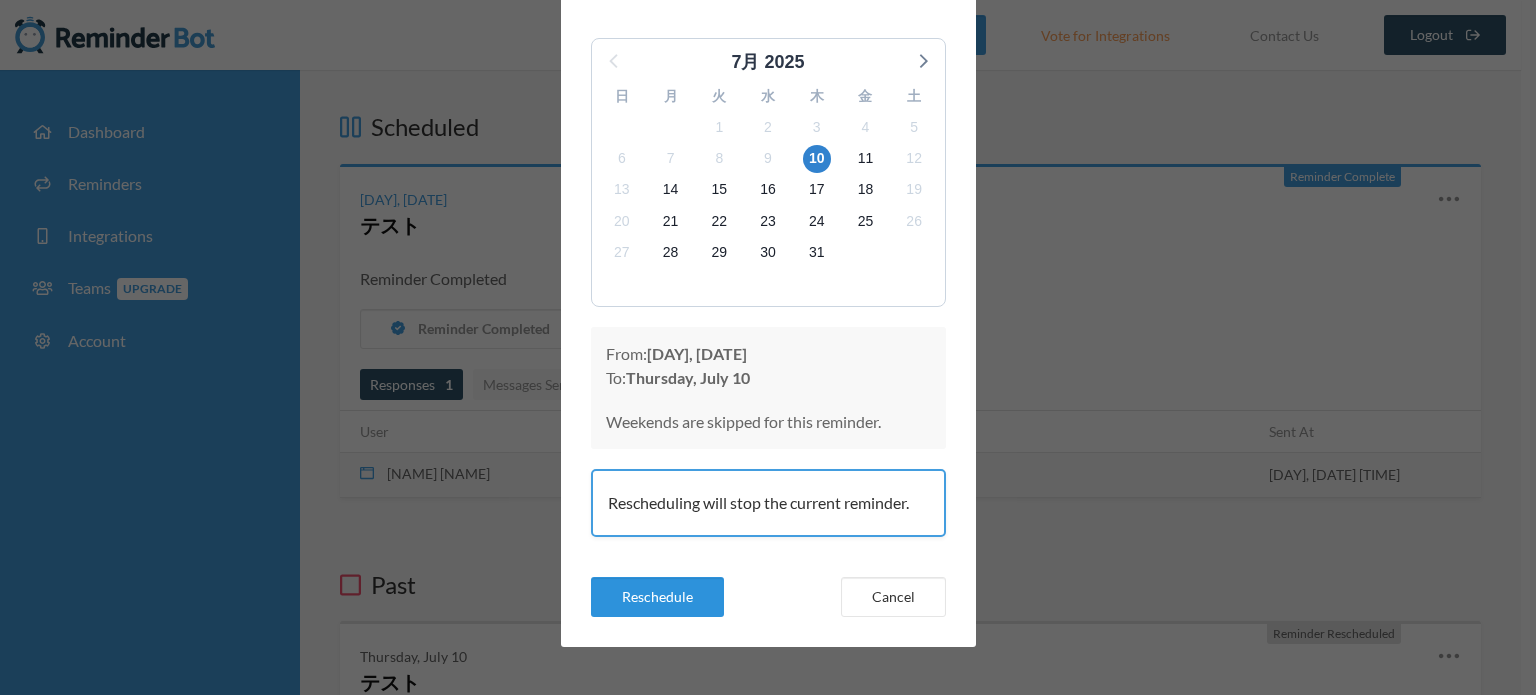 click on "Reschedule" at bounding box center (657, 597) 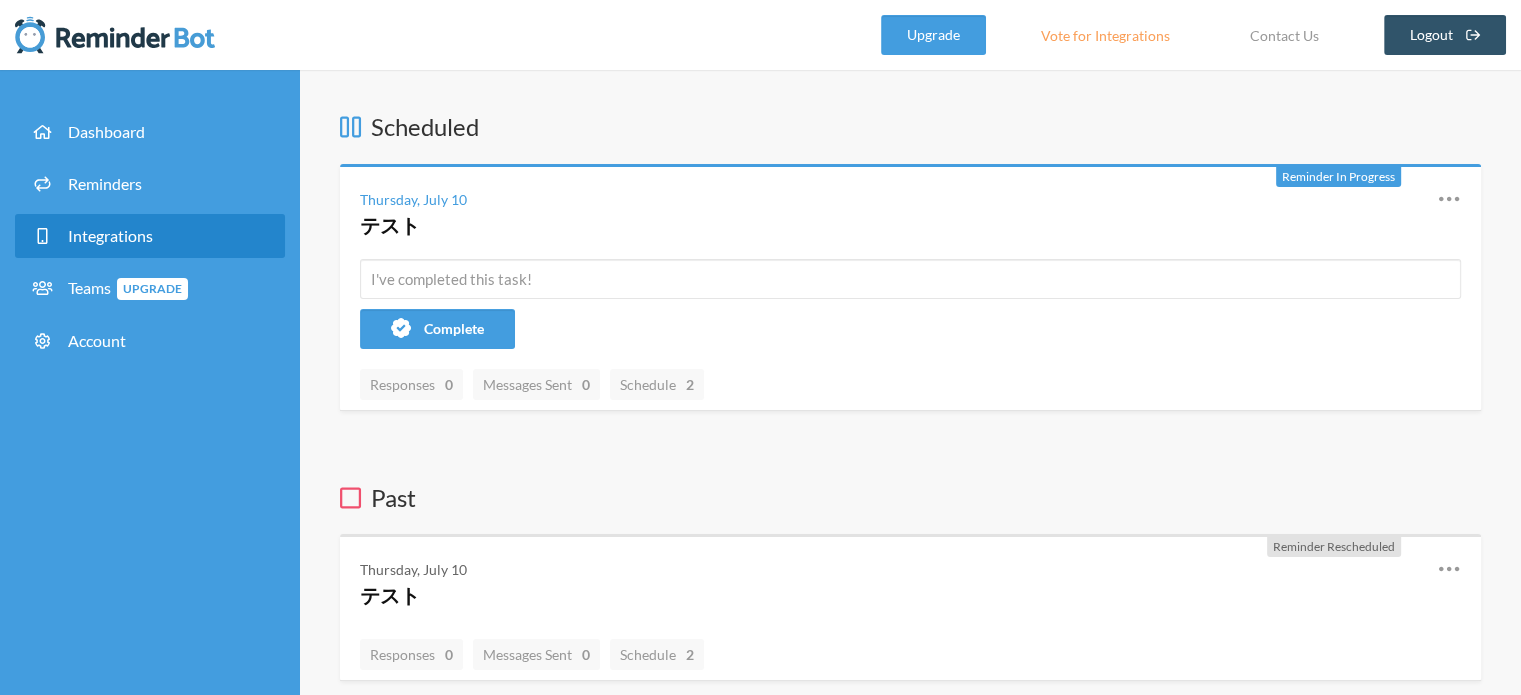 click on "Integrations" at bounding box center (150, 236) 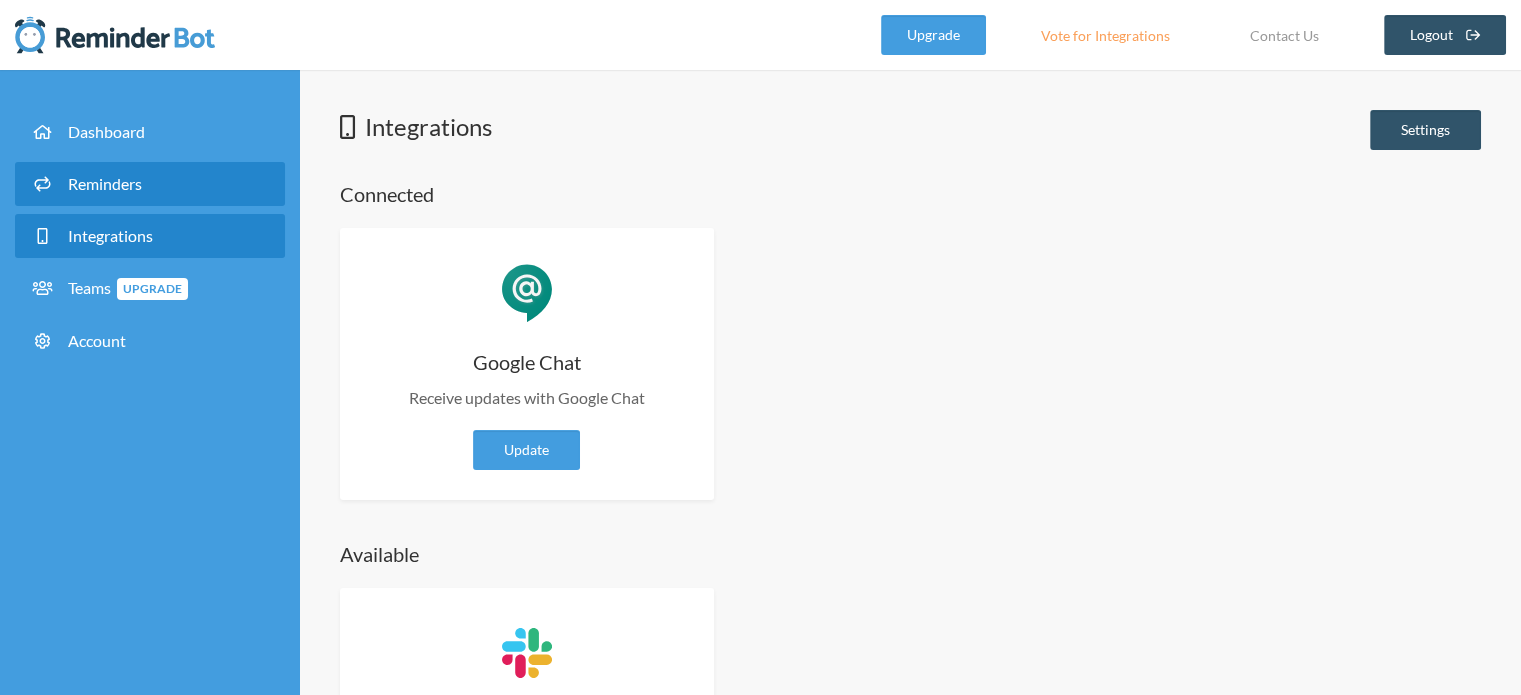 click on "Reminders" at bounding box center [150, 184] 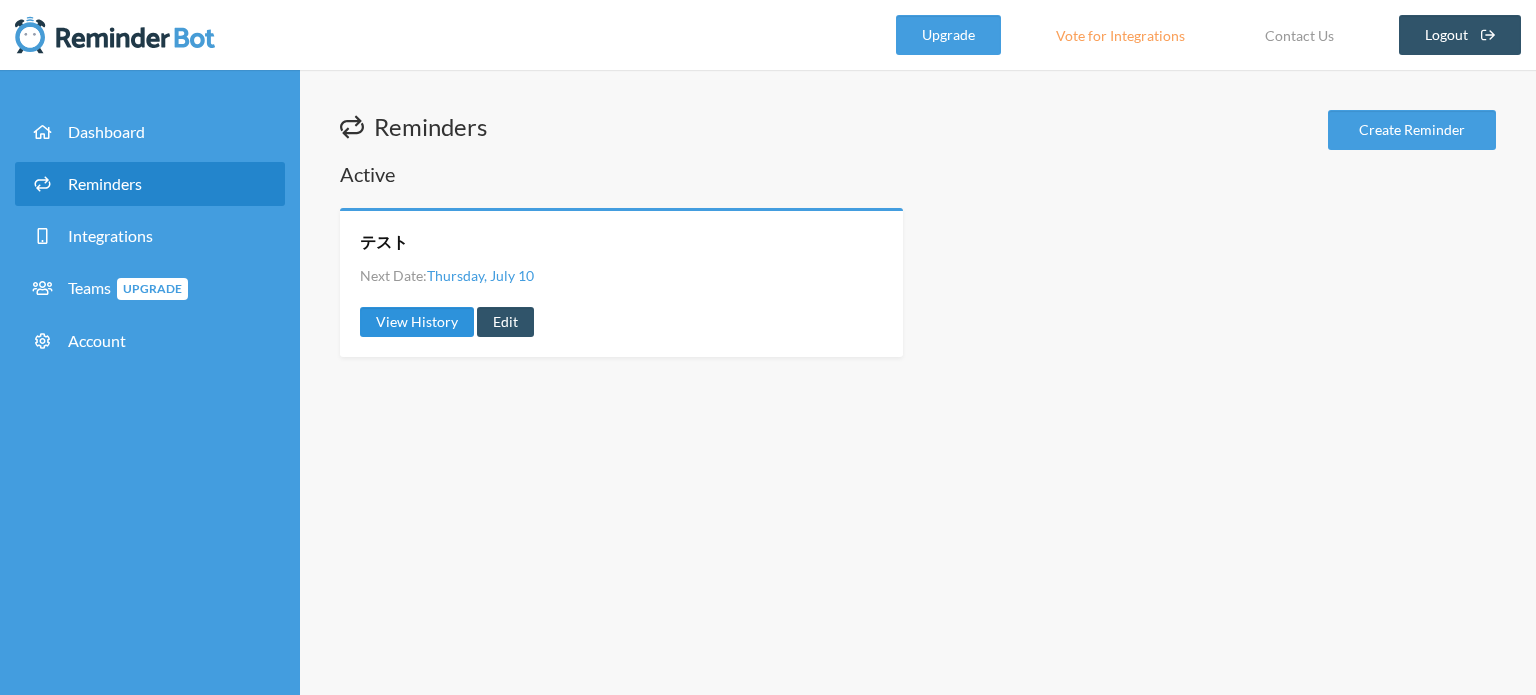 click on "View History" at bounding box center (417, 322) 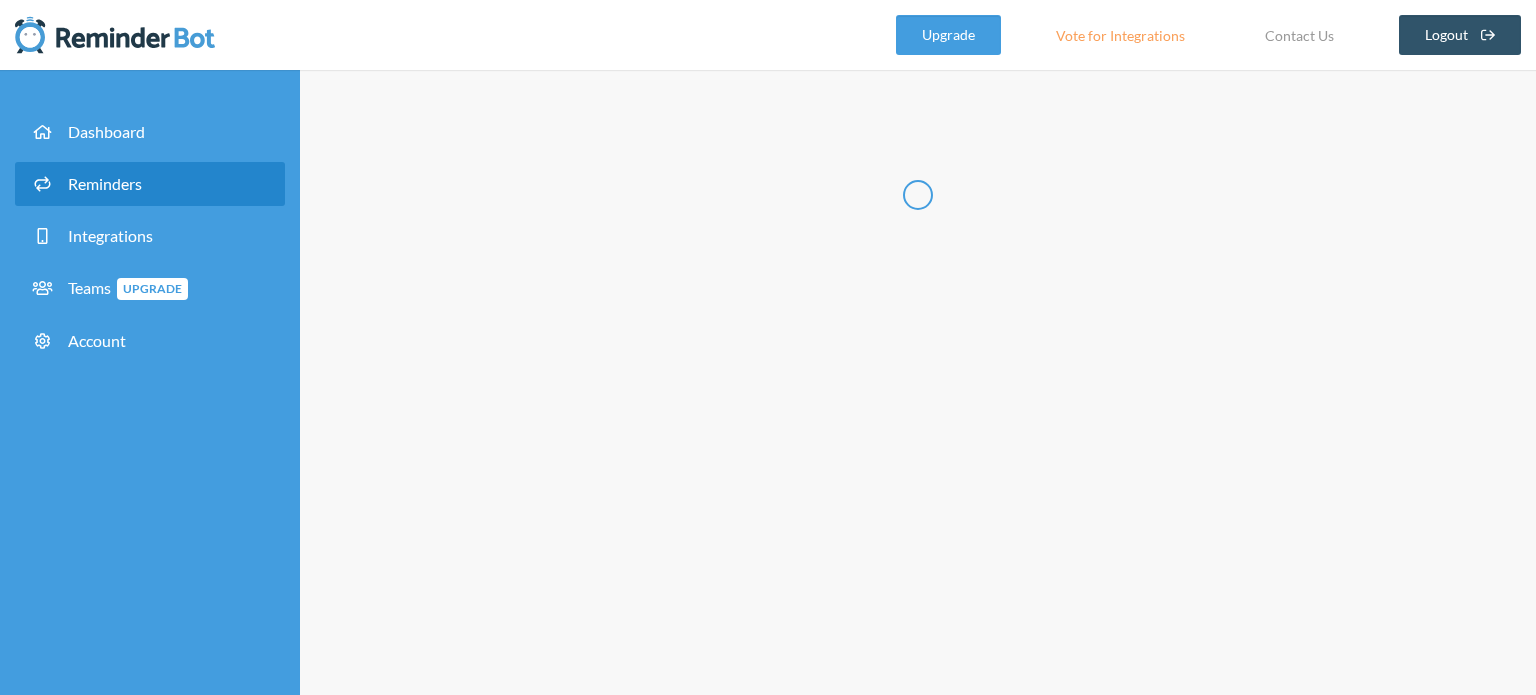 click on "Reminders" at bounding box center [150, 184] 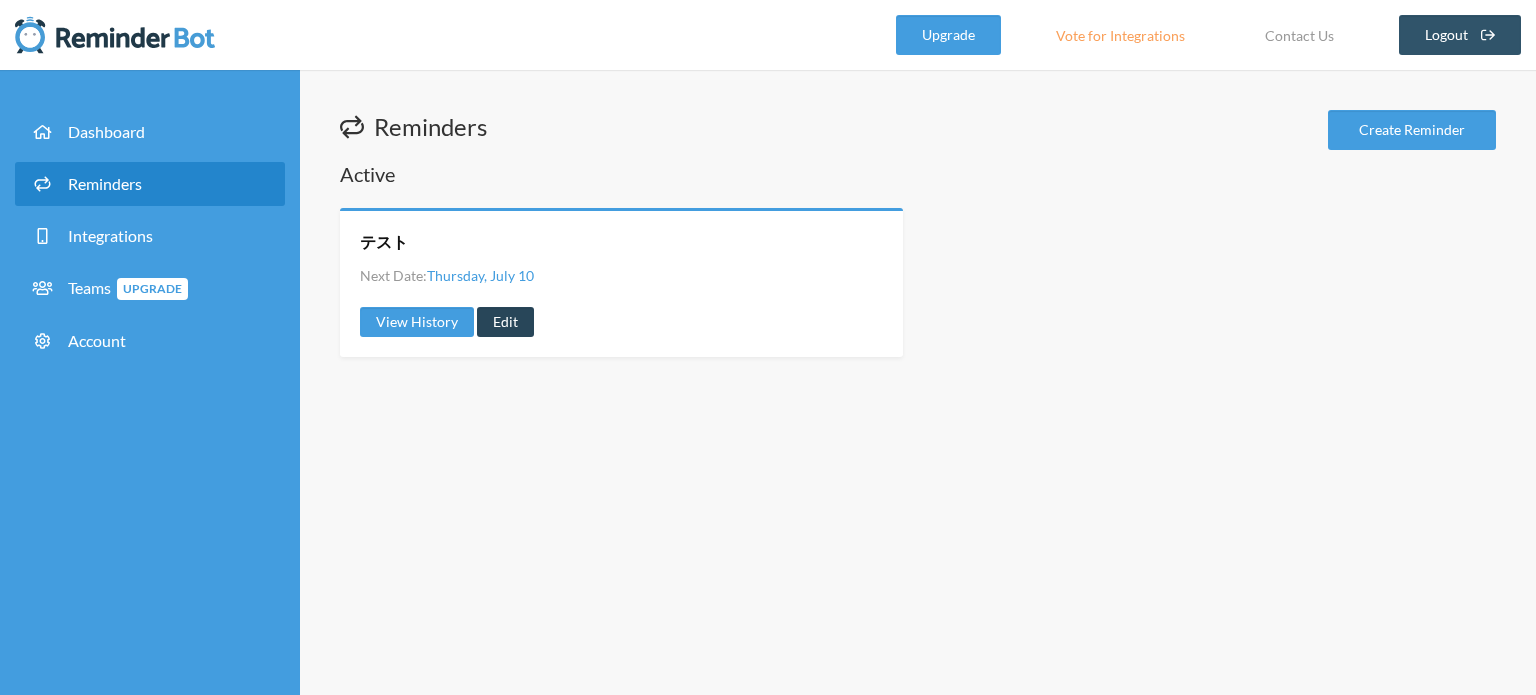 click on "Edit" at bounding box center [505, 322] 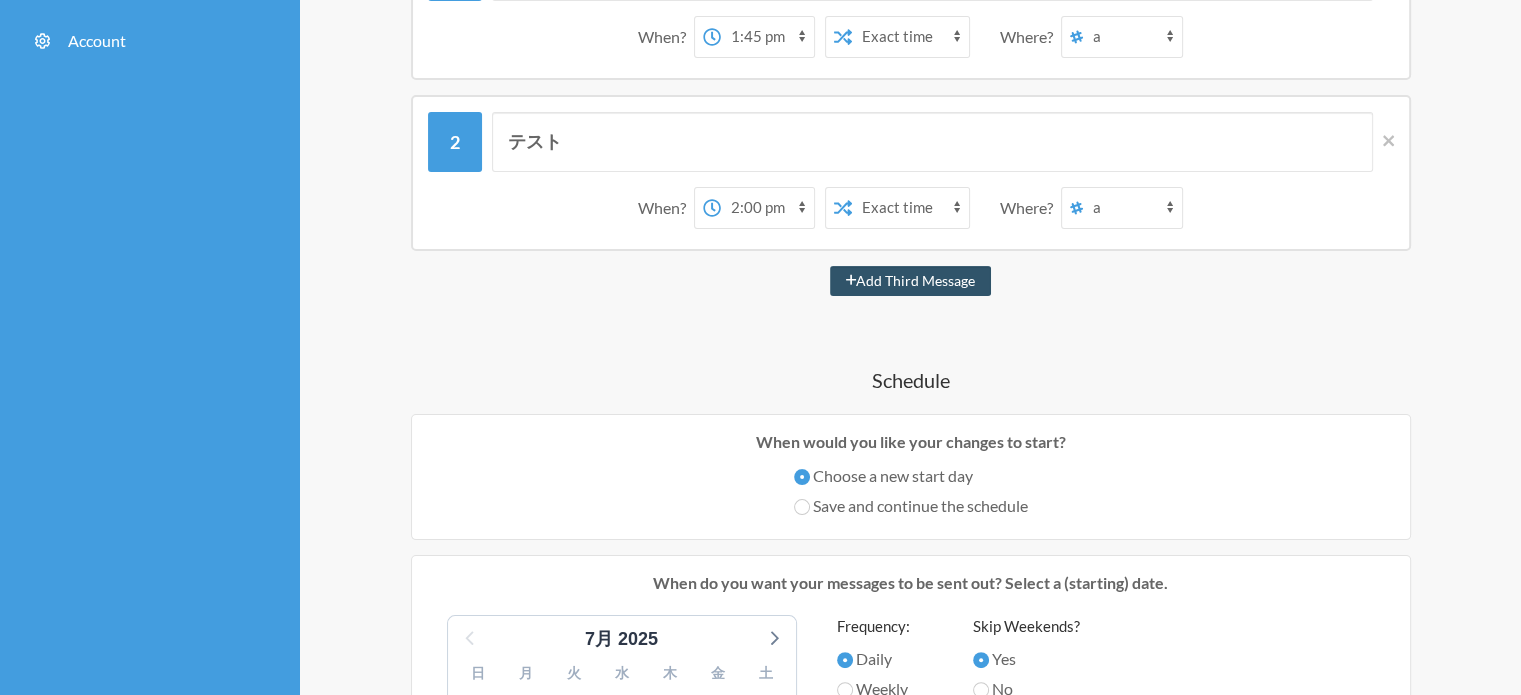 scroll, scrollTop: 0, scrollLeft: 0, axis: both 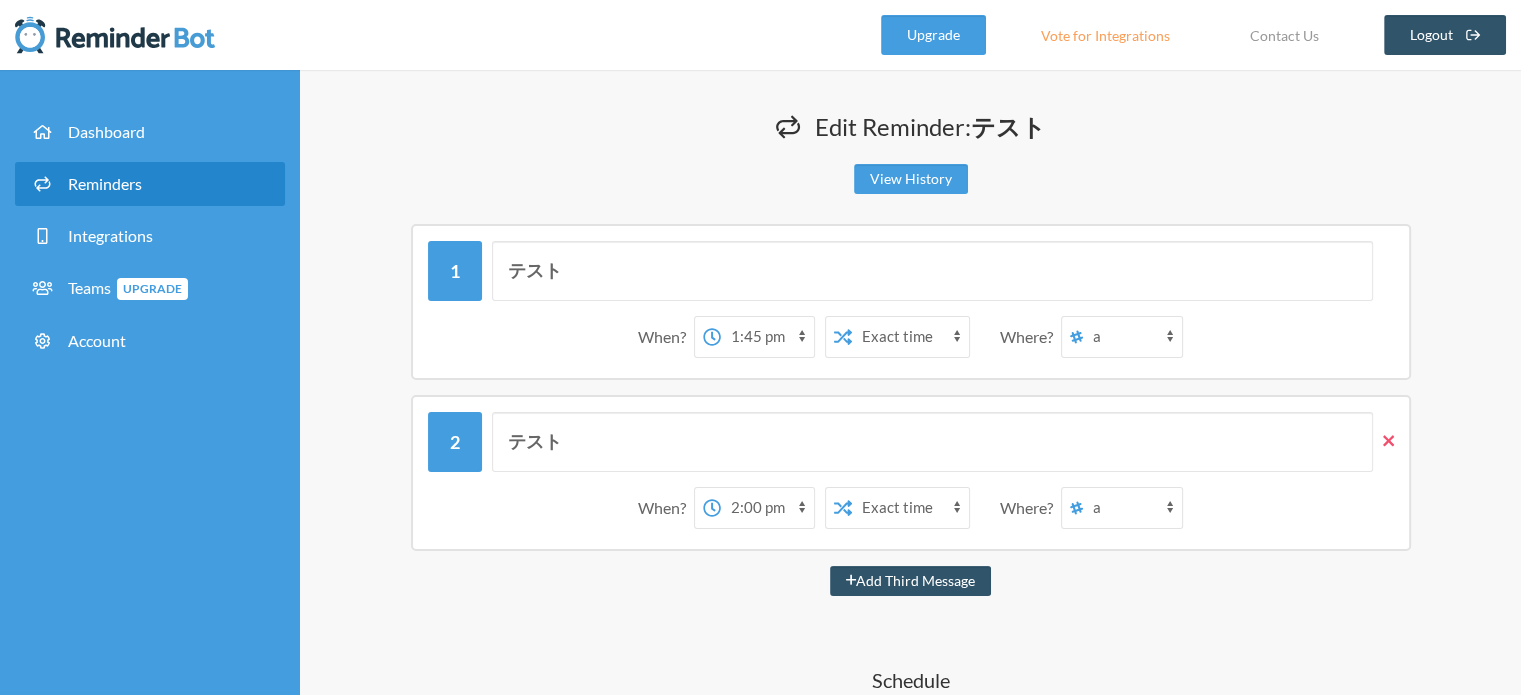 click at bounding box center (1383, 441) 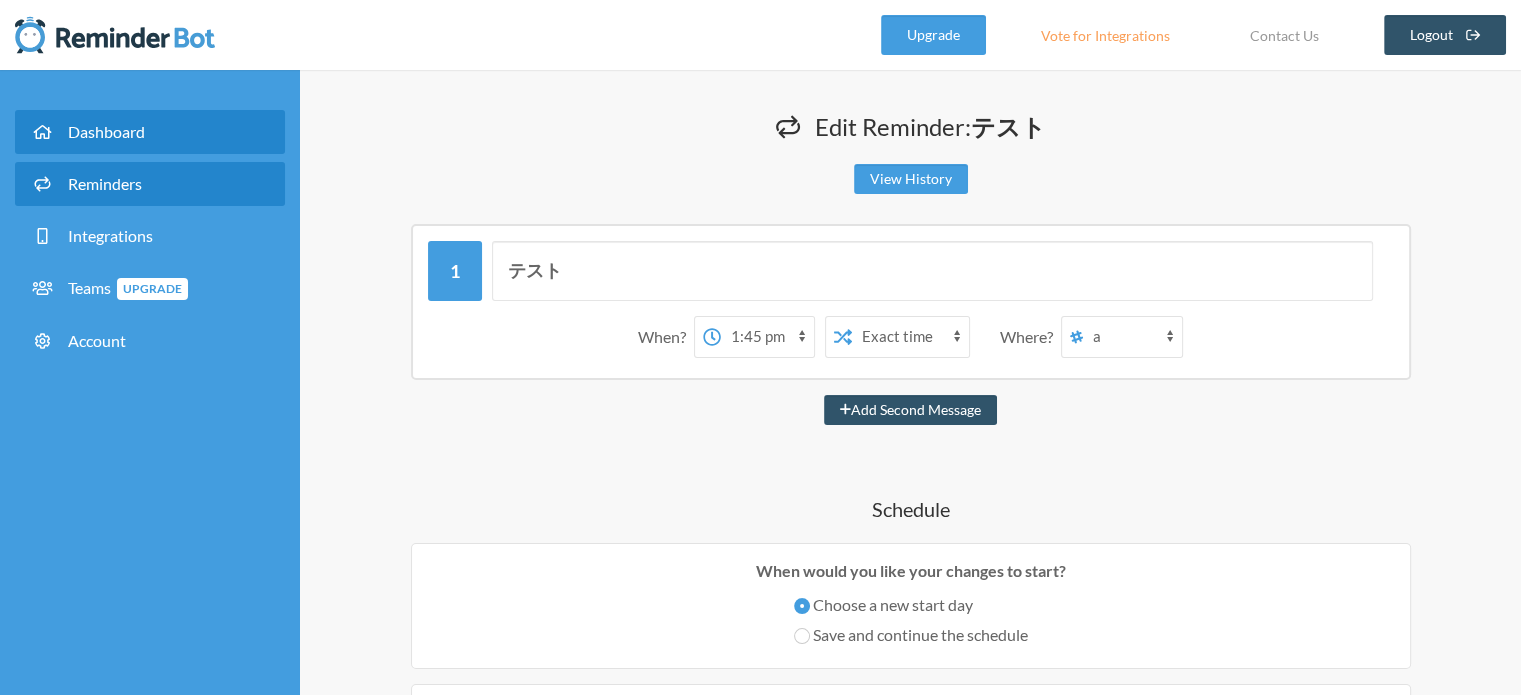 click on "Dashboard" at bounding box center [106, 131] 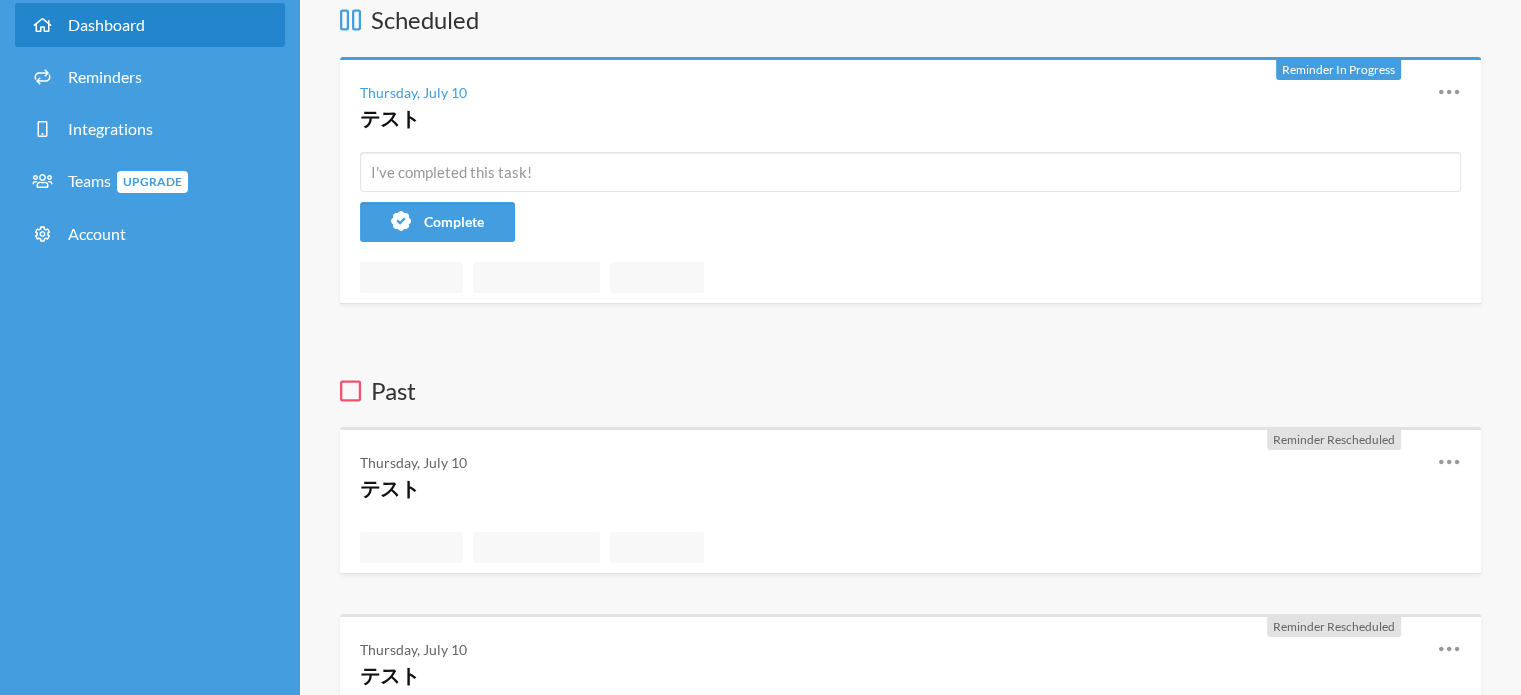 scroll, scrollTop: 0, scrollLeft: 0, axis: both 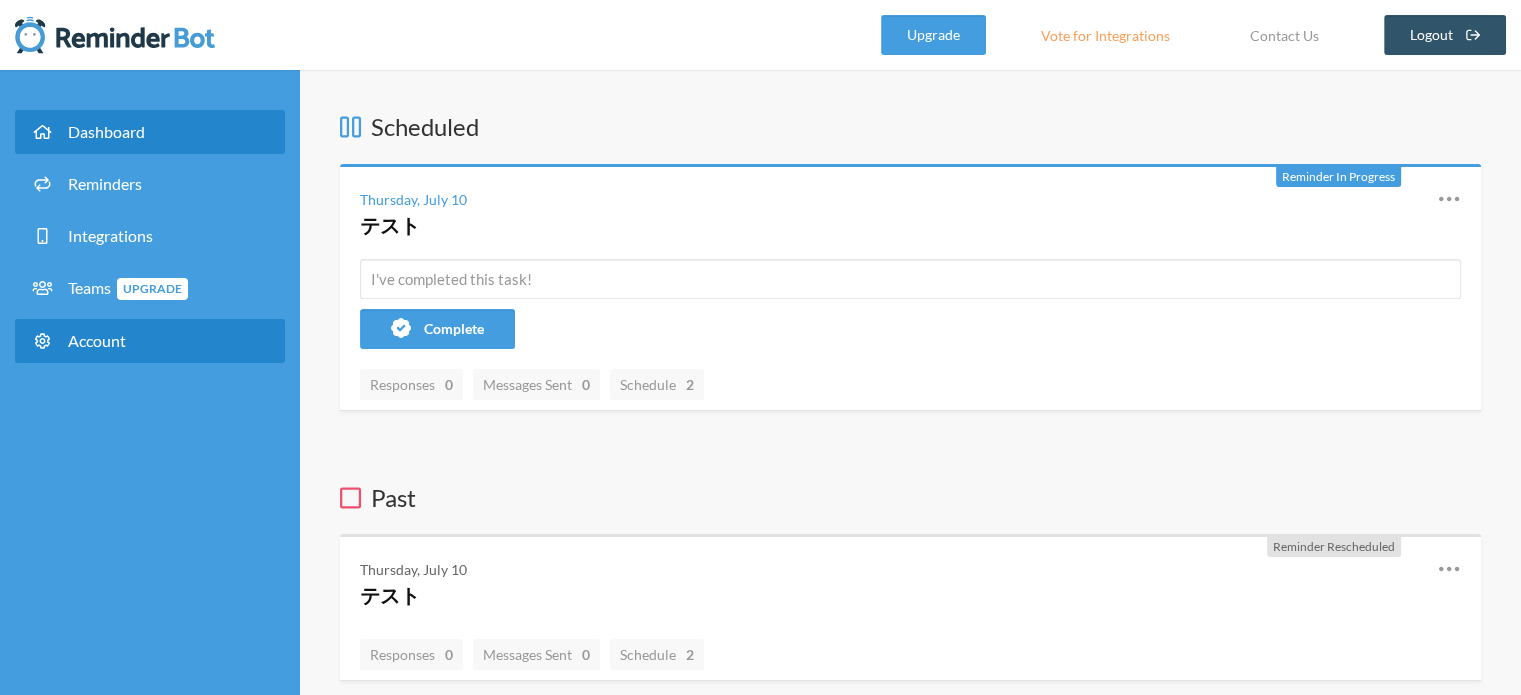 click on "Account" at bounding box center [97, 340] 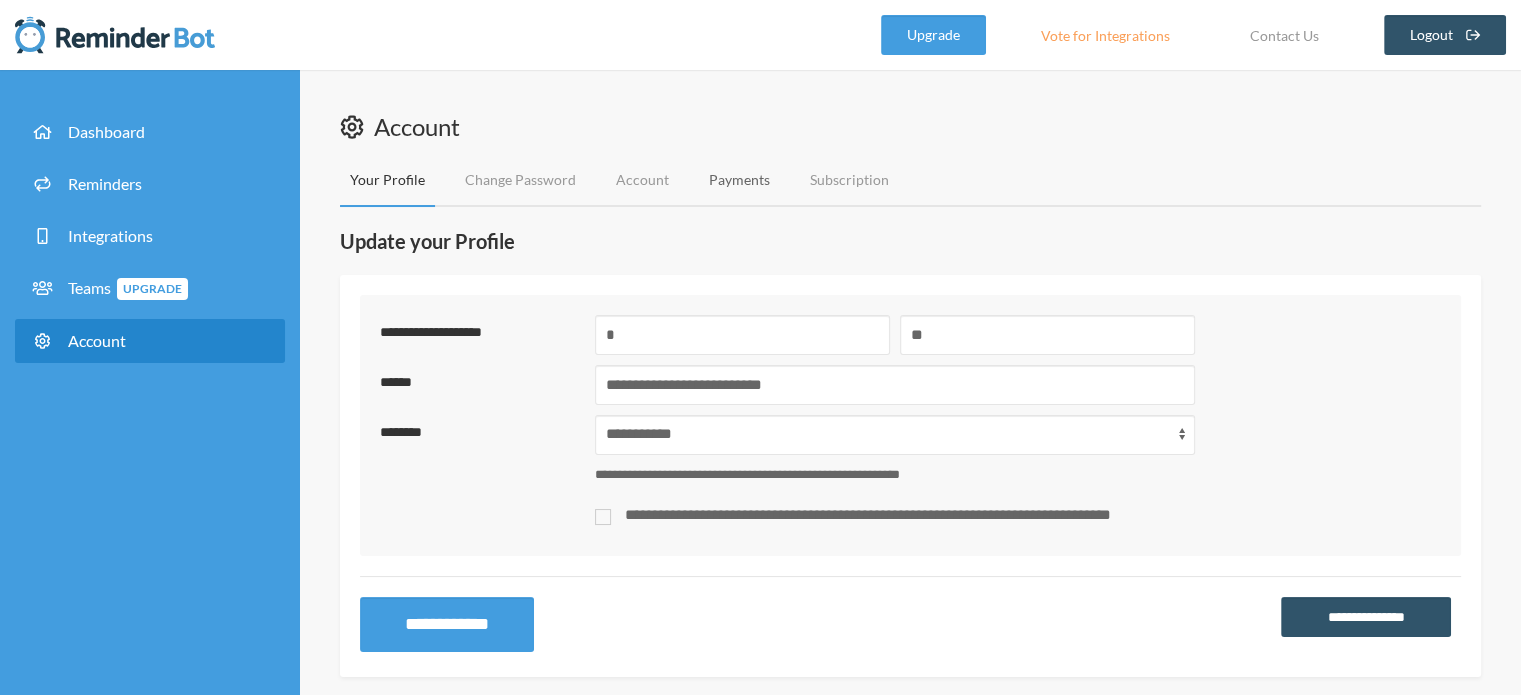 click on "Payments" at bounding box center [739, 180] 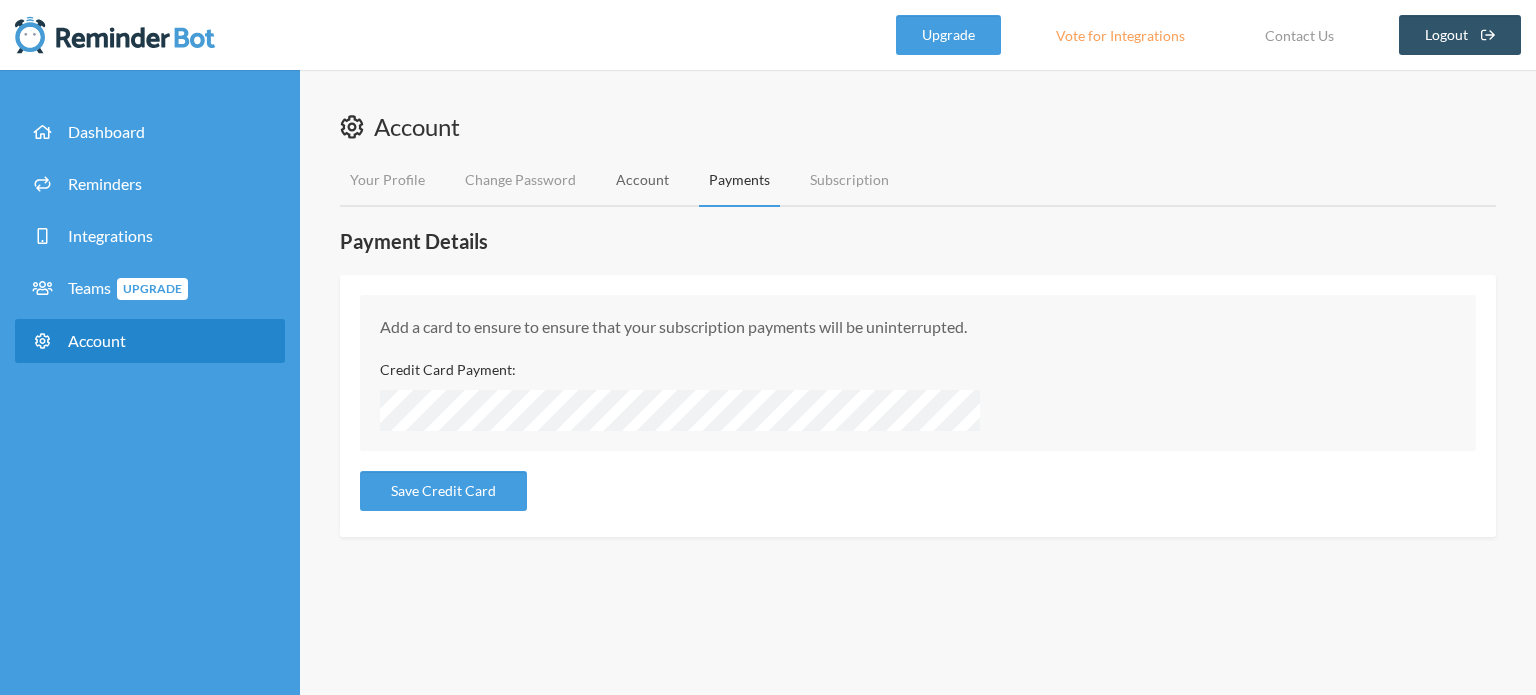 click on "Account" at bounding box center (642, 180) 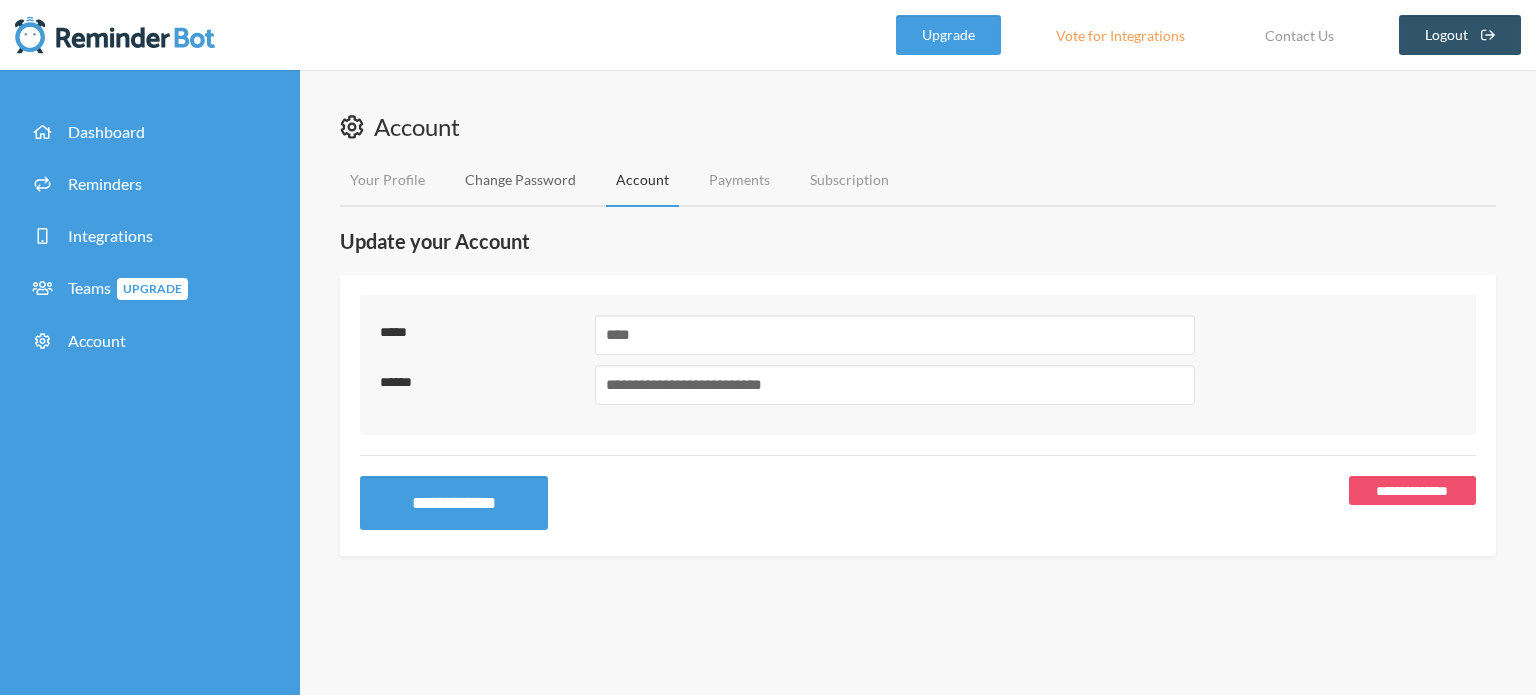 click on "Change Password" at bounding box center [520, 180] 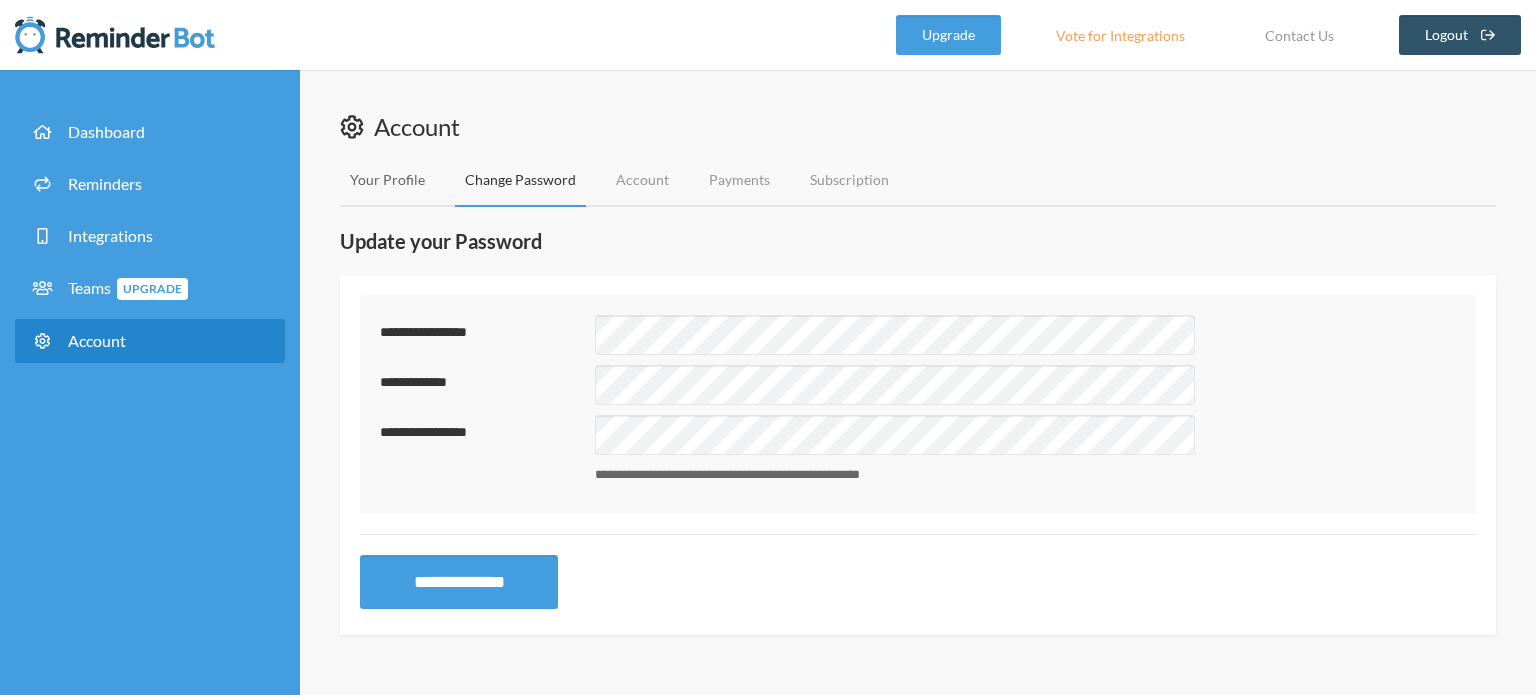 click on "Your Profile" at bounding box center (387, 180) 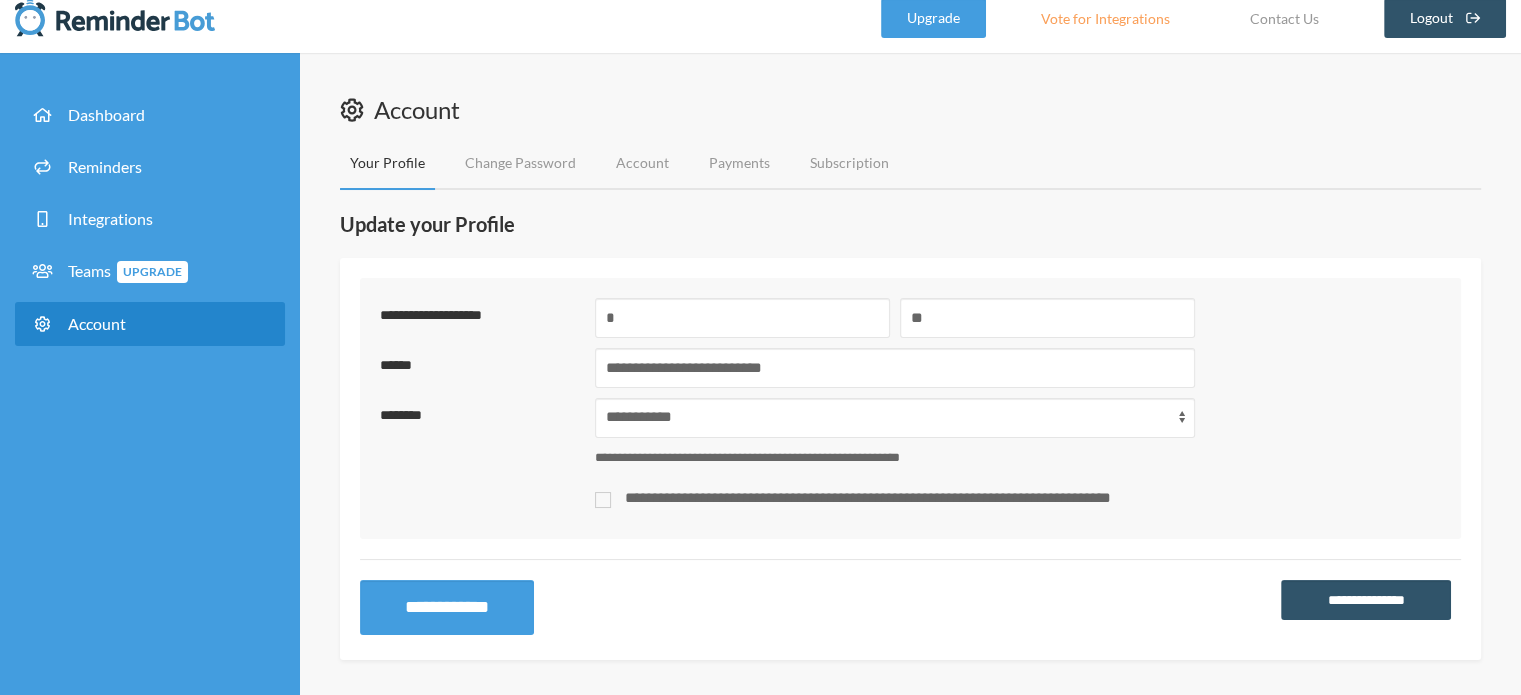 scroll, scrollTop: 21, scrollLeft: 0, axis: vertical 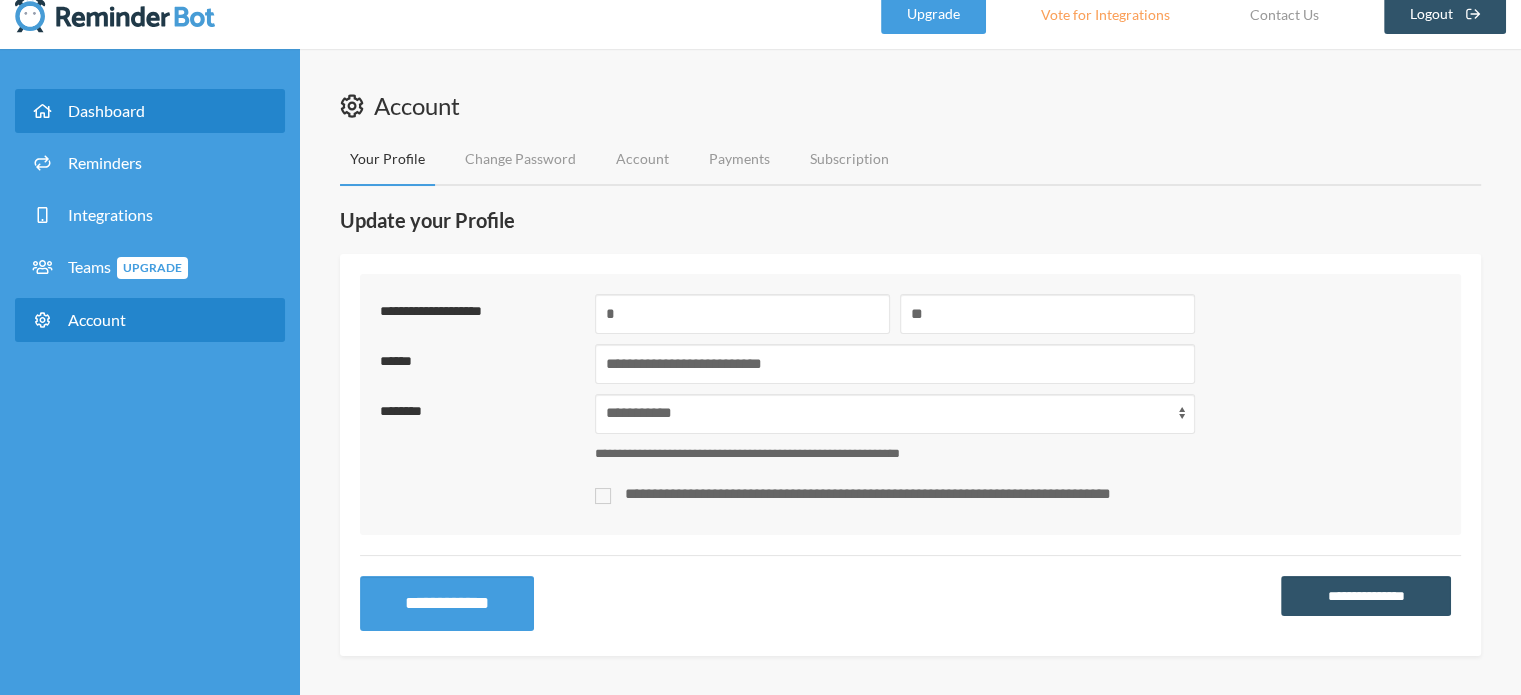 click on "Dashboard" at bounding box center [150, 111] 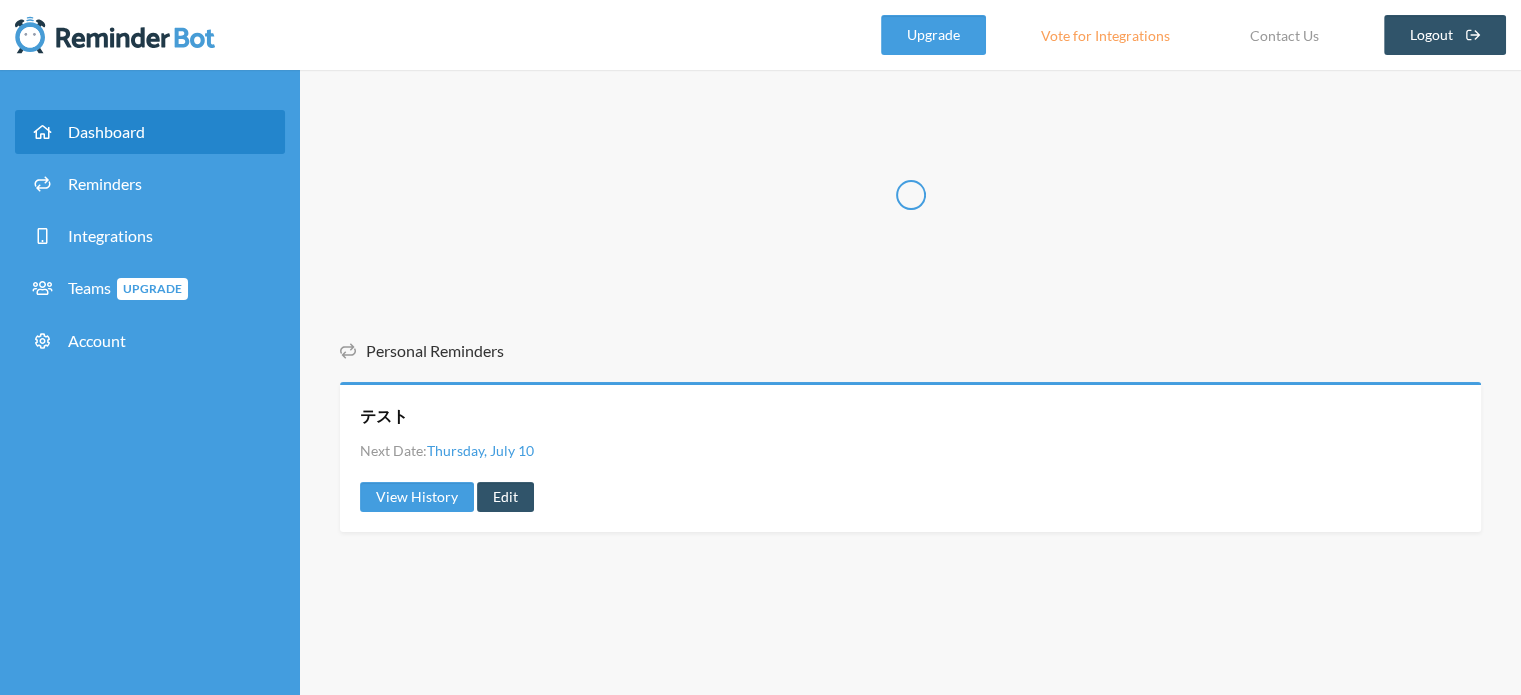 scroll, scrollTop: 0, scrollLeft: 0, axis: both 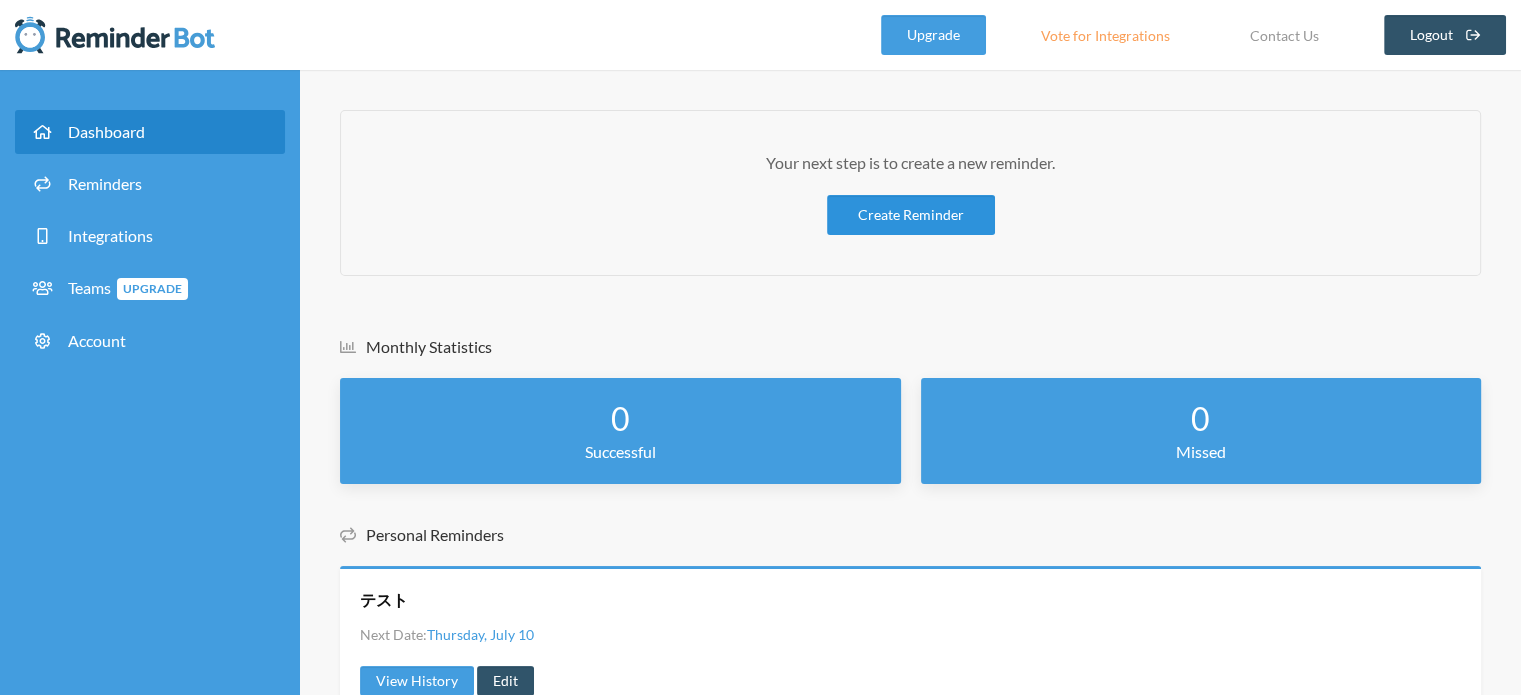 click on "Create Reminder" at bounding box center [911, 215] 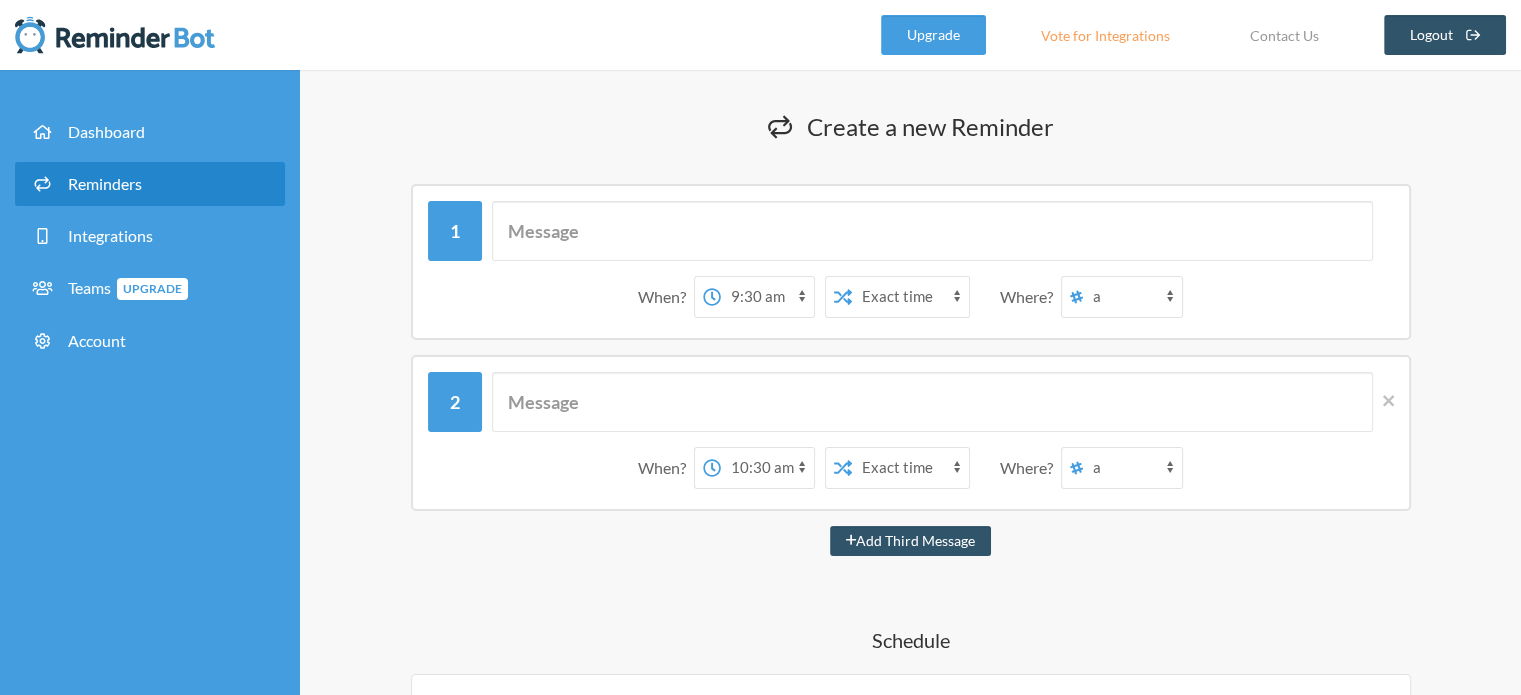 click on "吉田倭   a" at bounding box center [1132, 297] 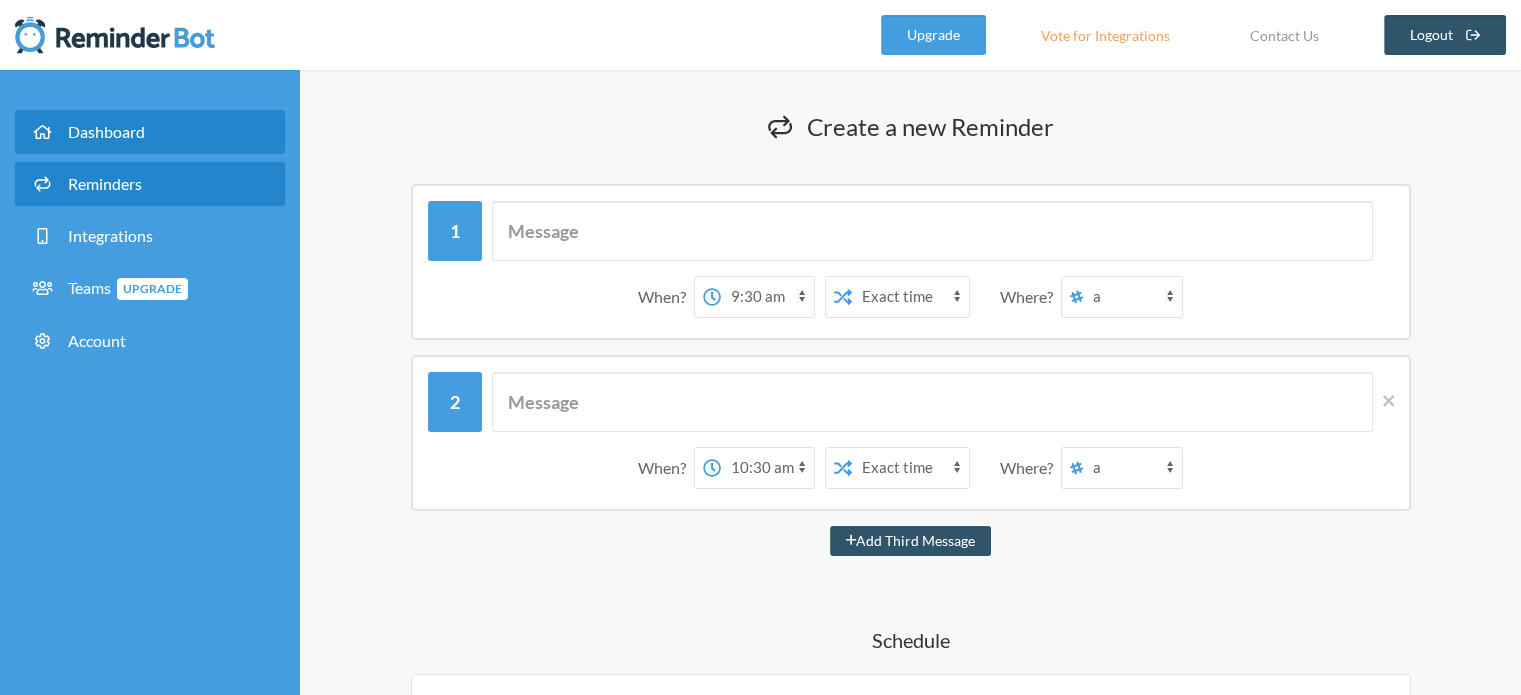 click on "Dashboard" at bounding box center (106, 131) 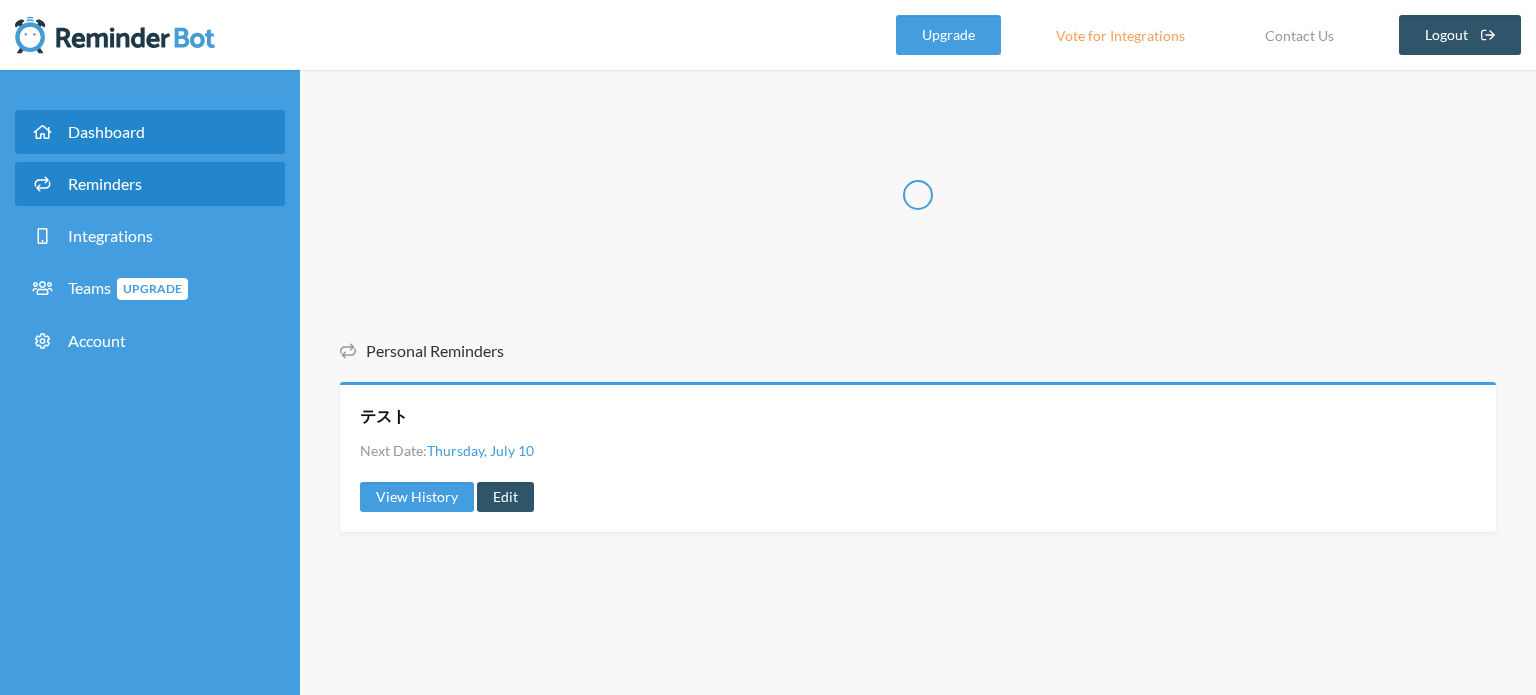 click on "Reminders" at bounding box center [105, 183] 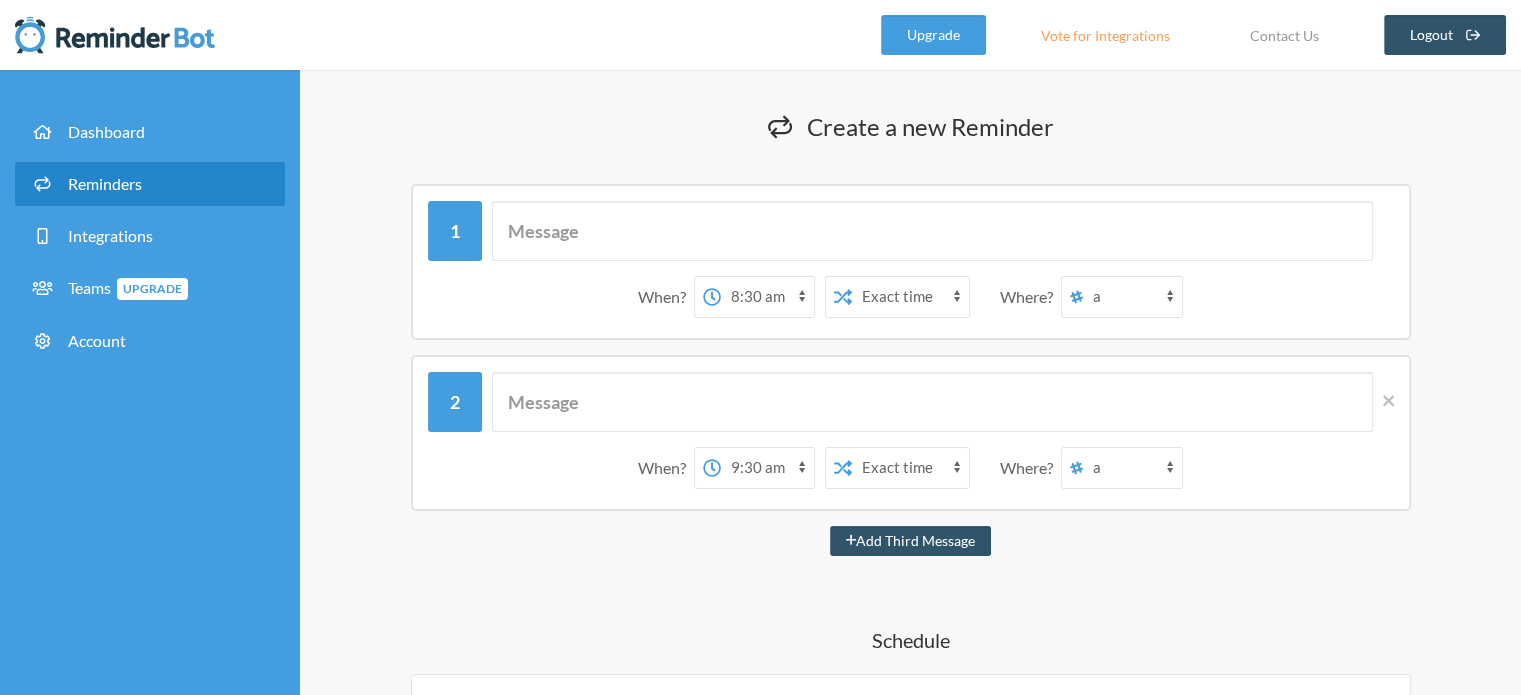 click on "吉田倭   a a" at bounding box center [1132, 297] 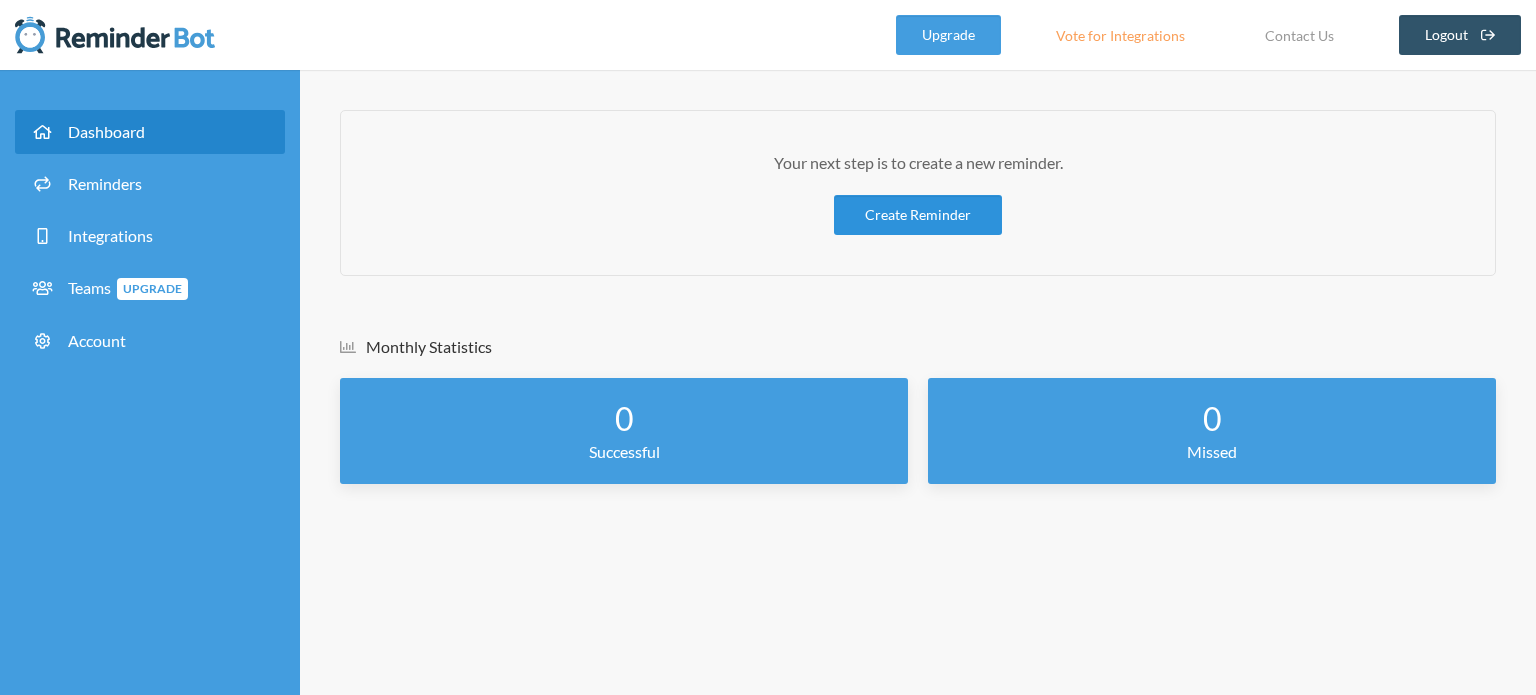 click on "Create Reminder" at bounding box center (918, 215) 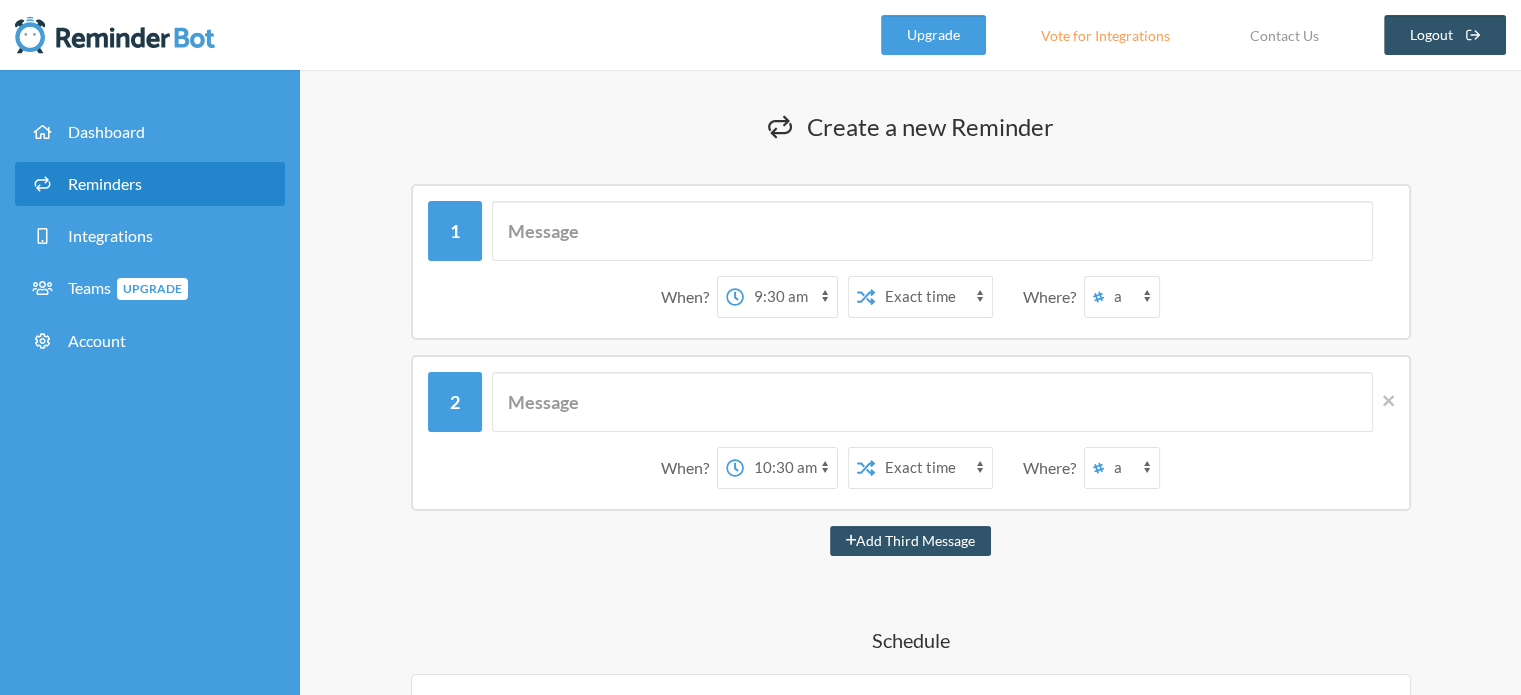 click on "a" at bounding box center [1131, 297] 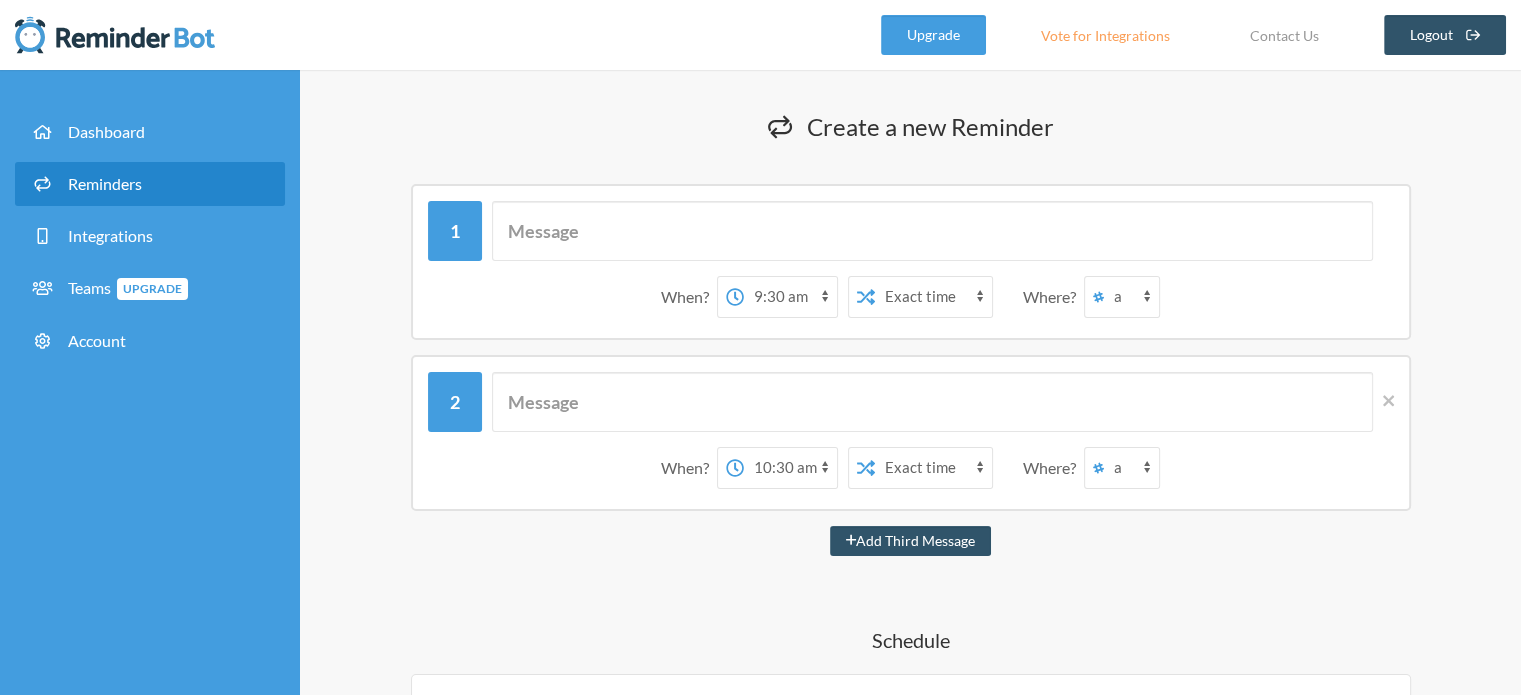 click on "When?     12:00 am 12:15 am 12:30 am 12:45 am 1:00 am 1:15 am 1:30 am 1:45 am 2:00 am 2:15 am 2:30 am 2:45 am 3:00 am 3:15 am 3:30 am 3:45 am 4:00 am 4:15 am 4:30 am 4:45 am 5:00 am 5:15 am 5:30 am 5:45 am 6:00 am 6:15 am 6:30 am 6:45 am 7:00 am 7:15 am 7:30 am 7:45 am 8:00 am 8:15 am 8:30 am 8:45 am 9:00 am 9:15 am 9:30 am 9:45 am 10:00 am 10:15 am 10:30 am 10:45 am 11:00 am 11:15 am 11:30 am 11:45 am 12:00 pm 12:15 pm 12:30 pm 12:45 pm 1:00 pm 1:15 pm 1:30 pm 1:45 pm 2:00 pm 2:15 pm 2:30 pm 2:45 pm 3:00 pm 3:15 pm 3:30 pm 3:45 pm 4:00 pm 4:15 pm 4:30 pm 4:45 pm 5:00 pm 5:15 pm 5:30 pm 5:45 pm 6:00 pm 6:15 pm 6:30 pm 6:45 pm 7:00 pm 7:15 pm 7:30 pm 7:45 pm 8:00 pm 8:15 pm 8:30 pm 8:45 pm 9:00 pm 9:15 pm 9:30 pm 9:45 pm 10:00 pm 10:15 pm 10:30 pm 10:45 pm 11:00 pm 11:15 pm 11:30 pm 11:45 pm   on  day 1     12:00 am 12:15 am 12:30 am 12:45 am 1:00 am 1:15 am 1:30 am 1:45 am 2:00 am 2:15 am 2:30 am 2:45 am 3:00 am 3:15 am 3:30 am 3:45 am 4:00 am 4:15 am 4:30 am 4:45 am 5:00 am 5:15 am 5:30 am 5:45 am 6:00 am" at bounding box center (911, 297) 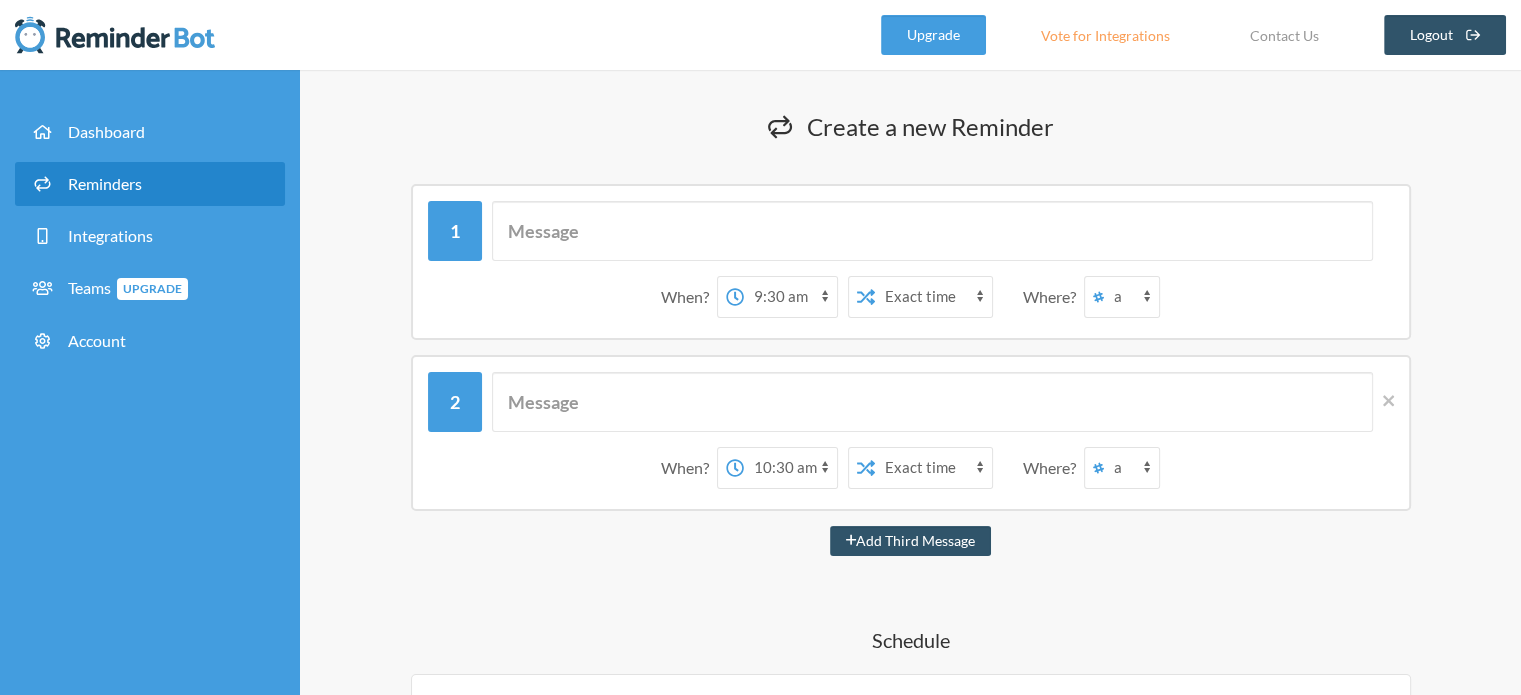 click on "Dashboard" at bounding box center [150, 136] 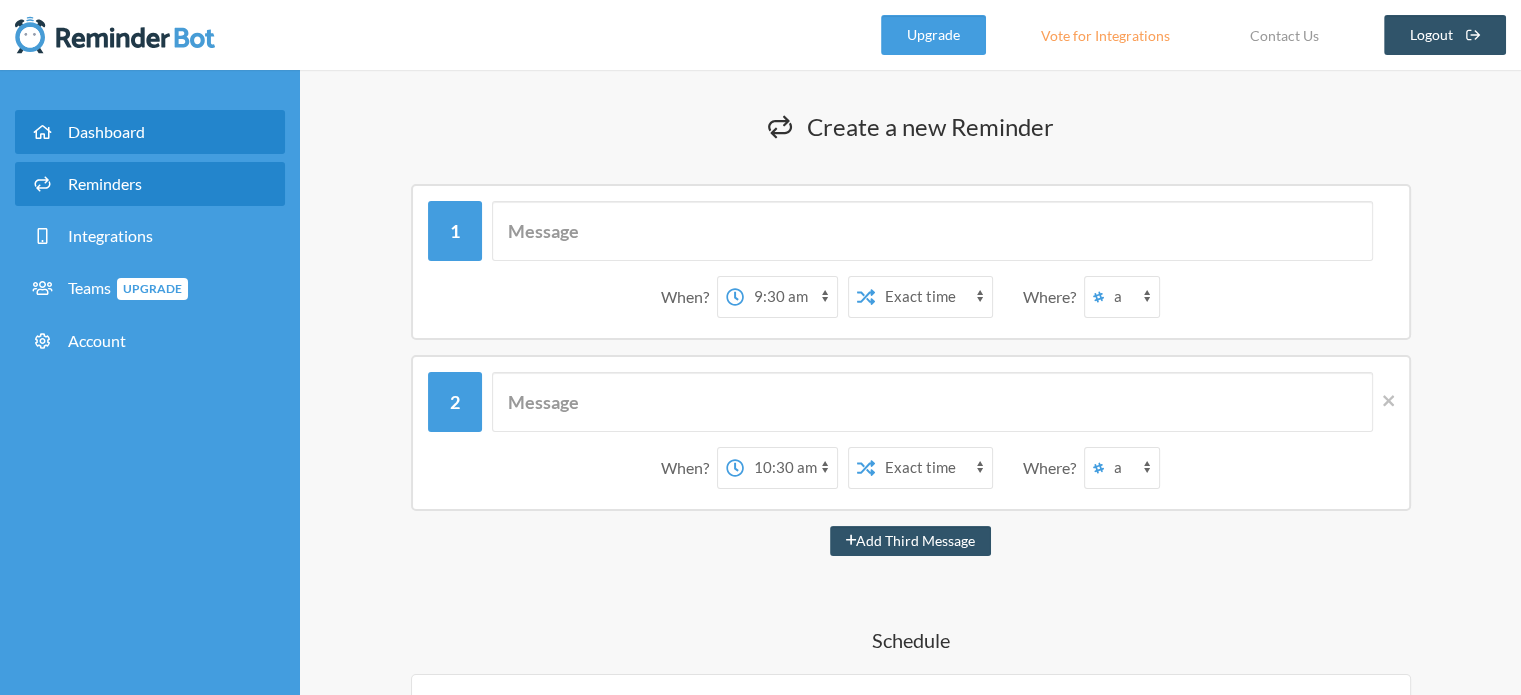 click on "Dashboard" at bounding box center (106, 131) 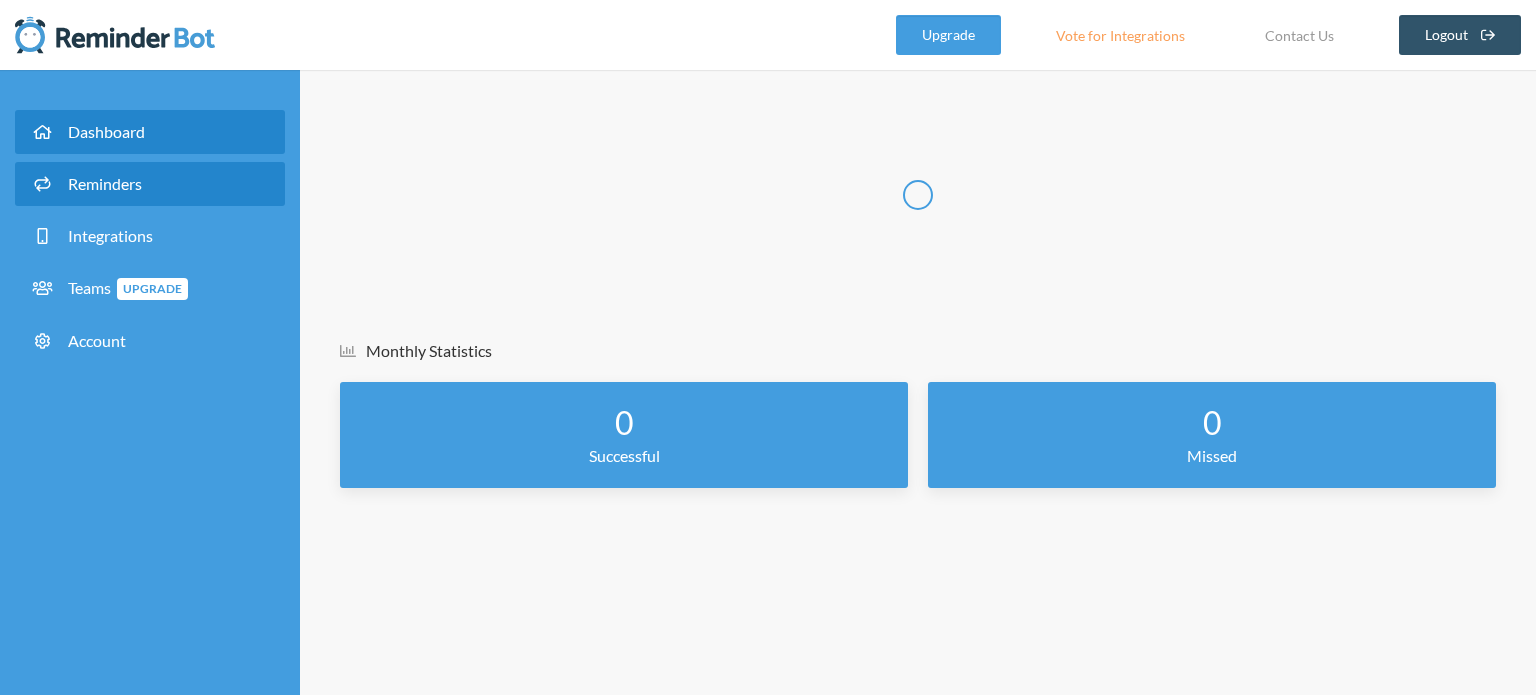click on "Reminders" at bounding box center [105, 183] 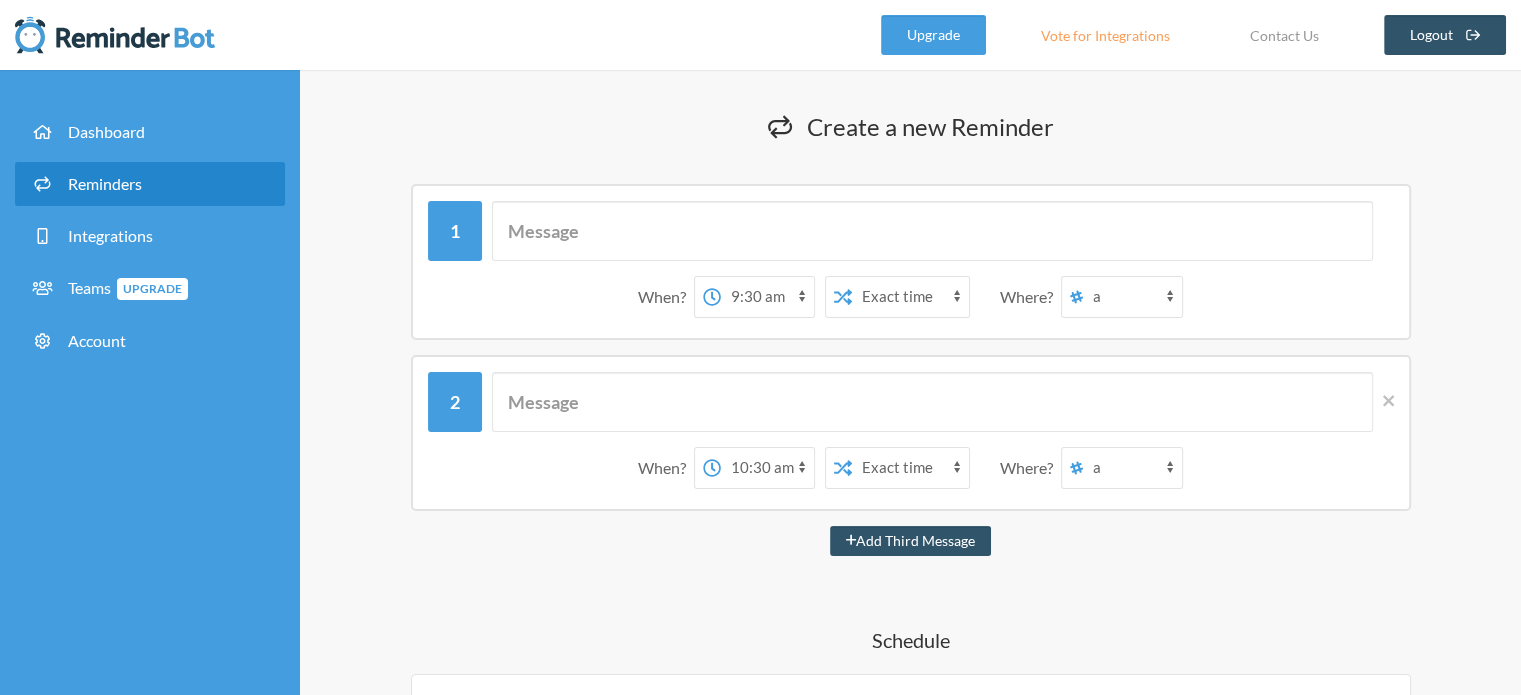 click on "[LAST] [FIRST]   a [LAST] [FIRST]" at bounding box center [1132, 297] 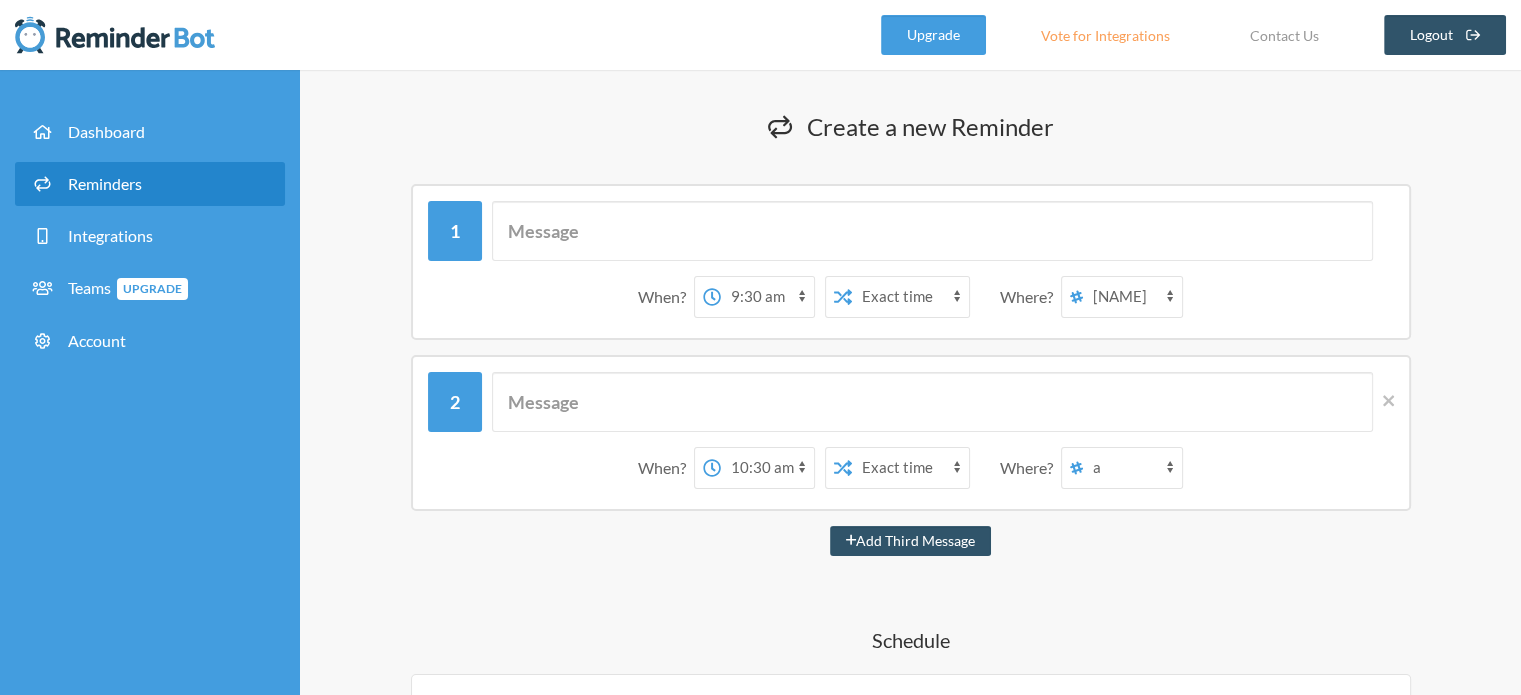 click on "[LAST] [FIRST]   a [LAST] [FIRST]" at bounding box center (1132, 297) 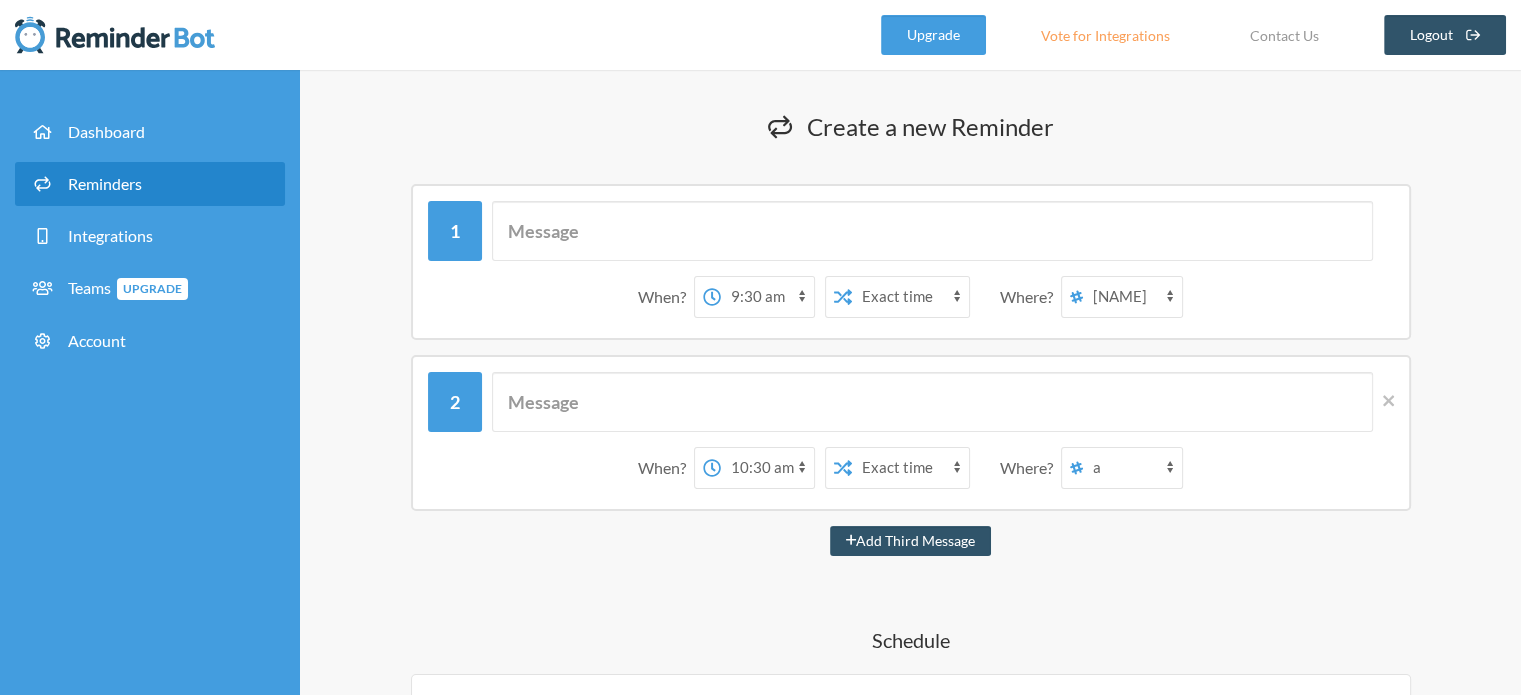 click on "吉田倭   a 吉田倭" at bounding box center (1132, 297) 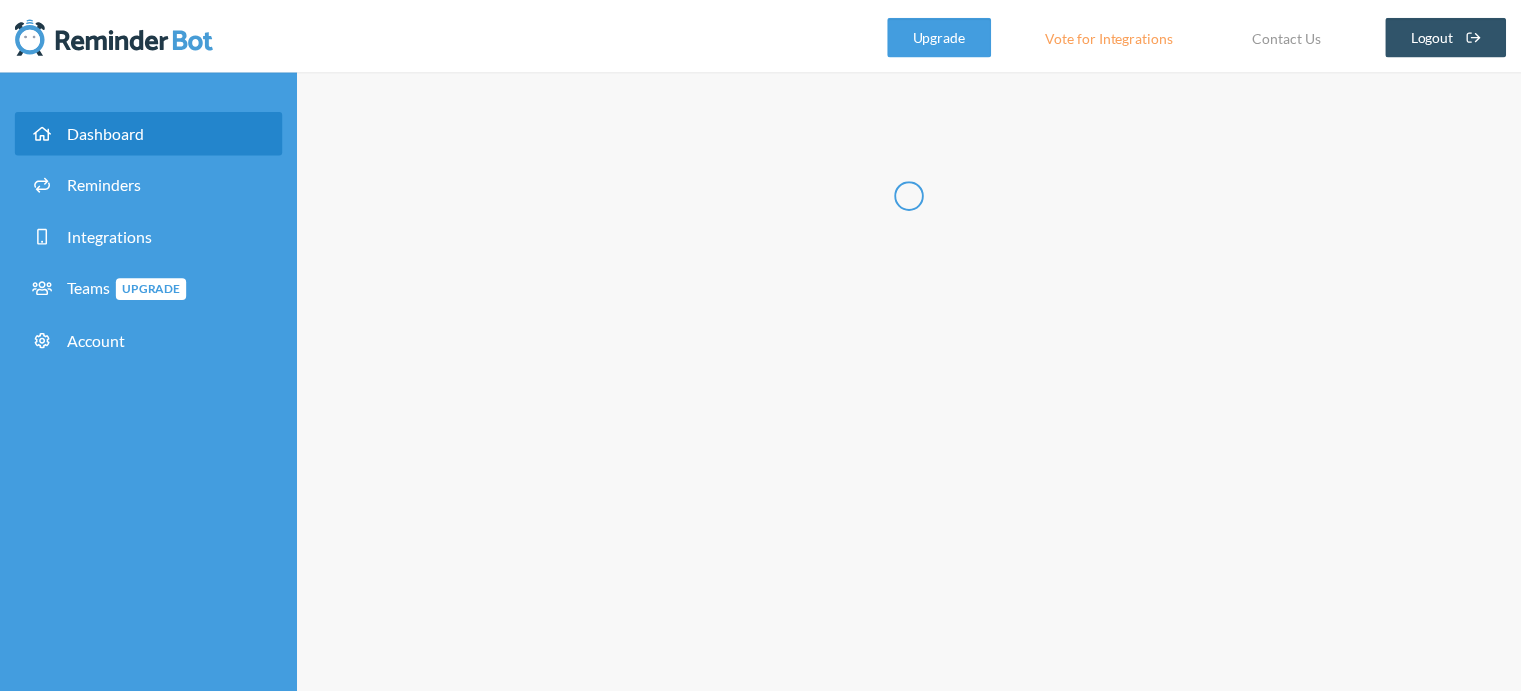 scroll, scrollTop: 0, scrollLeft: 0, axis: both 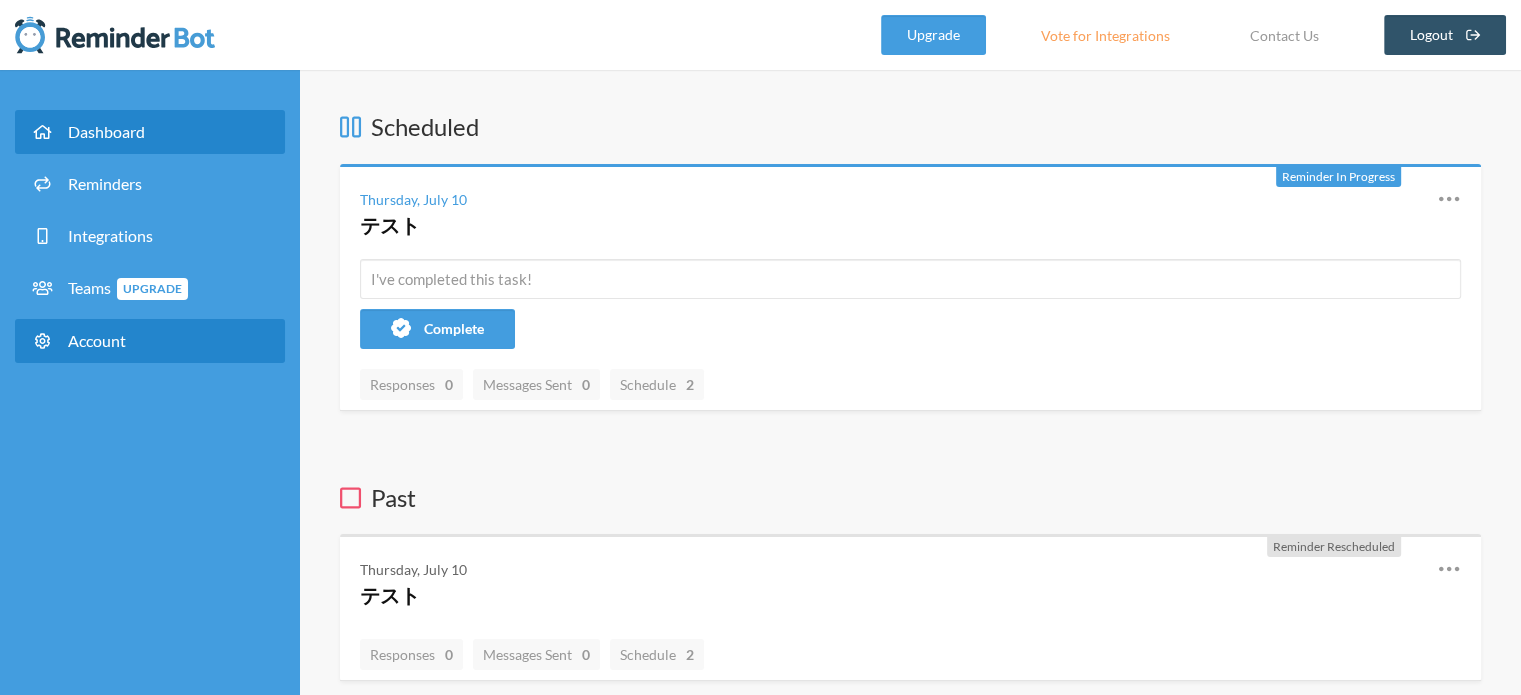click on "Account" at bounding box center [150, 341] 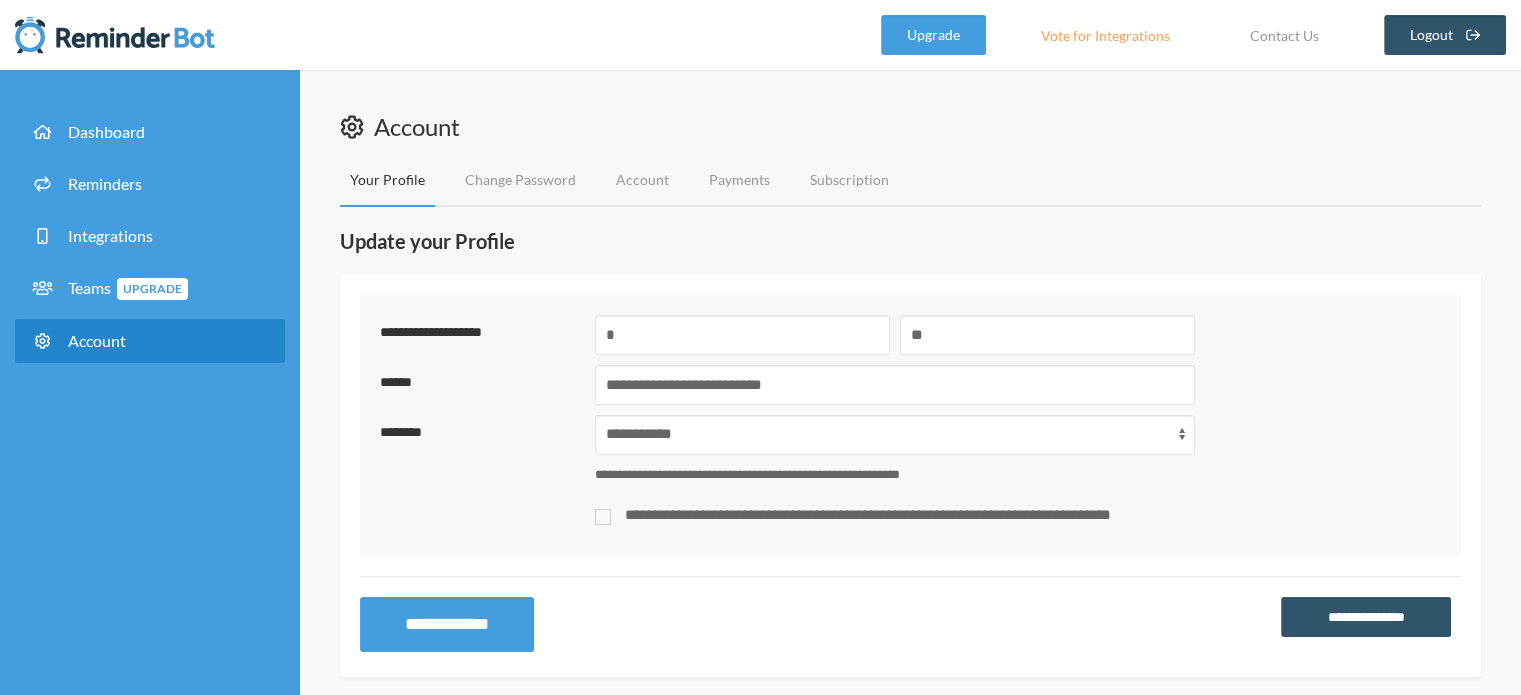 scroll, scrollTop: 21, scrollLeft: 0, axis: vertical 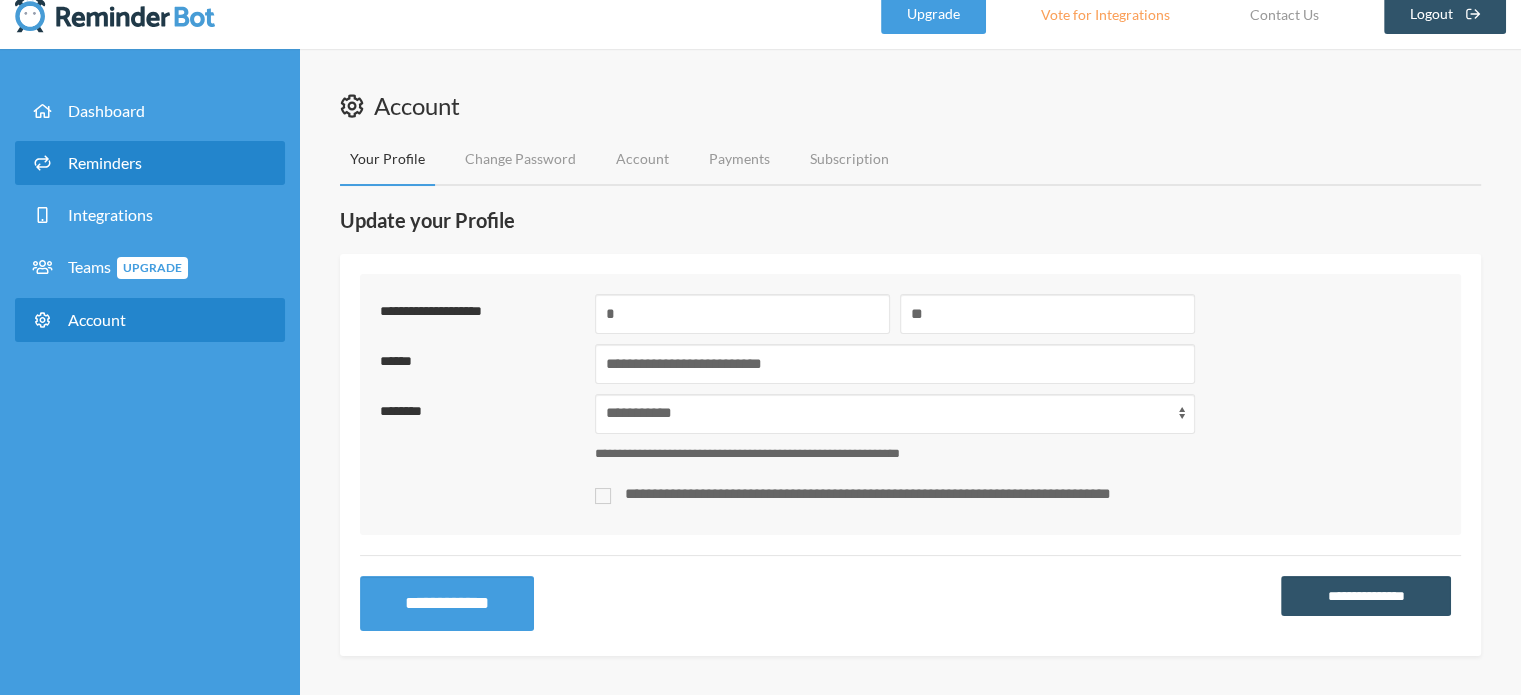 click on "Reminders" at bounding box center (150, 163) 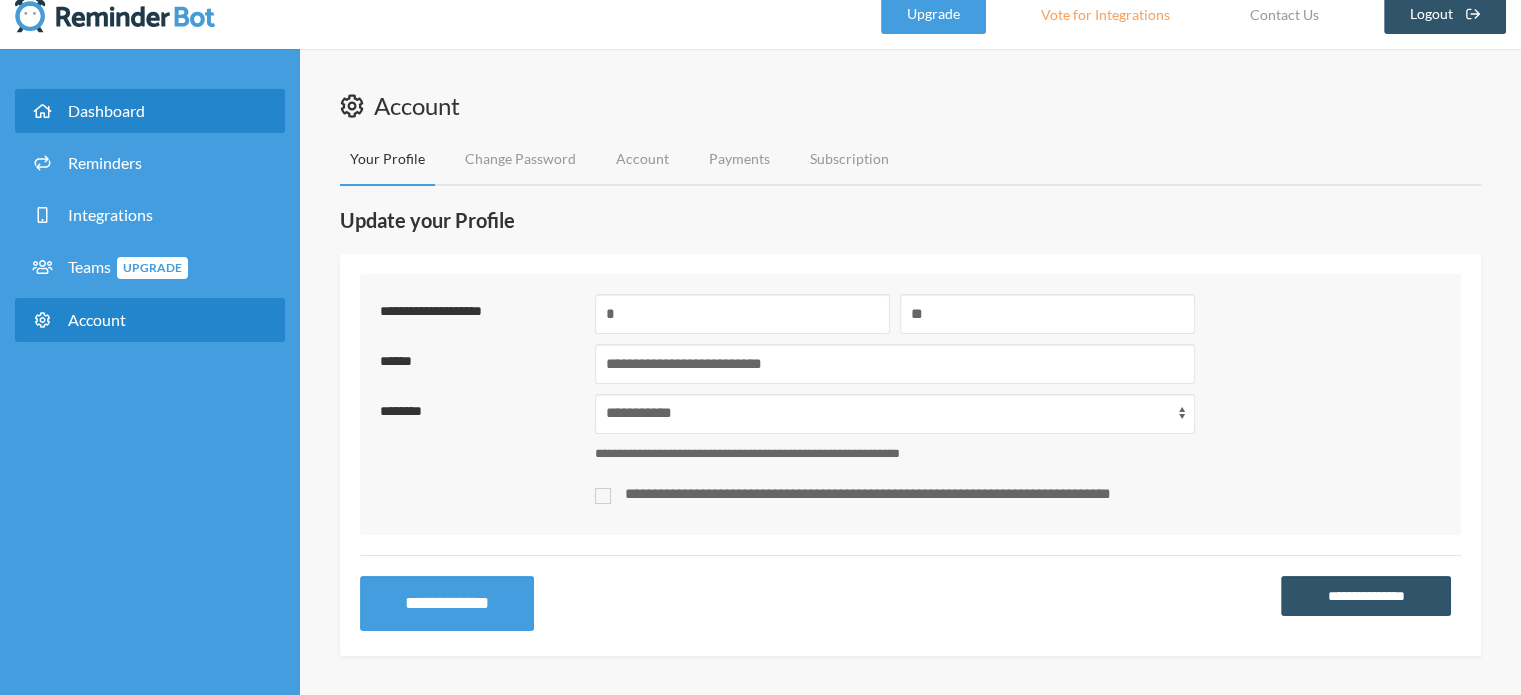 scroll, scrollTop: 0, scrollLeft: 0, axis: both 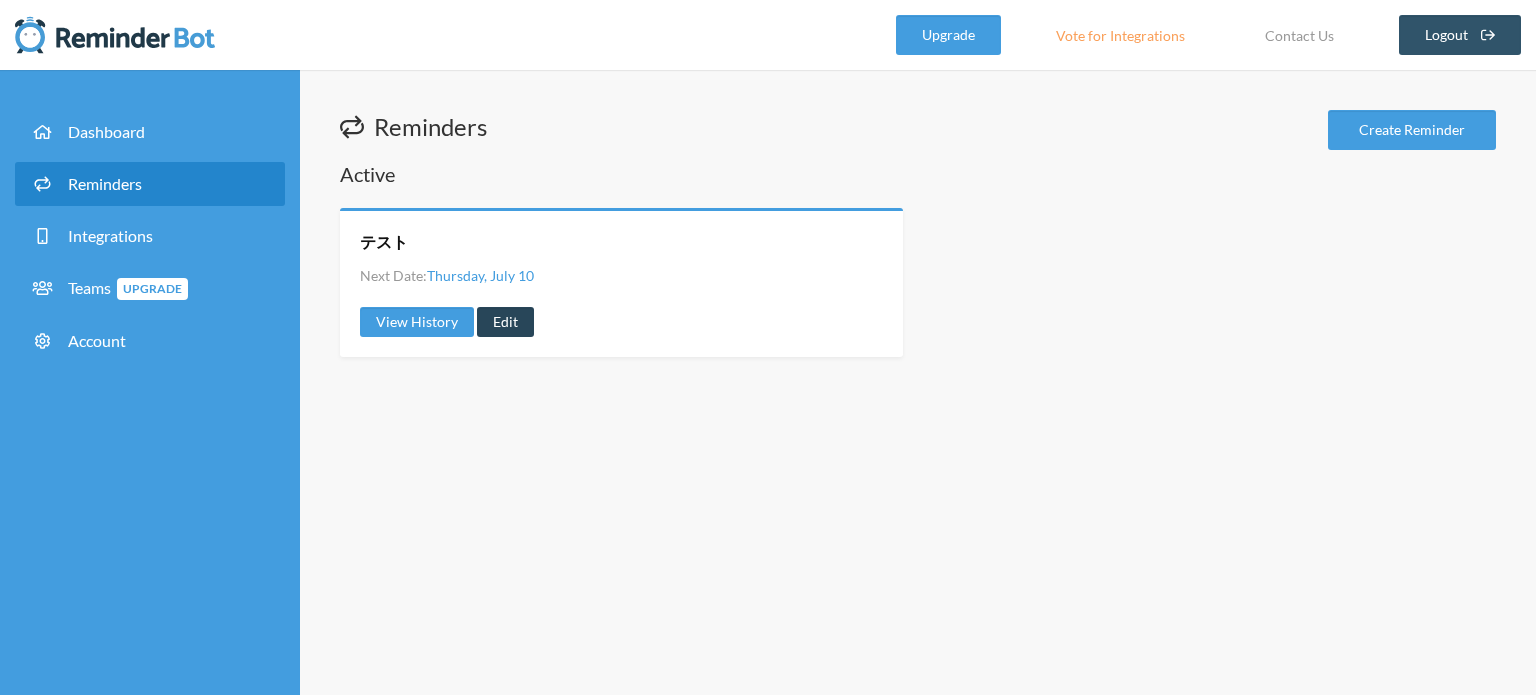 click on "Edit" at bounding box center (505, 322) 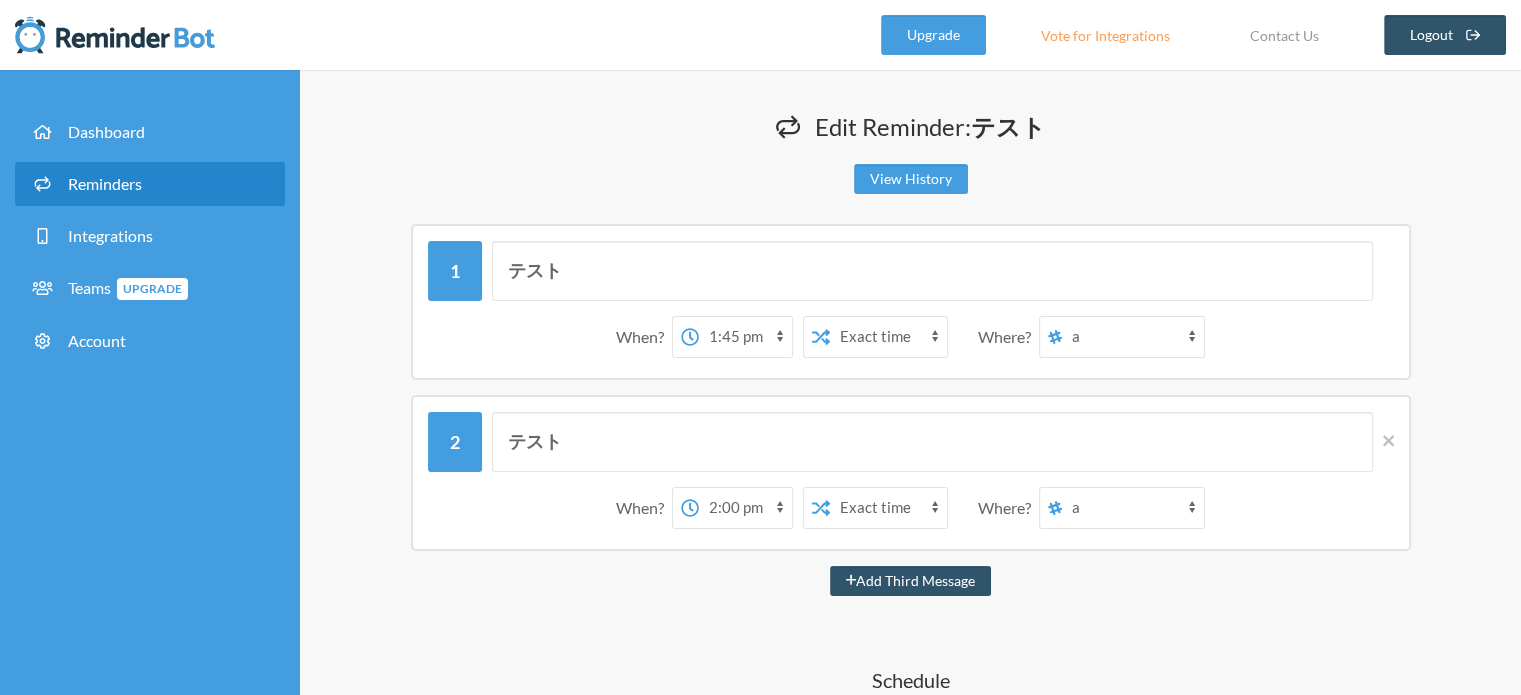 click on "吉田倭   a あ" at bounding box center (1133, 337) 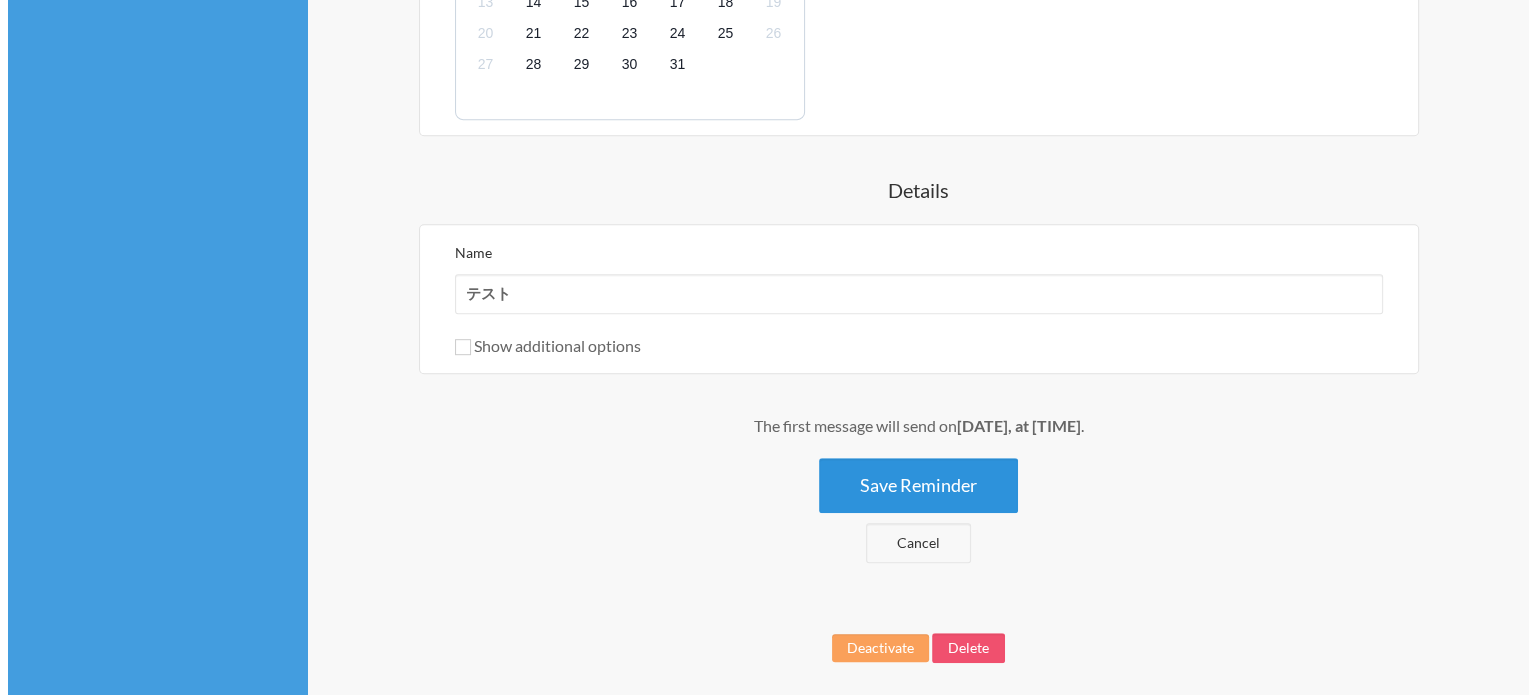 scroll, scrollTop: 1136, scrollLeft: 0, axis: vertical 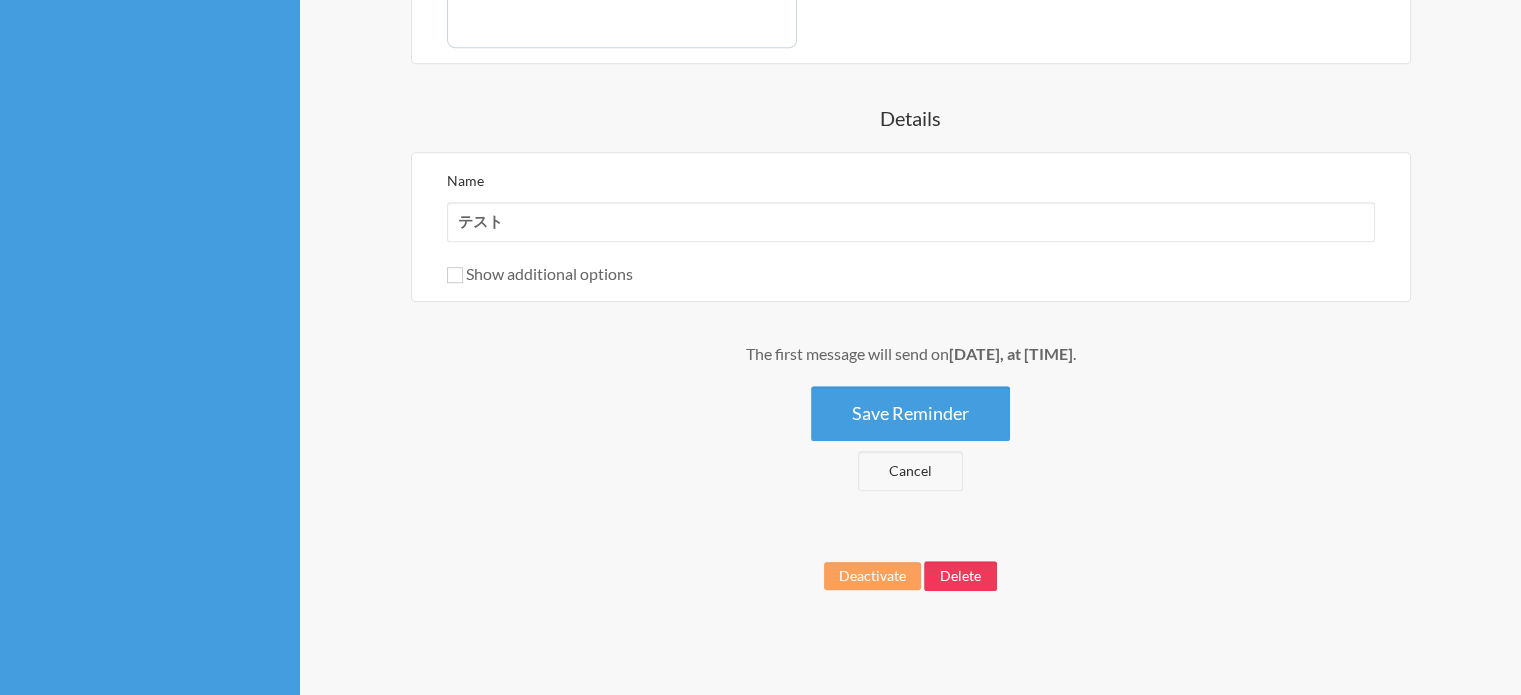click on "Delete" at bounding box center (960, 576) 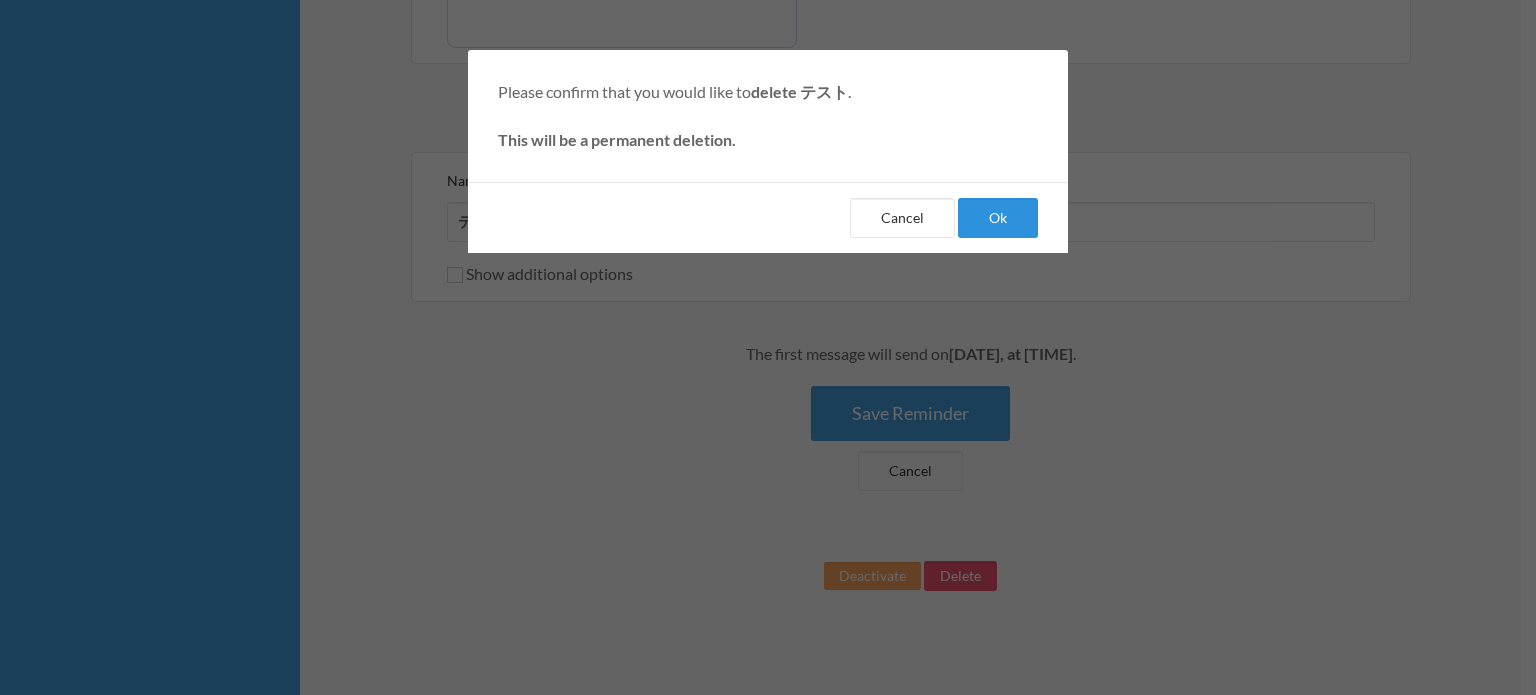 click on "Ok" at bounding box center (998, 218) 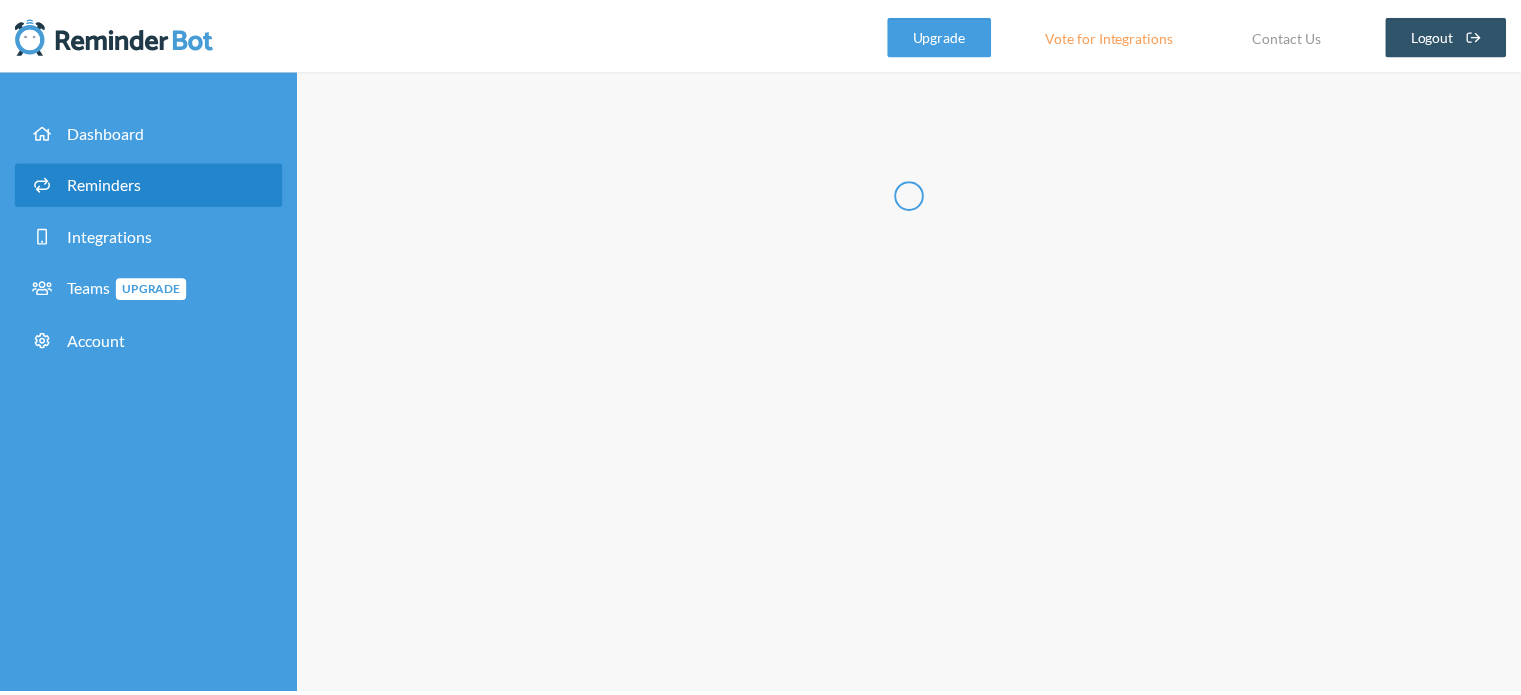 scroll, scrollTop: 0, scrollLeft: 0, axis: both 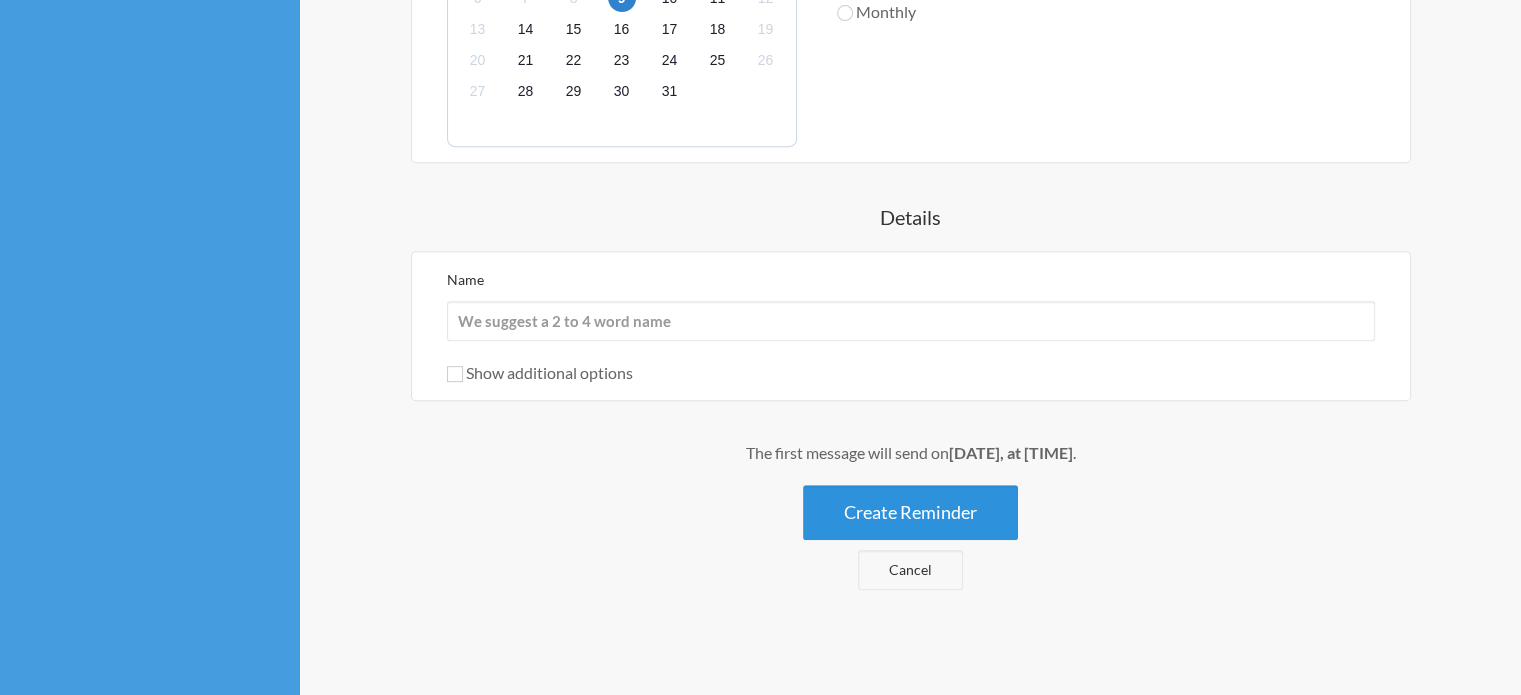 click on "Create Reminder" at bounding box center [910, 512] 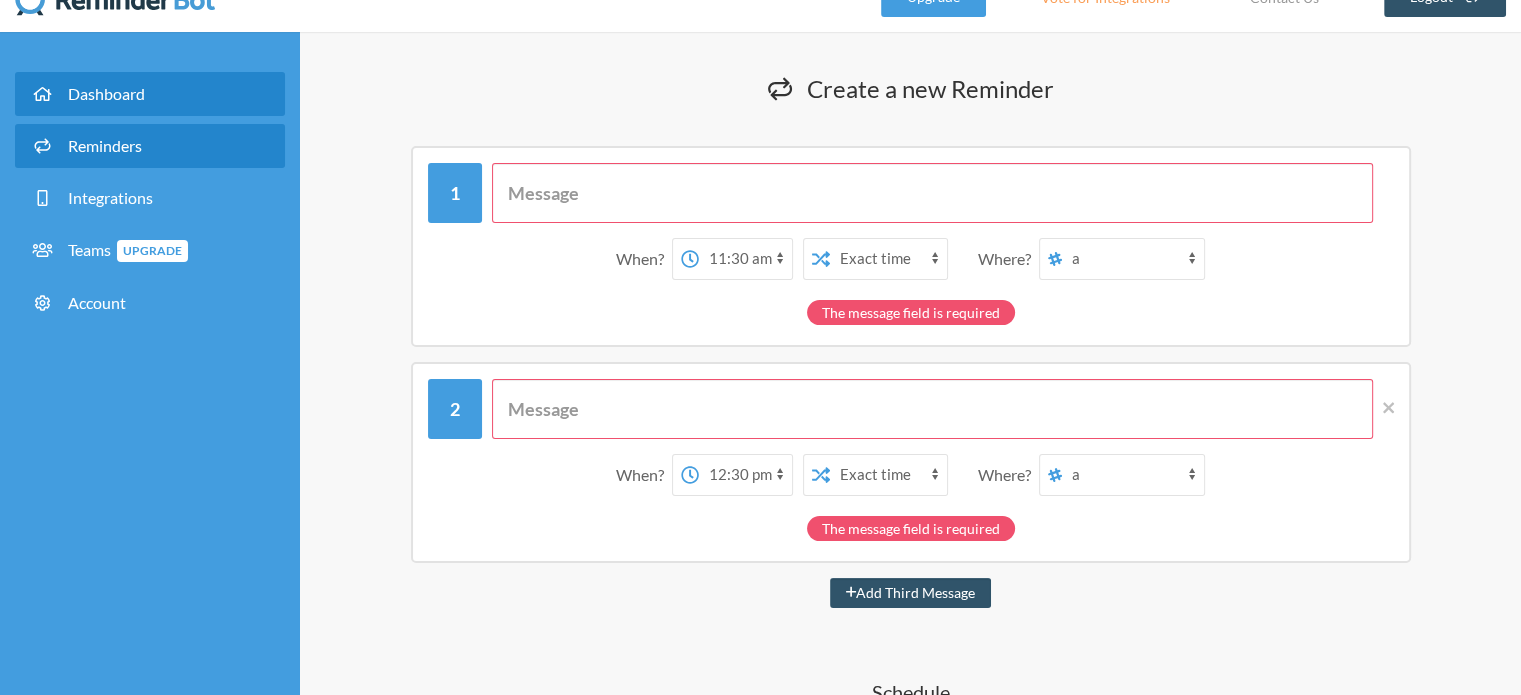 scroll, scrollTop: 0, scrollLeft: 0, axis: both 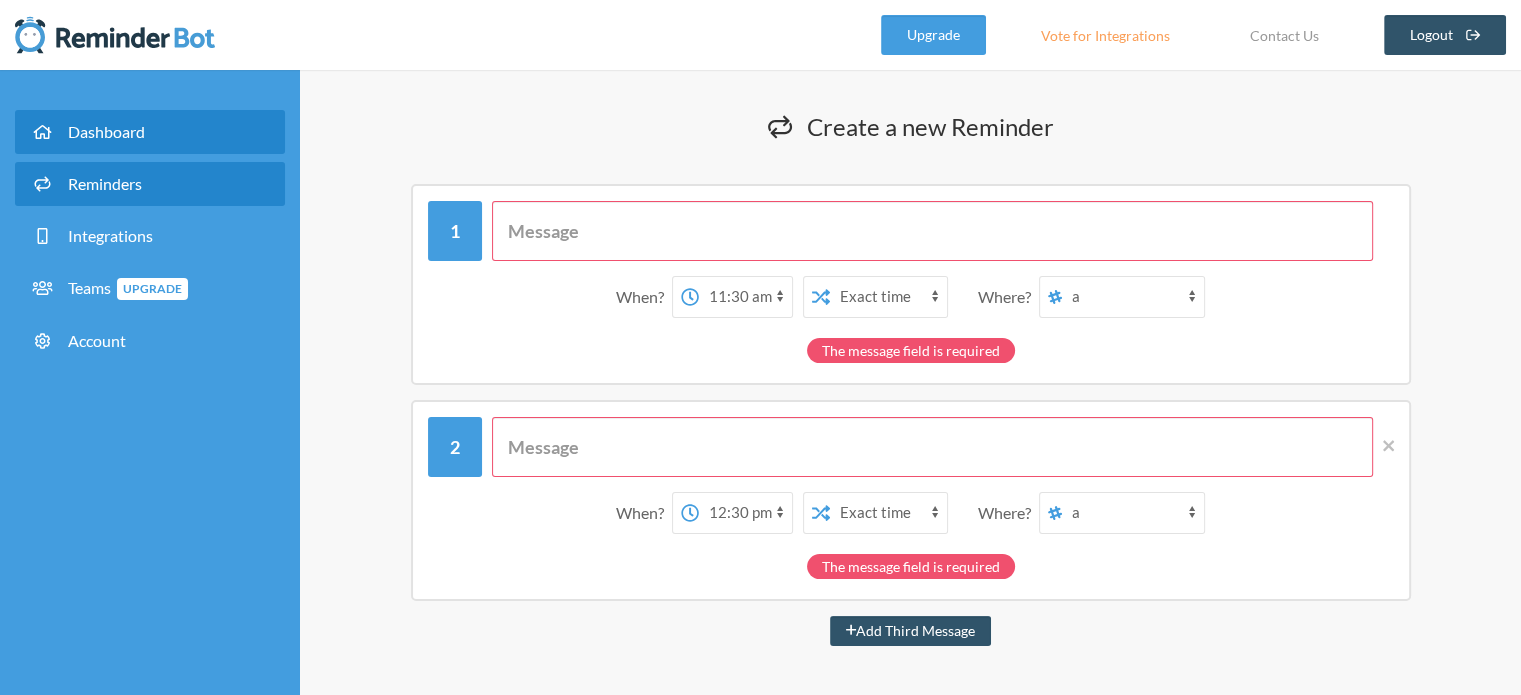 click on "Dashboard" at bounding box center (106, 131) 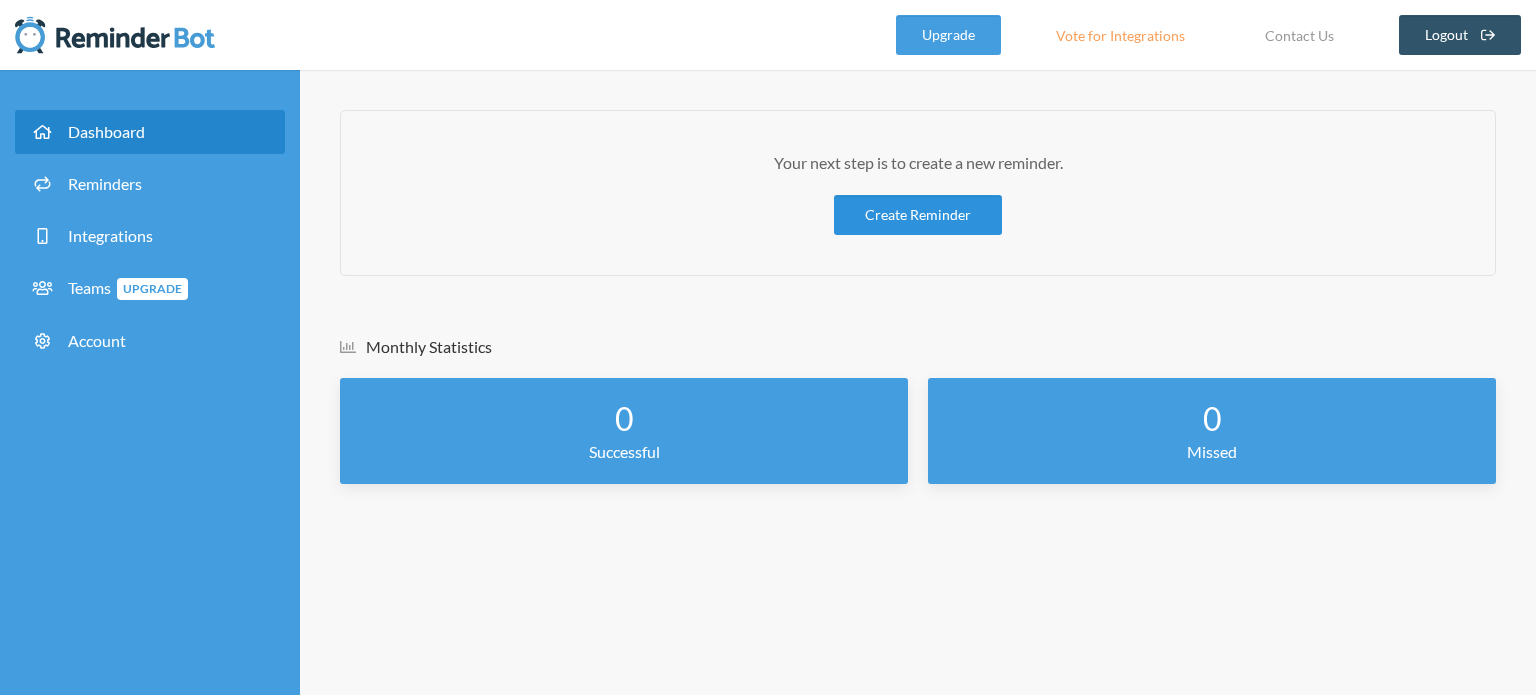click on "Create Reminder" at bounding box center [918, 215] 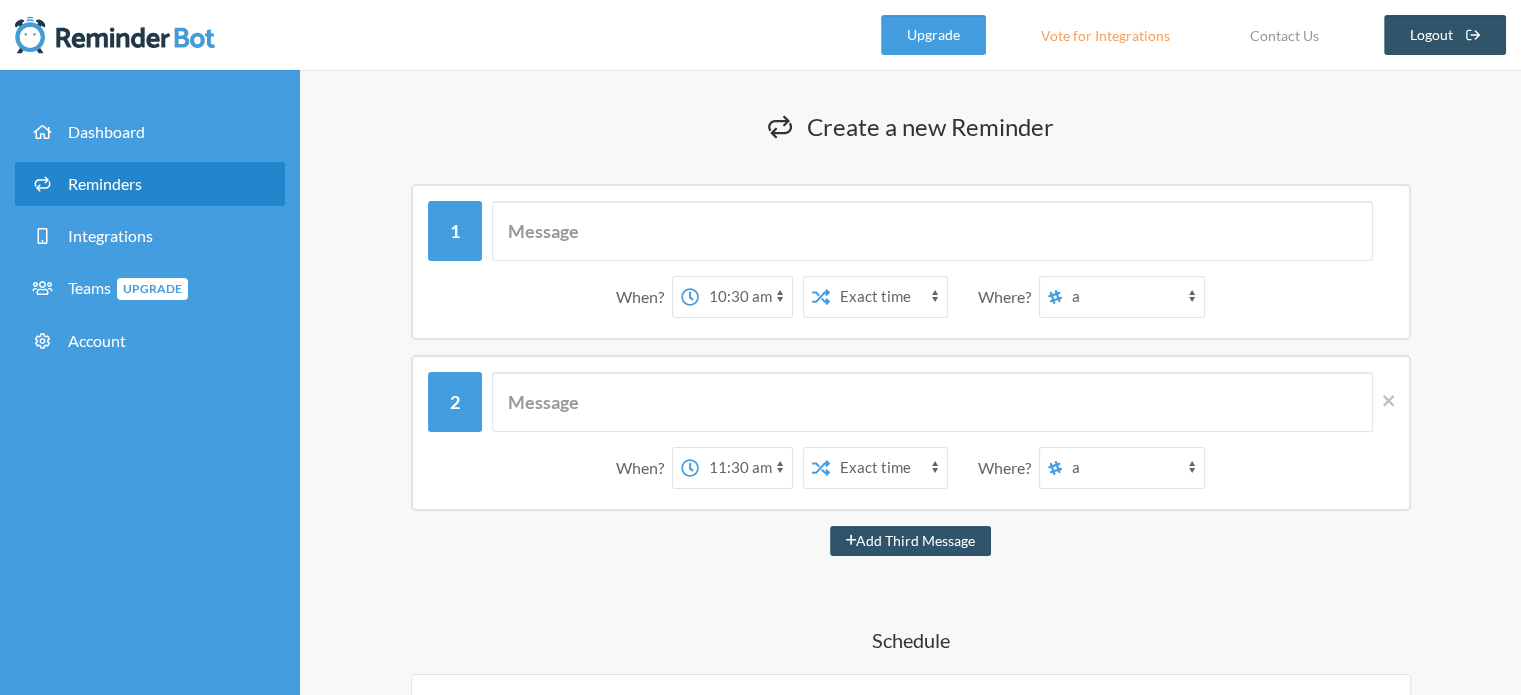 click on "When?     12:00 am 12:15 am 12:30 am 12:45 am 1:00 am 1:15 am 1:30 am 1:45 am 2:00 am 2:15 am 2:30 am 2:45 am 3:00 am 3:15 am 3:30 am 3:45 am 4:00 am 4:15 am 4:30 am 4:45 am 5:00 am 5:15 am 5:30 am 5:45 am 6:00 am 6:15 am 6:30 am 6:45 am 7:00 am 7:15 am 7:30 am 7:45 am 8:00 am 8:15 am 8:30 am 8:45 am 9:00 am 9:15 am 9:30 am 9:45 am 10:00 am 10:15 am 10:30 am 10:45 am 11:00 am 11:15 am 11:30 am 11:45 am 12:00 pm 12:15 pm 12:30 pm 12:45 pm 1:00 pm 1:15 pm 1:30 pm 1:45 pm 2:00 pm 2:15 pm 2:30 pm 2:45 pm 3:00 pm 3:15 pm 3:30 pm 3:45 pm 4:00 pm 4:15 pm 4:30 pm 4:45 pm 5:00 pm 5:15 pm 5:30 pm 5:45 pm 6:00 pm 6:15 pm 6:30 pm 6:45 pm 7:00 pm 7:15 pm 7:30 pm 7:45 pm 8:00 pm 8:15 pm 8:30 pm 8:45 pm 9:00 pm 9:15 pm 9:30 pm 9:45 pm 10:00 pm 10:15 pm 10:30 pm 10:45 pm 11:00 pm 11:15 pm 11:30 pm 11:45 pm   on  day 1     12:00 am 12:15 am 12:30 am 12:45 am 1:00 am 1:15 am 1:30 am 1:45 am 2:00 am 2:15 am 2:30 am 2:45 am 3:00 am 3:15 am 3:30 am 3:45 am 4:00 am 4:15 am 4:30 am 4:45 am 5:00 am 5:15 am 5:30 am 5:45 am   on" at bounding box center [911, 262] 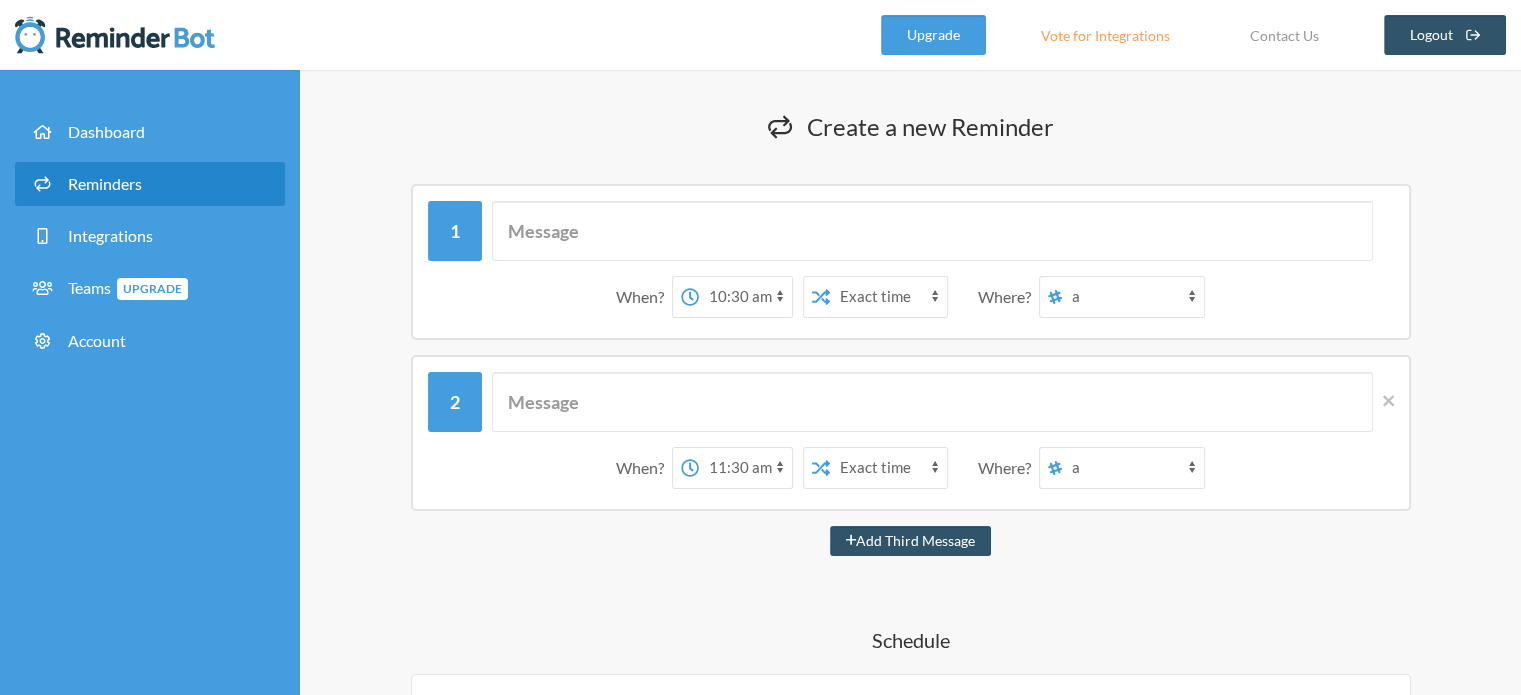 click on "吉田倭   a あ" at bounding box center (1133, 297) 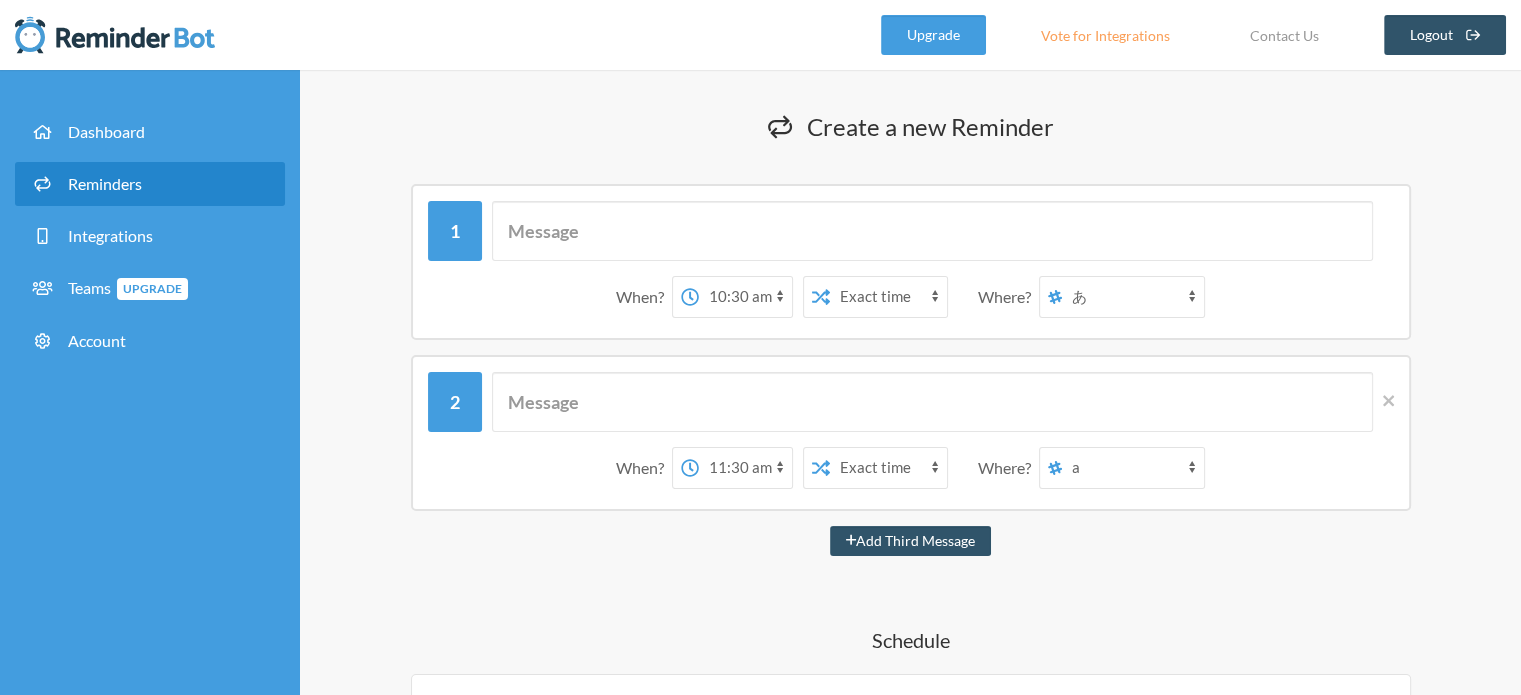 click on "吉田倭   a あ" at bounding box center [1133, 297] 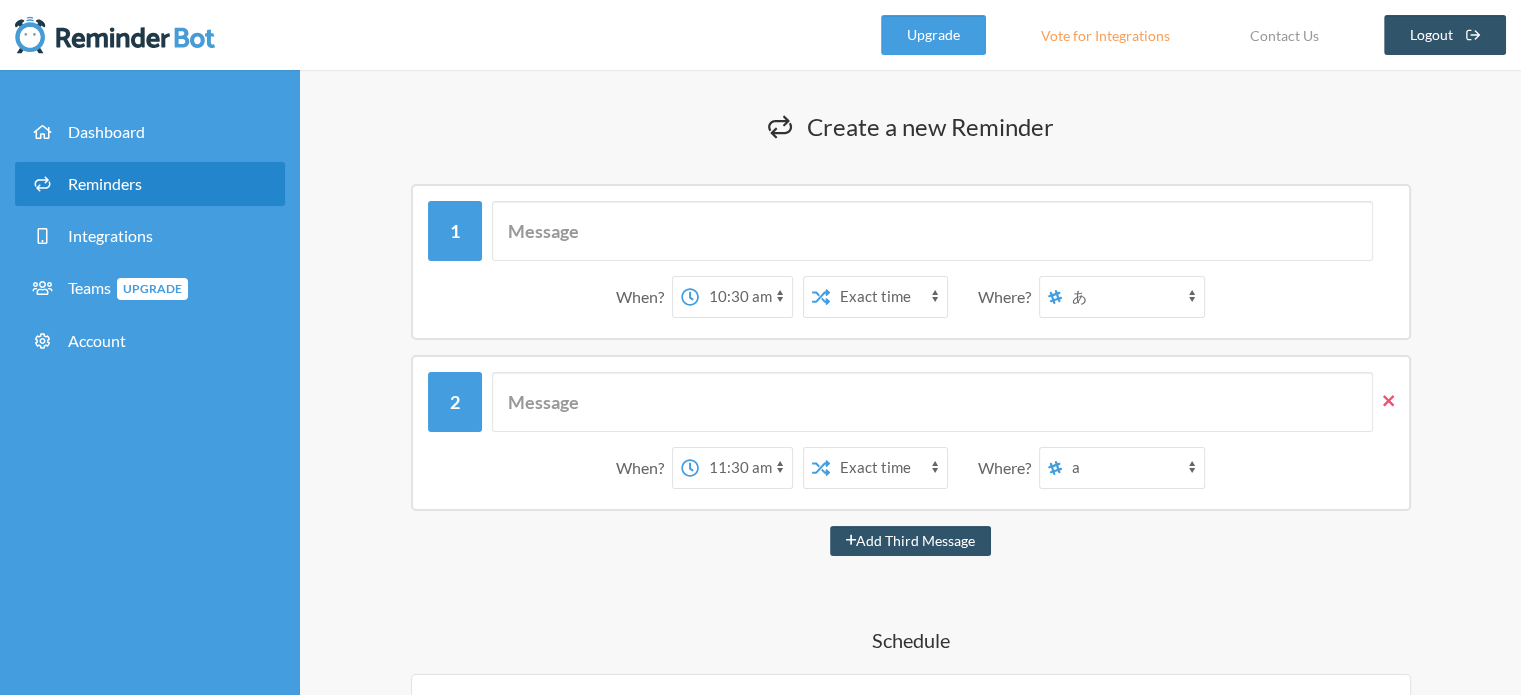 click at bounding box center (1388, 401) 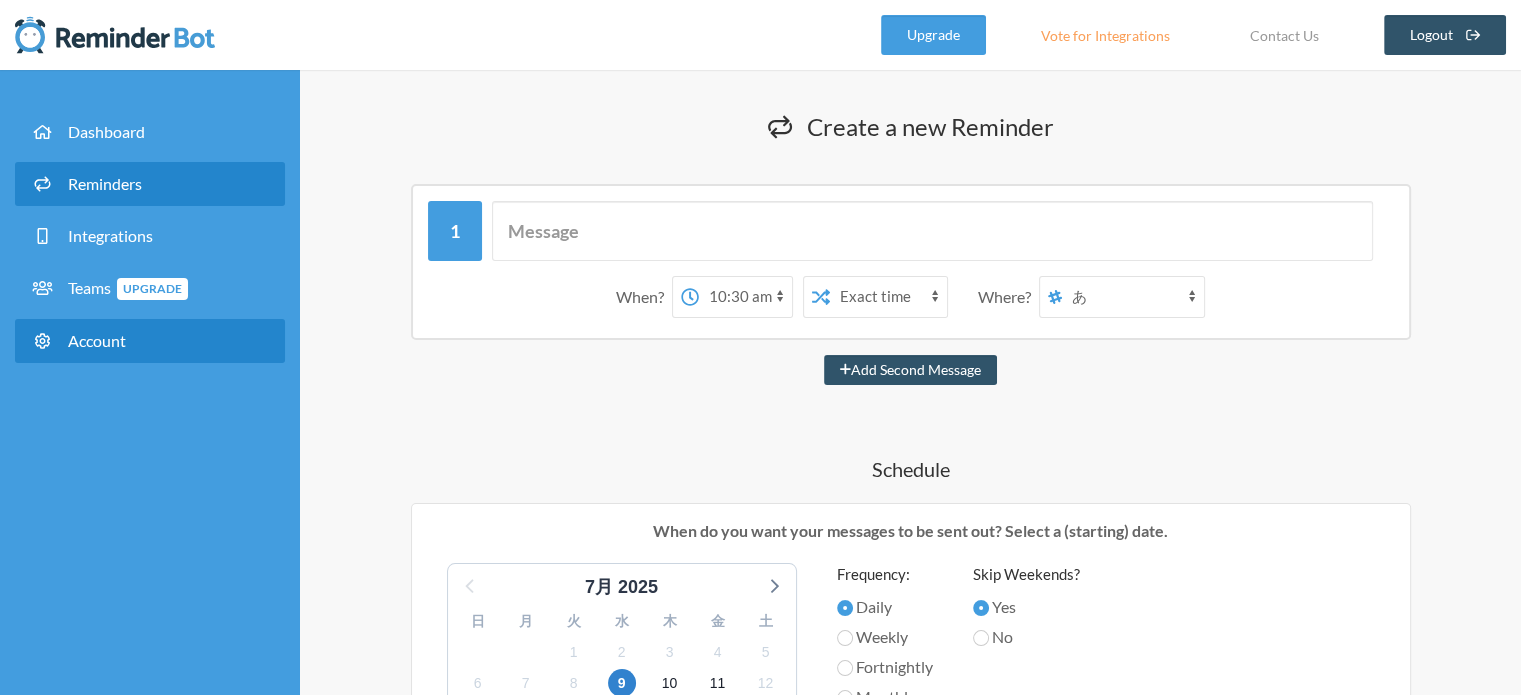 click on "Account" at bounding box center (150, 341) 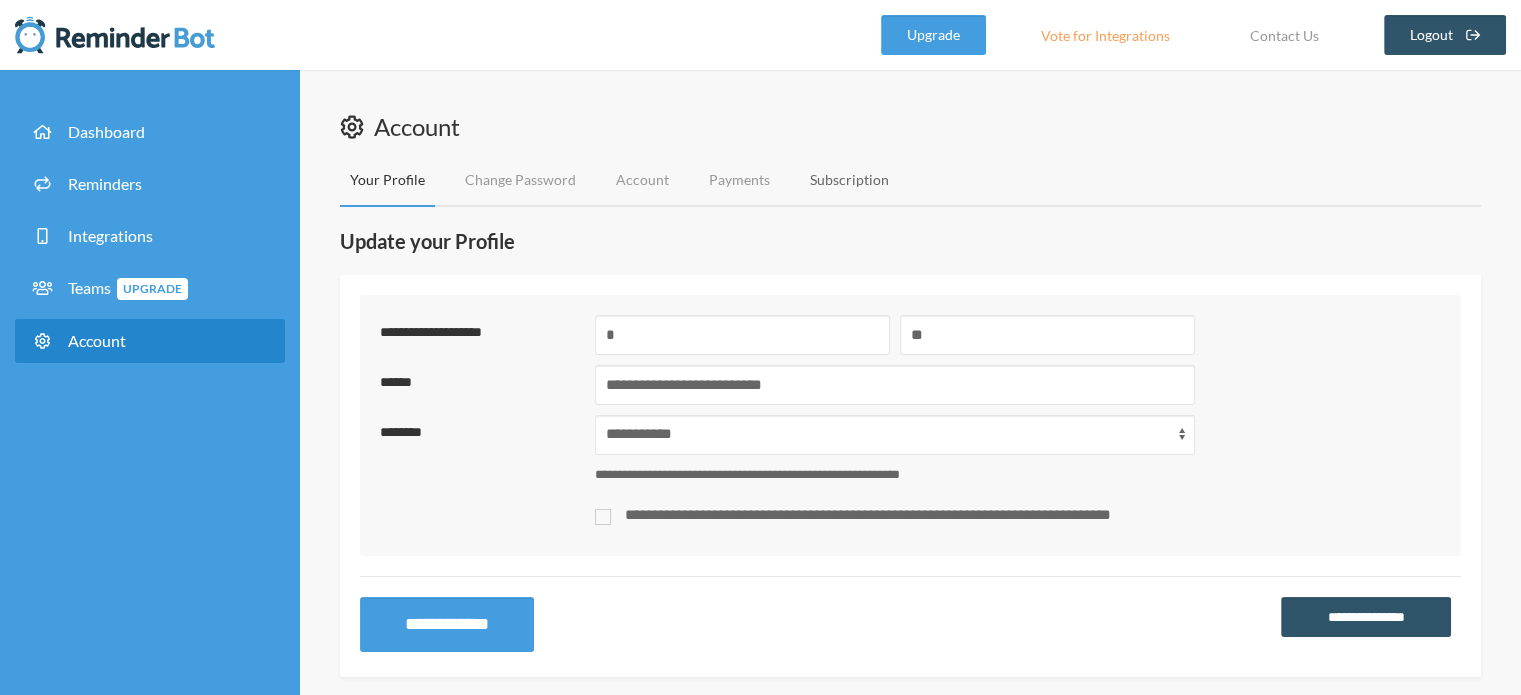 click on "Subscription" at bounding box center (849, 180) 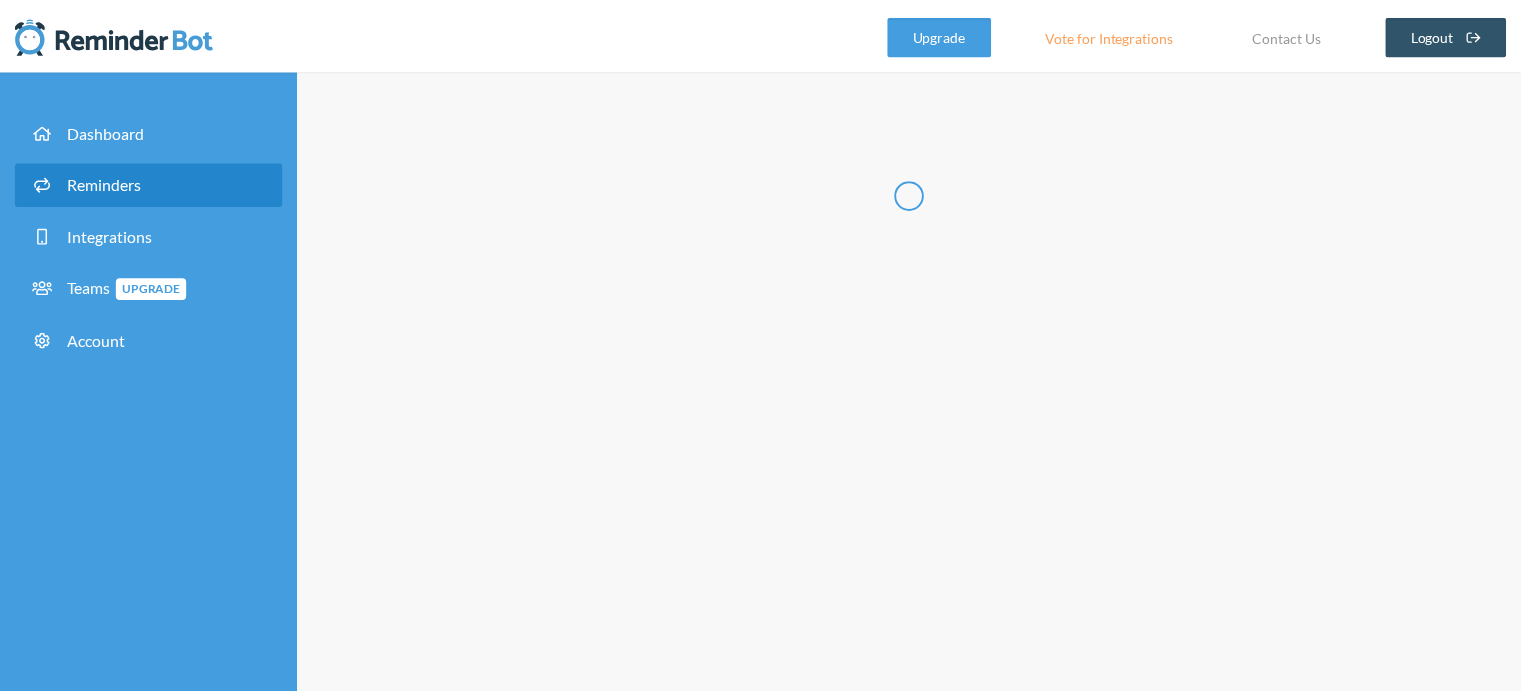 scroll, scrollTop: 0, scrollLeft: 0, axis: both 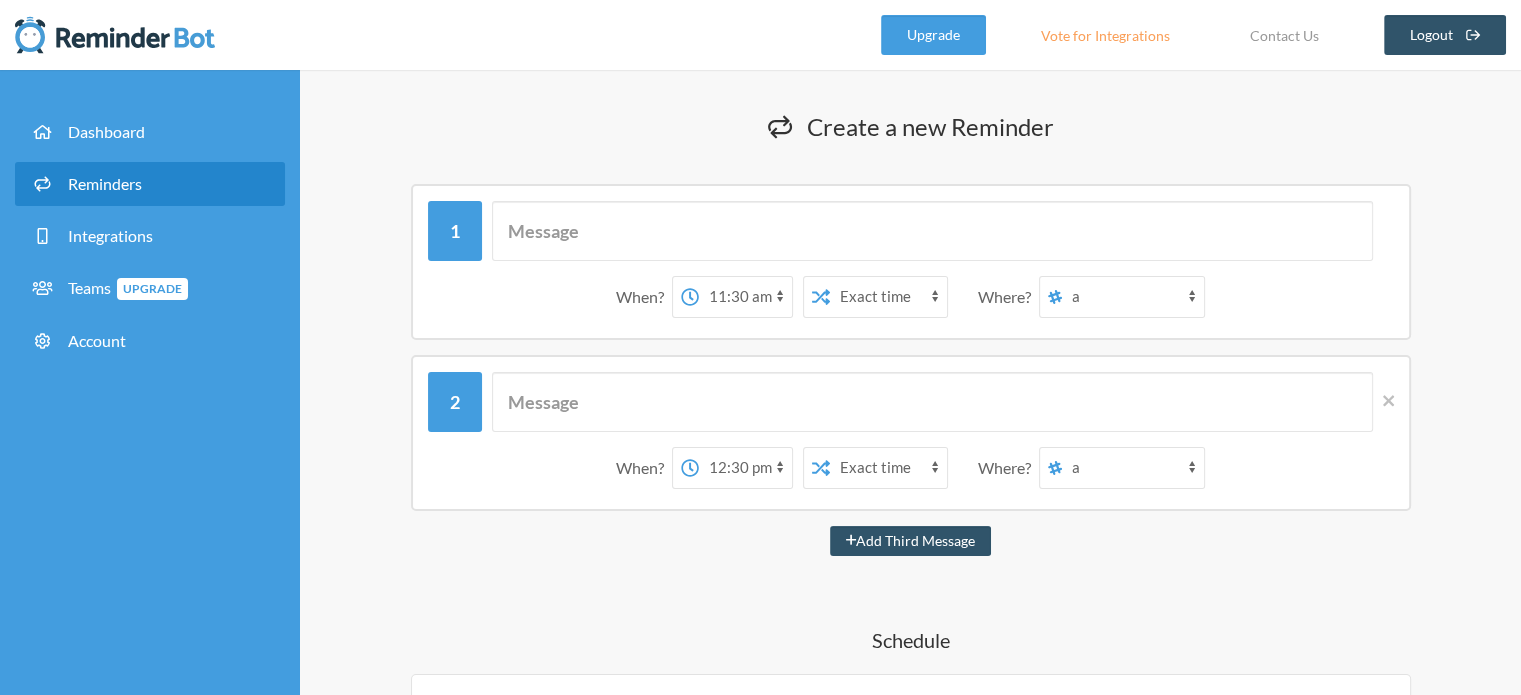 click on "[LAST] [FIRST] a [LAST] [FIRST]" at bounding box center [1133, 297] 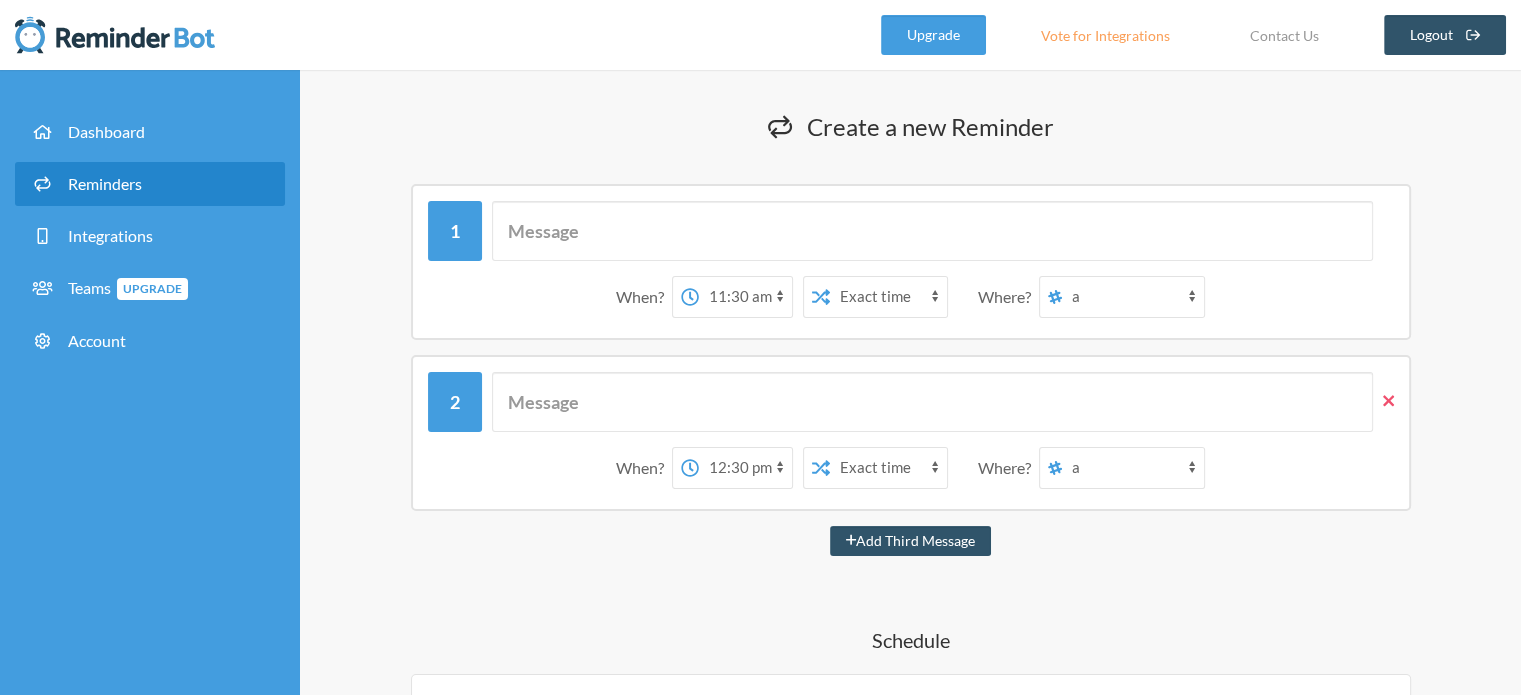 click at bounding box center [1383, 402] 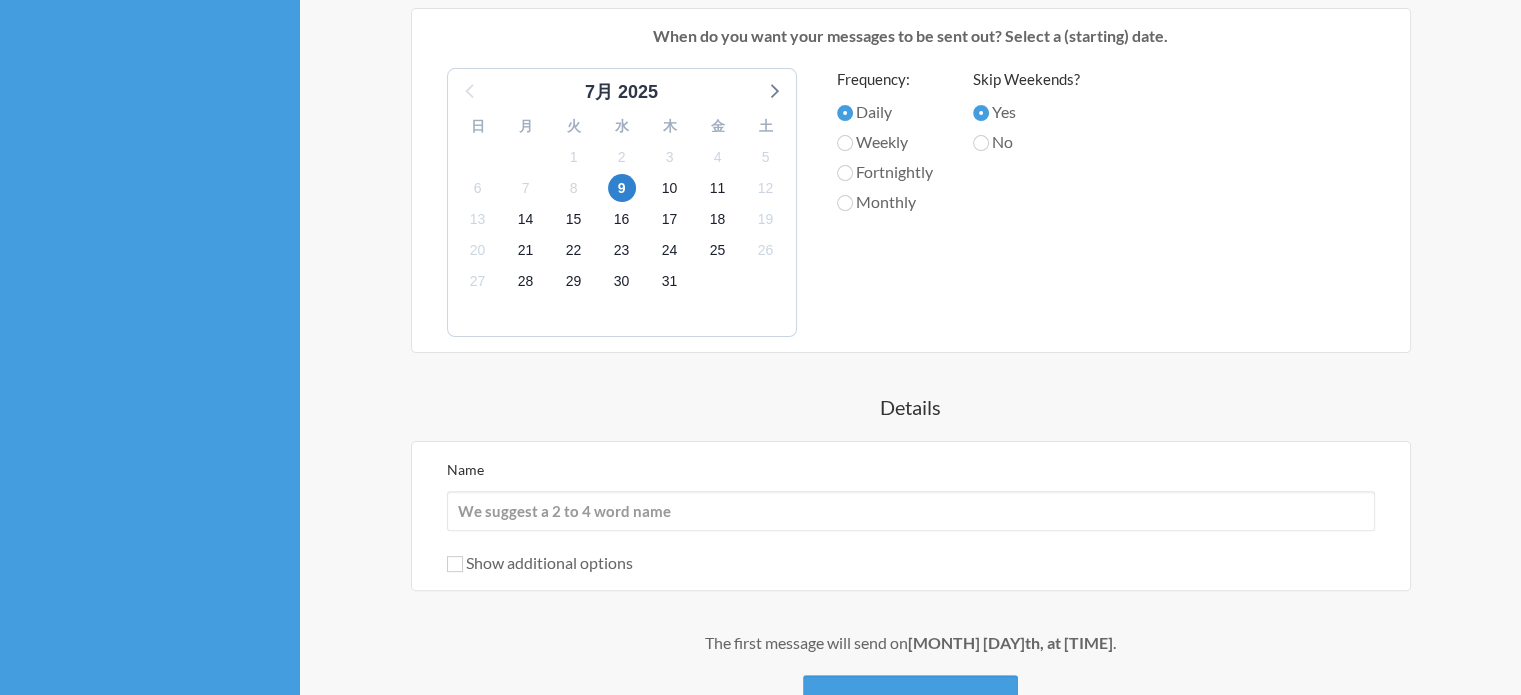 scroll, scrollTop: 686, scrollLeft: 0, axis: vertical 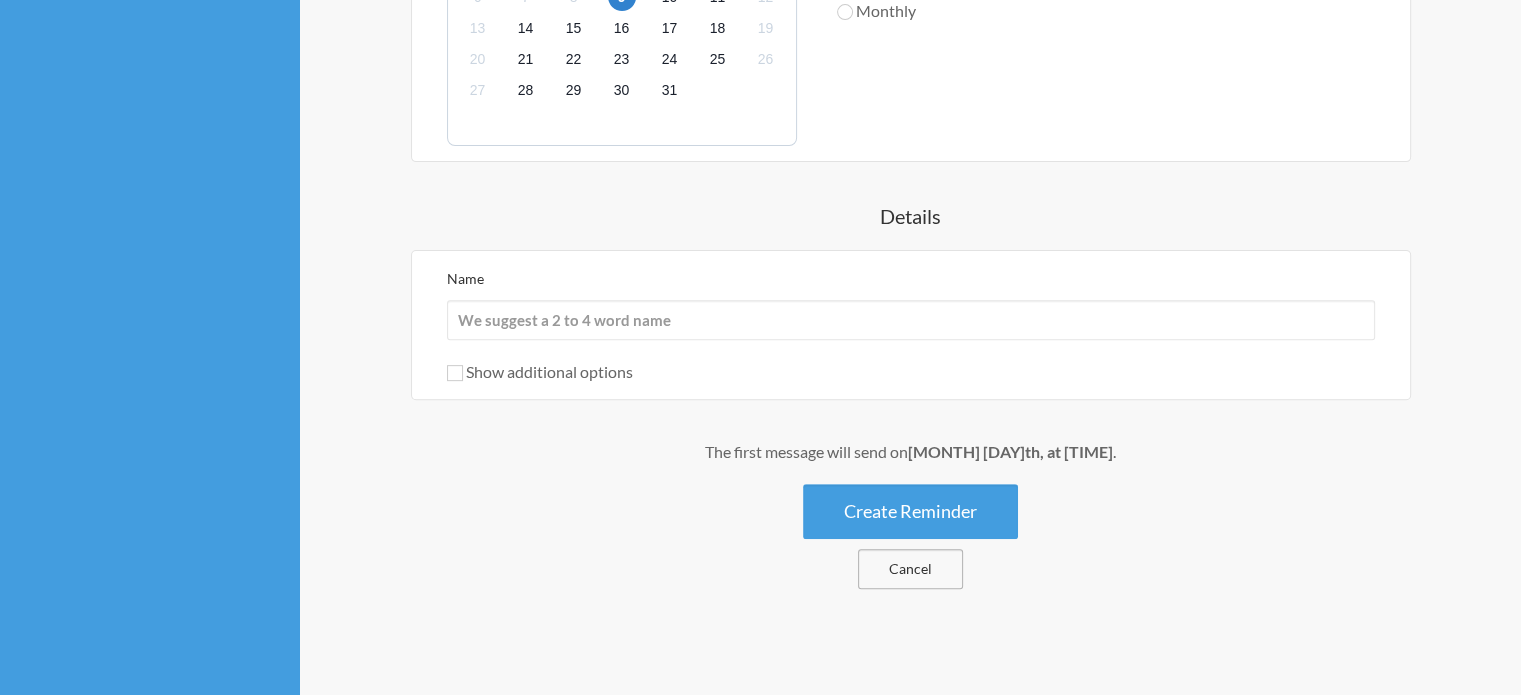 click on "Cancel" at bounding box center [910, 569] 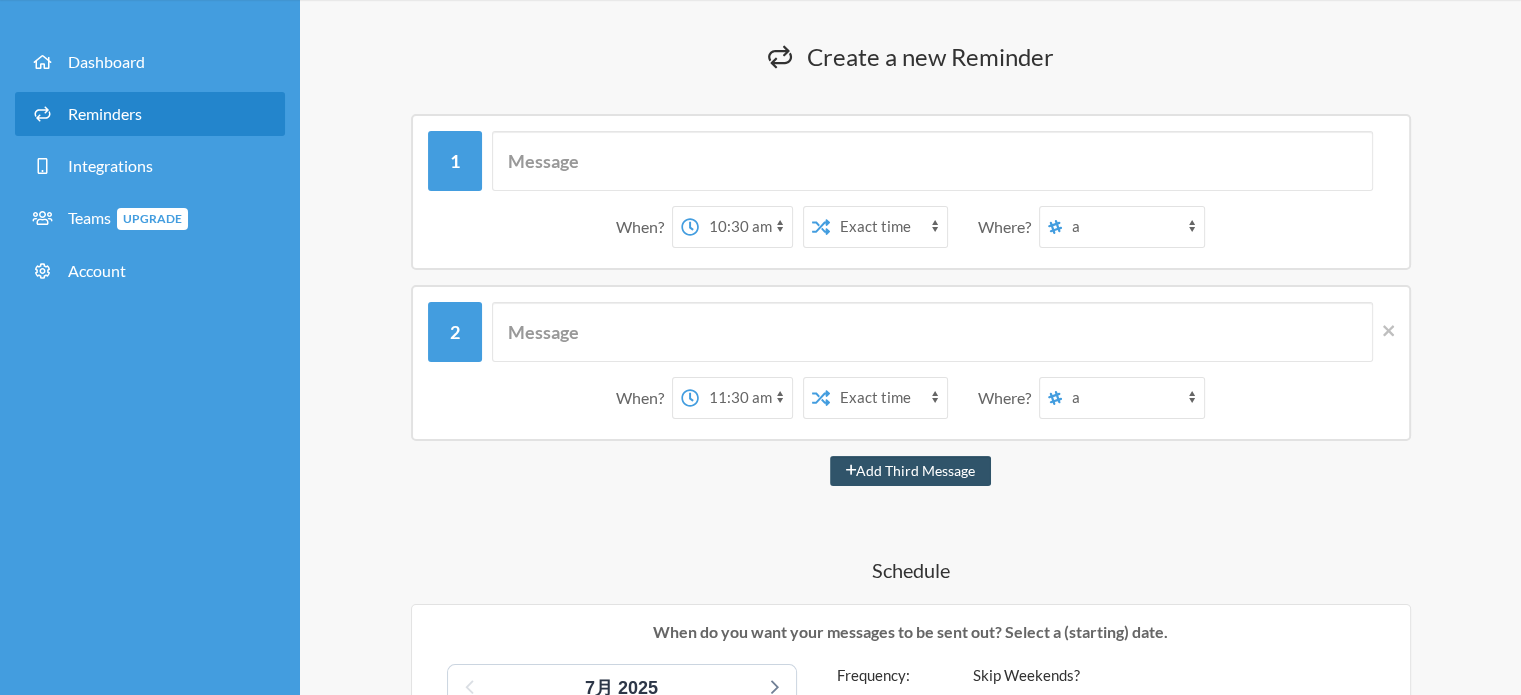 scroll, scrollTop: 0, scrollLeft: 0, axis: both 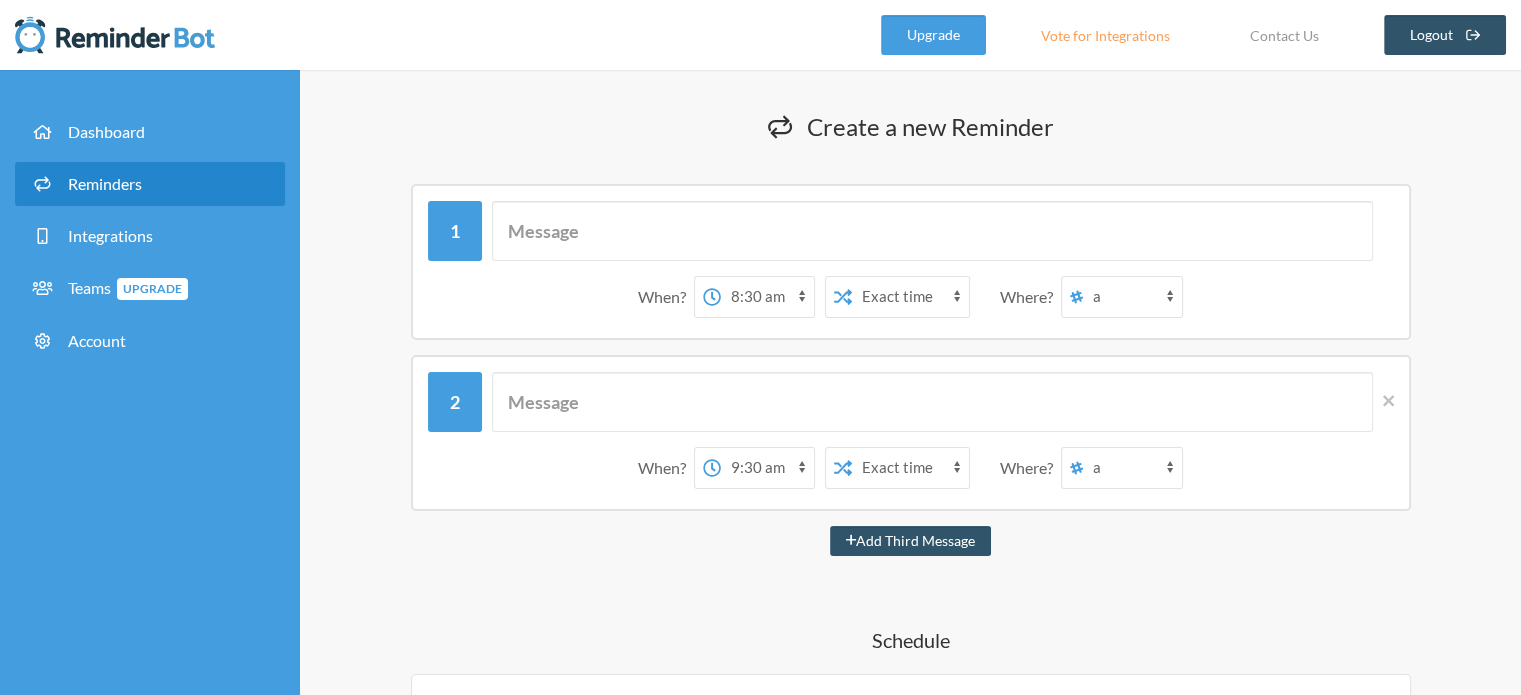 click on "[LAST] [LAST]" at bounding box center (1132, 297) 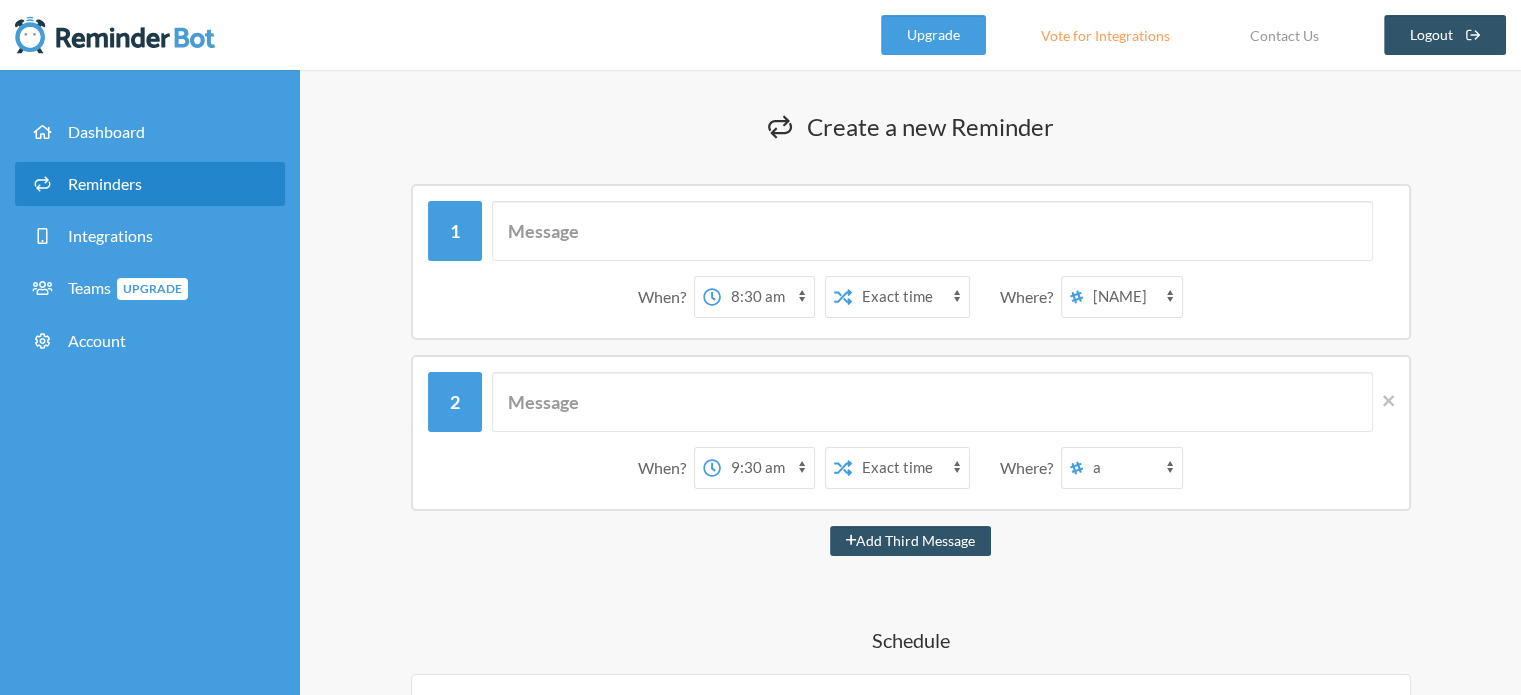 click on "[LAST] [LAST]" at bounding box center [1132, 297] 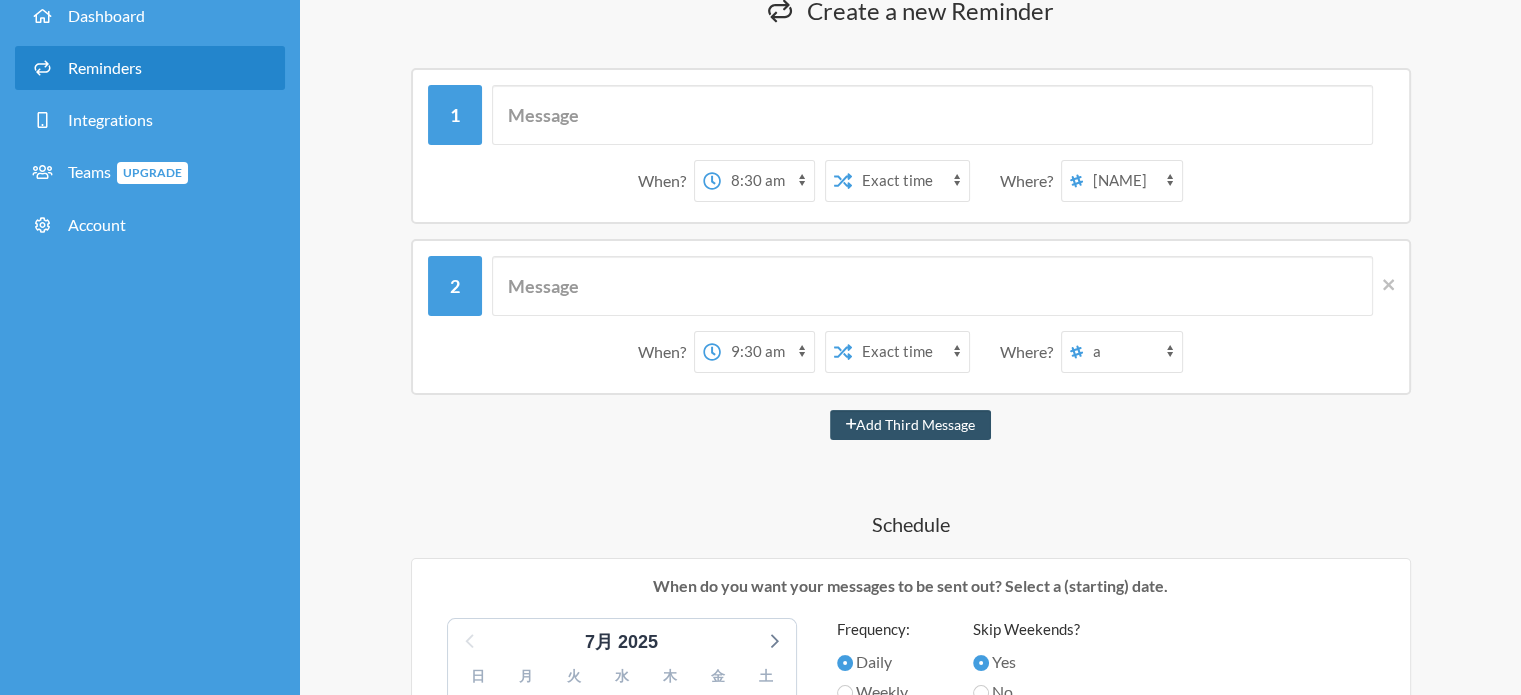scroll, scrollTop: 100, scrollLeft: 0, axis: vertical 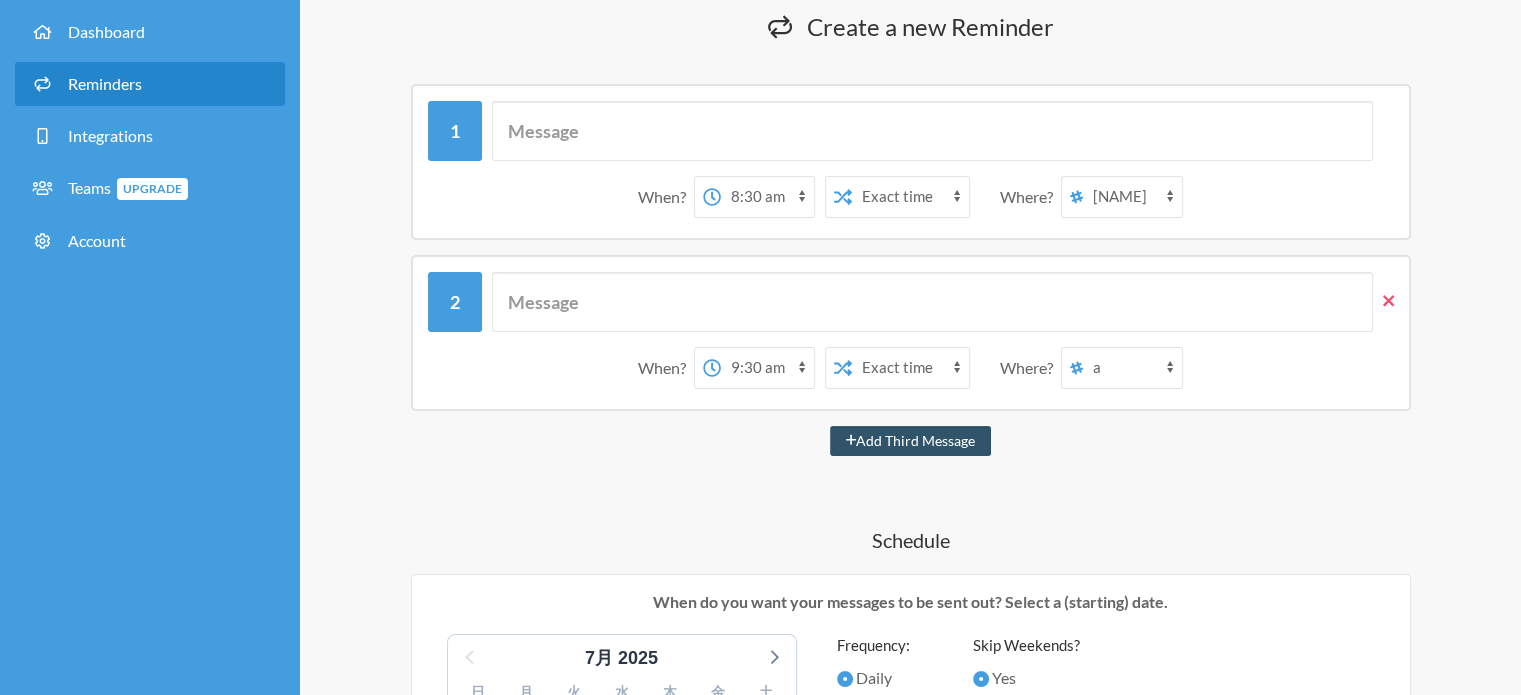 click at bounding box center (1383, 302) 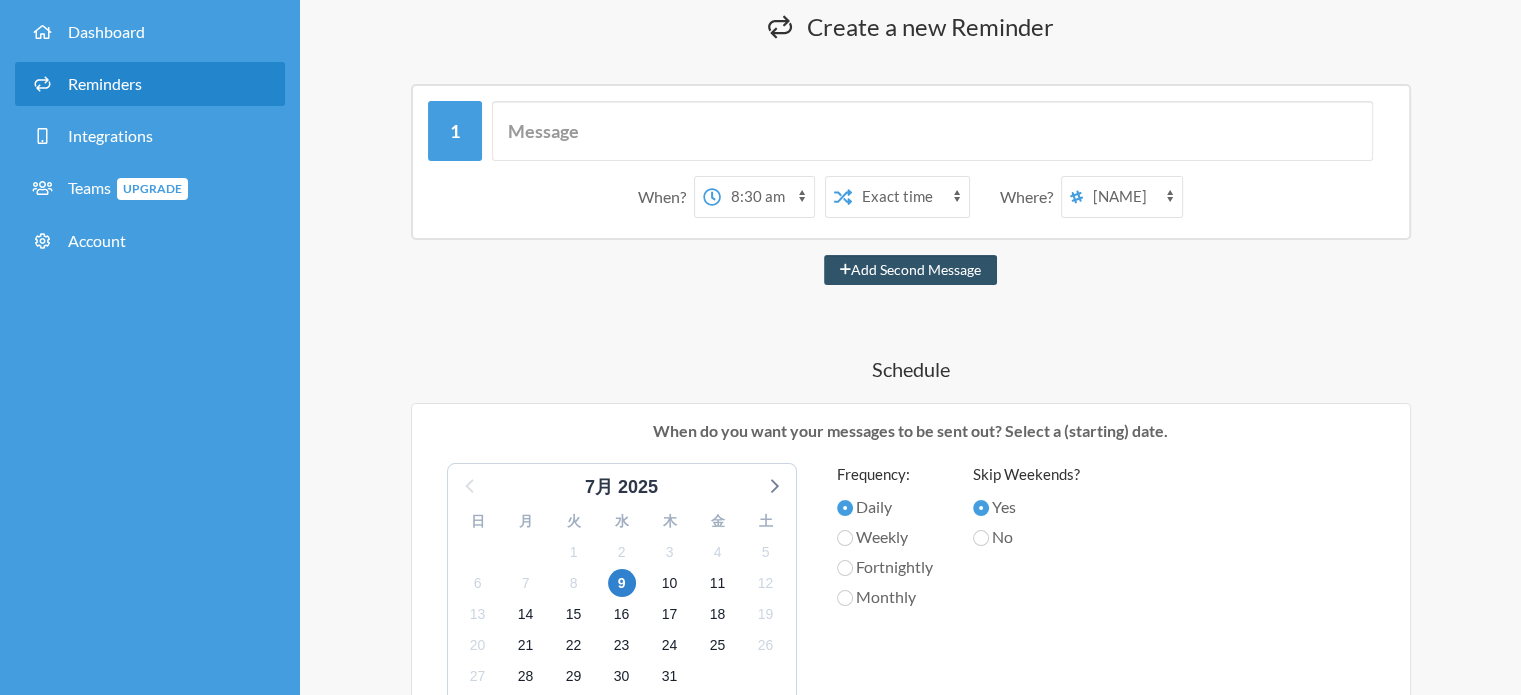 click on "[ACTION] [TIME_OPTIONS] [MESSAGE] [INTEGRATION_OPTIONS] [WHEN_OPTIONS]" at bounding box center (910, 592) 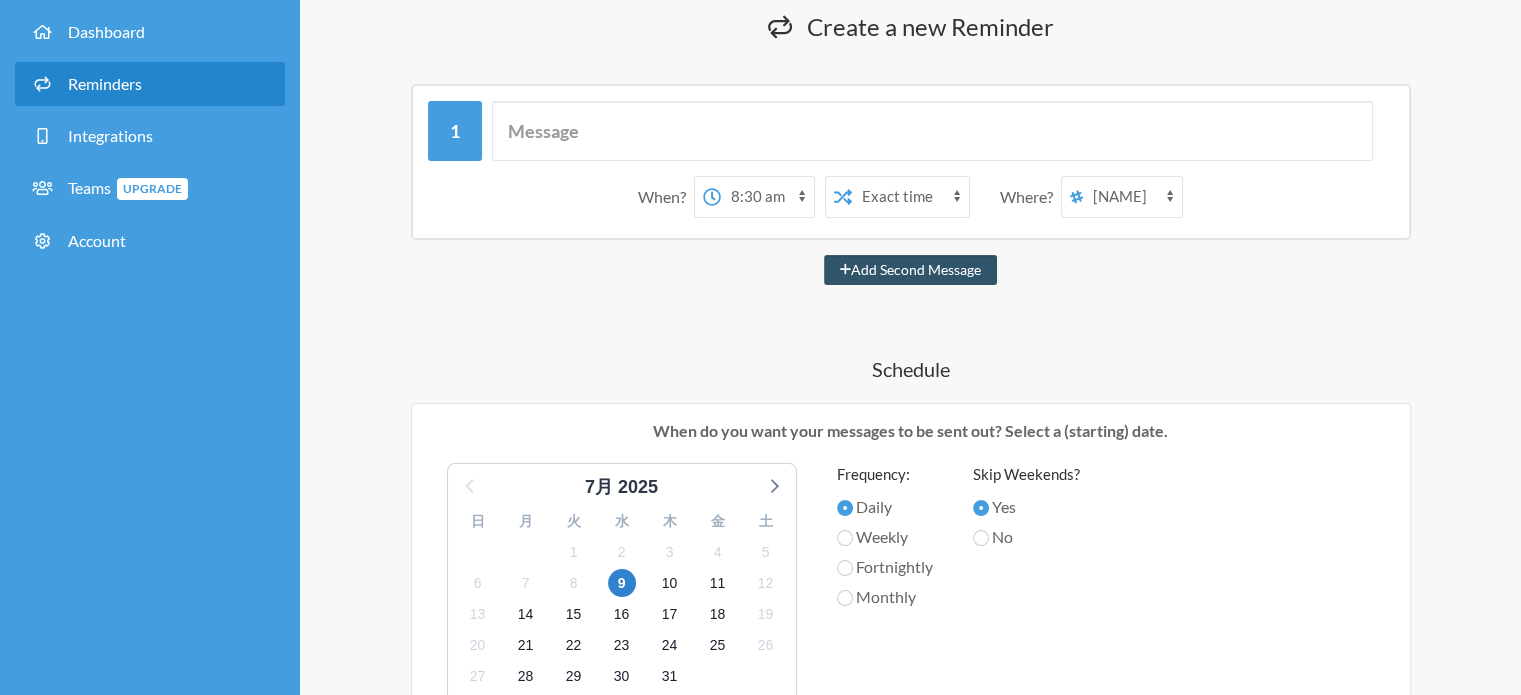 click on "When?     12:00 am 12:15 am 12:30 am 12:45 am 1:00 am 1:15 am 1:30 am 1:45 am 2:00 am 2:15 am 2:30 am 2:45 am 3:00 am 3:15 am 3:30 am 3:45 am 4:00 am 4:15 am 4:30 am 4:45 am 5:00 am 5:15 am 5:30 am 5:45 am 6:00 am 6:15 am 6:30 am 6:45 am 7:00 am 7:15 am 7:30 am 7:45 am 8:00 am 8:15 am 8:30 am 8:45 am 9:00 am 9:15 am 9:30 am 9:45 am 10:00 am 10:15 am 10:30 am 10:45 am 11:00 am 11:15 am 11:30 am 11:45 am 12:00 pm 12:15 pm 12:30 pm 12:45 pm 1:00 pm 1:15 pm 1:30 pm 1:45 pm 2:00 pm 2:15 pm 2:30 pm 2:45 pm 3:00 pm 3:15 pm 3:30 pm 3:45 pm 4:00 pm 4:15 pm 4:30 pm 4:45 pm 5:00 pm 5:15 pm 5:30 pm 5:45 pm 6:00 pm 6:15 pm 6:30 pm 6:45 pm 7:00 pm 7:15 pm 7:30 pm 7:45 pm 8:00 pm 8:15 pm 8:30 pm 8:45 pm 9:00 pm 9:15 pm 9:30 pm 9:45 pm 10:00 pm 10:15 pm 10:30 pm 10:45 pm 11:00 pm 11:15 pm 11:30 pm 11:45 pm   on  day 1     12:00 am 12:15 am 12:30 am 12:45 am 1:00 am 1:15 am 1:30 am 1:45 am 2:00 am 2:15 am 2:30 am 2:45 am 3:00 am 3:15 am 3:30 am 3:45 am 4:00 am 4:15 am 4:30 am 4:45 am 5:00 am 5:15 am 5:30 am 5:45 am   on" at bounding box center [911, 162] 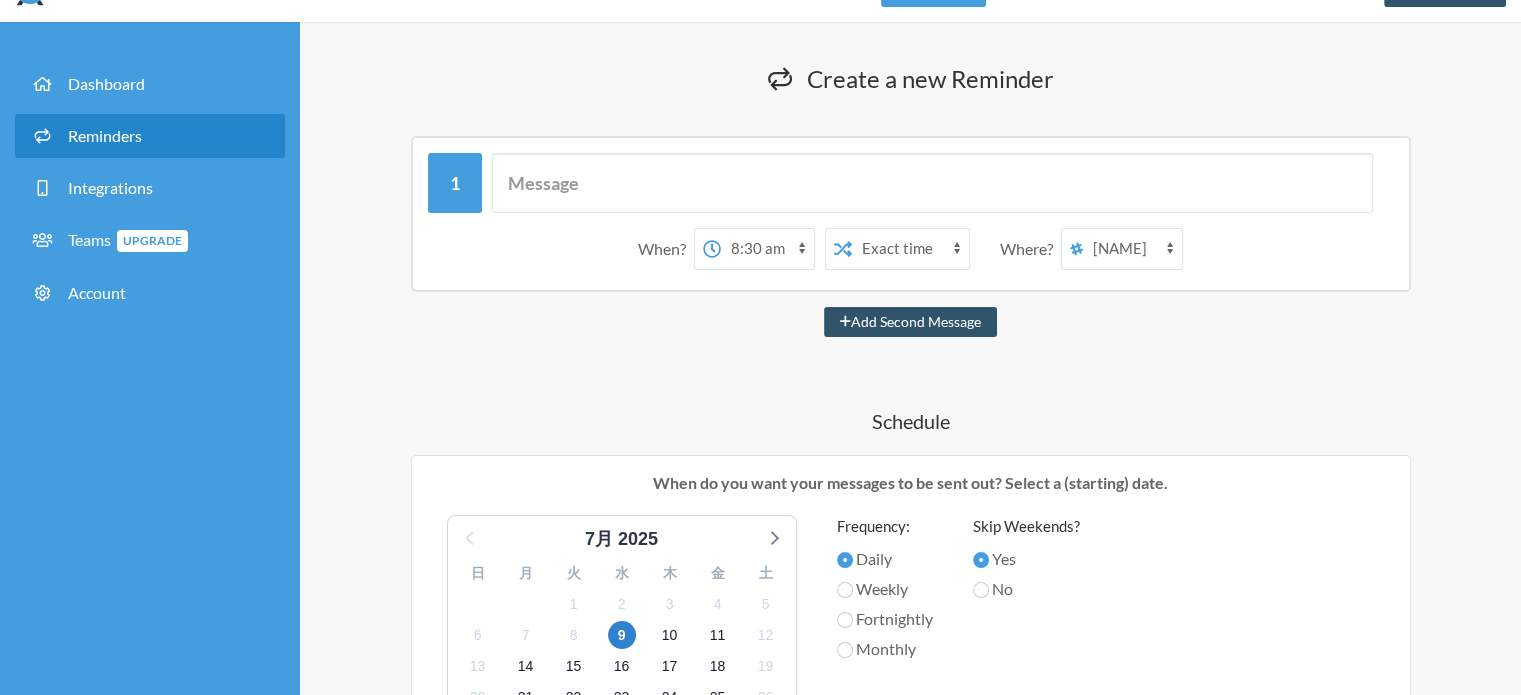 scroll, scrollTop: 0, scrollLeft: 0, axis: both 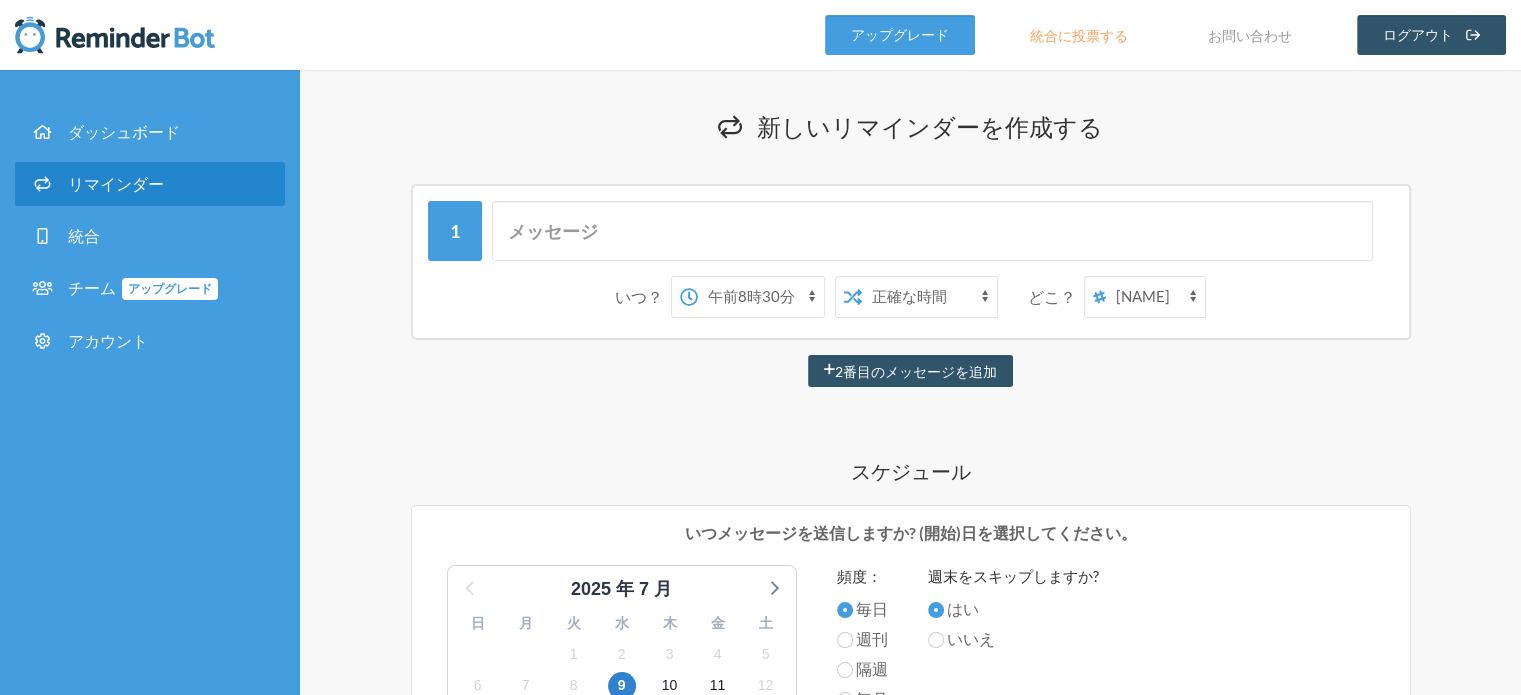 click on "新しいリマインダーを作成する   履歴を表示         この無効化されたリマインダーからはメッセージが送信されません。メッセージを再度スケジュールするには、このリマインダーを編集してください。   リマインダーを管理するには、設定された統合が必要です   これらのいずれかを試してみたいですか?   統合を表示           いつ？     午前0時 午前0時15分 午前0時30分 午前0時45分 午前1時 午前1時15分 午前1時30分 午前1時45分 午前2時 午前2時15分 午前2時30分 午前2時45分 午前3時 午前3時15分 午前3時30分 午前3時45分 午前4時 午前4時15分 午前4時30分 午前4時45分 午前5時 午前5時15分 午前5時30分 午前5時45分 午前6時 午前6時15分 午前6時30分 午前6時45分 午前7時 午前7時15分 午前7時30分 午前7時45分 午前8時 午前8時15分 午前8時30分 午前8時45分 午前9時 午前9時15分" at bounding box center [910, 696] 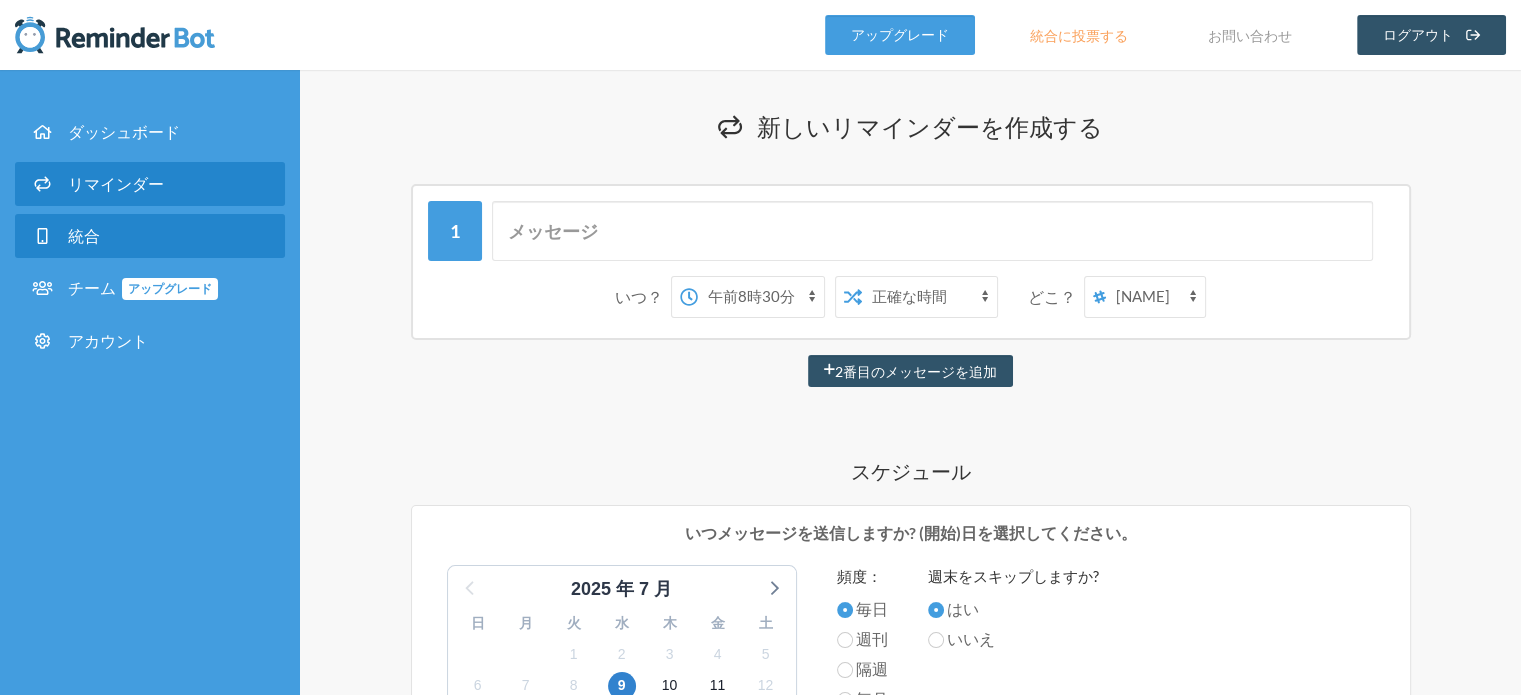 click on "統合" at bounding box center (150, 236) 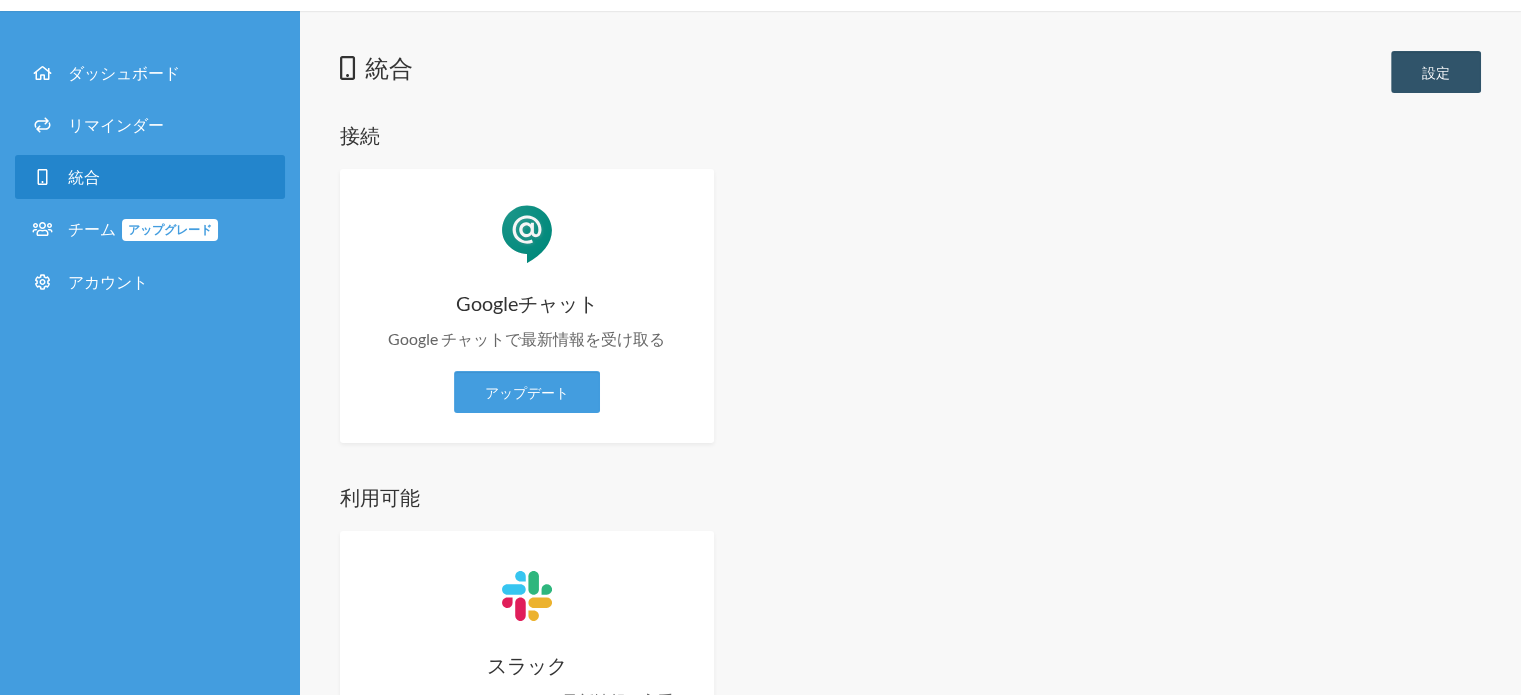 scroll, scrollTop: 0, scrollLeft: 0, axis: both 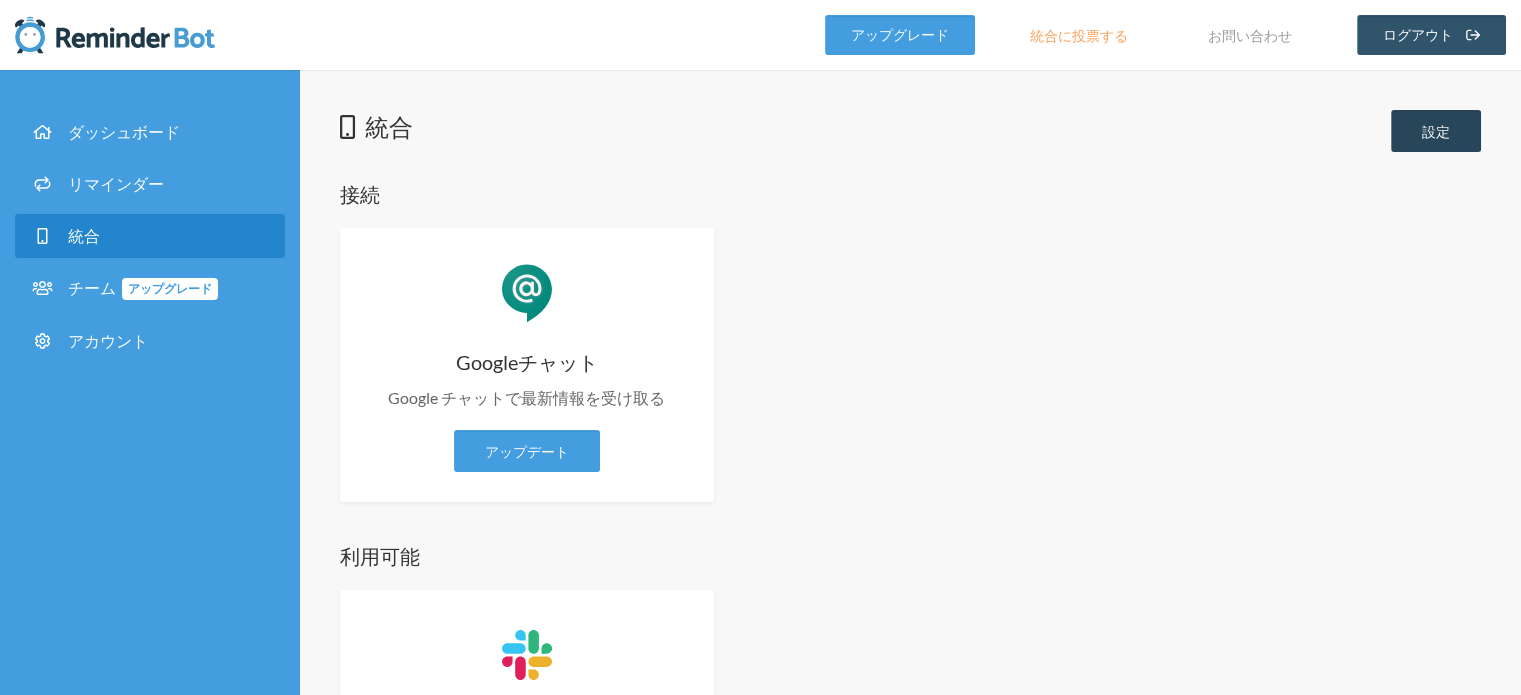 click on "設定" at bounding box center [1436, 131] 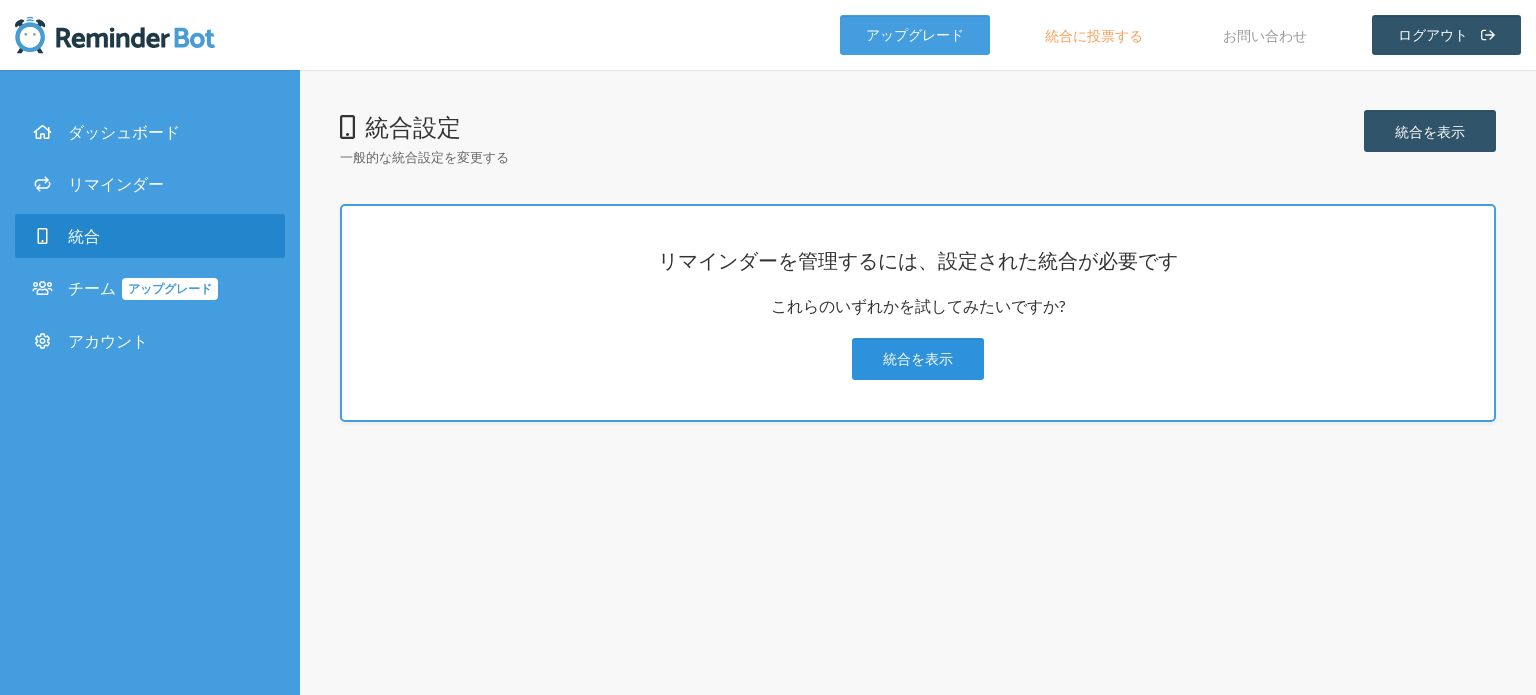 click on "統合を表示" at bounding box center (918, 359) 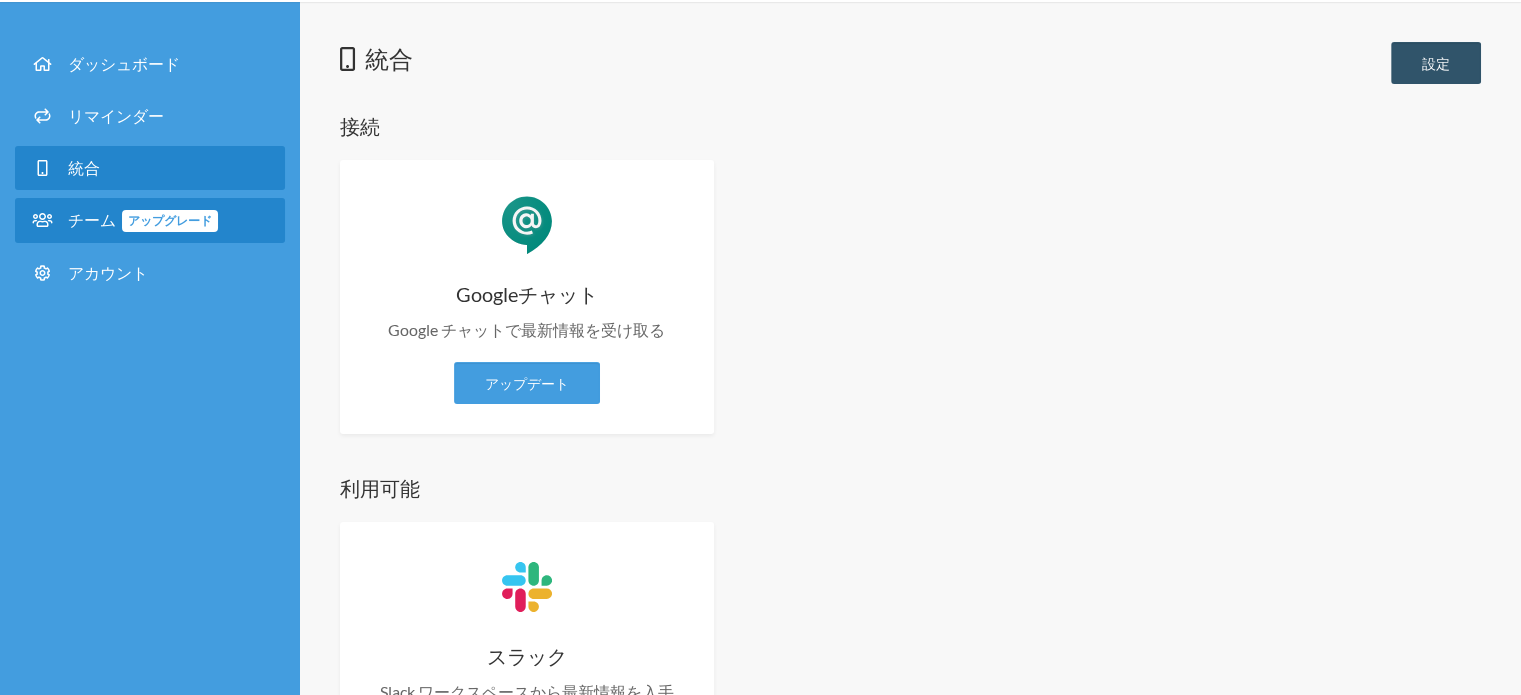 scroll, scrollTop: 0, scrollLeft: 0, axis: both 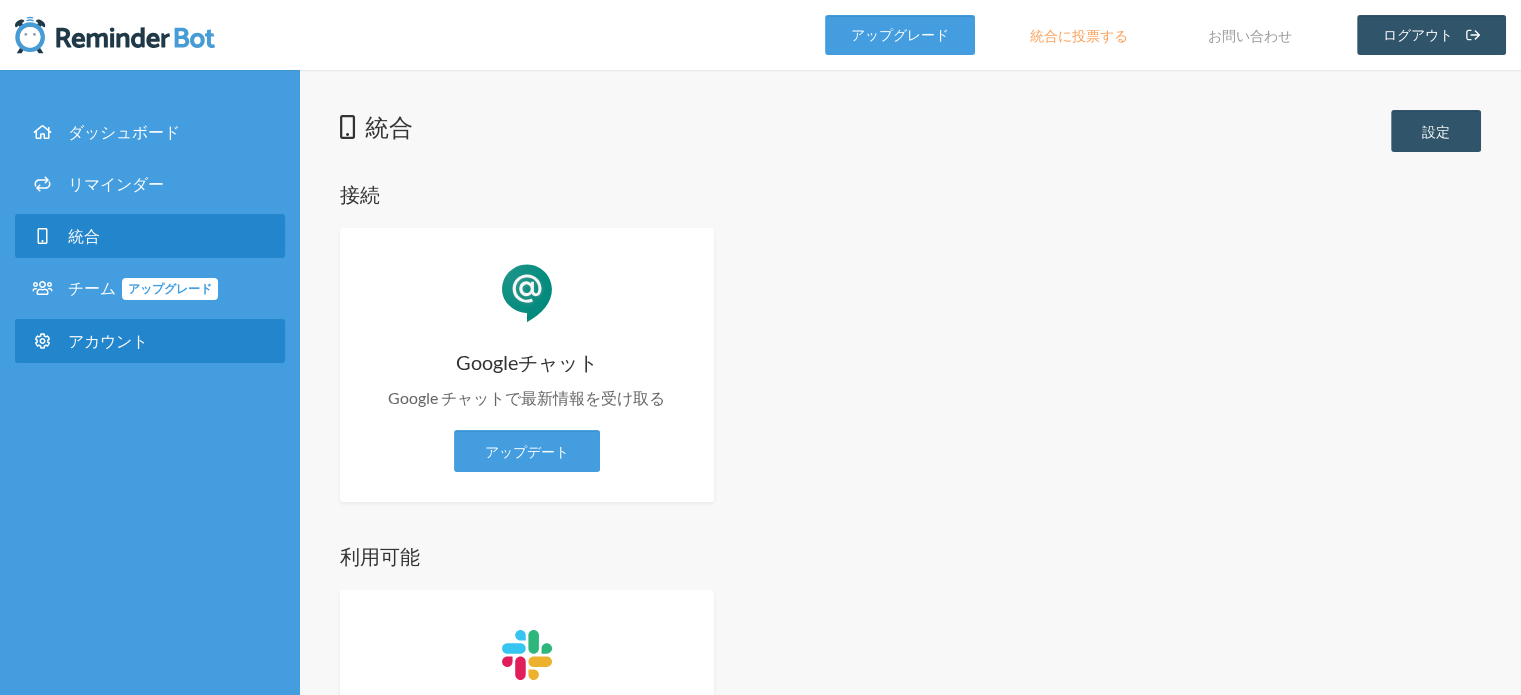 click on "アカウント" at bounding box center [150, 341] 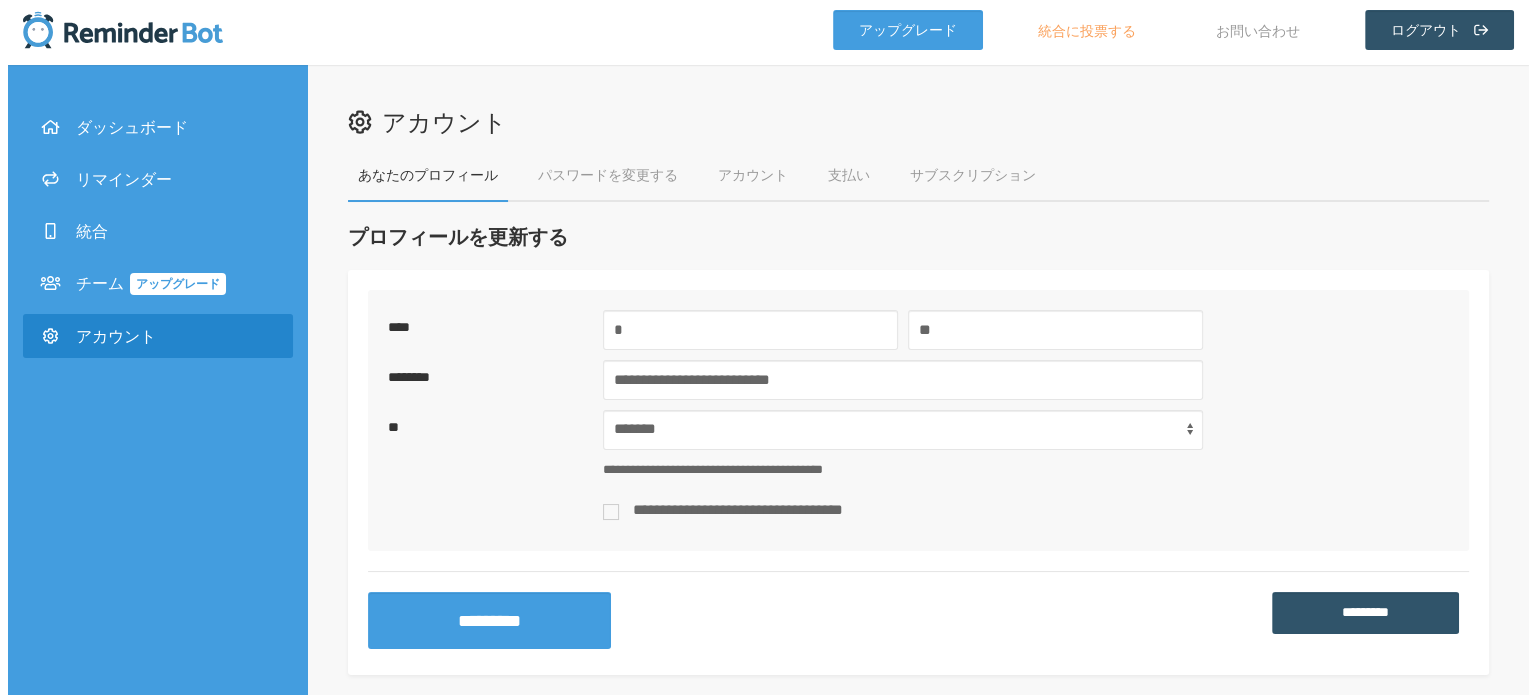 scroll, scrollTop: 0, scrollLeft: 0, axis: both 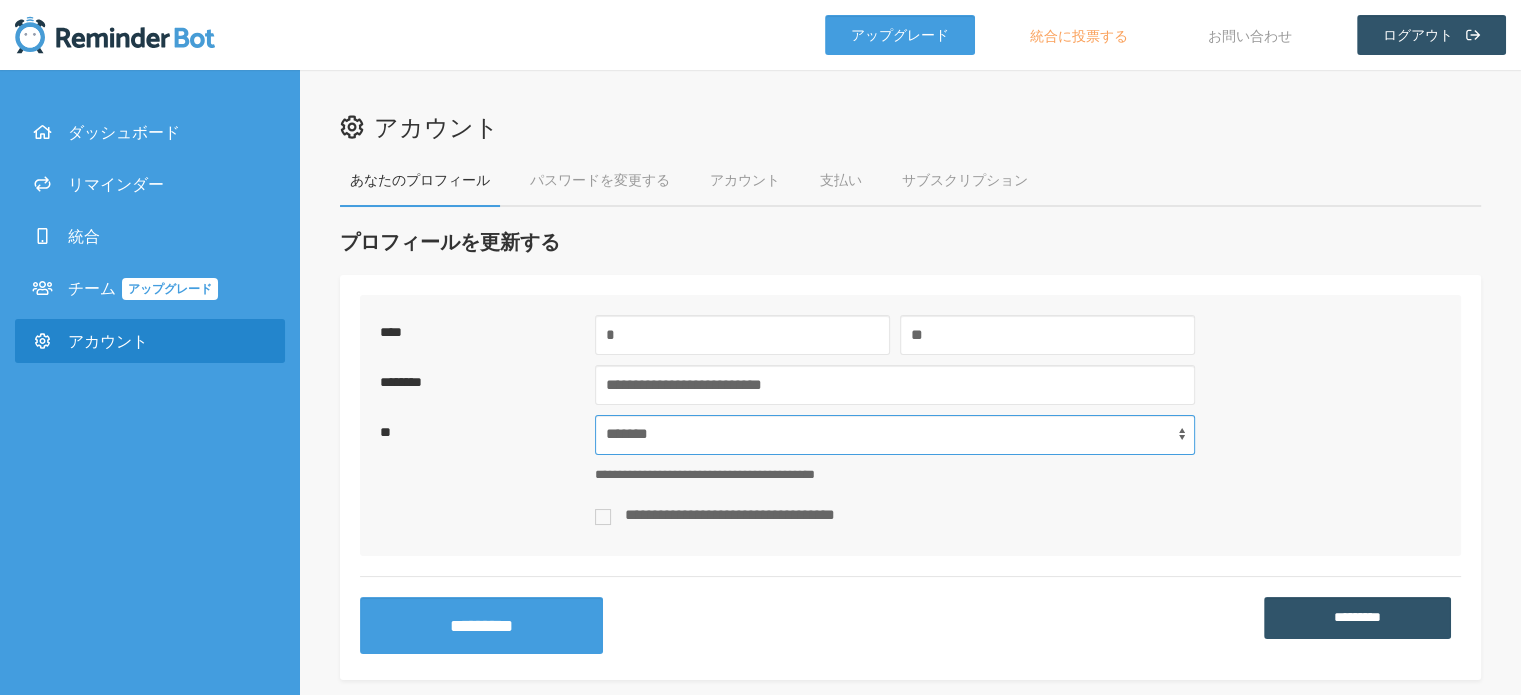 click on "**********" at bounding box center [895, 435] 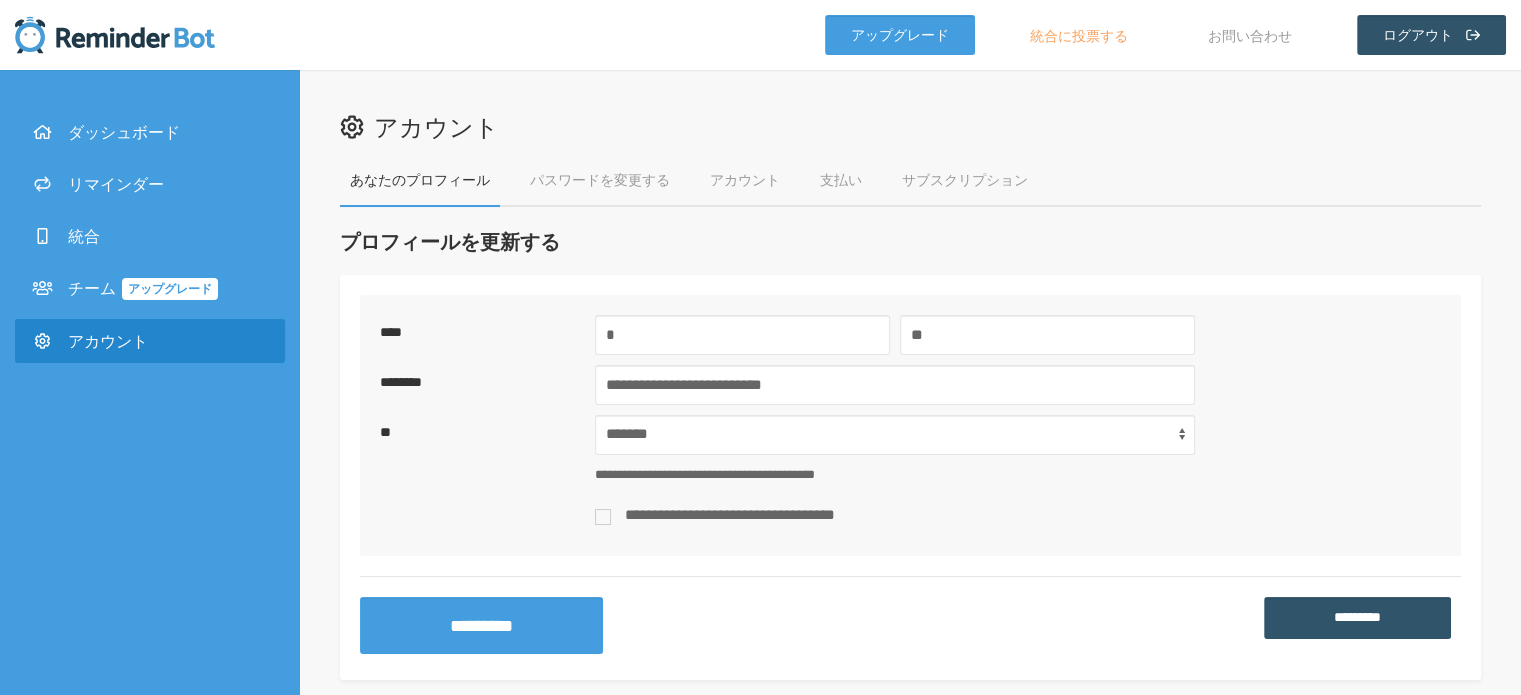 click on "**********" at bounding box center (1018, 449) 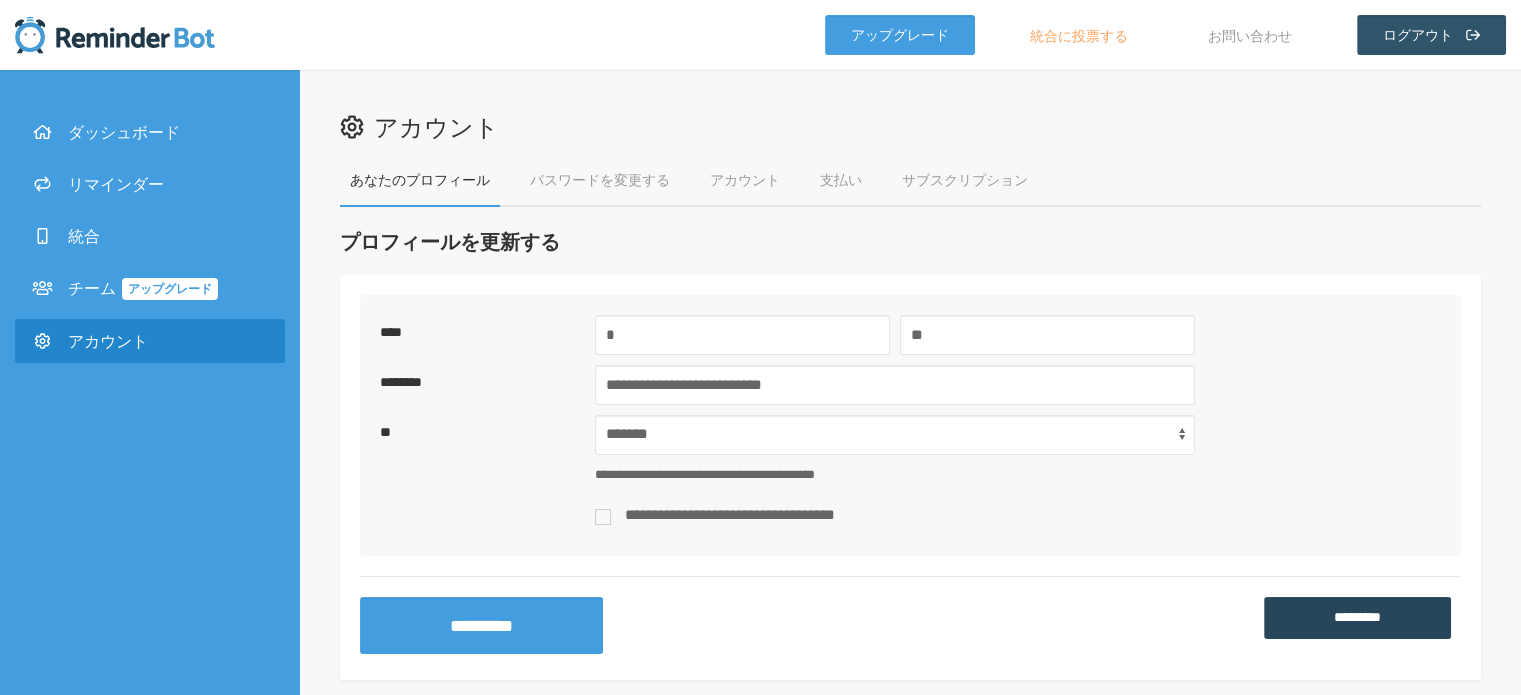 click on "*********" at bounding box center [1357, 617] 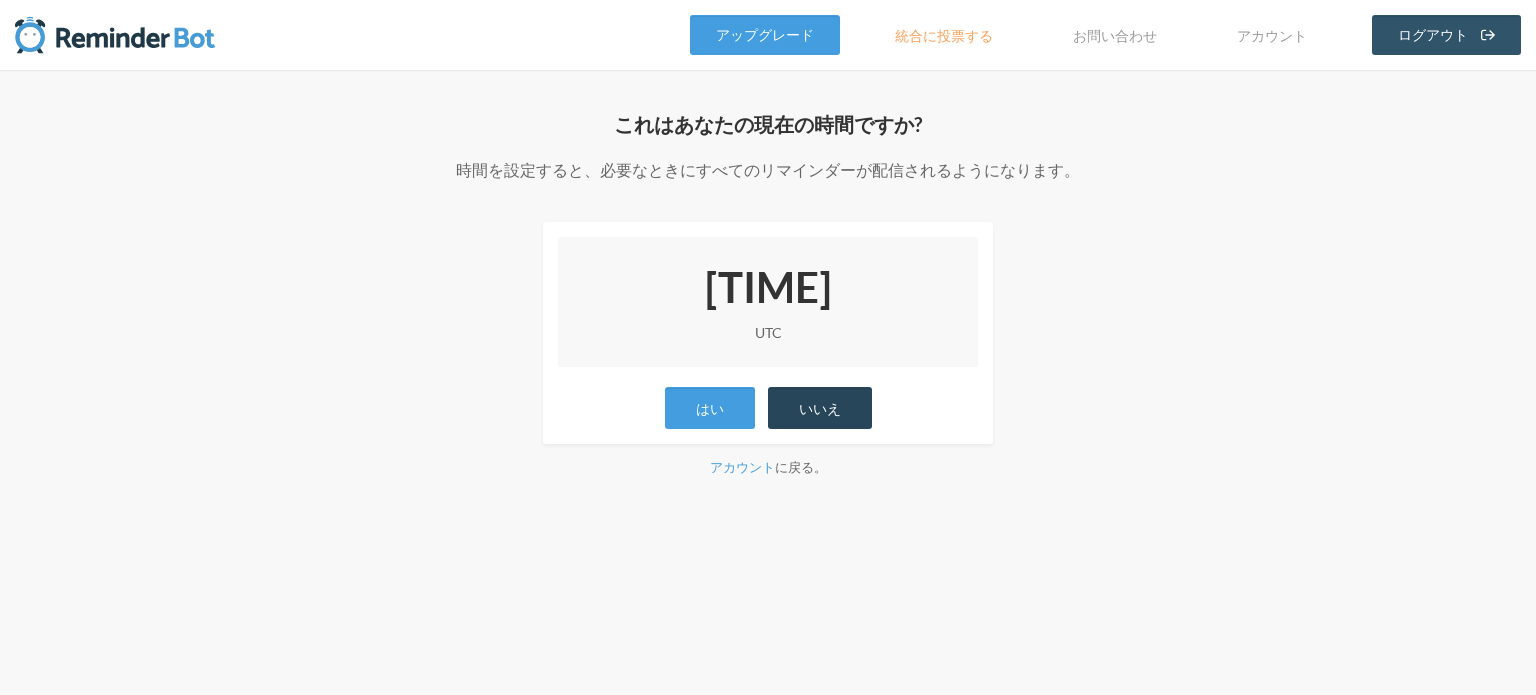 click on "いいえ" at bounding box center (820, 408) 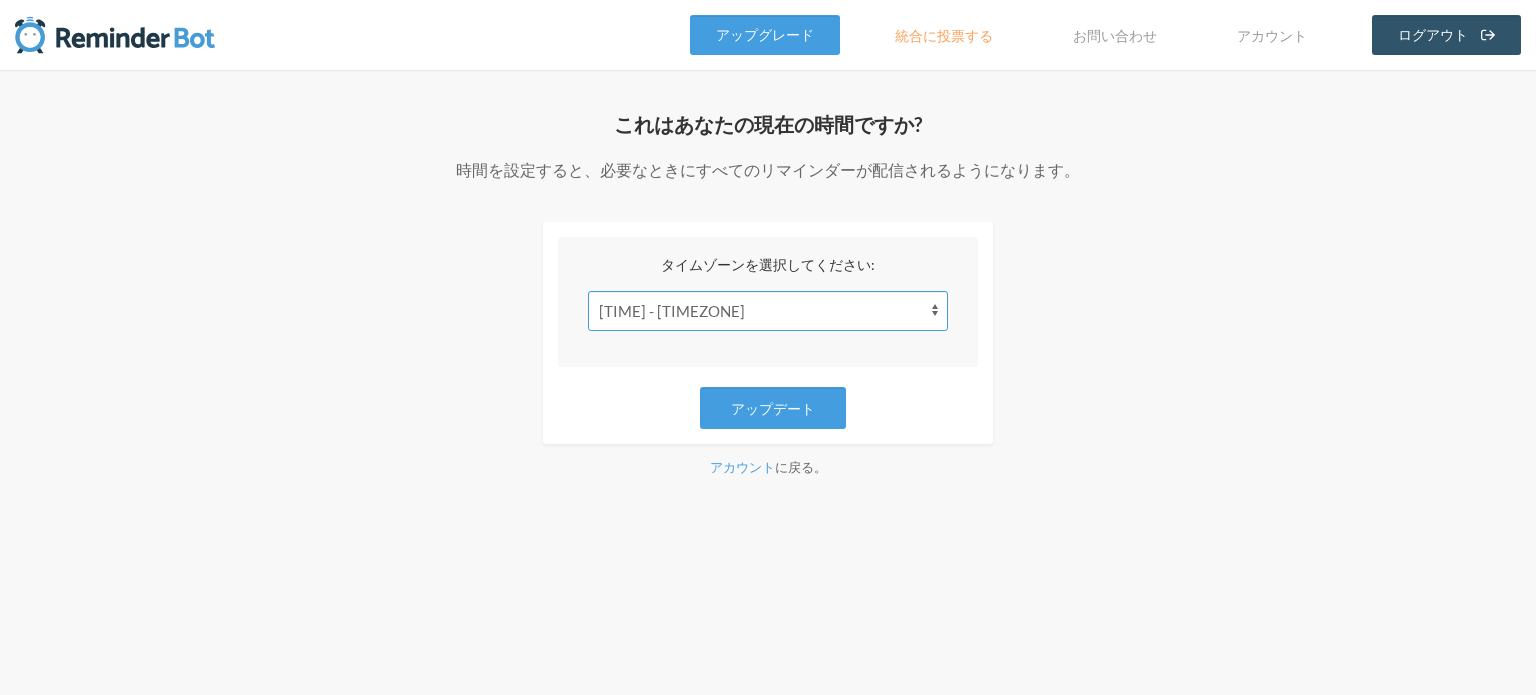 click on "[TIME] - [COUNTRY]/[CITY] [TIME] - [COUNTRY]/[CITY] [TIME] - [COUNTRY]/[CITY] [TIME] - [COUNTRY]/[CITY] [TIME] - [COUNTRY]/[CITY] [TIME] - [COUNTRY]/[CITY] [TIME] - [COUNTRY]/[CITY] [TIME] - [COUNTRY]/[CITY] [TIME] - [COUNTRY]/[CITY] [TIME] - [COUNTRY]/[CITY] [TIME] - [COUNTRY]/[CITY] [TIME] - [COUNTRY]/[CITY] [TIME] - [COUNTRY]/[CITY] [TIME] - [COUNTRY]/[CITY] [TIME] - [COUNTRY]/[CITY] [TIME] - [COUNTRY]/[CITY] [TIME] - [COUNTRY]/[CITY] [TIME] - [COUNTRY]/[CITY] [TIME] - [COUNTRY]/[CITY] [TIME] - [COUNTRY]/[CITY] [TIME] - [COUNTRY]/[CITY] [TIME] - [COUNTRY]/[CITY] [TIME] - [COUNTRY]/[CITY]" at bounding box center [768, 311] 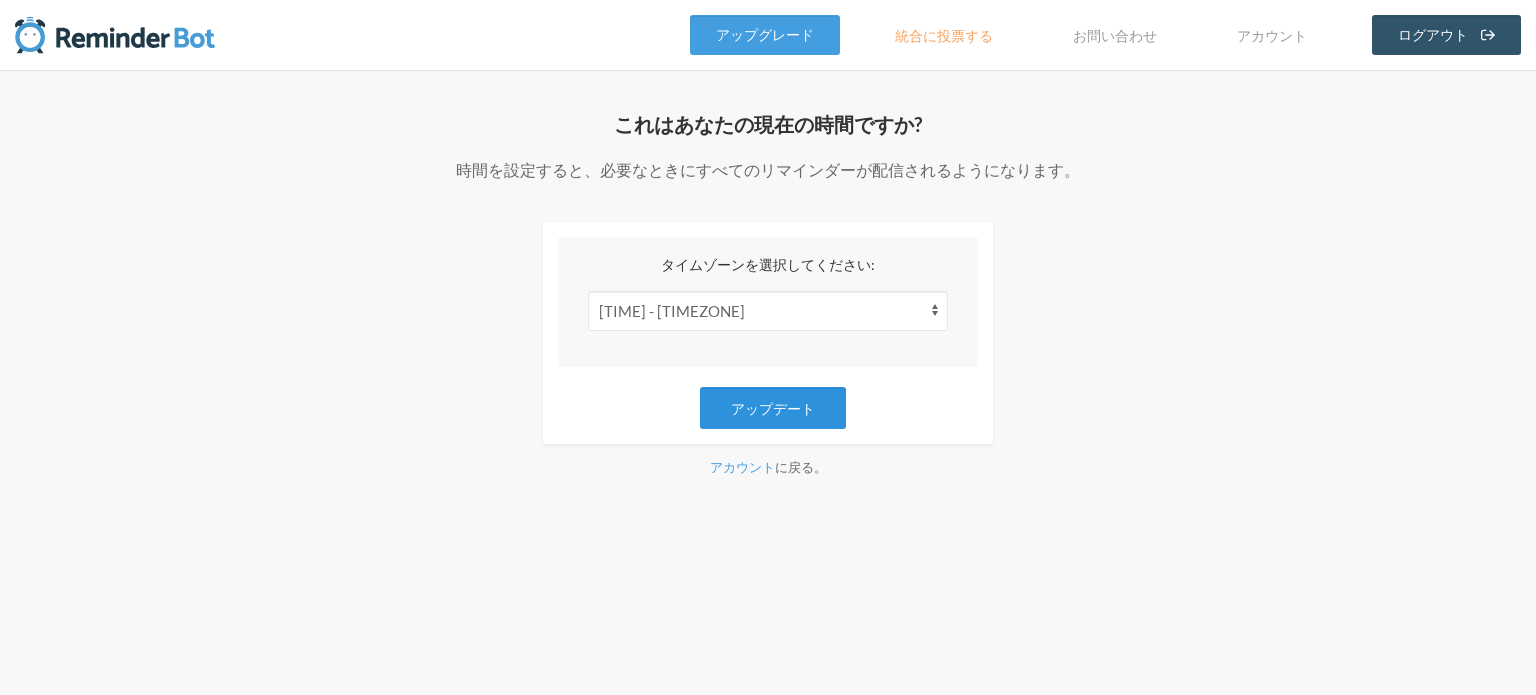 click on "アップデート" at bounding box center [773, 408] 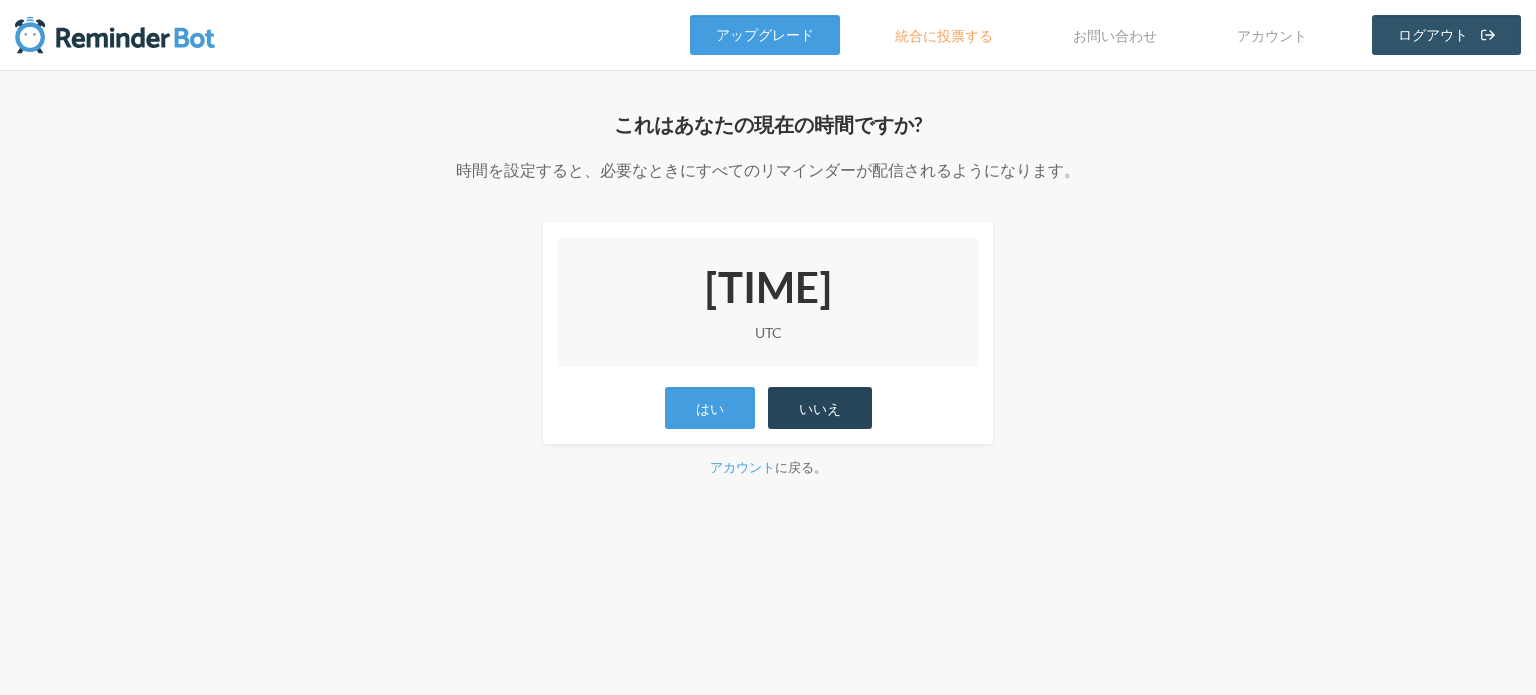 click on "いいえ" at bounding box center [820, 408] 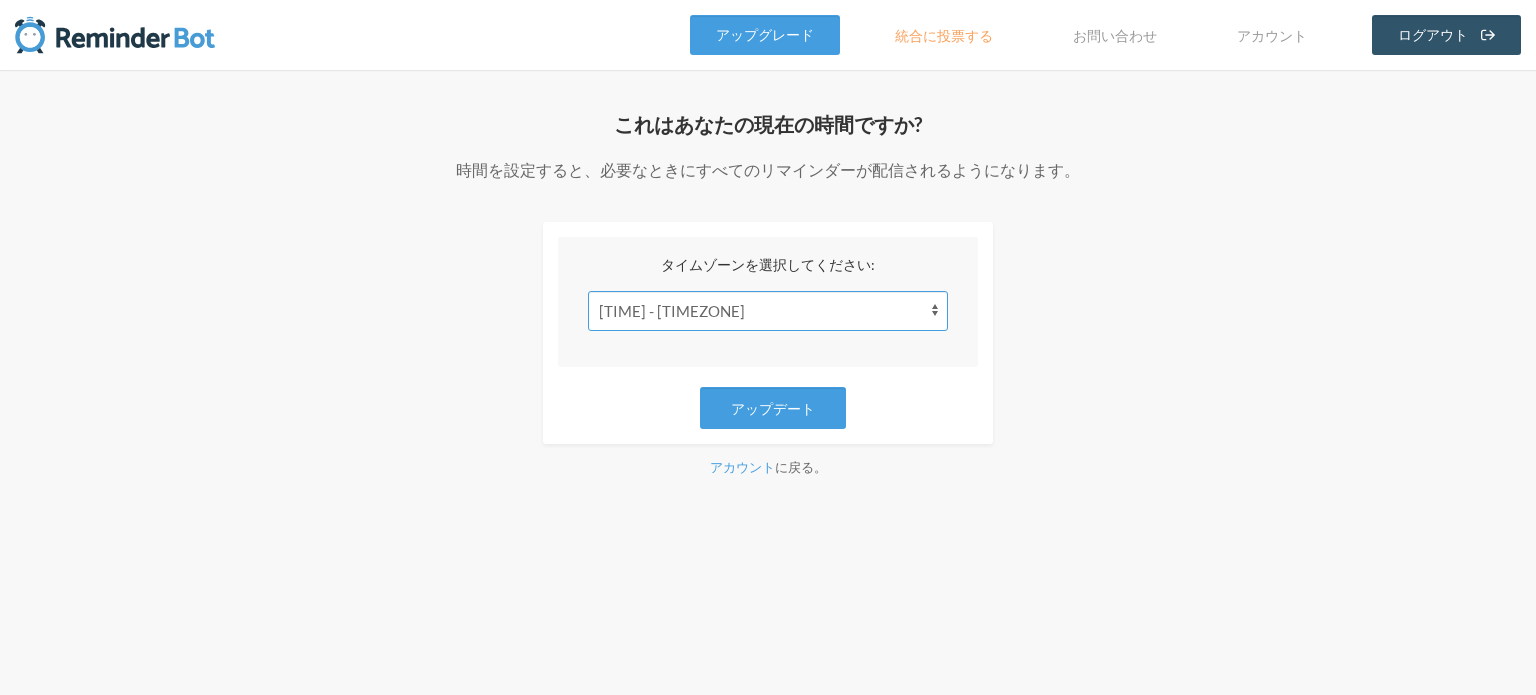 click on "[TIME] - [COUNTRY]/[CITY] [TIME] - [COUNTRY]/[CITY] [TIME] - [COUNTRY]/[CITY] [TIME] - [COUNTRY]/[CITY] [TIME] - [COUNTRY]/[CITY] [TIME] - [COUNTRY]/[CITY] [TIME] - [COUNTRY]/[CITY] [TIME] - [COUNTRY]/[CITY] [TIME] - [COUNTRY]/[CITY] [TIME] - [COUNTRY]/[CITY] [TIME] - [COUNTRY]/[CITY] [TIME] - [COUNTRY]/[CITY] [TIME] - [COUNTRY]/[CITY] [TIME] - [COUNTRY]/[CITY] [TIME] - [COUNTRY]/[CITY] [TIME] - [COUNTRY]/[CITY] [TIME] - [COUNTRY]/[CITY] [TIME] - [COUNTRY]/[CITY] [TIME] - [COUNTRY]/[CITY] [TIME] - [COUNTRY]/[CITY] [TIME] - [COUNTRY]/[CITY] [TIME] - [COUNTRY]/[CITY] [TIME] - [COUNTRY]/[CITY]" at bounding box center (768, 311) 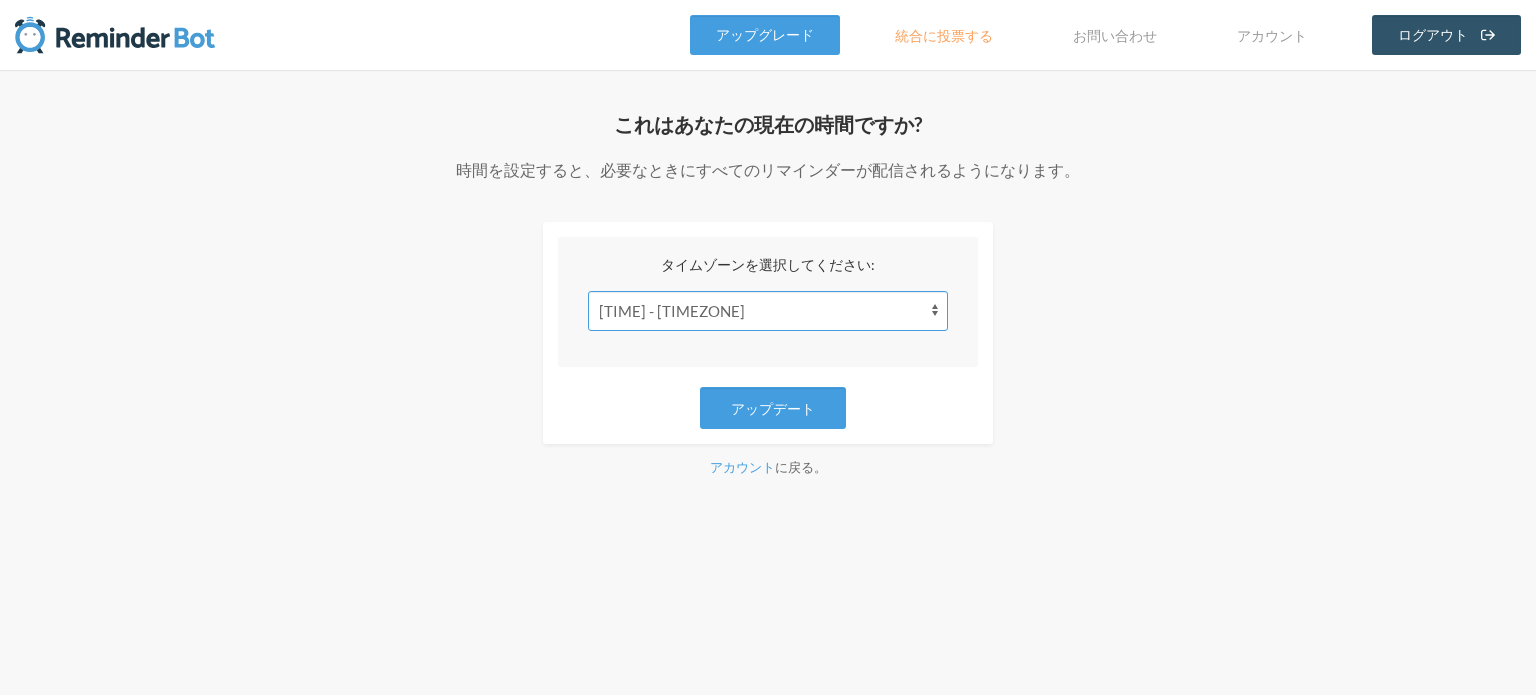 select on "[TIMEZONE]" 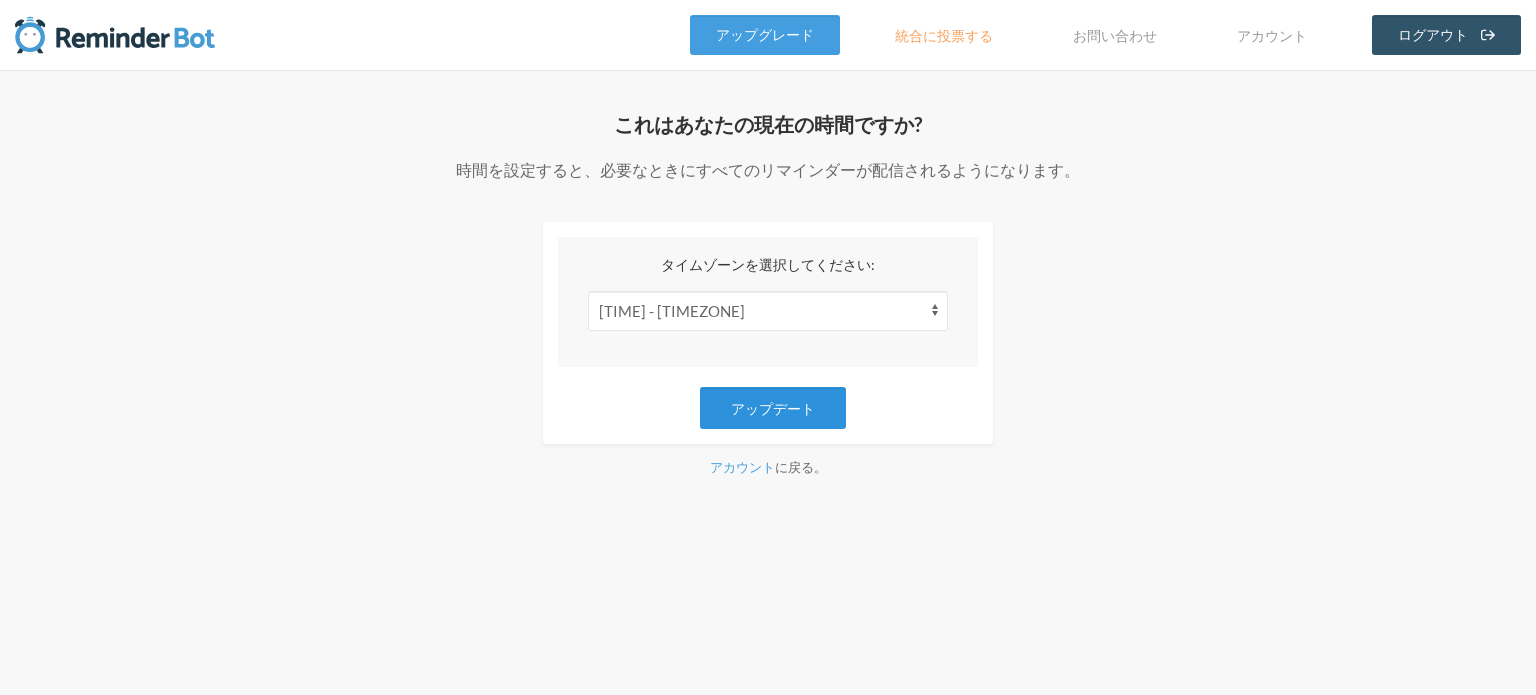 click on "アップデート" at bounding box center [773, 408] 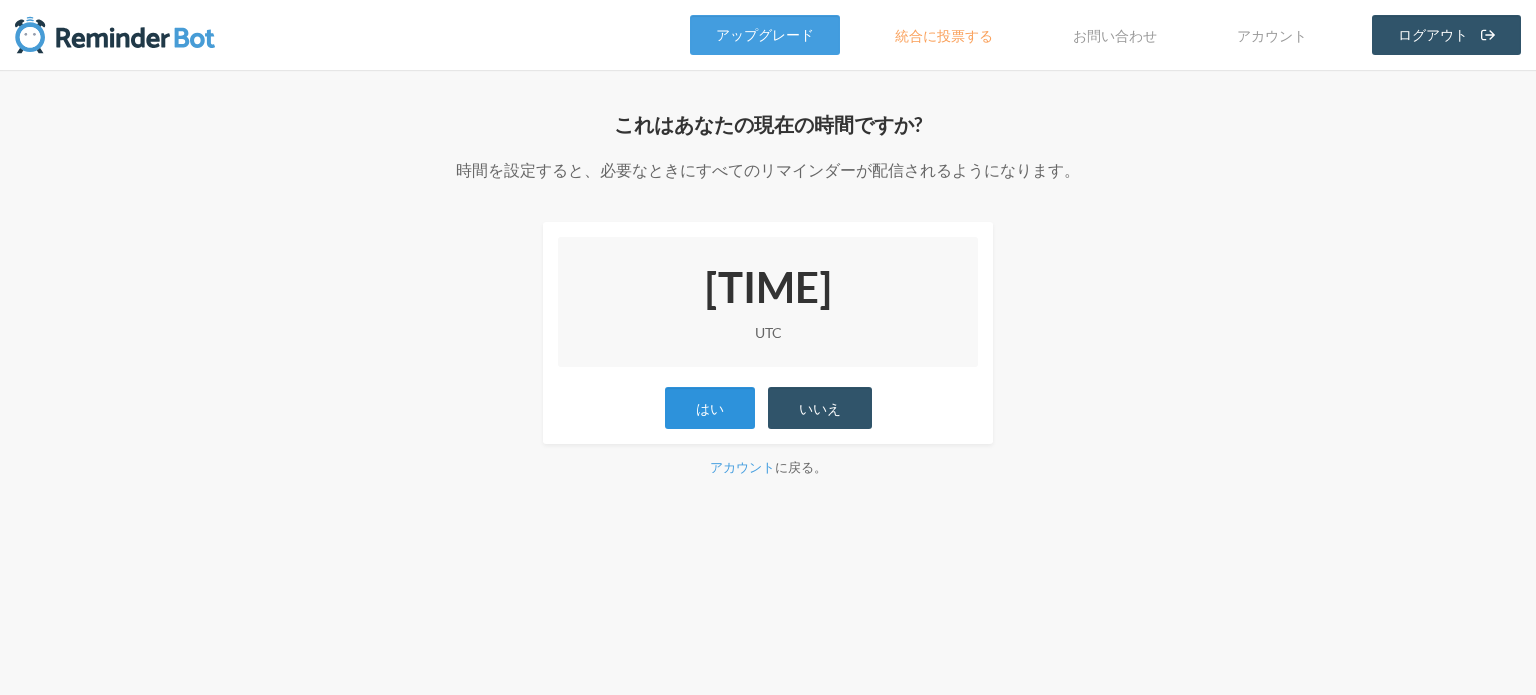 click on "はい" at bounding box center (710, 408) 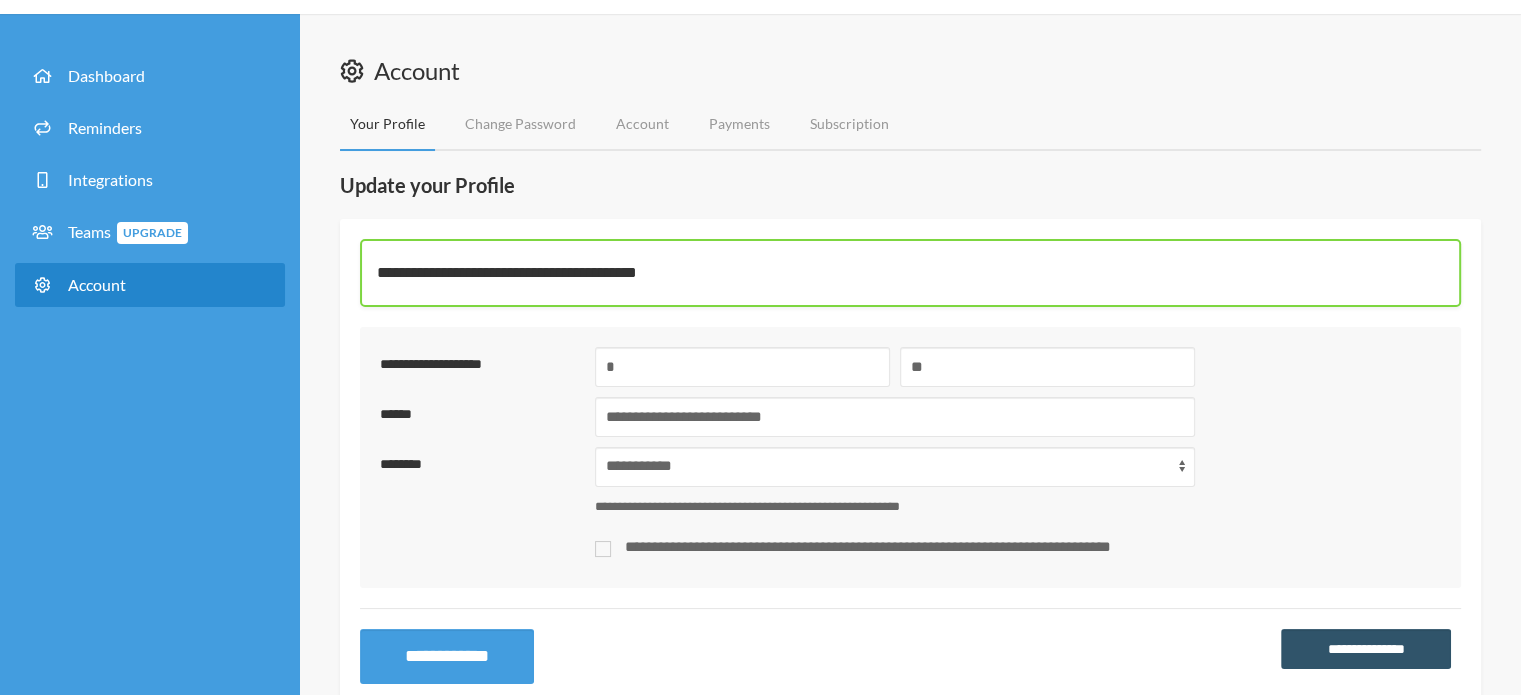 scroll, scrollTop: 108, scrollLeft: 0, axis: vertical 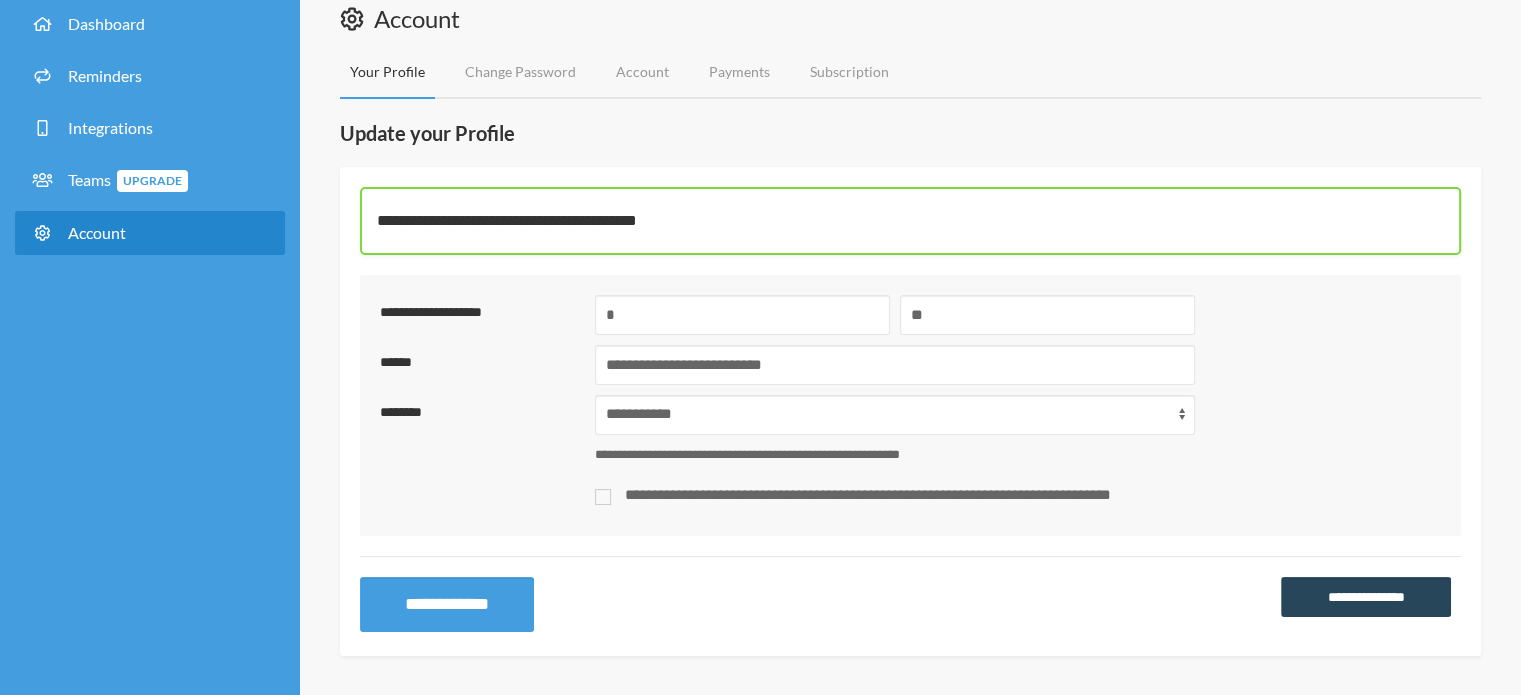 click on "**********" at bounding box center [1366, 597] 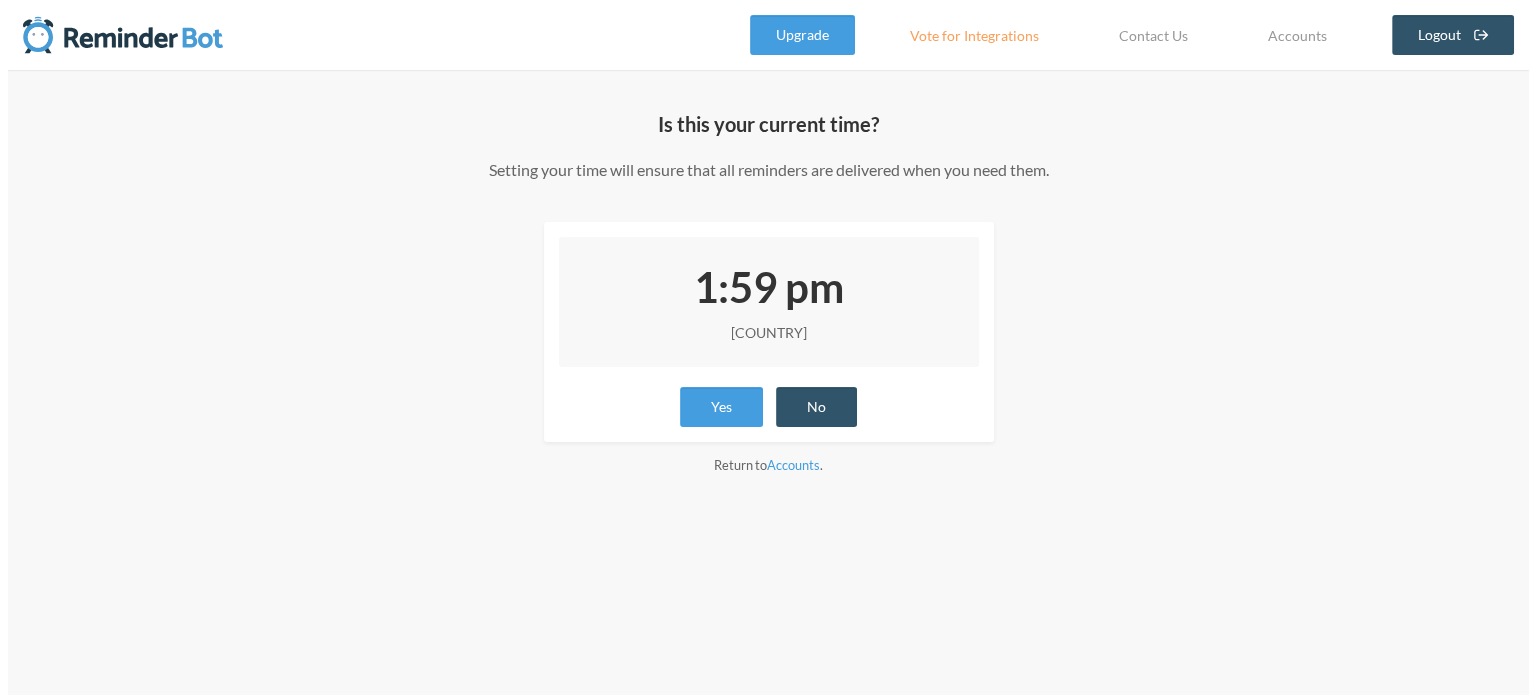 scroll, scrollTop: 0, scrollLeft: 0, axis: both 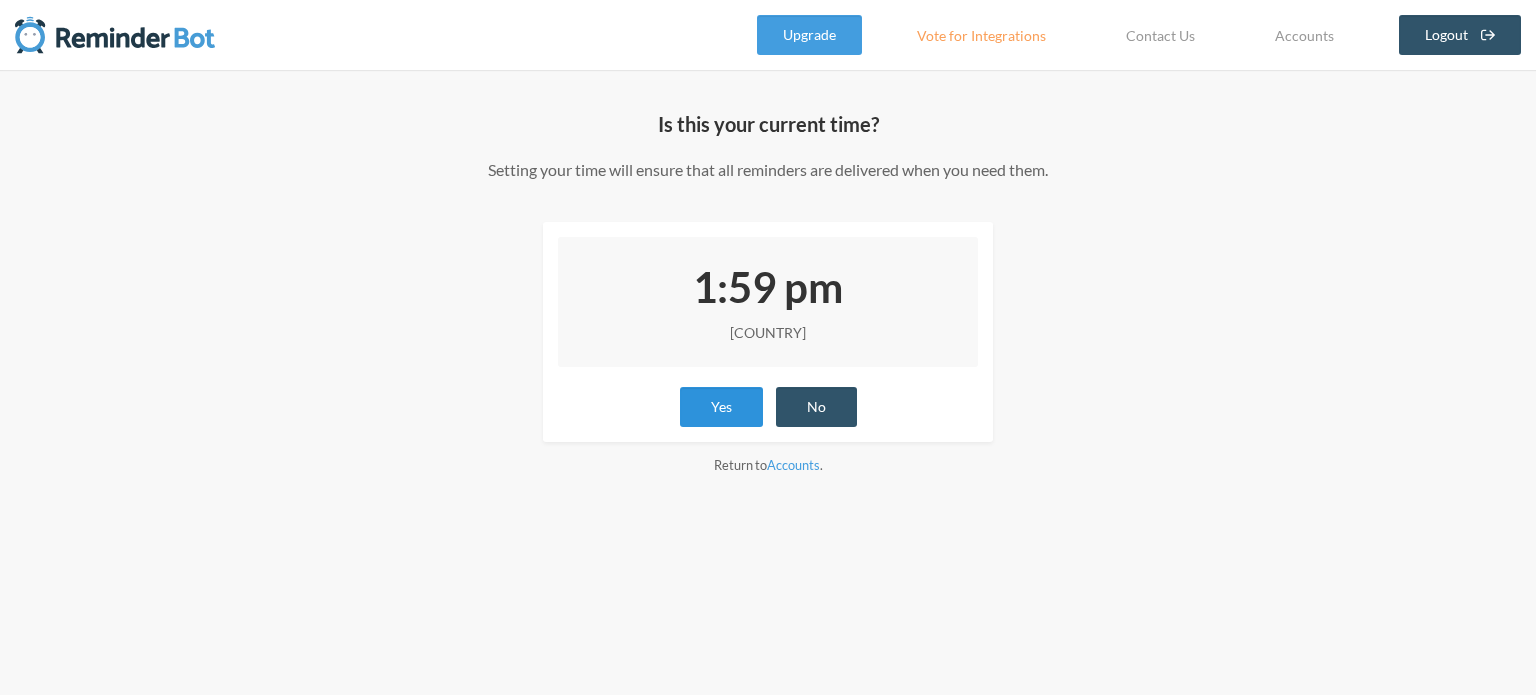 click on "Yes" at bounding box center [721, 407] 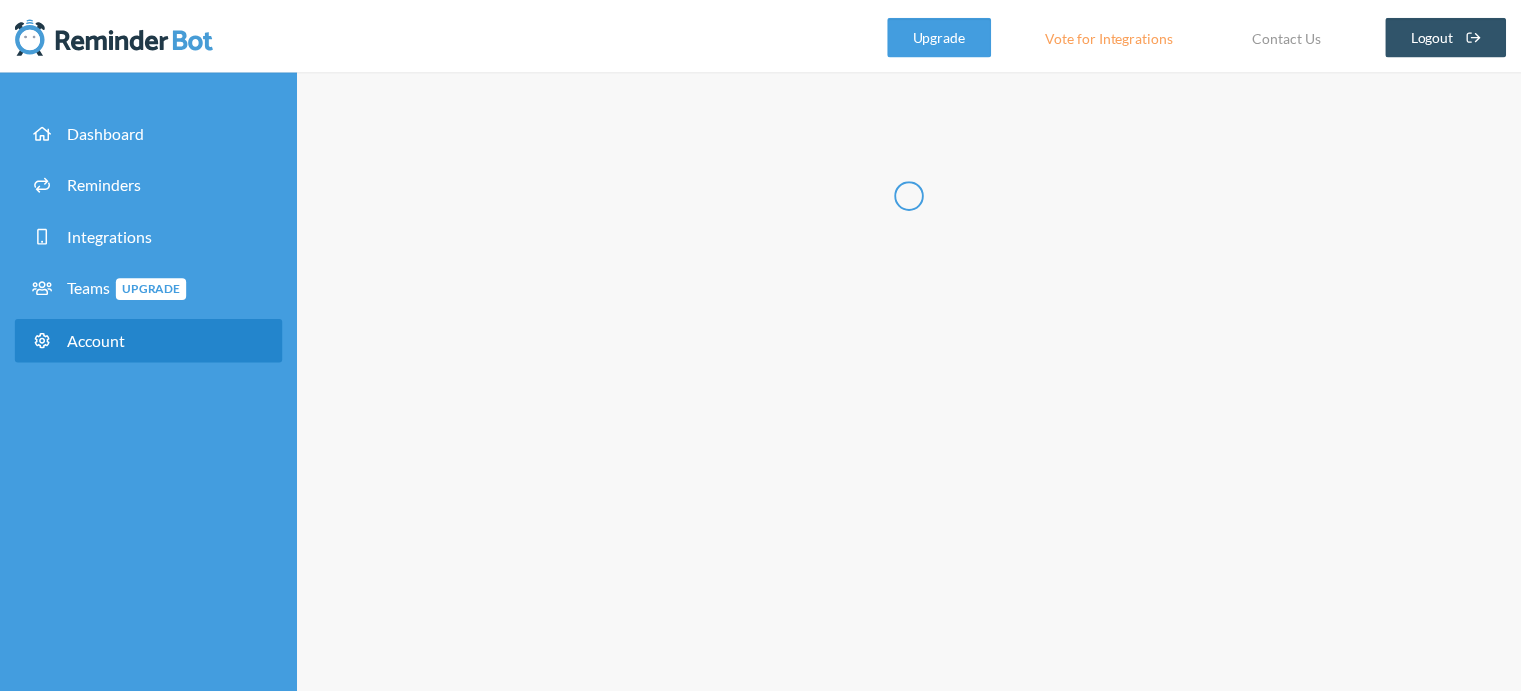 scroll, scrollTop: 0, scrollLeft: 0, axis: both 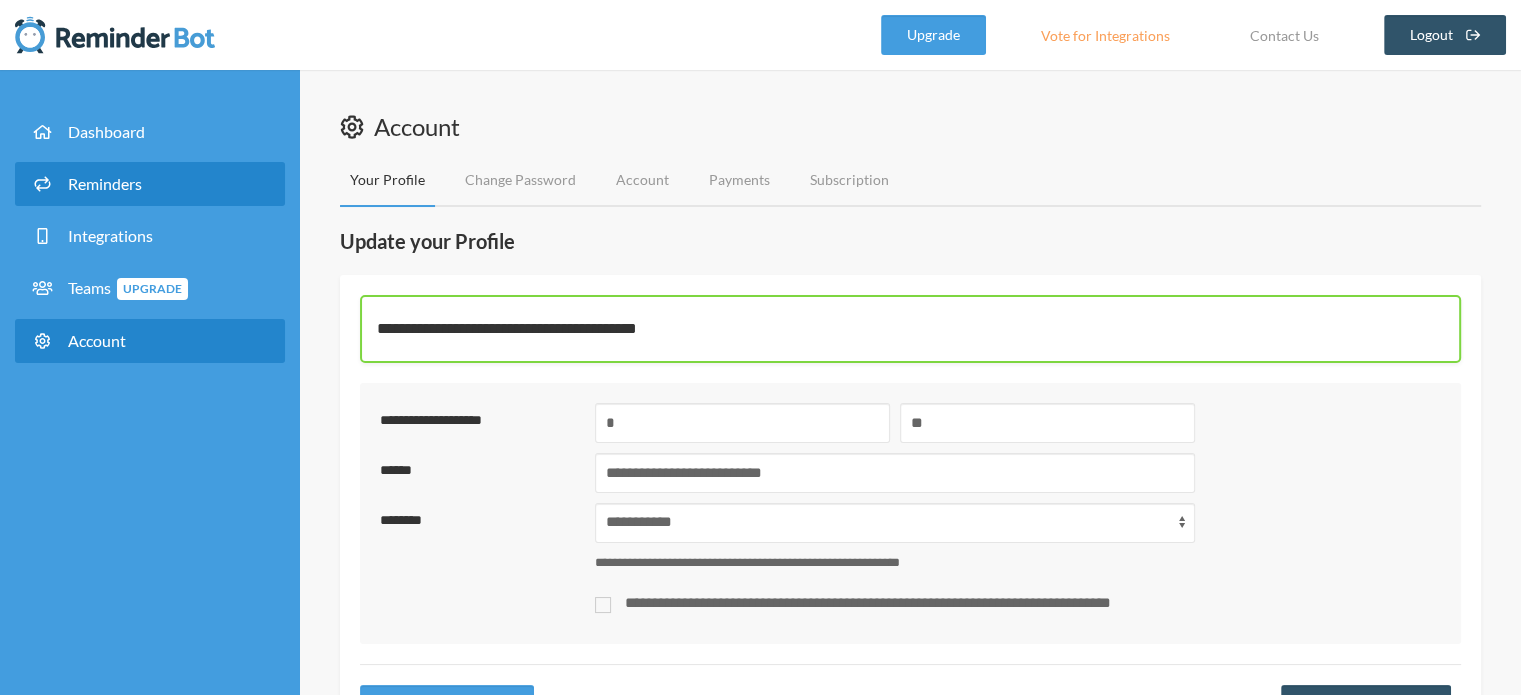 click on "Reminders" at bounding box center (150, 184) 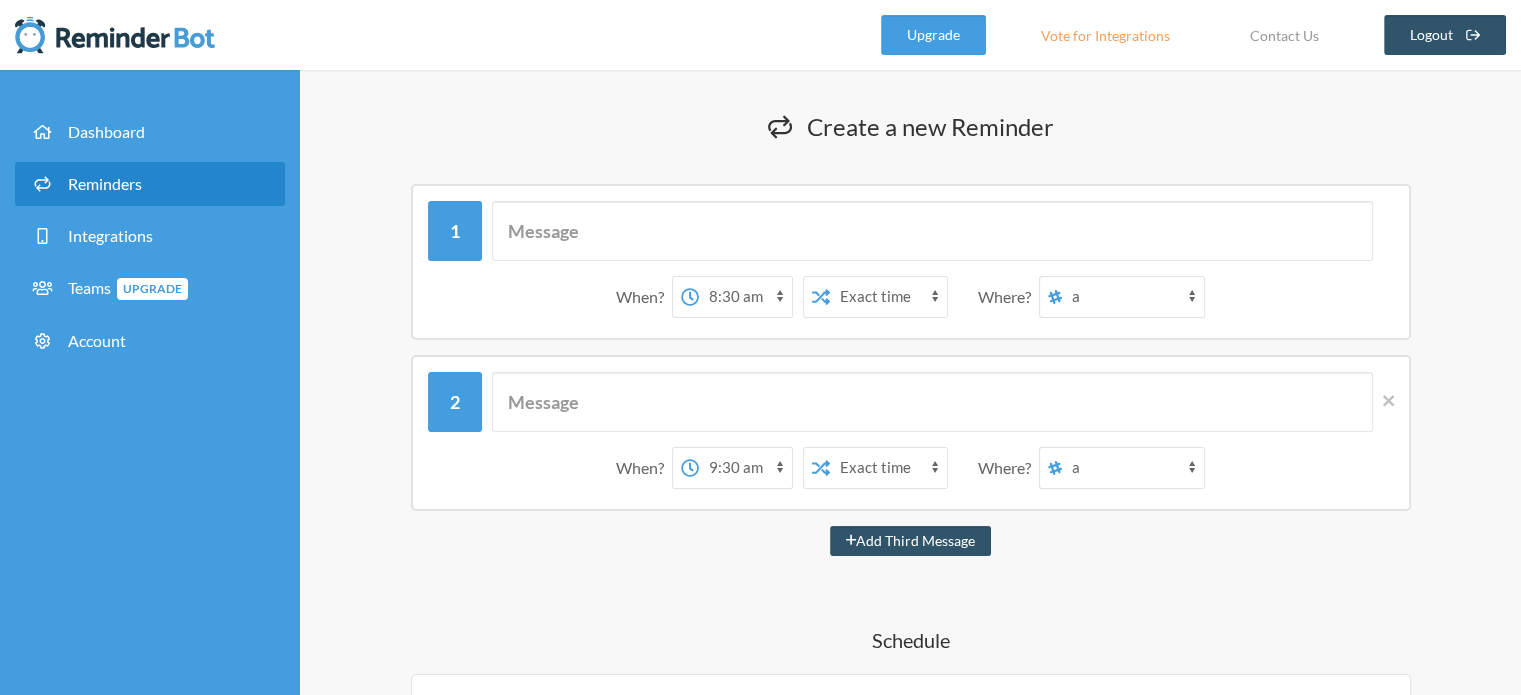 click on "When?     12:00 am 12:15 am 12:30 am 12:45 am 1:00 am 1:15 am 1:30 am 1:45 am 2:00 am 2:15 am 2:30 am 2:45 am 3:00 am 3:15 am 3:30 am 3:45 am 4:00 am 4:15 am 4:30 am 4:45 am 5:00 am 5:15 am 5:30 am 5:45 am 6:00 am 6:15 am 6:30 am 6:45 am 7:00 am 7:15 am 7:30 am 7:45 am 8:00 am 8:15 am 8:30 am 8:45 am 9:00 am 9:15 am 9:30 am 9:45 am 10:00 am 10:15 am 10:30 am 10:45 am 11:00 am 11:15 am 11:30 am 11:45 am 12:00 pm 12:15 pm 12:30 pm 12:45 pm 1:00 pm 1:15 pm 1:30 pm 1:45 pm 2:00 pm 2:15 pm 2:30 pm 2:45 pm 3:00 pm 3:15 pm 3:30 pm 3:45 pm 4:00 pm 4:15 pm 4:30 pm 4:45 pm 5:00 pm 5:15 pm 5:30 pm 5:45 pm 6:00 pm 6:15 pm 6:30 pm 6:45 pm 7:00 pm 7:15 pm 7:30 pm 7:45 pm 8:00 pm 8:15 pm 8:30 pm 8:45 pm 9:00 pm 9:15 pm 9:30 pm 9:45 pm 10:00 pm 10:15 pm 10:30 pm 10:45 pm 11:00 pm 11:15 pm 11:30 pm 11:45 pm   on  day 1     12:00 am 12:15 am 12:30 am 12:45 am 1:00 am 1:15 am 1:30 am 1:45 am 2:00 am 2:15 am 2:30 am 2:45 am 3:00 am 3:15 am 3:30 am 3:45 am 4:00 am 4:15 am 4:30 am 4:45 am 5:00 am 5:15 am 5:30 am 5:45 am 6:00 am" at bounding box center [911, 297] 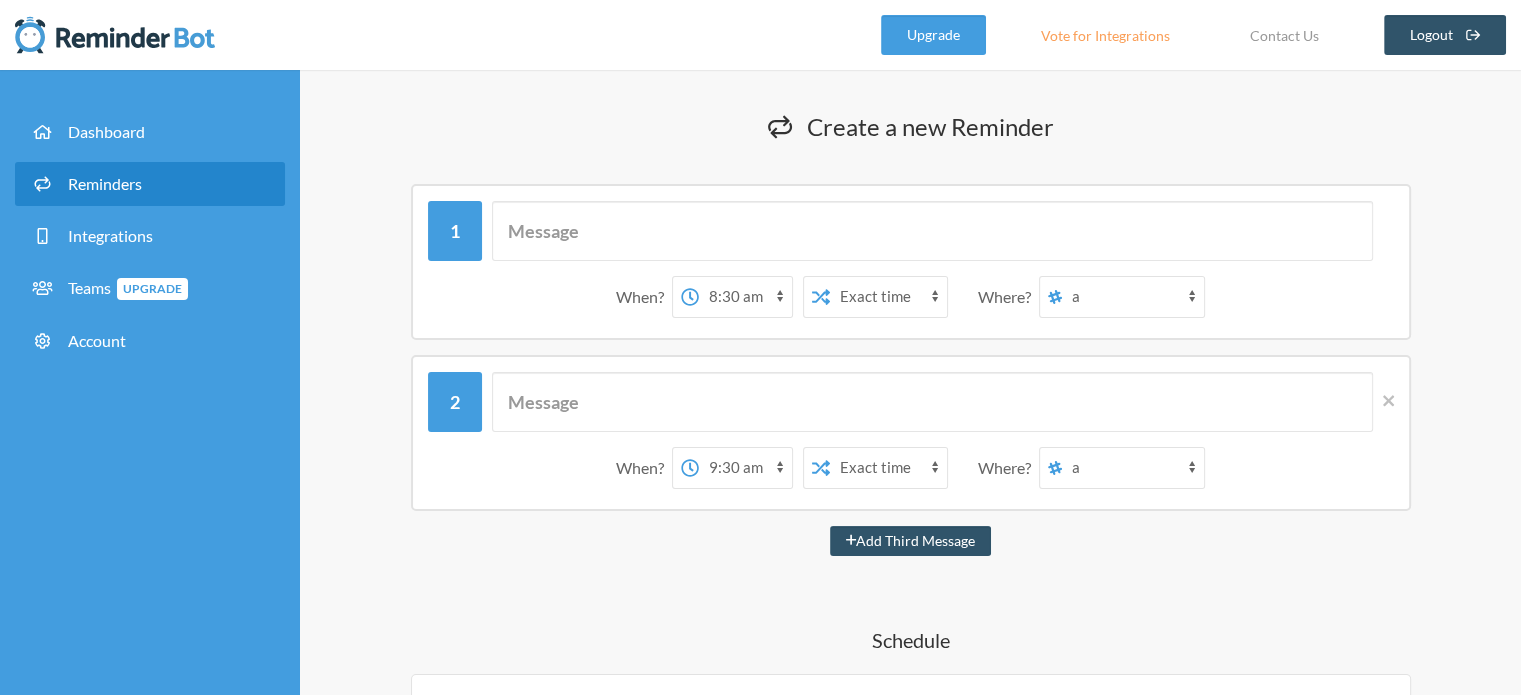 click on "[LAST] [FIRST]   a [LAST] [FIRST]" at bounding box center (1133, 297) 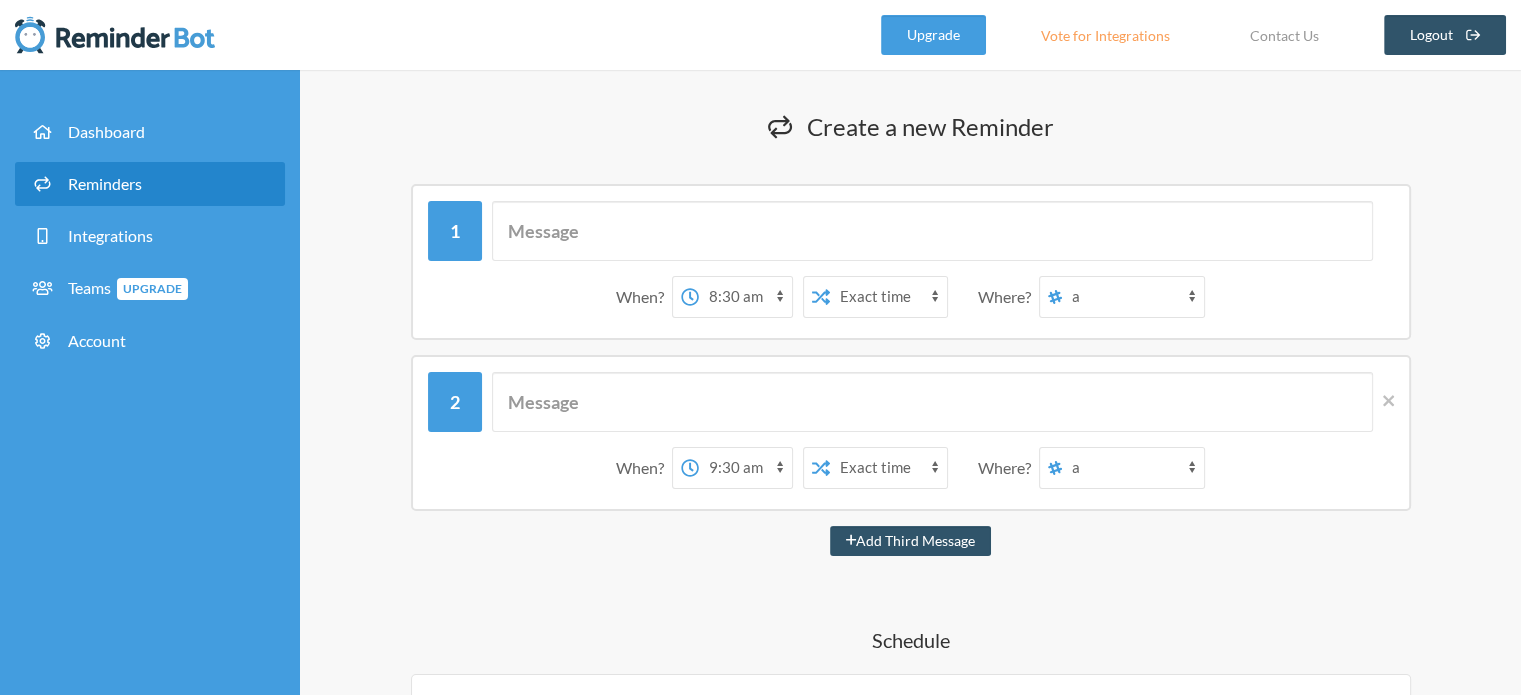 select on "spaces/96ucsCAAAAE" 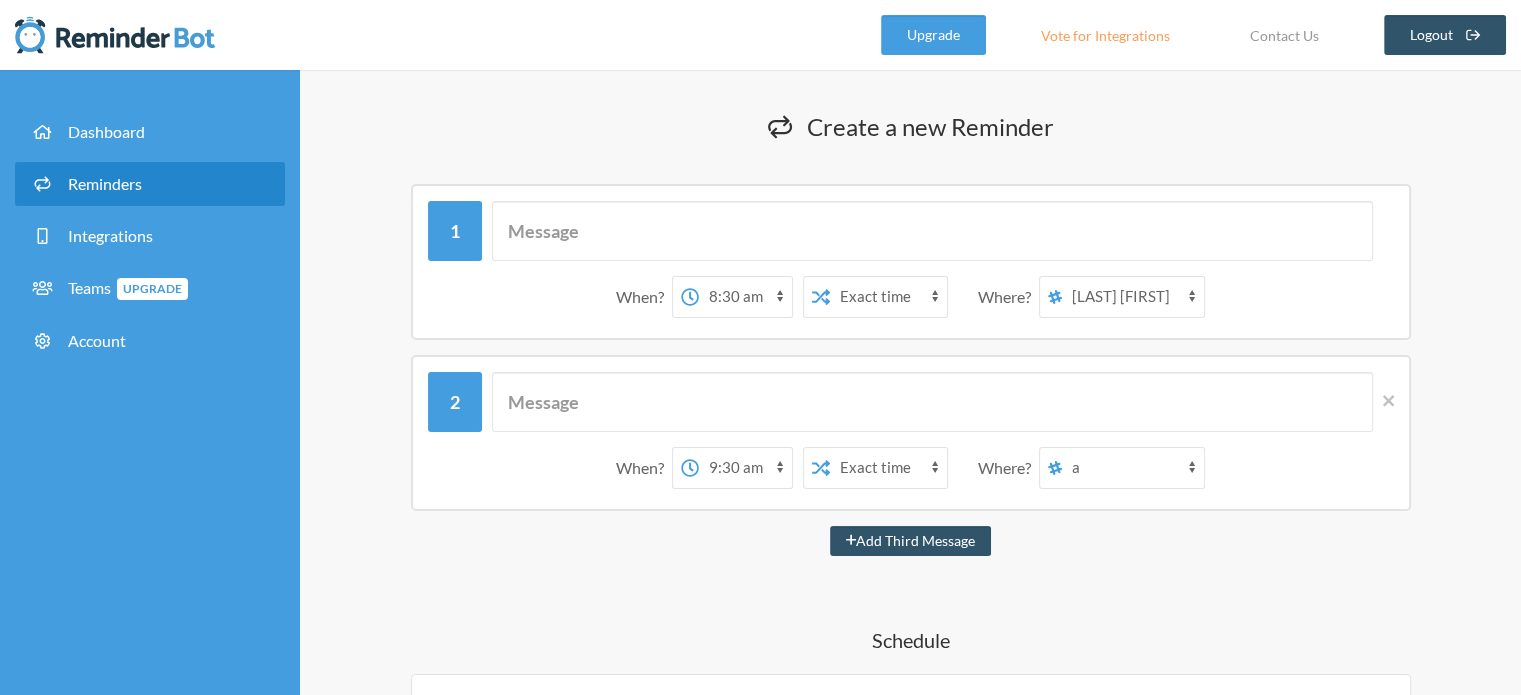 click on "[LAST] [FIRST]   a [LAST] [FIRST]" at bounding box center [1133, 297] 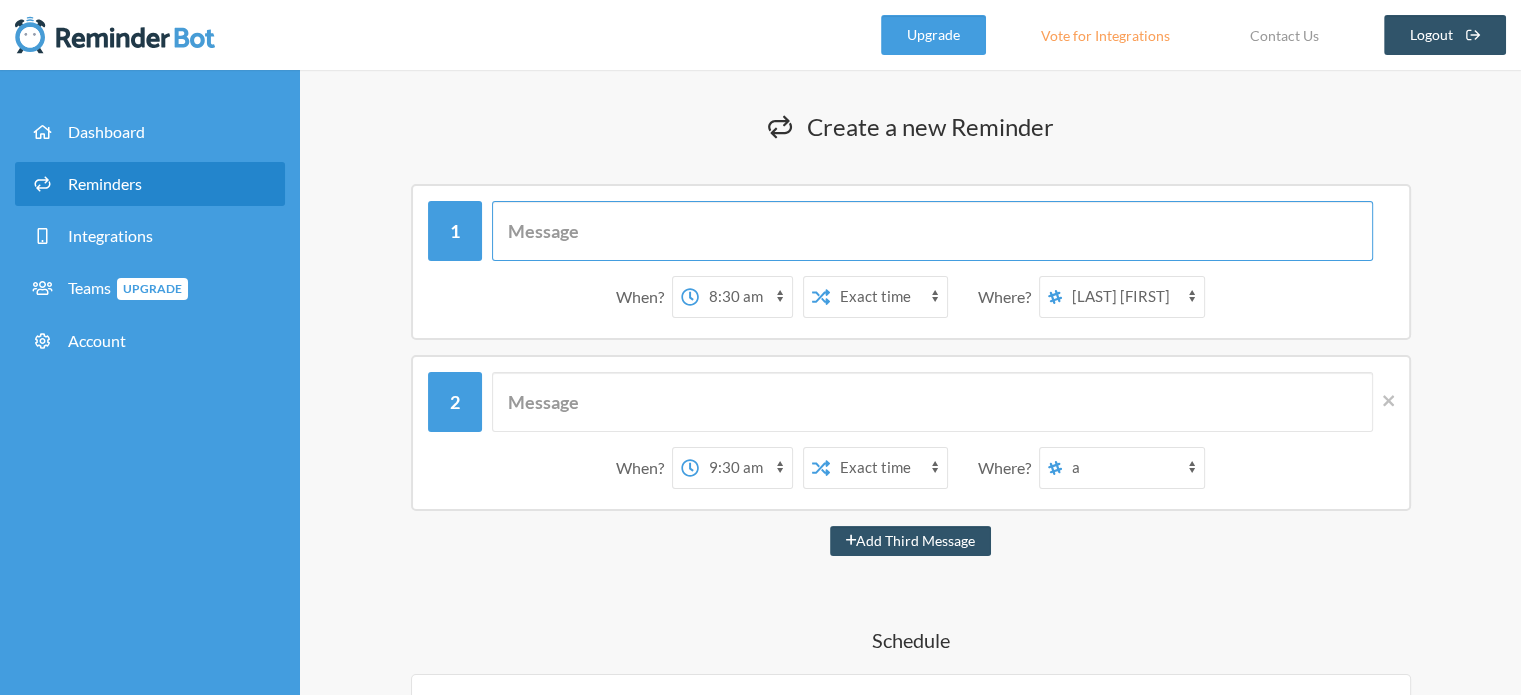 click at bounding box center [932, 231] 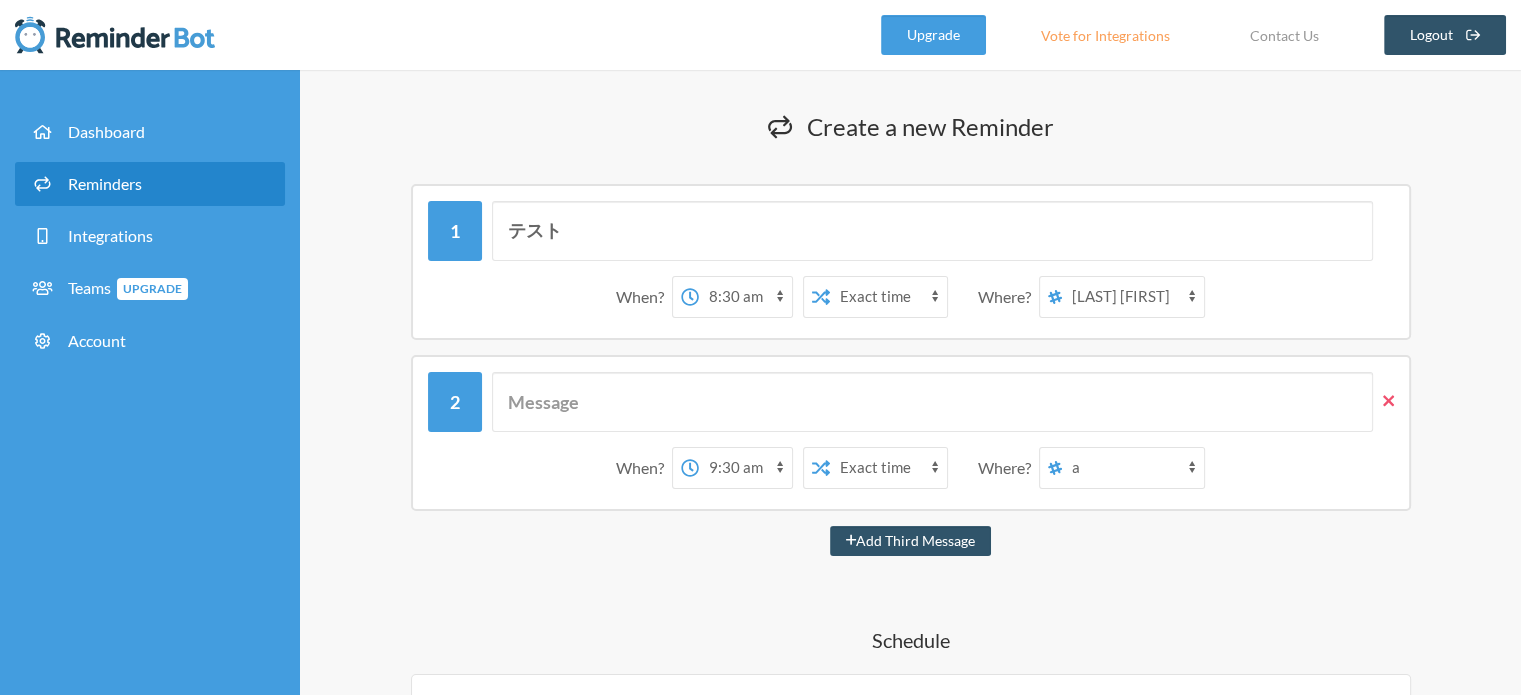 click at bounding box center (1388, 401) 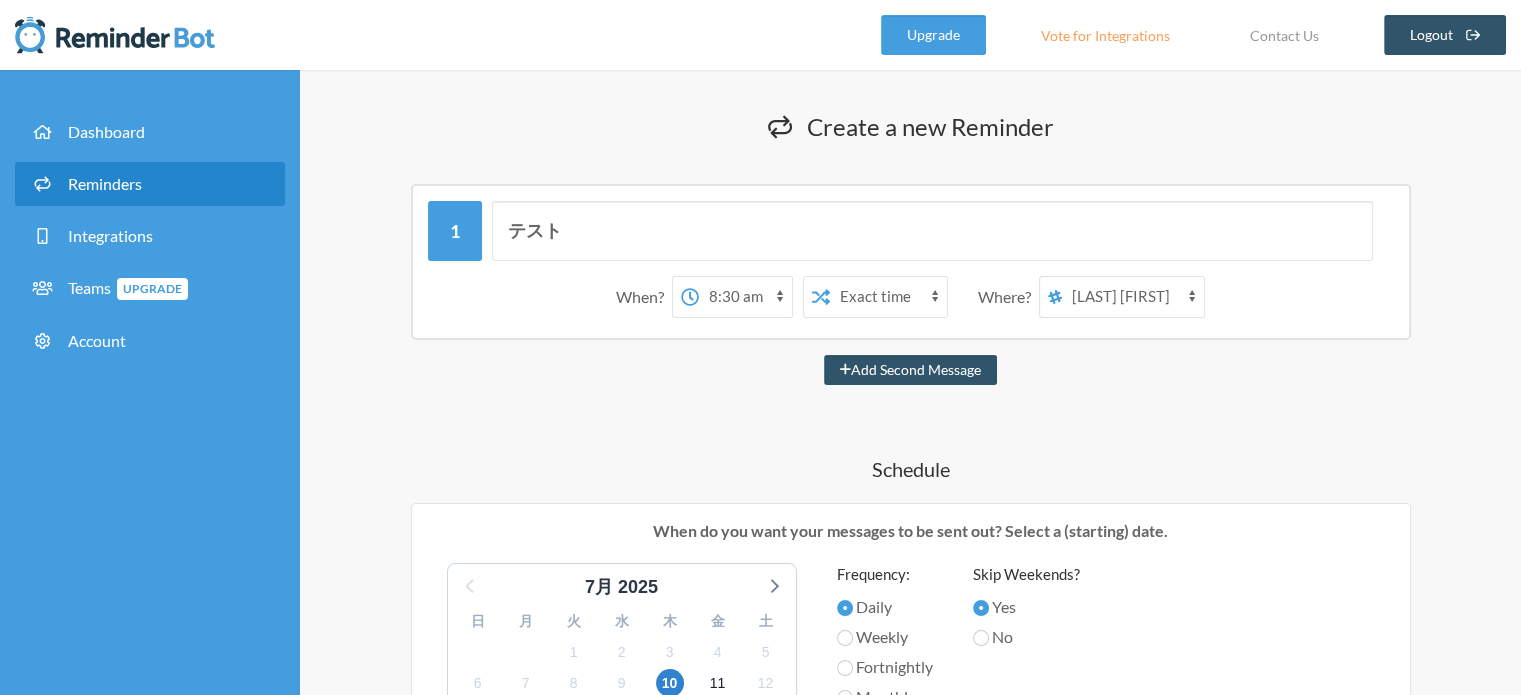 click on "12:00 am 12:15 am 12:30 am 12:45 am 1:00 am 1:15 am 1:30 am 1:45 am 2:00 am 2:15 am 2:30 am 2:45 am 3:00 am 3:15 am 3:30 am 3:45 am 4:00 am 4:15 am 4:30 am 4:45 am 5:00 am 5:15 am 5:30 am 5:45 am 6:00 am 6:15 am 6:30 am 6:45 am 7:00 am 7:15 am 7:30 am 7:45 am 8:00 am 8:15 am 8:30 am 8:45 am 9:00 am 9:15 am 9:30 am 9:45 am 10:00 am 10:15 am 10:30 am 10:45 am 11:00 am 11:15 am 11:30 am 11:45 am 12:00 pm 12:15 pm 12:30 pm 12:45 pm 1:00 pm 1:15 pm 1:30 pm 1:45 pm 2:00 pm 2:15 pm 2:30 pm 2:45 pm 3:00 pm 3:15 pm 3:30 pm 3:45 pm 4:00 pm 4:15 pm 4:30 pm 4:45 pm 5:00 pm 5:15 pm 5:30 pm 5:45 pm 6:00 pm 6:15 pm 6:30 pm 6:45 pm 7:00 pm 7:15 pm 7:30 pm 7:45 pm 8:00 pm 8:15 pm 8:30 pm 8:45 pm 9:00 pm 9:15 pm 9:30 pm 9:45 pm 10:00 pm 10:15 pm 10:30 pm 10:45 pm 11:00 pm 11:15 pm 11:30 pm 11:45 pm" at bounding box center [745, 297] 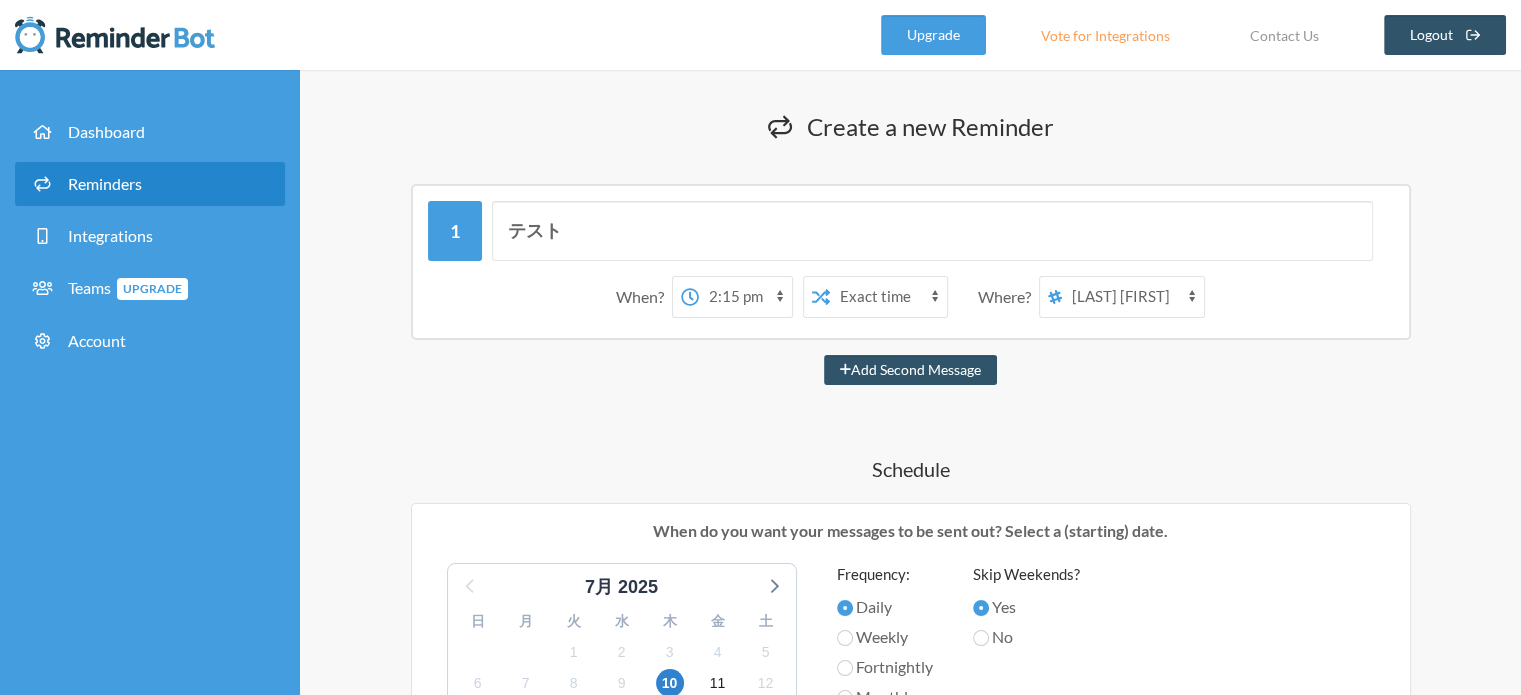 click on "12:00 am 12:15 am 12:30 am 12:45 am 1:00 am 1:15 am 1:30 am 1:45 am 2:00 am 2:15 am 2:30 am 2:45 am 3:00 am 3:15 am 3:30 am 3:45 am 4:00 am 4:15 am 4:30 am 4:45 am 5:00 am 5:15 am 5:30 am 5:45 am 6:00 am 6:15 am 6:30 am 6:45 am 7:00 am 7:15 am 7:30 am 7:45 am 8:00 am 8:15 am 8:30 am 8:45 am 9:00 am 9:15 am 9:30 am 9:45 am 10:00 am 10:15 am 10:30 am 10:45 am 11:00 am 11:15 am 11:30 am 11:45 am 12:00 pm 12:15 pm 12:30 pm 12:45 pm 1:00 pm 1:15 pm 1:30 pm 1:45 pm 2:00 pm 2:15 pm 2:30 pm 2:45 pm 3:00 pm 3:15 pm 3:30 pm 3:45 pm 4:00 pm 4:15 pm 4:30 pm 4:45 pm 5:00 pm 5:15 pm 5:30 pm 5:45 pm 6:00 pm 6:15 pm 6:30 pm 6:45 pm 7:00 pm 7:15 pm 7:30 pm 7:45 pm 8:00 pm 8:15 pm 8:30 pm 8:45 pm 9:00 pm 9:15 pm 9:30 pm 9:45 pm 10:00 pm 10:15 pm 10:30 pm 10:45 pm 11:00 pm 11:15 pm 11:30 pm 11:45 pm" at bounding box center [745, 297] 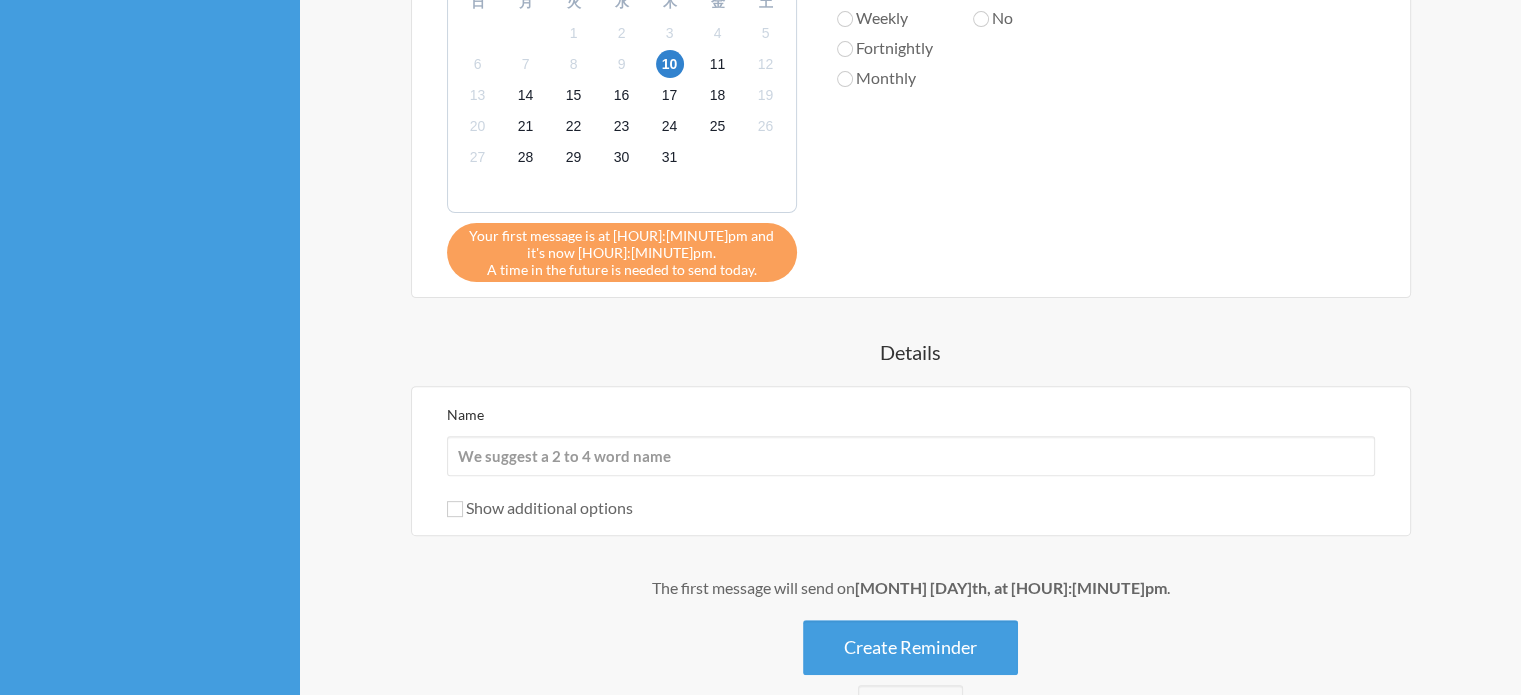 scroll, scrollTop: 739, scrollLeft: 0, axis: vertical 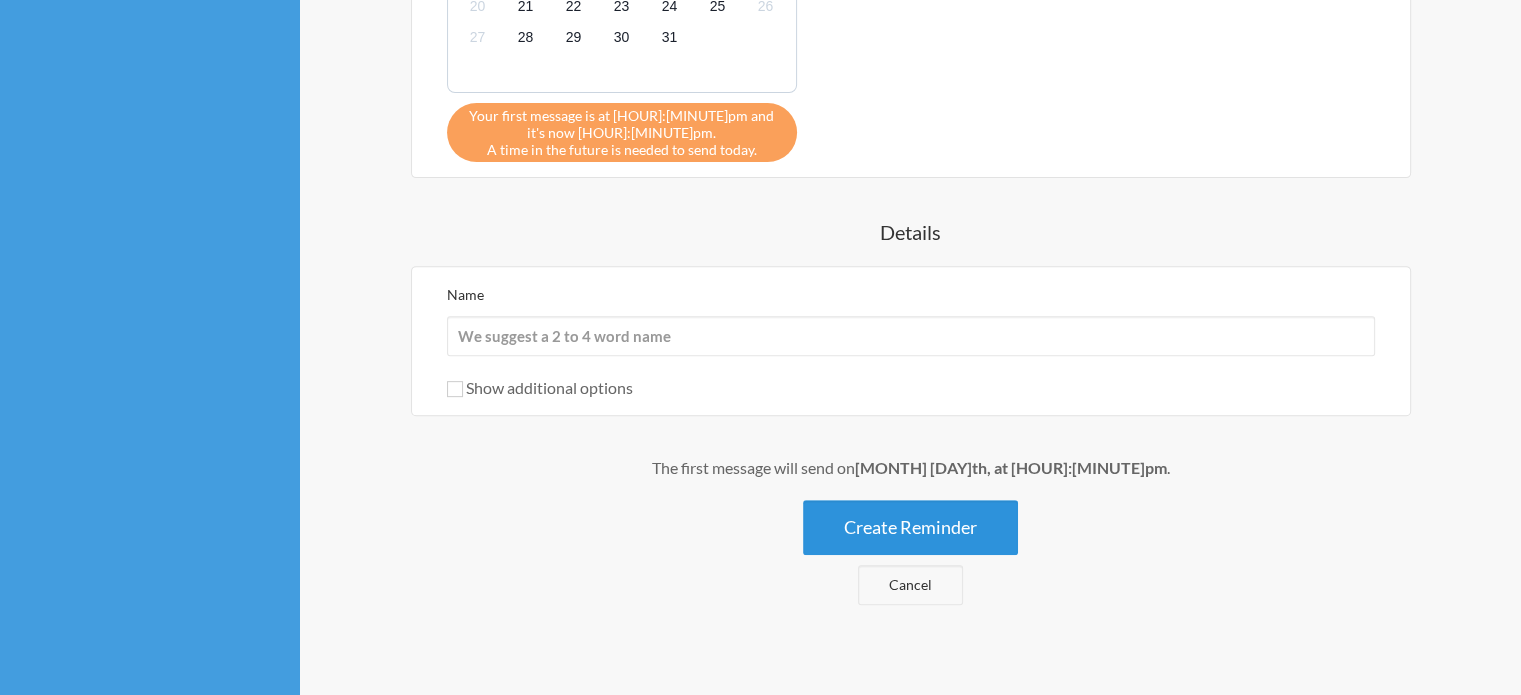 click on "Create Reminder" at bounding box center [910, 527] 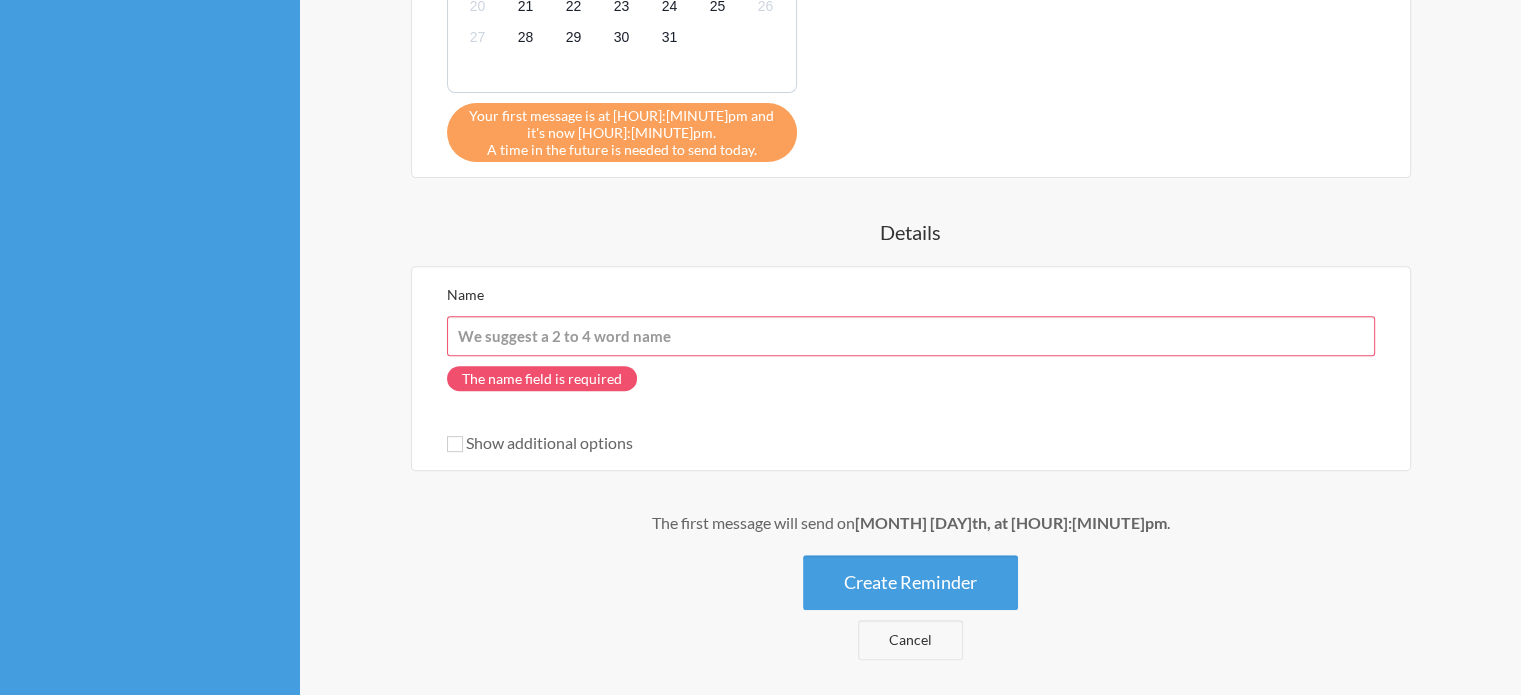 click on "Name" at bounding box center [911, 336] 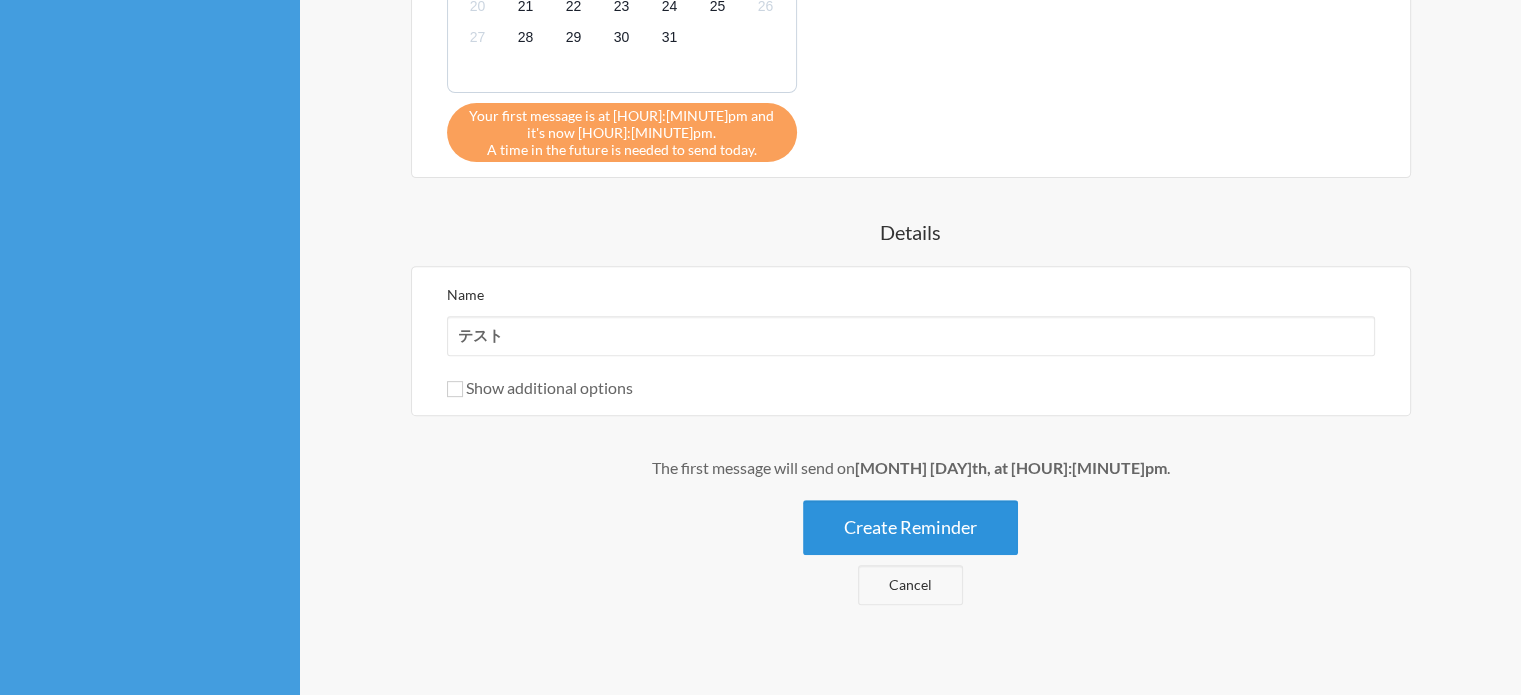 click on "Create Reminder" at bounding box center (910, 527) 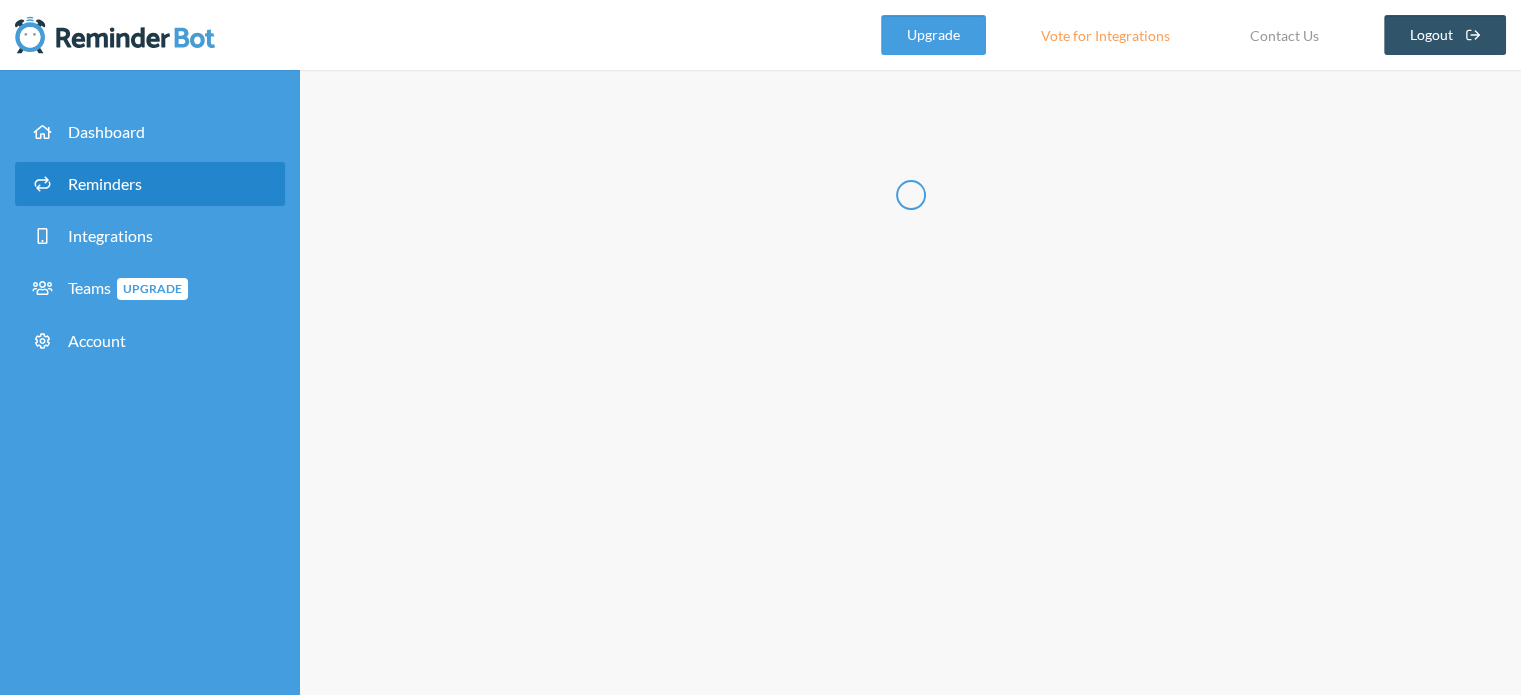 scroll, scrollTop: 0, scrollLeft: 0, axis: both 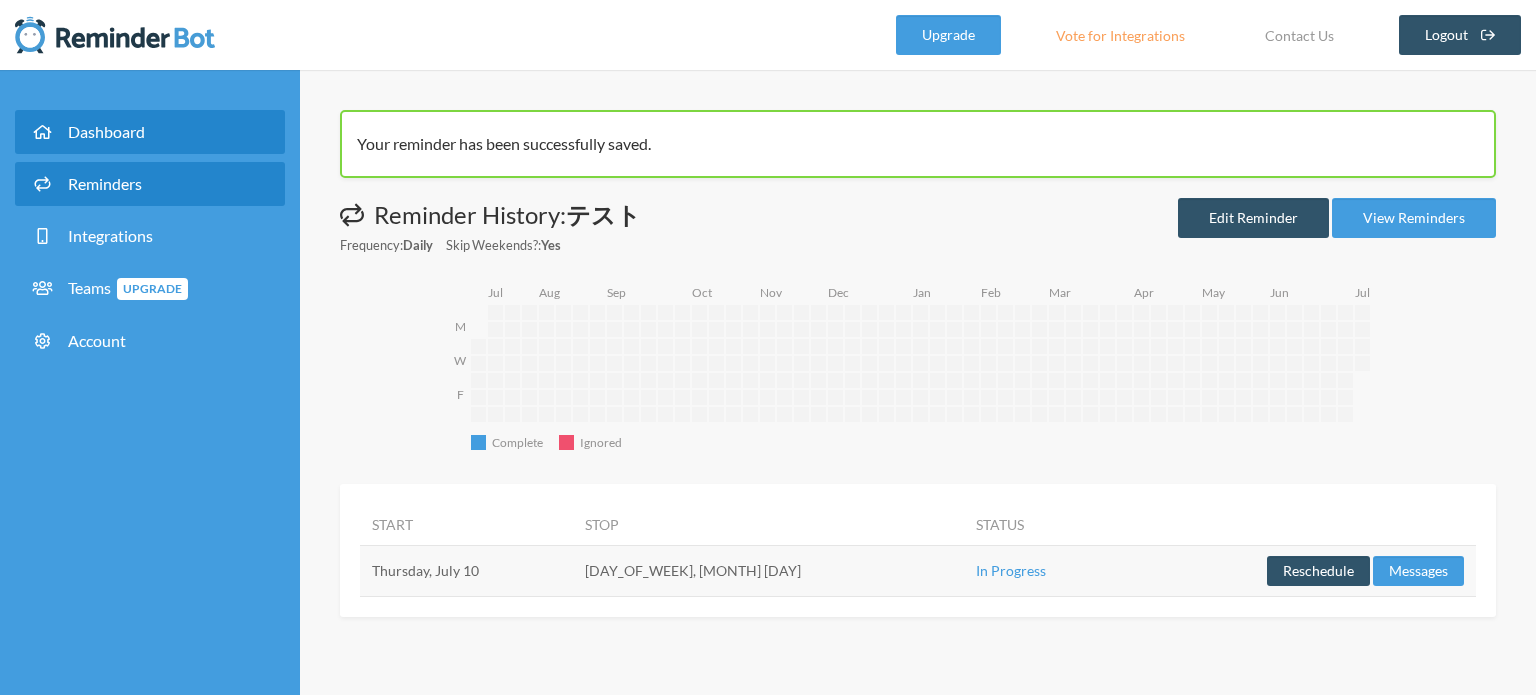 click on "Dashboard" at bounding box center (150, 132) 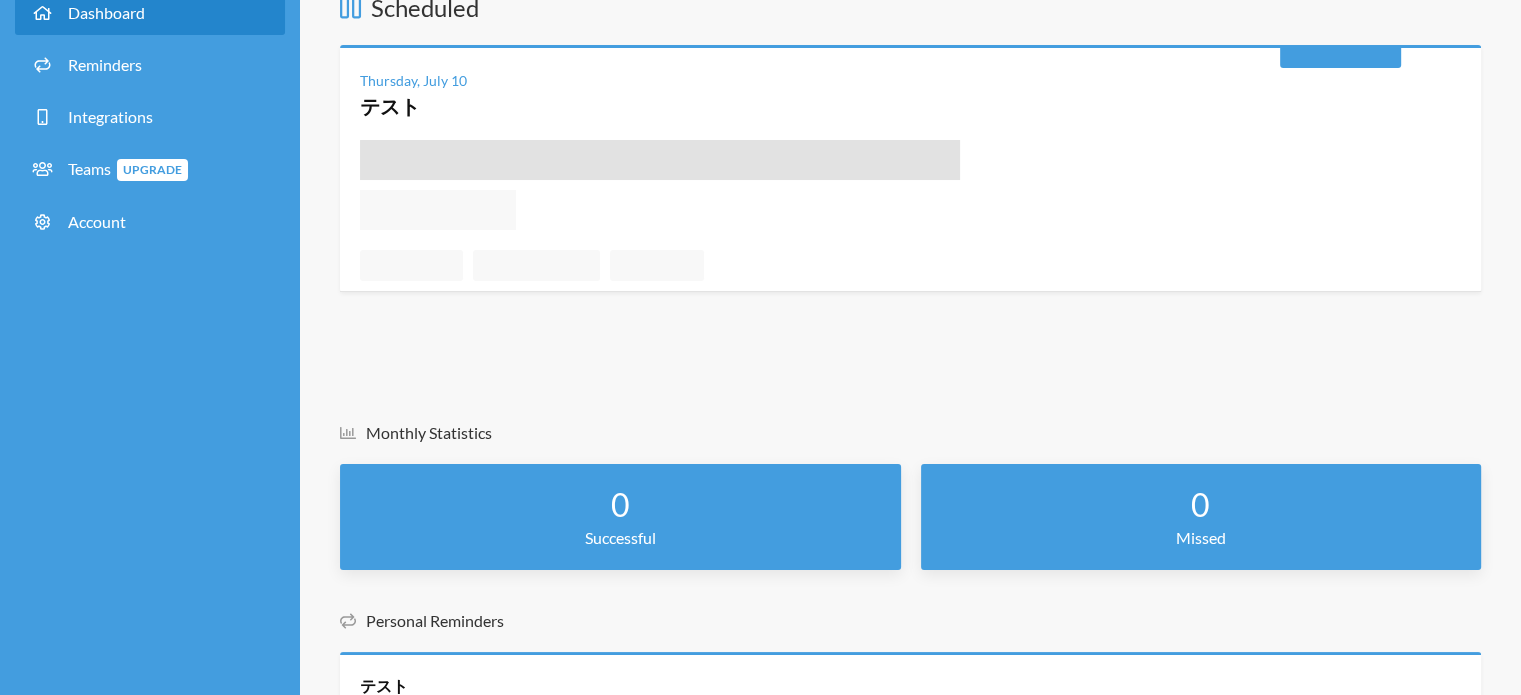 scroll, scrollTop: 284, scrollLeft: 0, axis: vertical 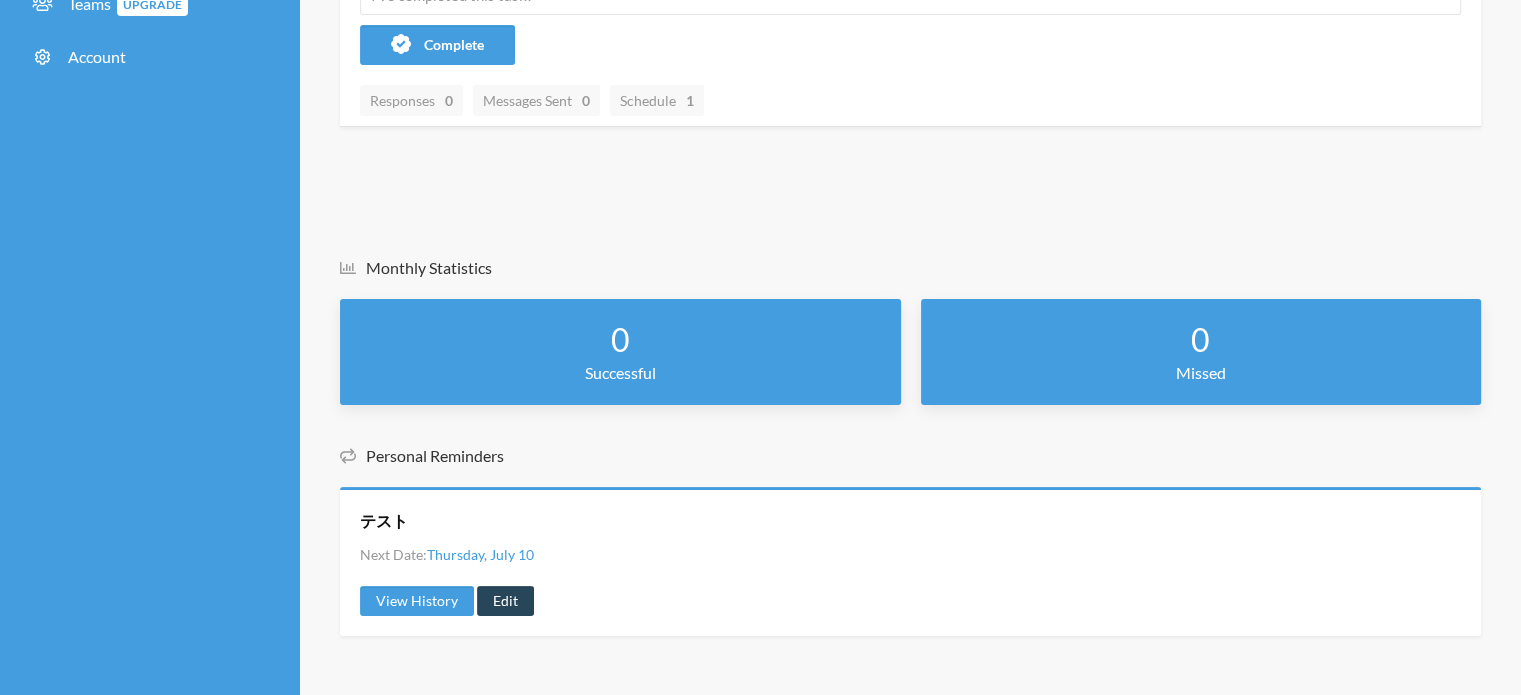 click on "Edit" at bounding box center (505, 601) 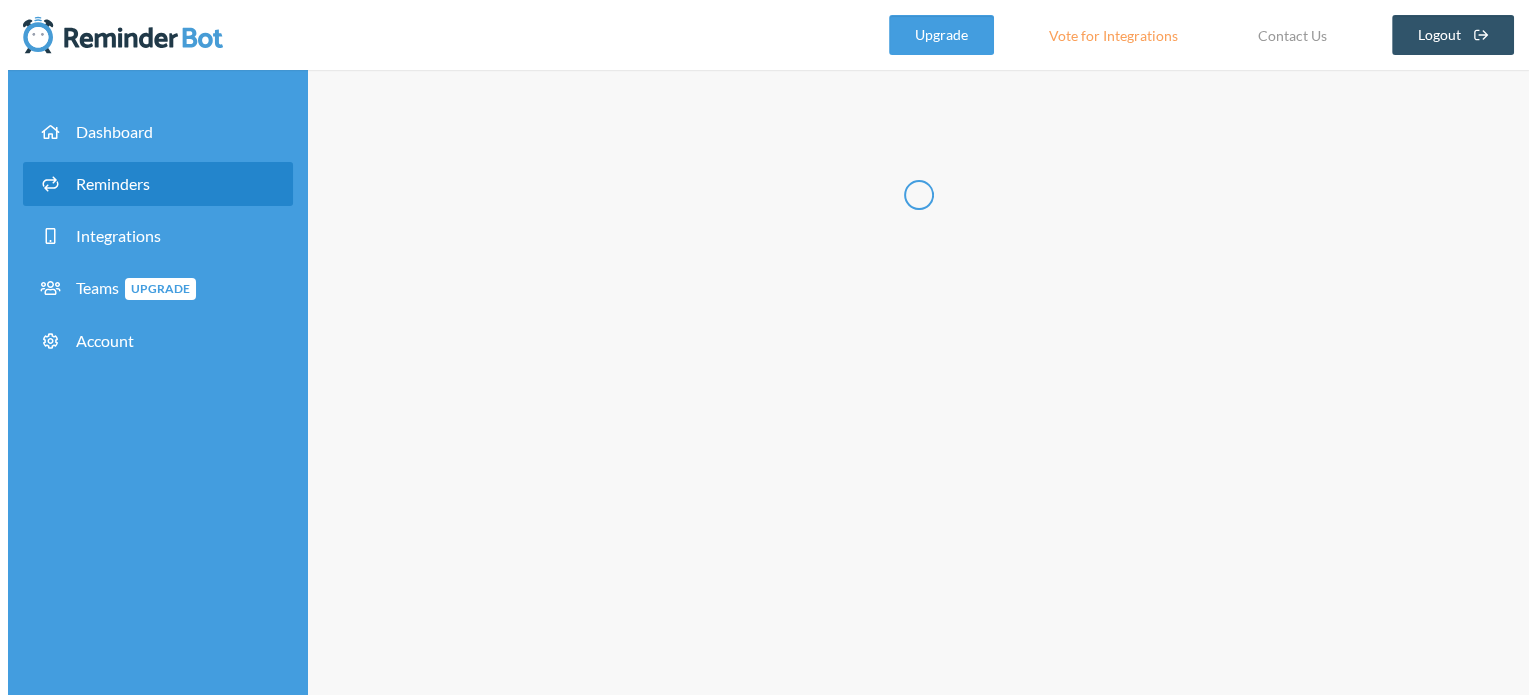 scroll, scrollTop: 0, scrollLeft: 0, axis: both 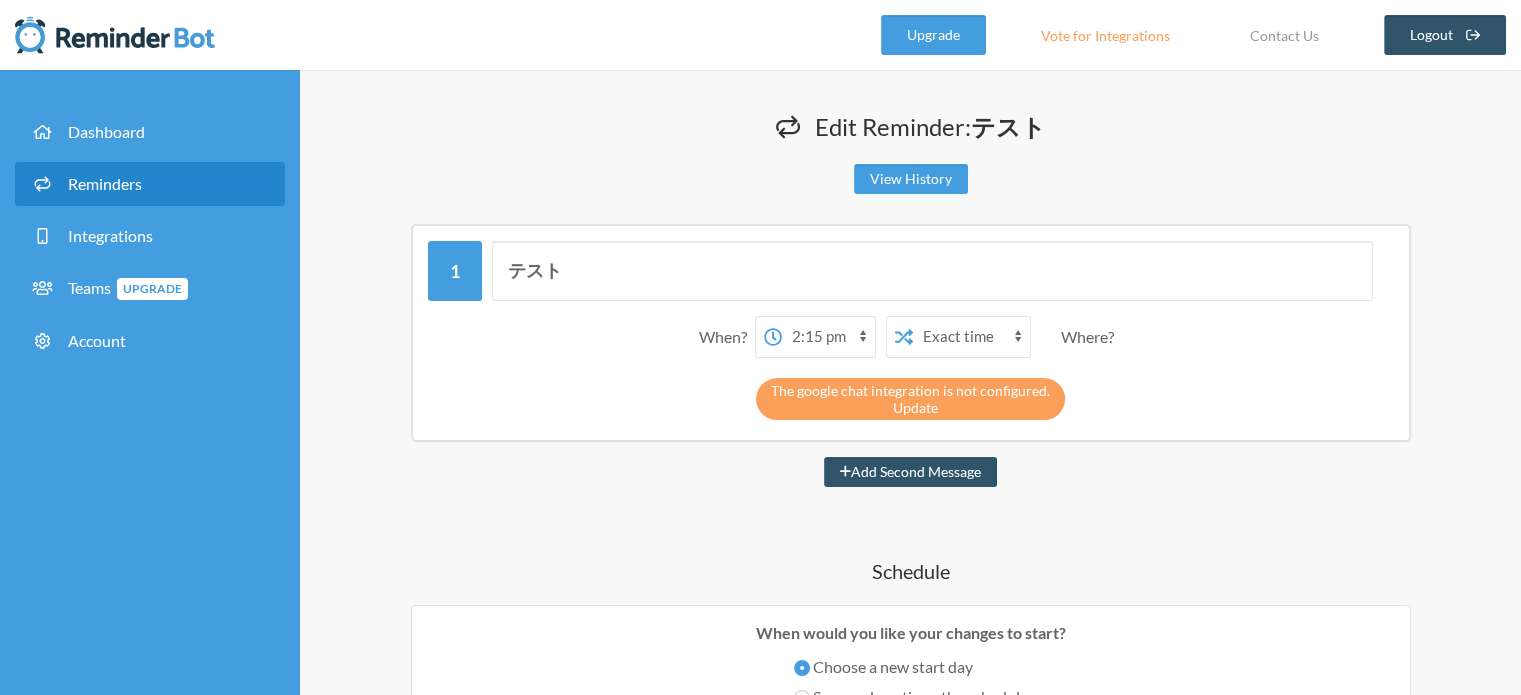 click on "Update" at bounding box center (915, 407) 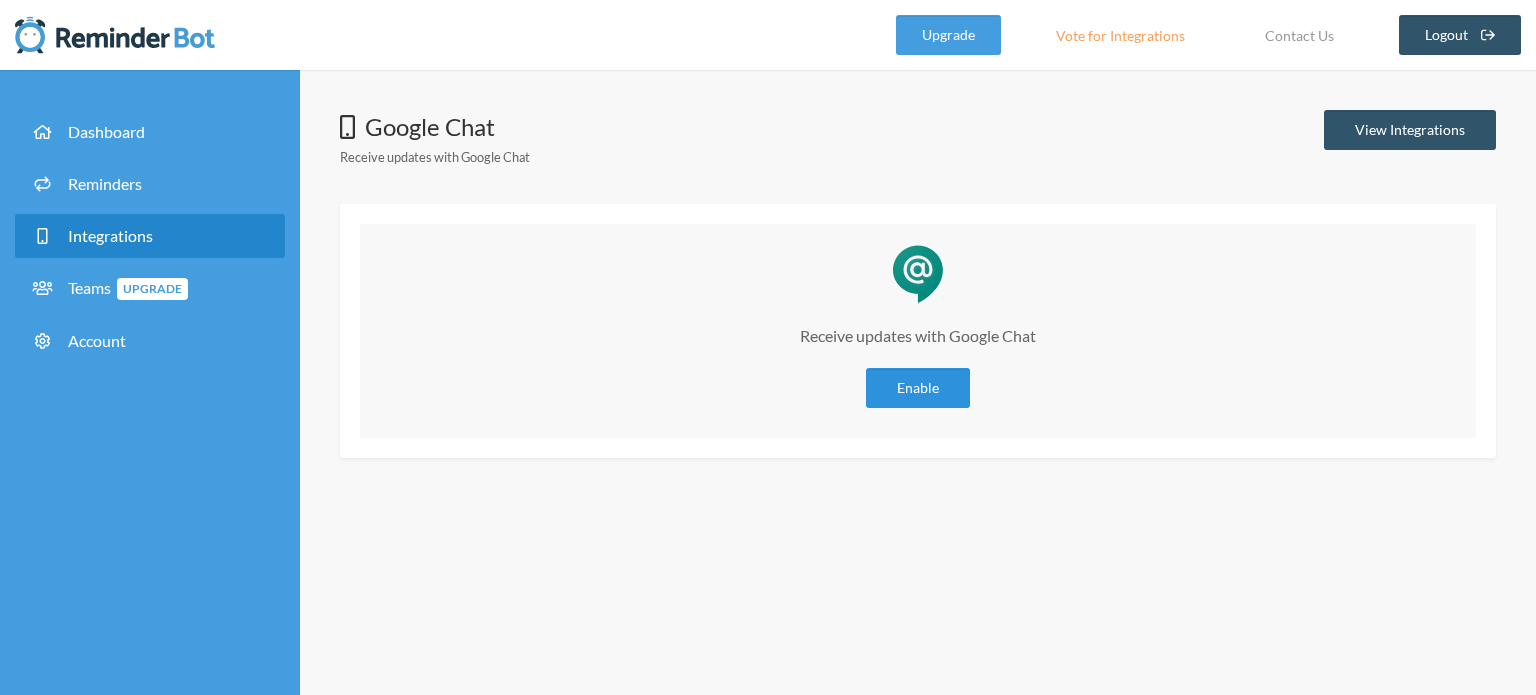 click on "Enable" at bounding box center [918, 388] 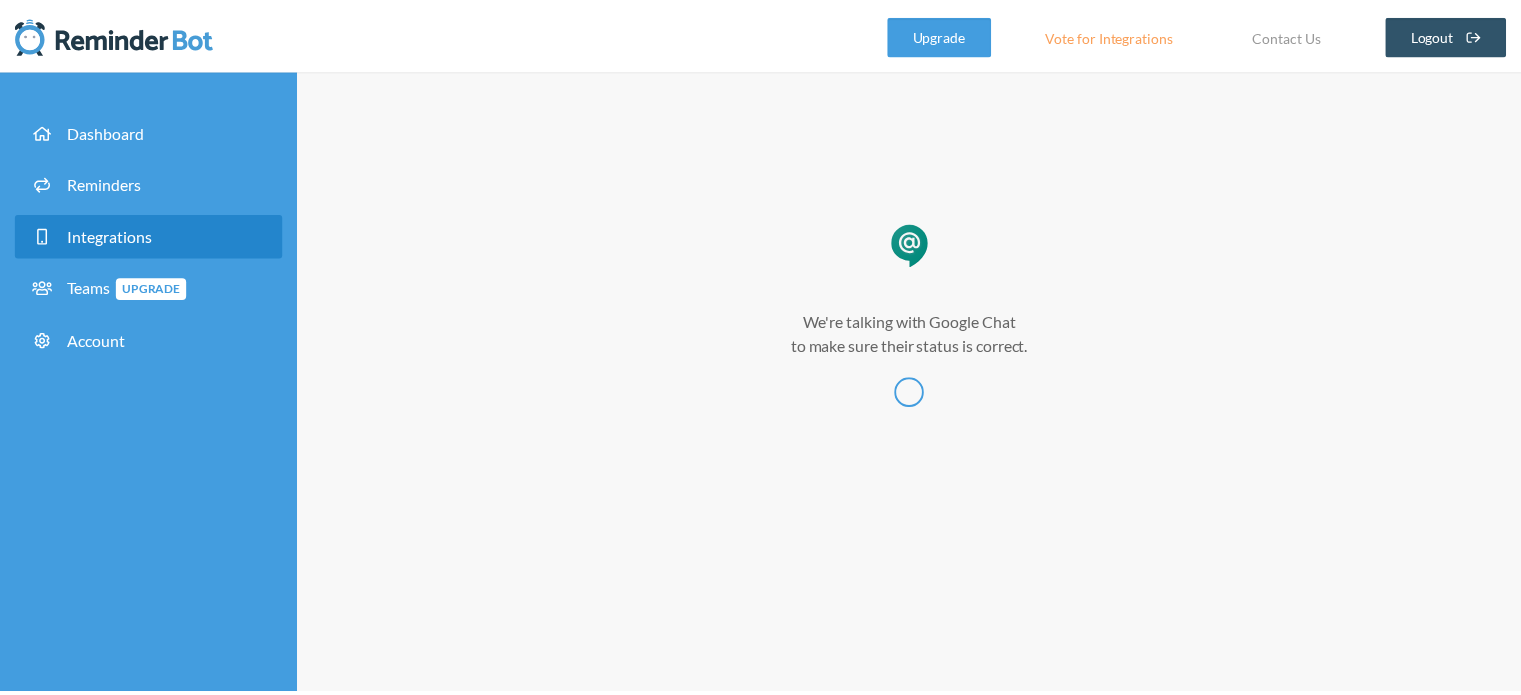 scroll, scrollTop: 0, scrollLeft: 0, axis: both 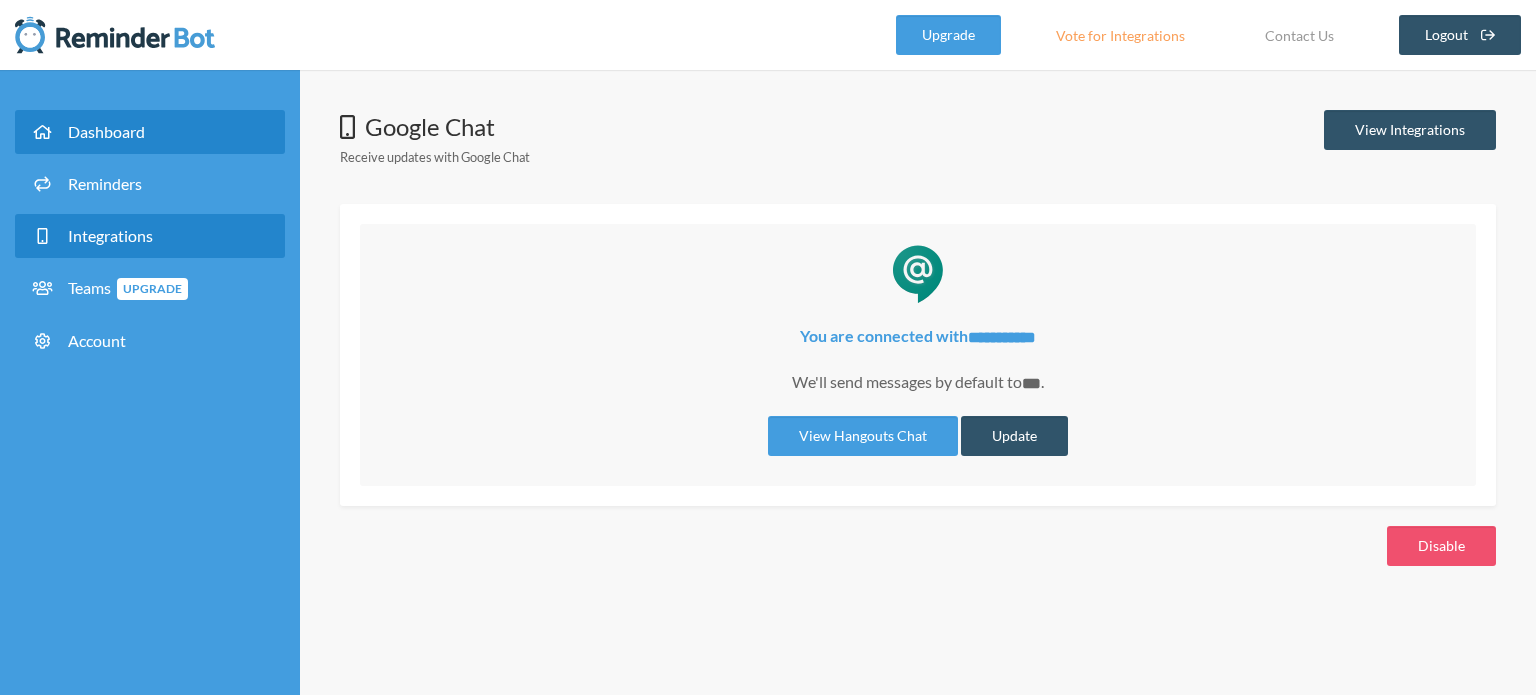click at bounding box center [42, 132] 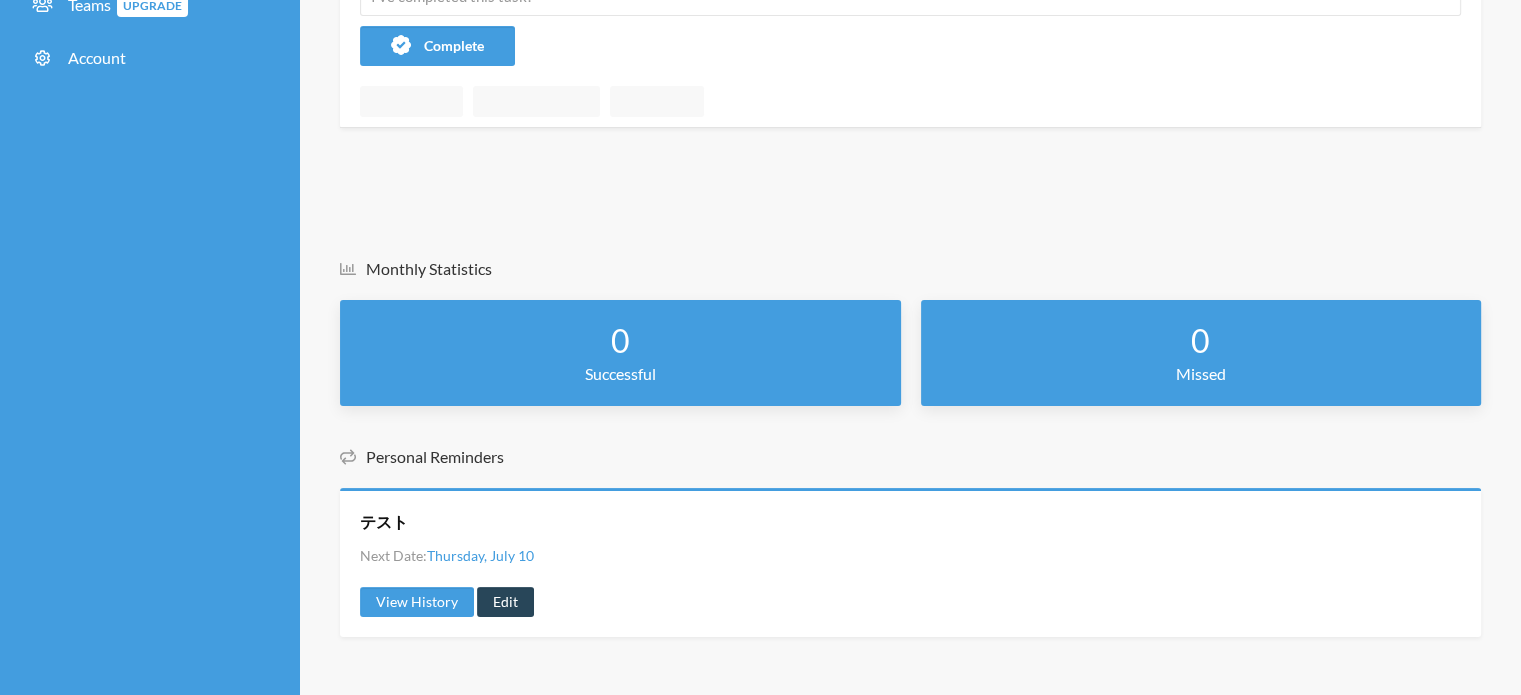 scroll, scrollTop: 284, scrollLeft: 0, axis: vertical 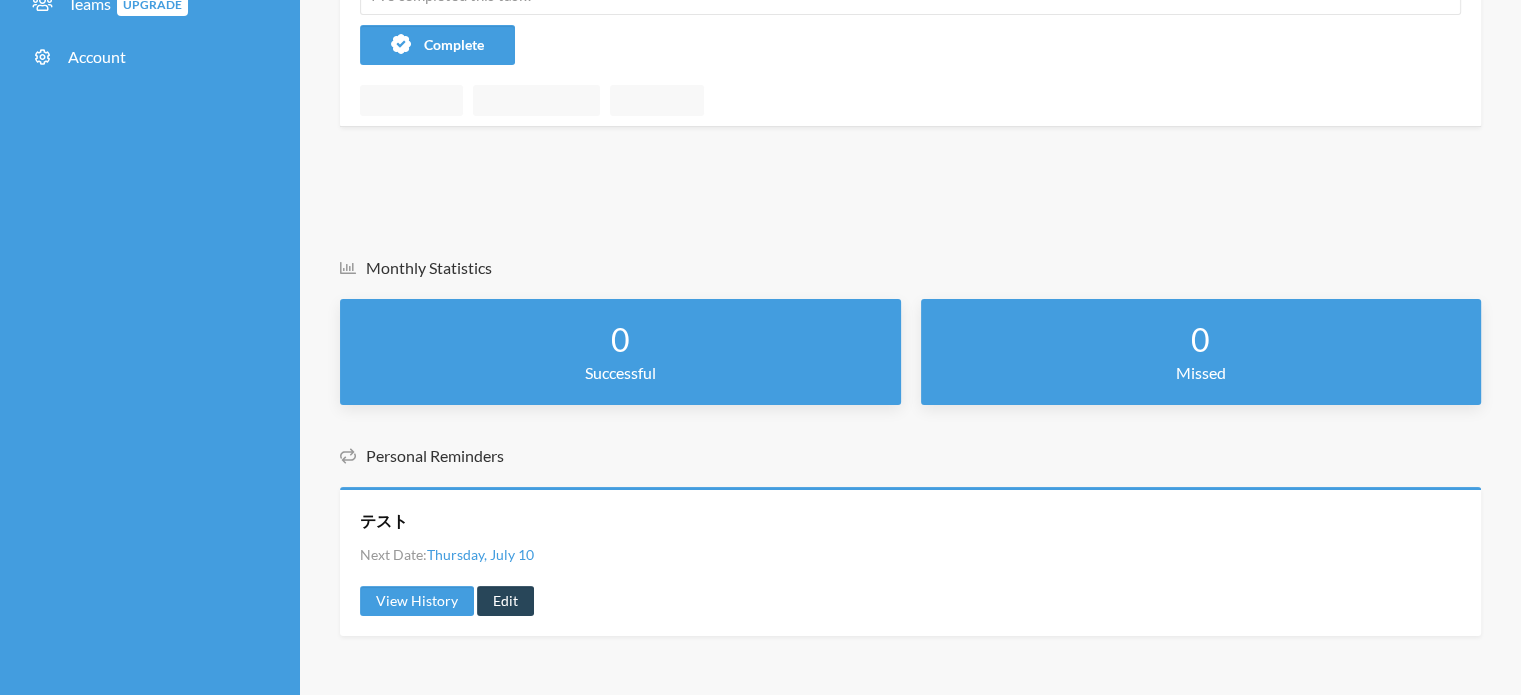 click on "Edit" at bounding box center (505, 601) 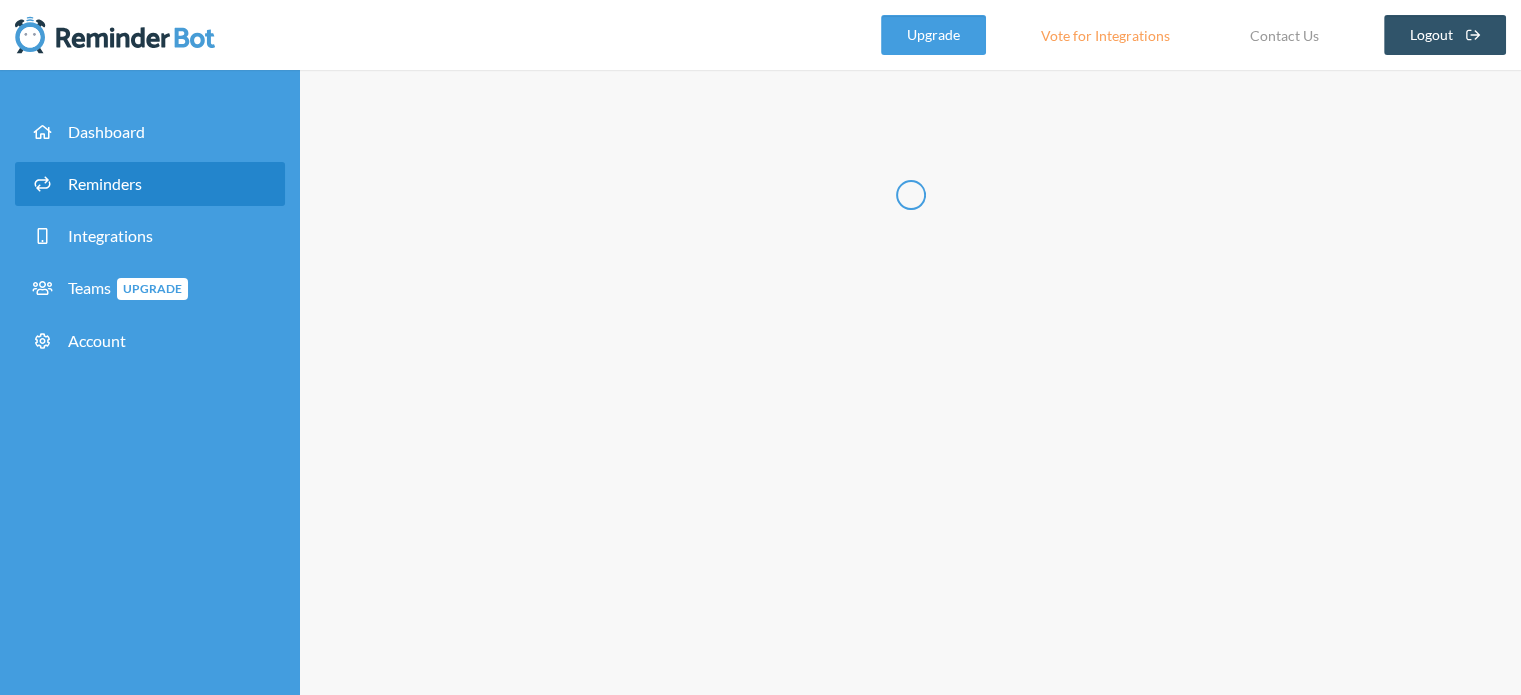 scroll, scrollTop: 0, scrollLeft: 0, axis: both 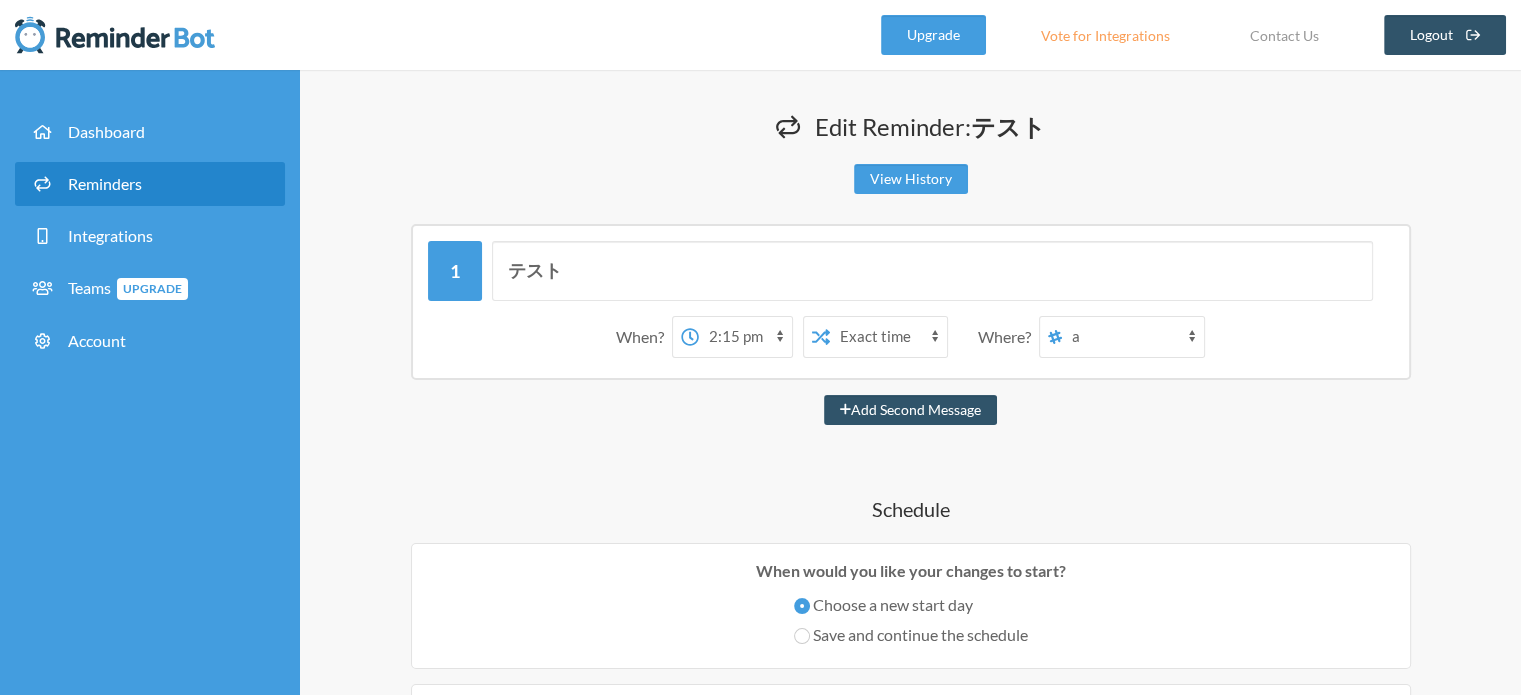 click on "[LAST] [FIRST]   a [LAST] [FIRST]" at bounding box center [1133, 337] 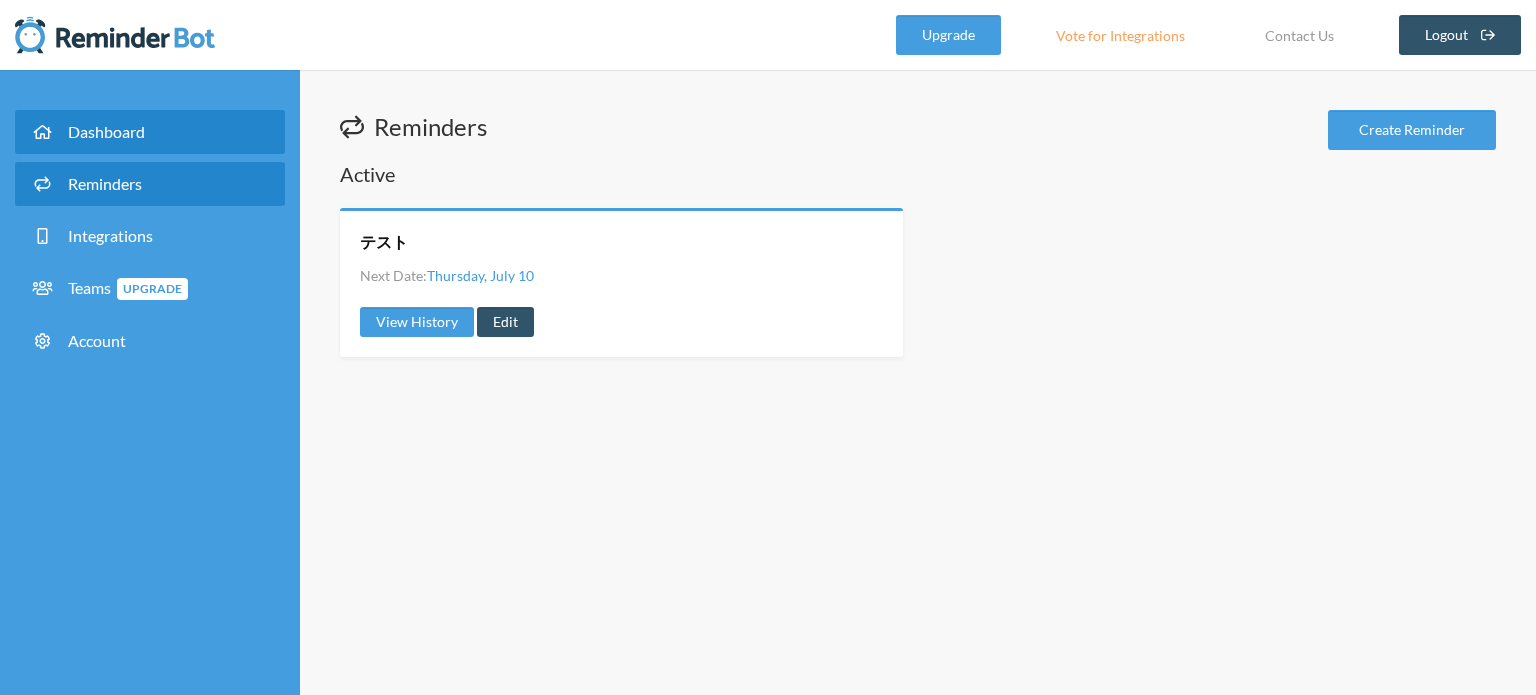 click on "Dashboard" at bounding box center (150, 132) 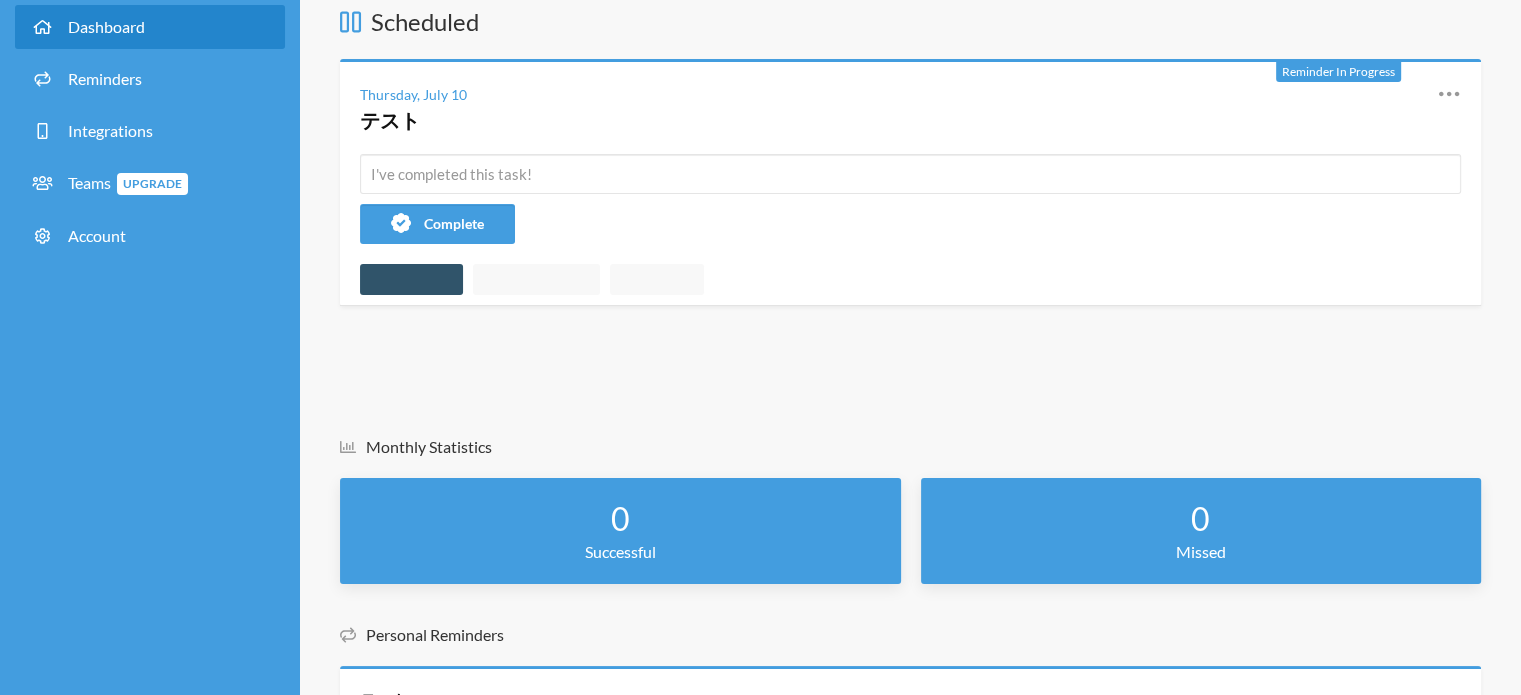 scroll, scrollTop: 0, scrollLeft: 0, axis: both 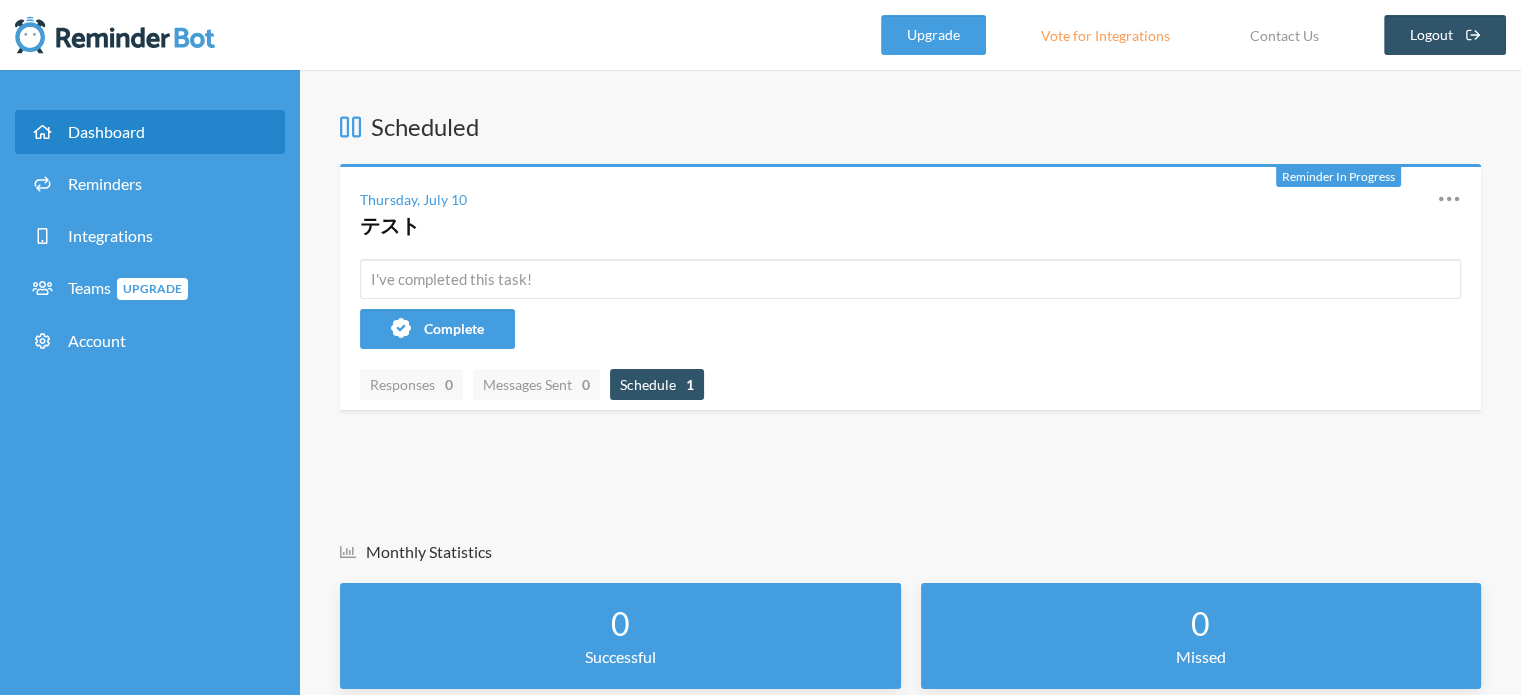 click on "Schedule  1" at bounding box center (411, 384) 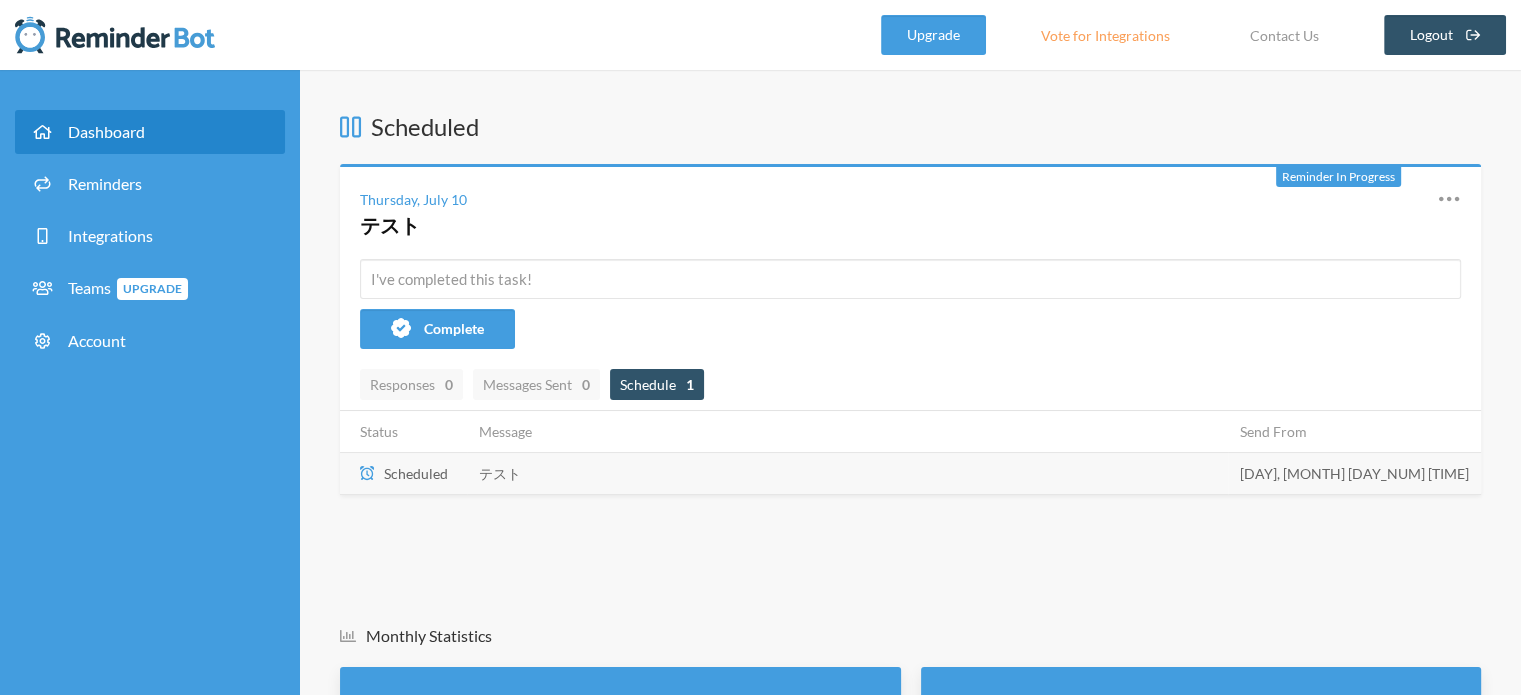 click on "Scheduled" at bounding box center [403, 473] 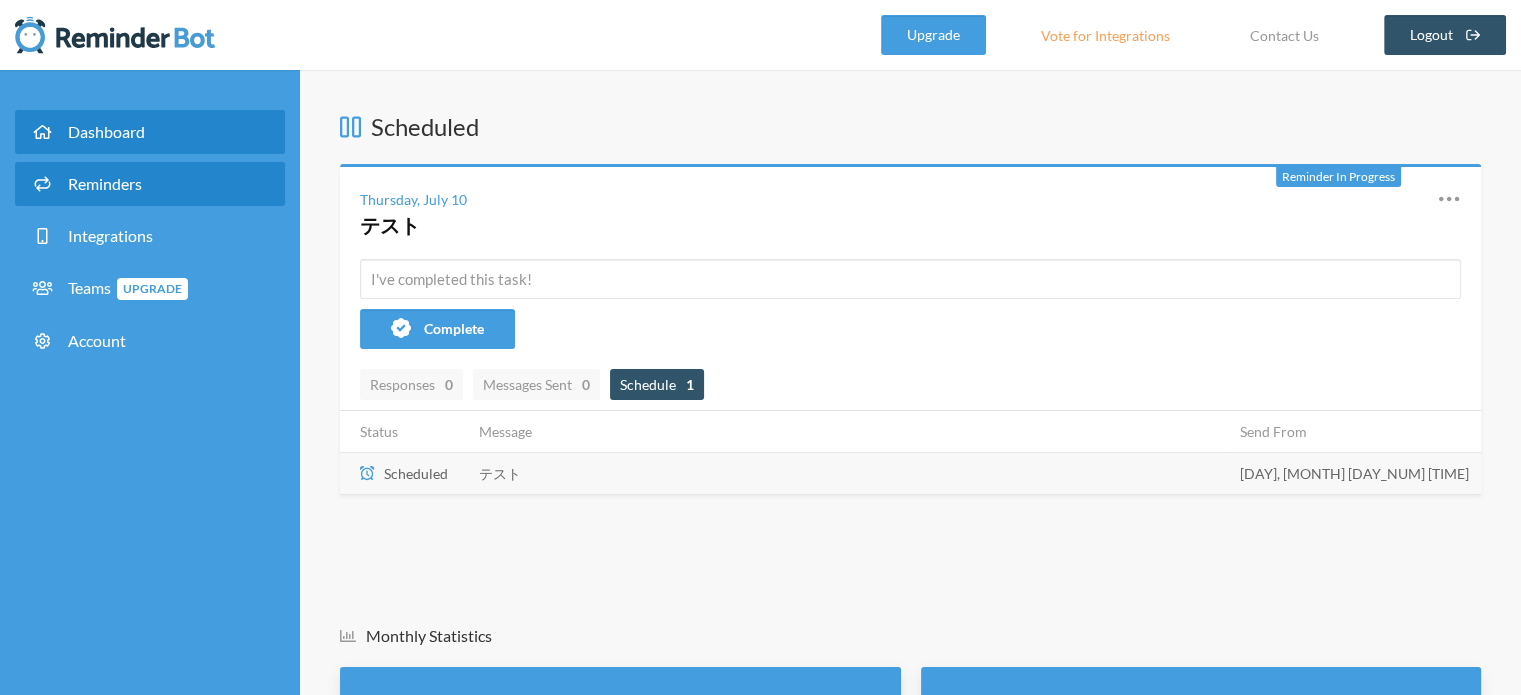 click on "Reminders" at bounding box center [150, 184] 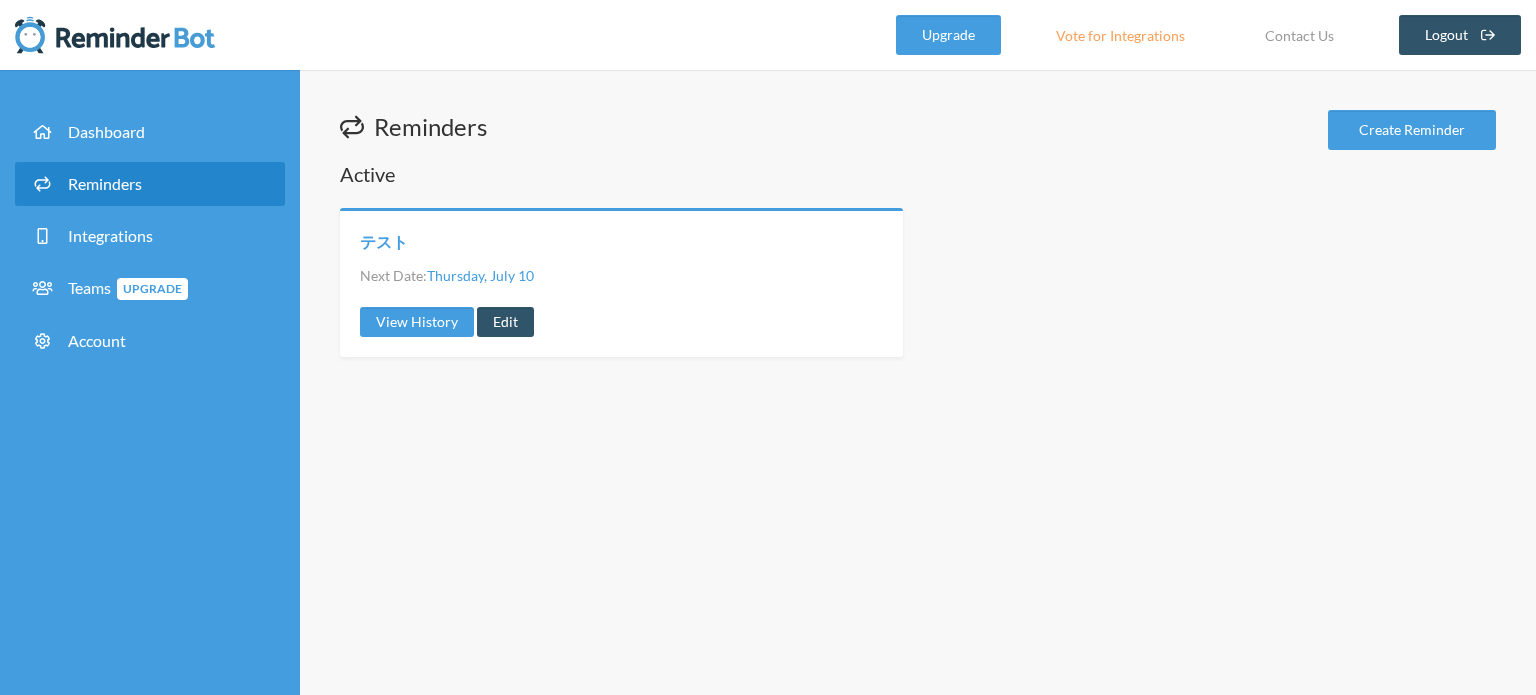 click on "テスト" at bounding box center (384, 242) 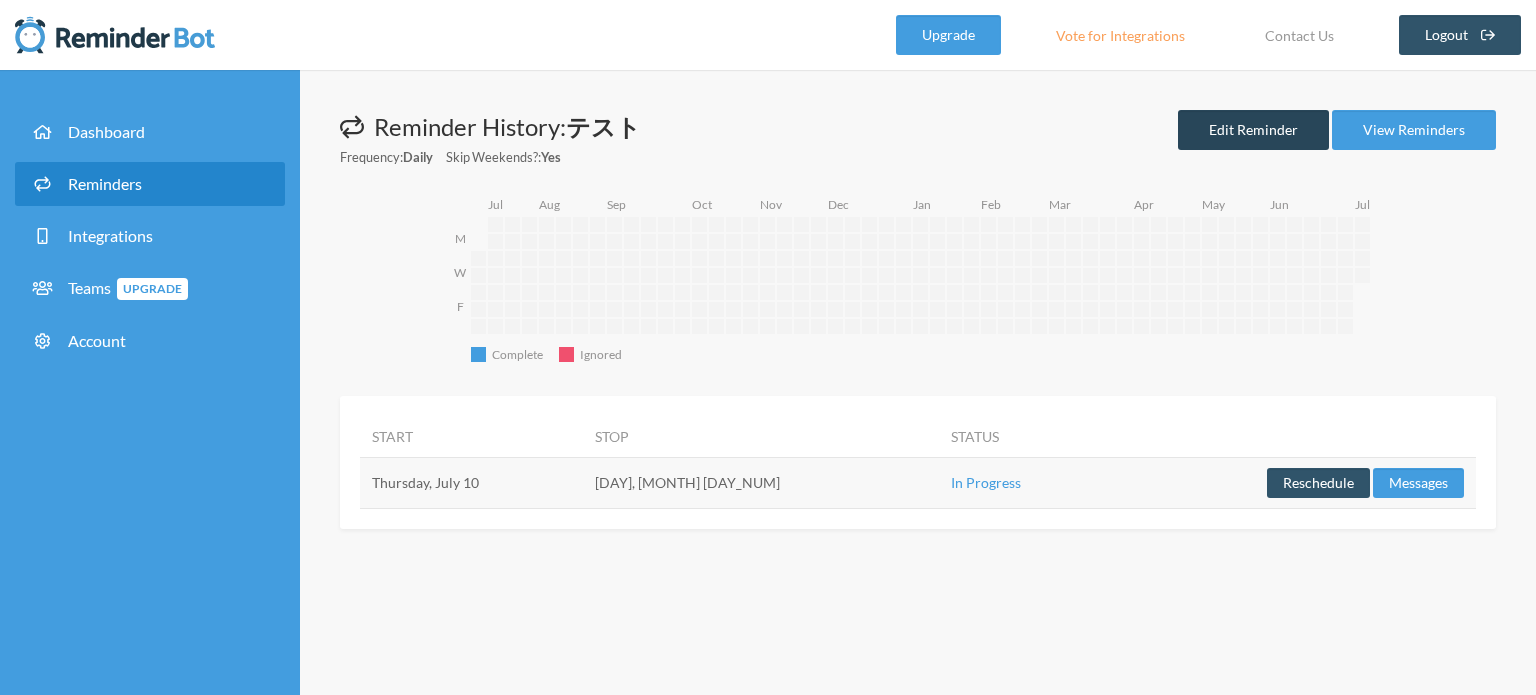 click on "Edit Reminder" at bounding box center [1253, 130] 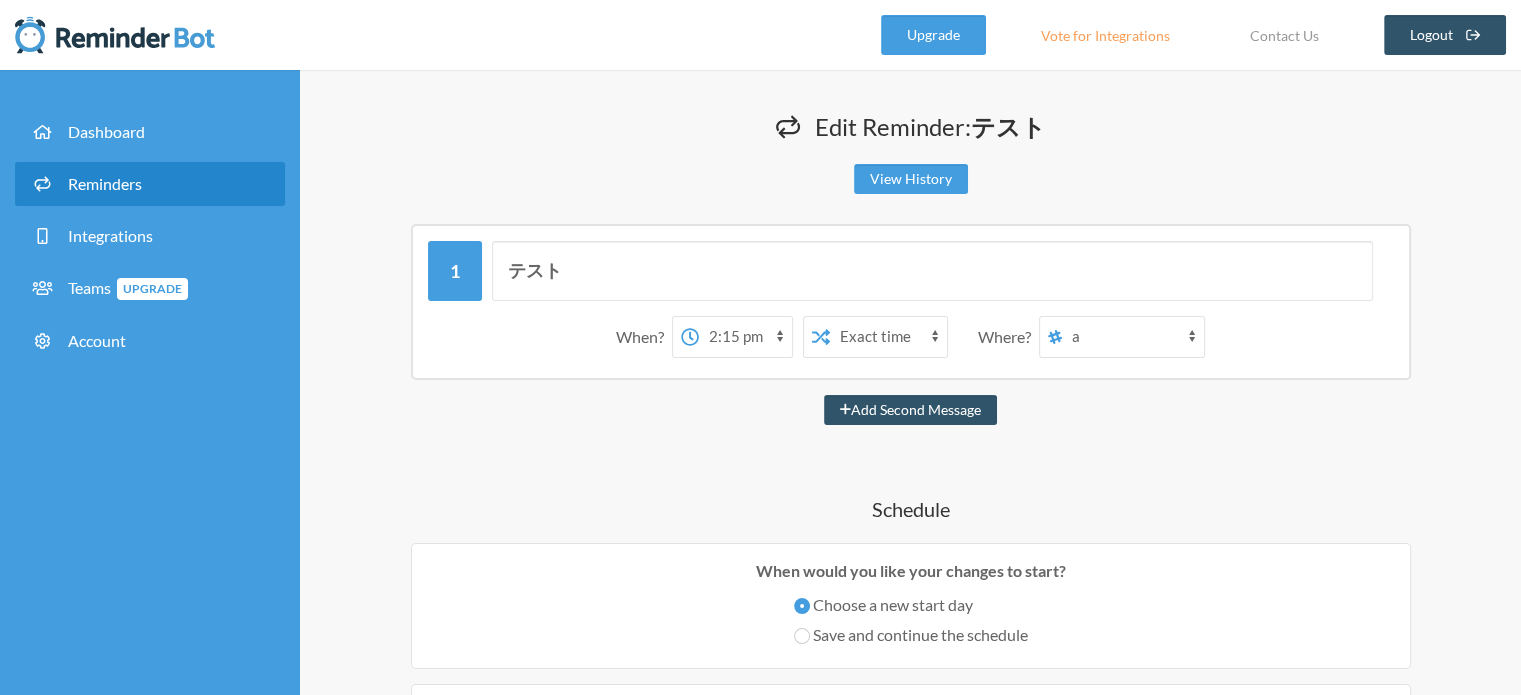 click on "[LAST] [FIRST]   a [LAST] [FIRST]" at bounding box center (1133, 337) 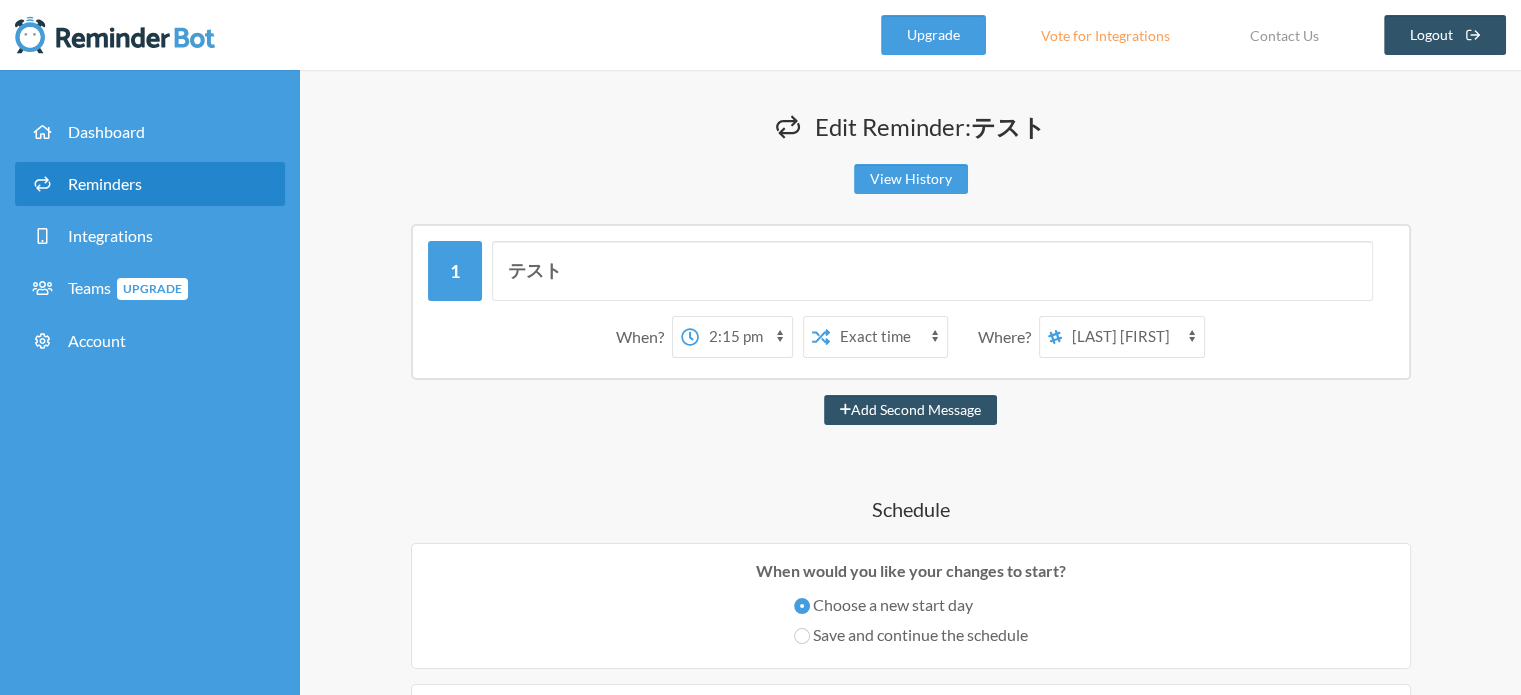 click on "[LAST] [FIRST]   a [LAST] [FIRST]" at bounding box center (1133, 337) 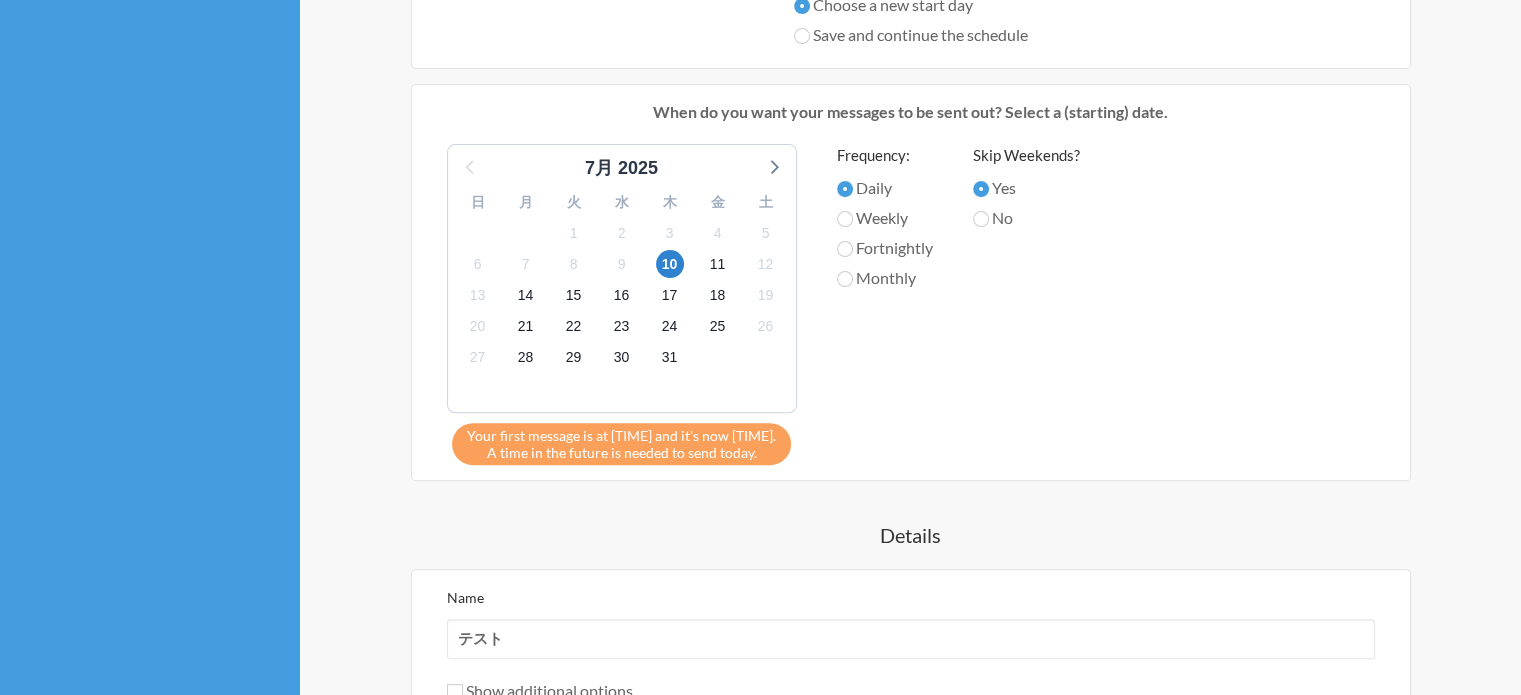 scroll, scrollTop: 1000, scrollLeft: 0, axis: vertical 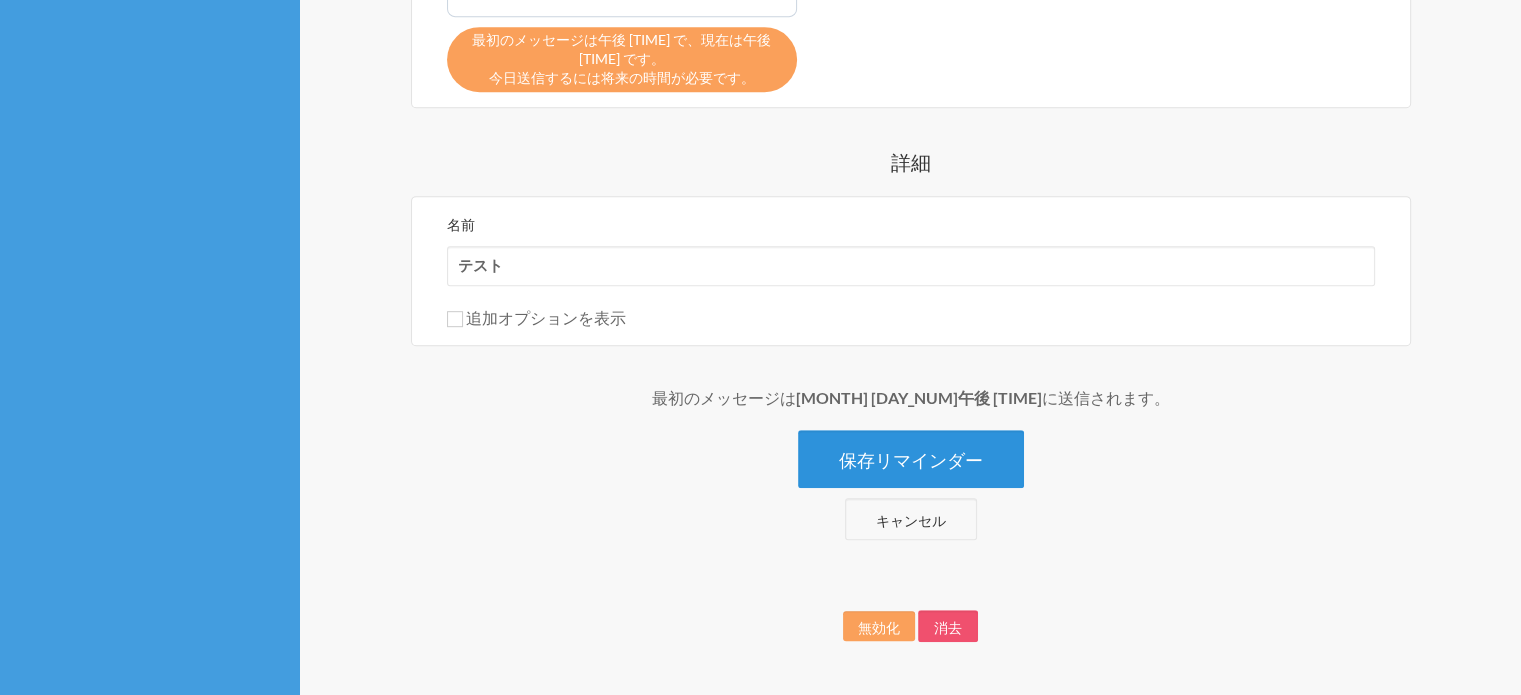 click on "保存リマインダー" at bounding box center (911, 460) 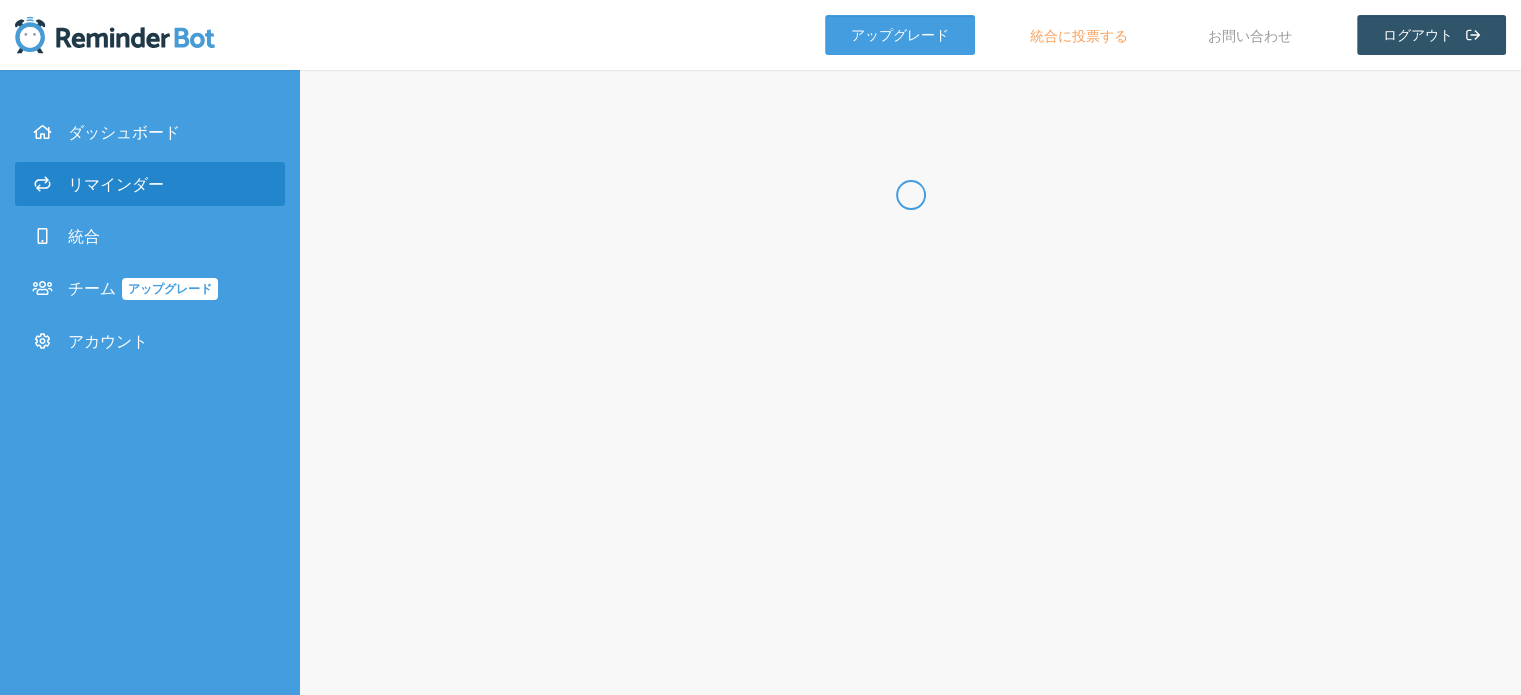 scroll, scrollTop: 0, scrollLeft: 0, axis: both 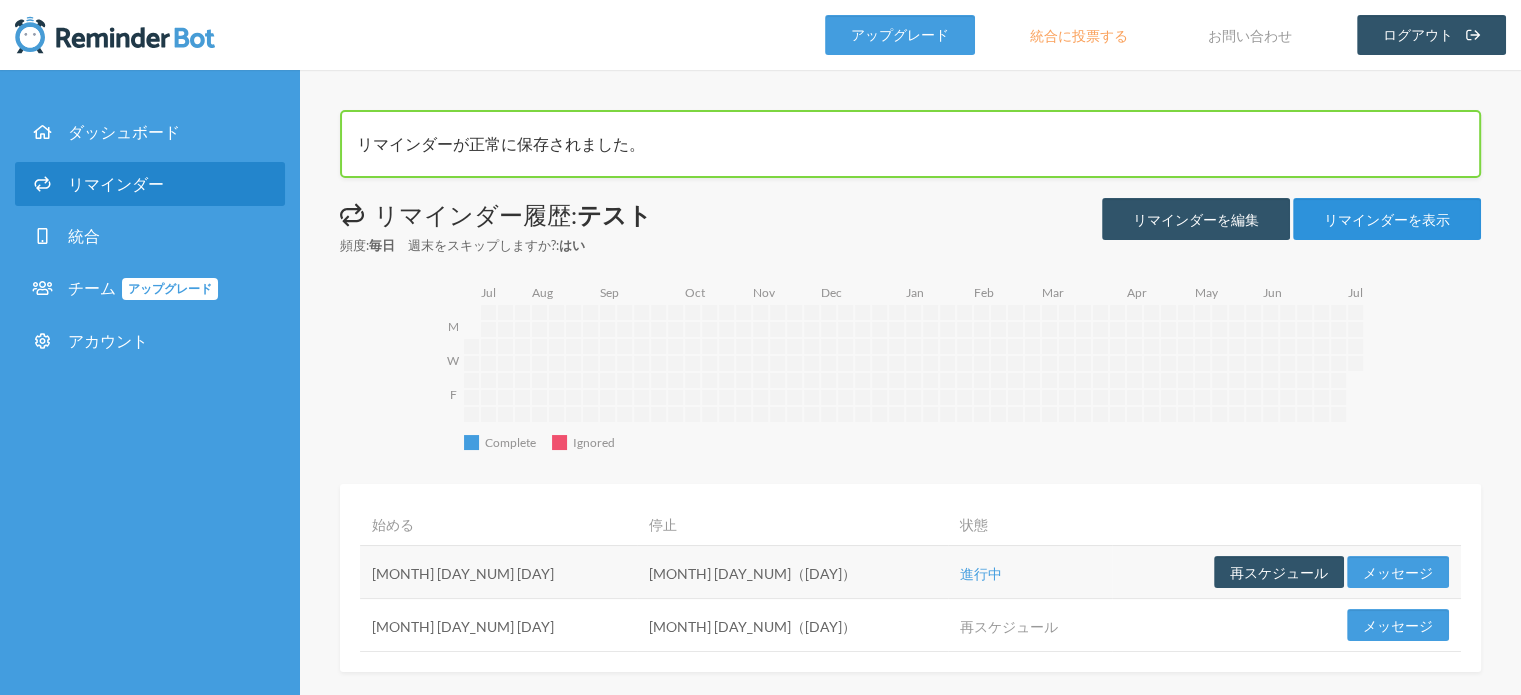 click on "リマインダーを表示" at bounding box center [1387, 219] 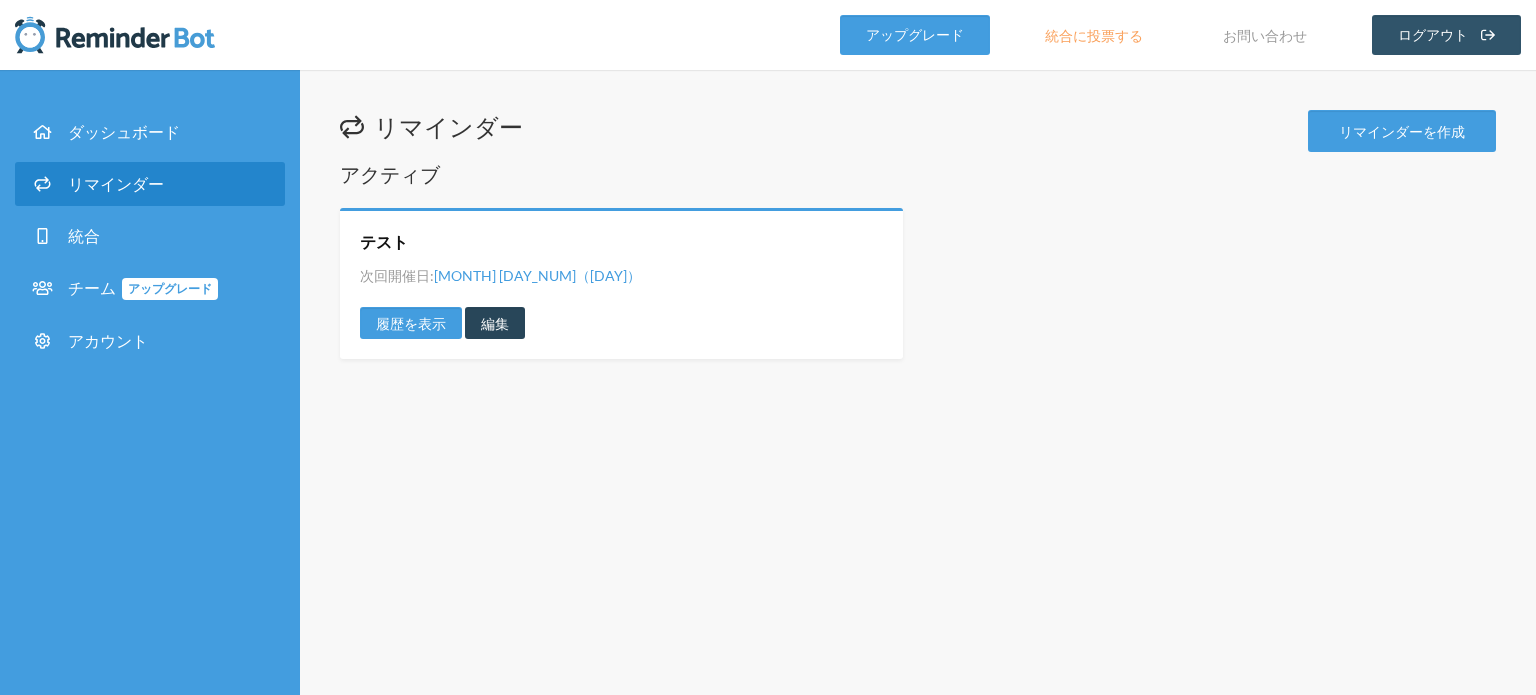 click on "編集" at bounding box center [495, 323] 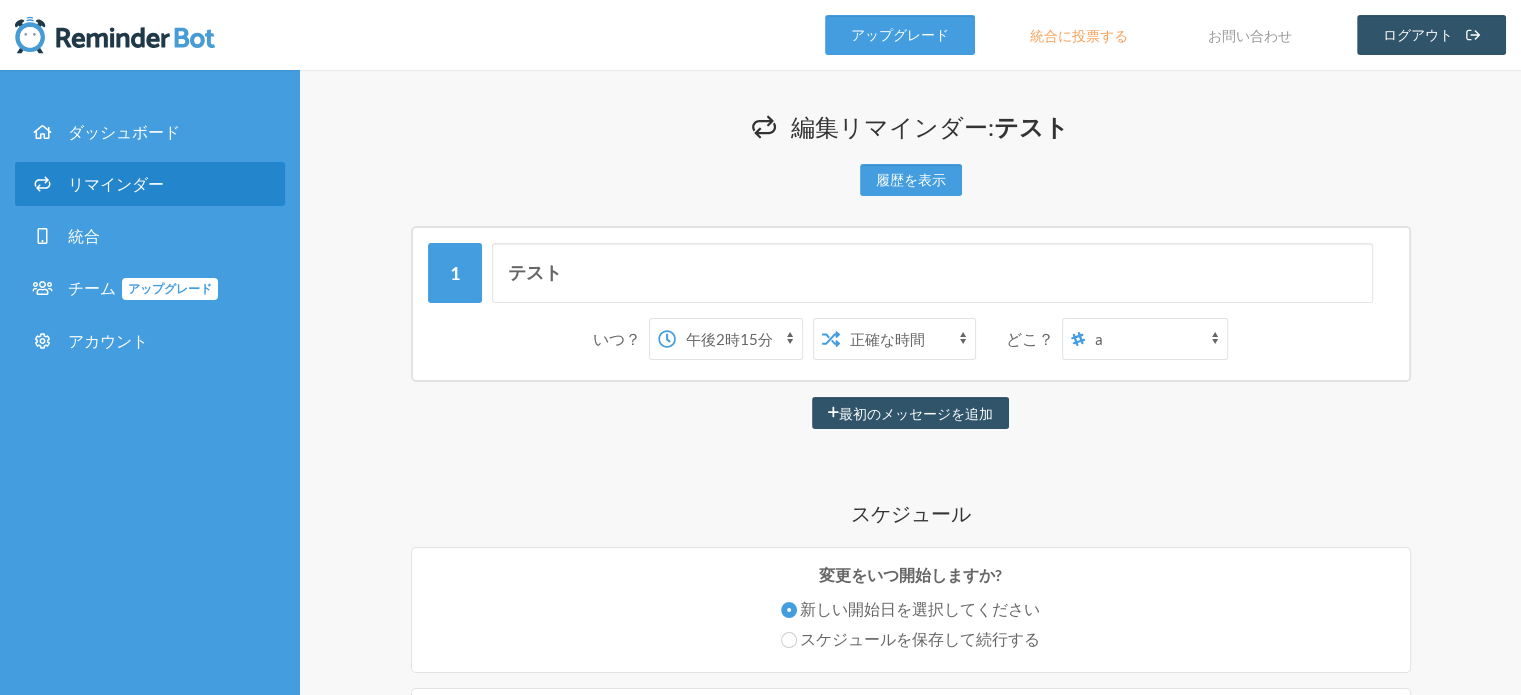 click on "午前0時 午前0時15分 午前0時30分 午前0時45分 午前1時 午前1時15分 午前1時30分 午前1時45分 午前2時 午前2時15分 午前2時30分 午前2時45分 午前3時 午前3時15分 午前3時30分 午前3時45分 午前4時 午前4時15分 午前4時30分 午前4時45分 午前5時 午前5時15分 午前5時30分 午前5時45分 午前6時 午前6時15分 午前6時30分 午前6時45分 午前7時 午前7時15分 午前7時30分 午前7時45分 午前8時 午前8時15分 午前8時30分 午前8時45分 午前9時 午前9時15分 午前9時30分 午前9時45分 午前10時 午前10時15分 午前10時30分 午前10時45分 午前11時 午前11時15分 午前11時30分 午前11時45分 午後12時 午後12時15分 午後12時30分 午後12時45分 午後1時 午後1時15分 午後1時30分 午後1時45分 午後2時 午後2時15分 午後2時30分 午後2時45分 午後3時 午後3時15分 午後3時30分 午後3時45分 午後4時 午後4時15分 午後4時30分 午後4時45分" at bounding box center [739, 339] 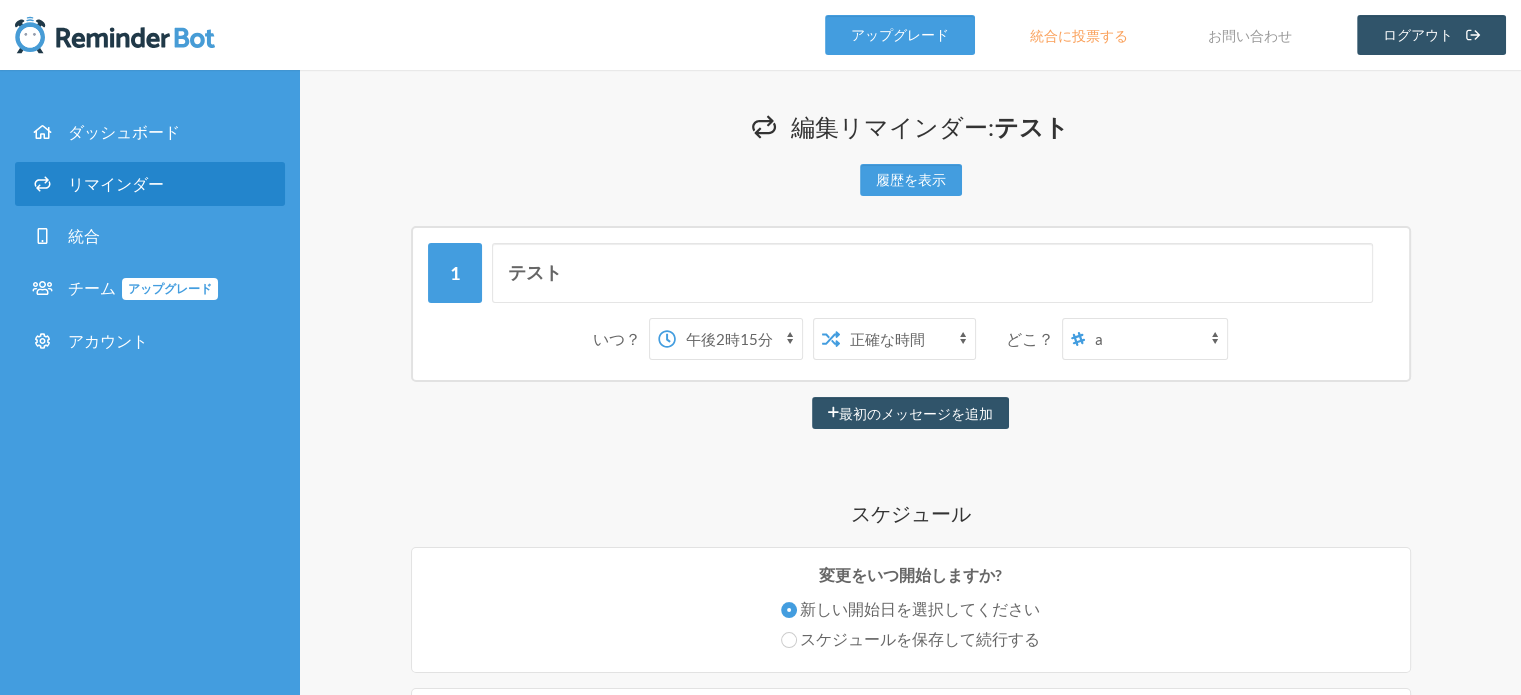 select on "14:30:00" 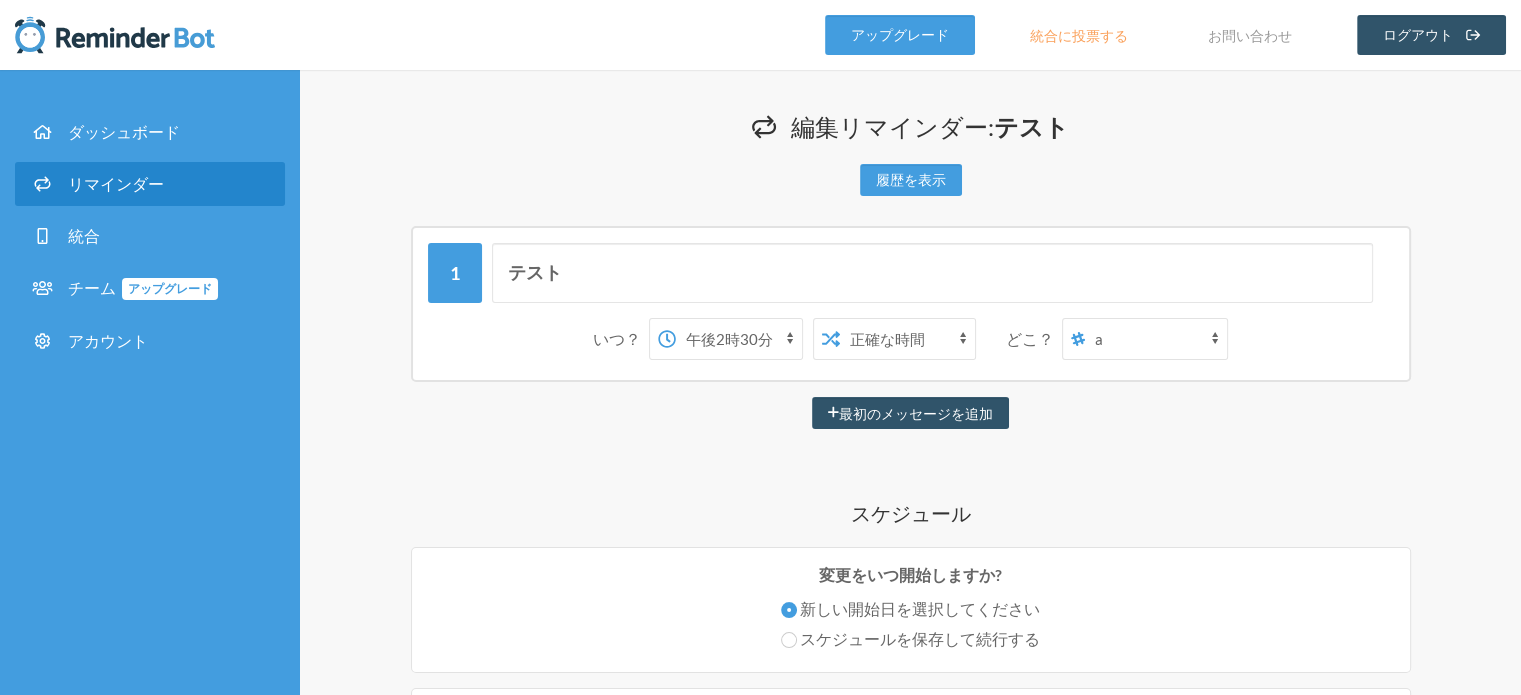 click on "午前0時 午前0時15分 午前0時30分 午前0時45分 午前1時 午前1時15分 午前1時30分 午前1時45分 午前2時 午前2時15分 午前2時30分 午前2時45分 午前3時 午前3時15分 午前3時30分 午前3時45分 午前4時 午前4時15分 午前4時30分 午前4時45分 午前5時 午前5時15分 午前5時30分 午前5時45分 午前6時 午前6時15分 午前6時30分 午前6時45分 午前7時 午前7時15分 午前7時30分 午前7時45分 午前8時 午前8時15分 午前8時30分 午前8時45分 午前9時 午前9時15分 午前9時30分 午前9時45分 午前10時 午前10時15分 午前10時30分 午前10時45分 午前11時 午前11時15分 午前11時30分 午前11時45分 午後12時 午後12時15分 午後12時30分 午後12時45分 午後1時 午後1時15分 午後1時30分 午後1時45分 午後2時 午後2時15分 午後2時30分 午後2時45分 午後3時 午後3時15分 午後3時30分 午後3時45分 午後4時 午後4時15分 午後4時30分 午後4時45分" at bounding box center [739, 339] 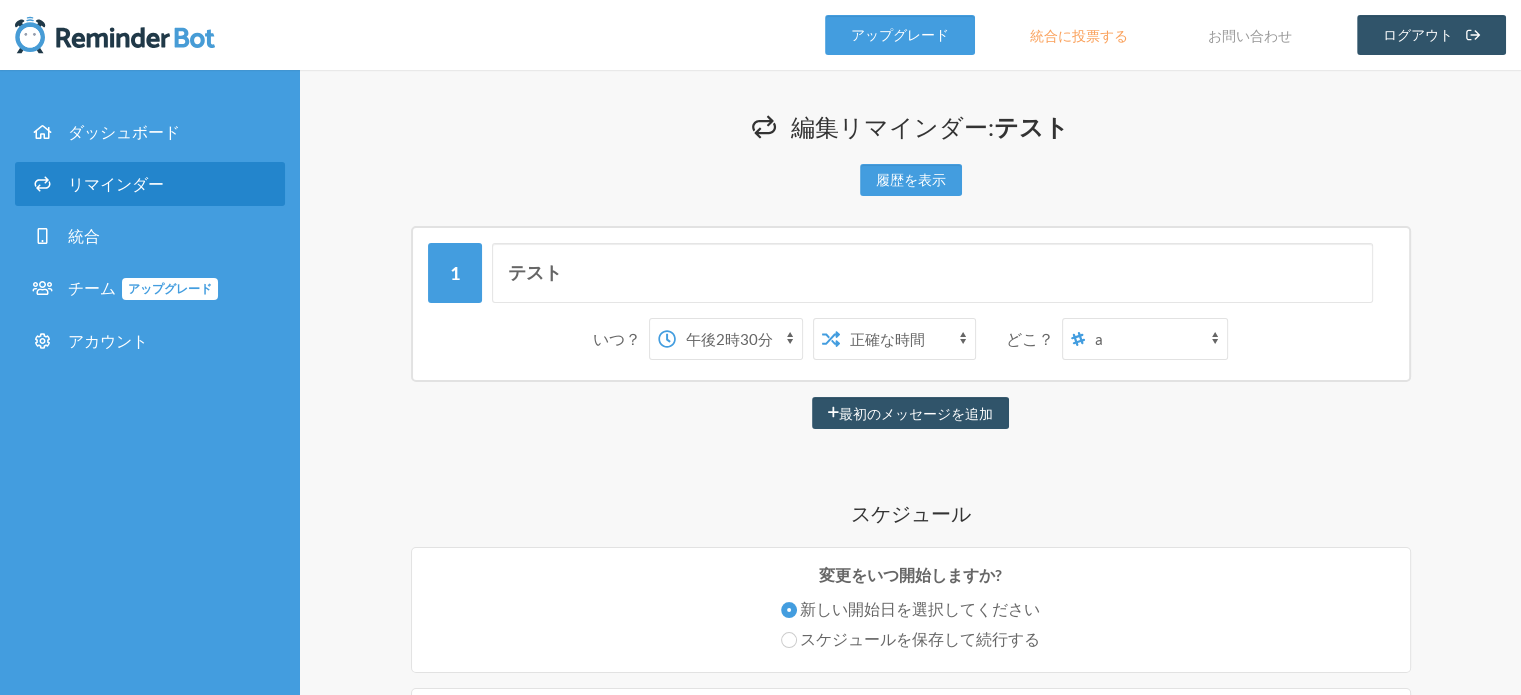 click on "[LAST] [FIRST]   a [LAST] [FIRST]" at bounding box center [1156, 339] 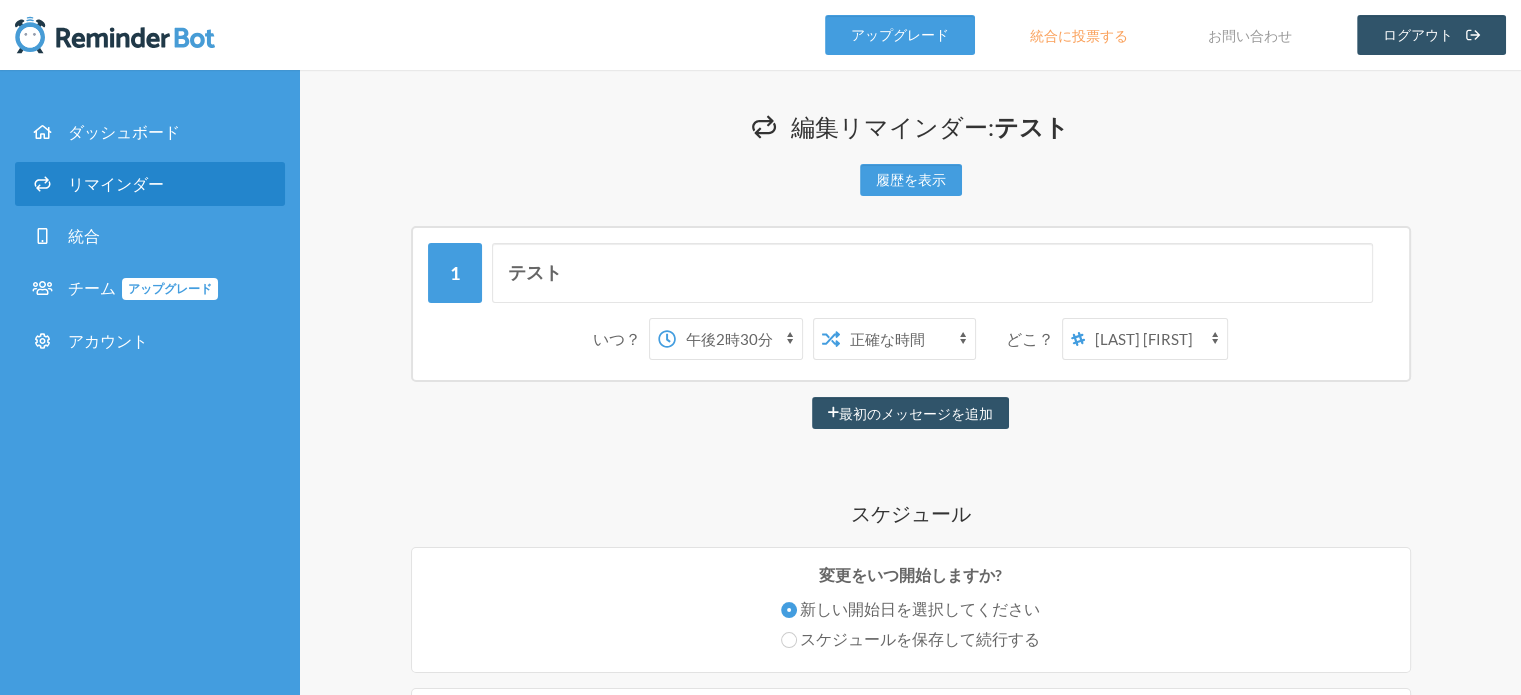click on "[LAST] [FIRST]   a [LAST] [FIRST]" at bounding box center (1156, 339) 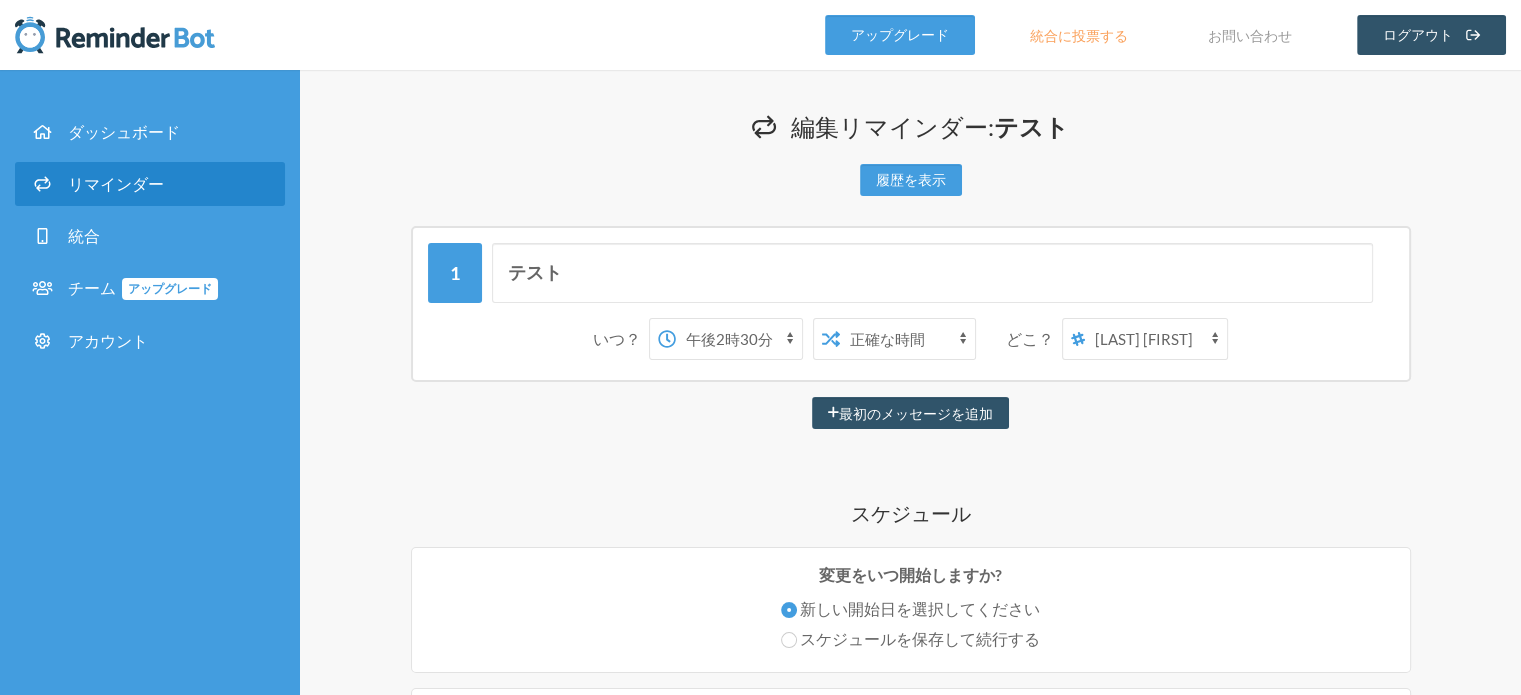 click on "最初のメッセージを追加" at bounding box center (910, 413) 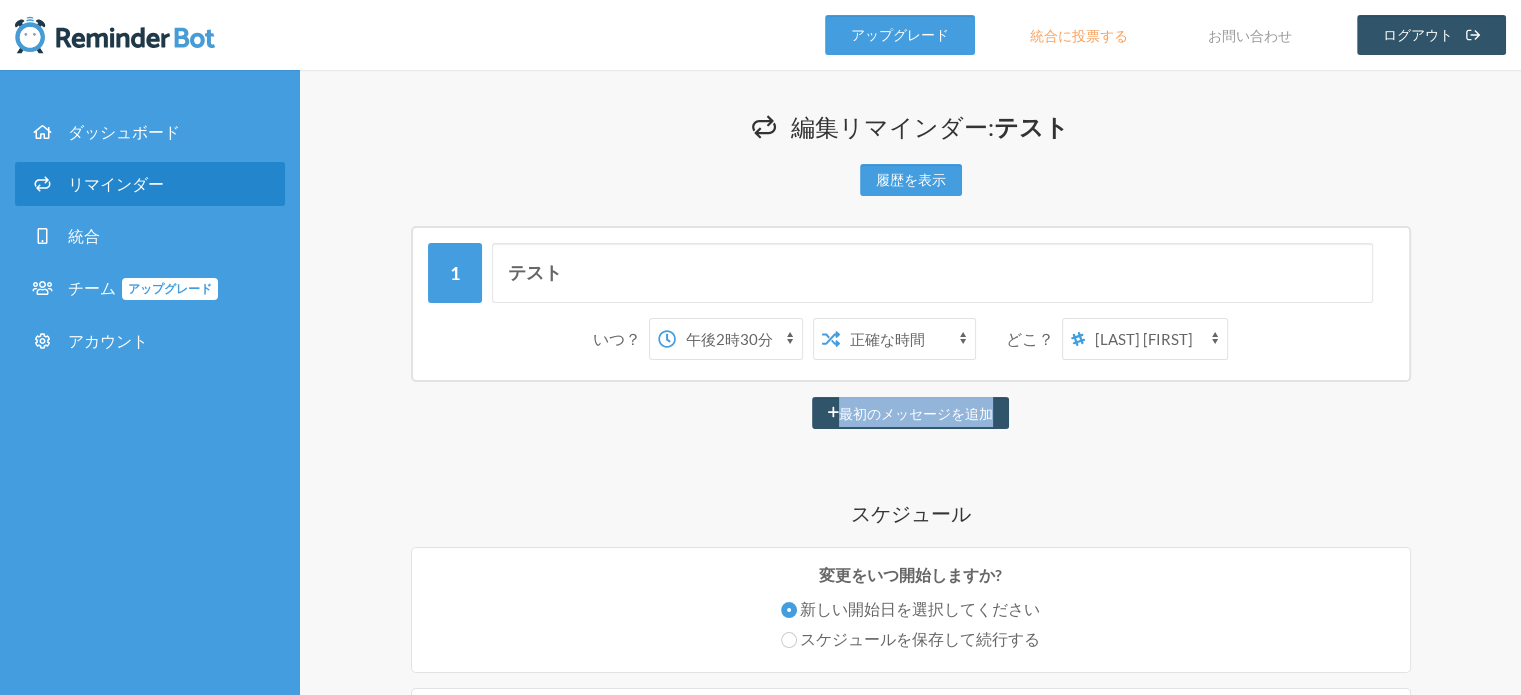 click on "最初のメッセージを追加" at bounding box center (910, 413) 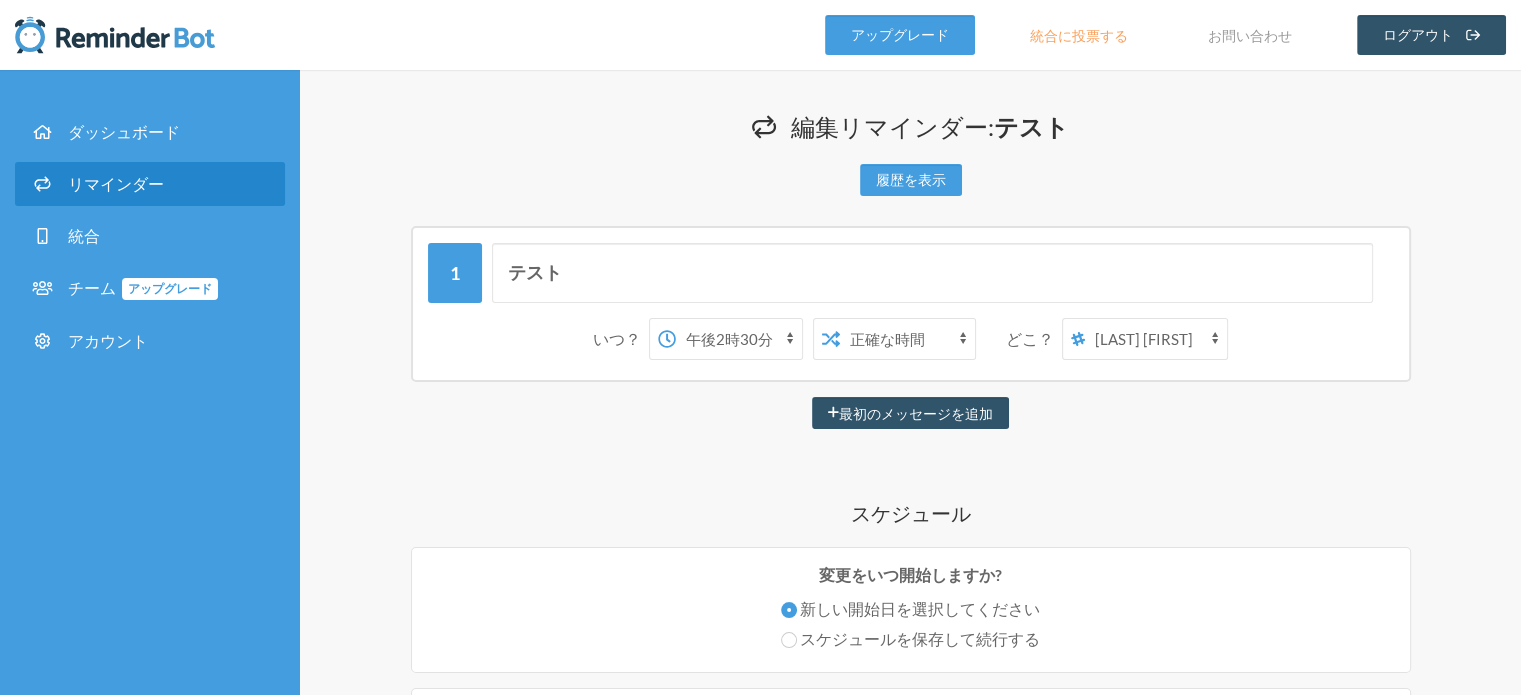 click on "[LAST] [FIRST]   a [LAST] [FIRST]" at bounding box center [1156, 339] 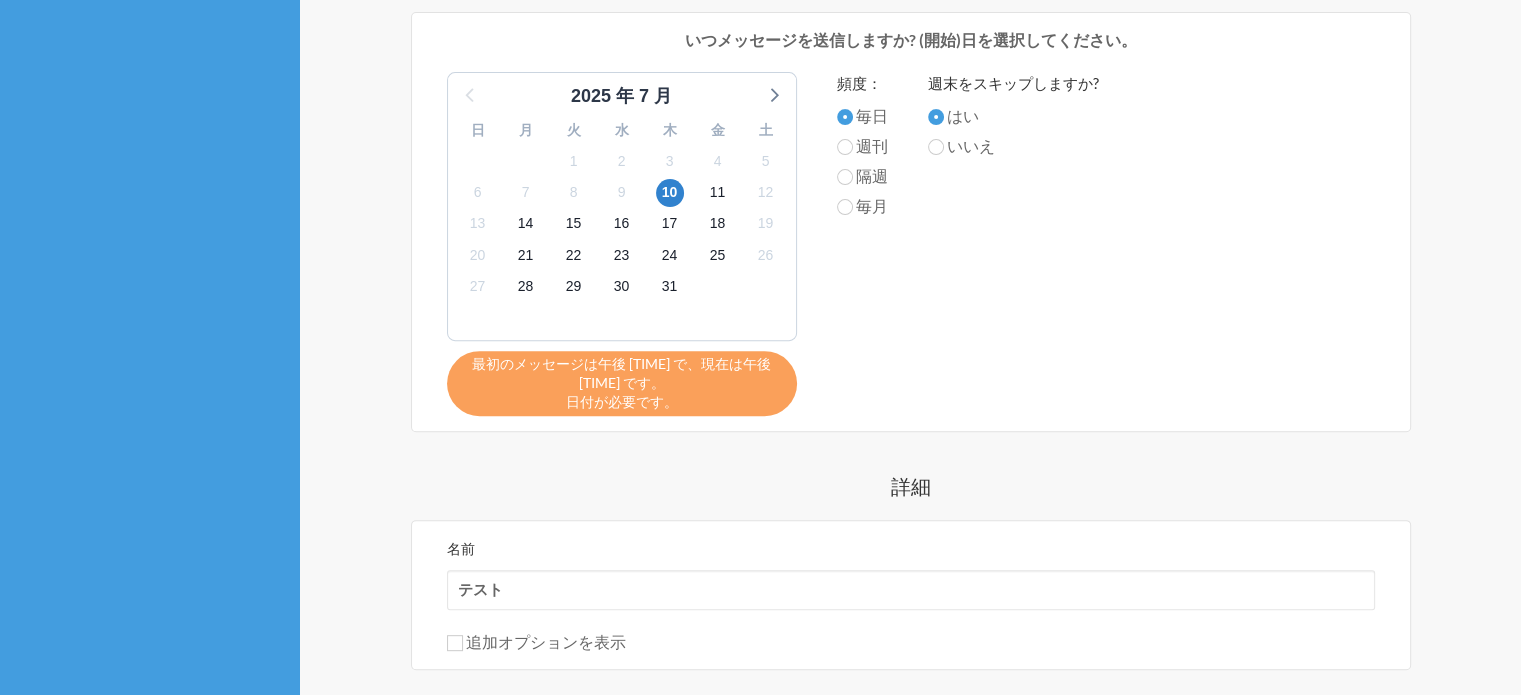 scroll, scrollTop: 1012, scrollLeft: 0, axis: vertical 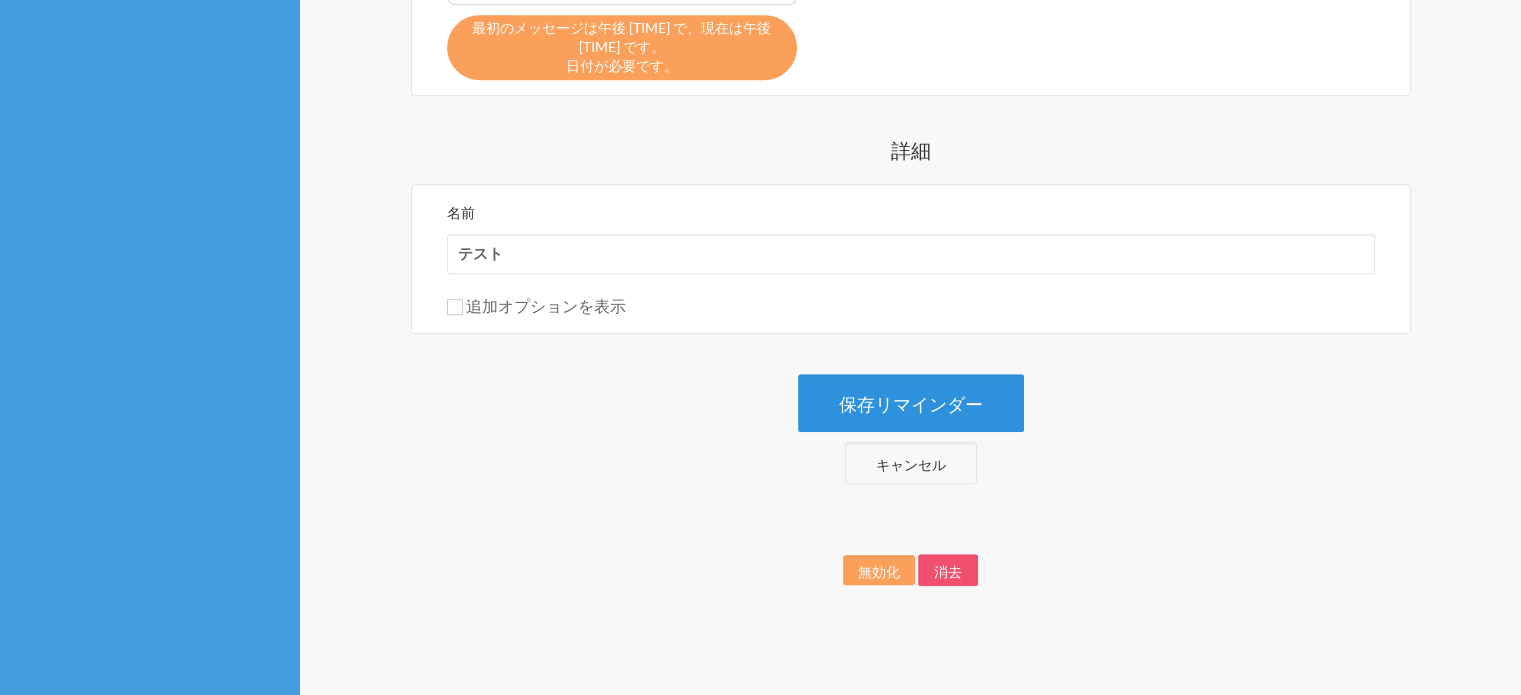 click on "保存リマインダー" at bounding box center [911, 404] 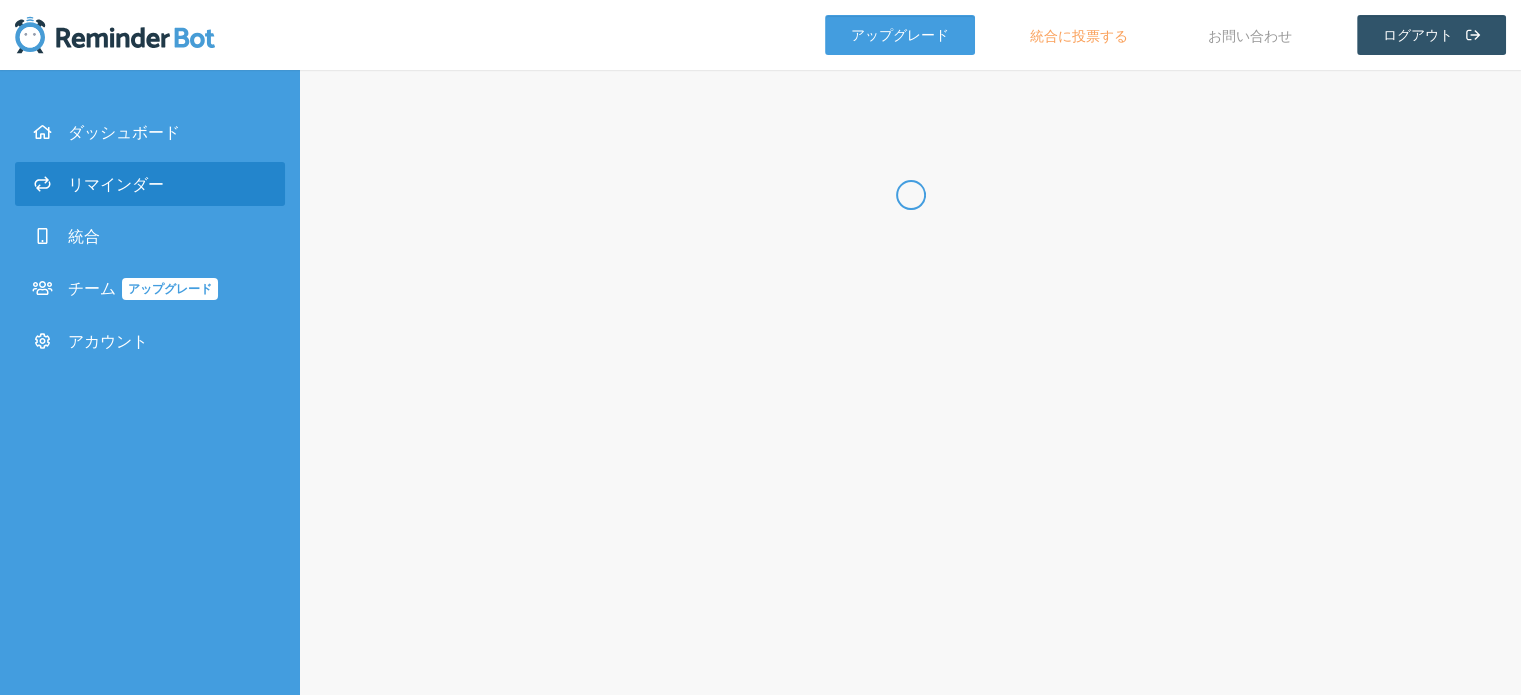 scroll, scrollTop: 0, scrollLeft: 0, axis: both 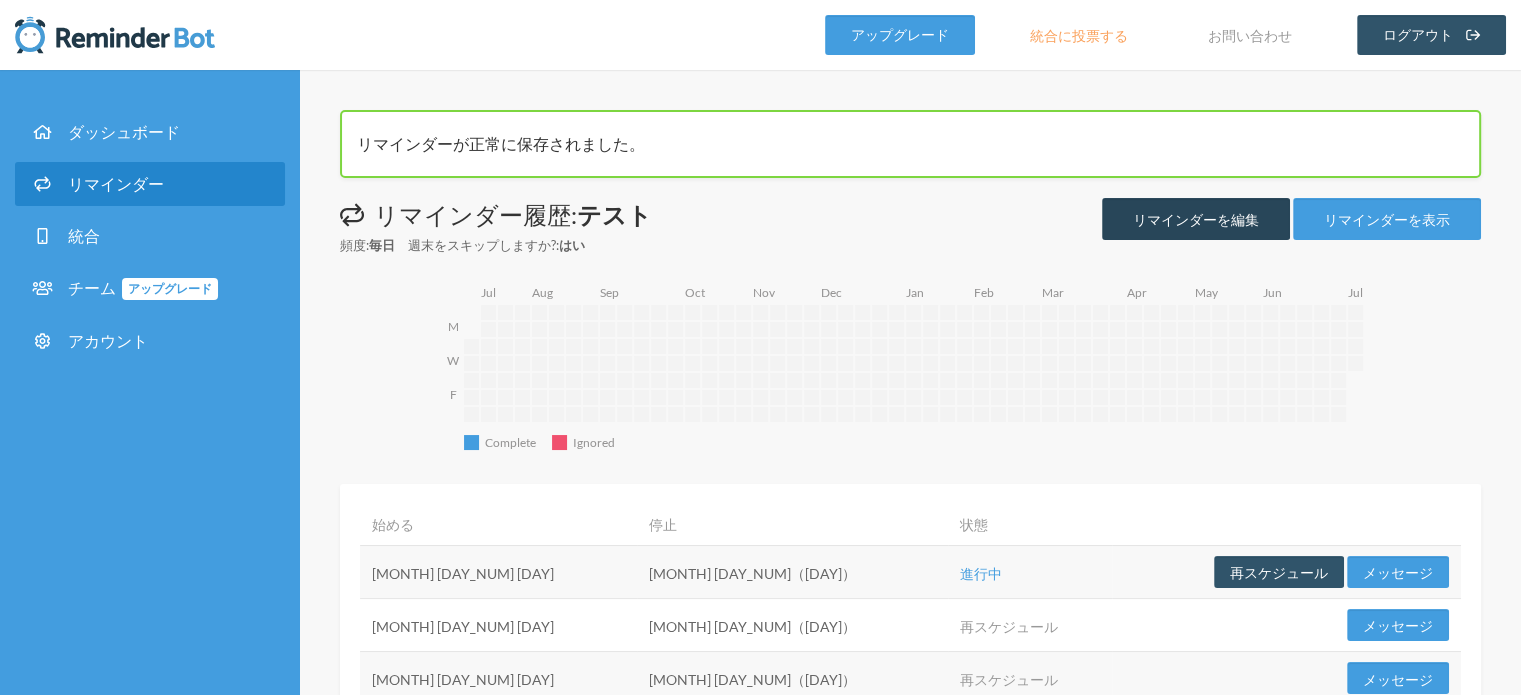 click on "リマインダーを編集" at bounding box center [1196, 219] 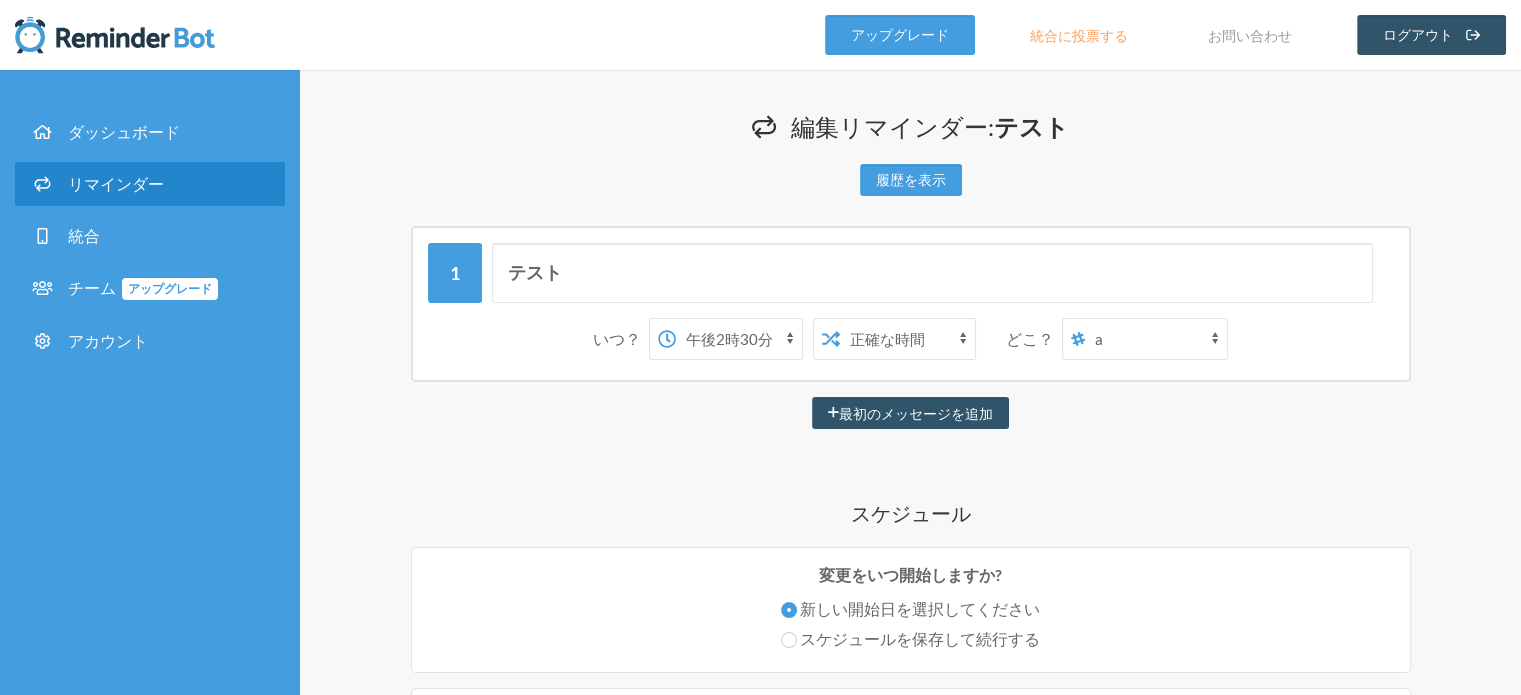 click on "午前0時 午前0時15分 午前0時30分 午前0時45分 午前1時 午前1時15分 午前1時30分 午前1時45分 午前2時 午前2時15分 午前2時30分 午前2時45分 午前3時 午前3時15分 午前3時30分 午前3時45分 午前4時 午前4時15分 午前4時30分 午前4時45分 午前5時 午前5時15分 午前5時30分 午前5時45分 午前6時 午前6時15分 午前6時30分 午前6時45分 午前7時 午前7時15分 午前7時30分 午前7時45分 午前8時 午前8時15分 午前8時30分 午前8時45分 午前9時 午前9時15分 午前9時30分 午前9時45分 午前10時 午前10時15分 午前10時30分 午前10時45分 午前11時 午前11時15分 午前11時30分 午前11時45分 午後12時 午後12時15分 午後12時30分 午後12時45分 午後1時 午後1時15分 午後1時30分 午後1時45分 午後2時 午後2時15分 午後2時30分 午後2時45分 午後3時 午後3時15分 午後3時30分 午後3時45分 午後4時 午後4時15分 午後4時30分 午後4時45分" at bounding box center (739, 339) 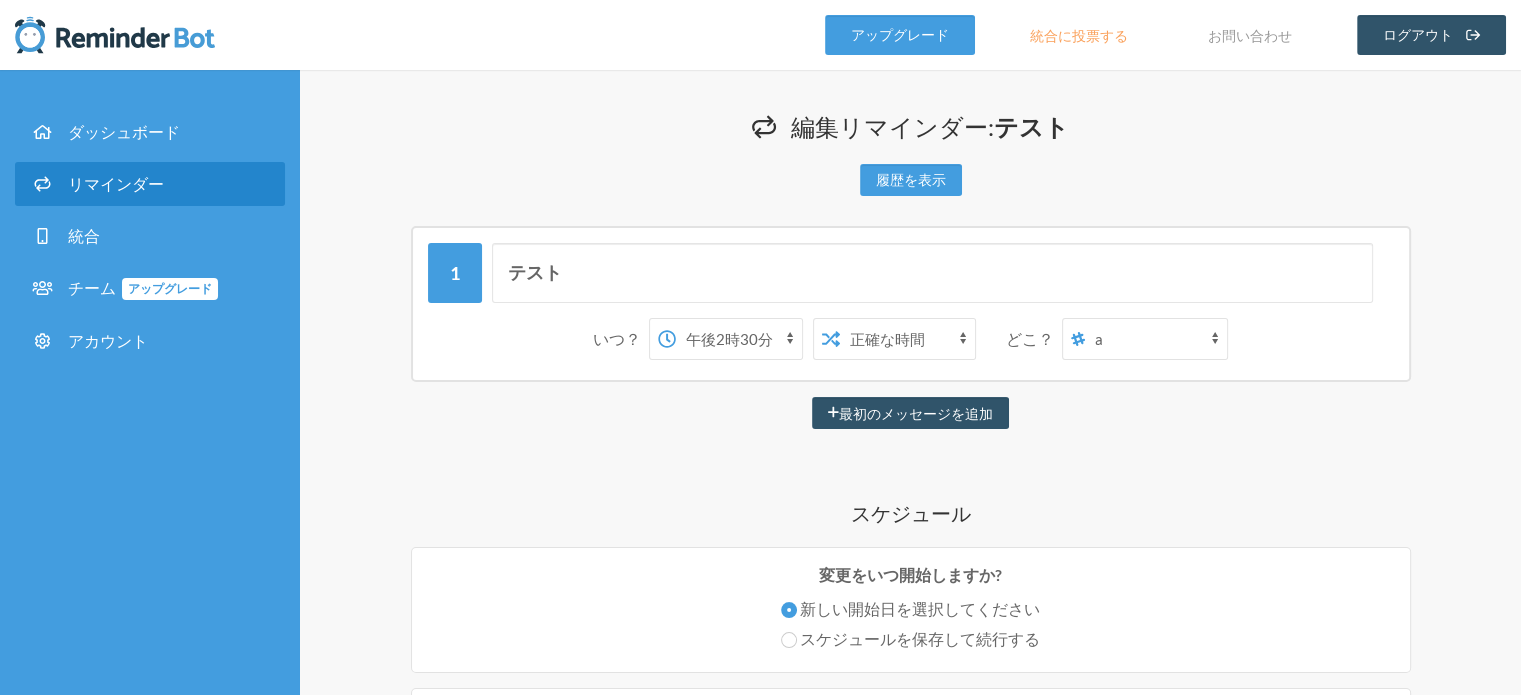 select on "15:00:00" 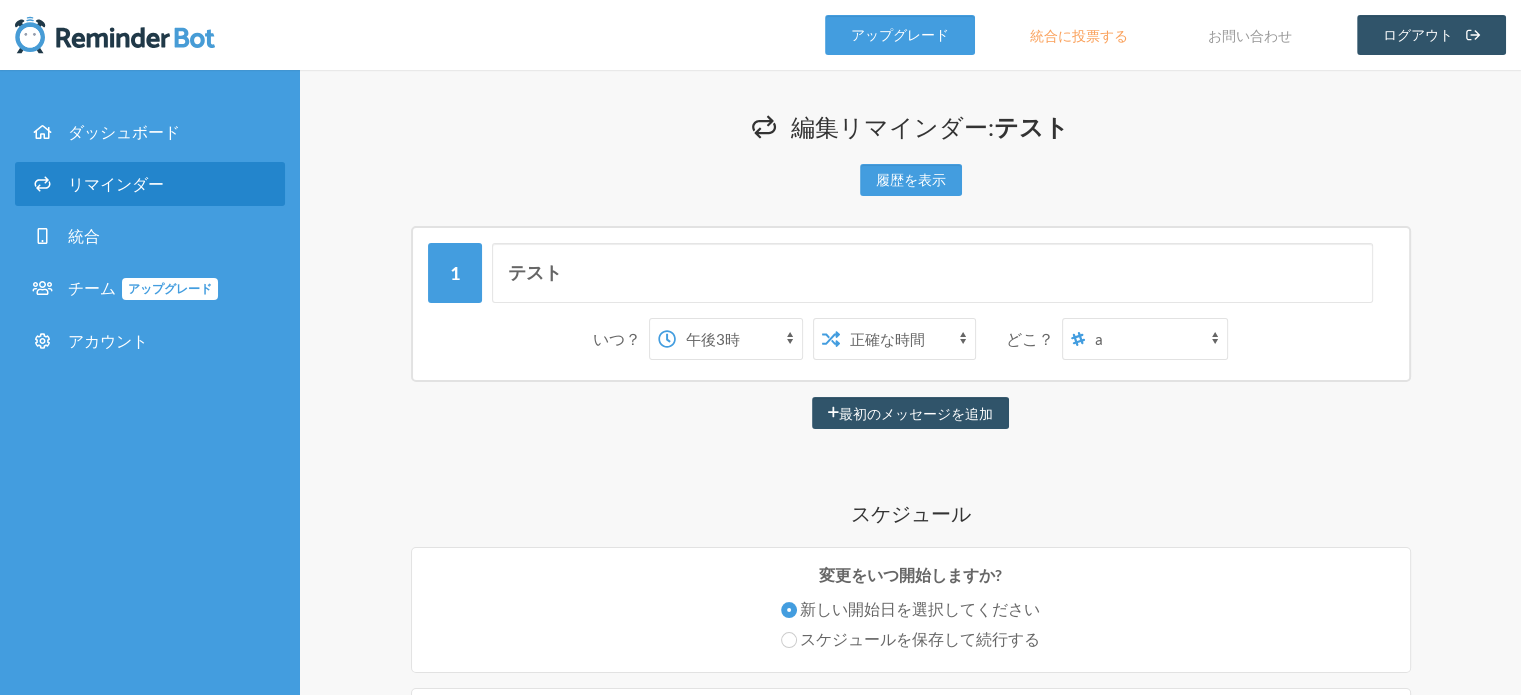 click on "午前0時 午前0時15分 午前0時30分 午前0時45分 午前1時 午前1時15分 午前1時30分 午前1時45分 午前2時 午前2時15分 午前2時30分 午前2時45分 午前3時 午前3時15分 午前3時30分 午前3時45分 午前4時 午前4時15分 午前4時30分 午前4時45分 午前5時 午前5時15分 午前5時30分 午前5時45分 午前6時 午前6時15分 午前6時30分 午前6時45分 午前7時 午前7時15分 午前7時30分 午前7時45分 午前8時 午前8時15分 午前8時30分 午前8時45分 午前9時 午前9時15分 午前9時30分 午前9時45分 午前10時 午前10時15分 午前10時30分 午前10時45分 午前11時 午前11時15分 午前11時30分 午前11時45分 午後12時 午後12時15分 午後12時30分 午後12時45分 午後1時 午後1時15分 午後1時30分 午後1時45分 午後2時 午後2時15分 午後2時30分 午後2時45分 午後3時 午後3時15分 午後3時30分 午後3時45分 午後4時 午後4時15分 午後4時30分 午後4時45分" at bounding box center (739, 339) 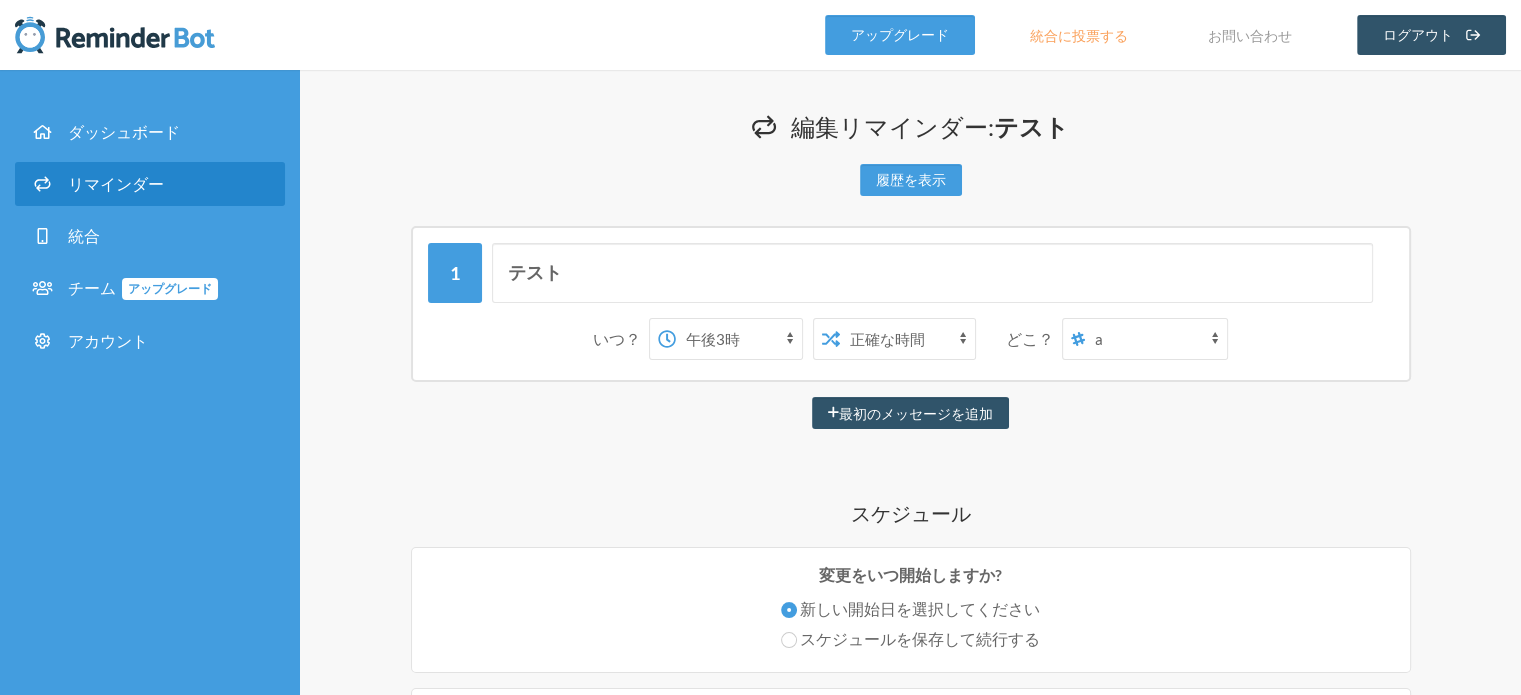 select on "spaces/96ucsCAAAAE" 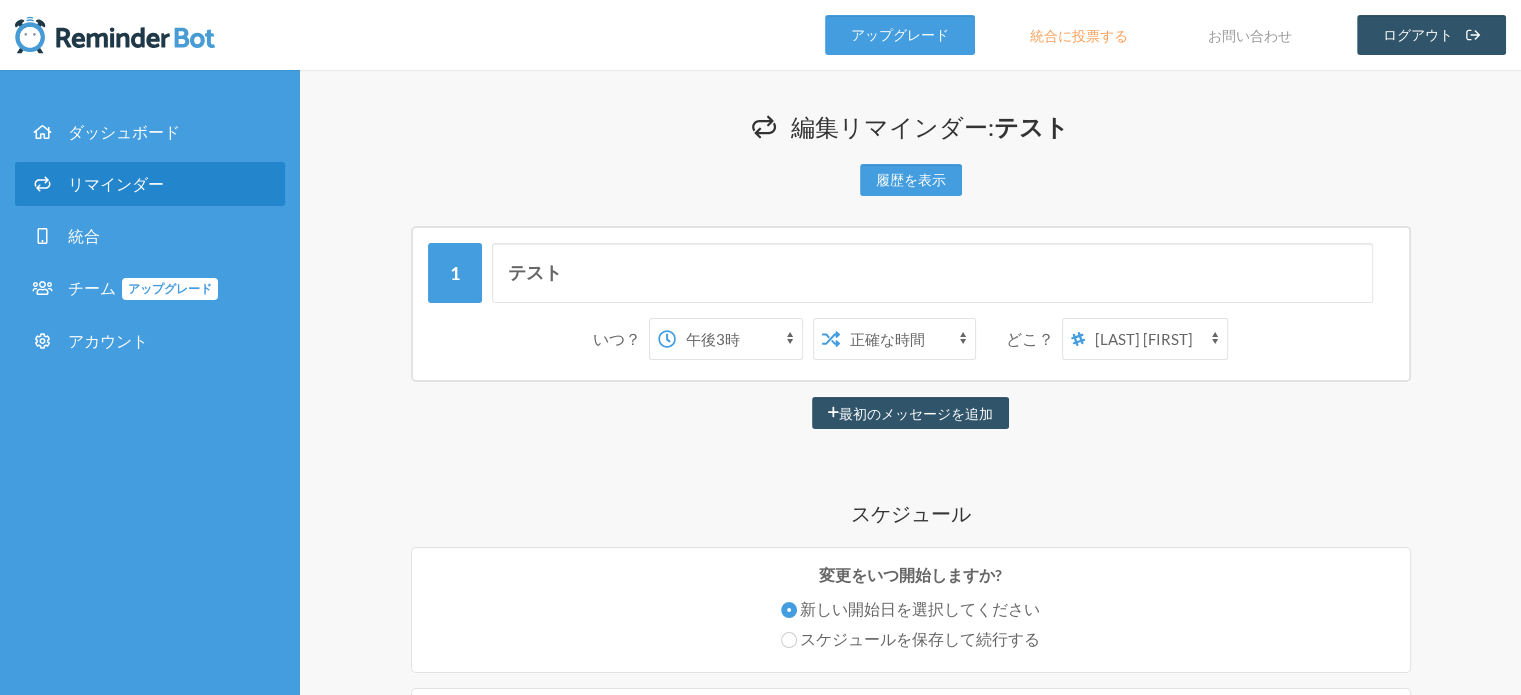 click on "[LAST] [FIRST]   a [LAST] [FIRST]" at bounding box center [1156, 339] 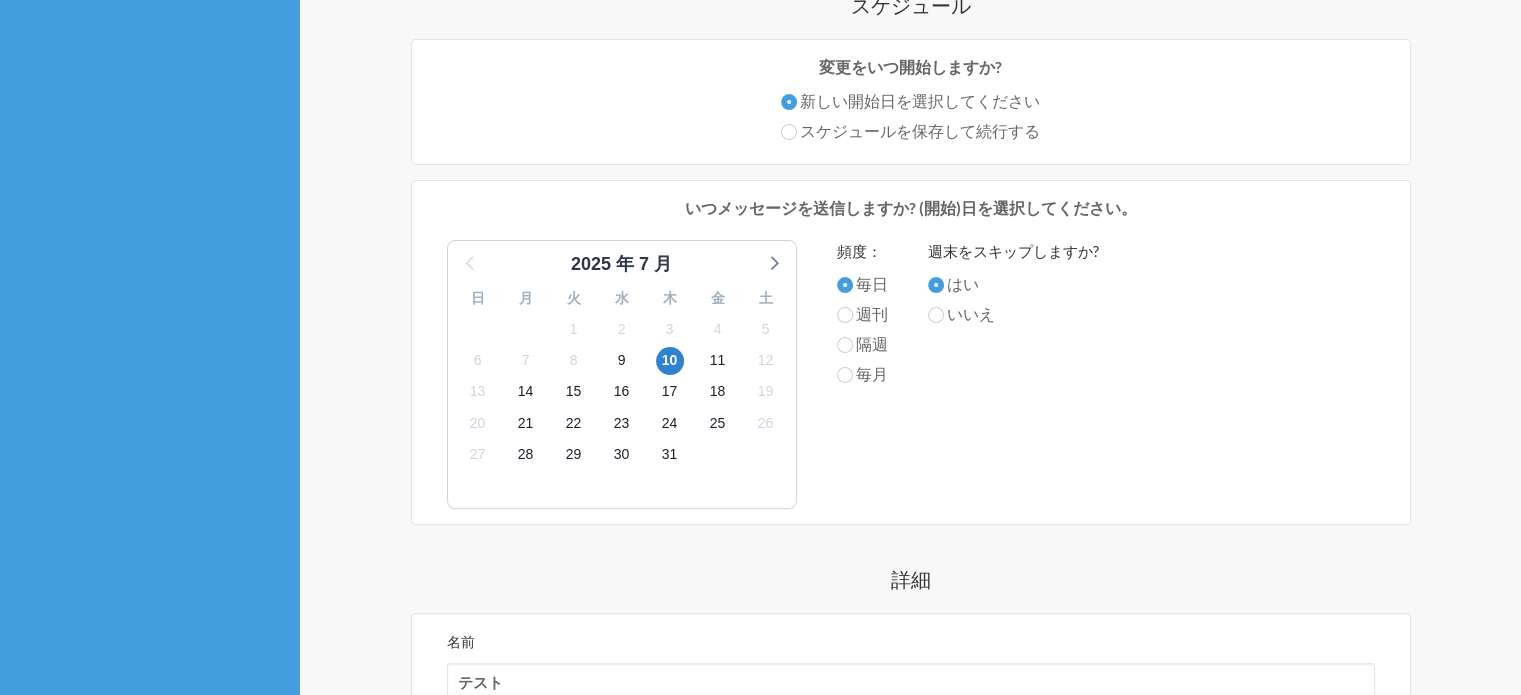 scroll, scrollTop: 900, scrollLeft: 0, axis: vertical 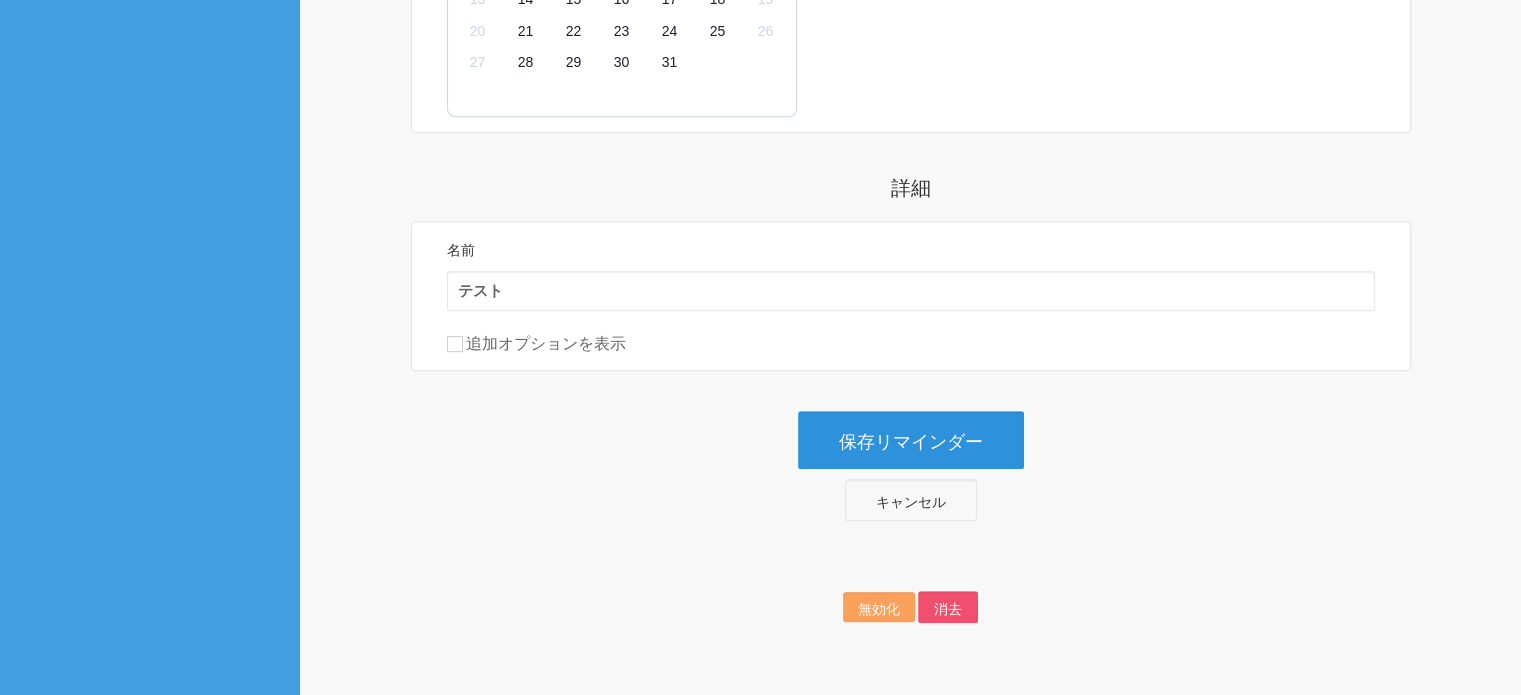 click on "保存リマインダー" at bounding box center [911, 440] 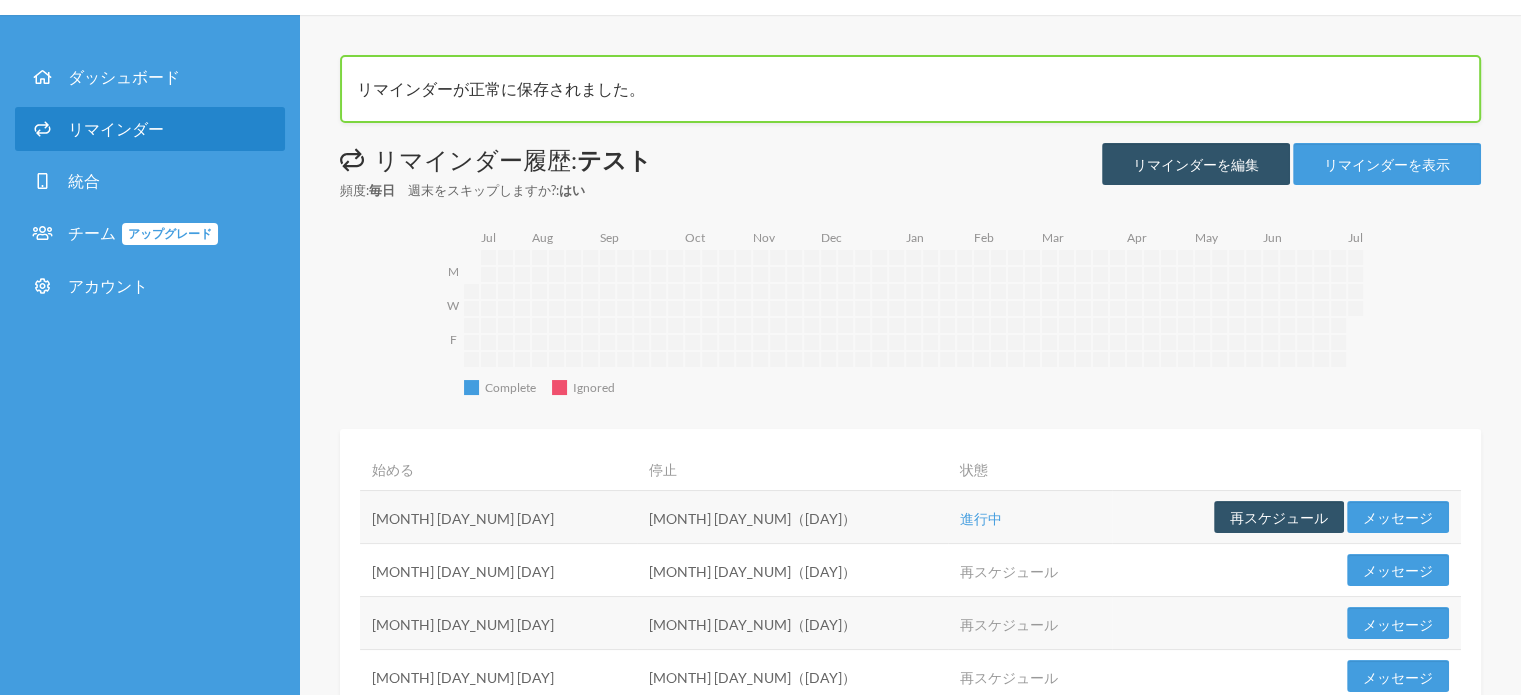 scroll, scrollTop: 0, scrollLeft: 0, axis: both 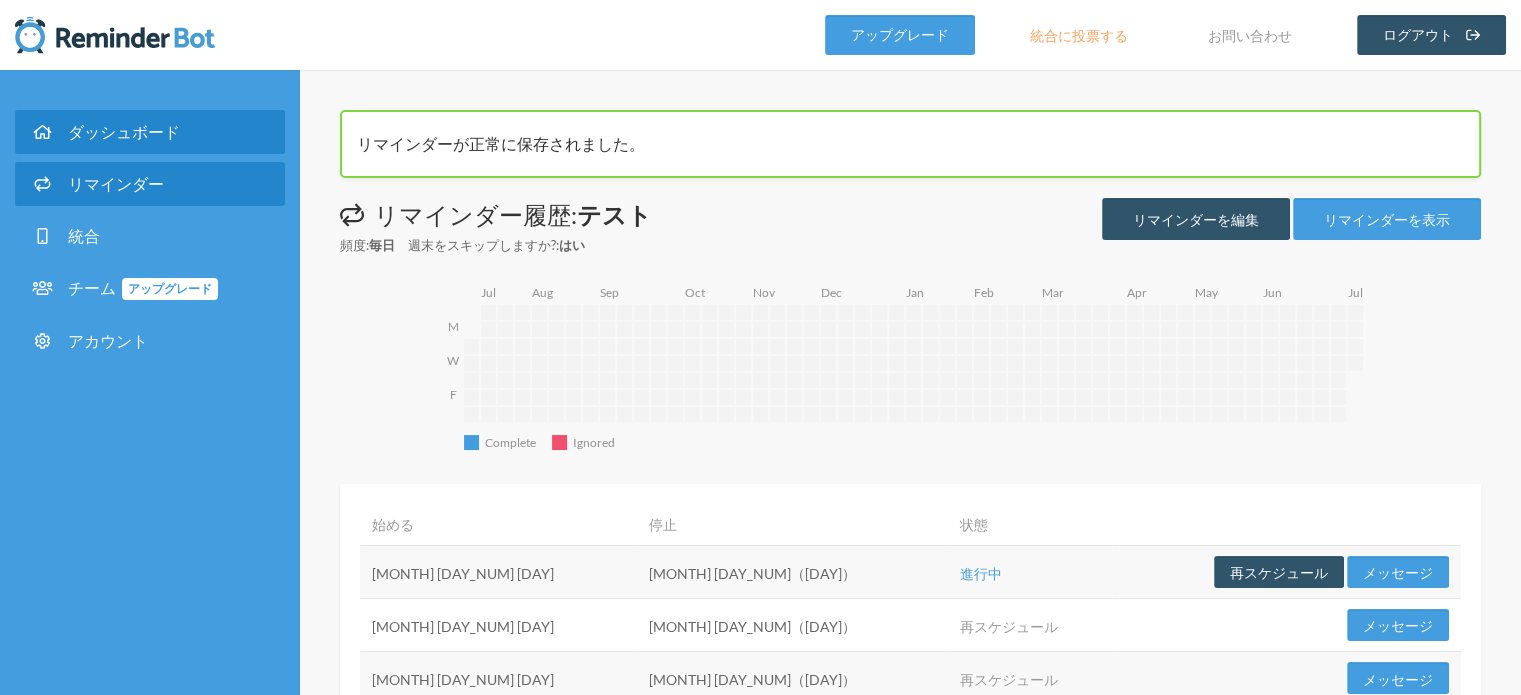 click on "ダッシュボード" at bounding box center (150, 132) 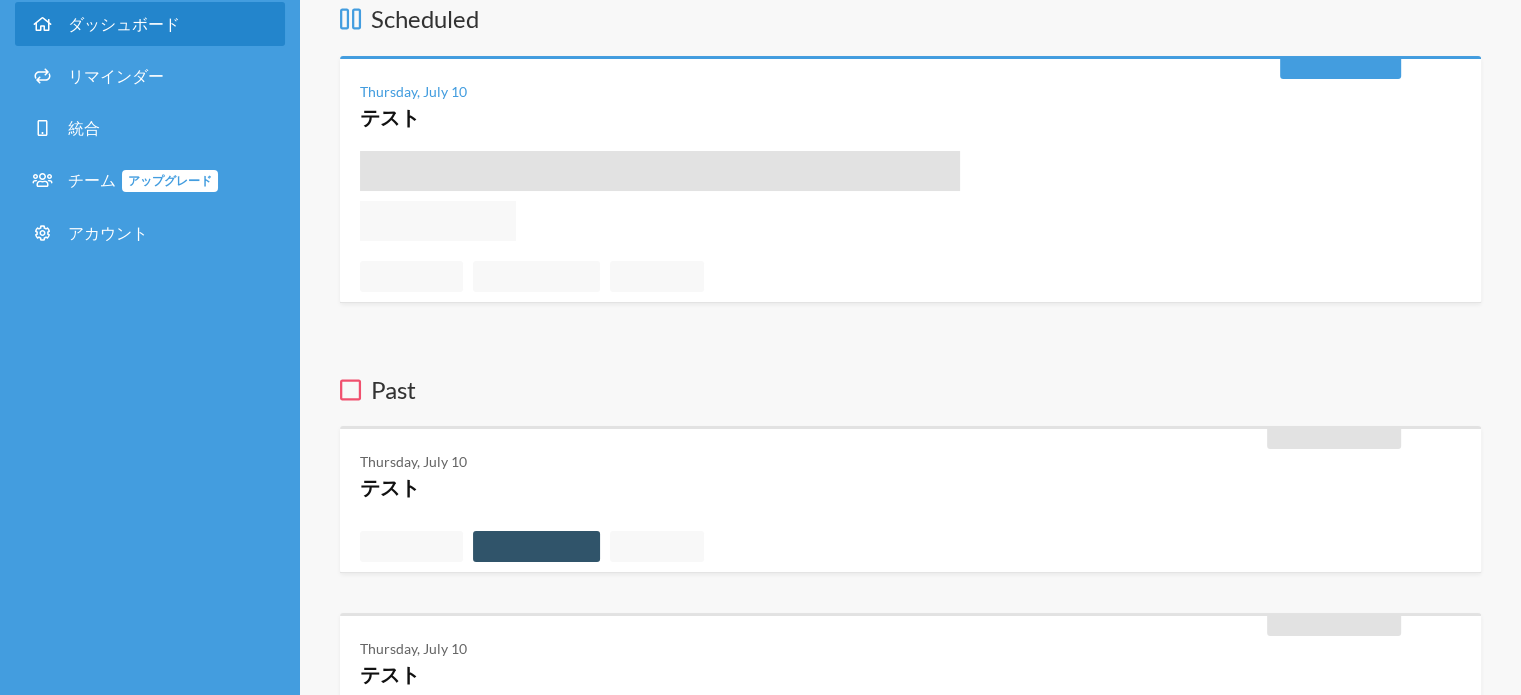 scroll, scrollTop: 186, scrollLeft: 0, axis: vertical 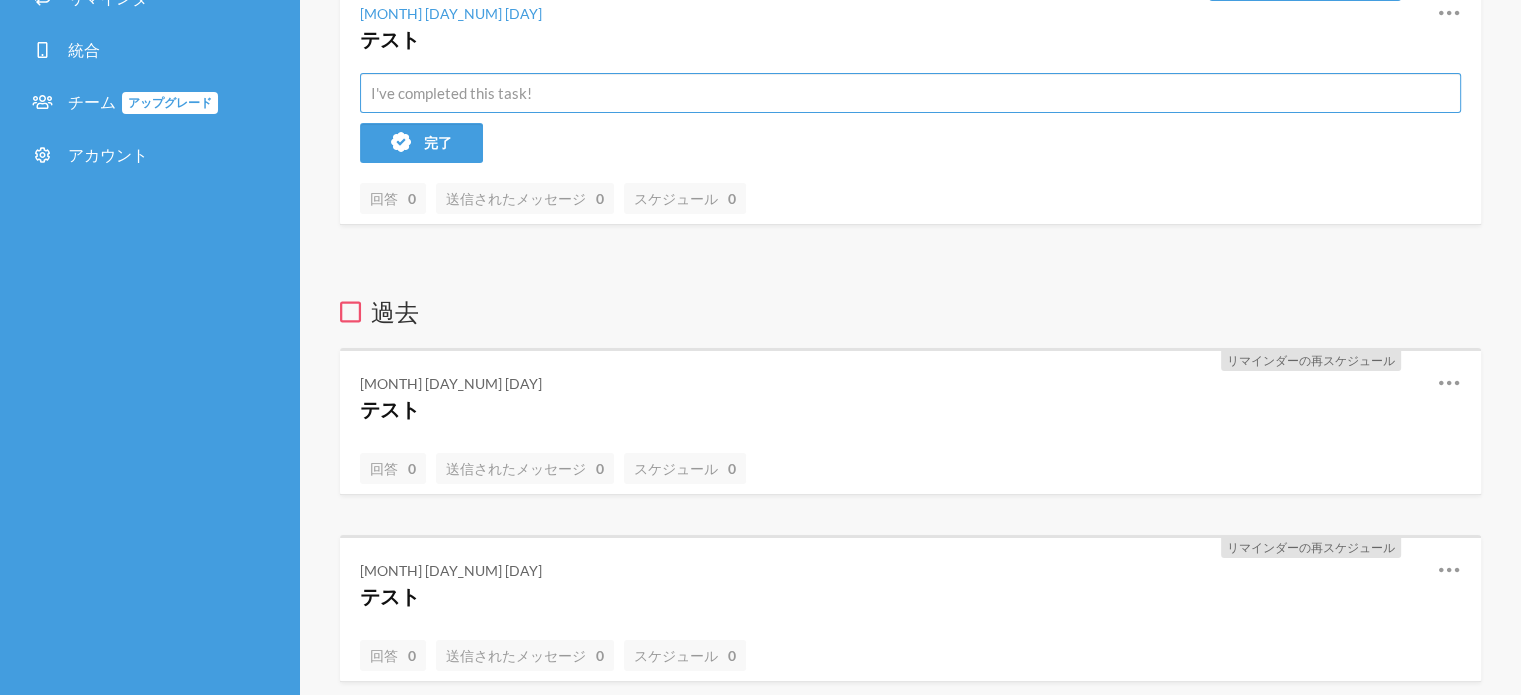 click at bounding box center (910, 93) 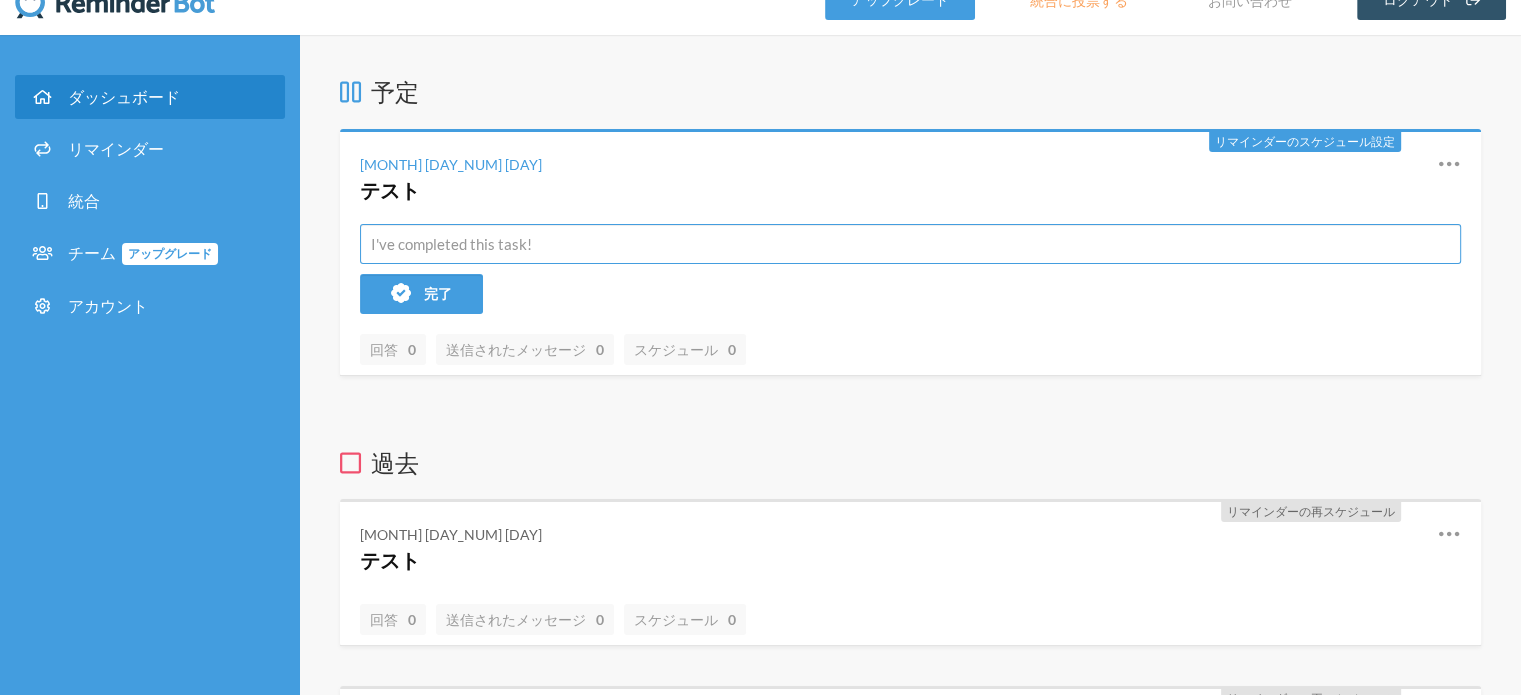scroll, scrollTop: 0, scrollLeft: 0, axis: both 